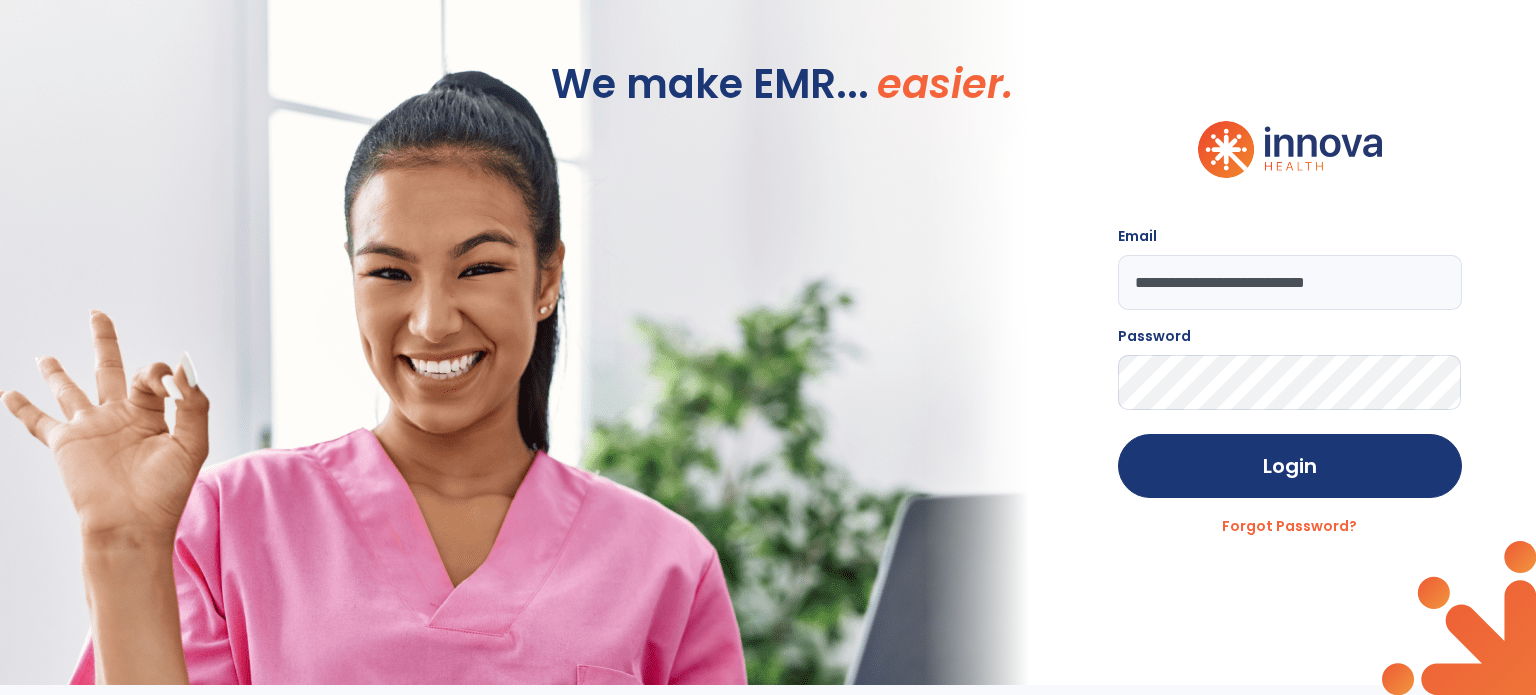 scroll, scrollTop: 0, scrollLeft: 0, axis: both 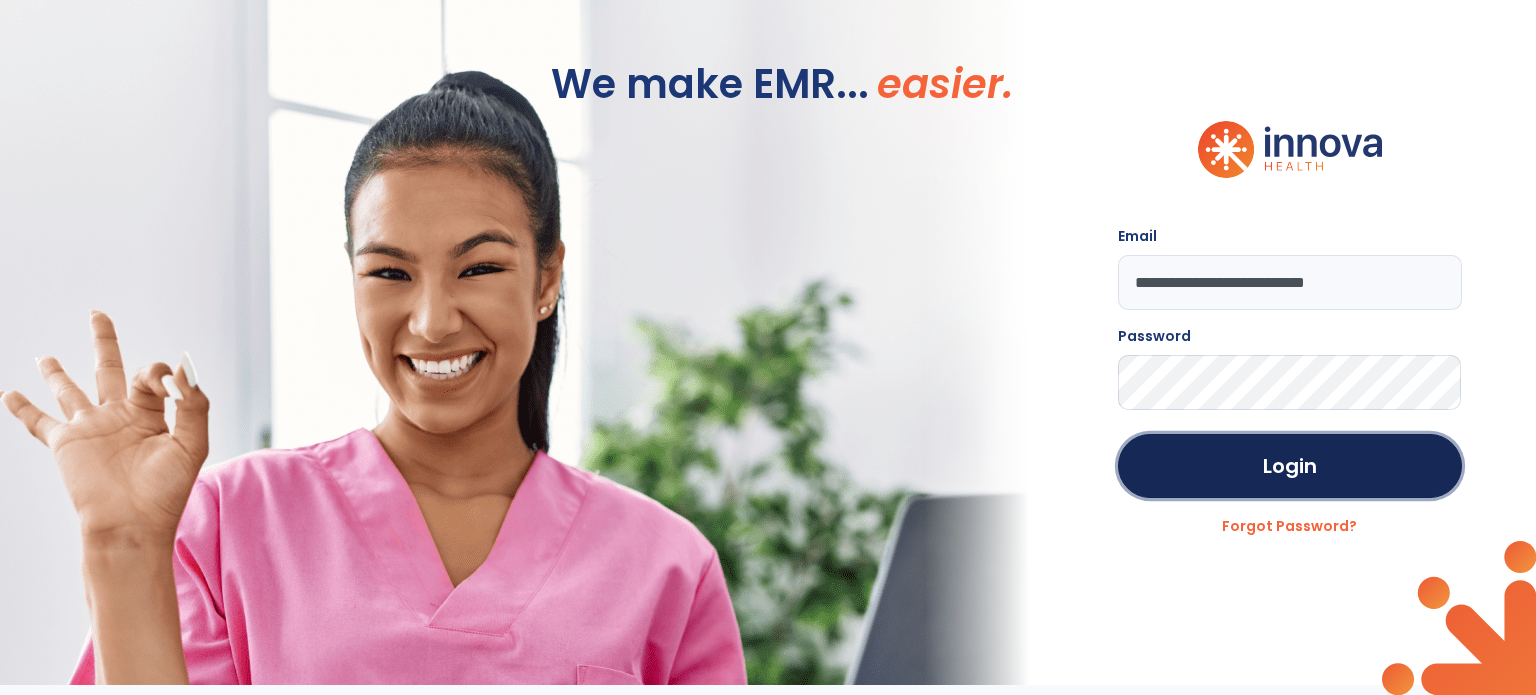 click on "Login" 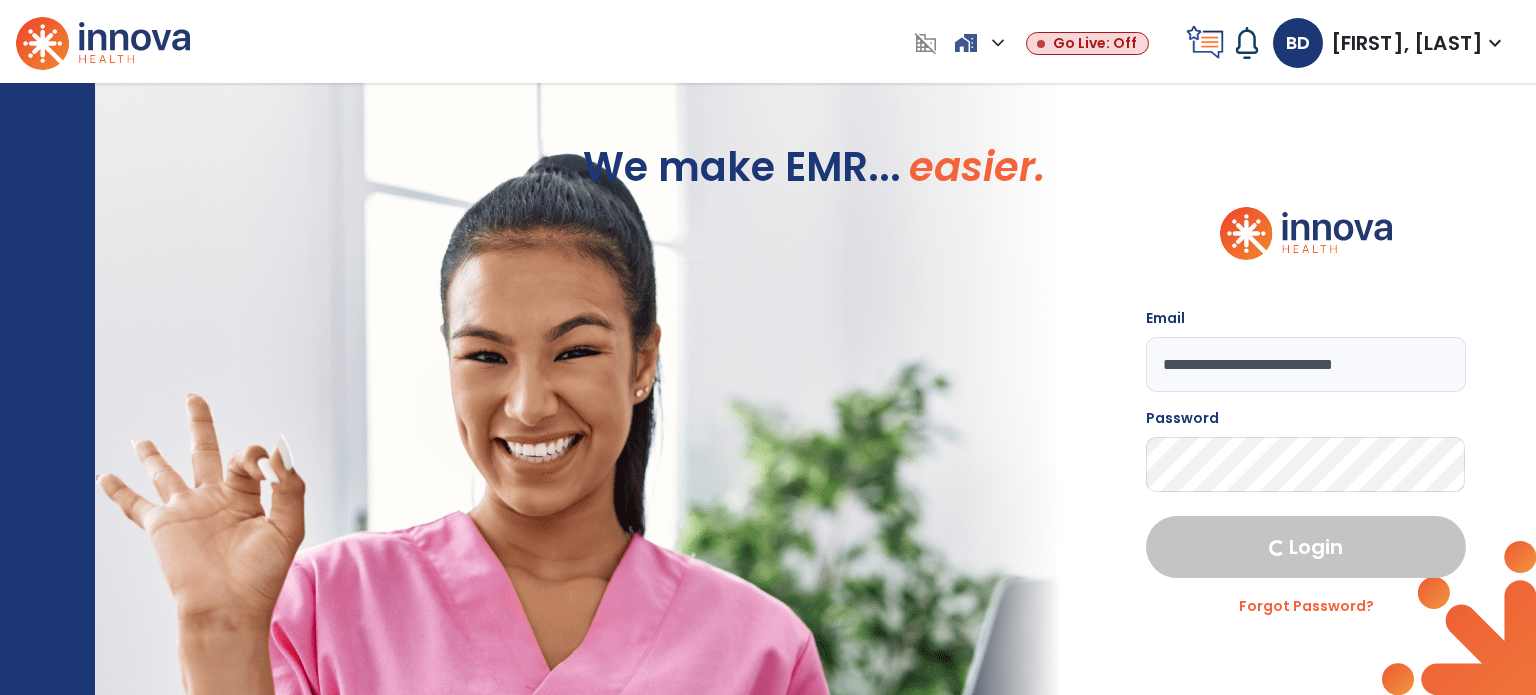 select on "****" 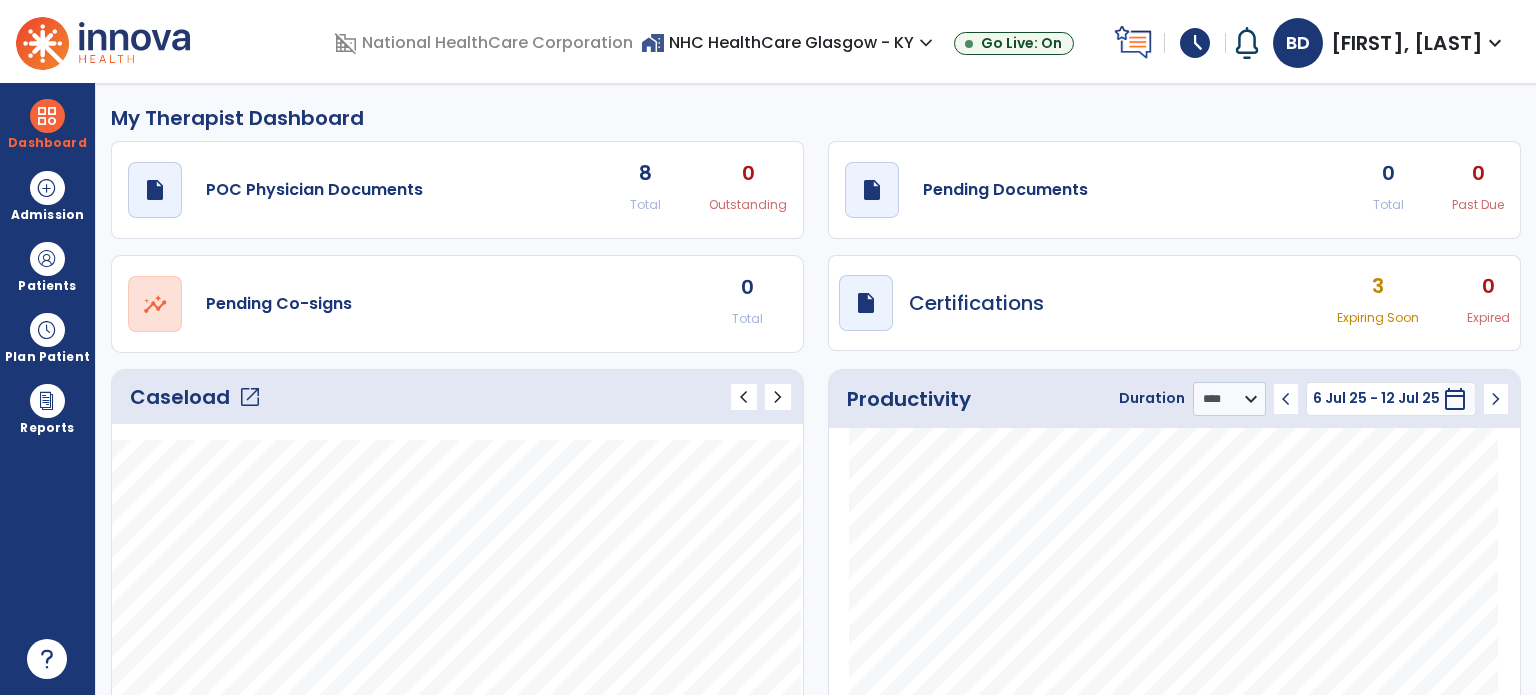 click on "open_in_new" 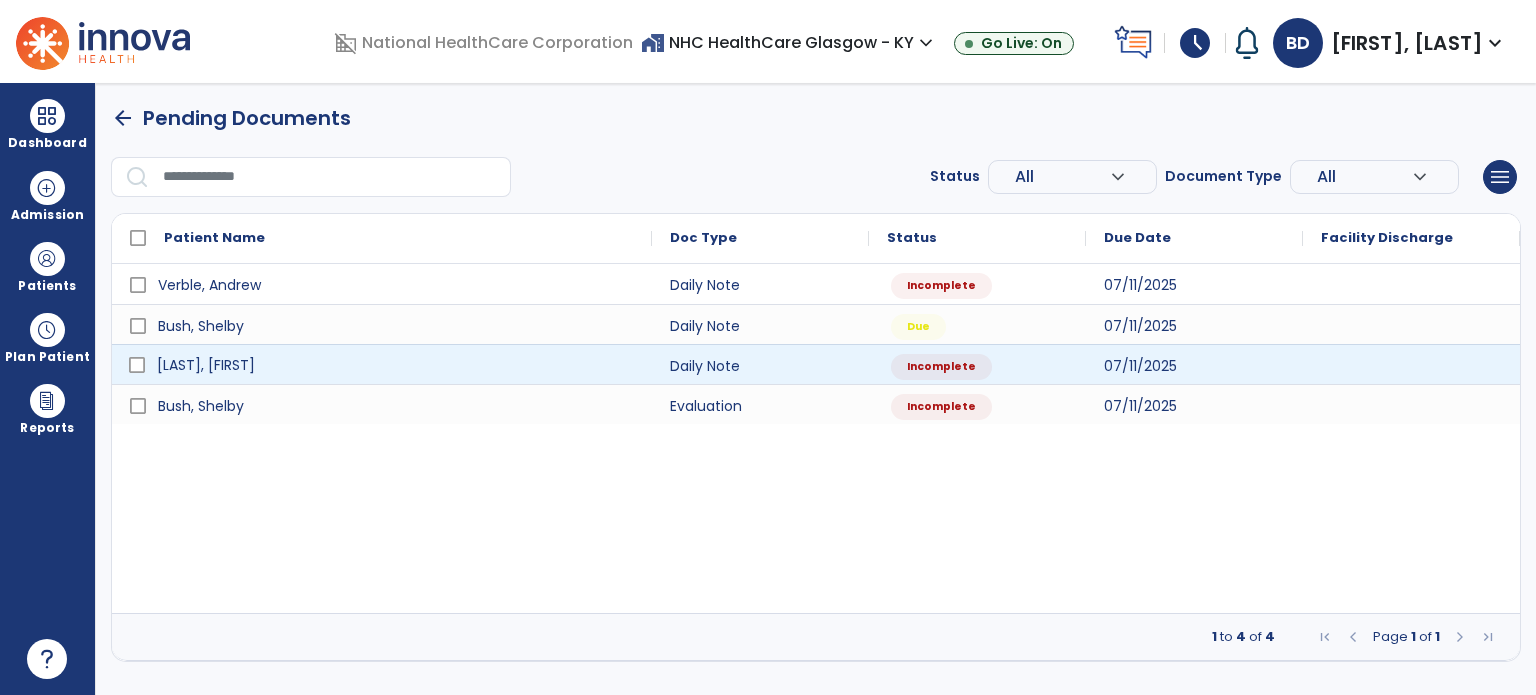 click on "[LAST], [FIRST]" at bounding box center (396, 365) 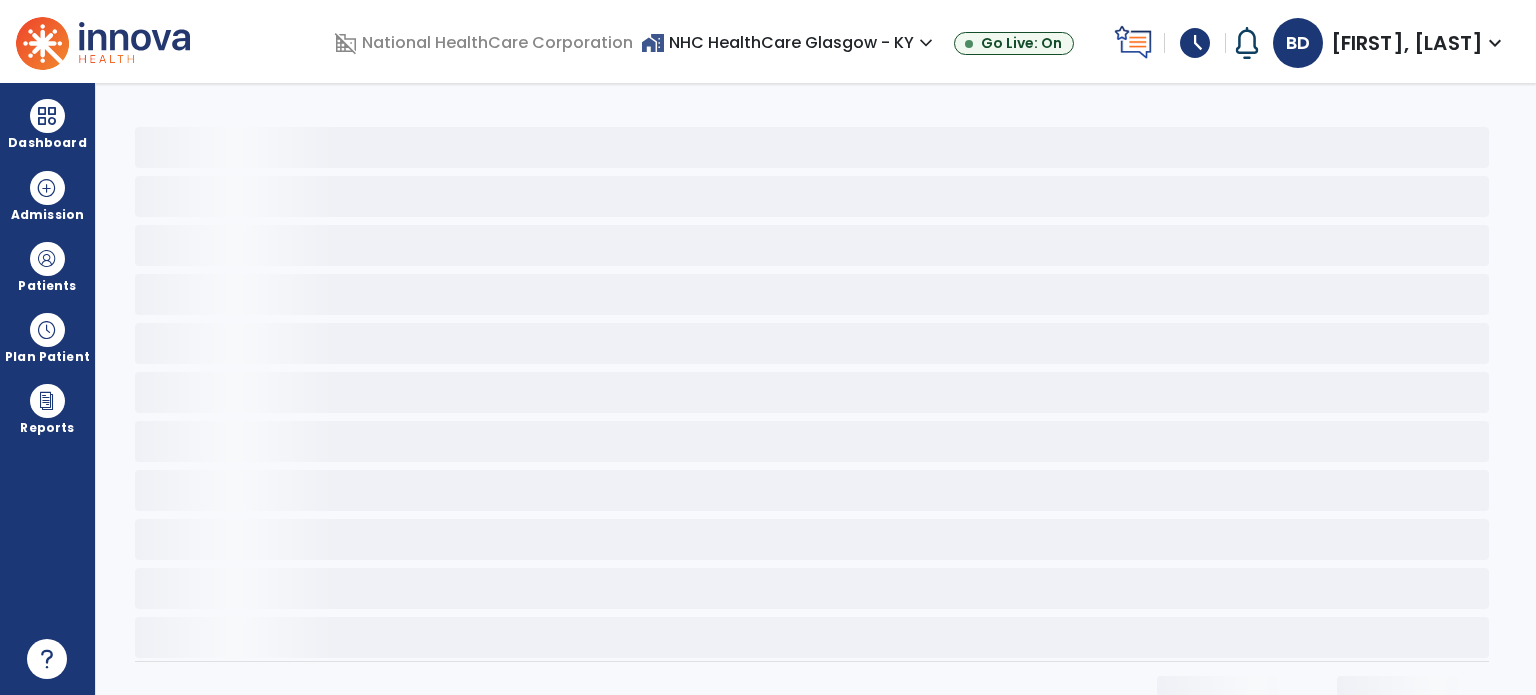 select on "*" 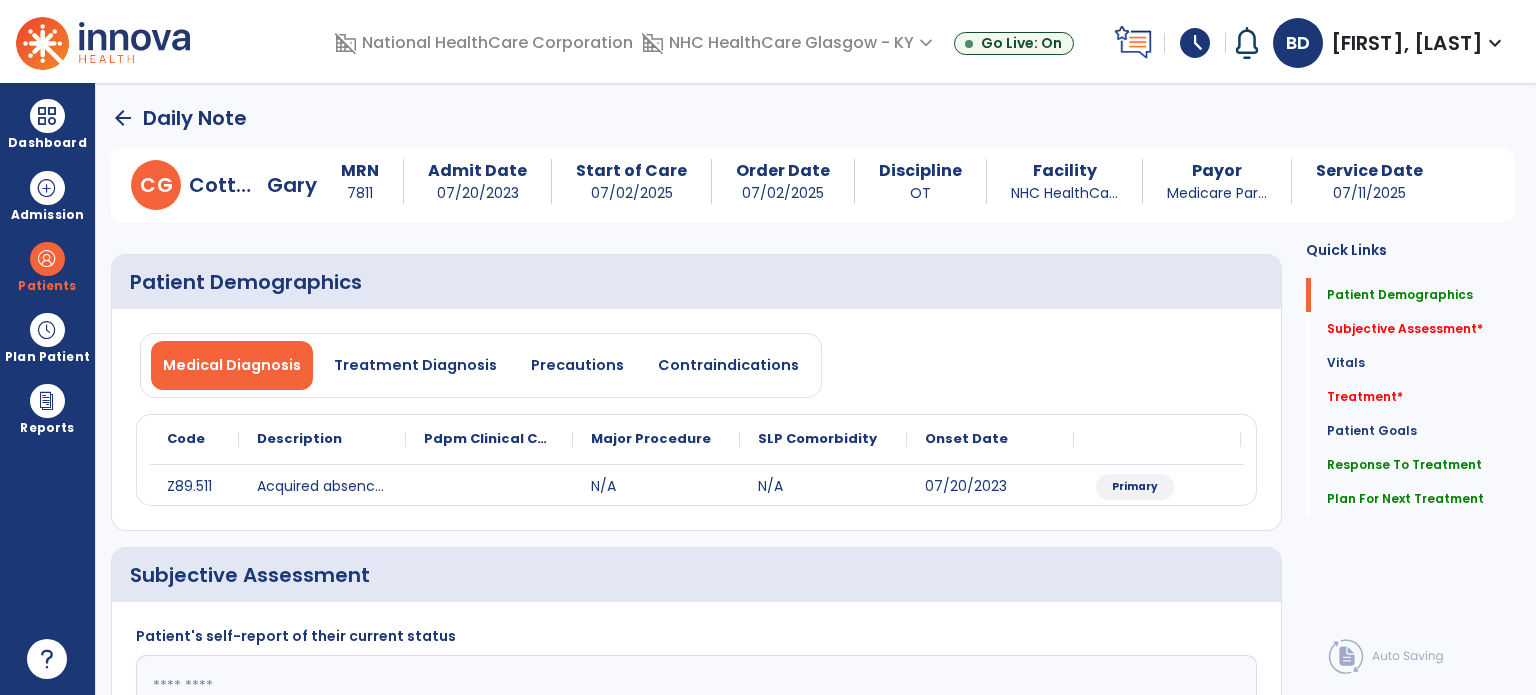 click on "Subjective Assessment   *" 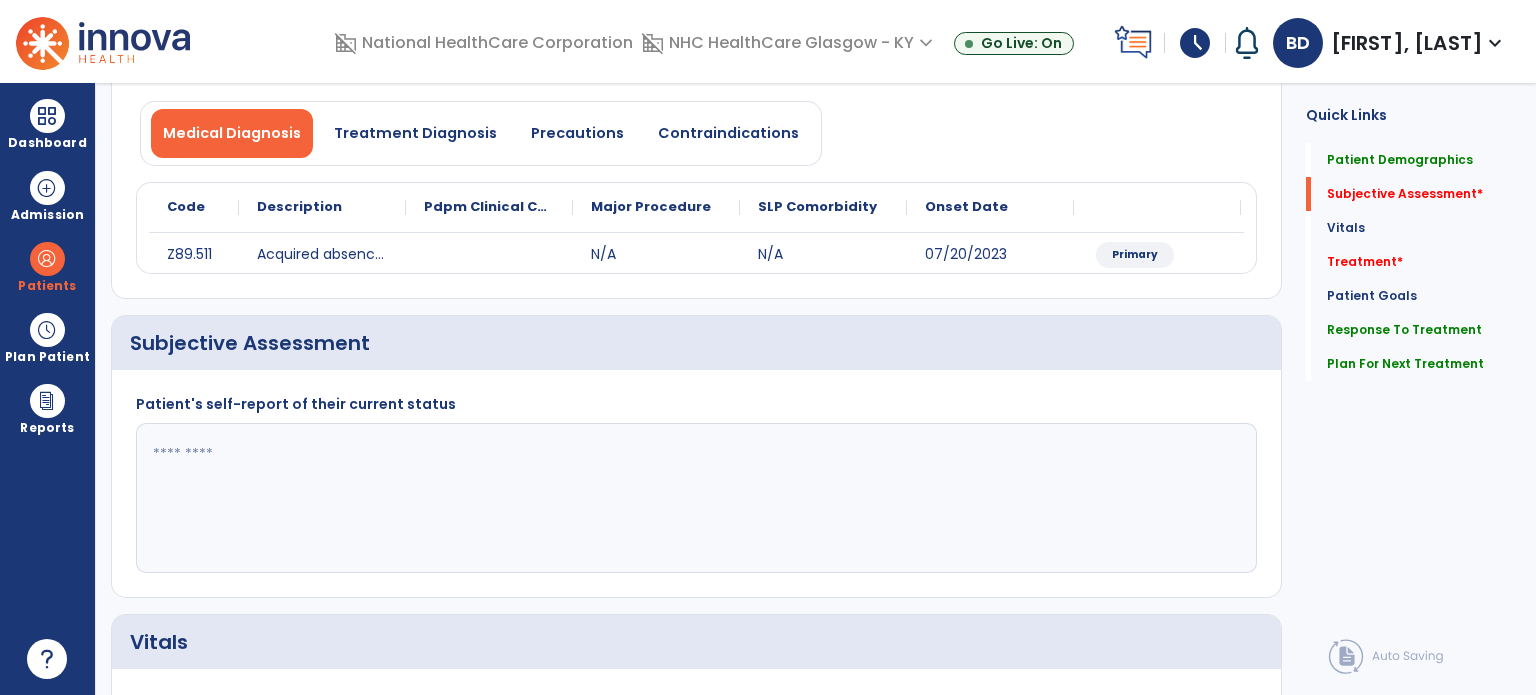 scroll, scrollTop: 298, scrollLeft: 0, axis: vertical 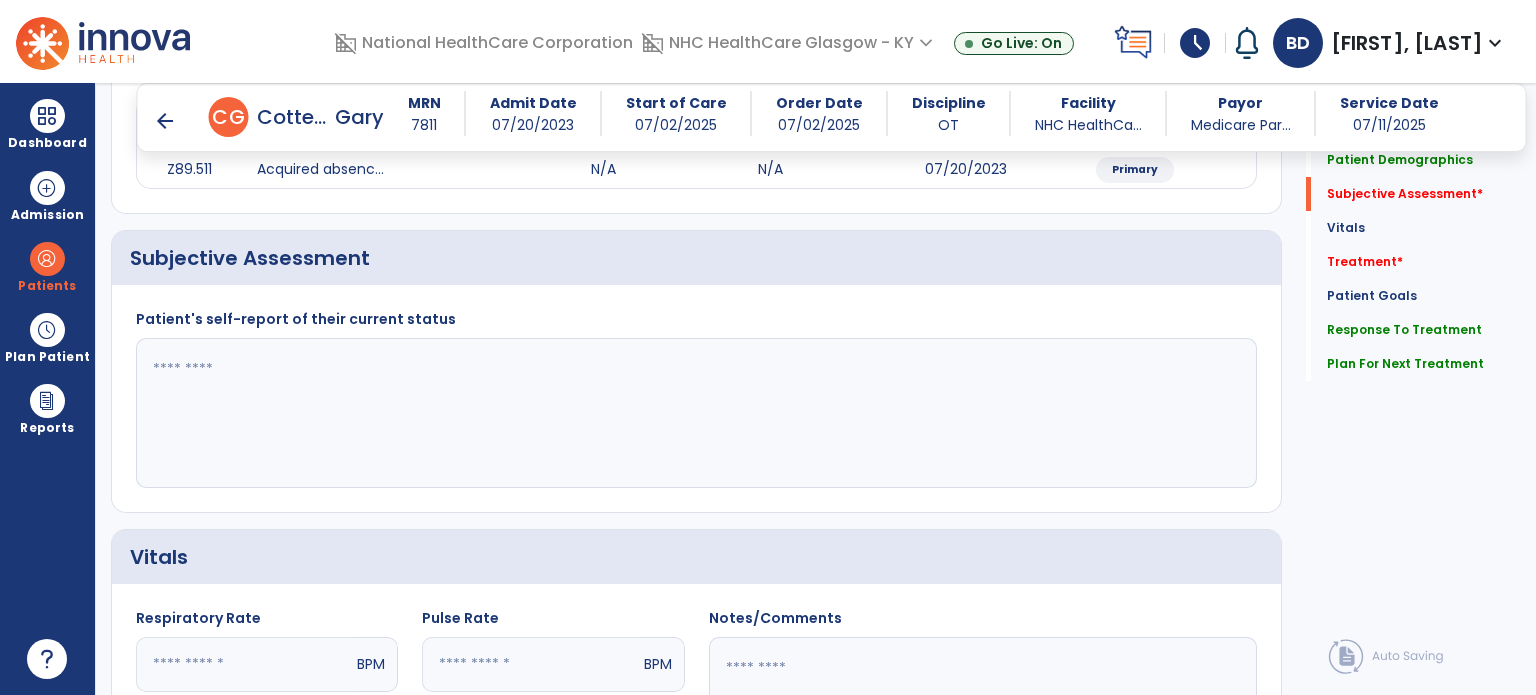 click 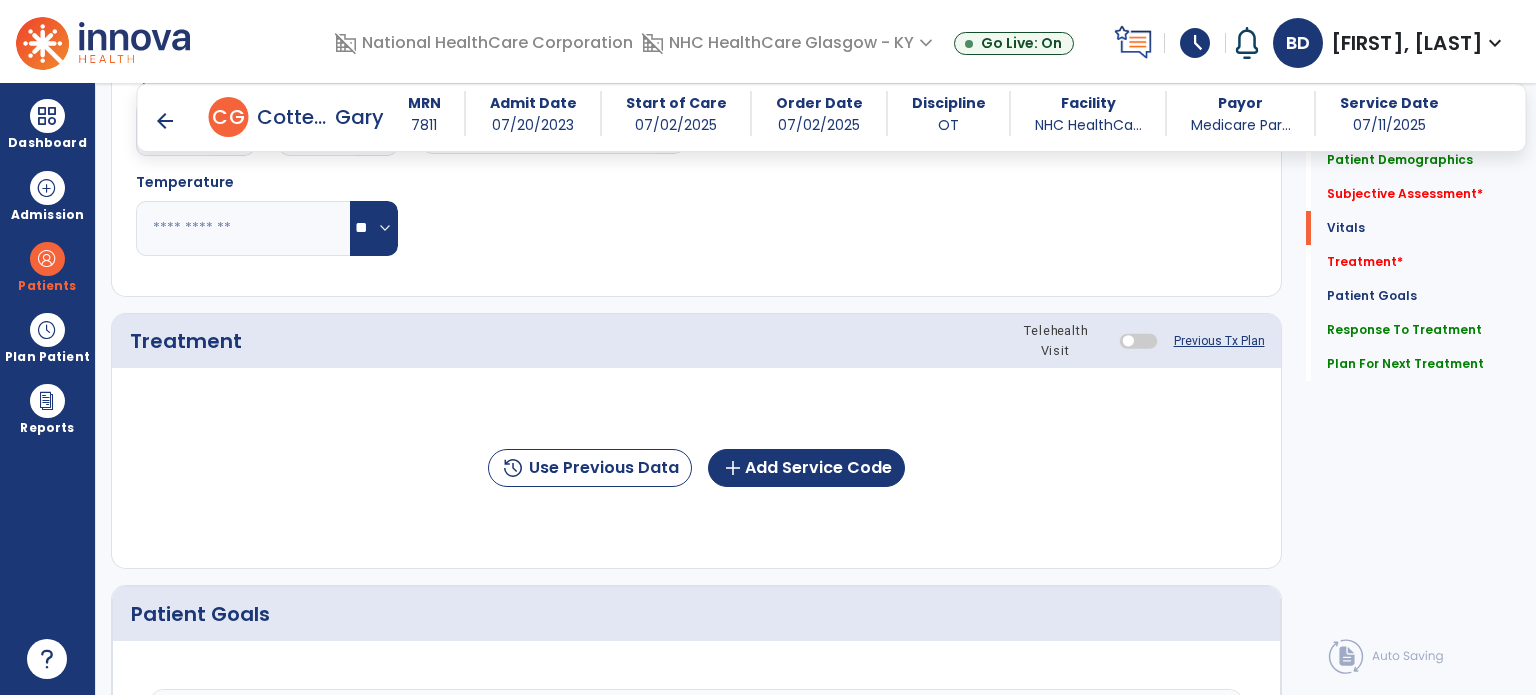 scroll, scrollTop: 938, scrollLeft: 0, axis: vertical 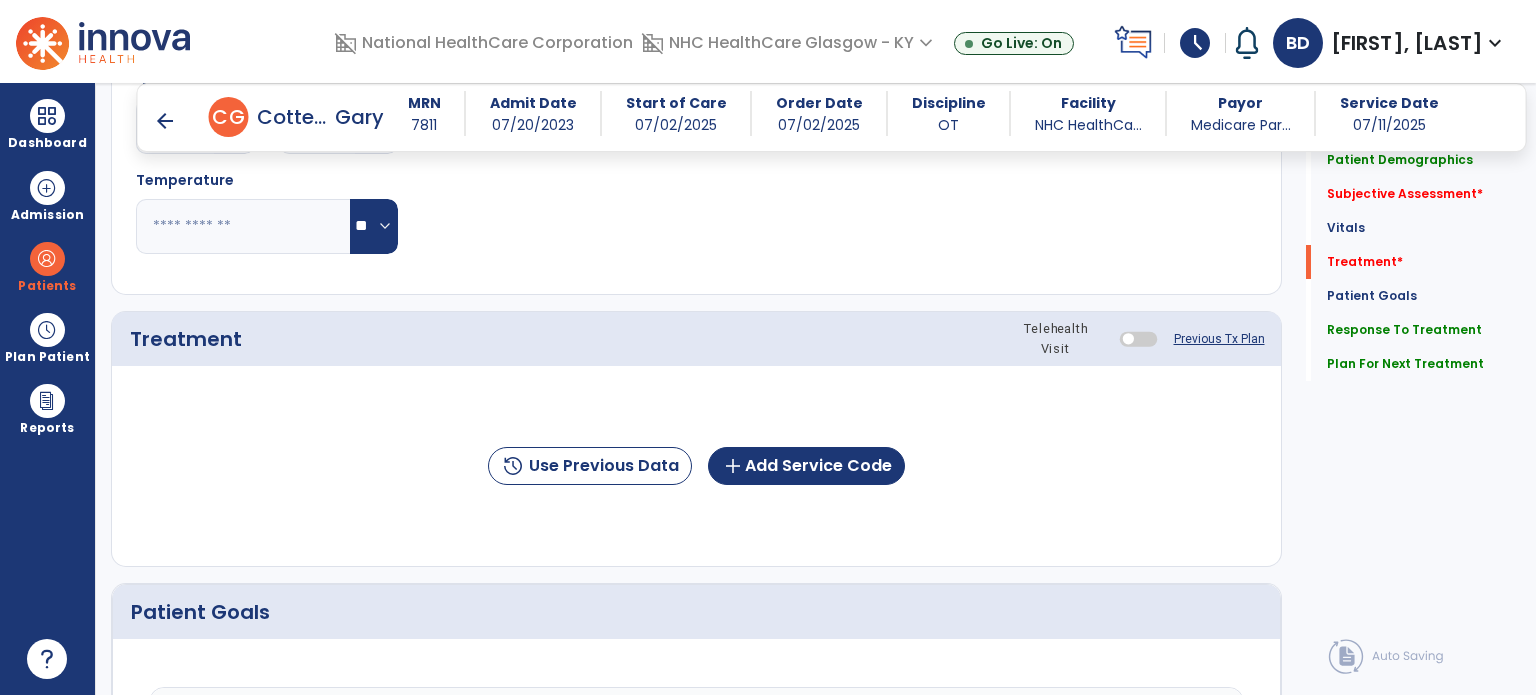 type on "**********" 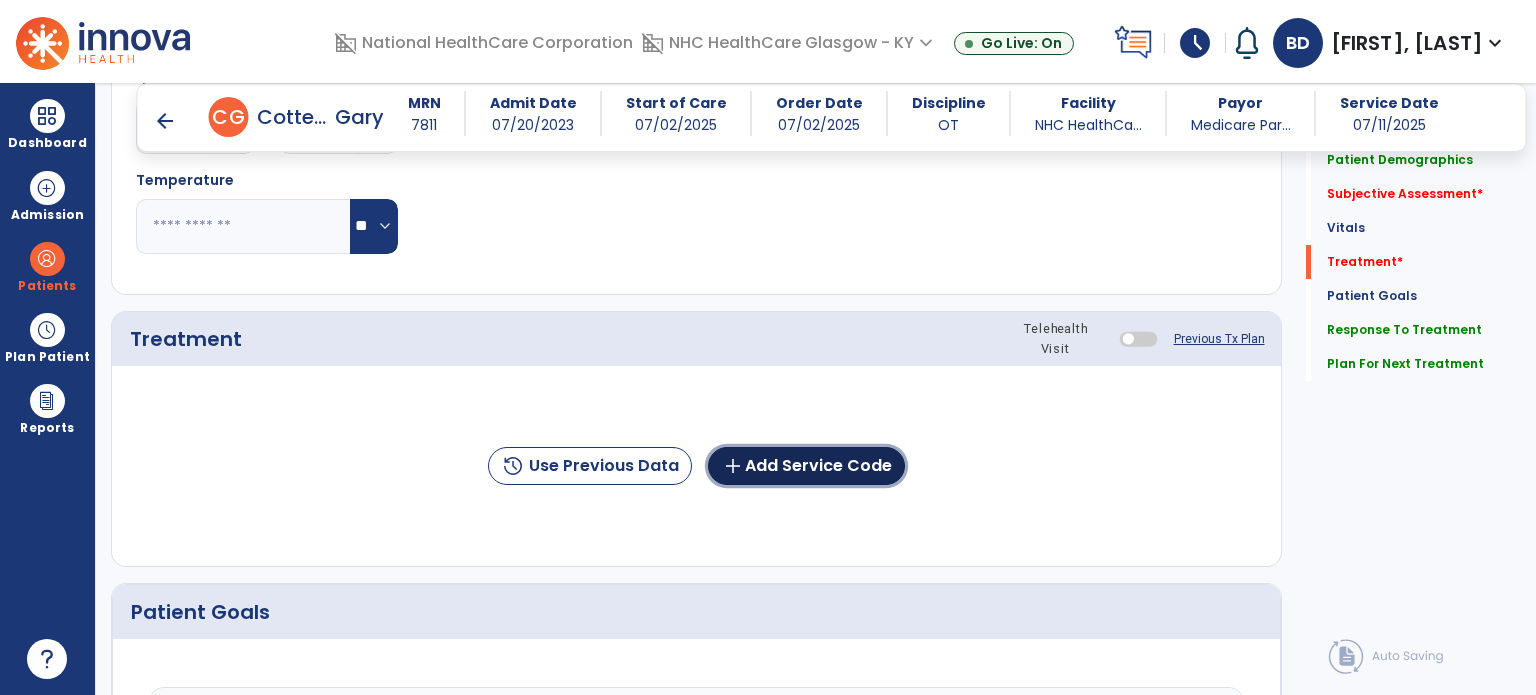 click on "add  Add Service Code" 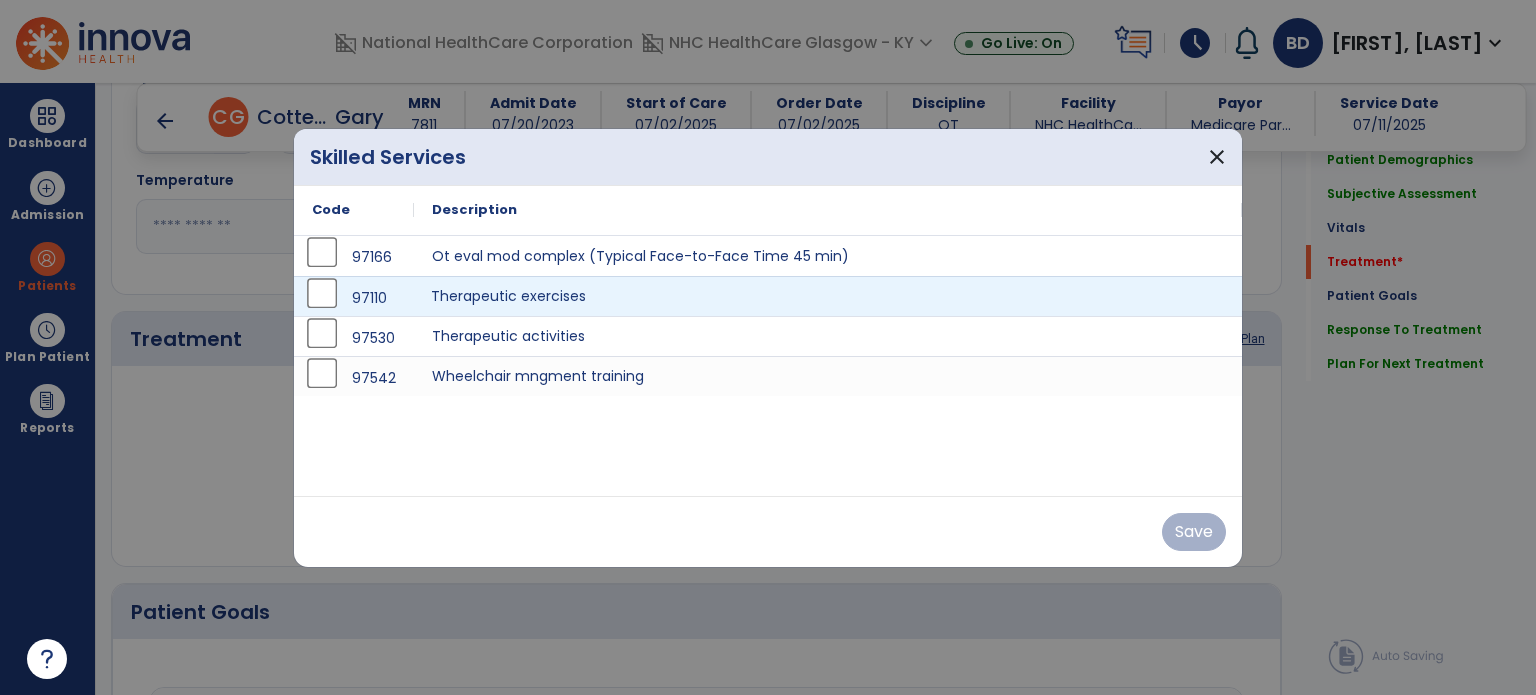 click on "Therapeutic exercises" at bounding box center (828, 296) 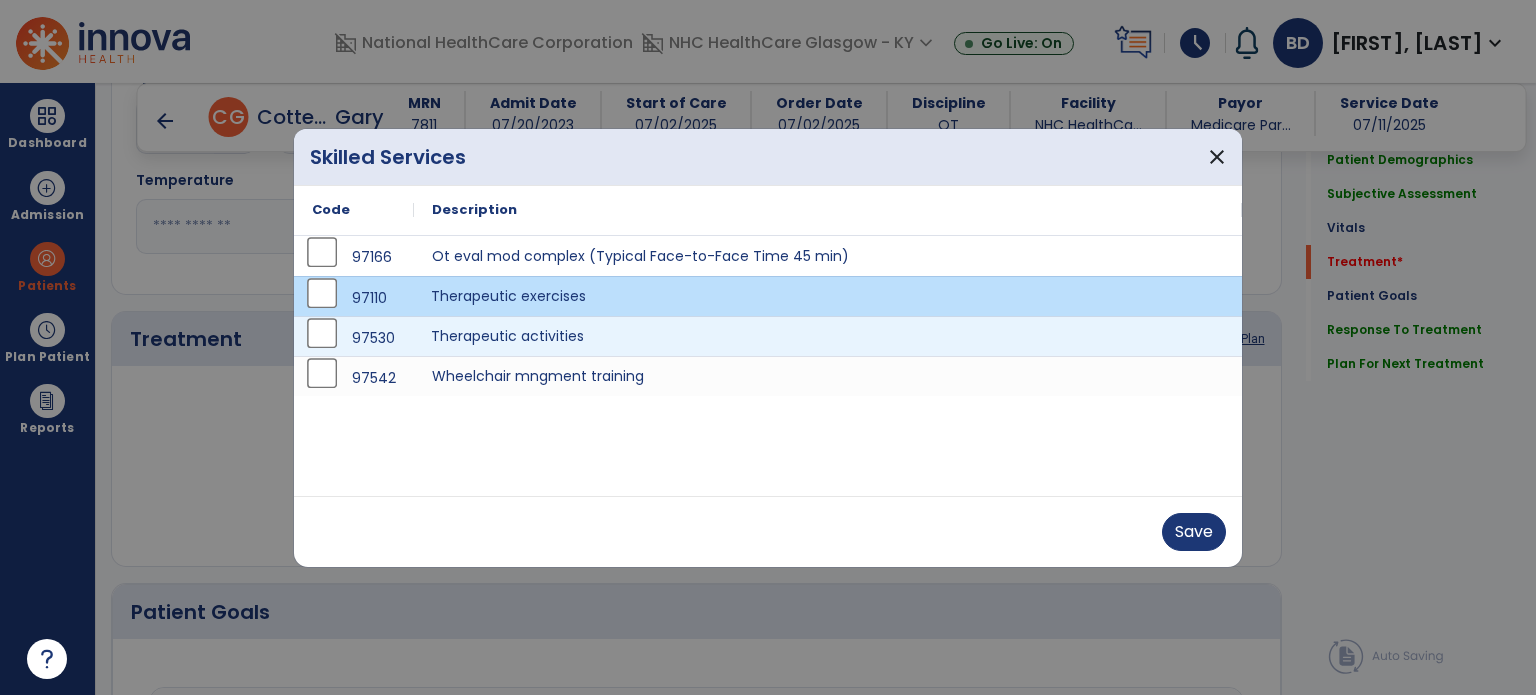 click on "Therapeutic activities" at bounding box center (828, 336) 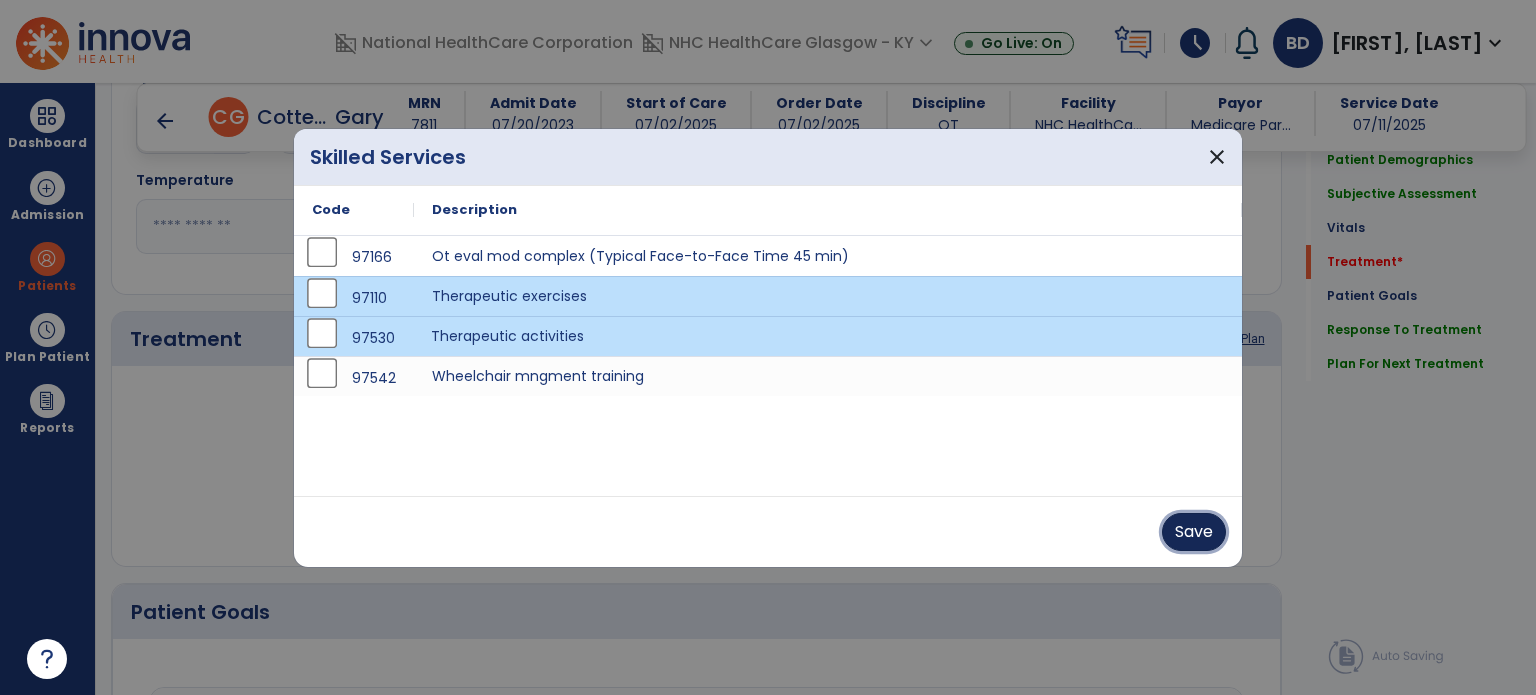click on "Save" at bounding box center (1194, 532) 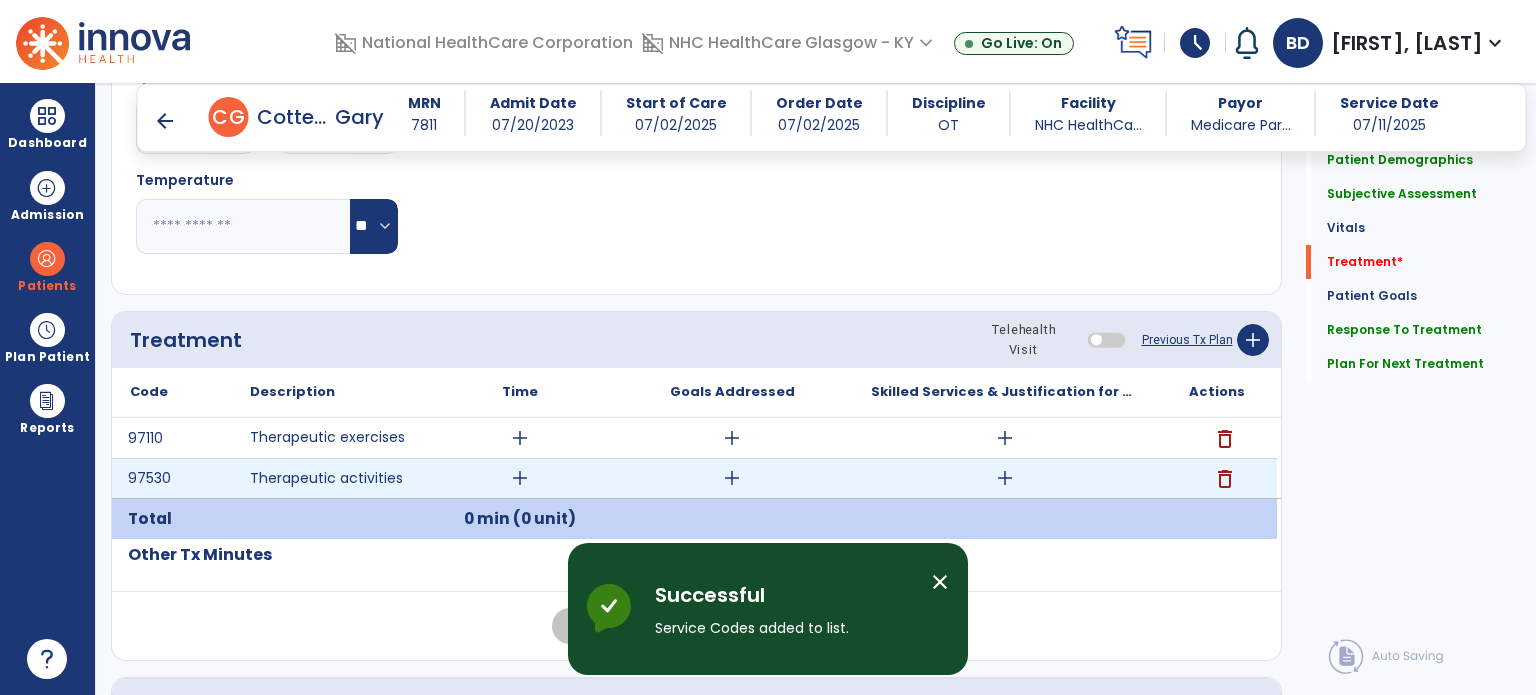 click on "add" at bounding box center [1004, 478] 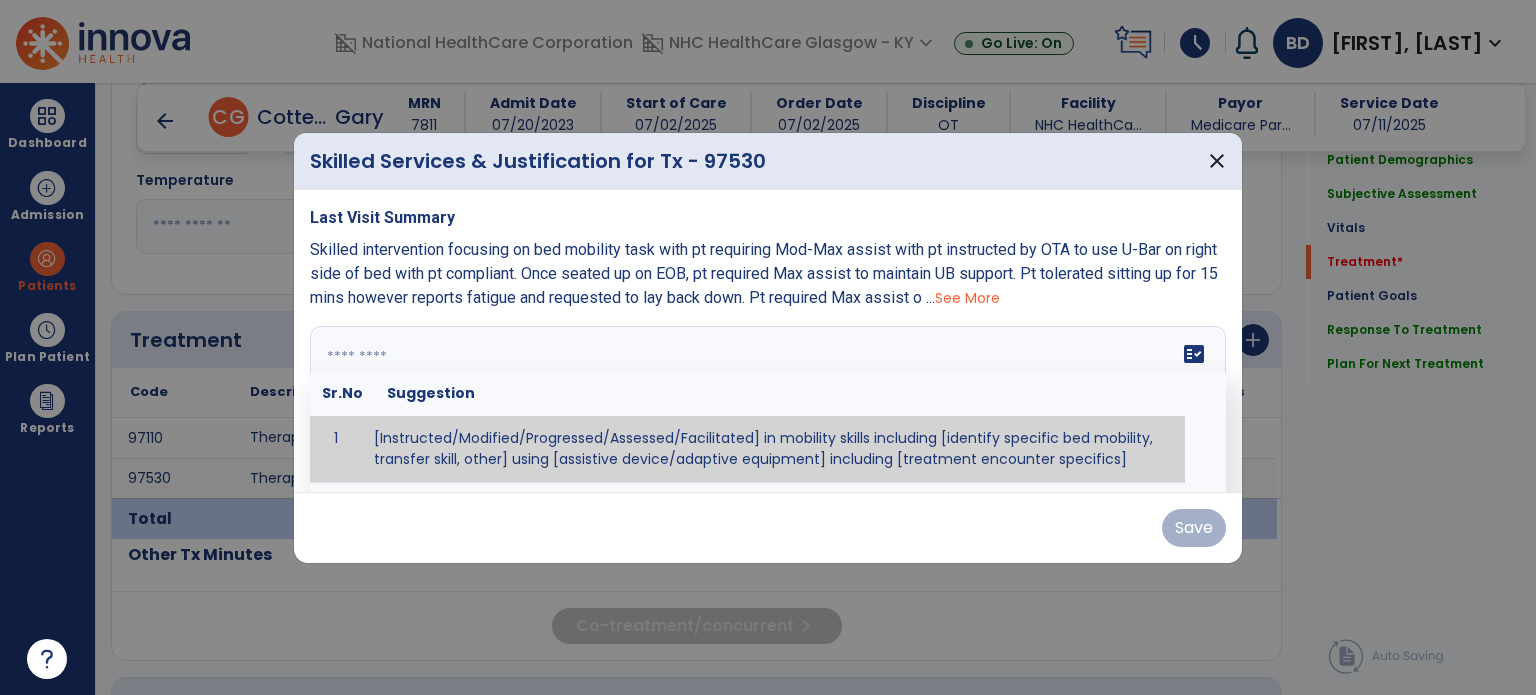 click at bounding box center (766, 401) 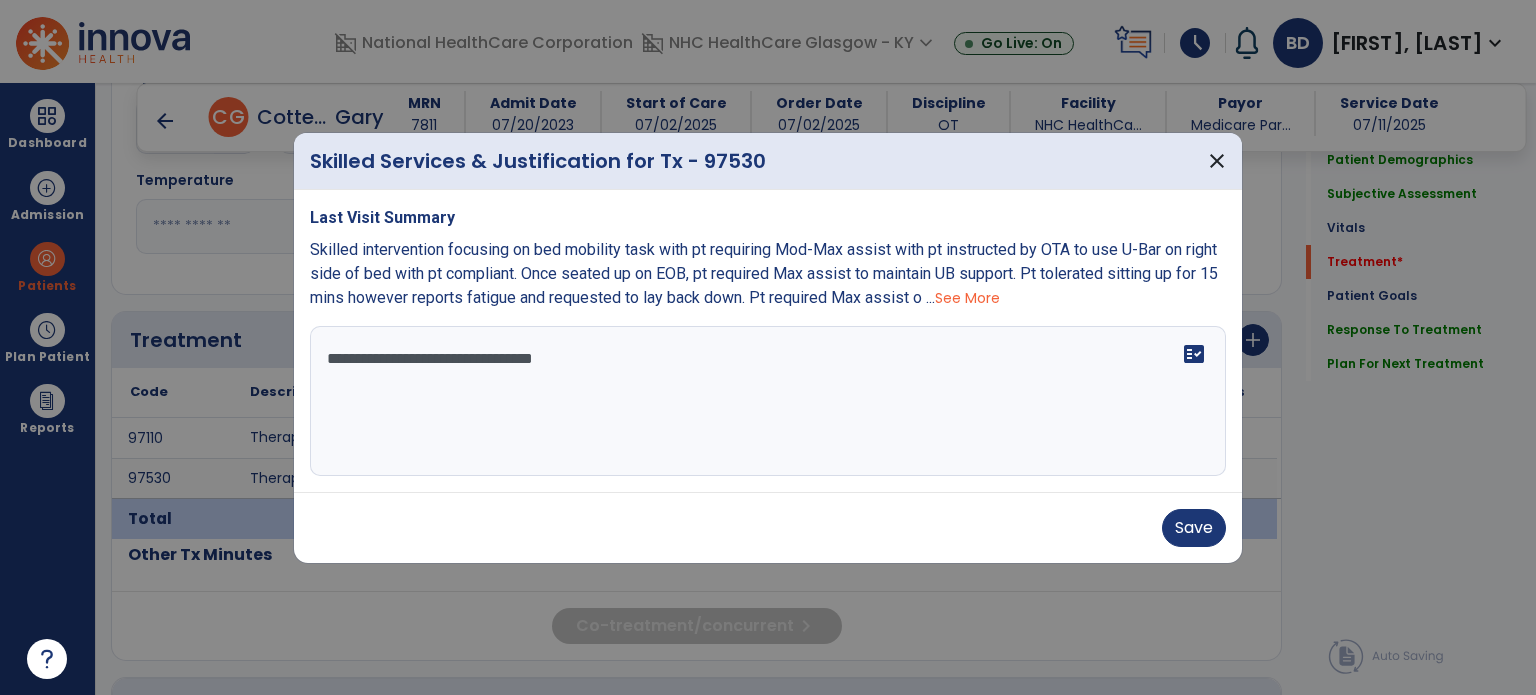 click at bounding box center (768, 347) 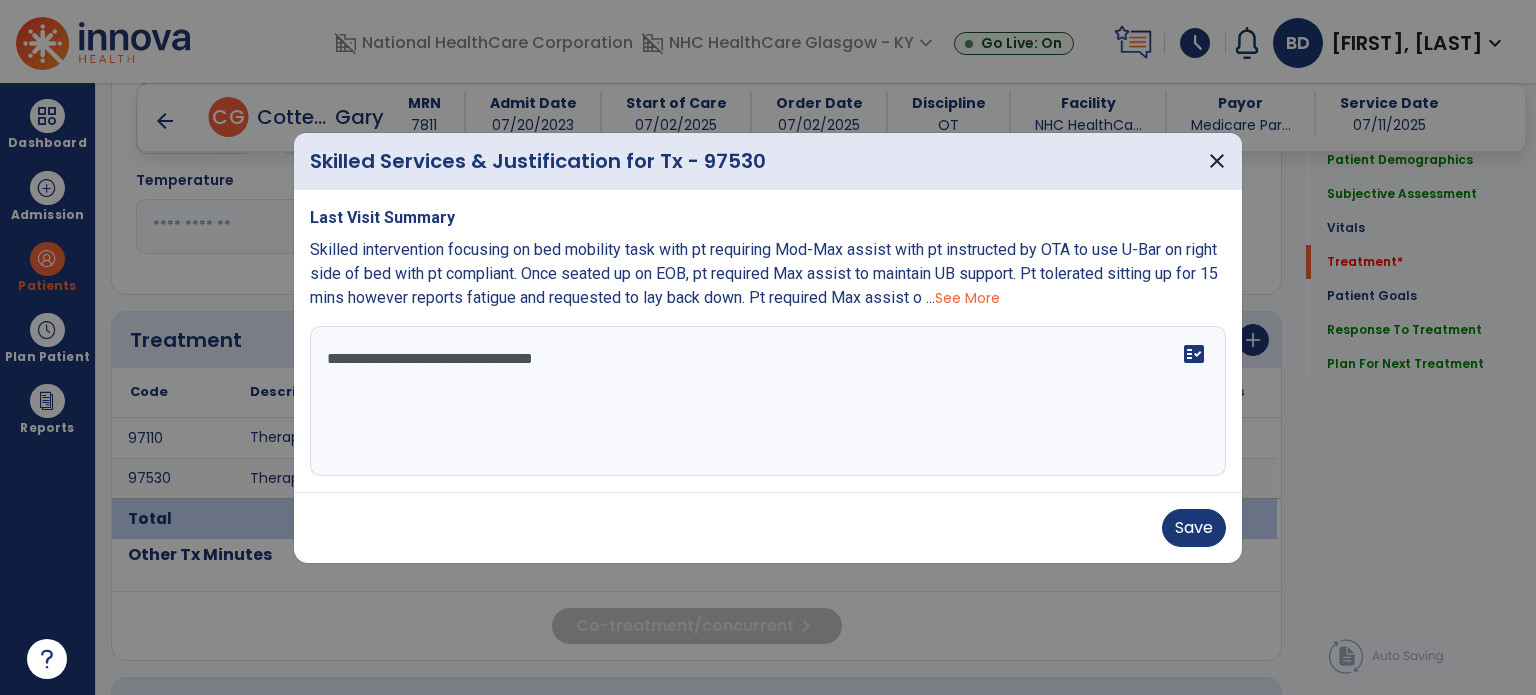 click on "**********" at bounding box center (768, 401) 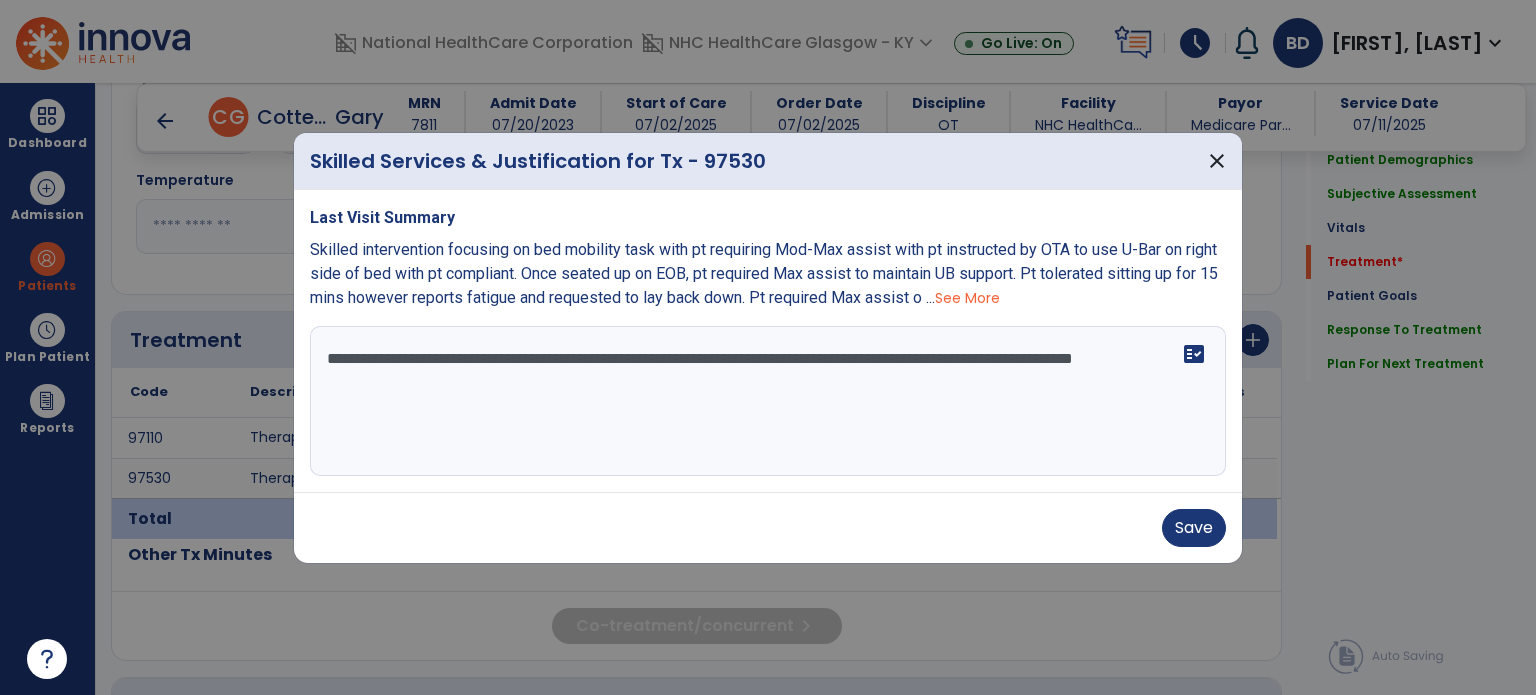 type on "**********" 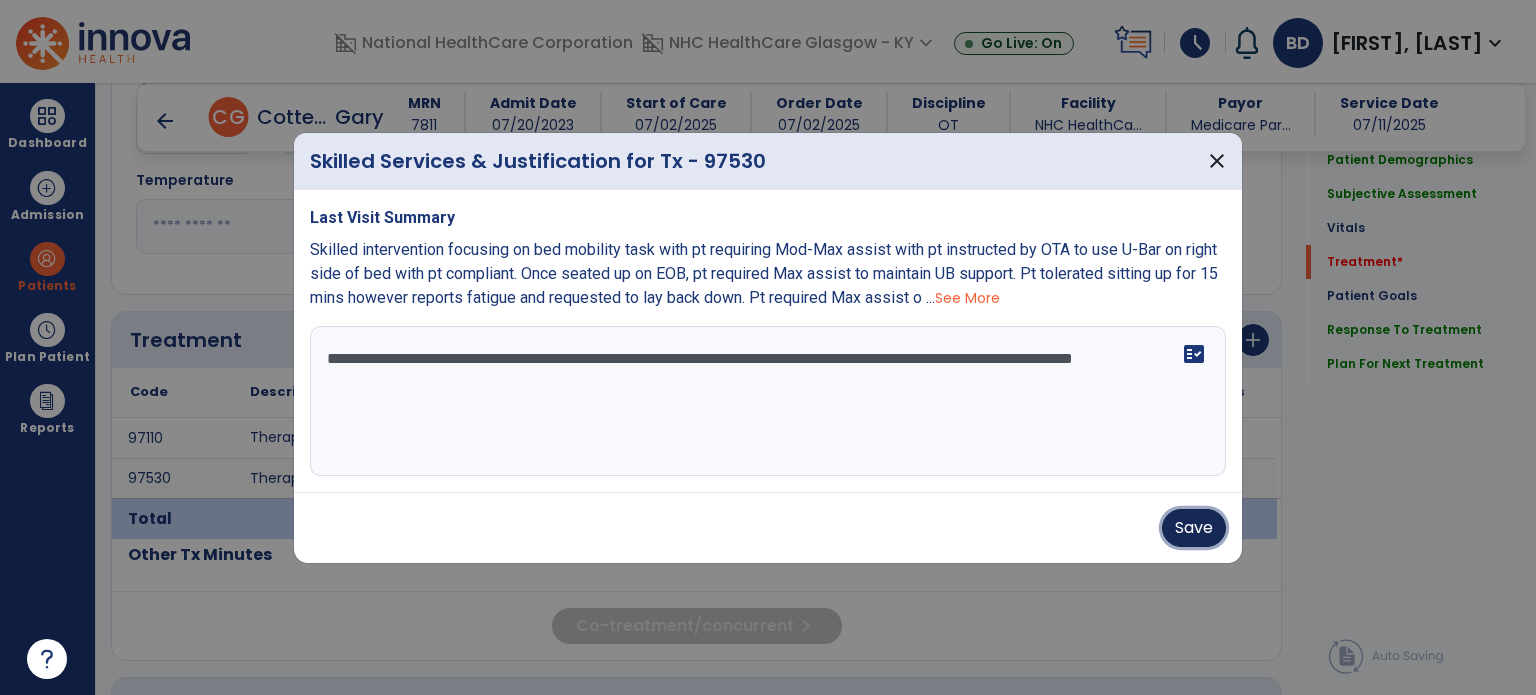 click on "Save" at bounding box center [1194, 528] 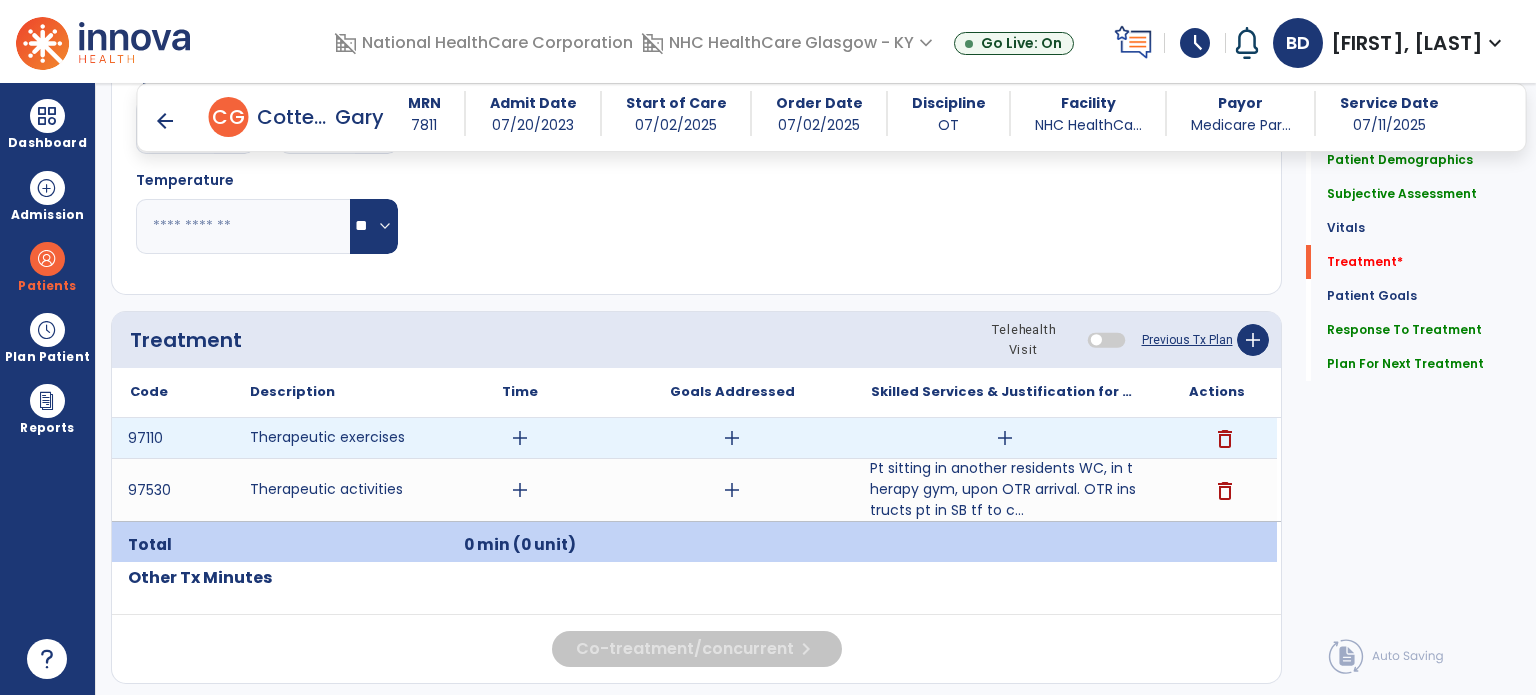 click on "add" at bounding box center (1005, 438) 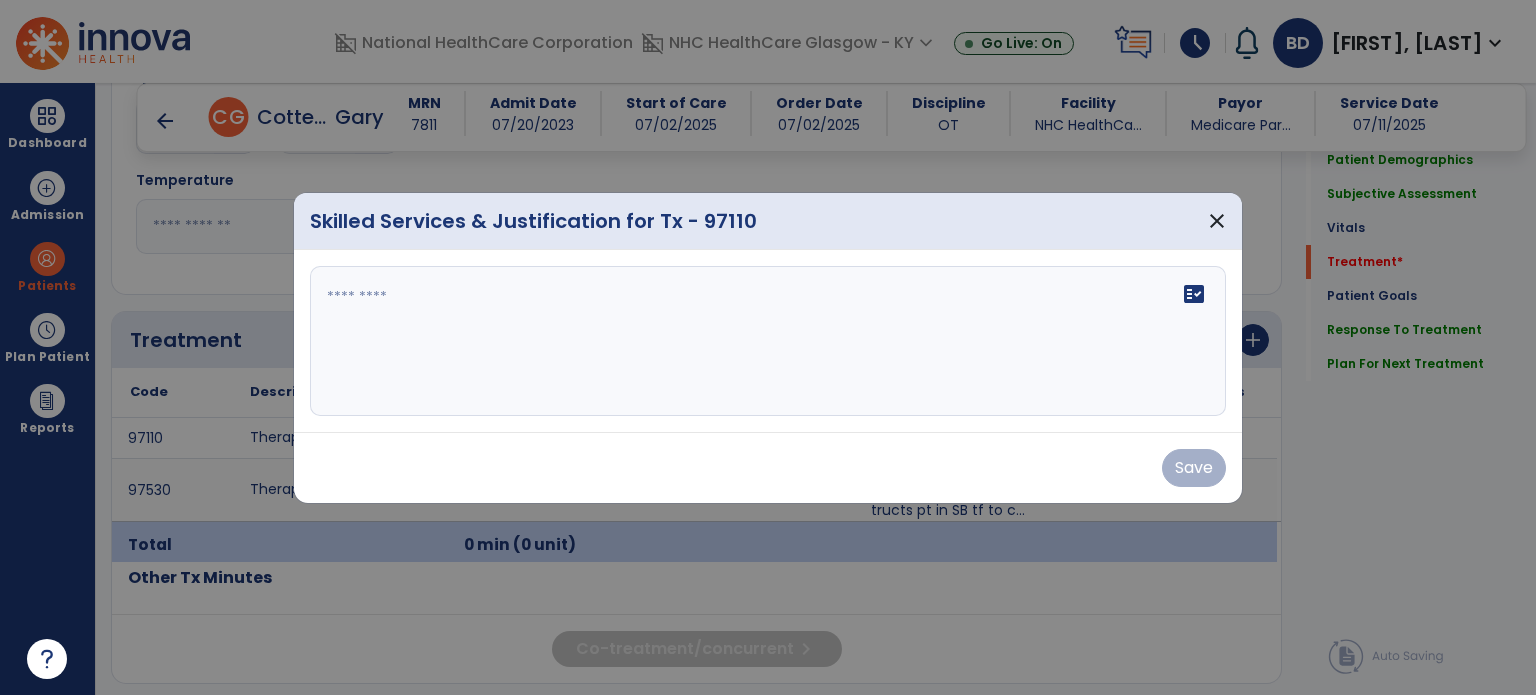 click on "fact_check" at bounding box center [768, 341] 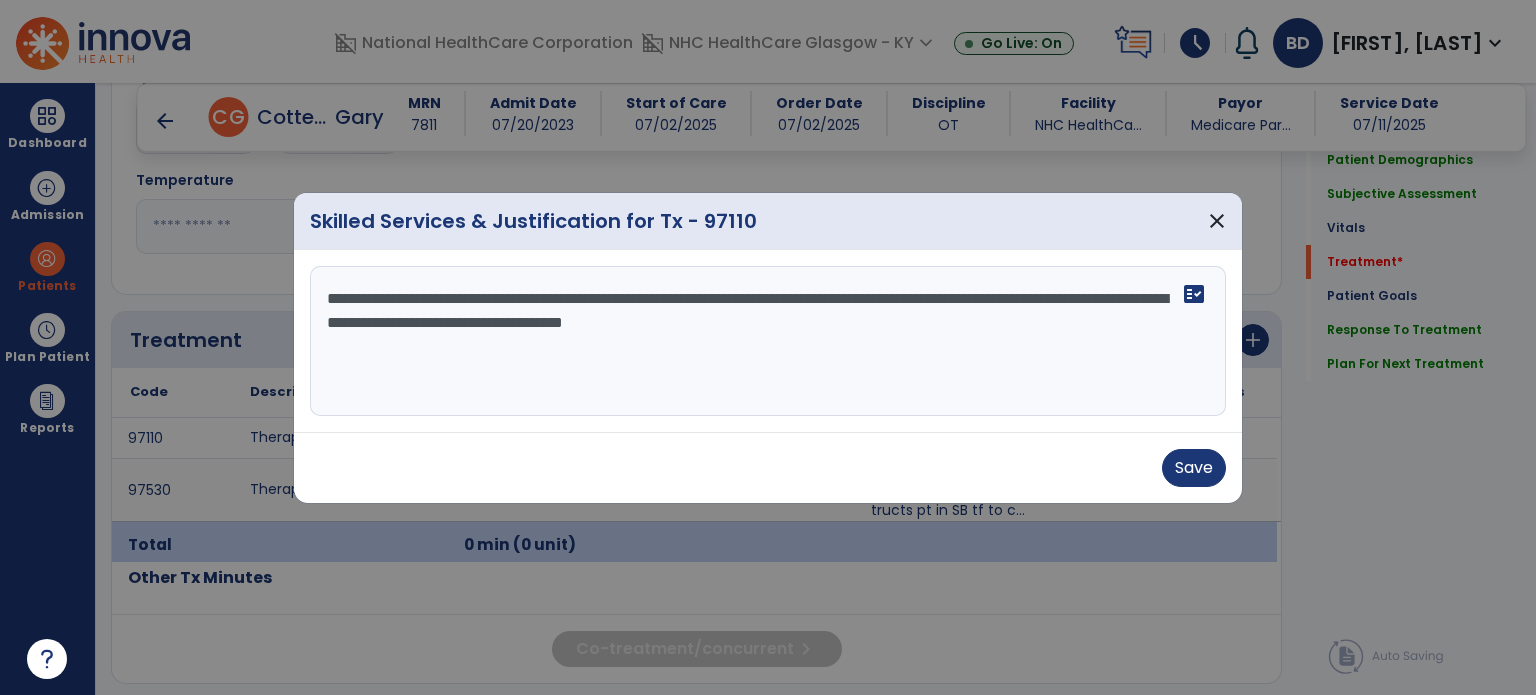 click on "**********" at bounding box center [768, 341] 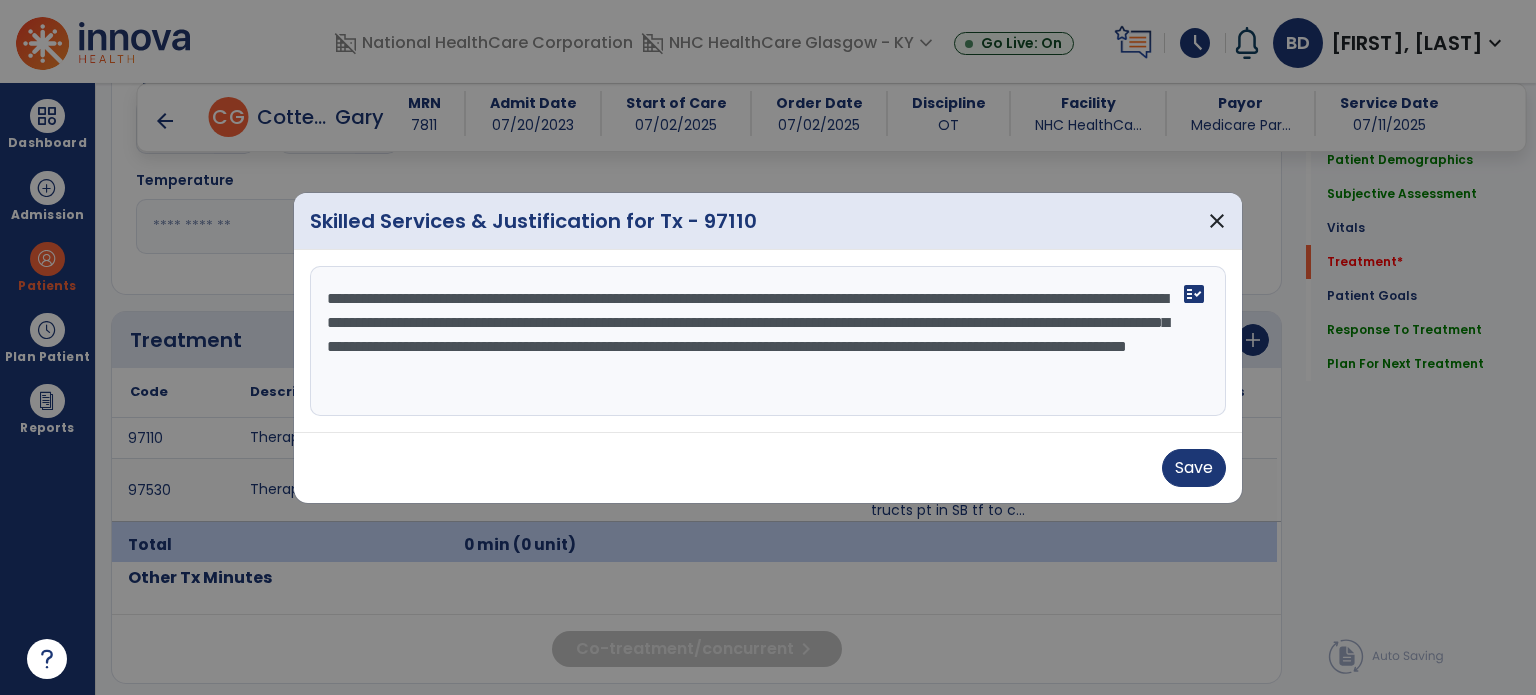 type on "**********" 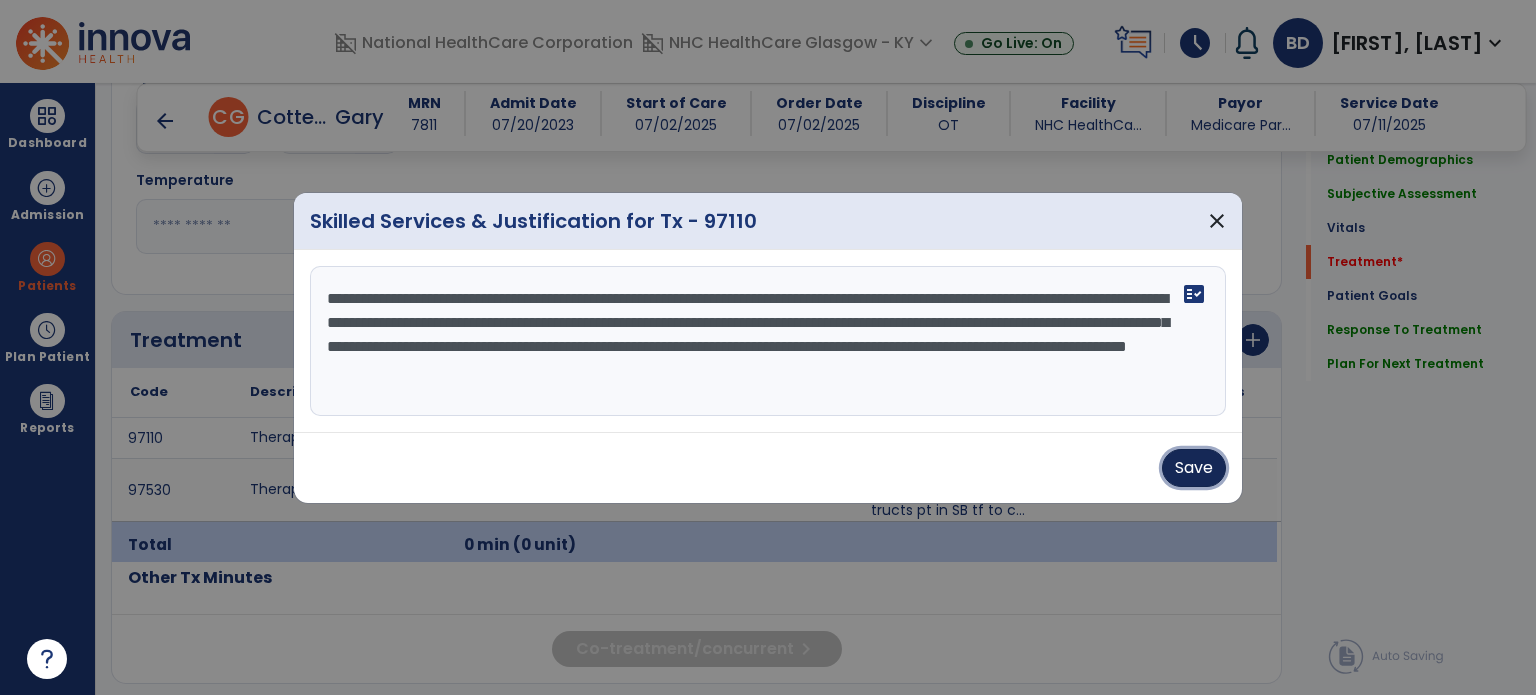 click on "Save" at bounding box center (1194, 468) 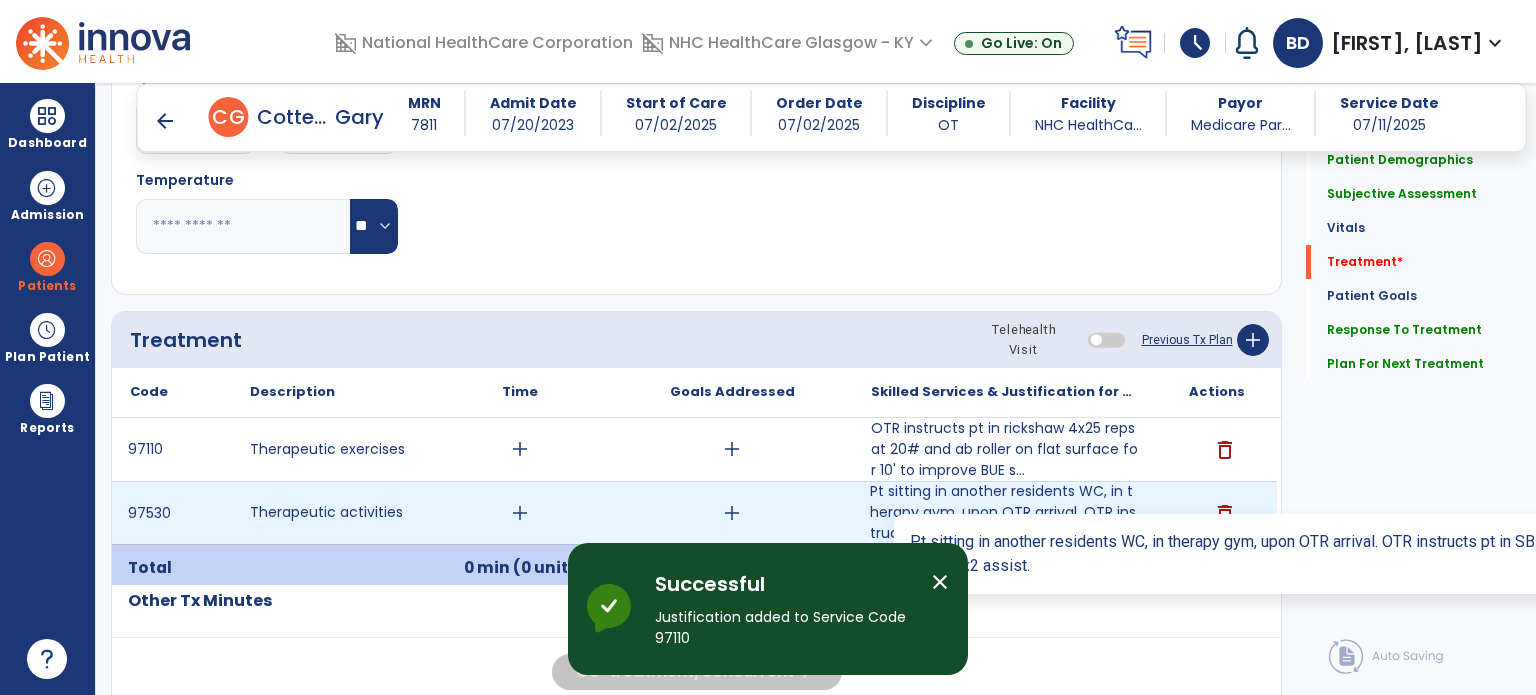 click on "Pt sitting in another residents WC, in therapy gym, upon OTR arrival. OTR instructs pt in SB tf to c..." at bounding box center [1004, 512] 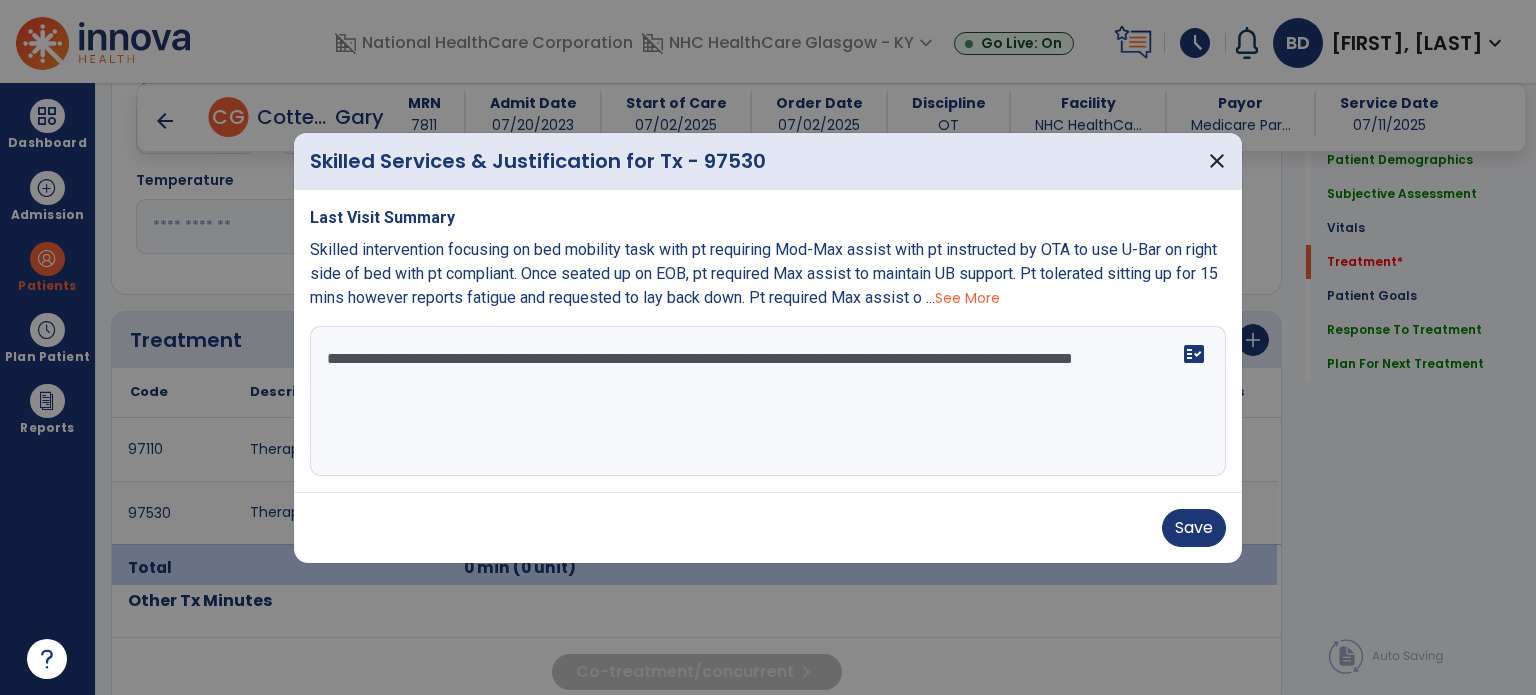click on "**********" at bounding box center [768, 401] 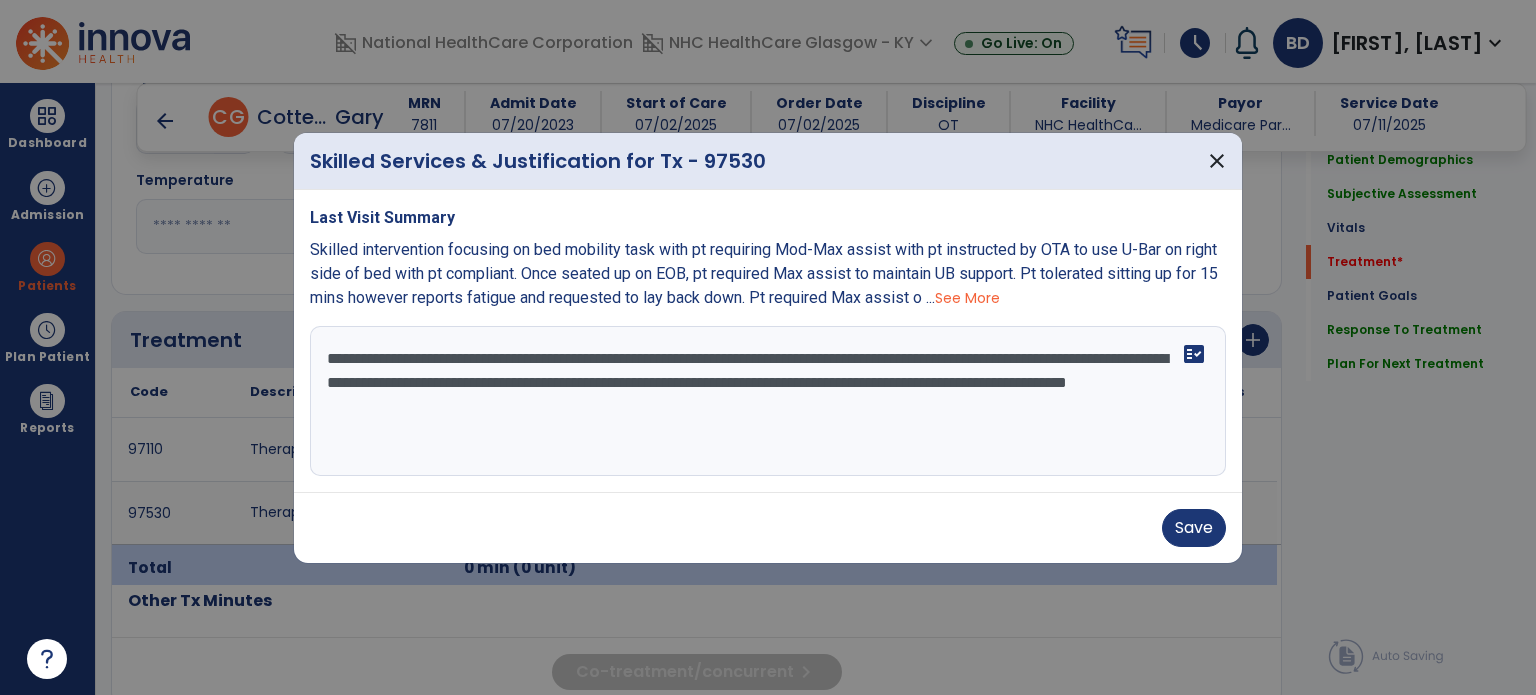click on "**********" at bounding box center (768, 401) 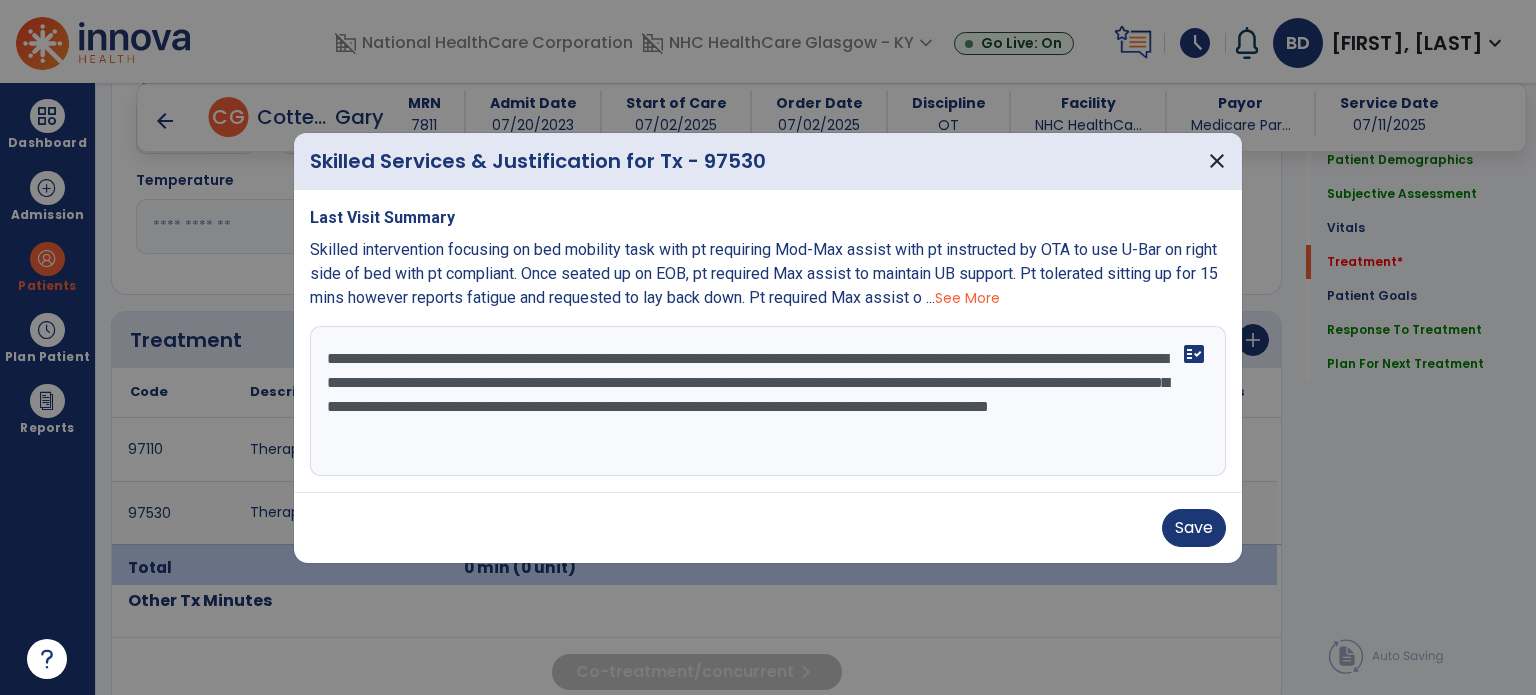 drag, startPoint x: 690, startPoint y: 406, endPoint x: 1187, endPoint y: 522, distance: 510.35773 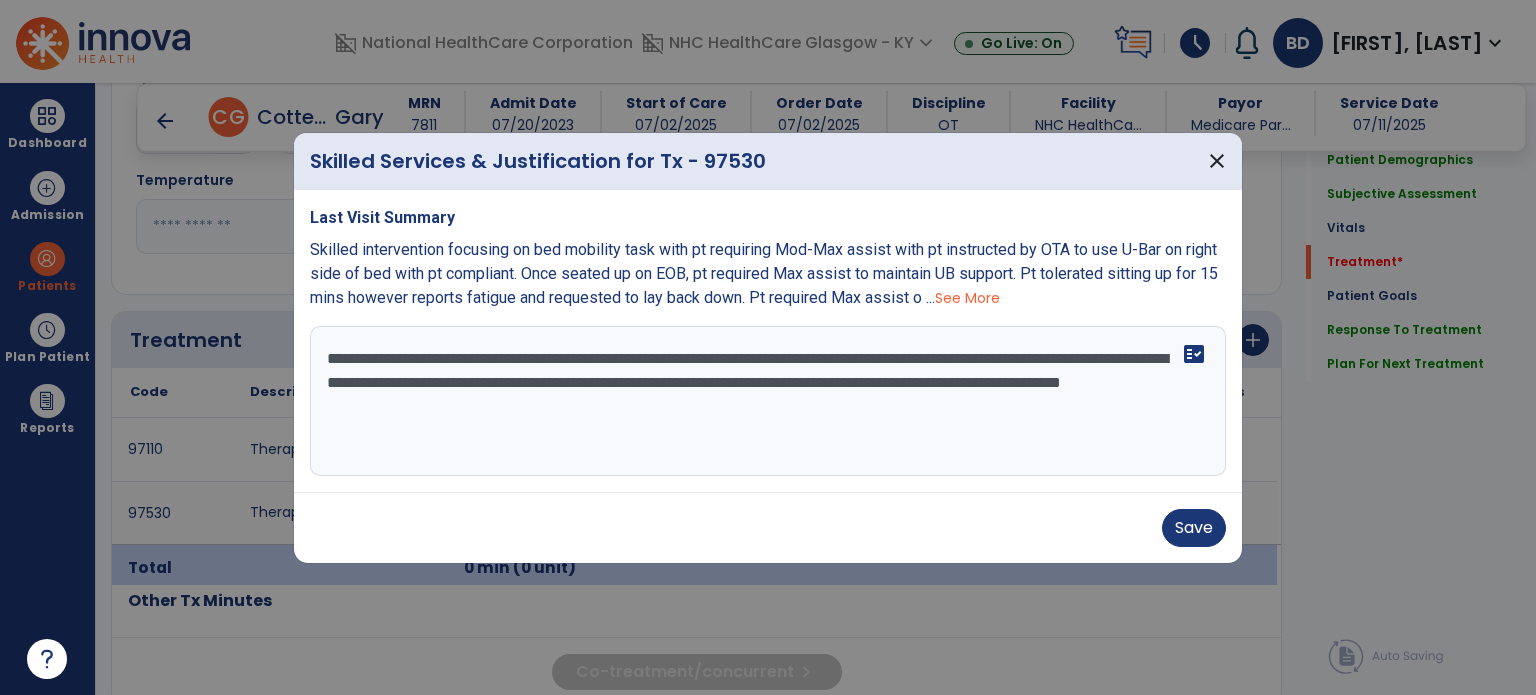 click on "**********" at bounding box center (768, 401) 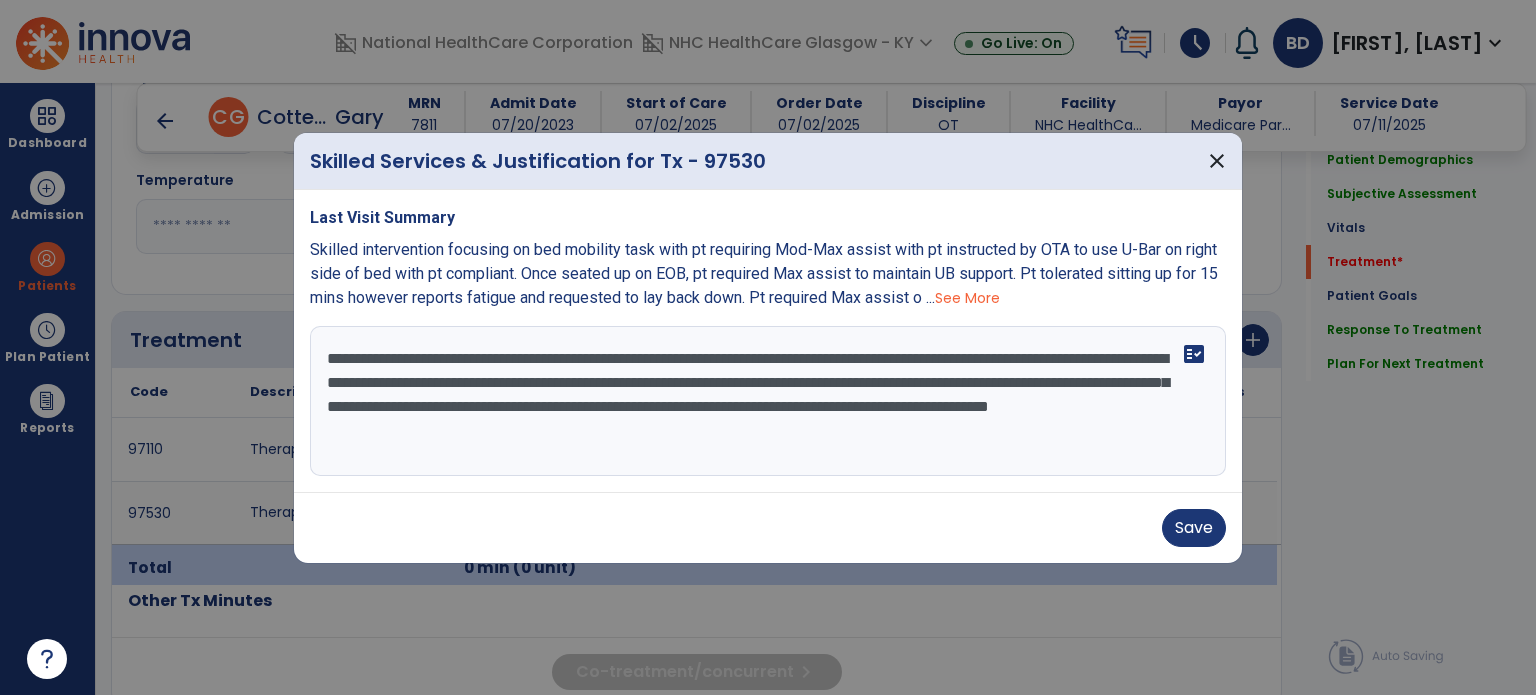 type on "**********" 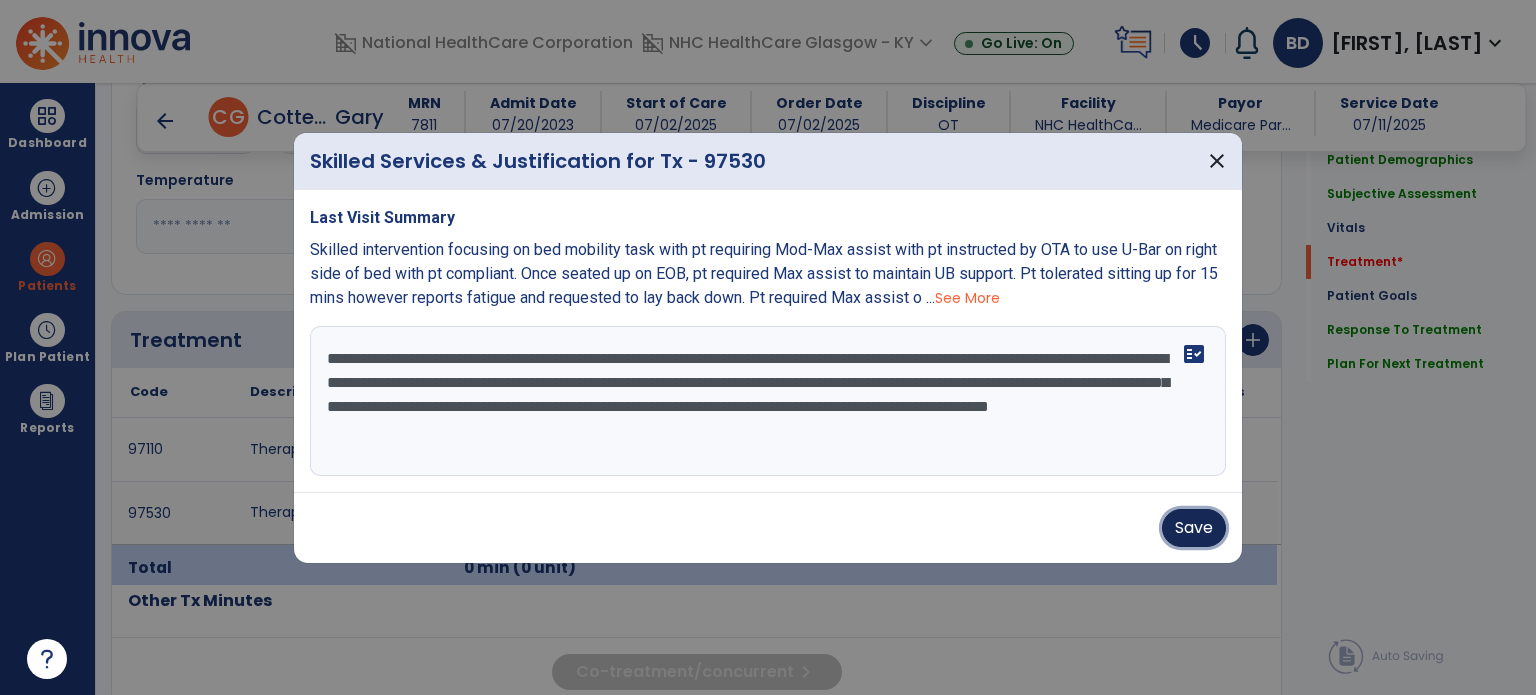 click on "Save" at bounding box center [1194, 528] 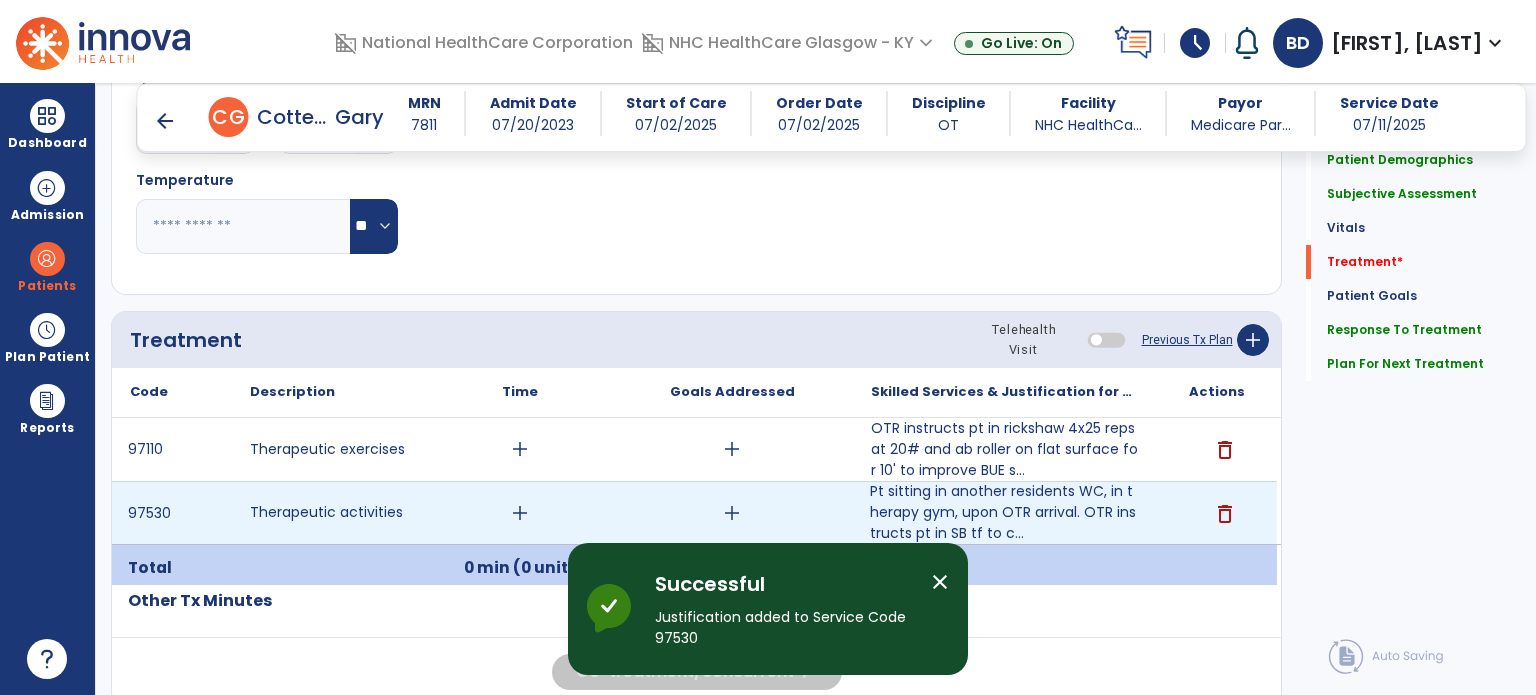 click on "add" at bounding box center (732, 513) 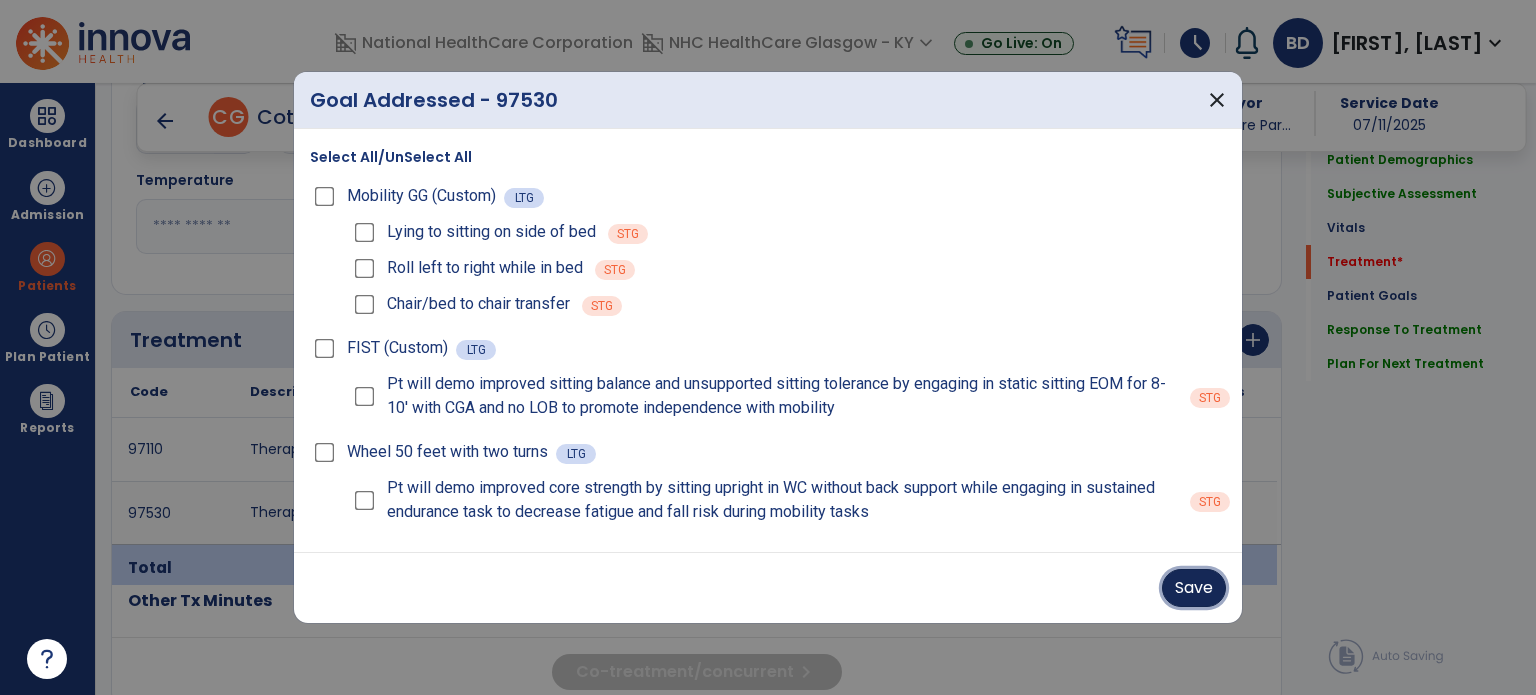 click on "Save" at bounding box center (1194, 588) 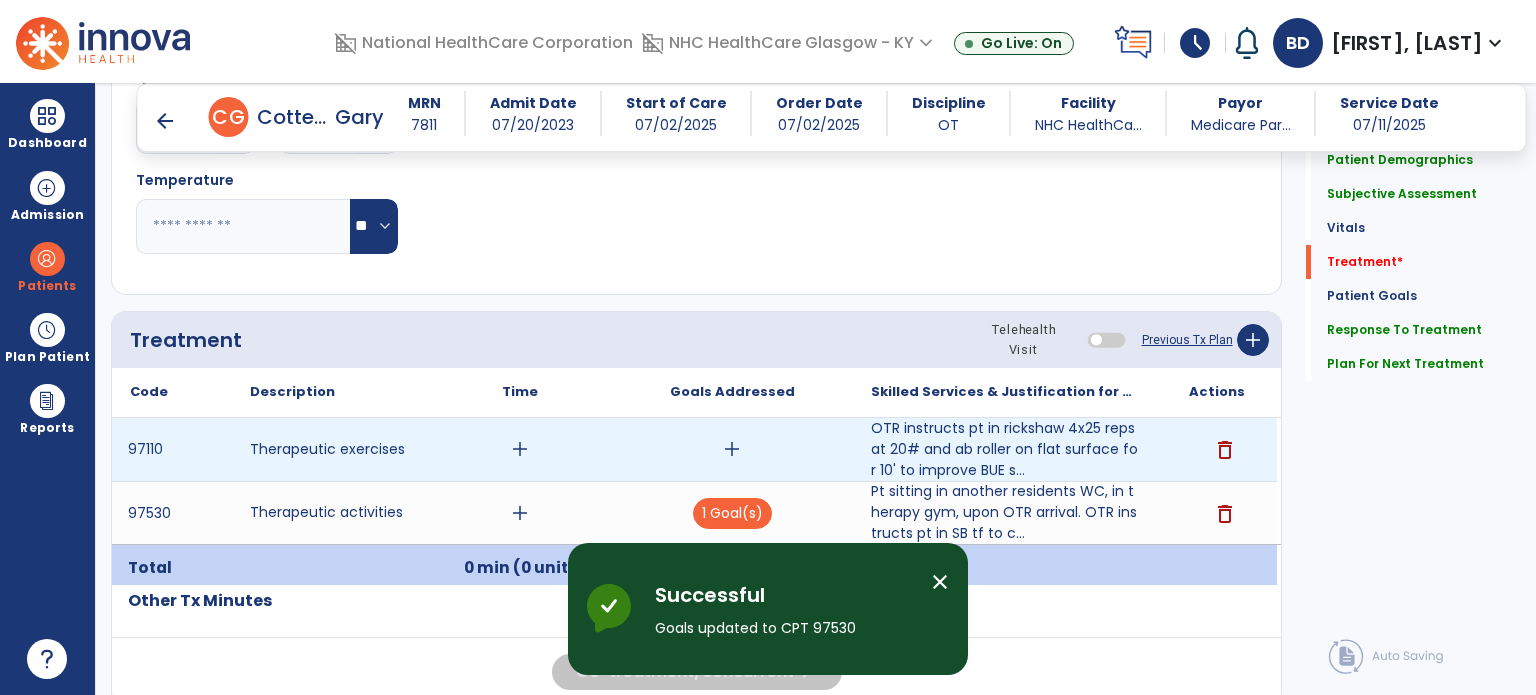 click on "add" at bounding box center [732, 449] 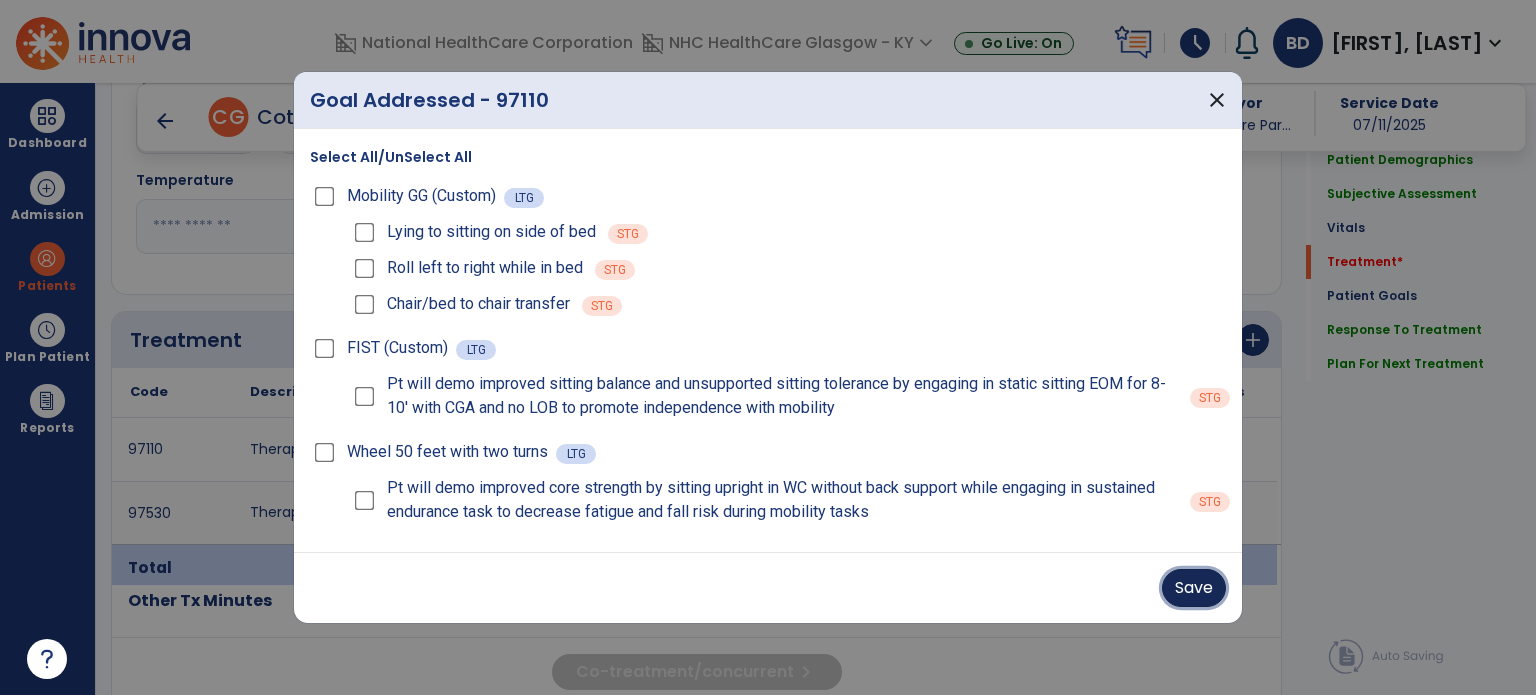 click on "Save" at bounding box center (1194, 588) 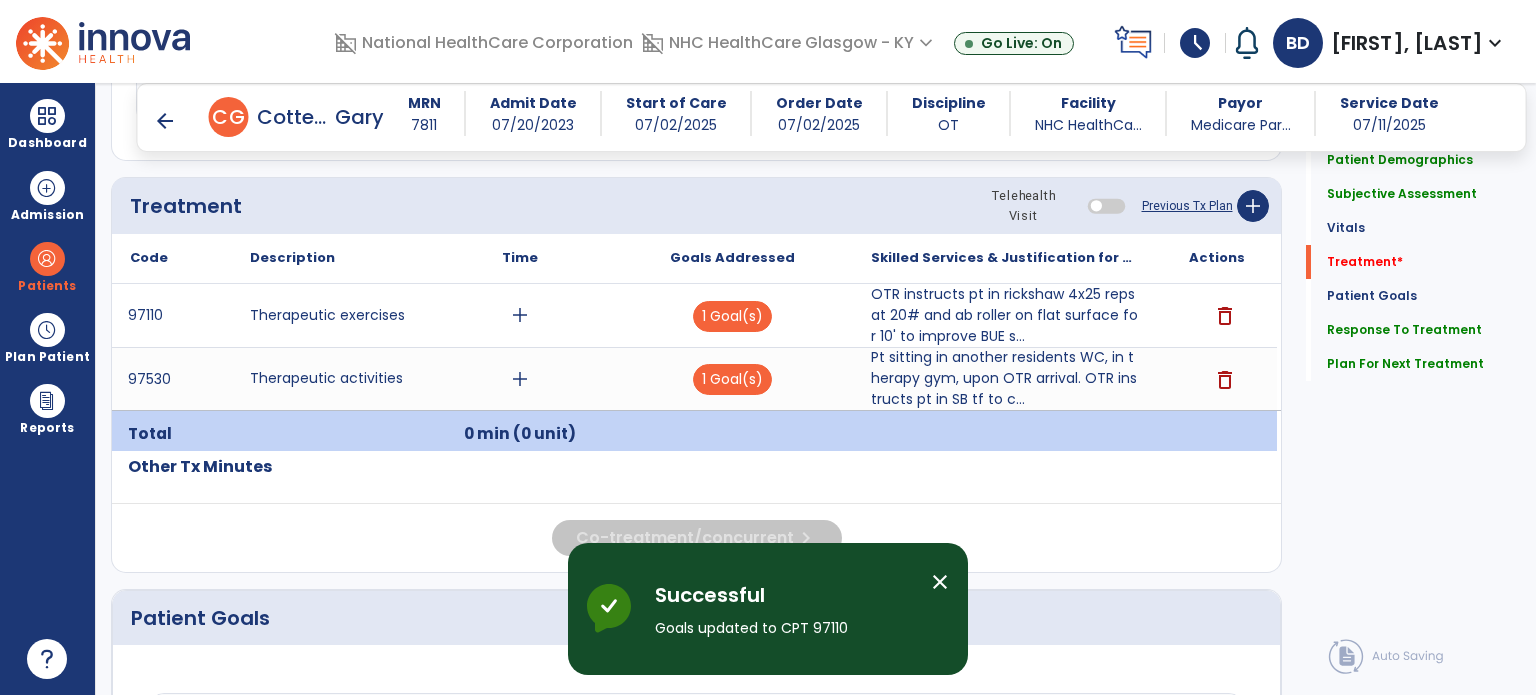 scroll, scrollTop: 1071, scrollLeft: 0, axis: vertical 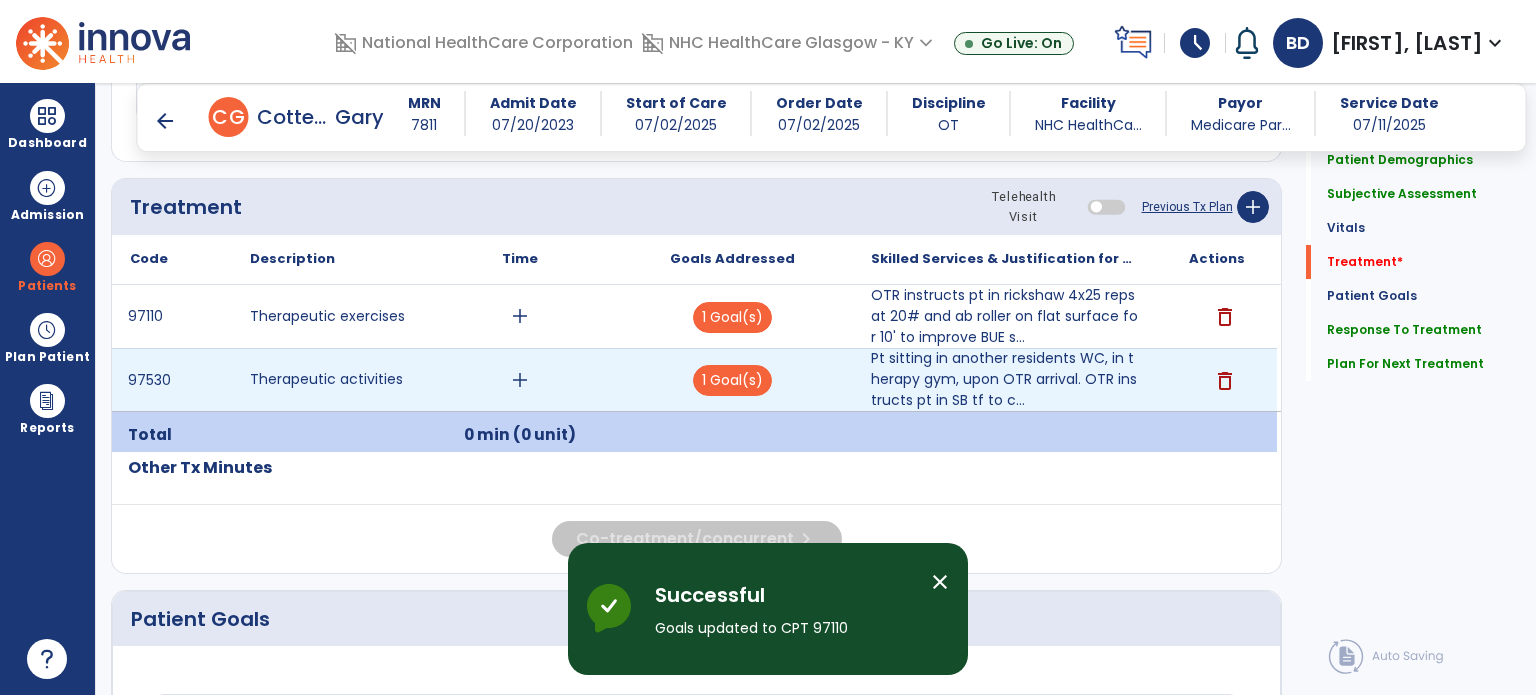 click on "add" at bounding box center (520, 380) 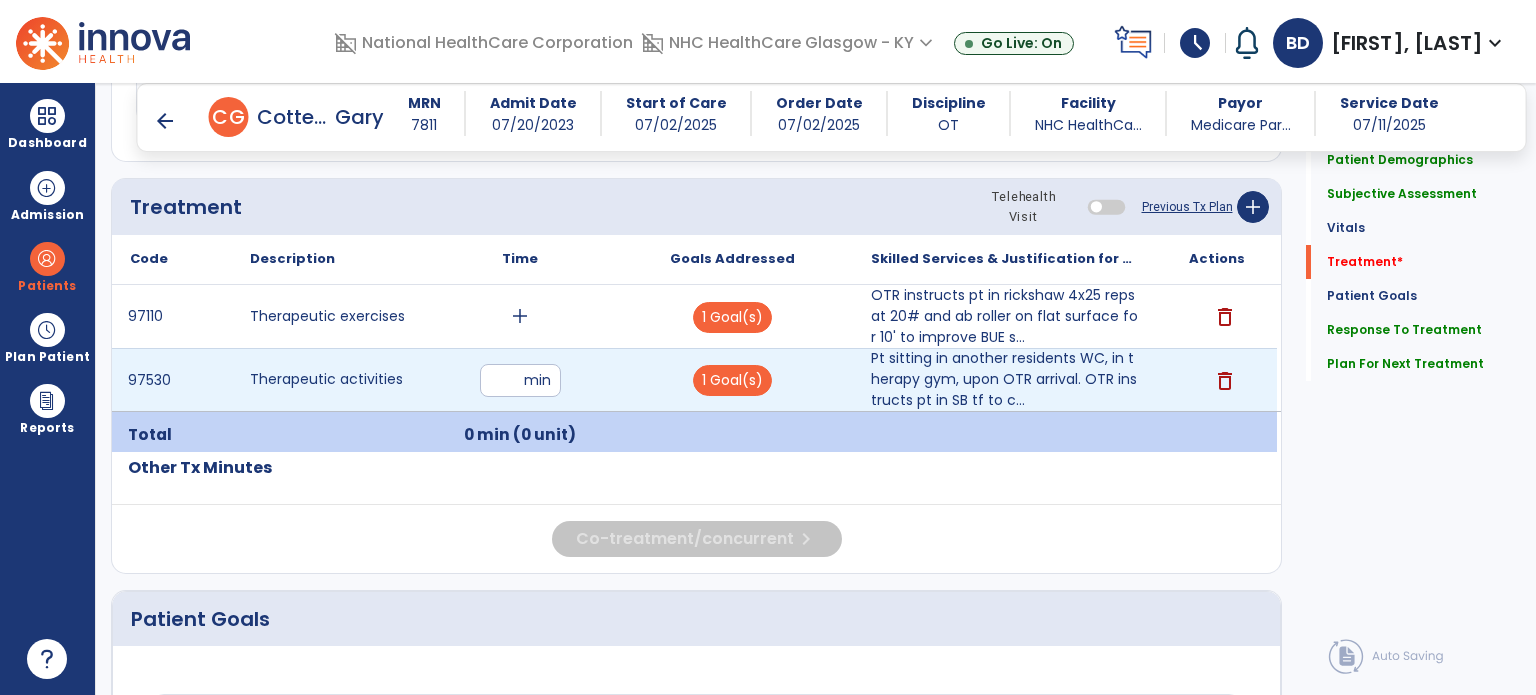 type on "**" 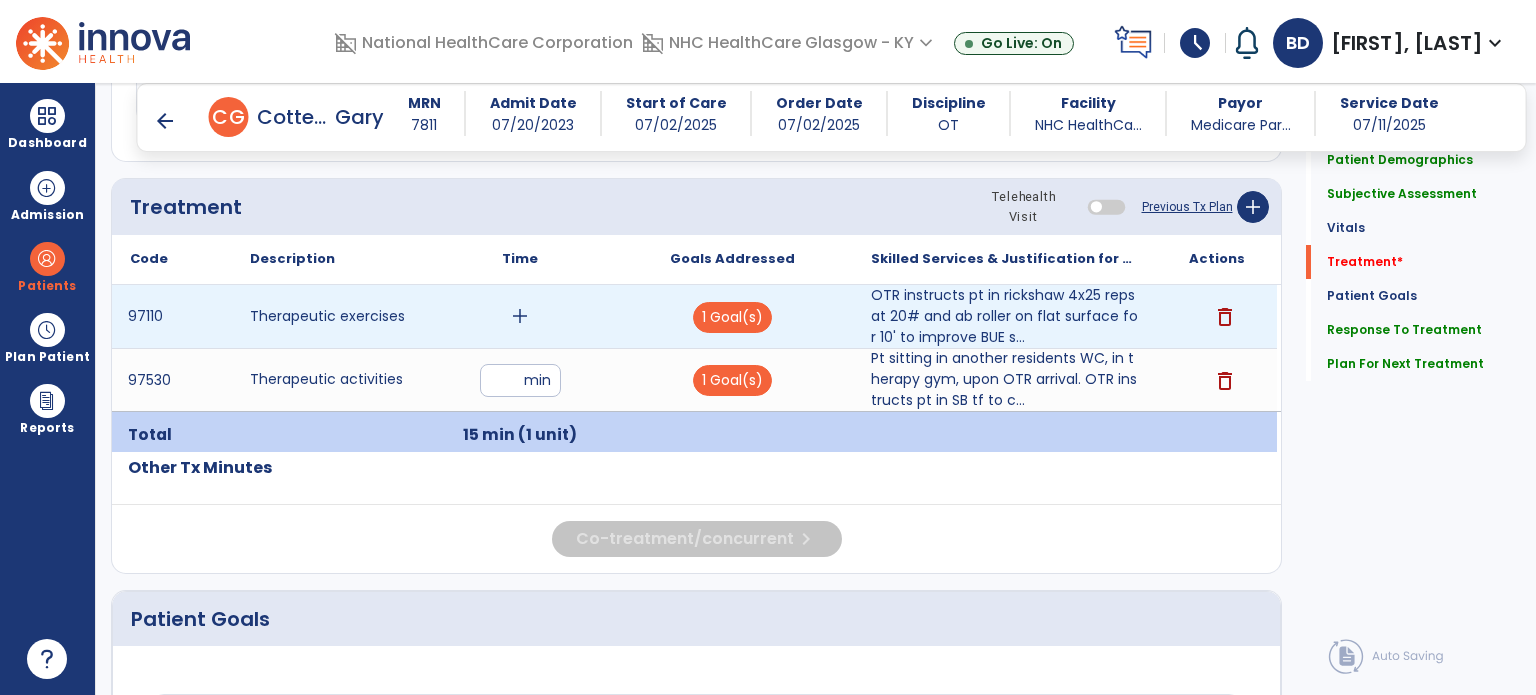 click on "add" at bounding box center [520, 316] 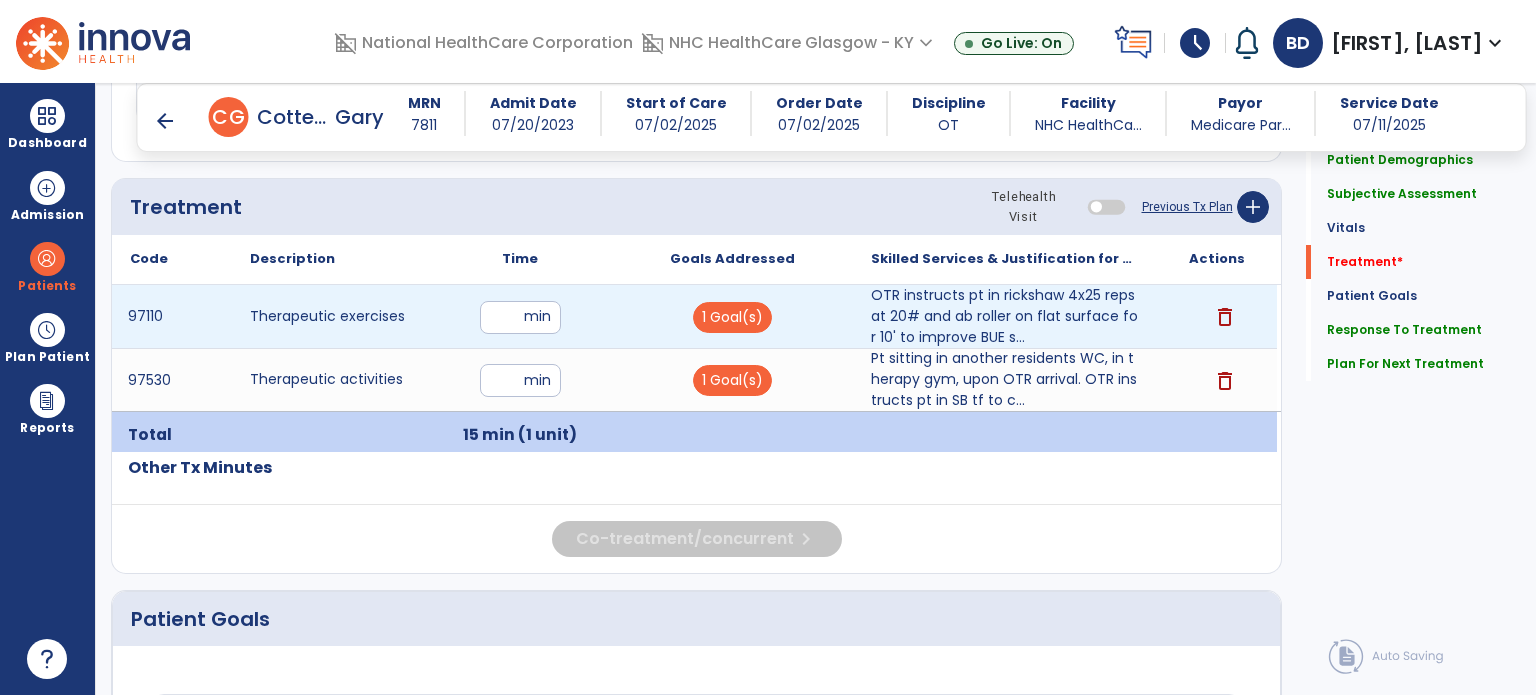 type on "**" 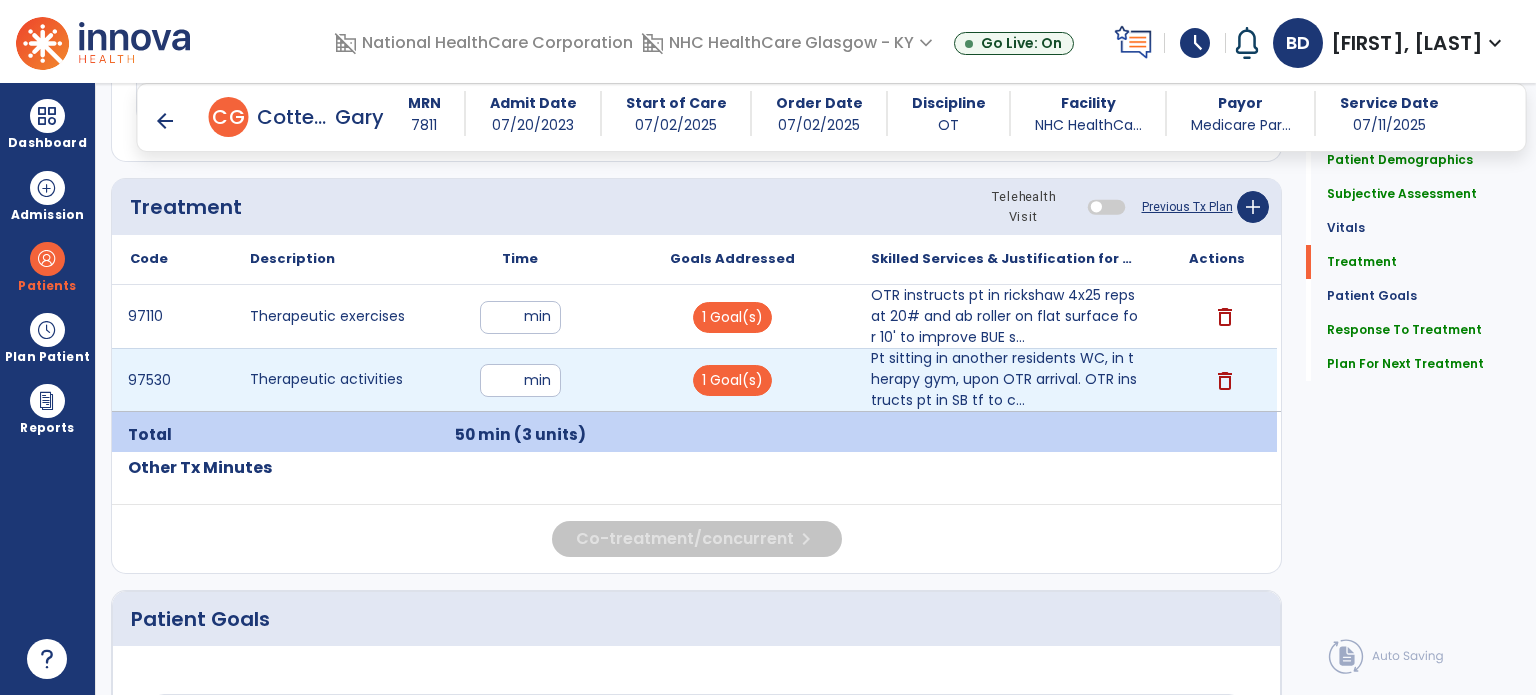 click on "**" at bounding box center (520, 380) 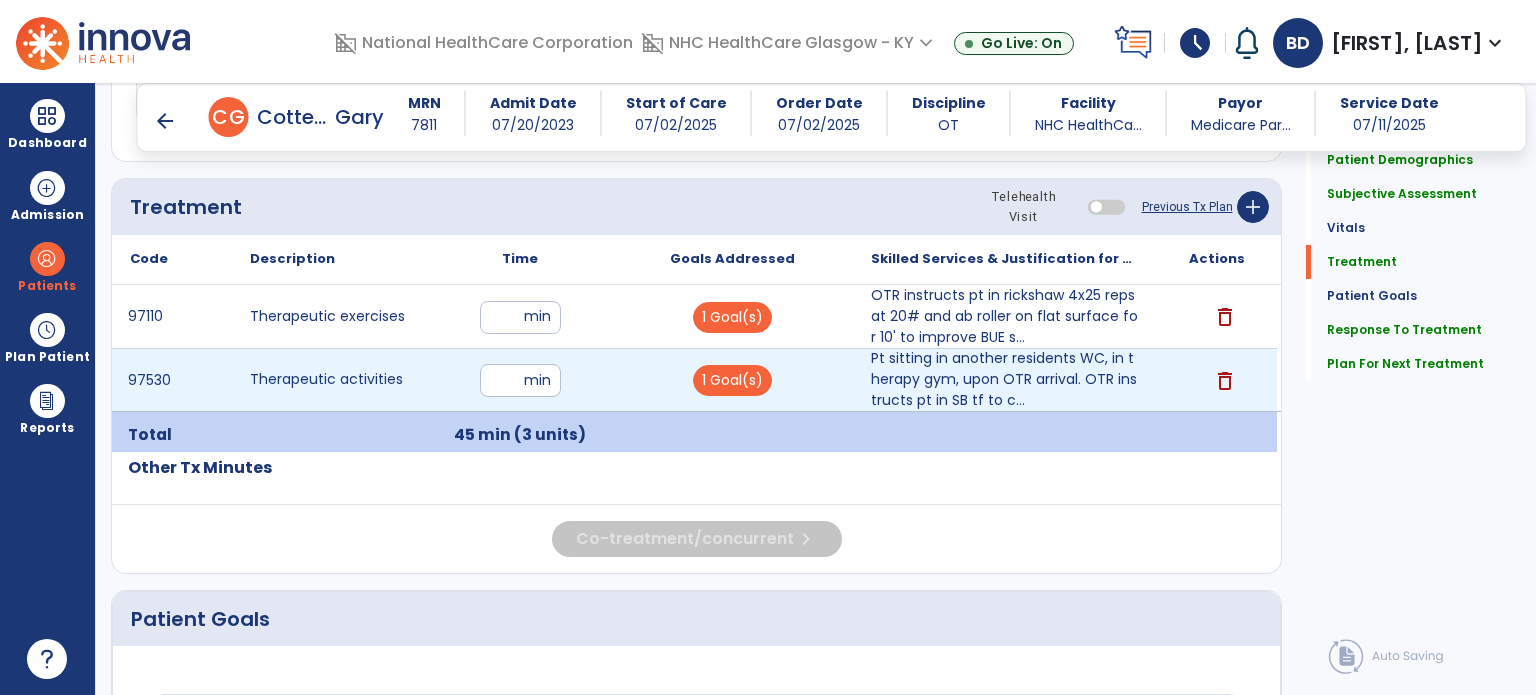 click on "**" at bounding box center [520, 380] 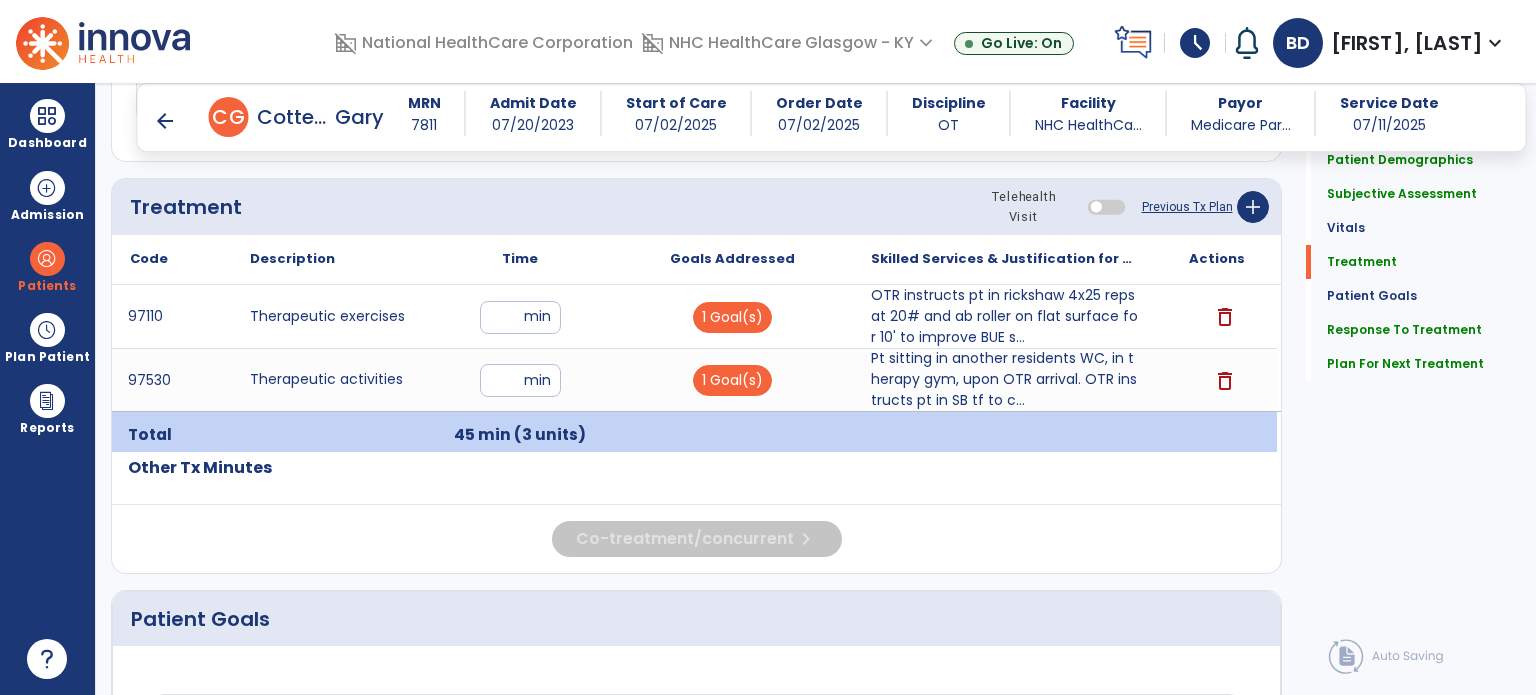 click on "Code
Description
Time" 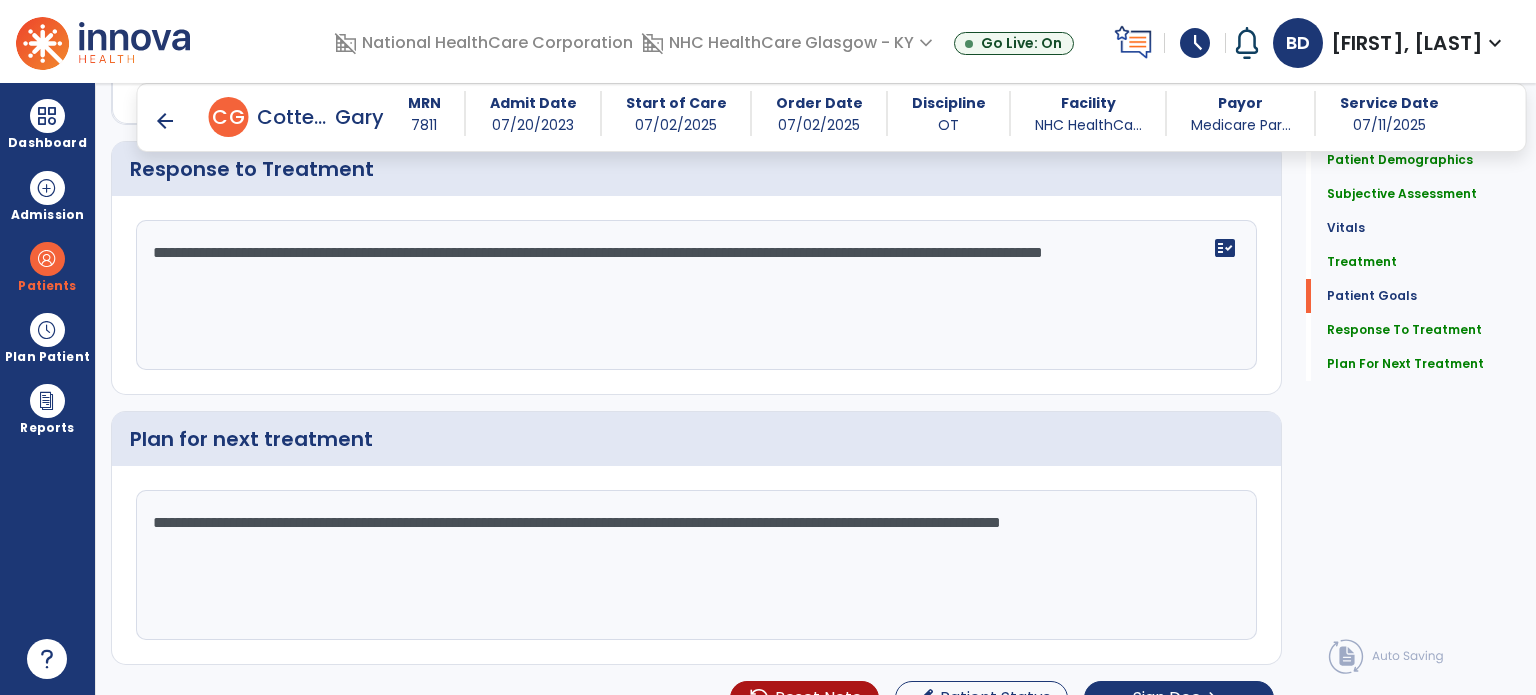 scroll, scrollTop: 2892, scrollLeft: 0, axis: vertical 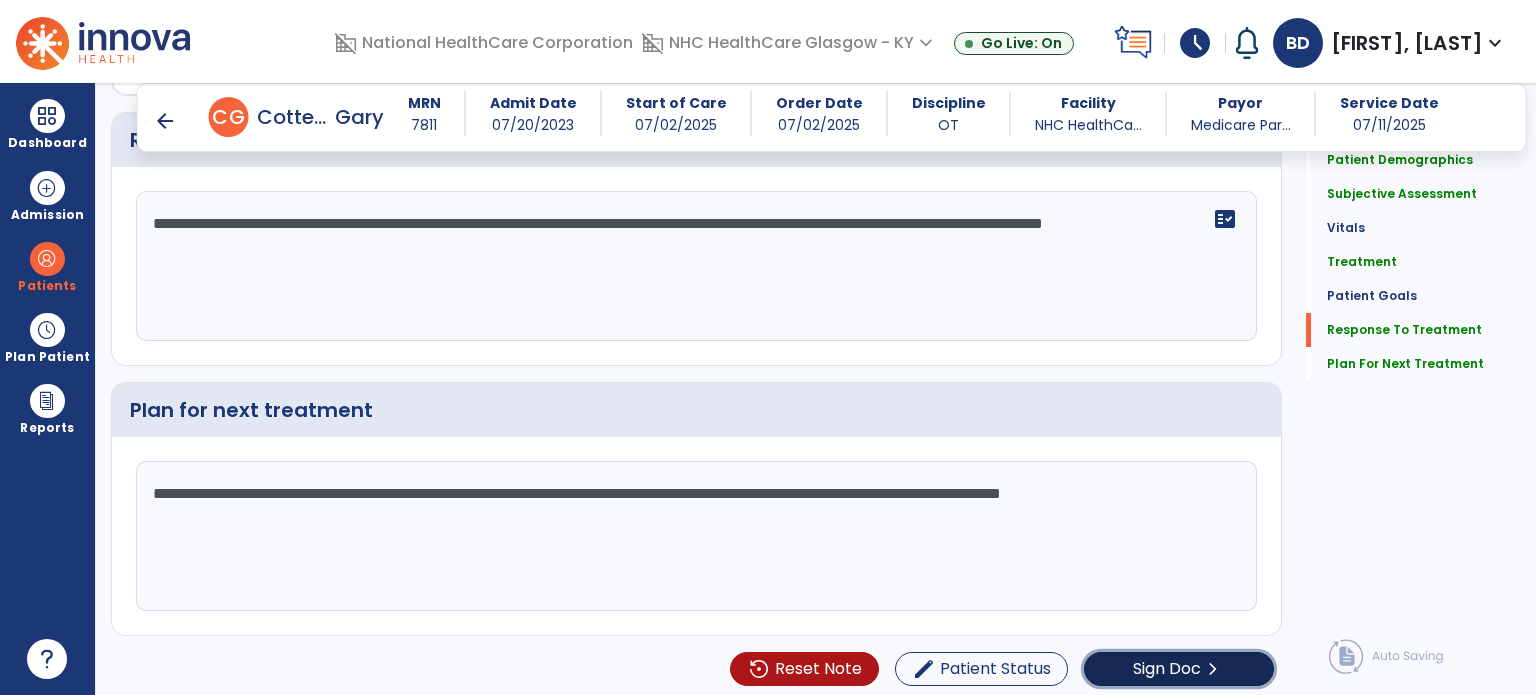drag, startPoint x: 1183, startPoint y: 691, endPoint x: 1130, endPoint y: 649, distance: 67.62396 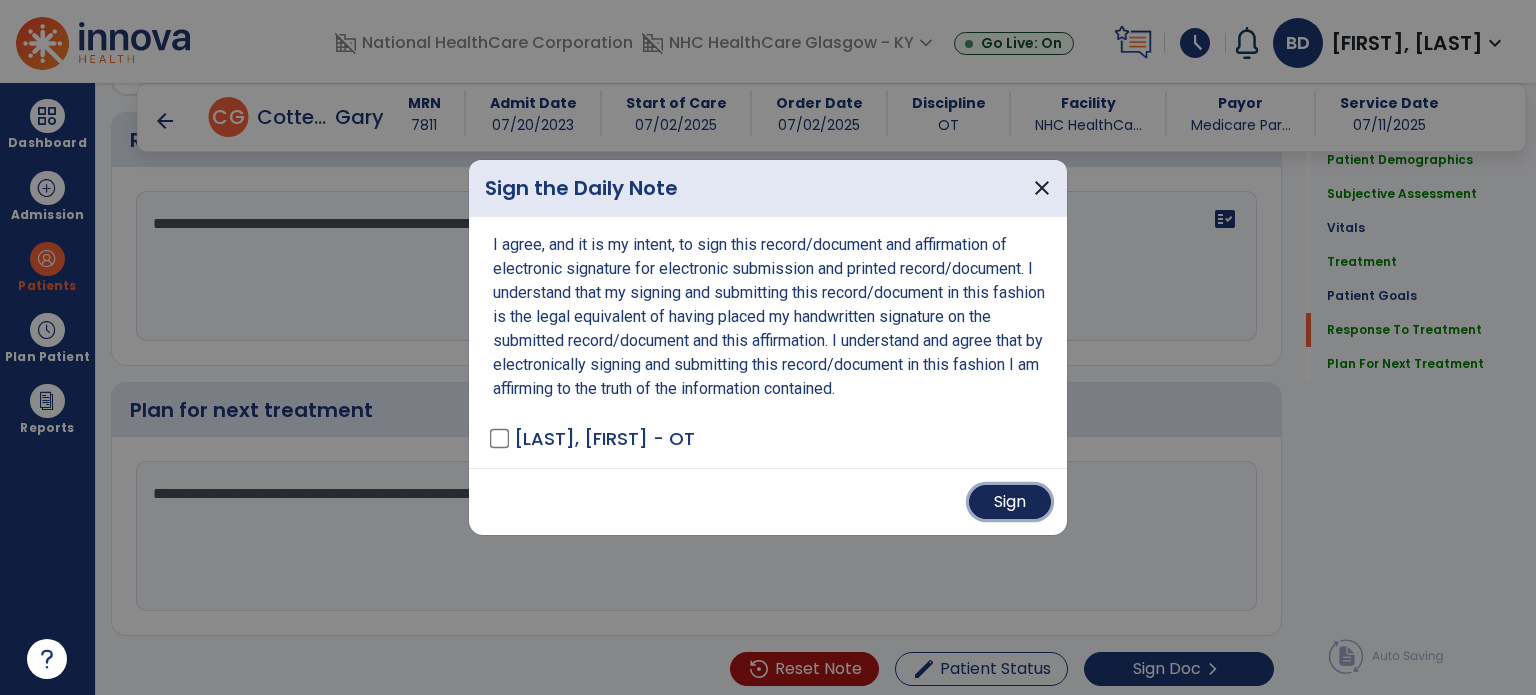 click on "Sign" at bounding box center (1010, 502) 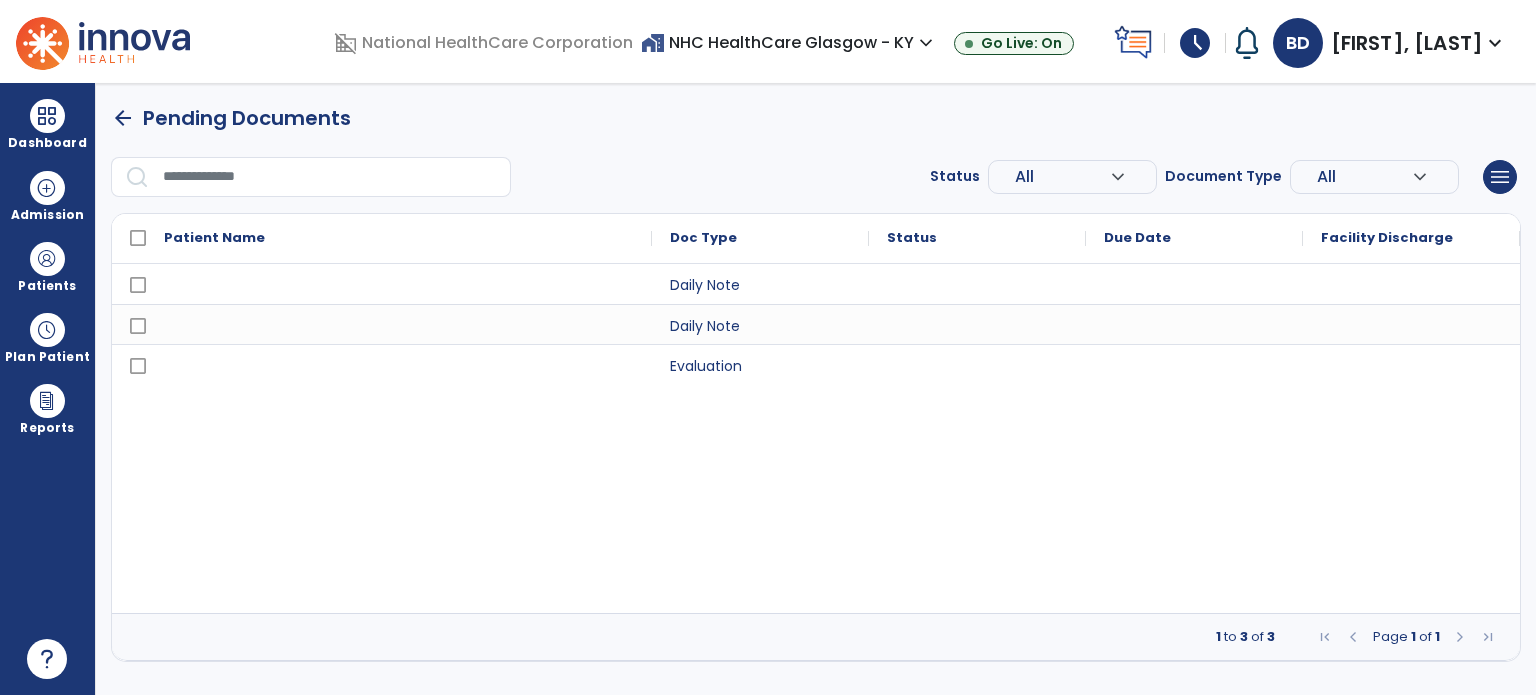scroll, scrollTop: 0, scrollLeft: 0, axis: both 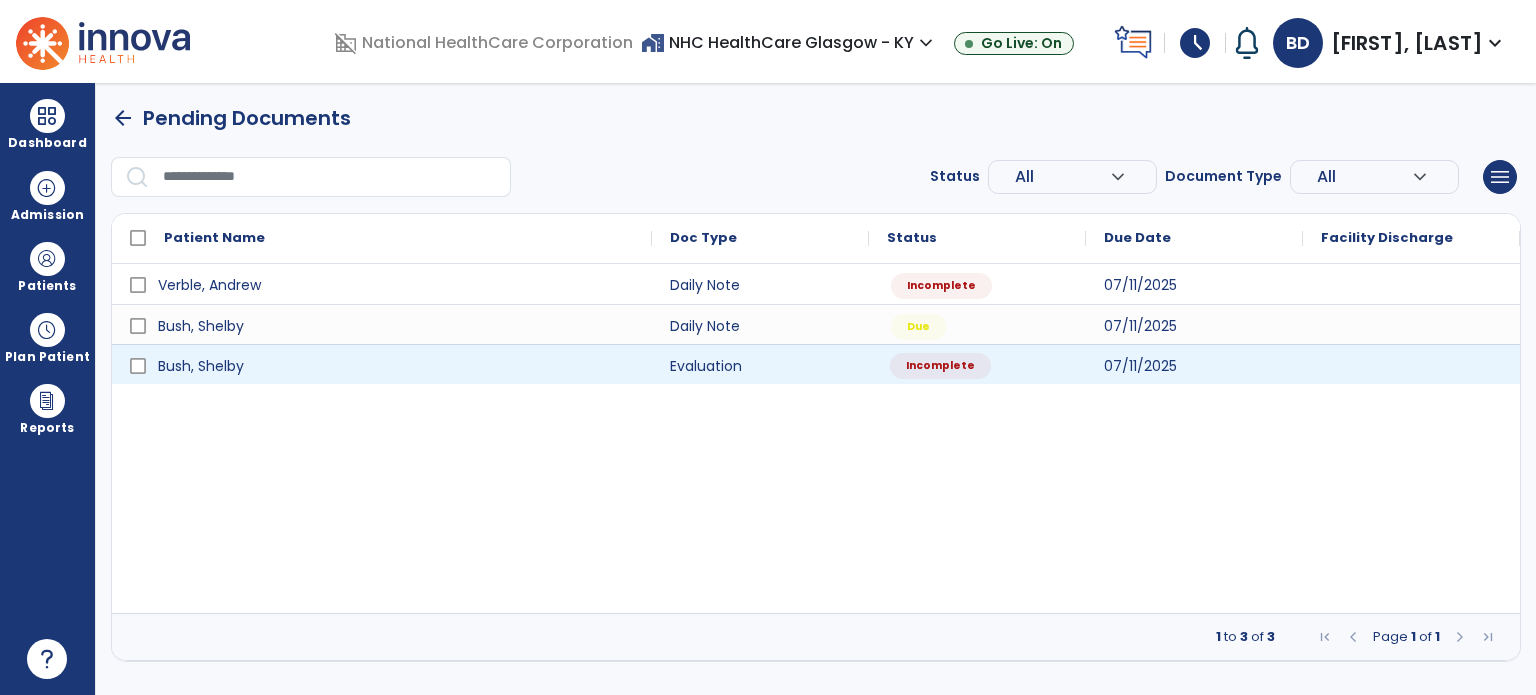click on "Incomplete" at bounding box center [977, 364] 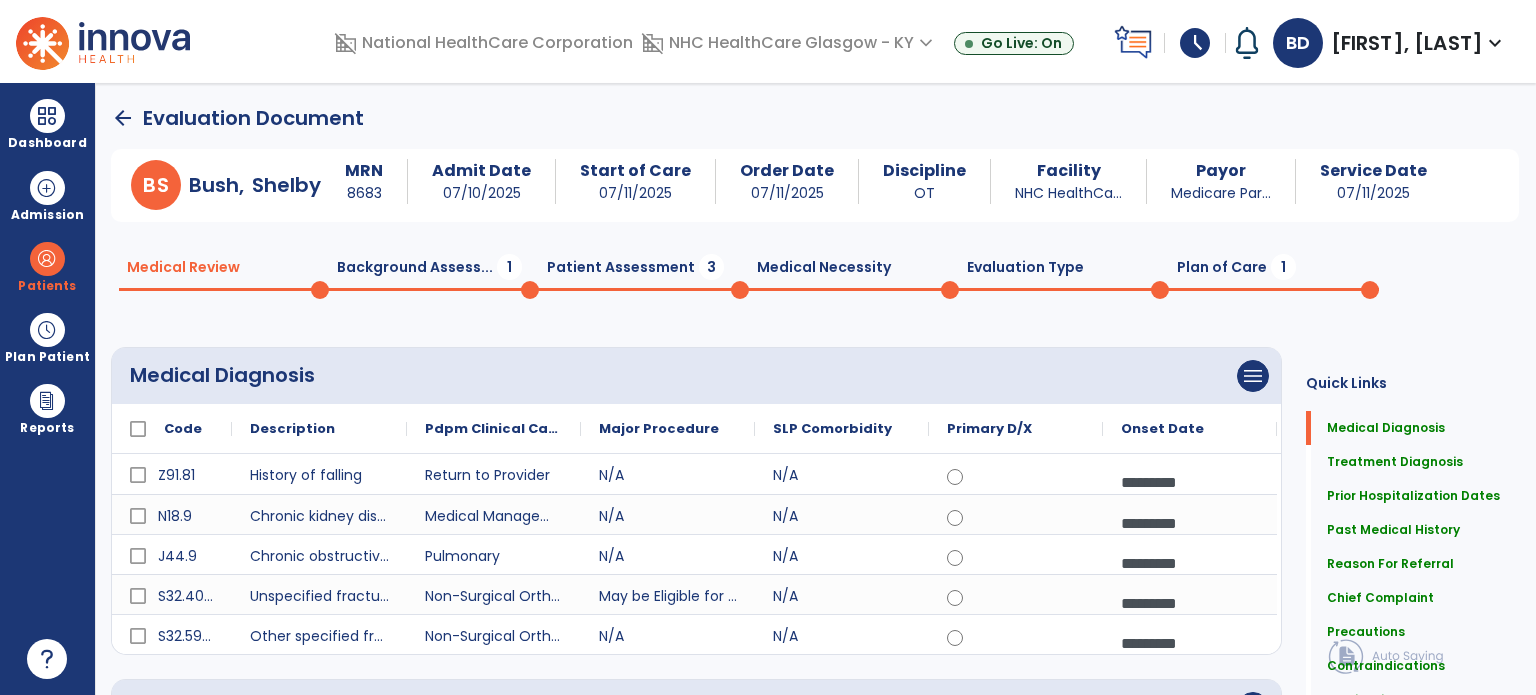 click on "Background Assess...  1" 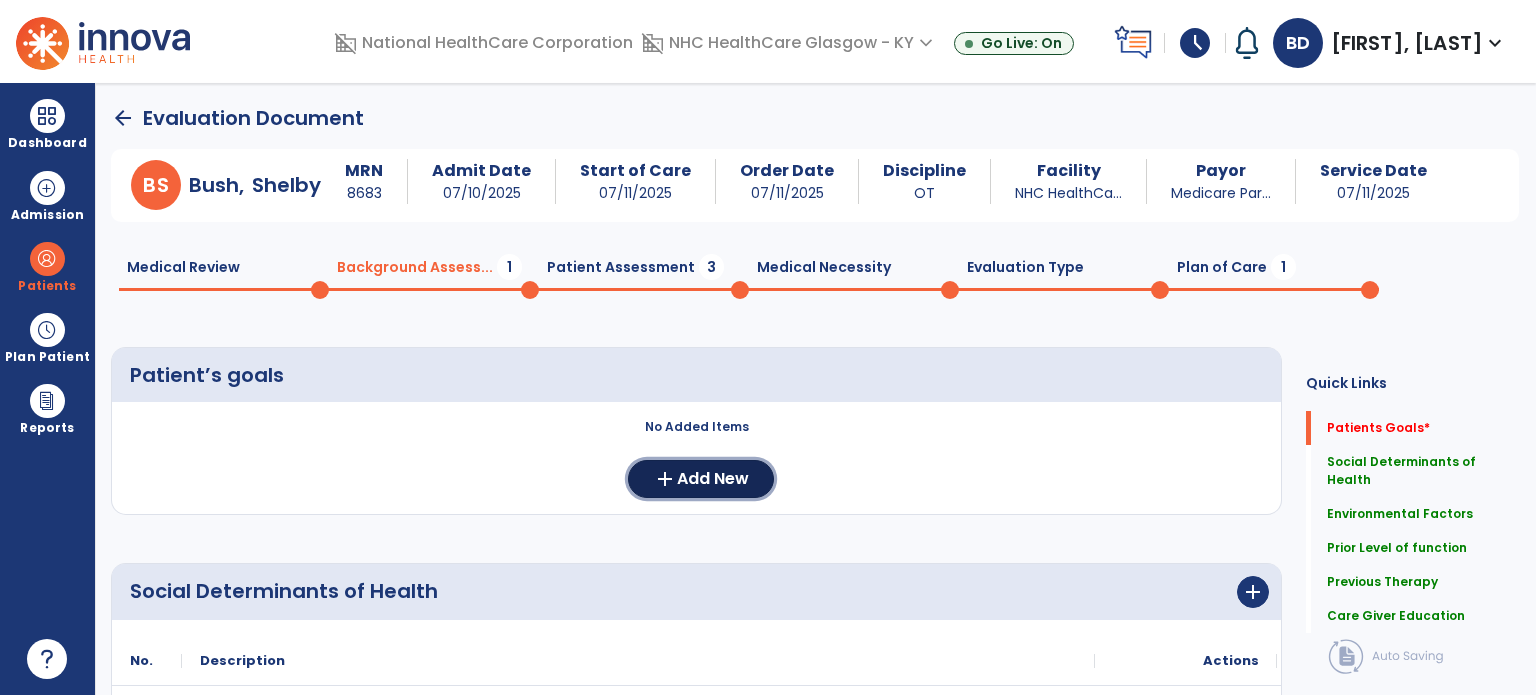 click on "Add New" 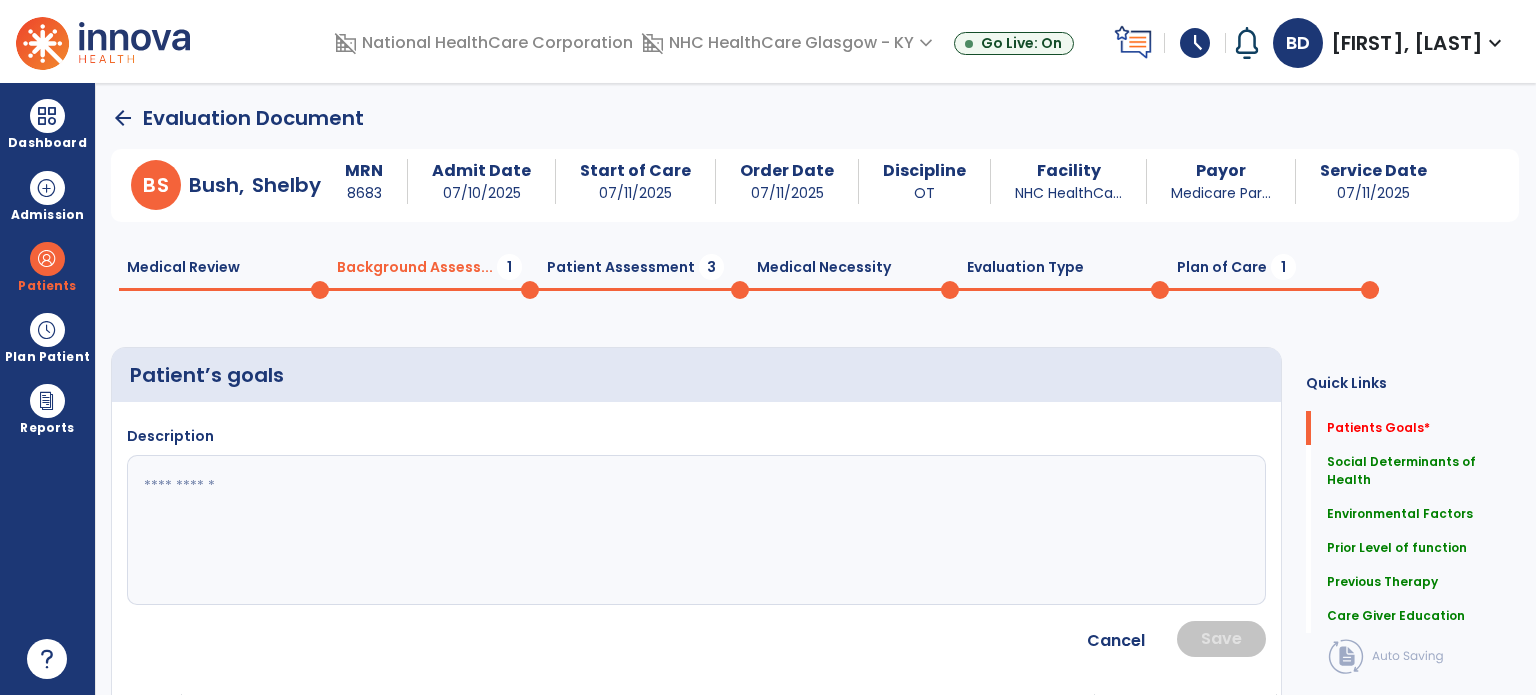 click on "Description" 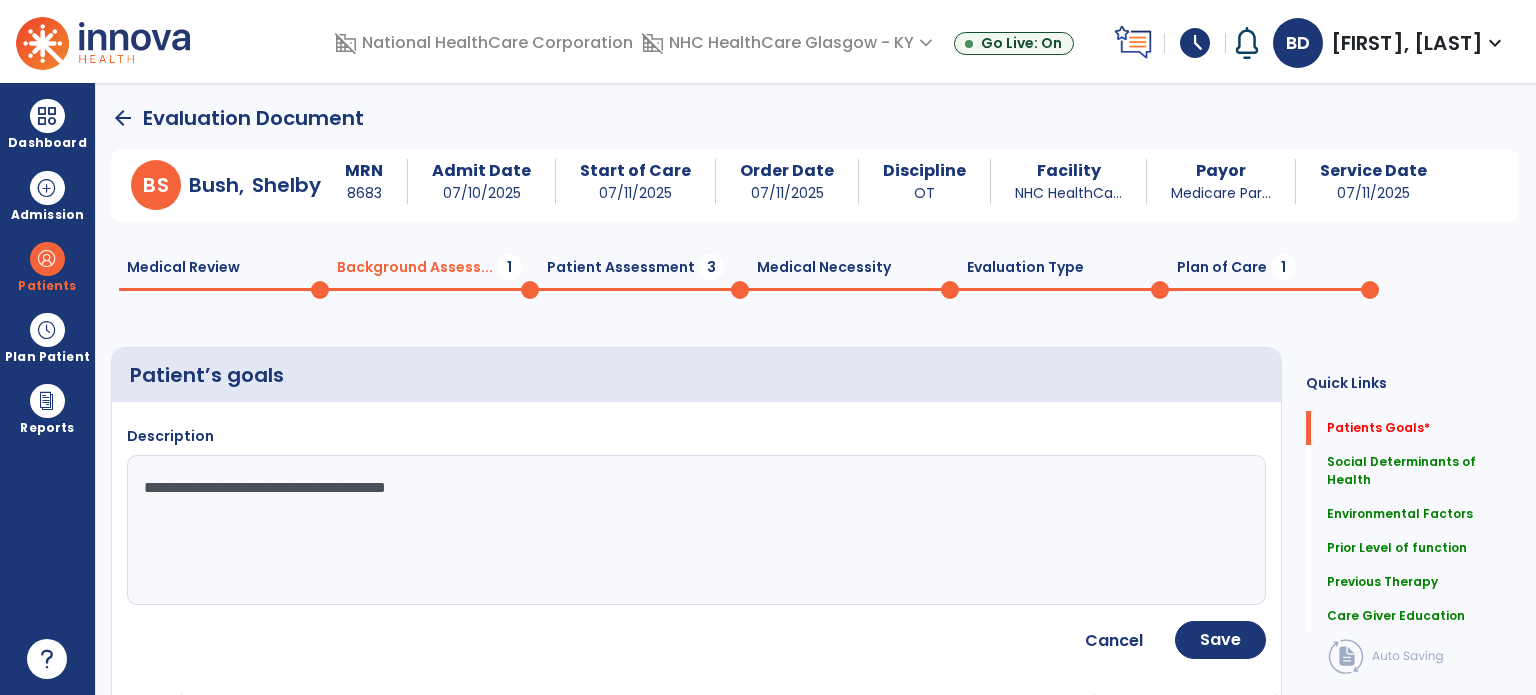 type on "**********" 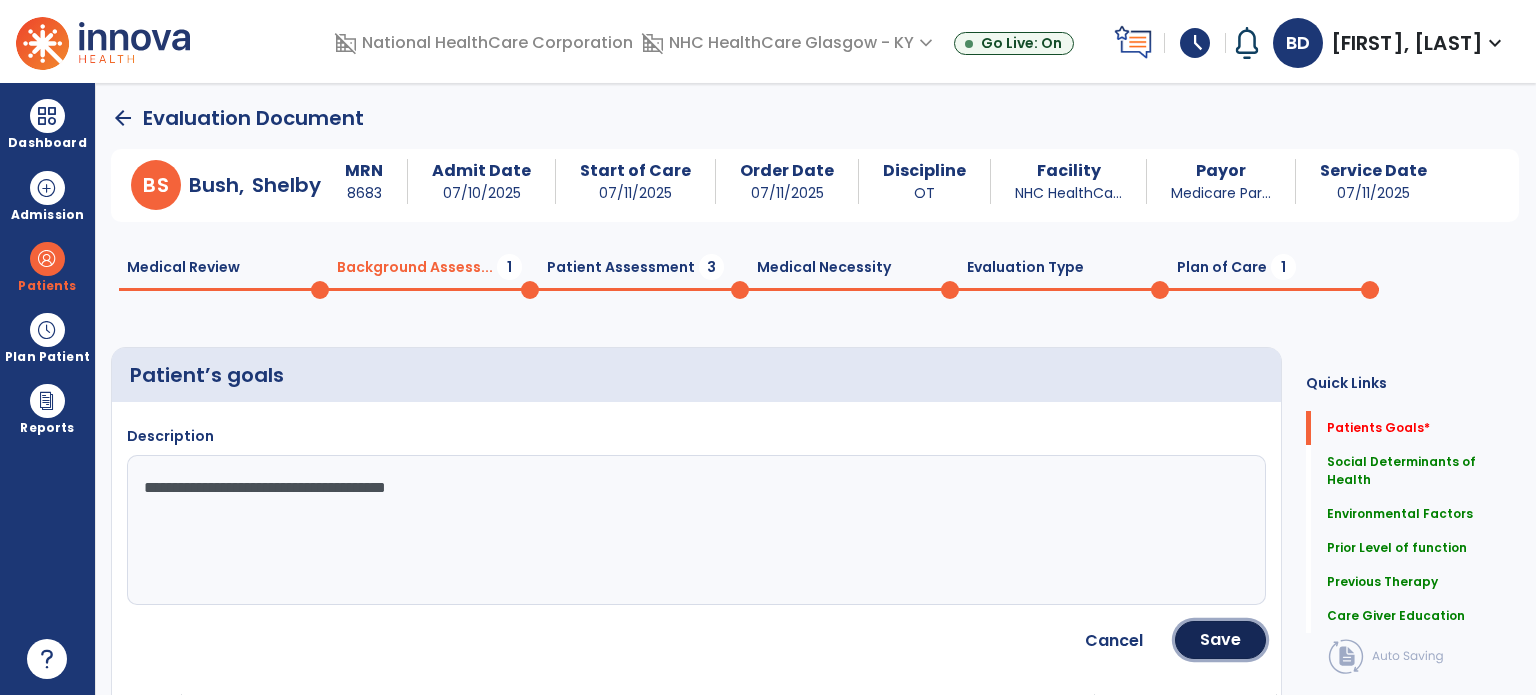 click on "Save" 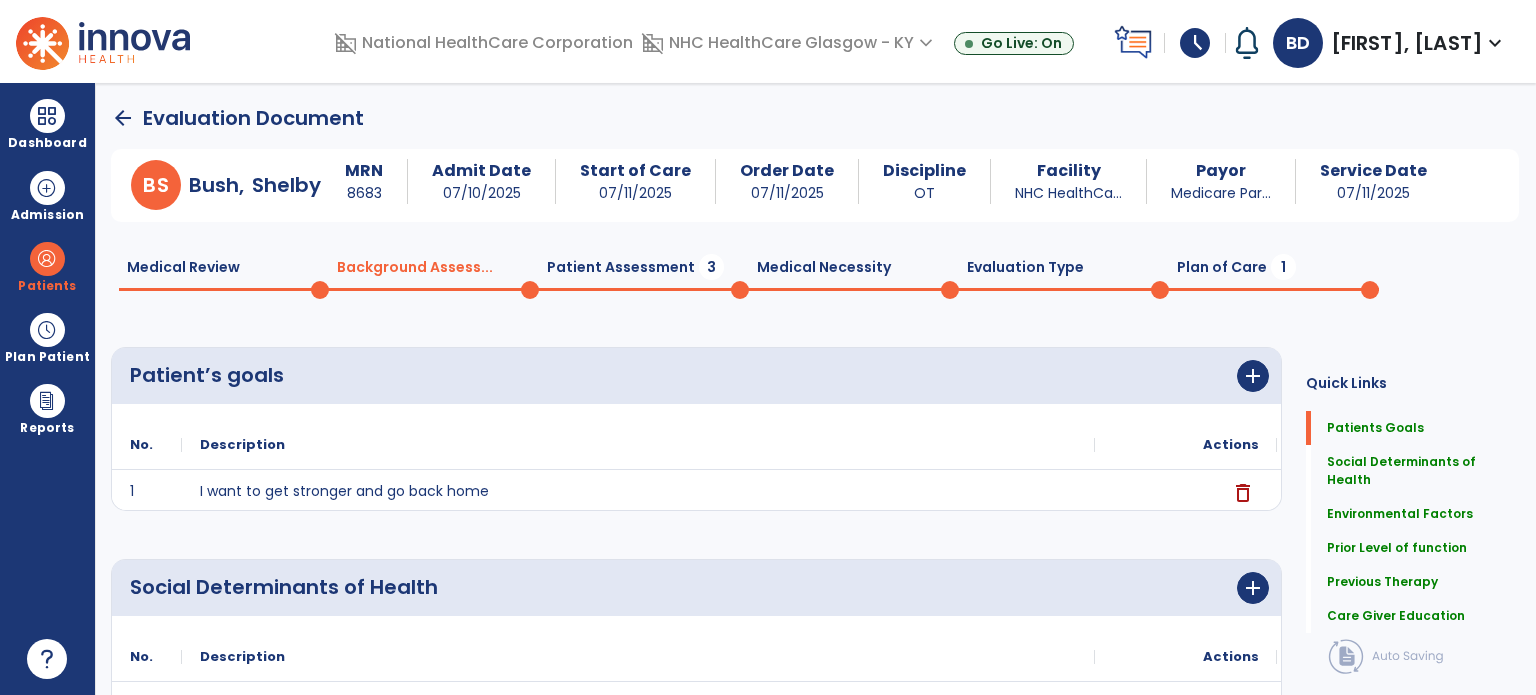 click on "Patient Assessment  3" 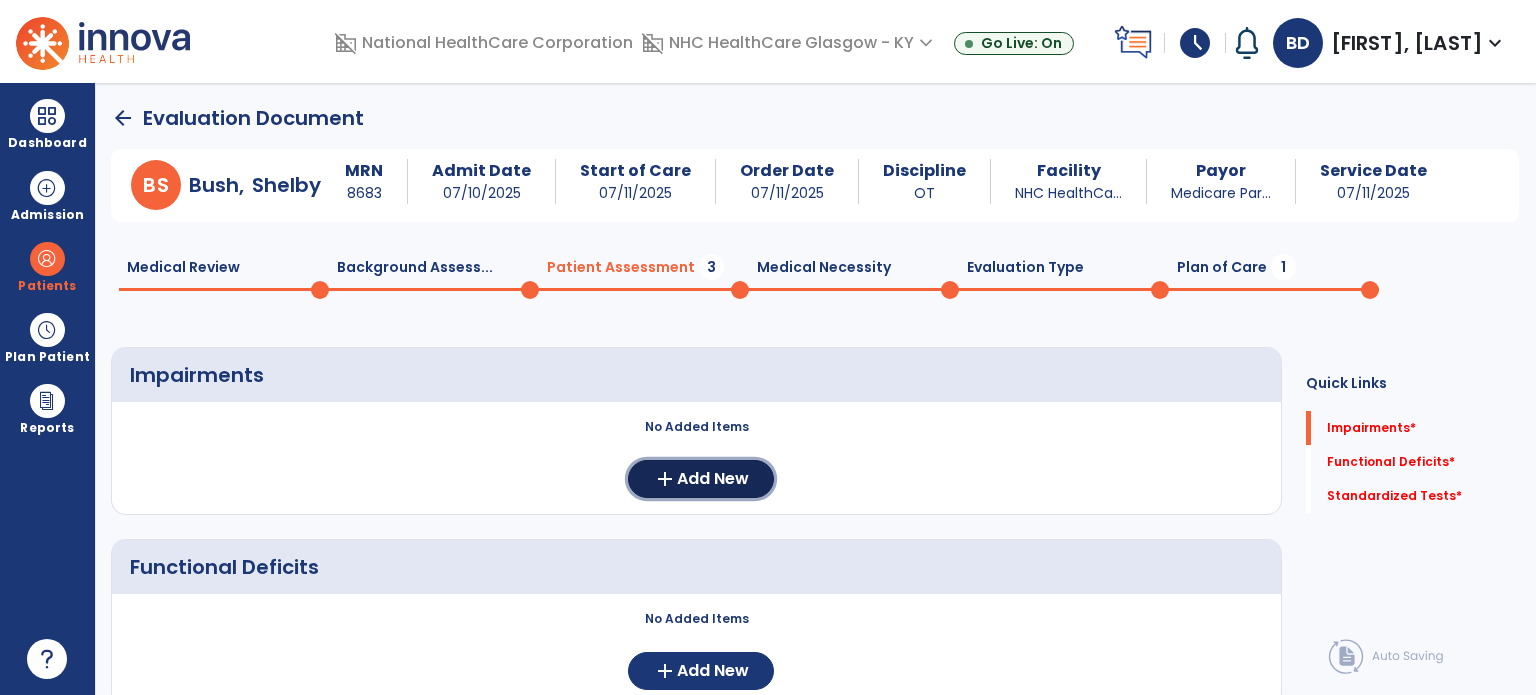 click on "Add New" 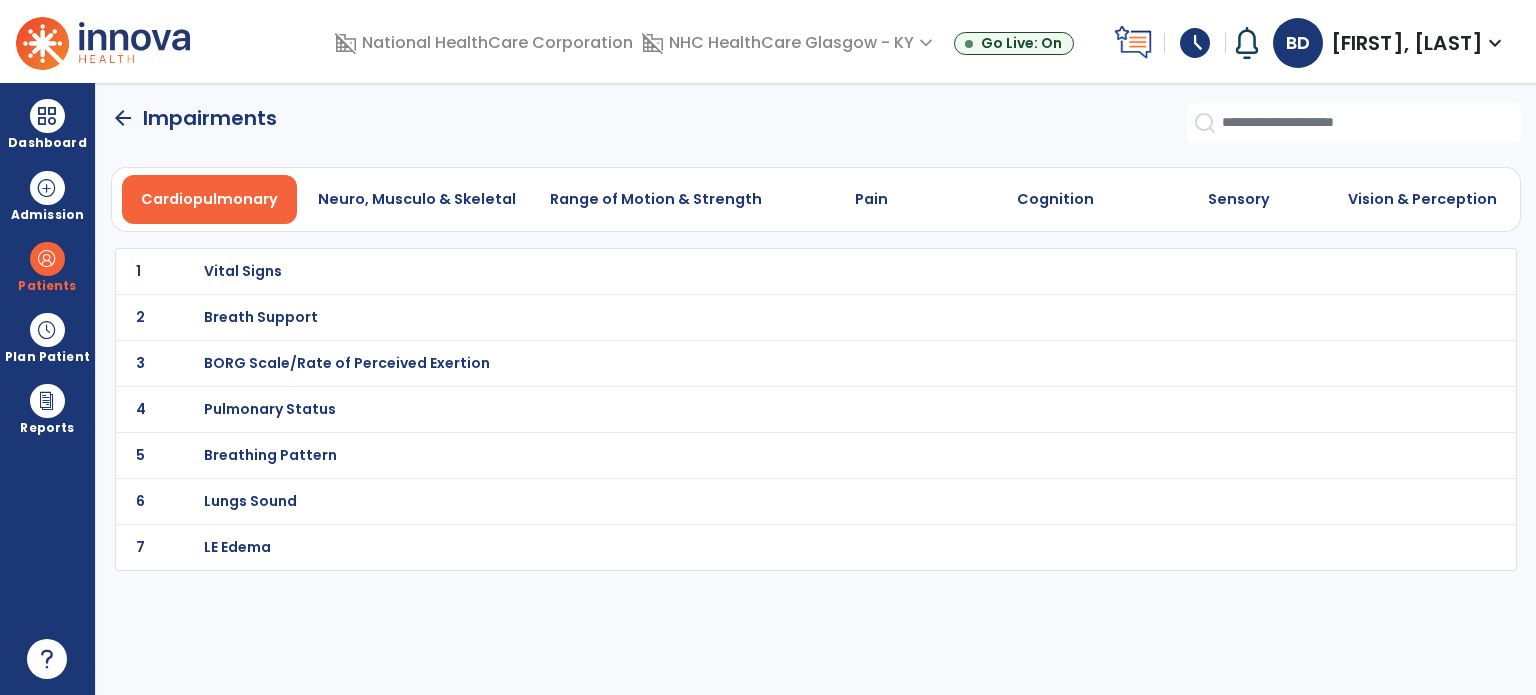 click on "Range of Motion & Strength" at bounding box center [656, 199] 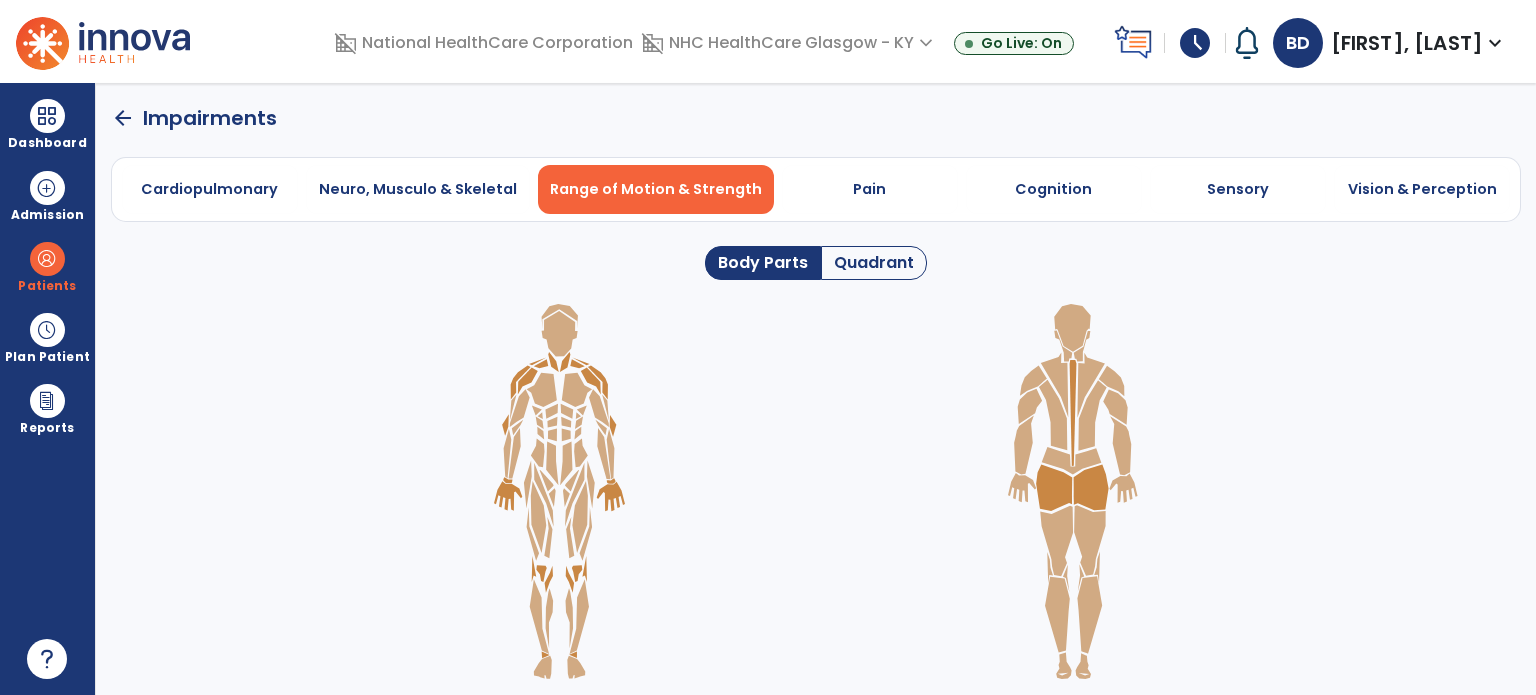 click on "Quadrant" 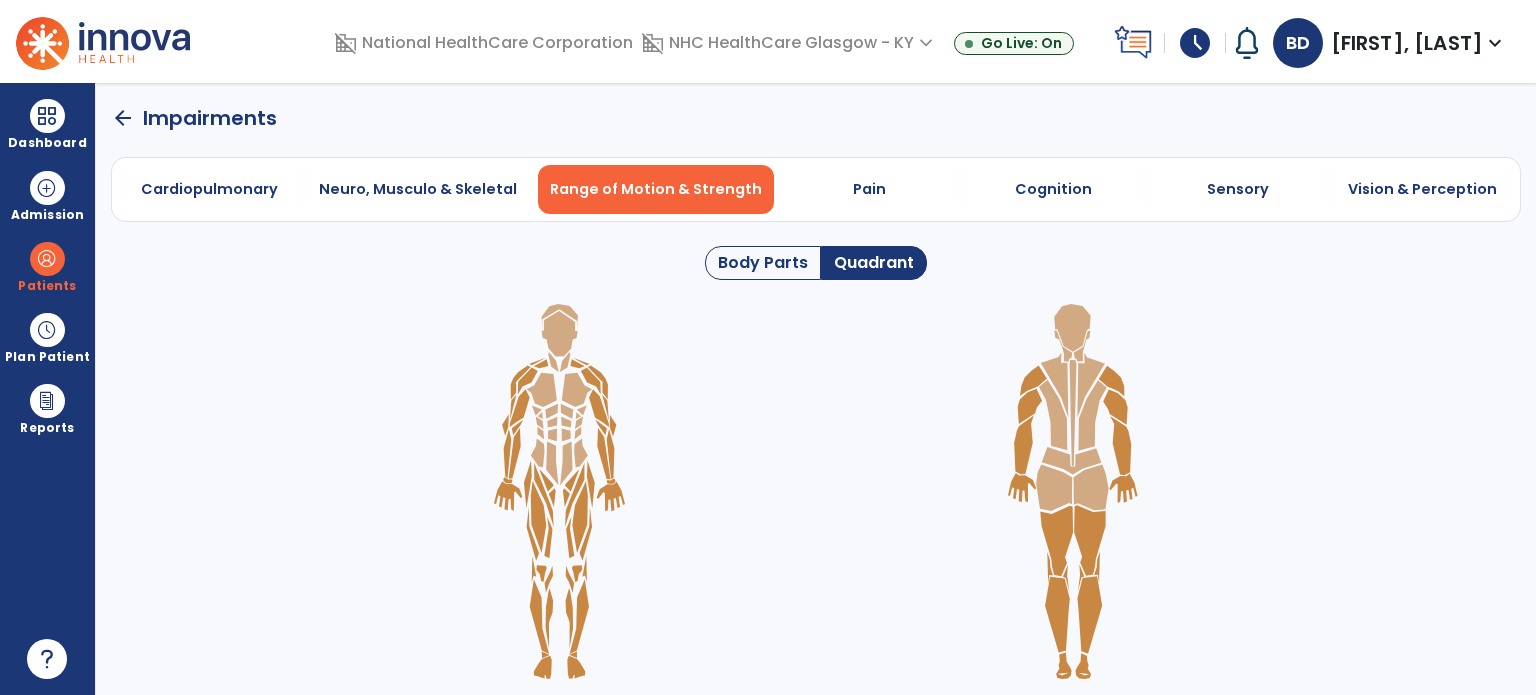 click 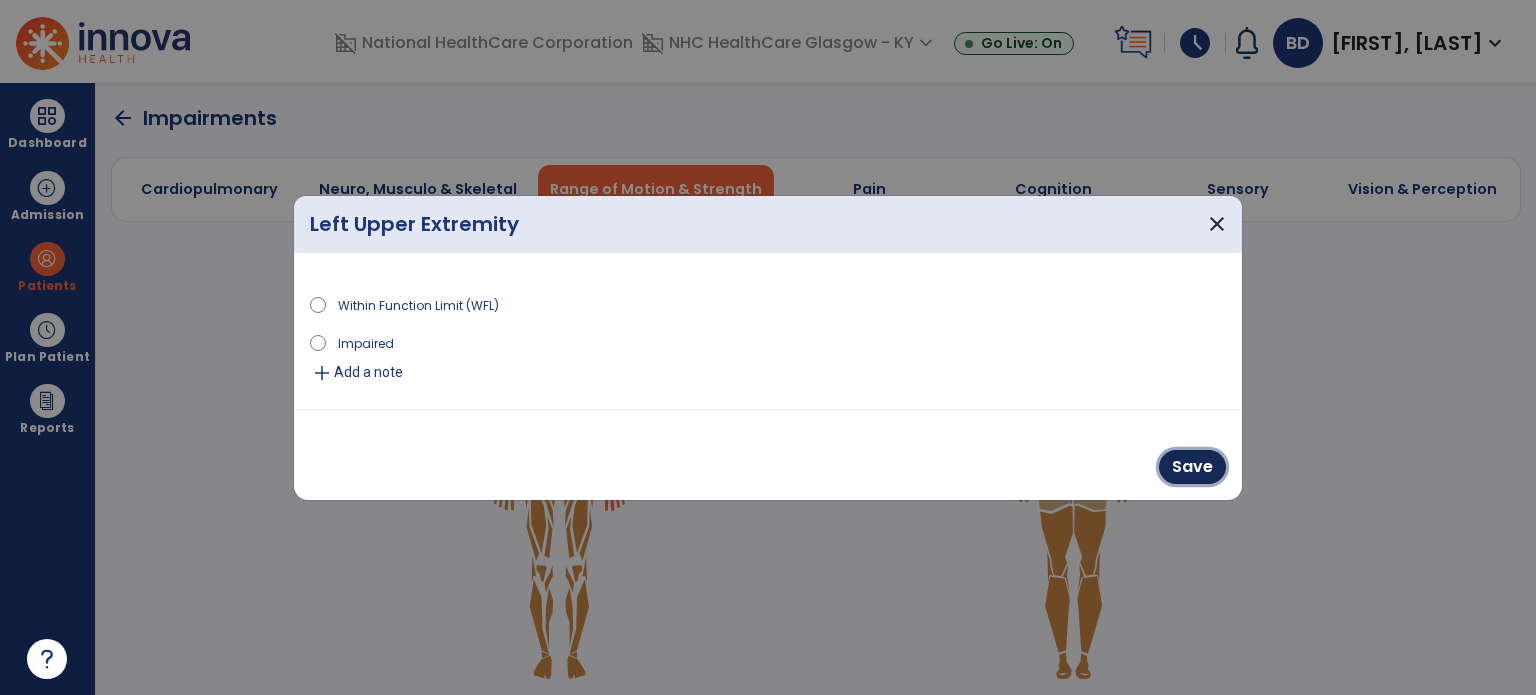 click on "Save" at bounding box center [1192, 467] 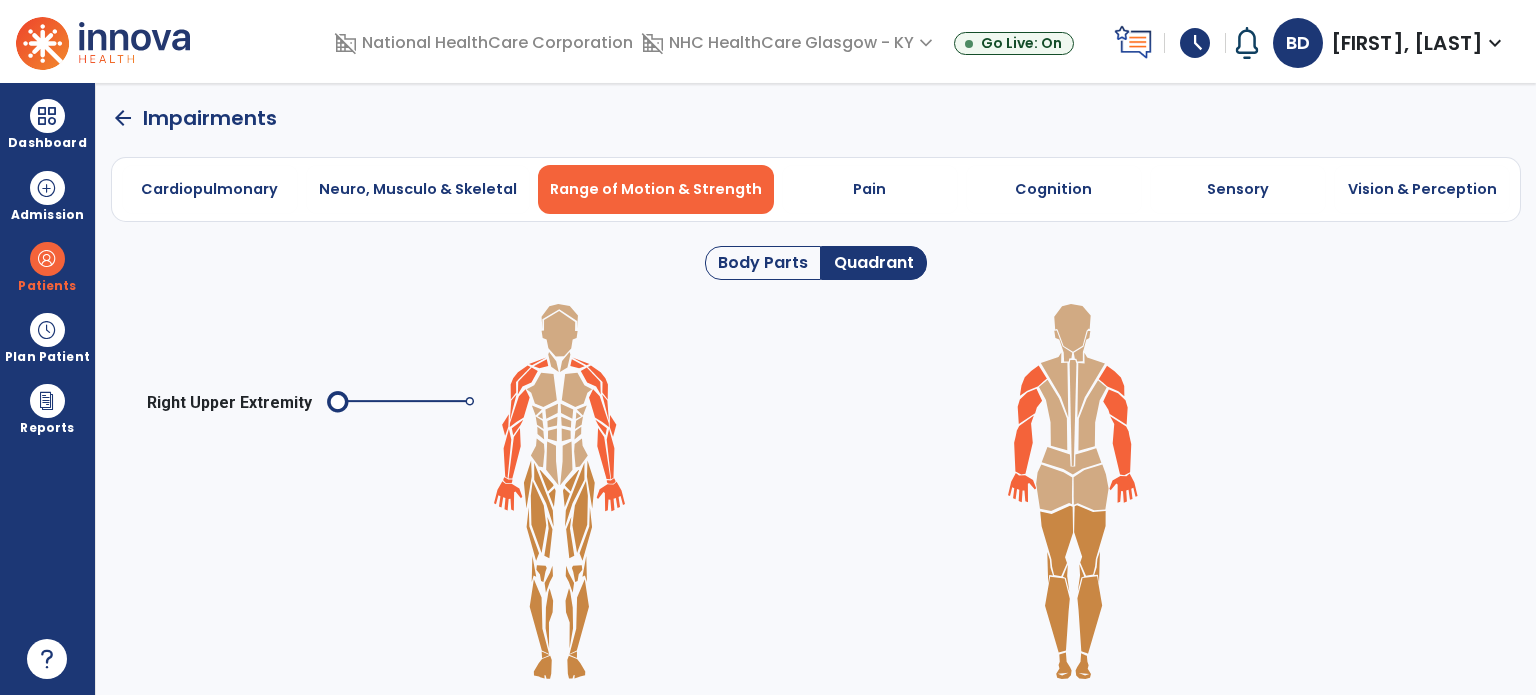 click 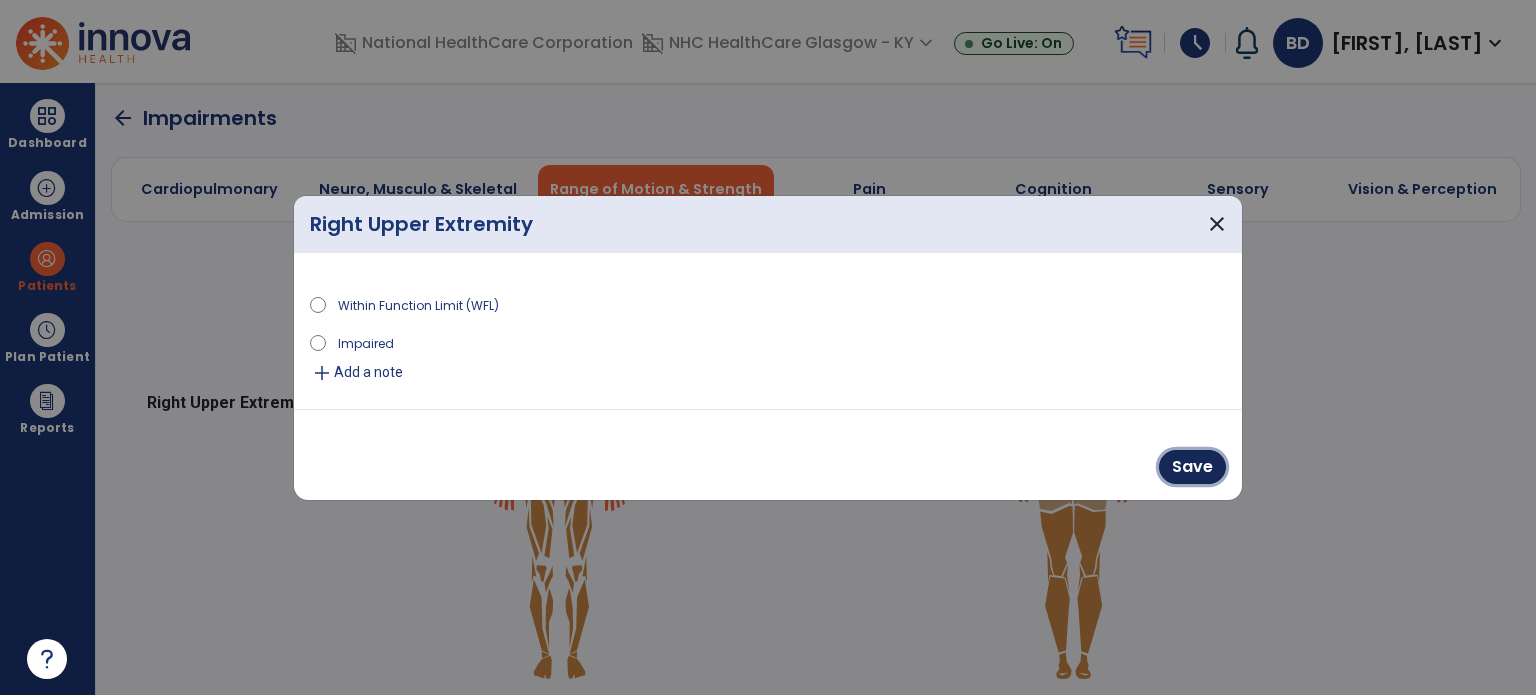click on "Save" at bounding box center [1192, 467] 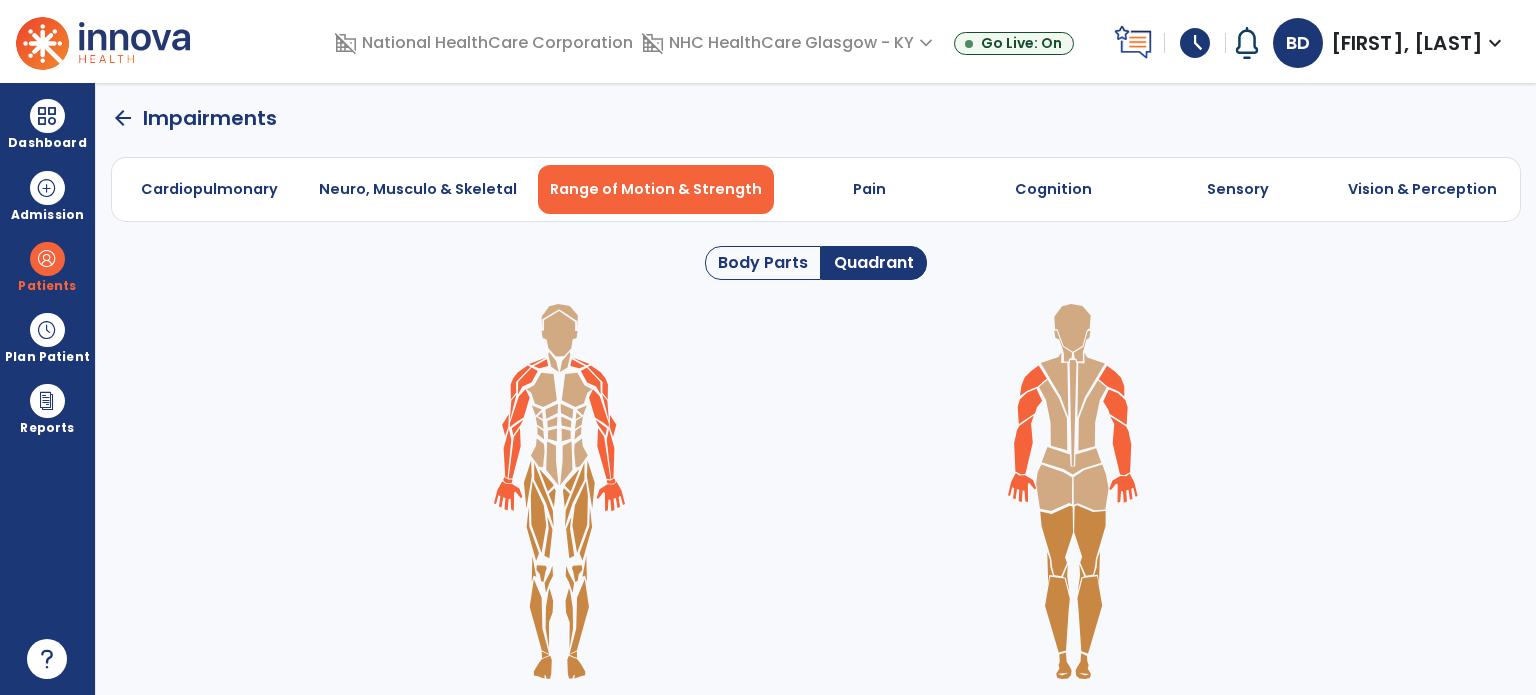 click on "Neuro, Musculo & Skeletal" at bounding box center [418, 189] 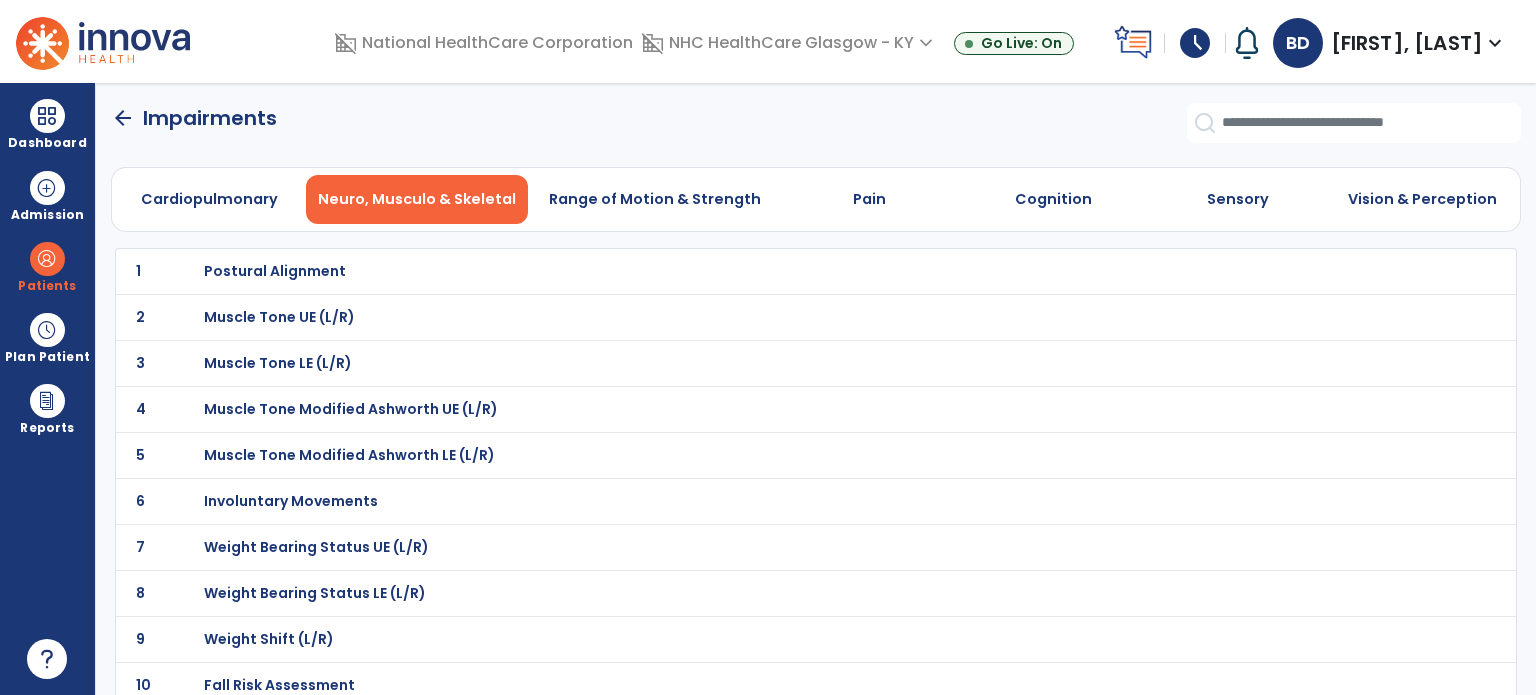 click on "Cognition" at bounding box center [1053, 199] 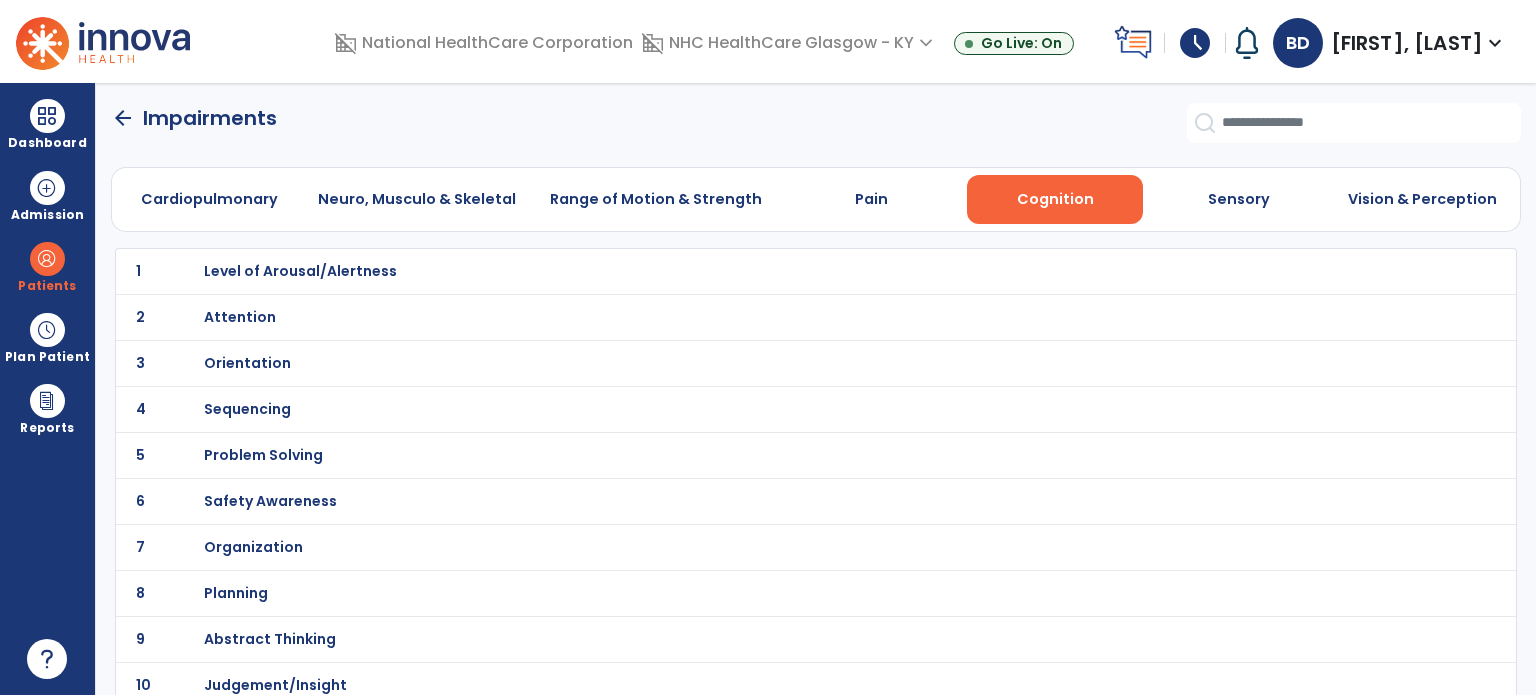 click on "Orientation" at bounding box center [300, 271] 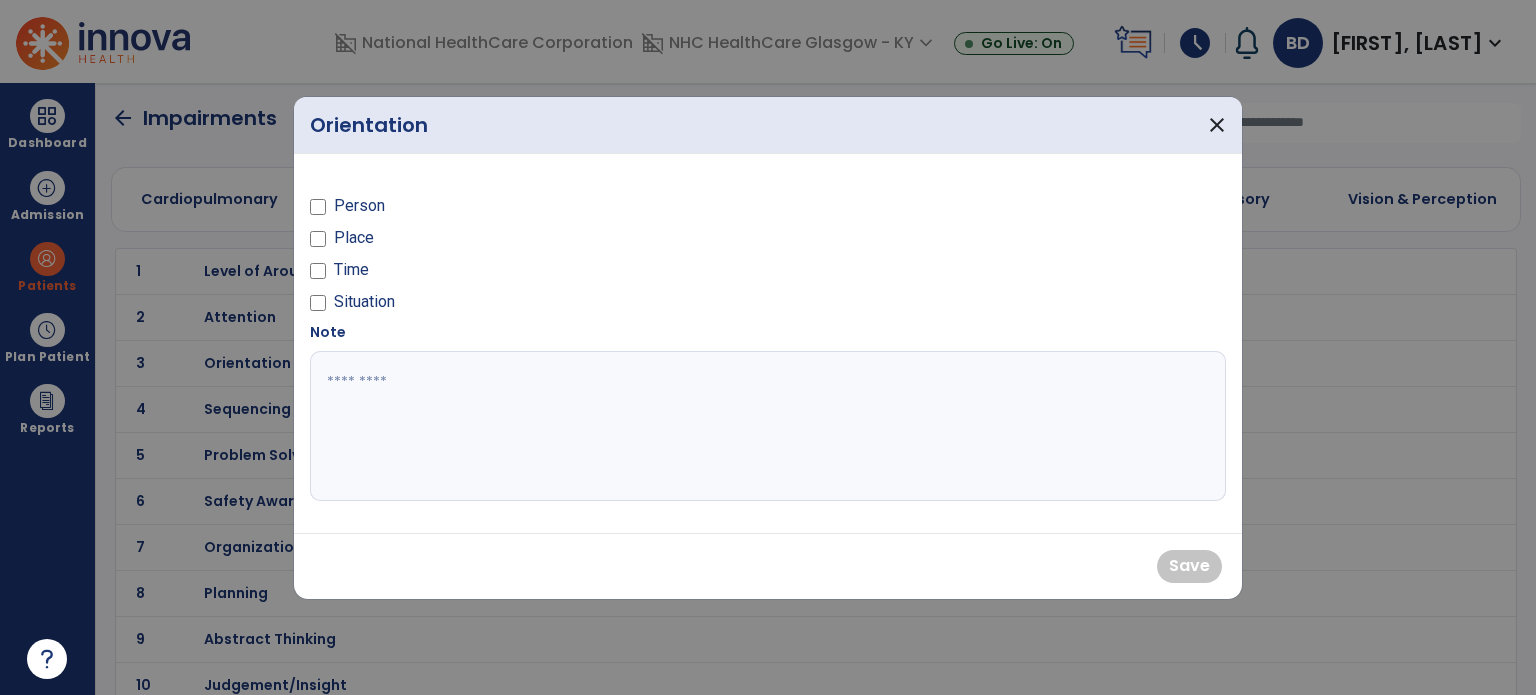 click on "Person" at bounding box center (359, 206) 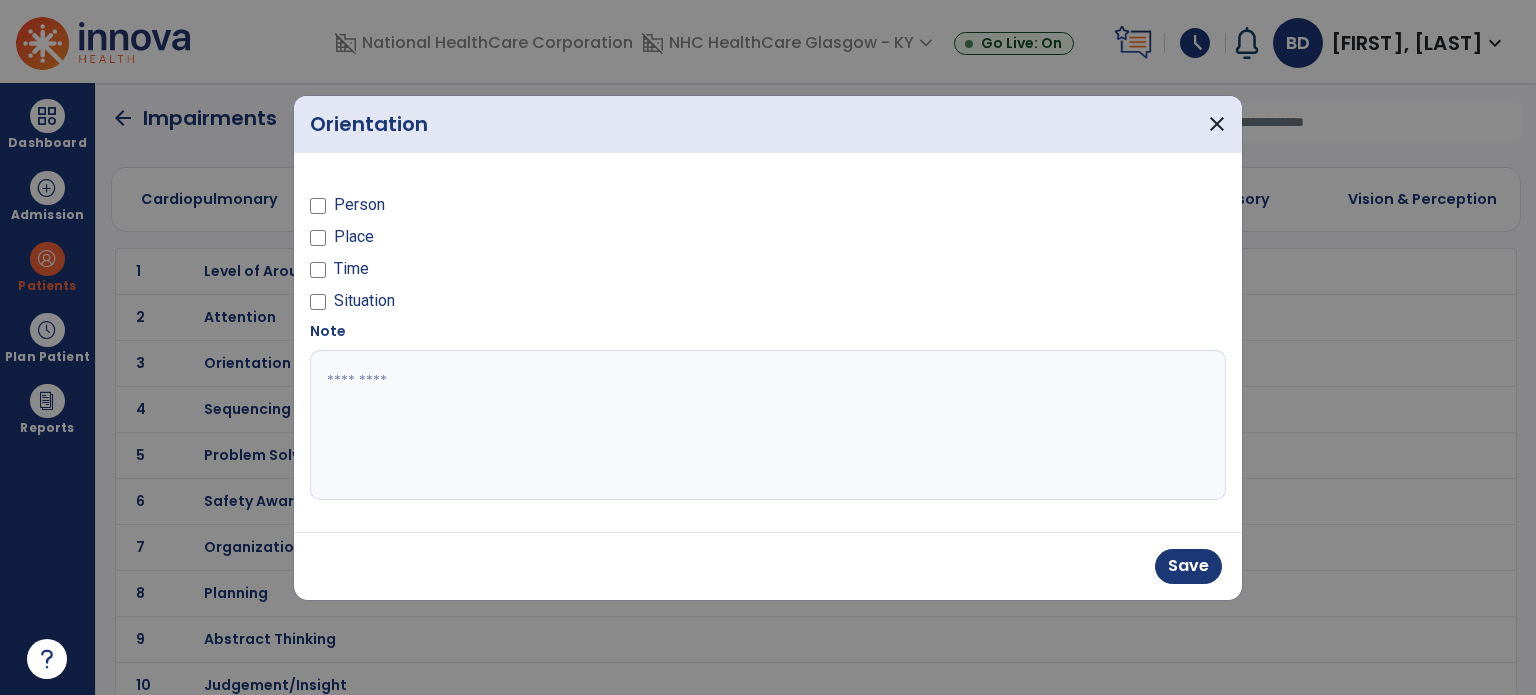 click on "Place" at bounding box center (354, 237) 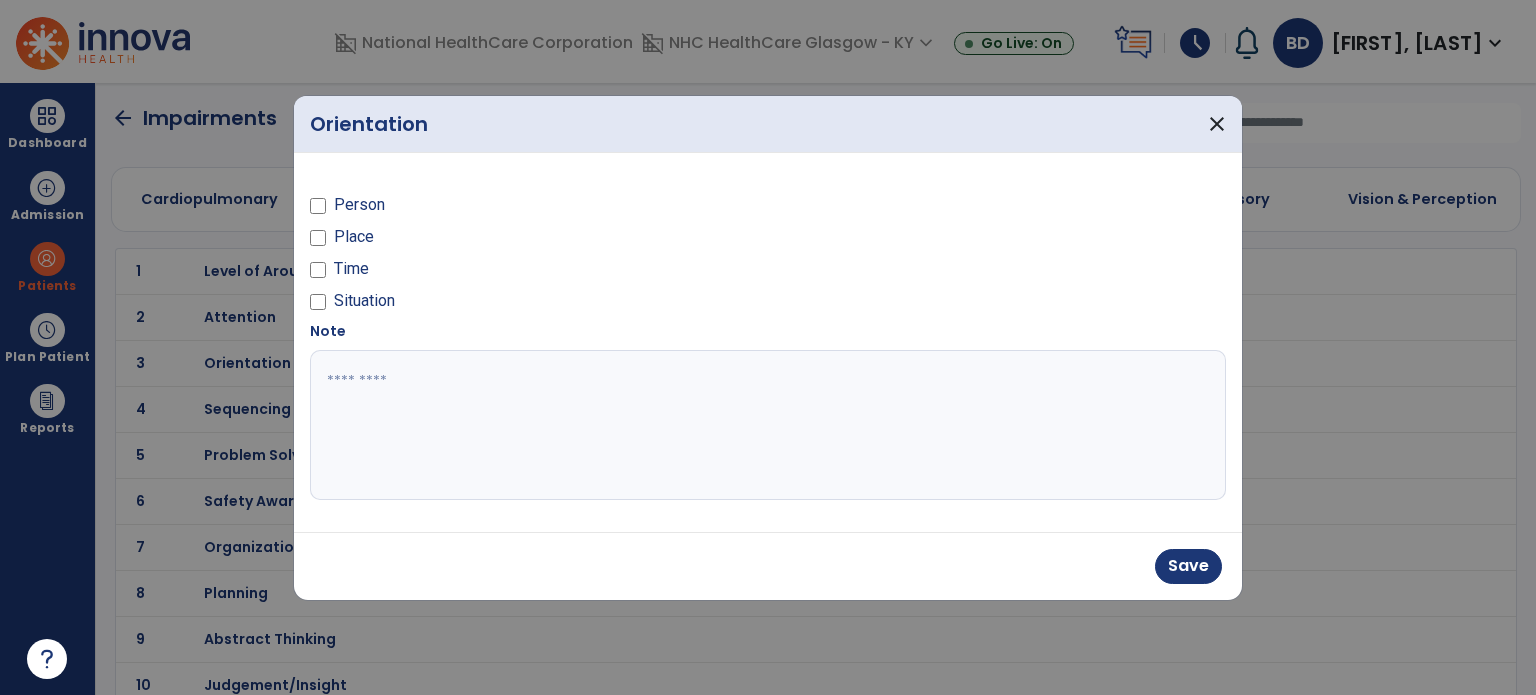 click on "Time" at bounding box center (351, 269) 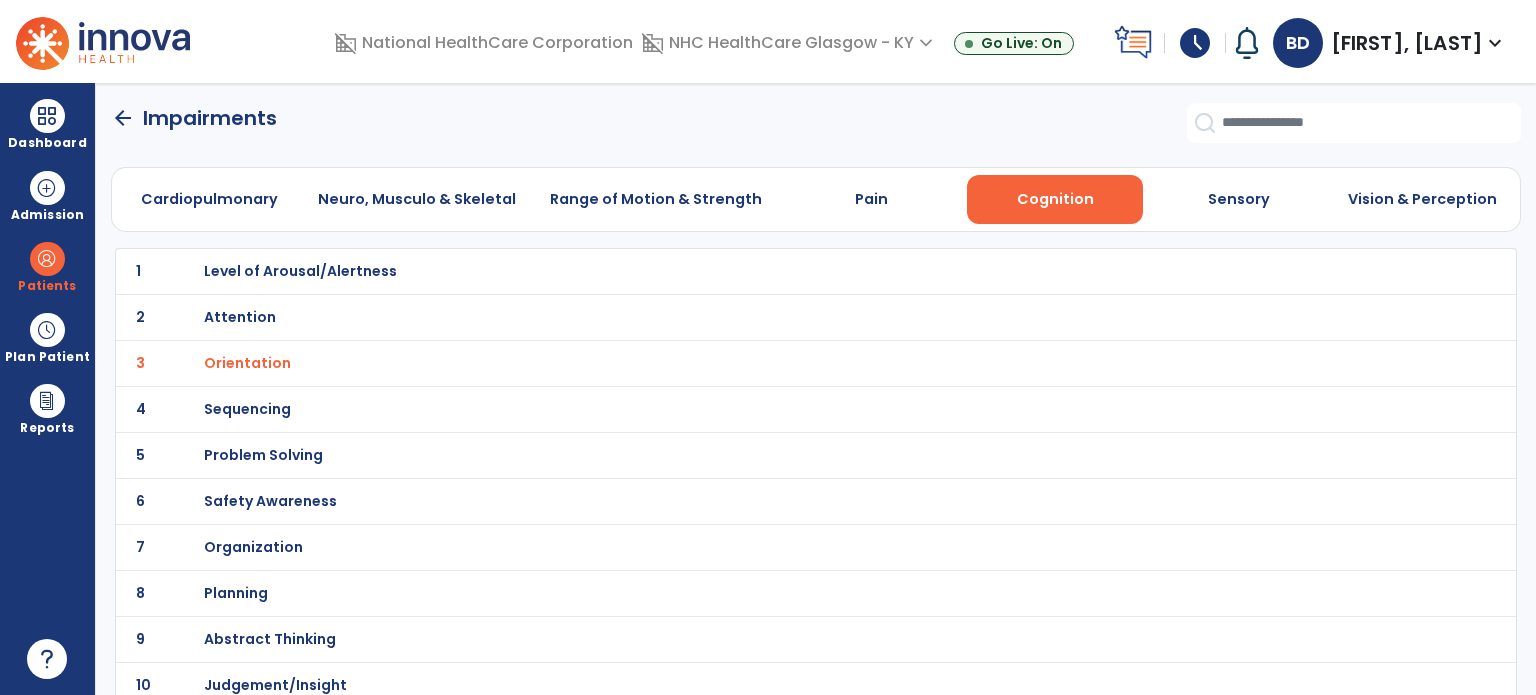 click on "Cardiopulmonary" at bounding box center (210, 199) 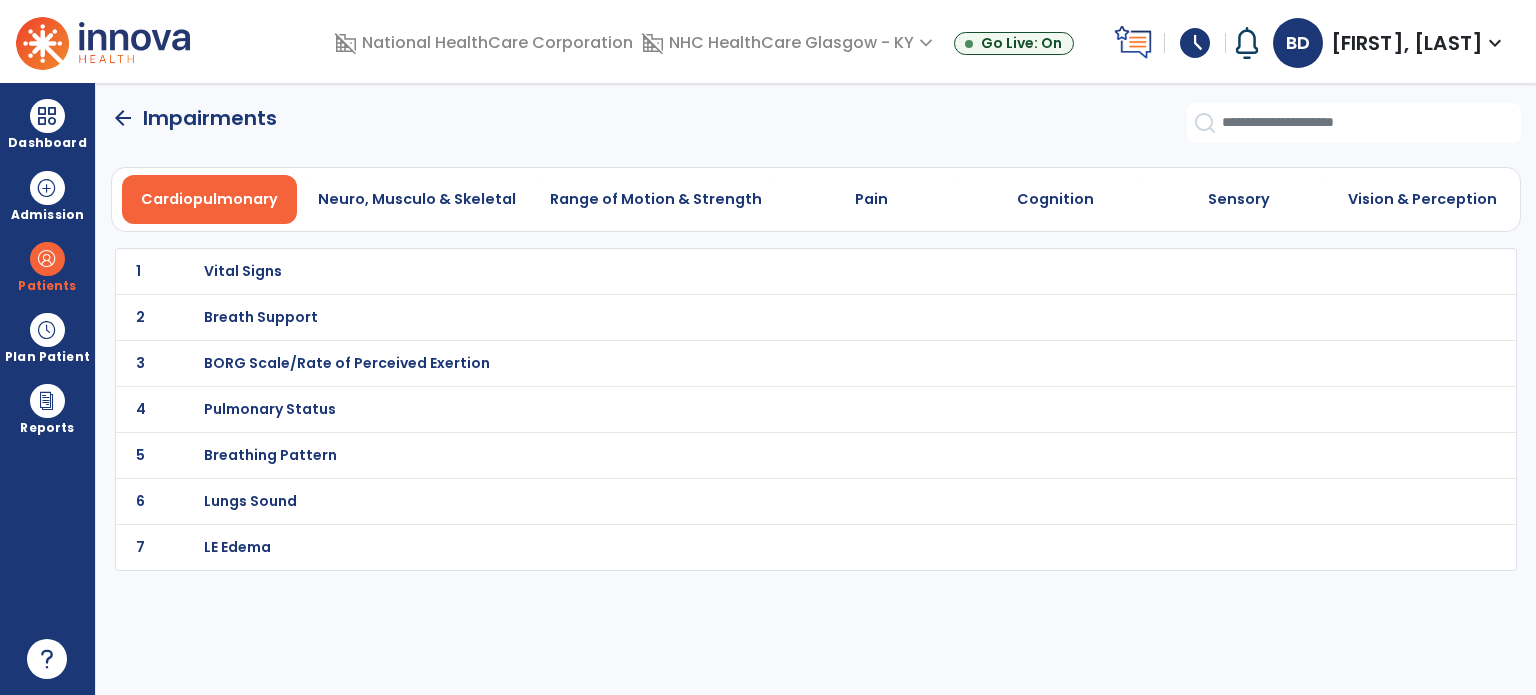 click on "Neuro, Musculo & Skeletal" at bounding box center (417, 199) 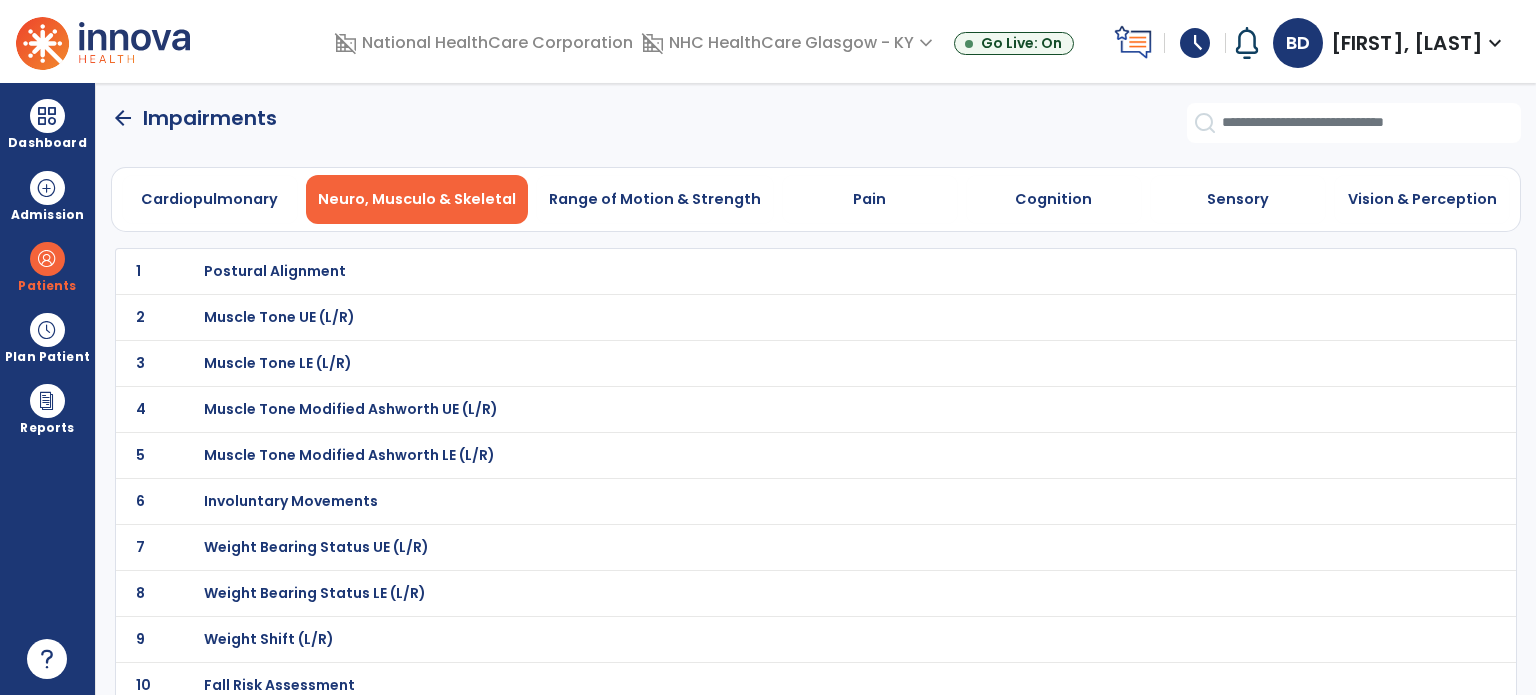 click on "Range of Motion & Strength" at bounding box center [655, 199] 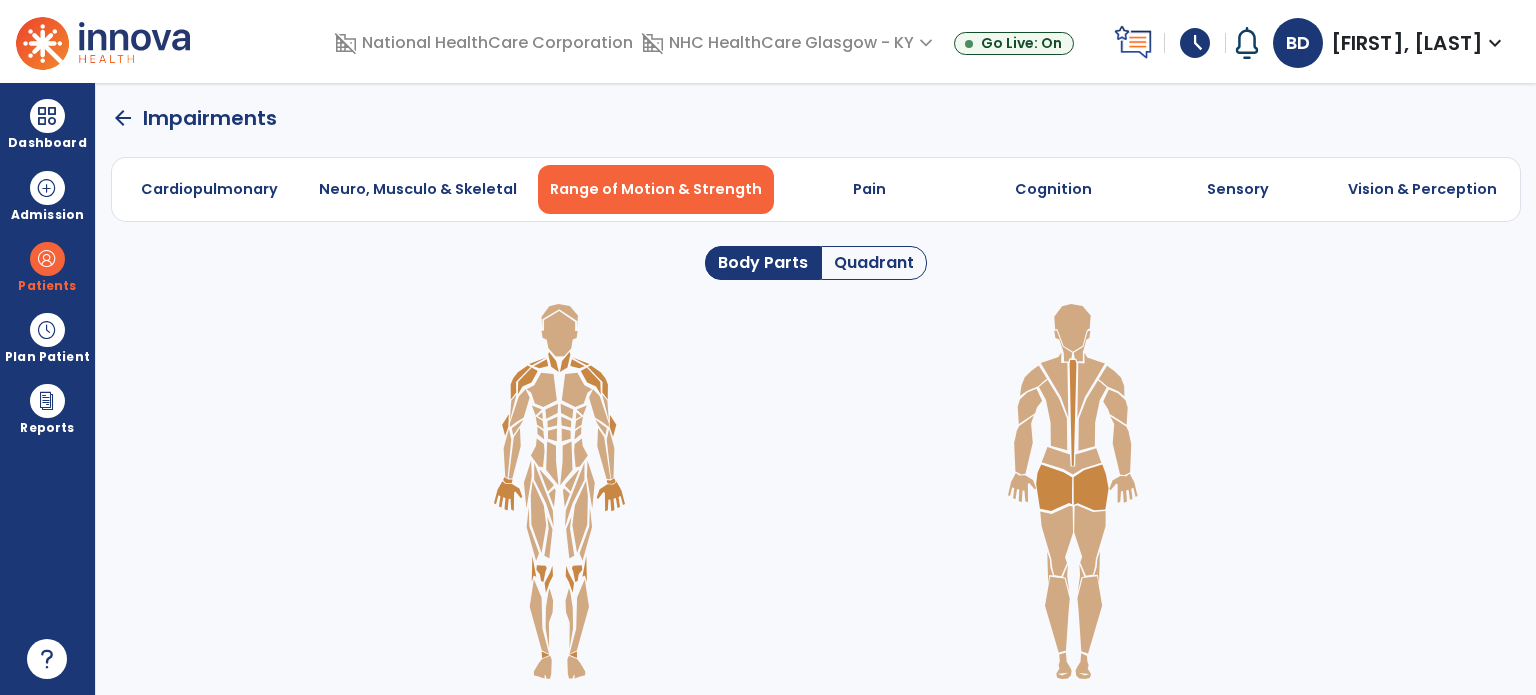 click on "Pain" at bounding box center [869, 189] 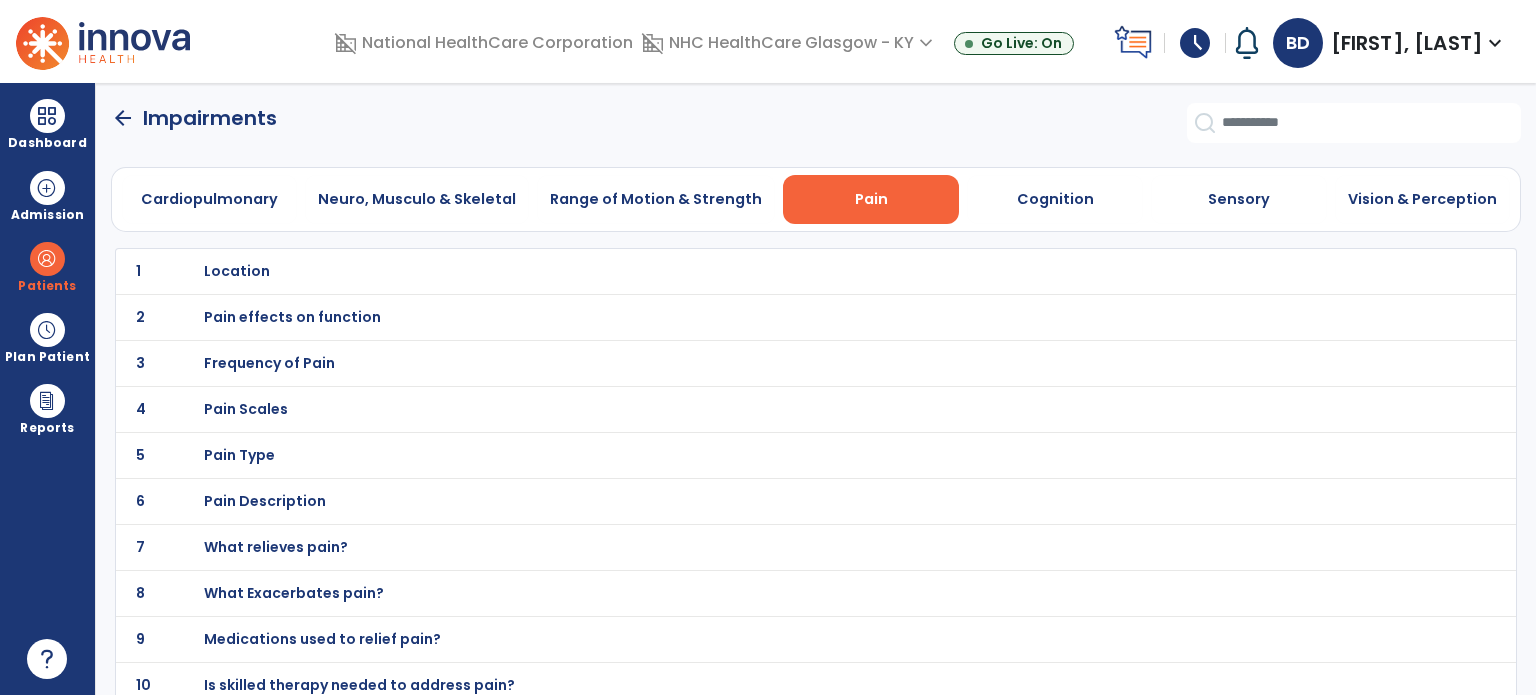 click on "Neuro, Musculo & Skeletal" at bounding box center [417, 199] 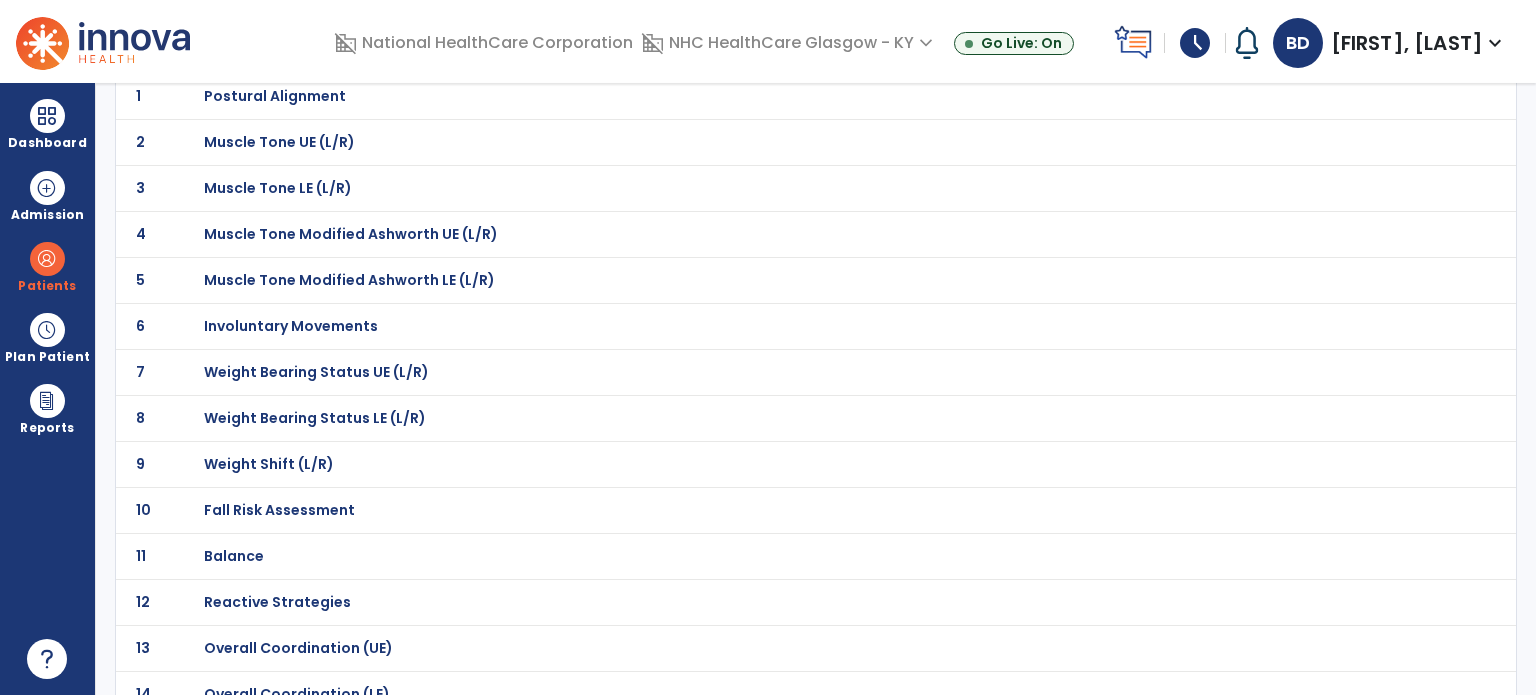 scroll, scrollTop: 208, scrollLeft: 0, axis: vertical 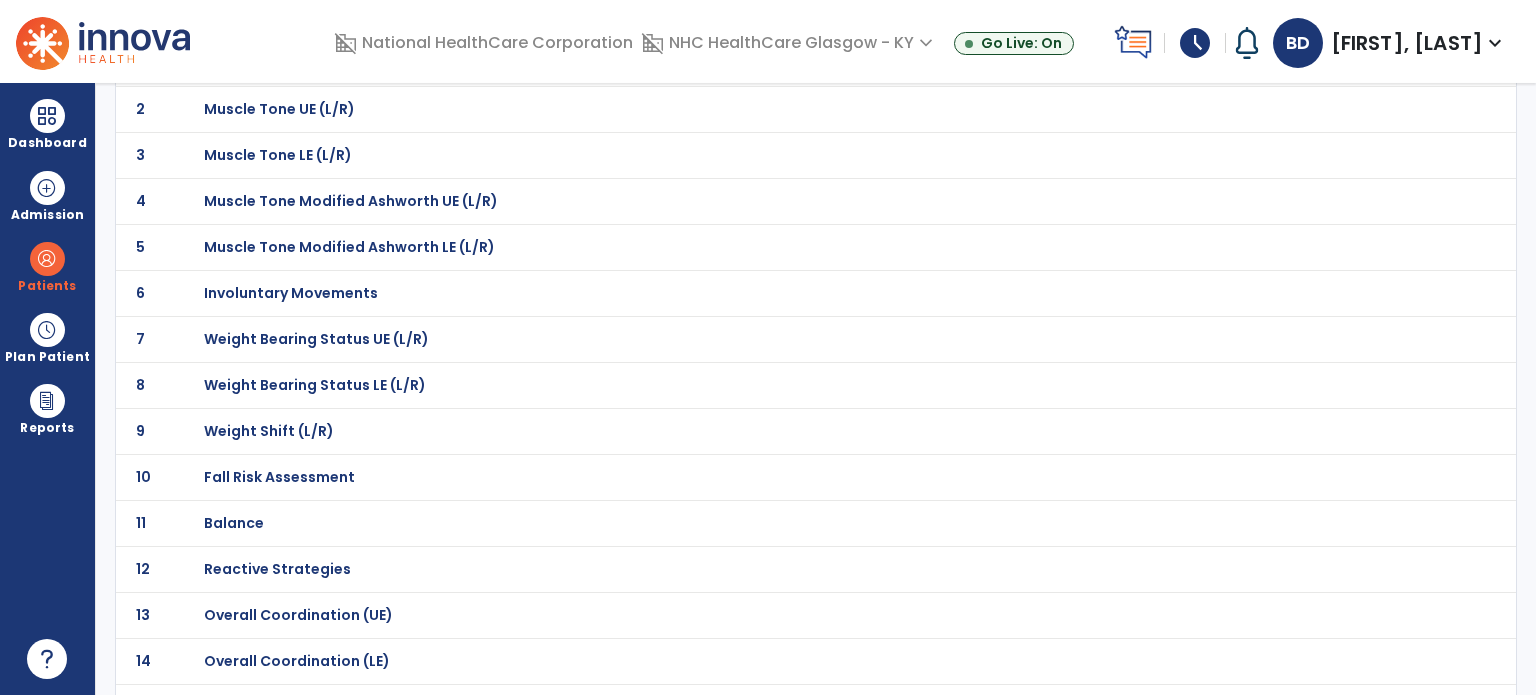click on "Fall Risk Assessment" at bounding box center [275, 63] 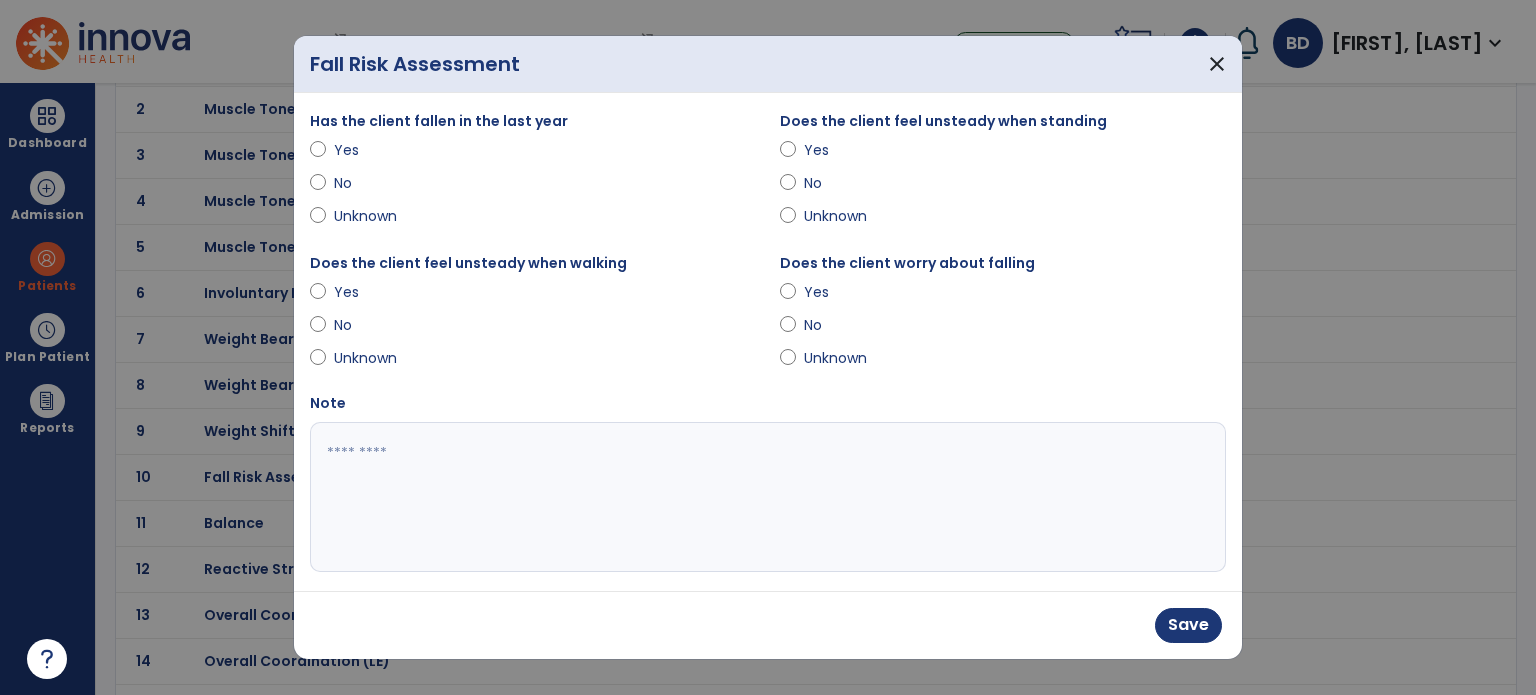 click on "Does the client feel unsteady when standing" at bounding box center (943, 121) 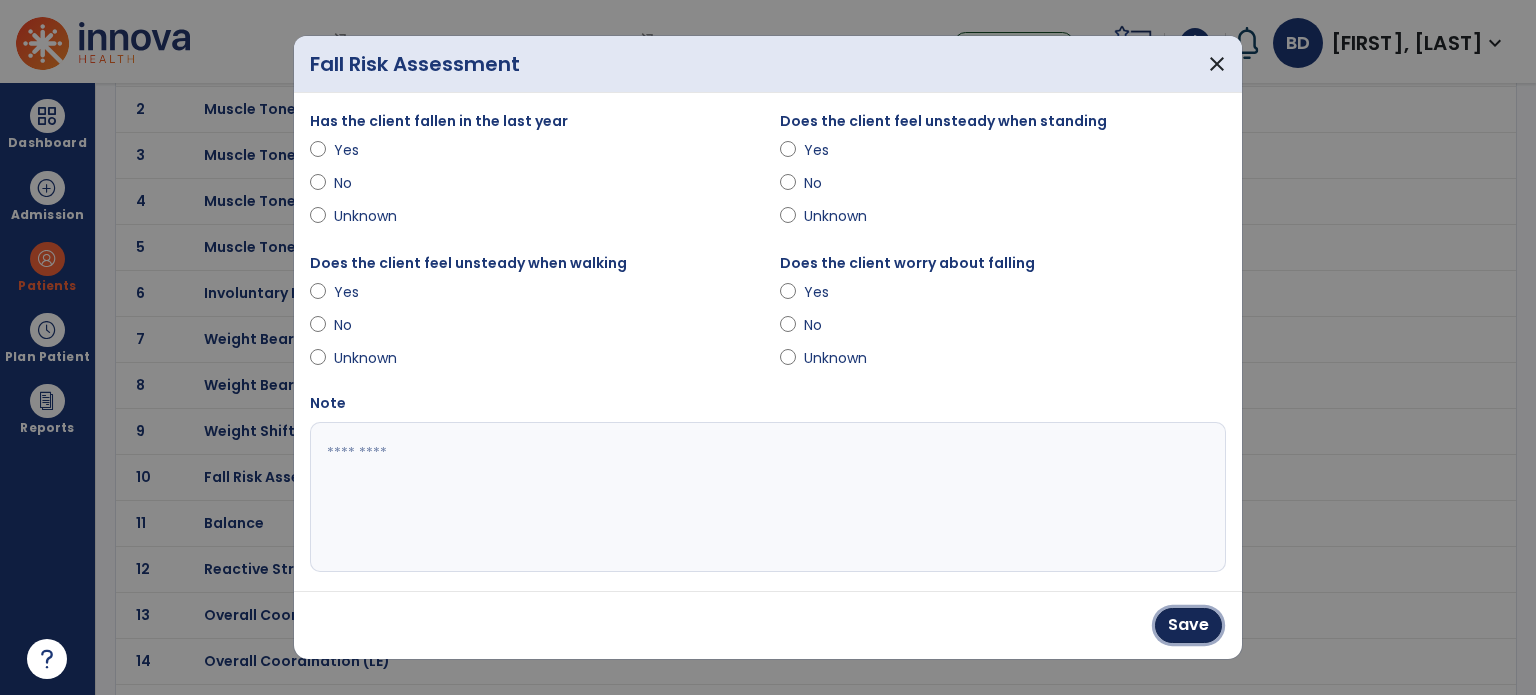 click on "Save" at bounding box center [1188, 625] 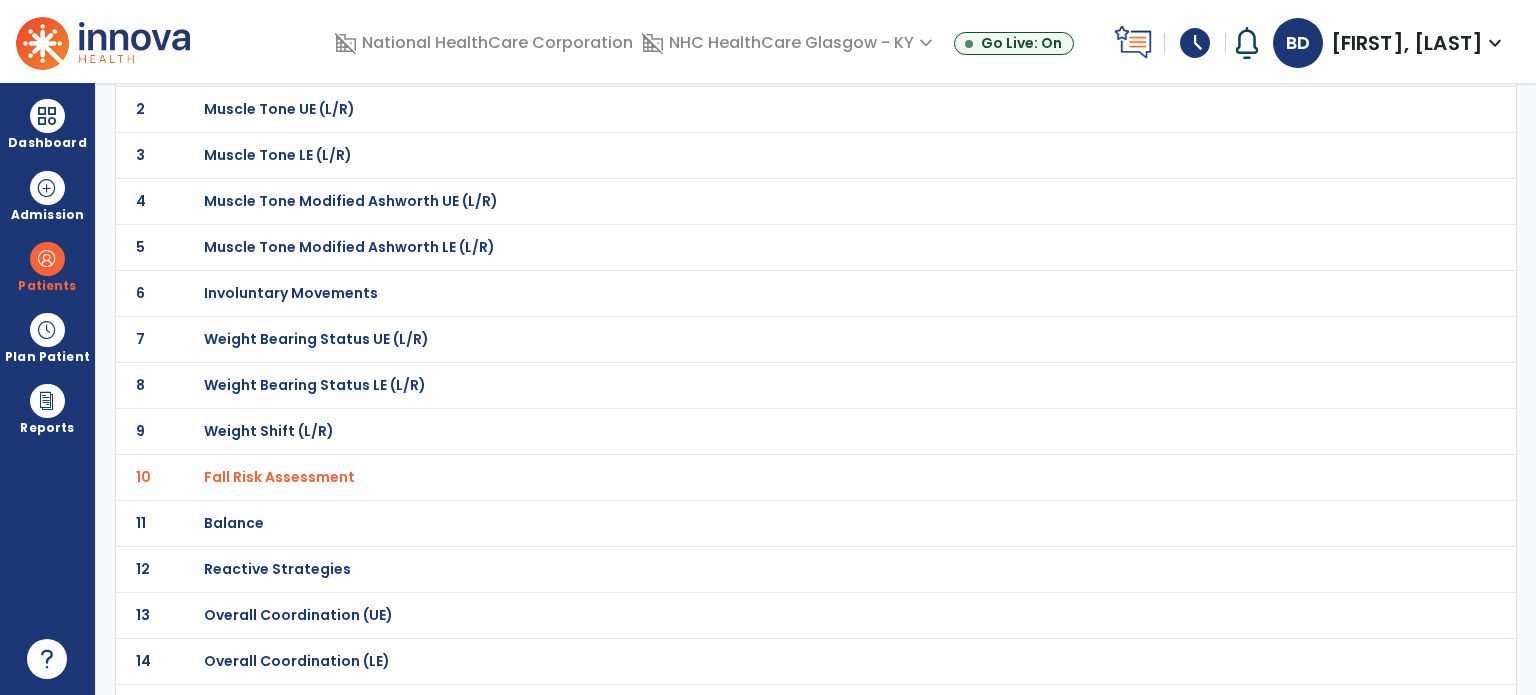 click on "Overall Coordination (LE)" at bounding box center [275, 63] 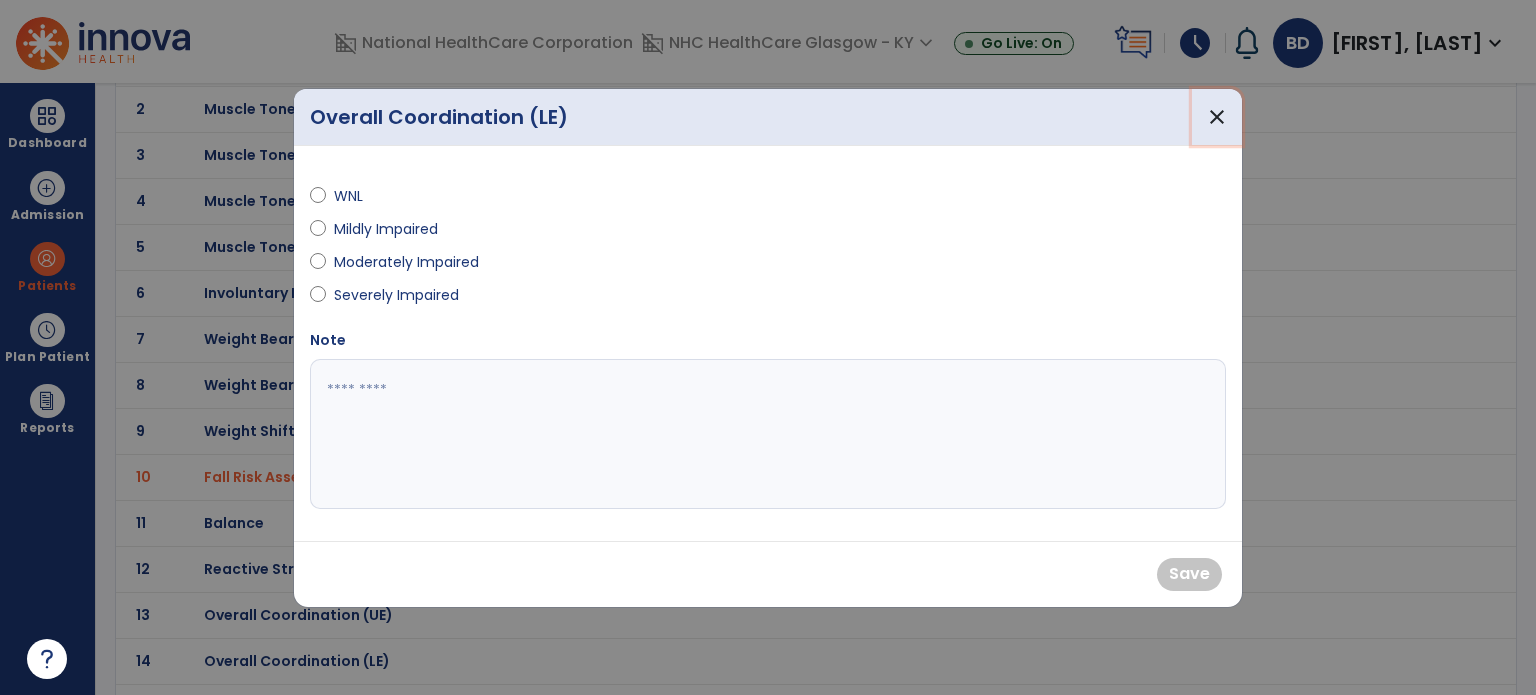 click on "close" at bounding box center [1217, 117] 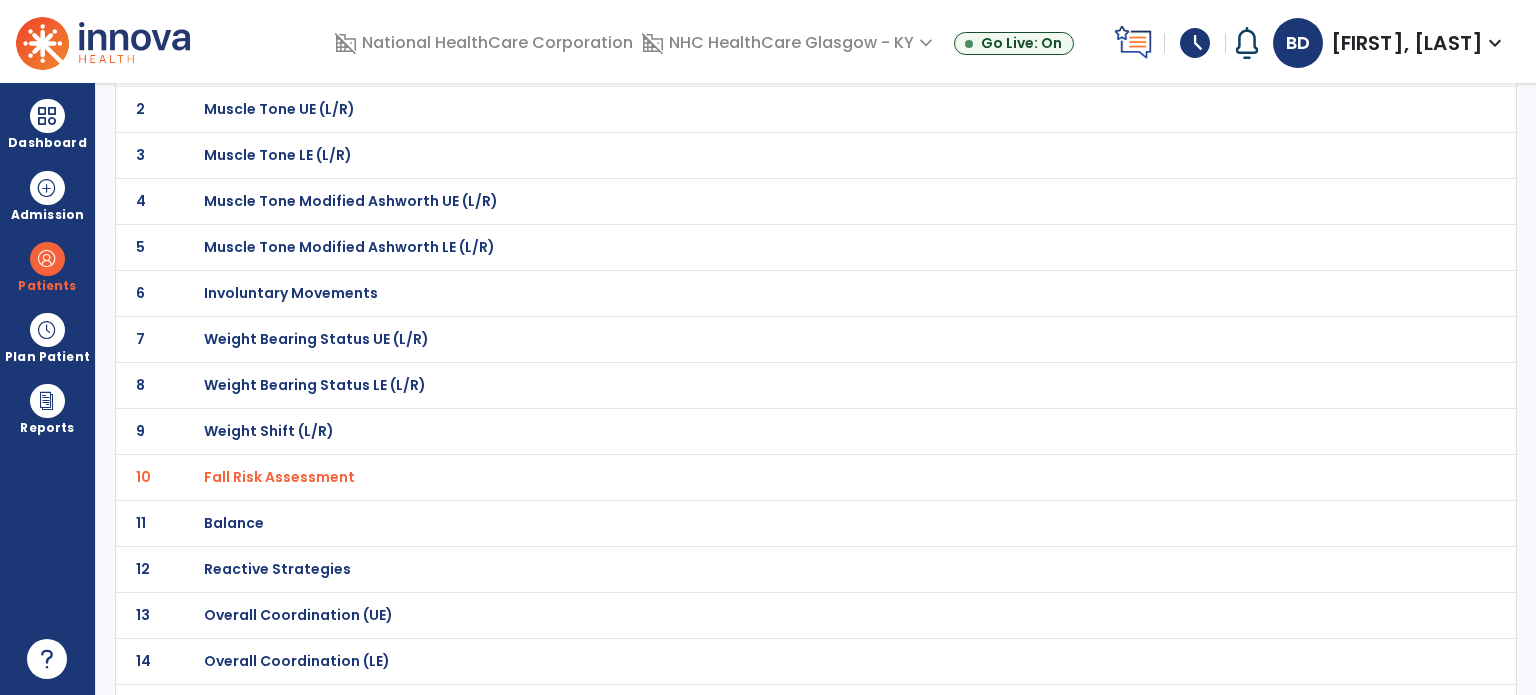 click on "Weight Bearing Status LE (L/R)" at bounding box center (275, 63) 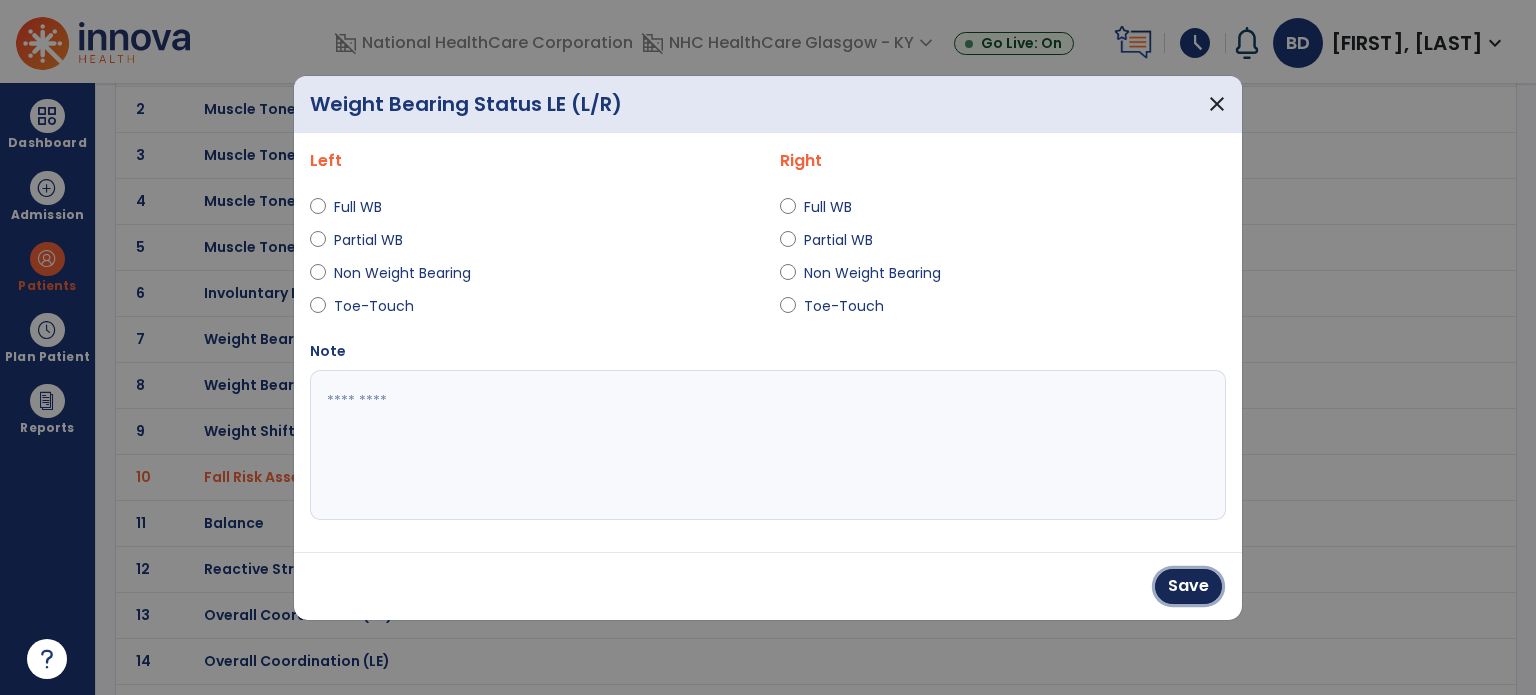 click on "Save" at bounding box center (1188, 586) 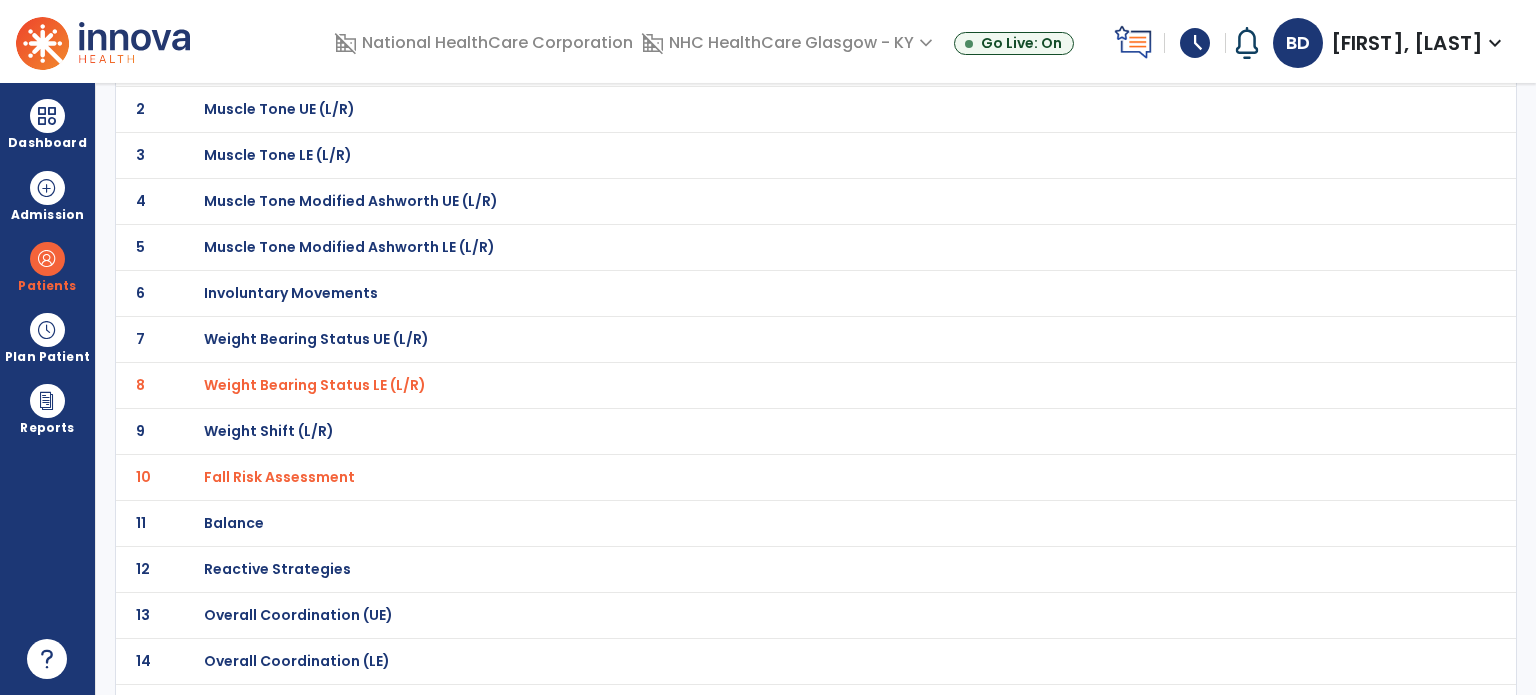 scroll, scrollTop: 0, scrollLeft: 0, axis: both 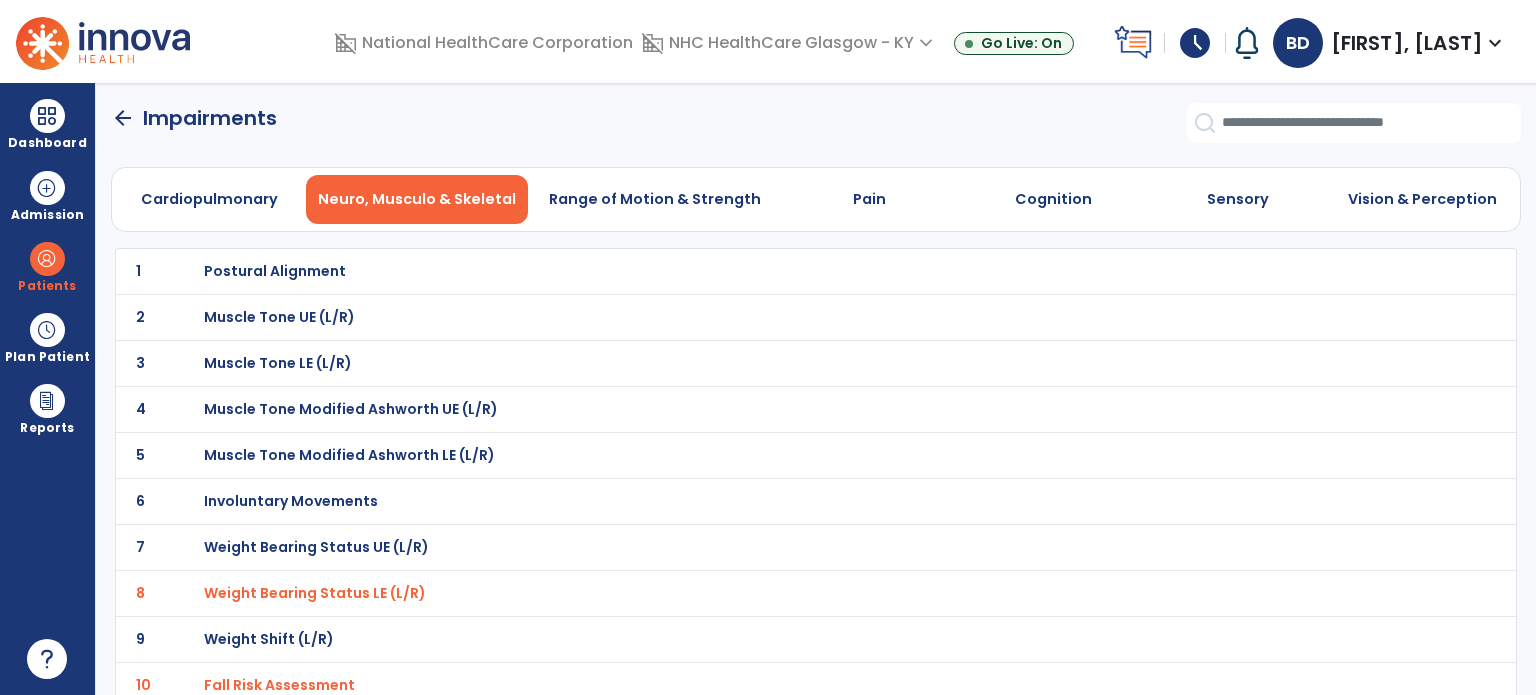 click on "Cardiopulmonary" at bounding box center [210, 199] 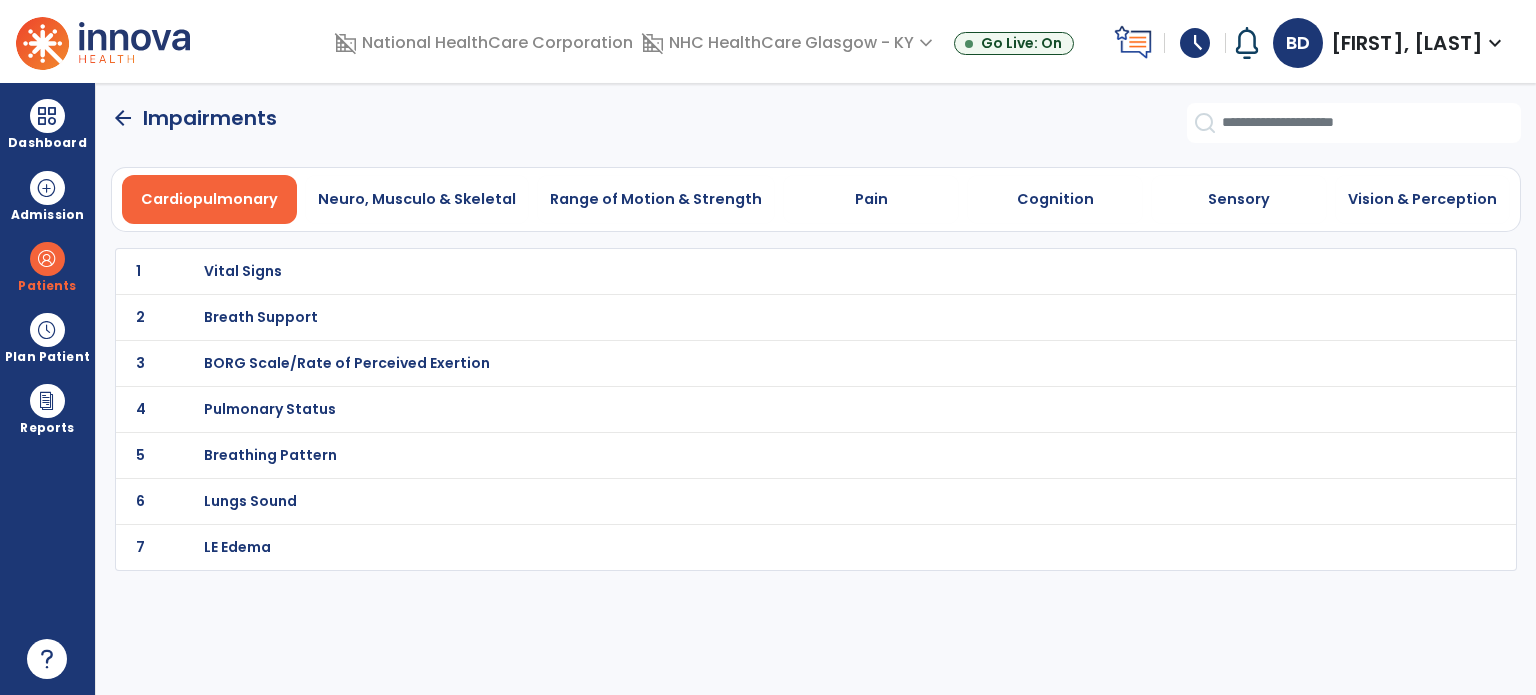 click on "Range of Motion & Strength" at bounding box center (656, 199) 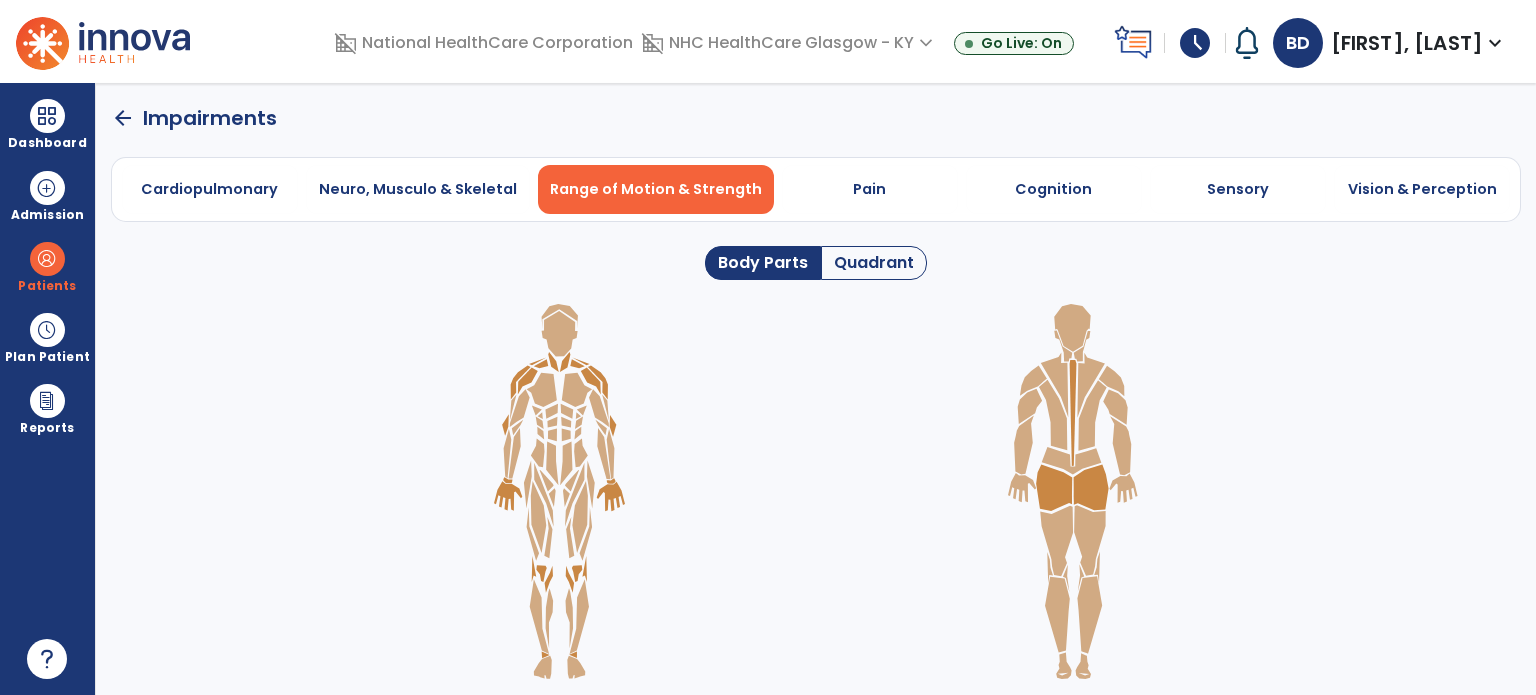 click on "Cardiopulmonary   Neuro, Musculo & Skeletal   Range of Motion & Strength   Pain   Cognition   Sensory   Vision & Perception" 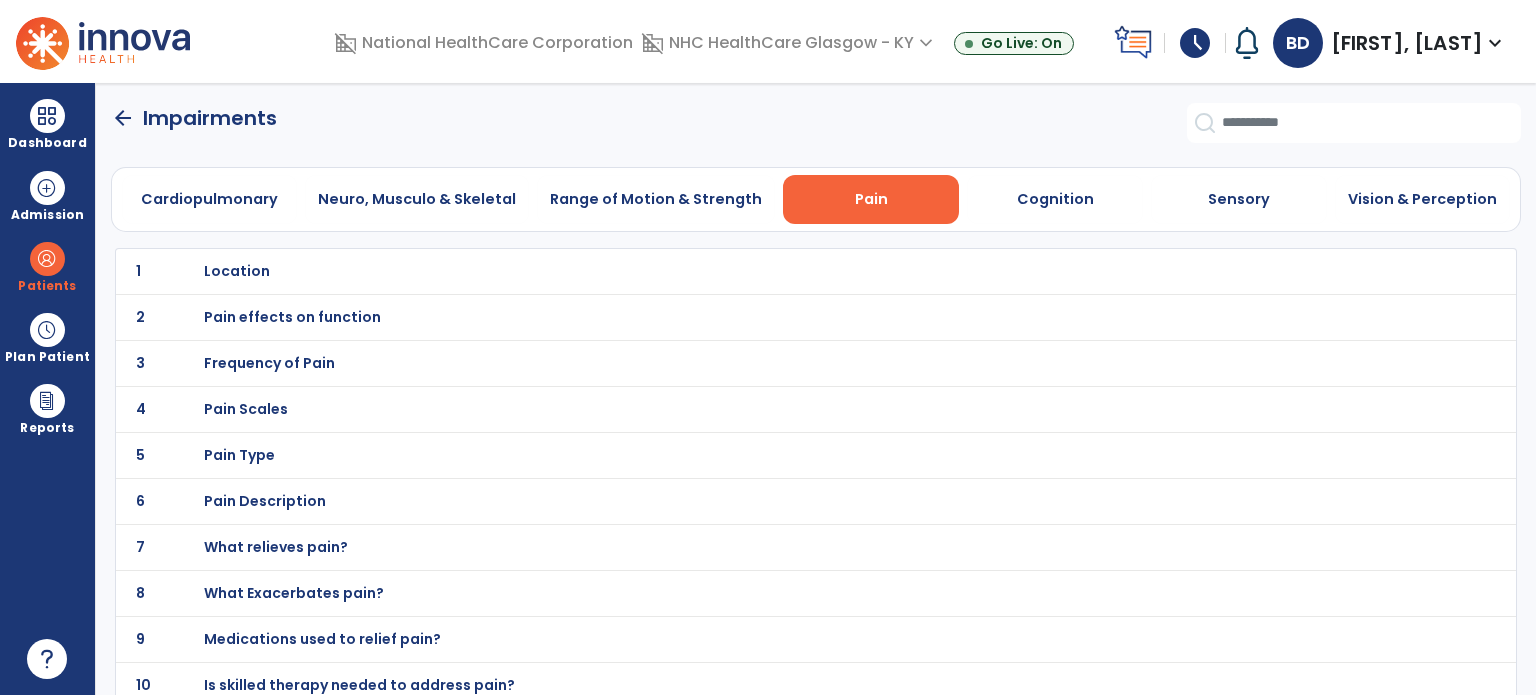 click on "Cognition" at bounding box center (1055, 199) 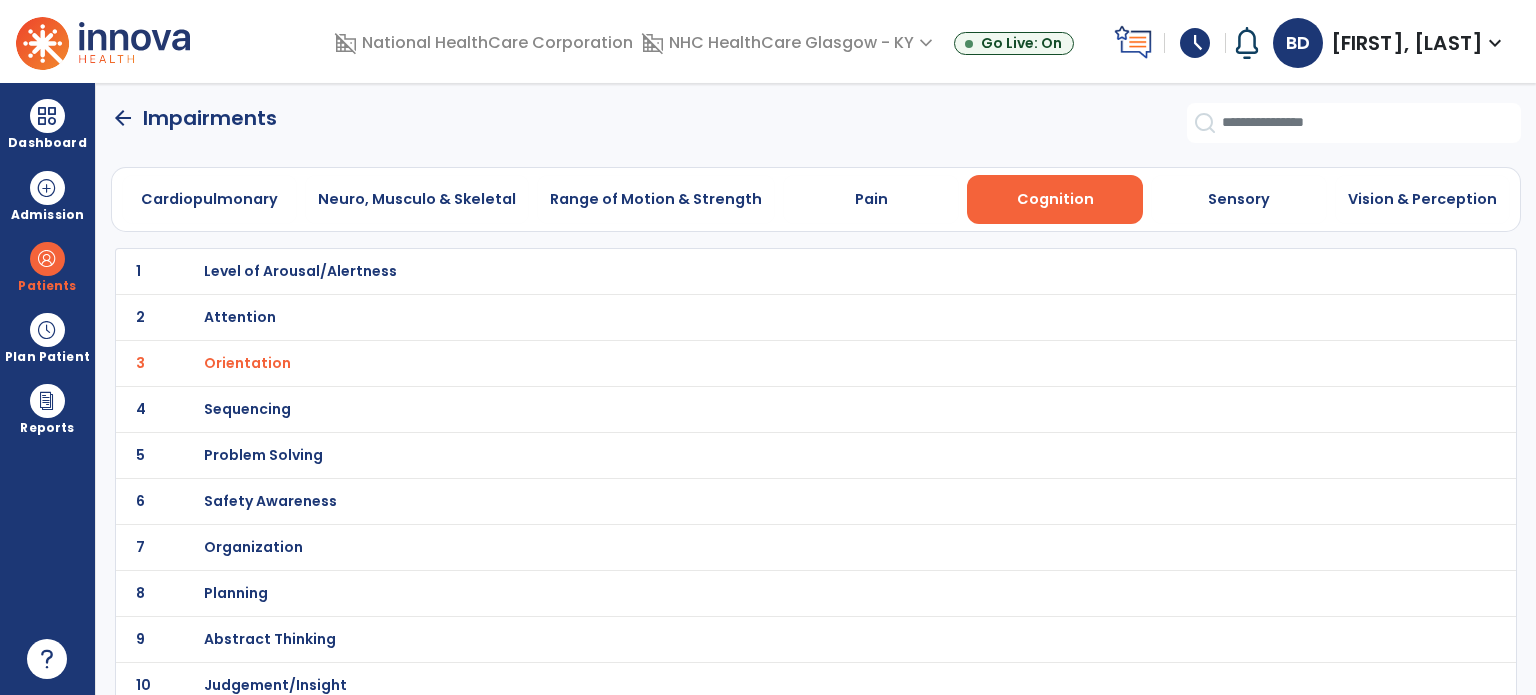 click on "arrow_back" 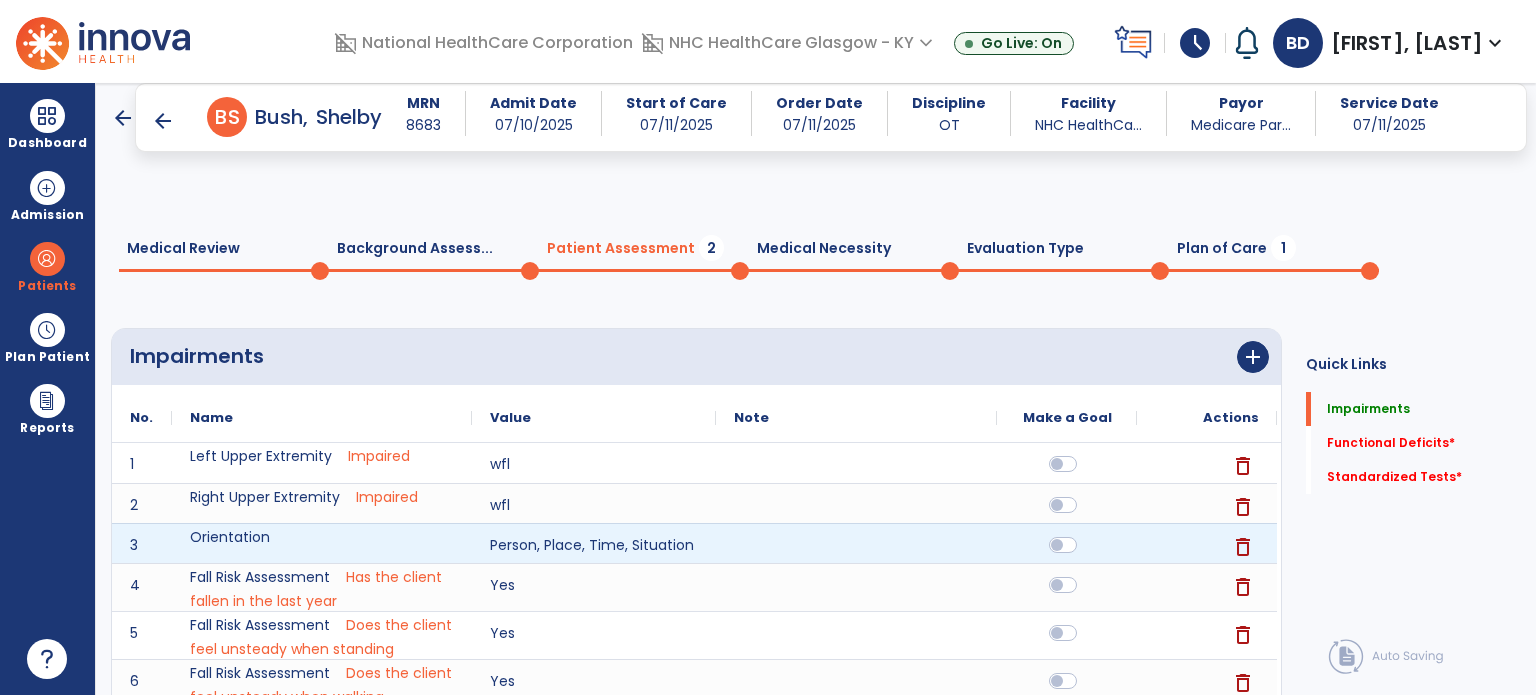 scroll, scrollTop: 592, scrollLeft: 0, axis: vertical 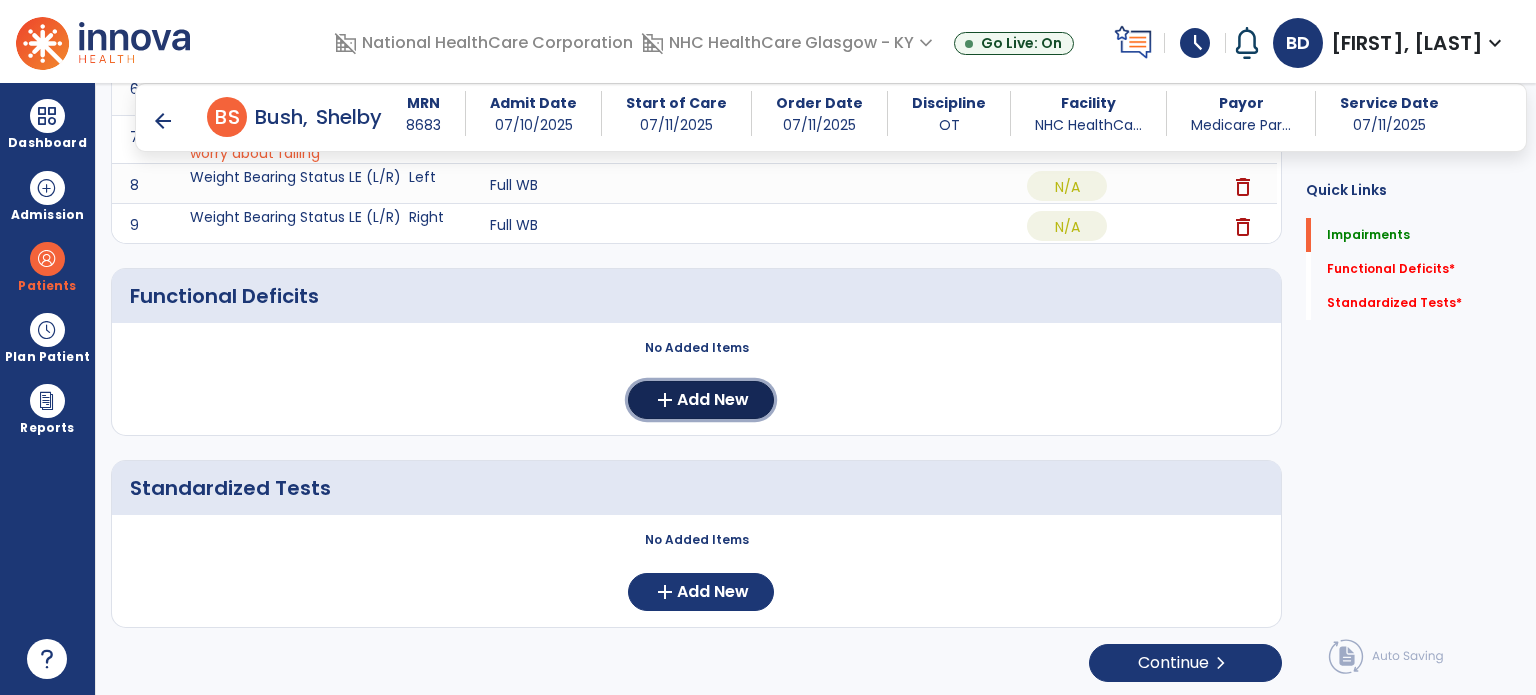 click on "Add New" 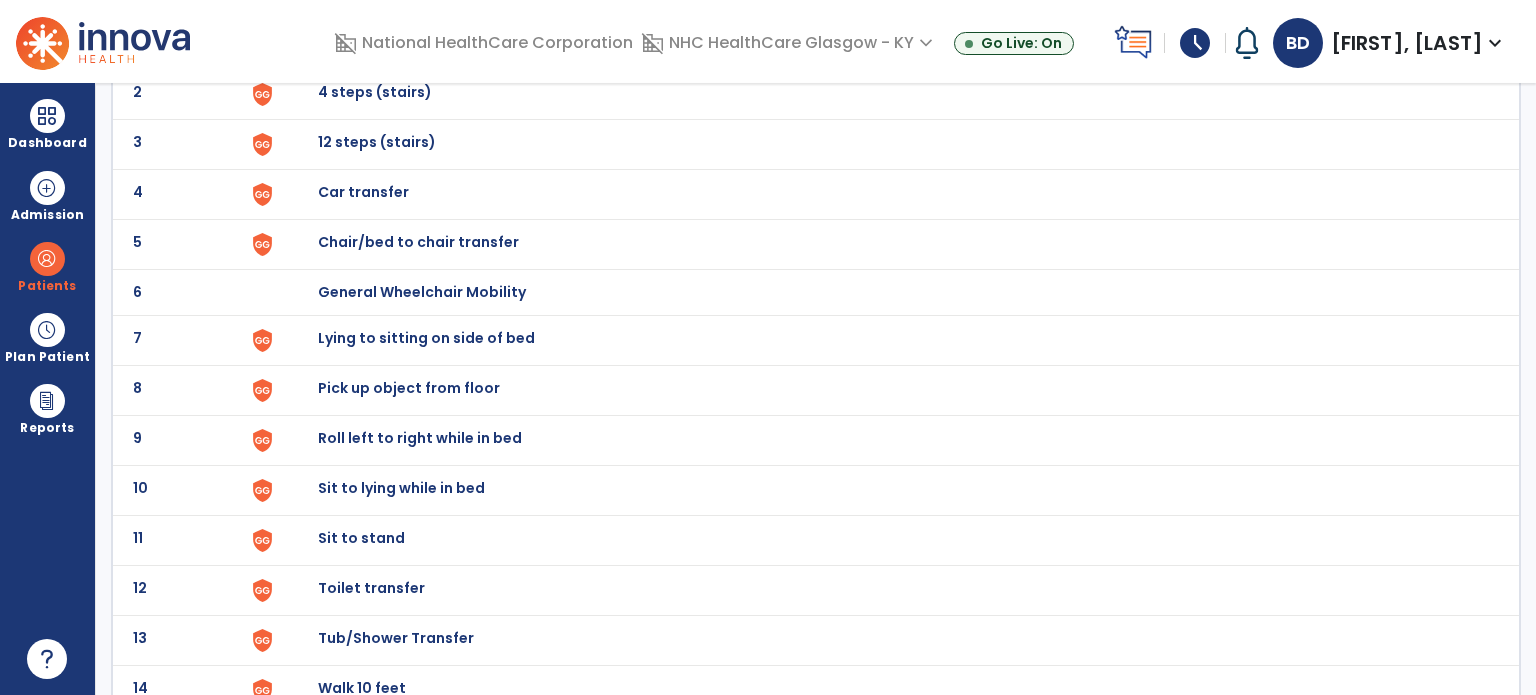 scroll, scrollTop: 254, scrollLeft: 0, axis: vertical 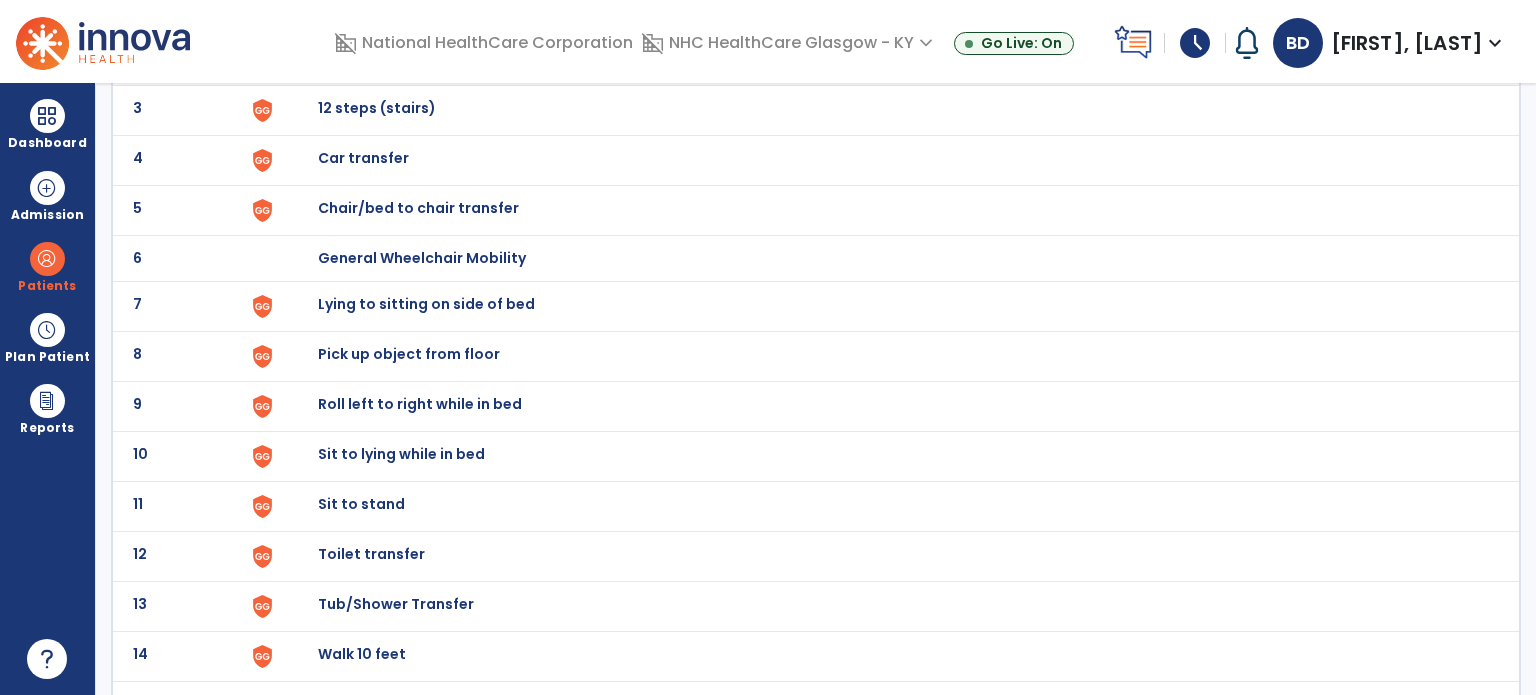 click on "Sit to stand" at bounding box center [364, 8] 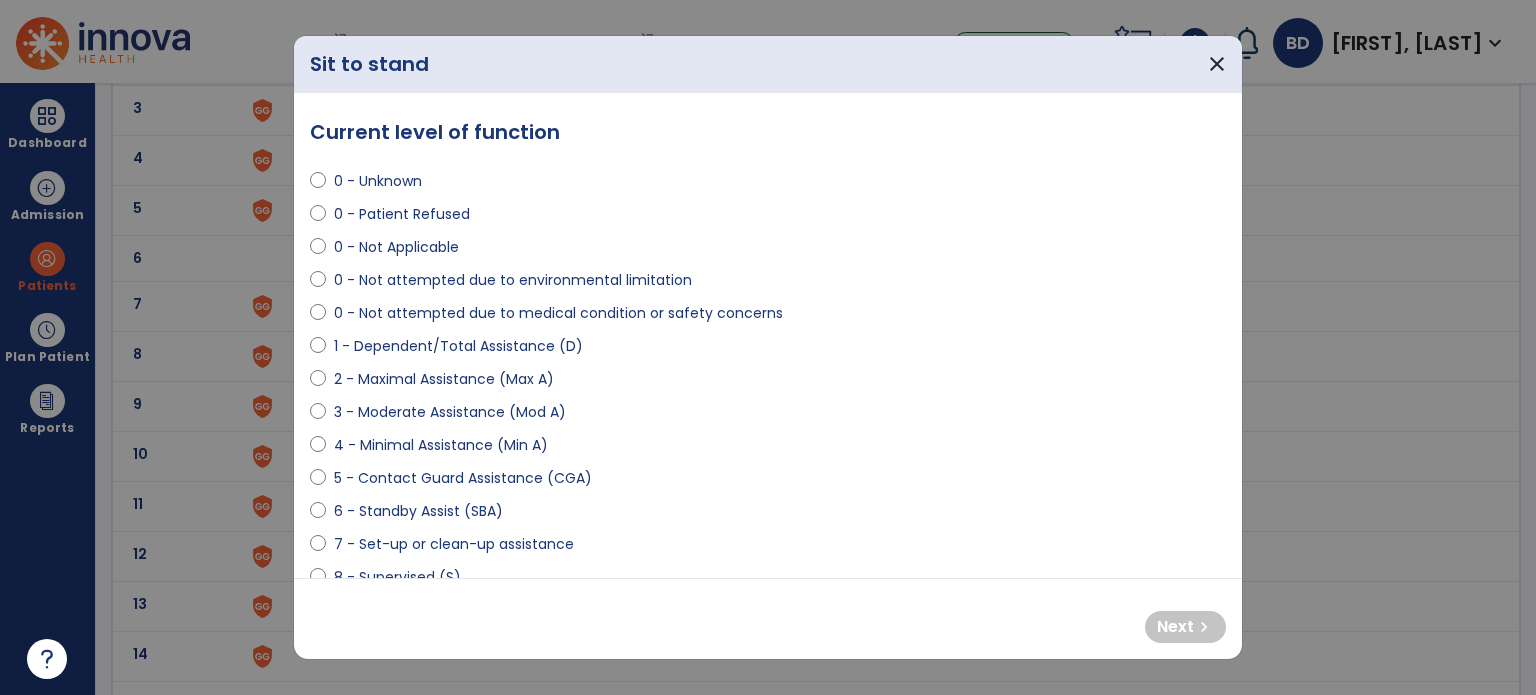 select on "**********" 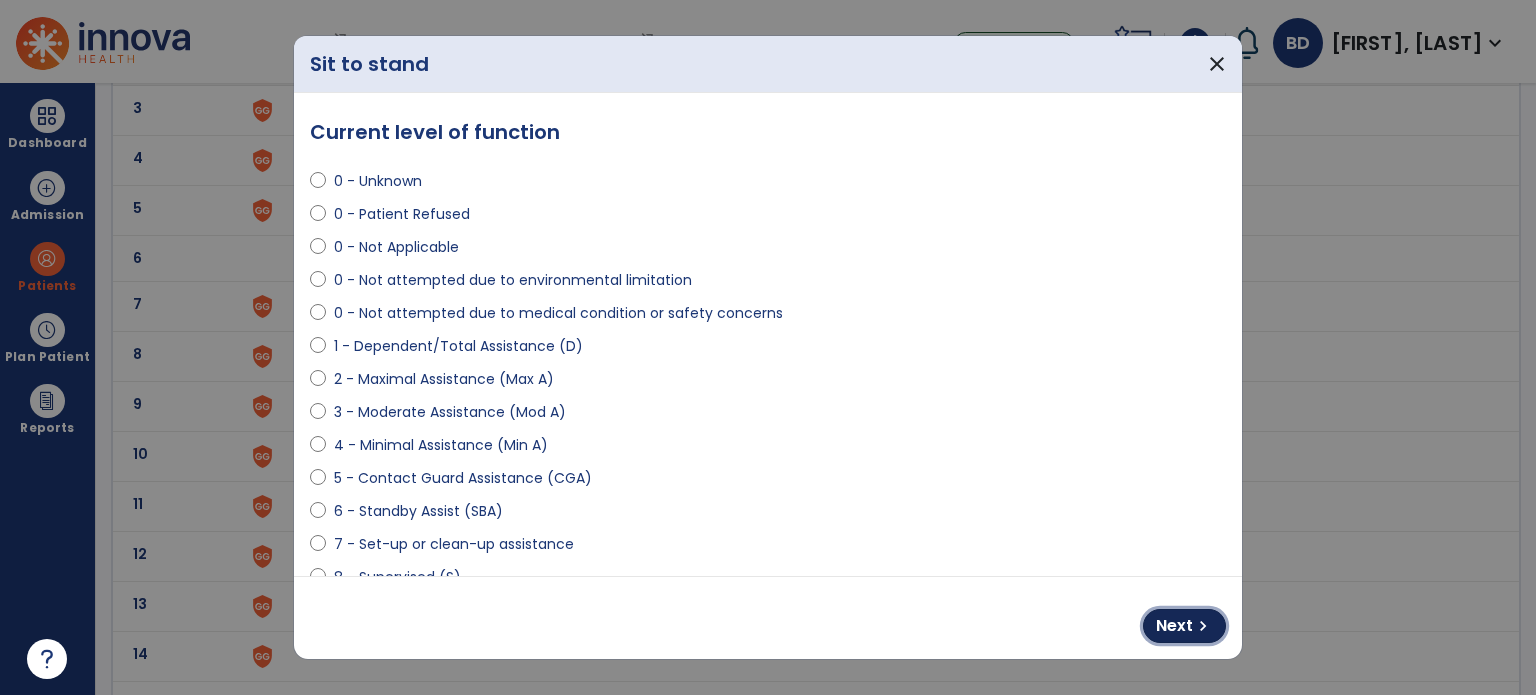 click on "Next" at bounding box center [1174, 626] 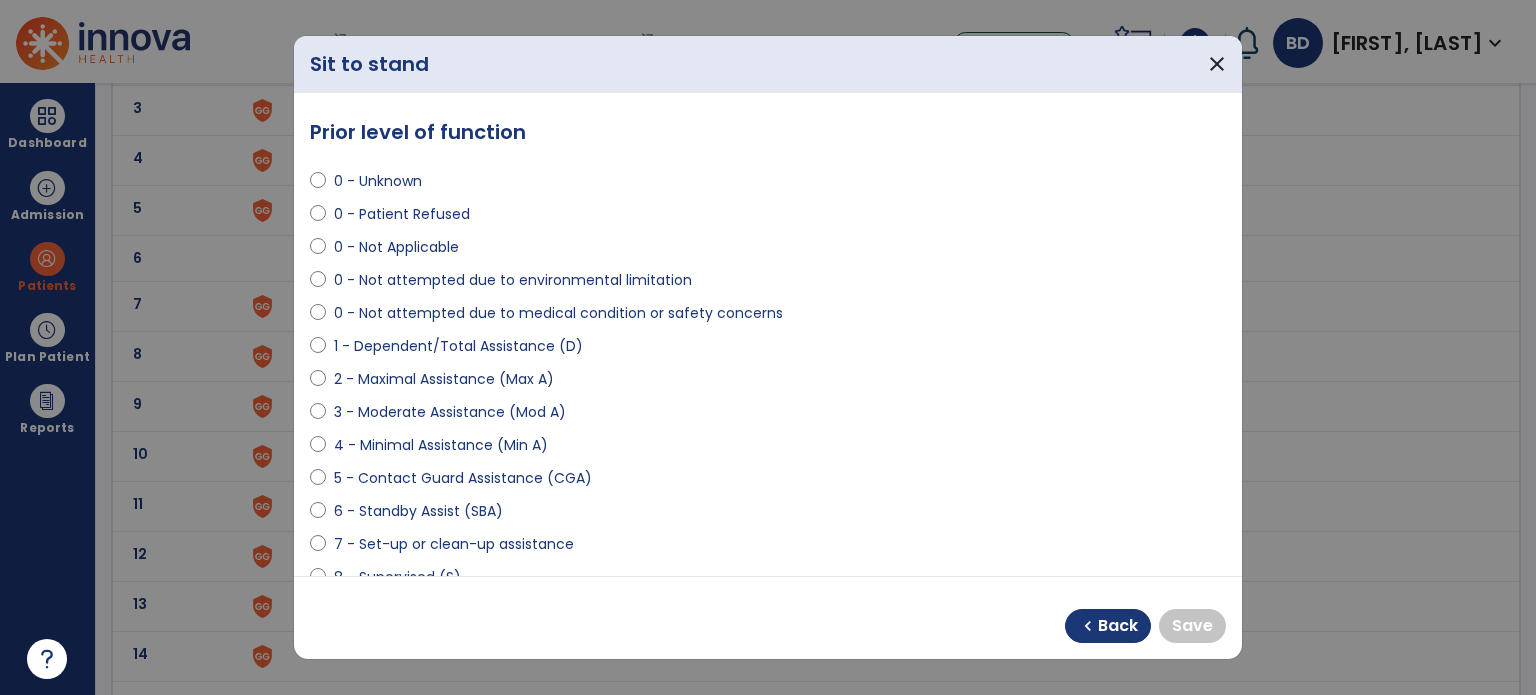 scroll, scrollTop: 128, scrollLeft: 0, axis: vertical 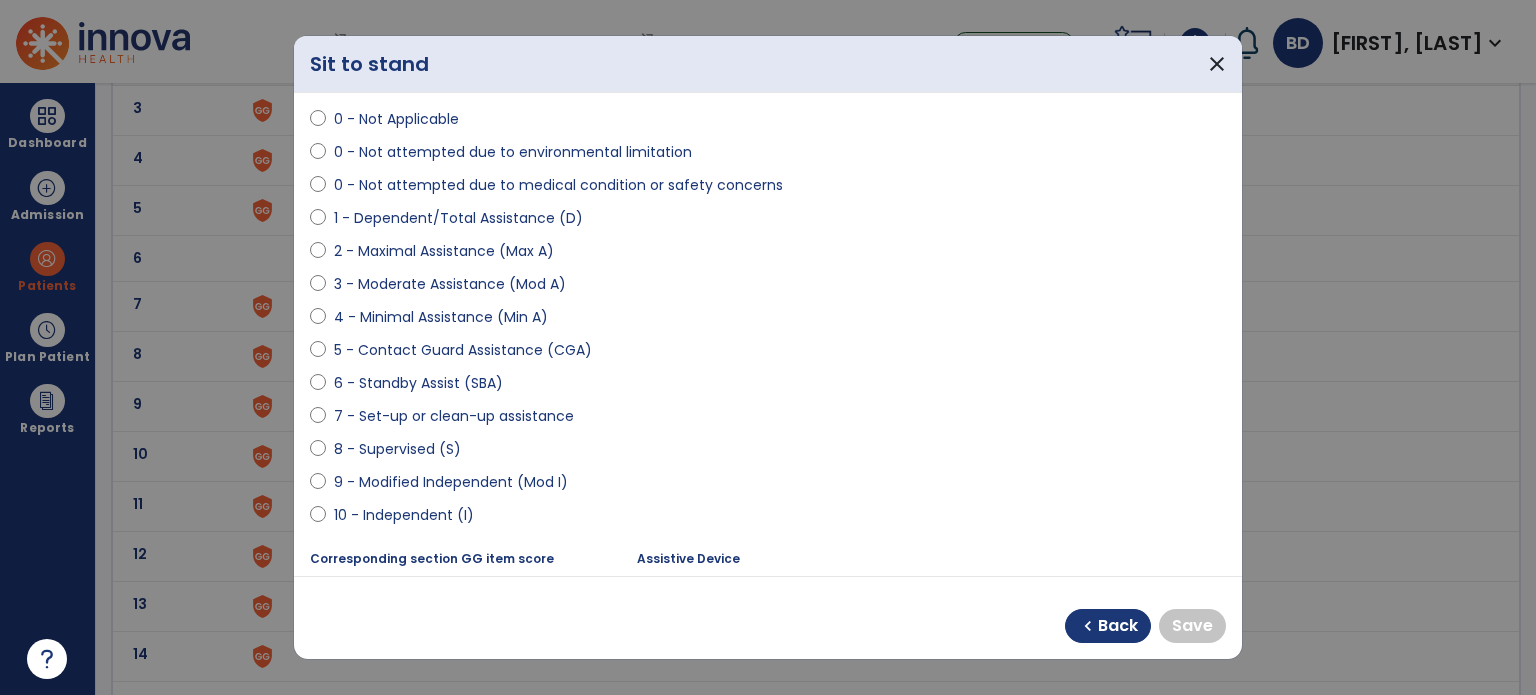 click on "10 - Independent (I)" at bounding box center (404, 515) 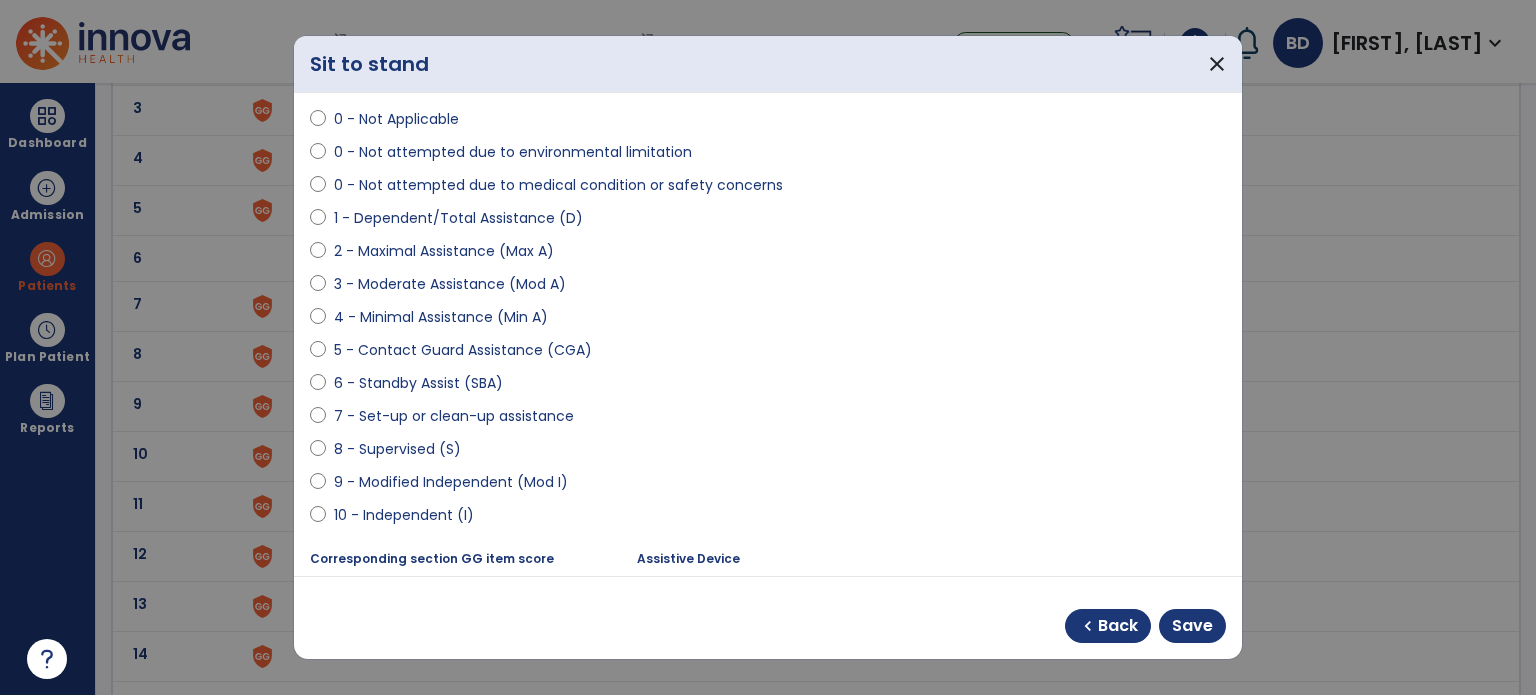 click on "9 - Modified Independent (Mod I)" at bounding box center [451, 482] 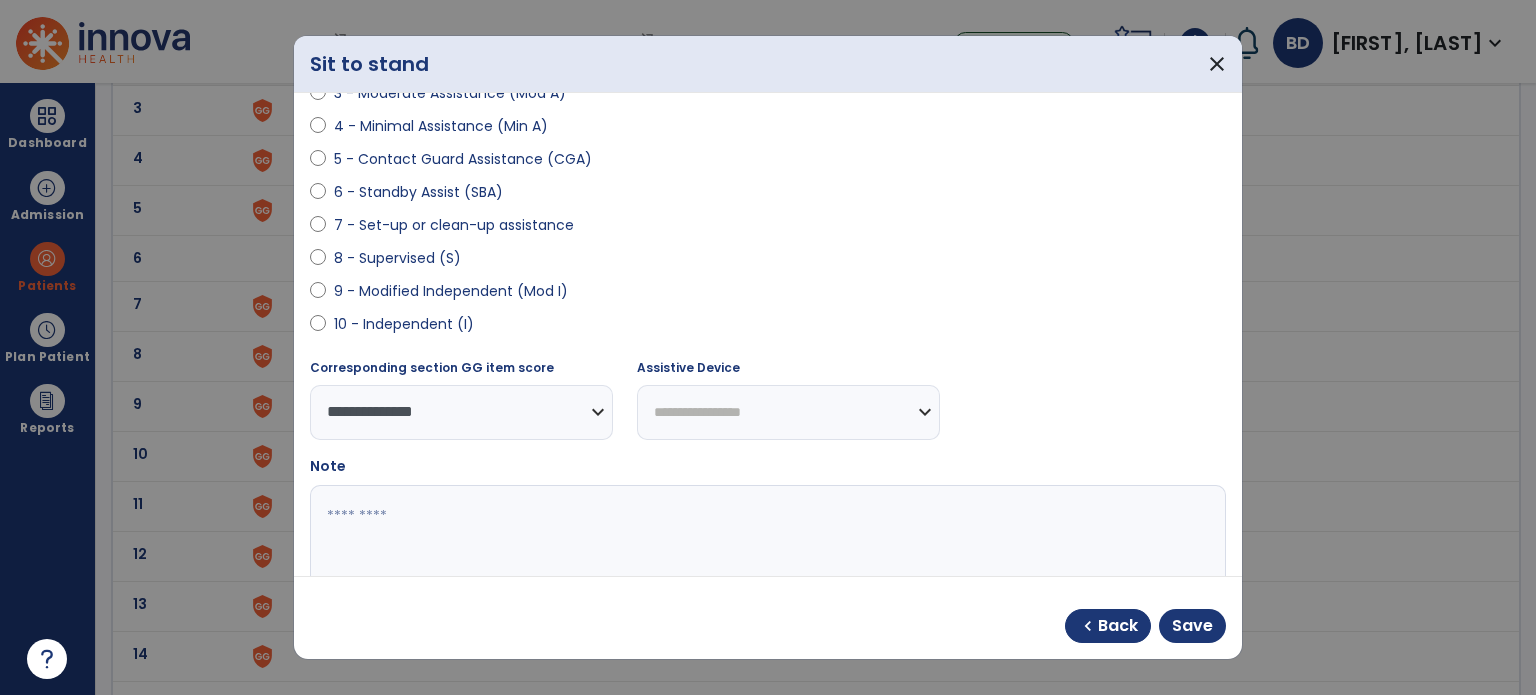 scroll, scrollTop: 342, scrollLeft: 0, axis: vertical 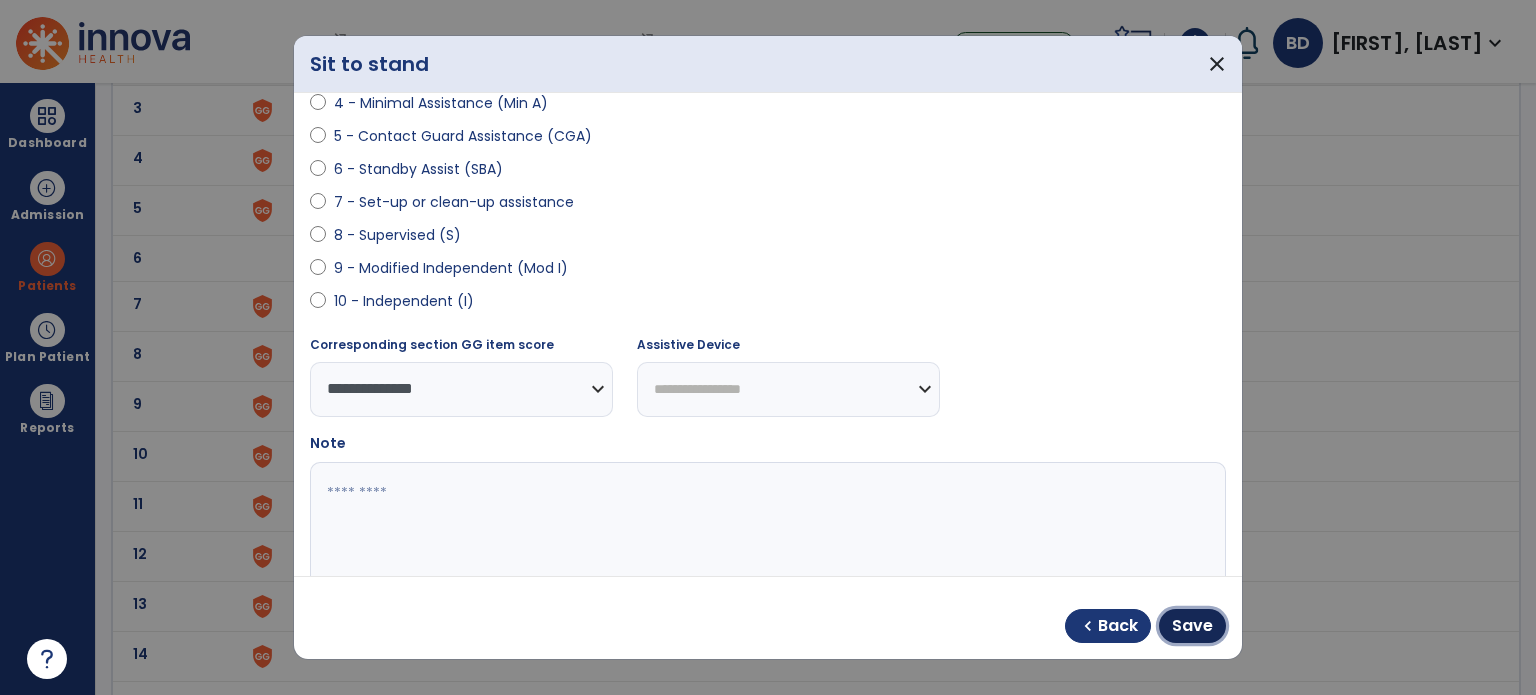click on "Save" at bounding box center (1192, 626) 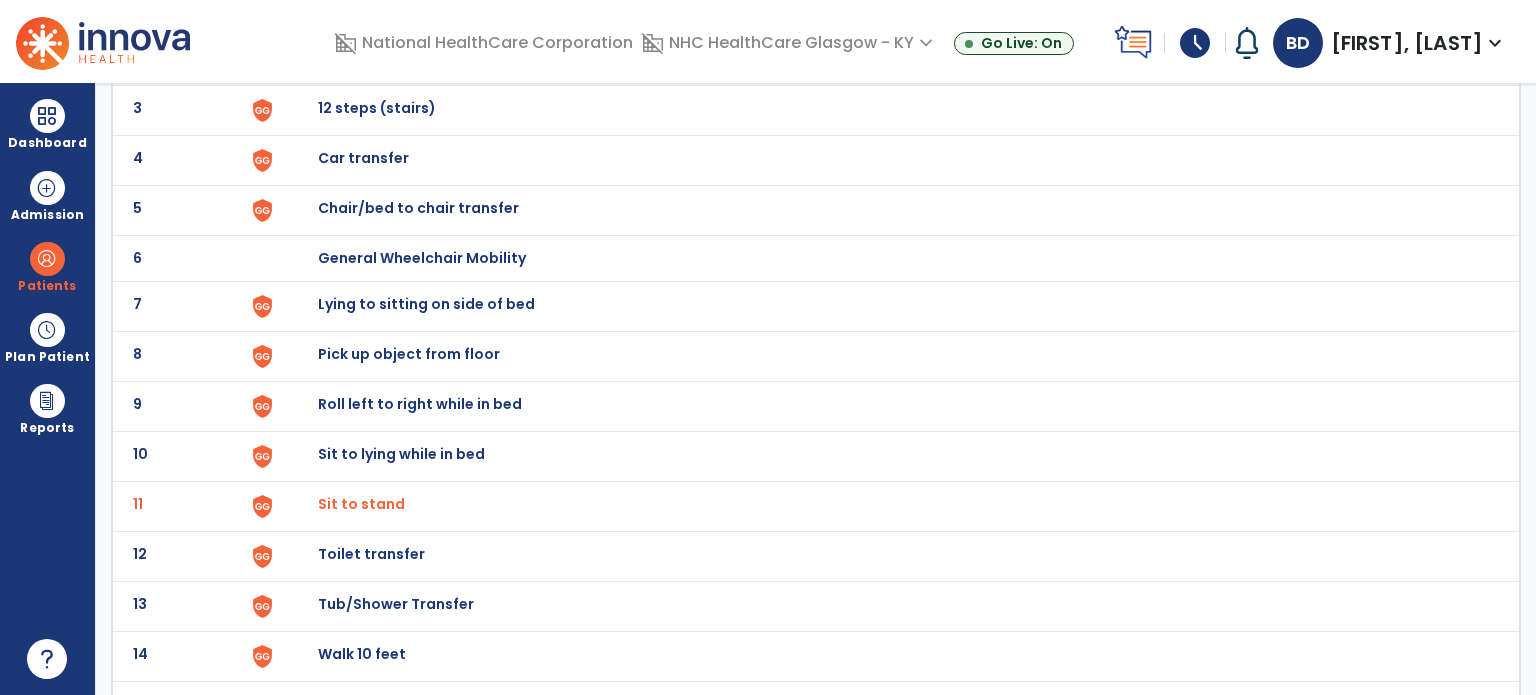 click on "Toilet transfer" at bounding box center [364, 8] 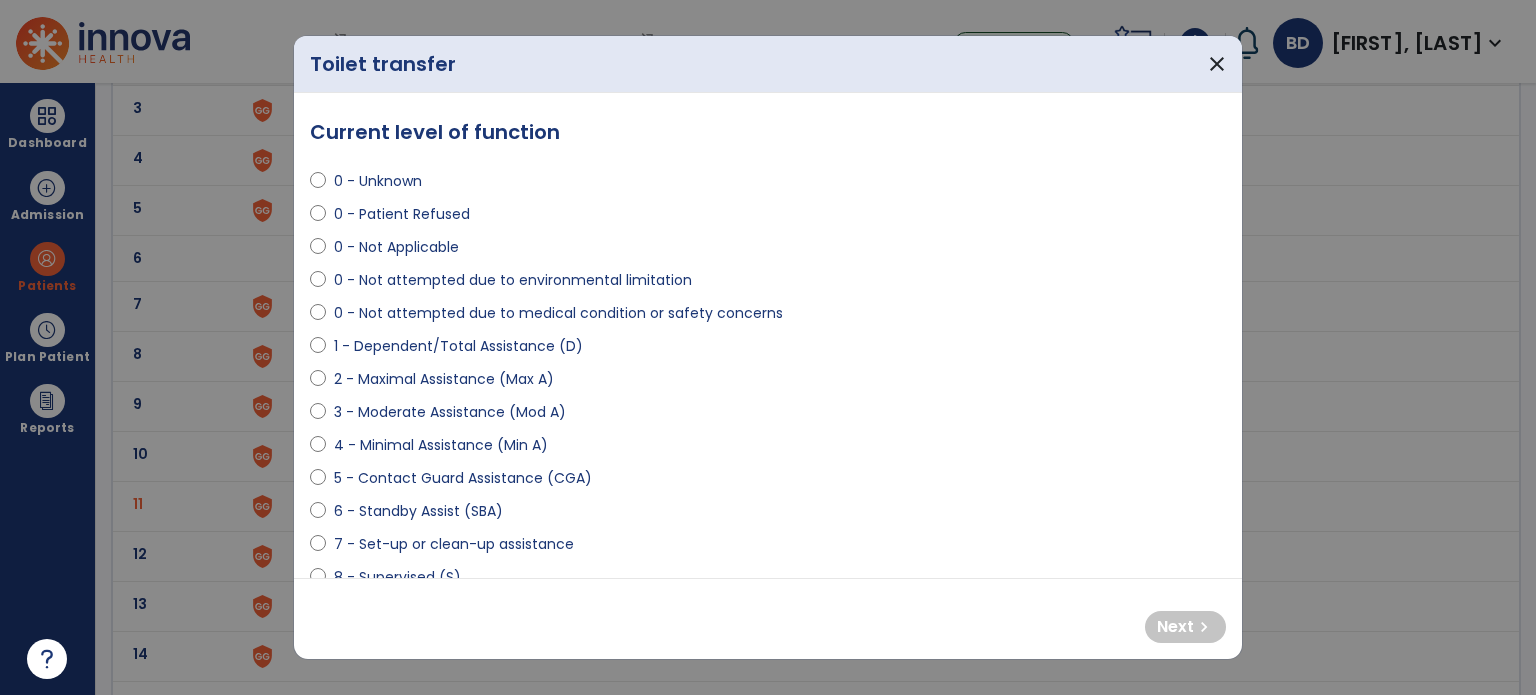 click on "2 - Maximal Assistance (Max A)" at bounding box center [444, 379] 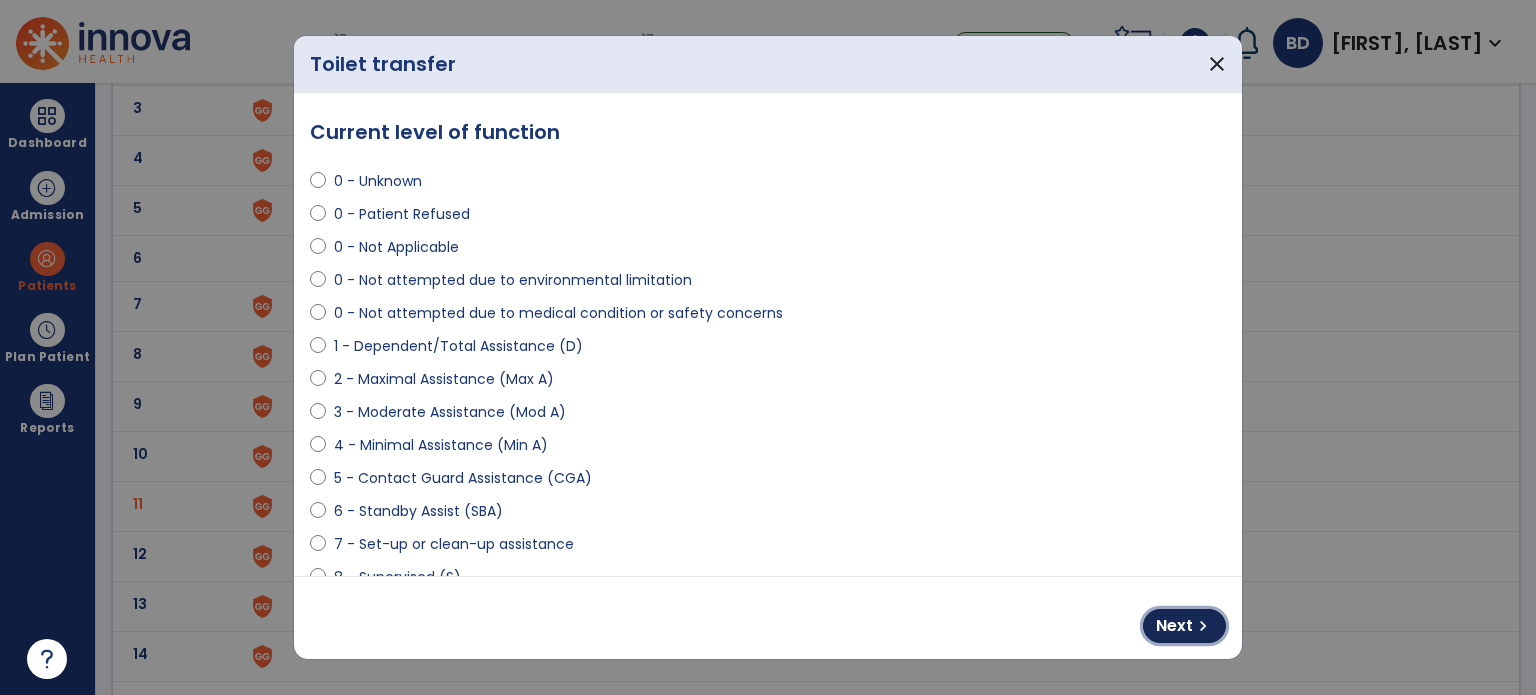 click on "Next" at bounding box center (1174, 626) 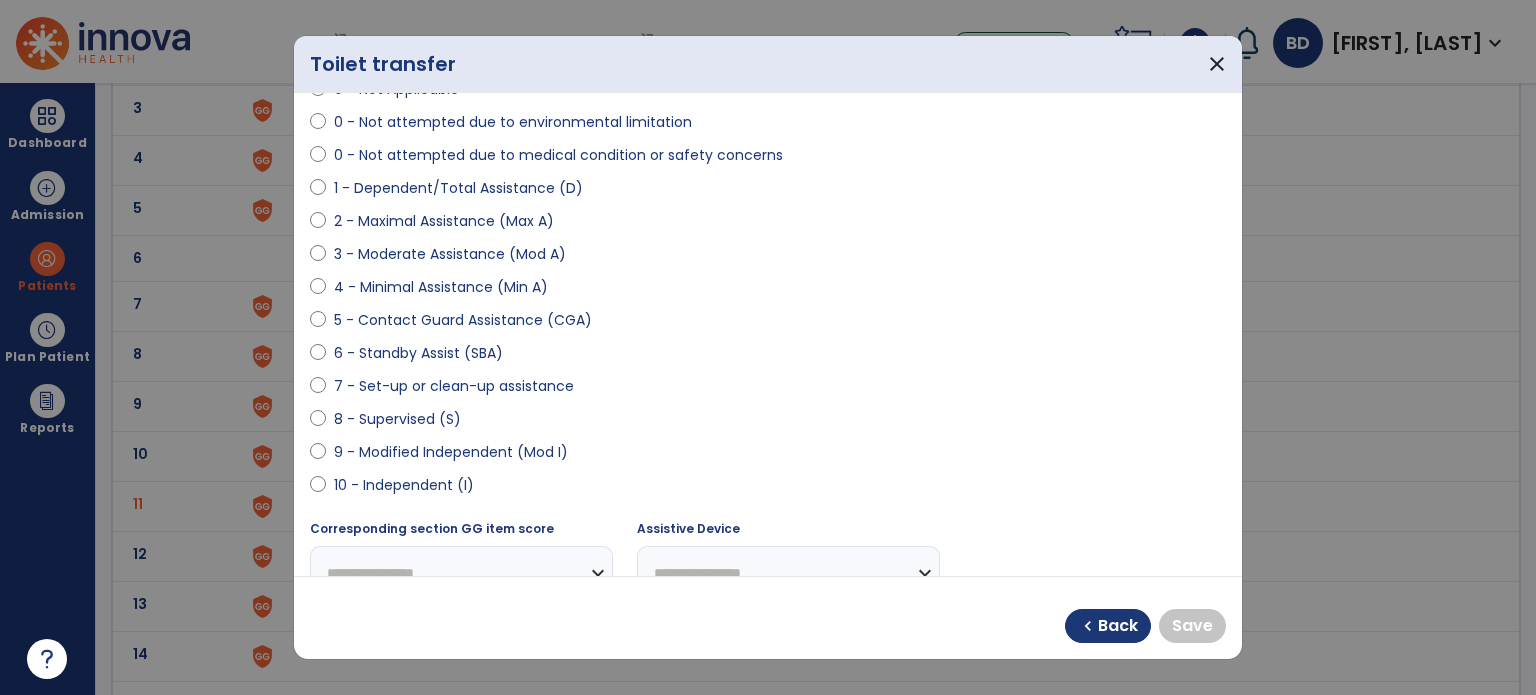 scroll, scrollTop: 160, scrollLeft: 0, axis: vertical 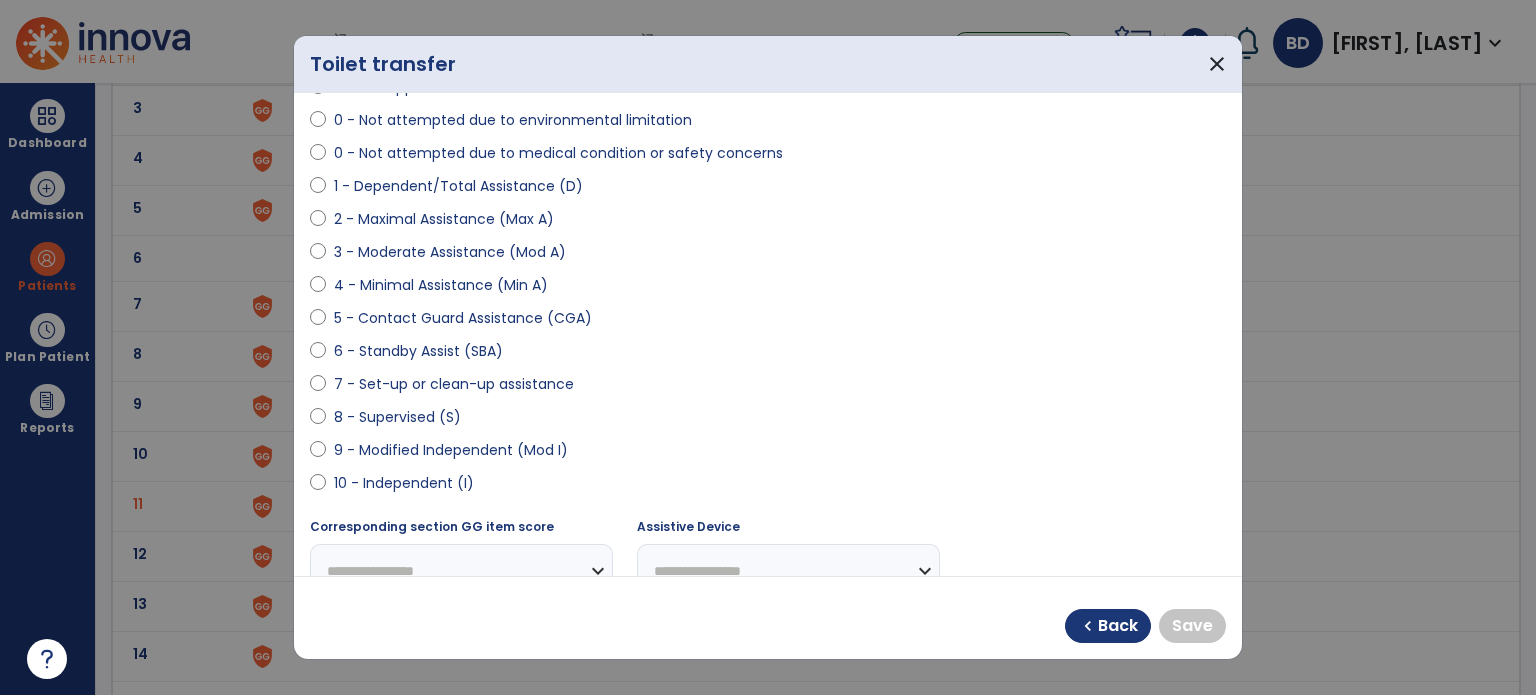 click on "10 - Independent (I)" at bounding box center [768, 487] 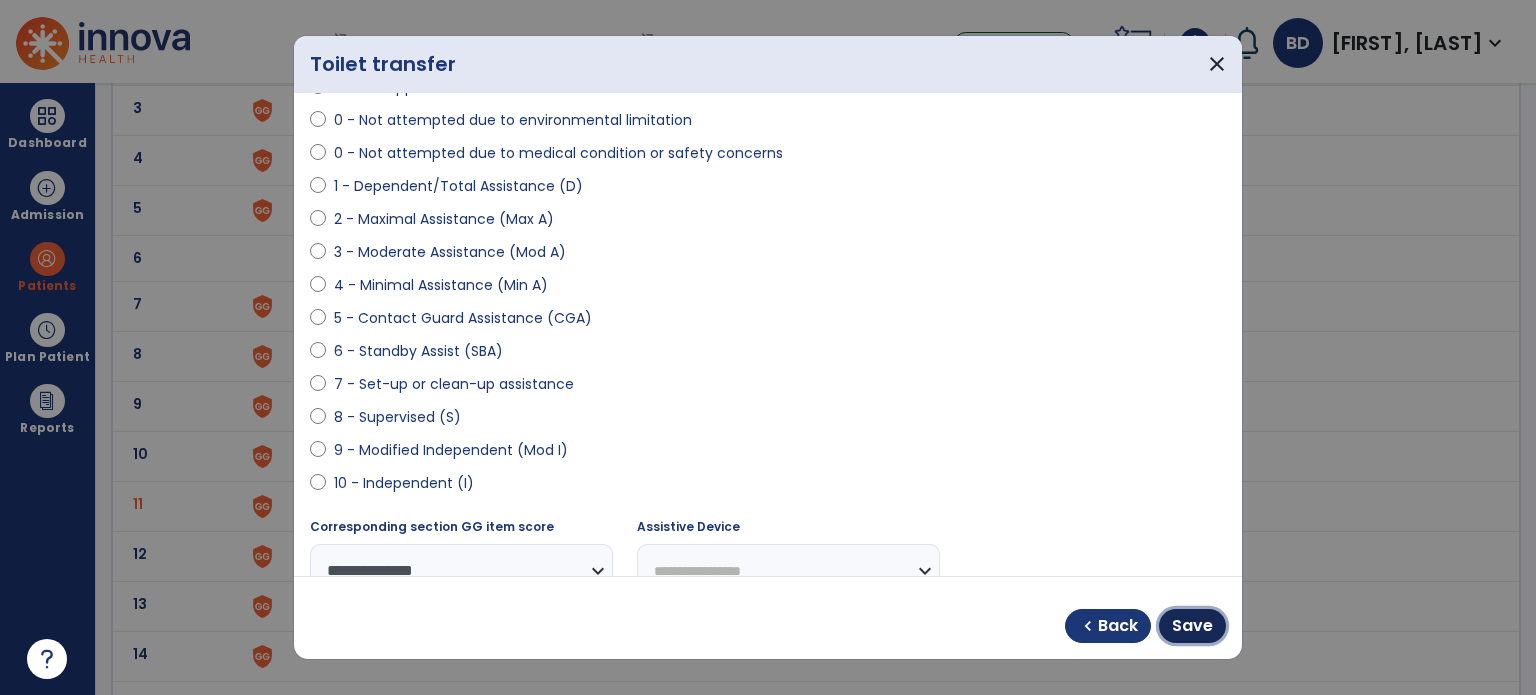click on "Save" at bounding box center (1192, 626) 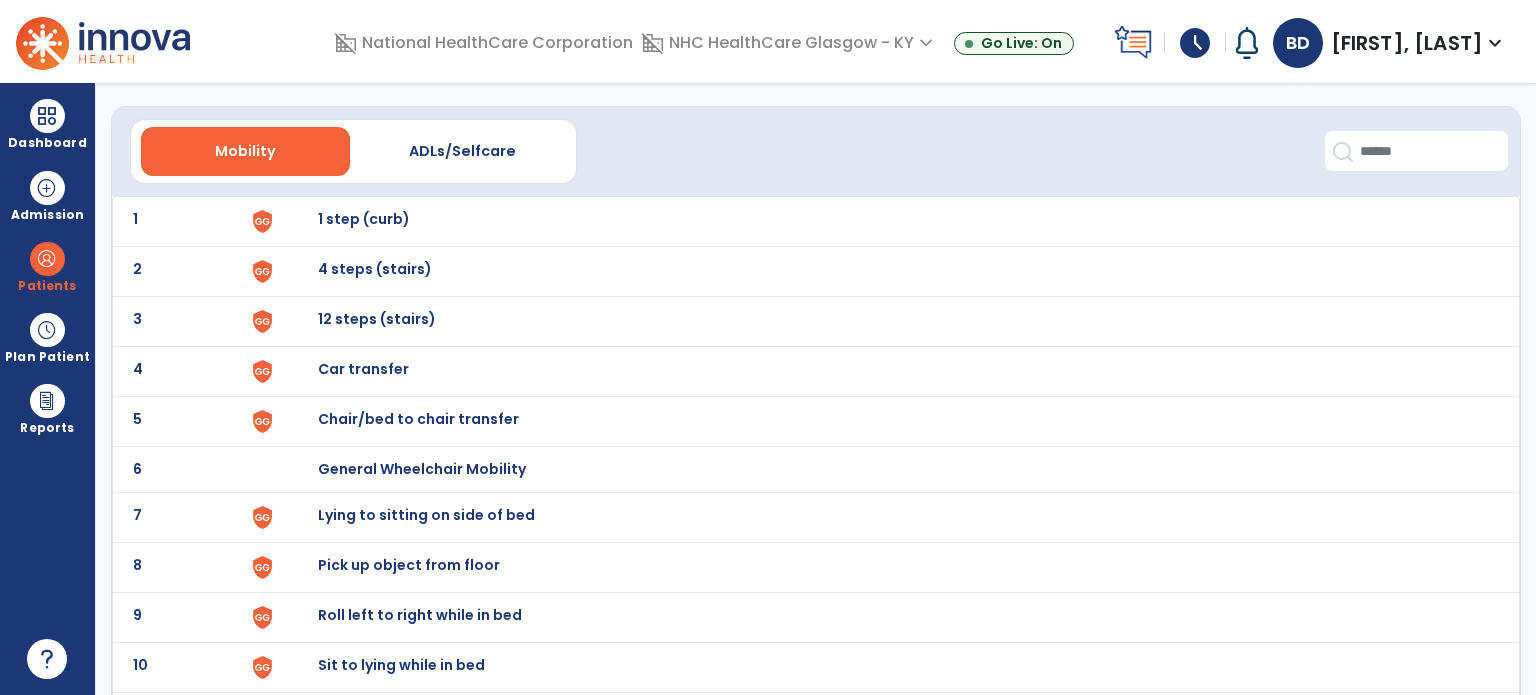 scroll, scrollTop: 42, scrollLeft: 0, axis: vertical 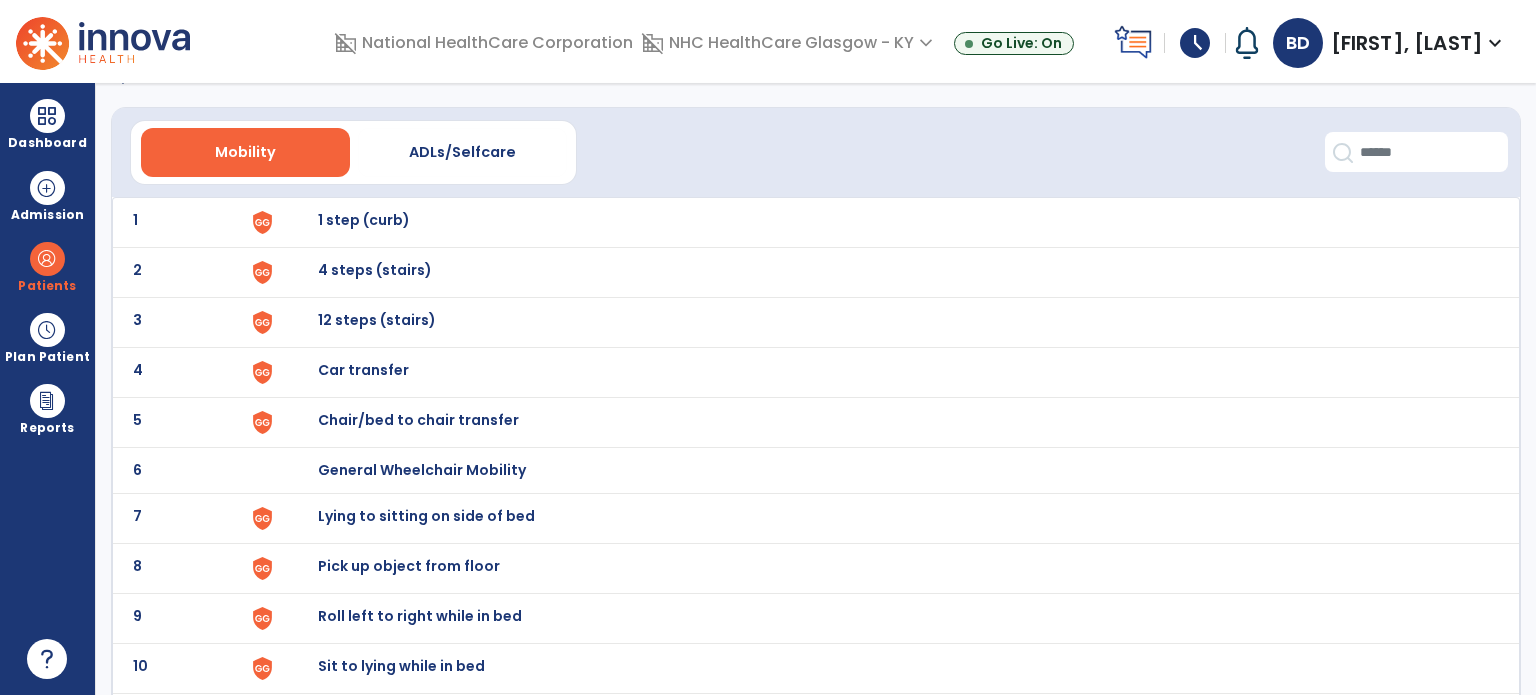 click on "ADLs/Selfcare" at bounding box center (462, 152) 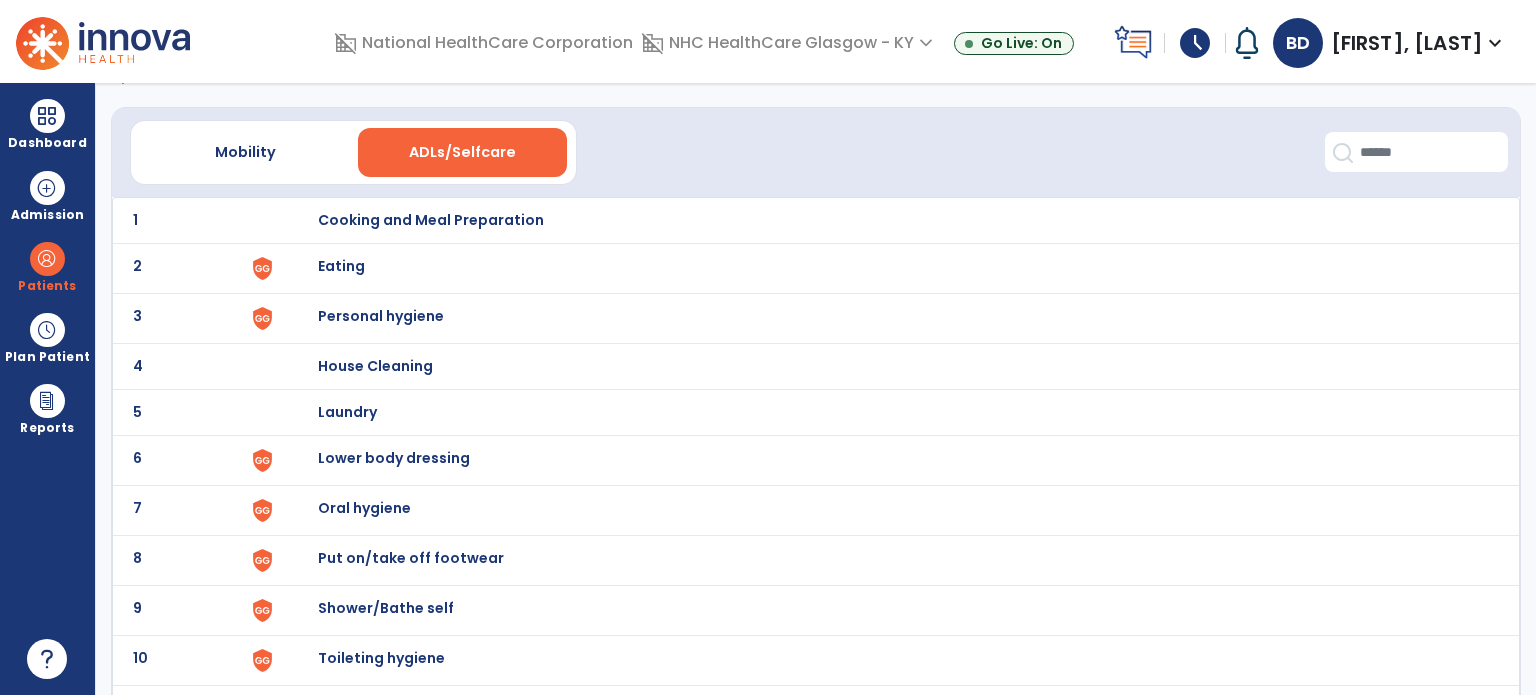 click on "Eating" at bounding box center (431, 220) 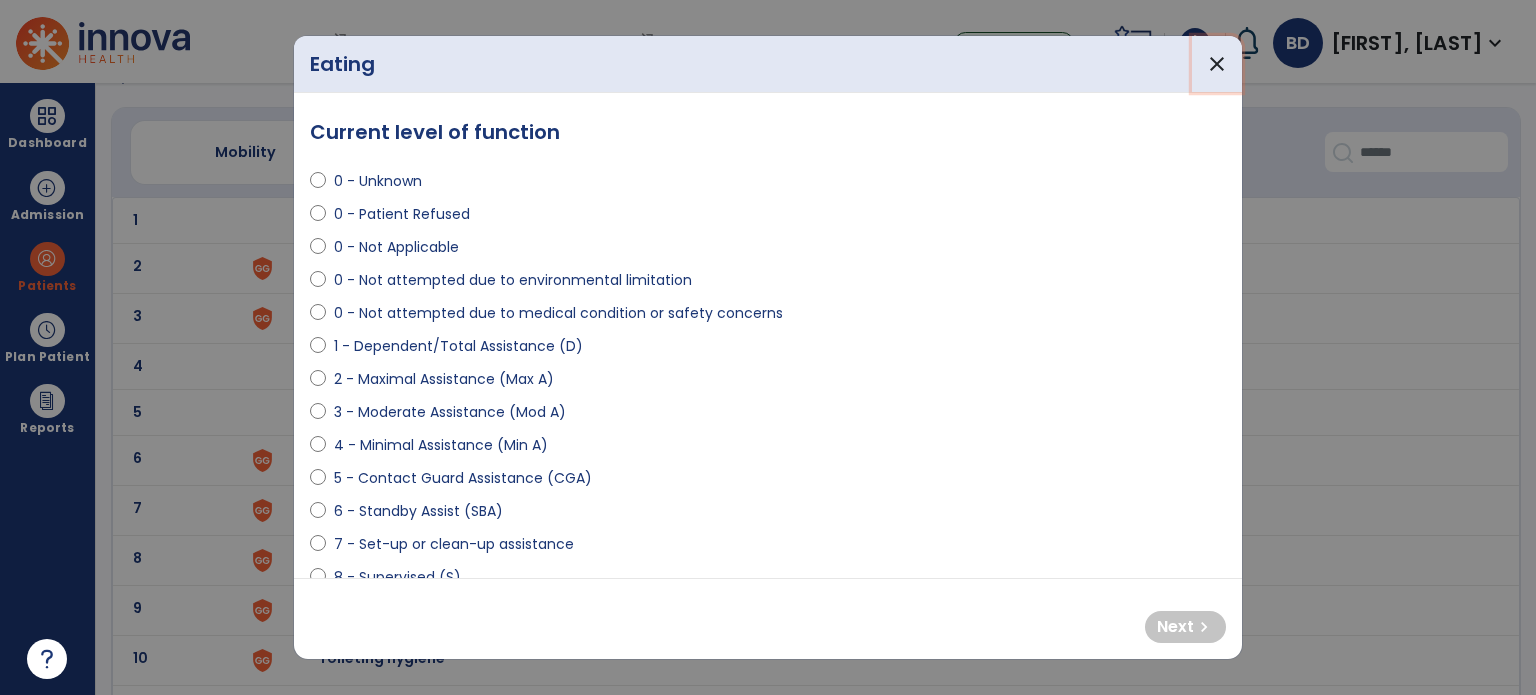 click on "close" at bounding box center (1217, 64) 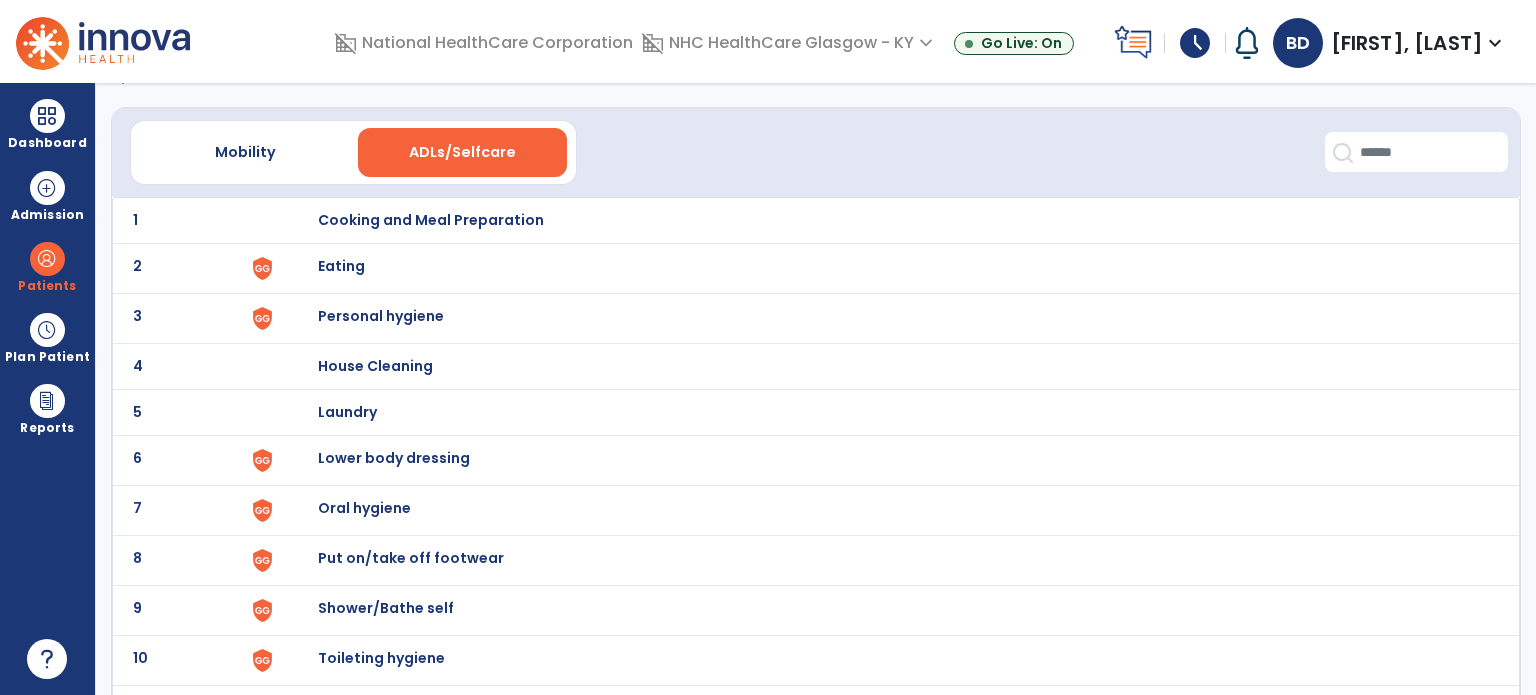 click on "Lower body dressing" at bounding box center [431, 220] 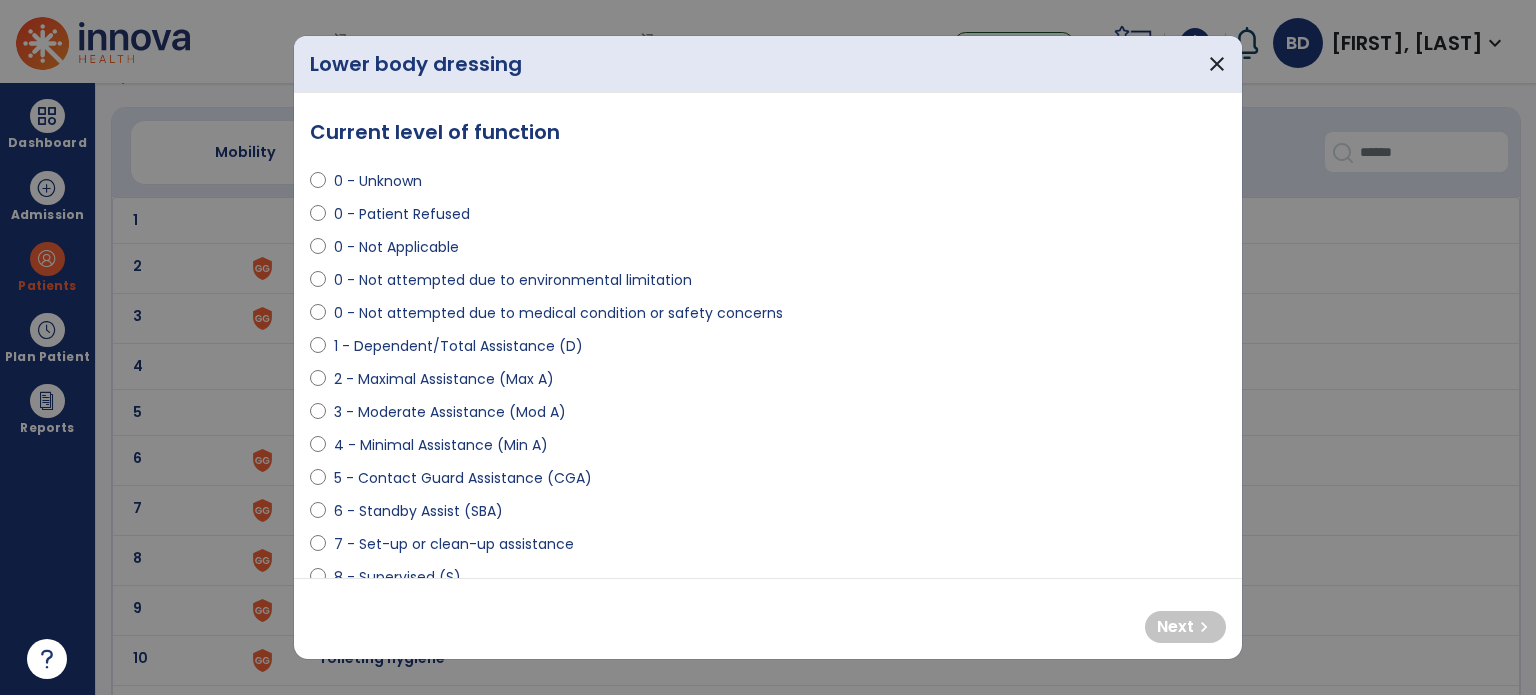 click on "1 - Dependent/Total Assistance (D)" at bounding box center (458, 346) 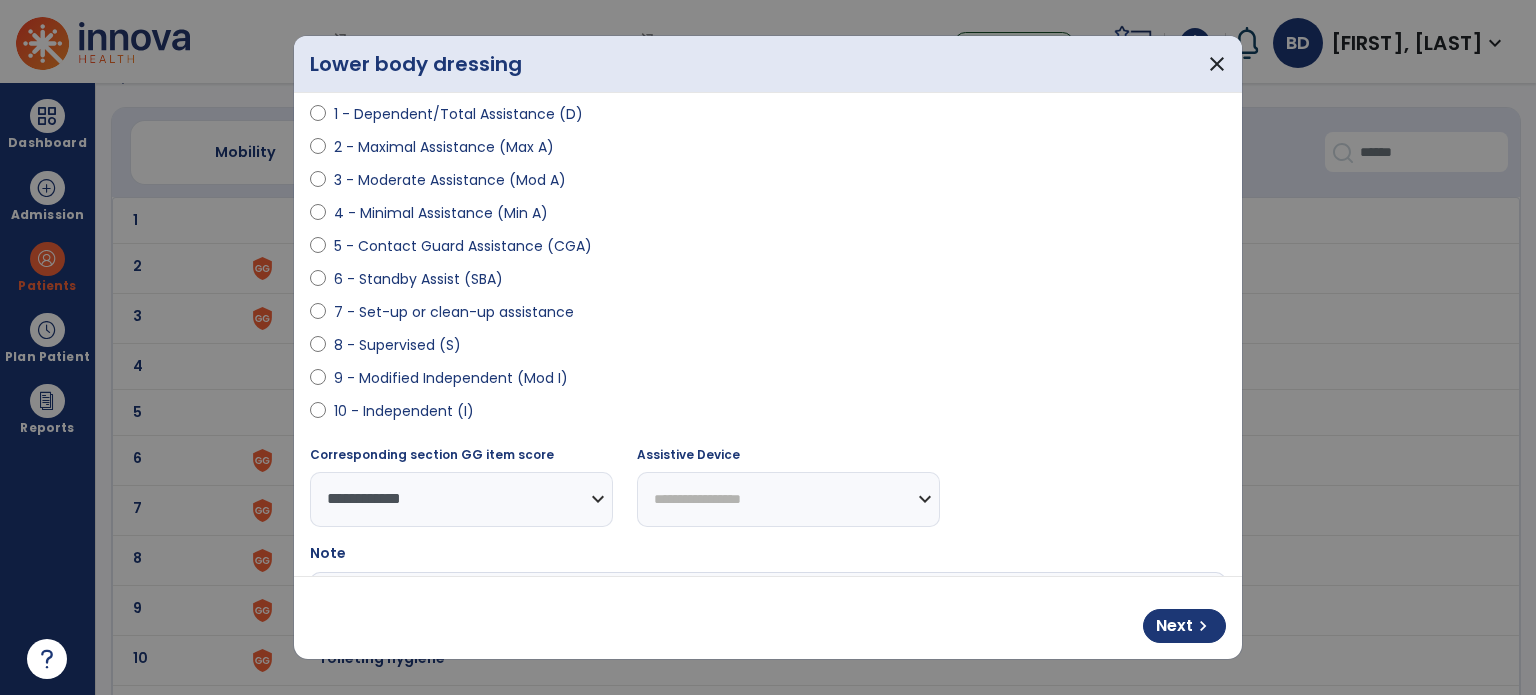 scroll, scrollTop: 256, scrollLeft: 0, axis: vertical 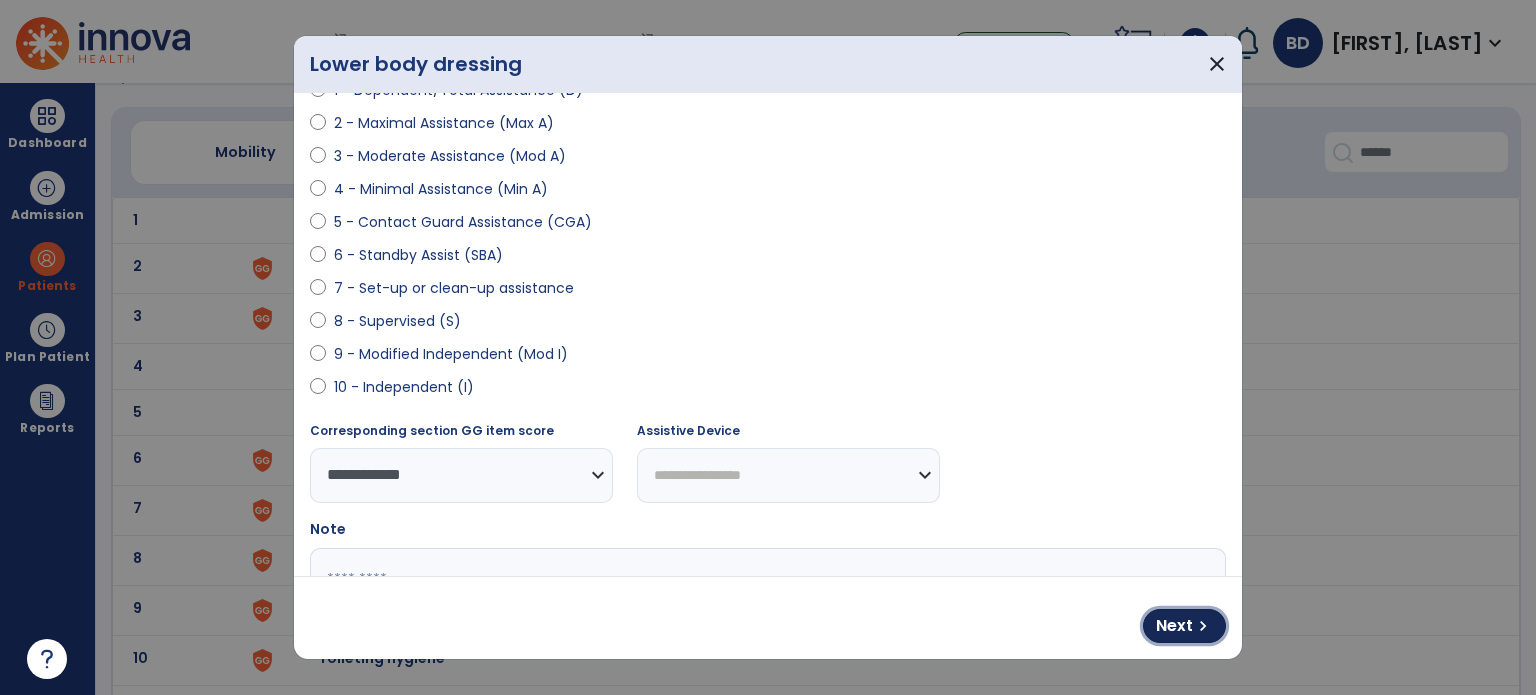 click on "Next" at bounding box center [1174, 626] 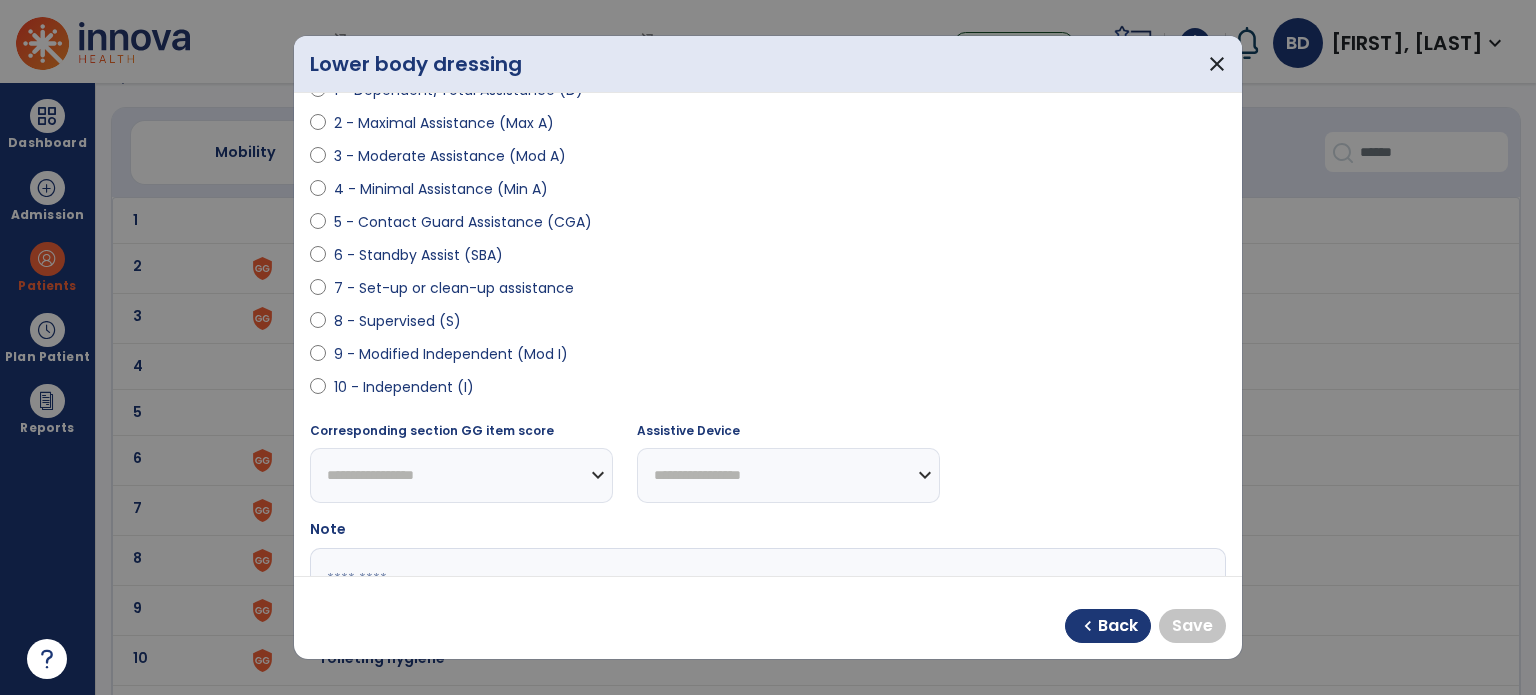 click on "10 - Independent (I)" at bounding box center (404, 387) 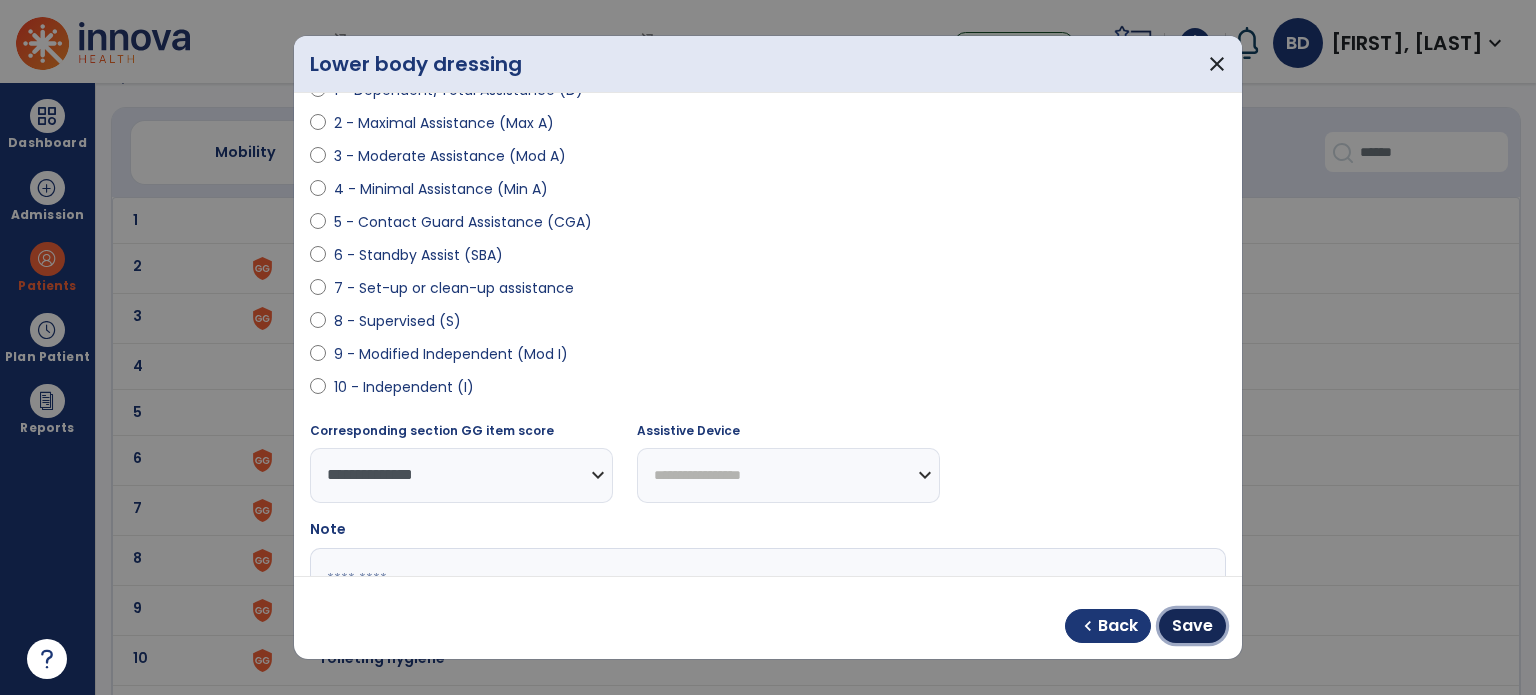click on "Save" at bounding box center (1192, 626) 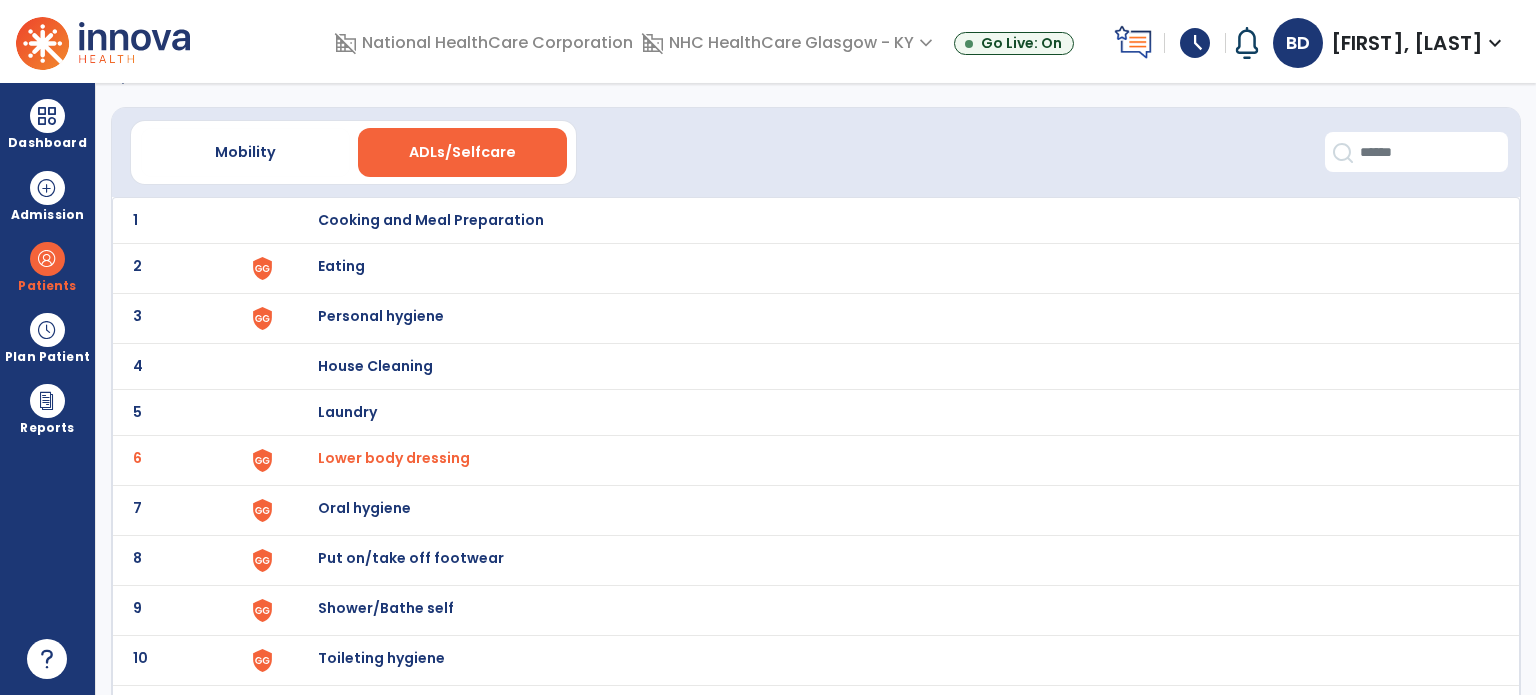 click on "Oral hygiene" at bounding box center [431, 220] 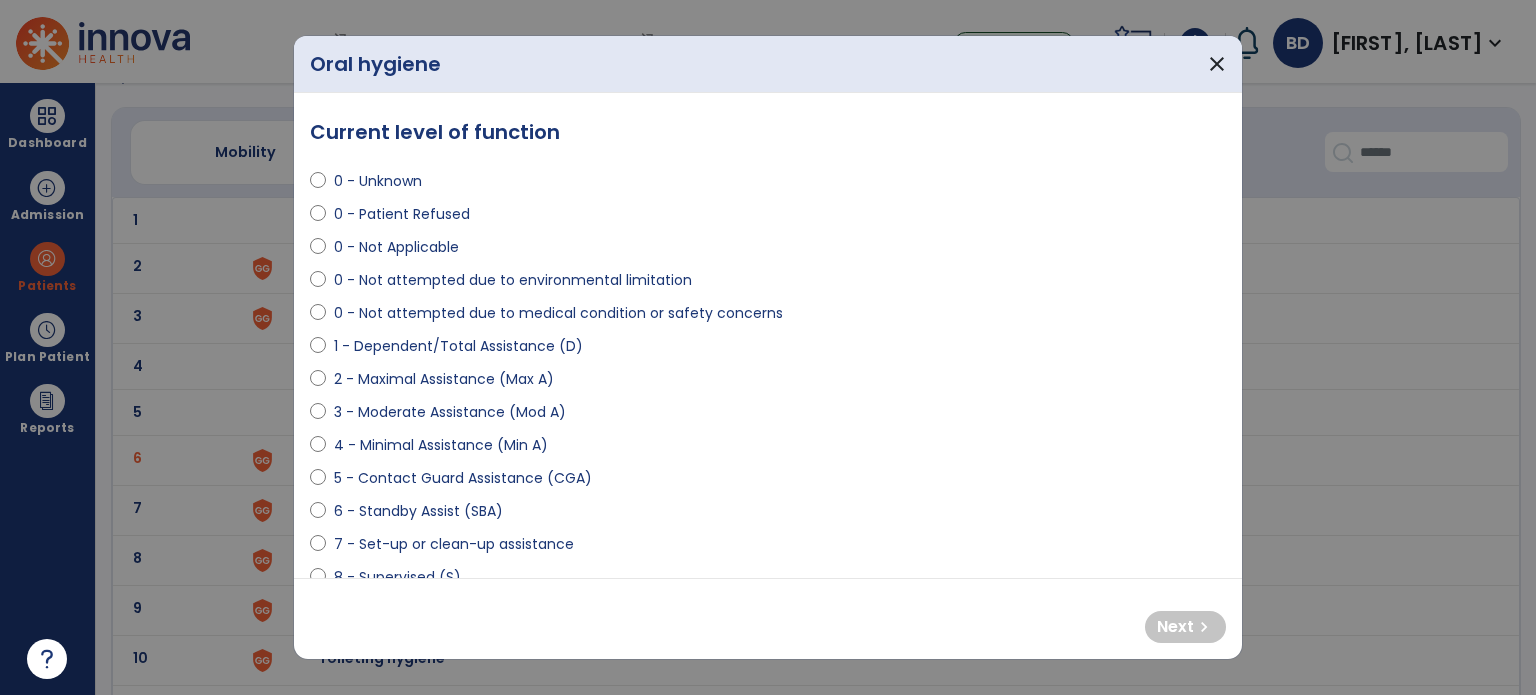 click on "6 - Standby Assist (SBA)" at bounding box center (418, 511) 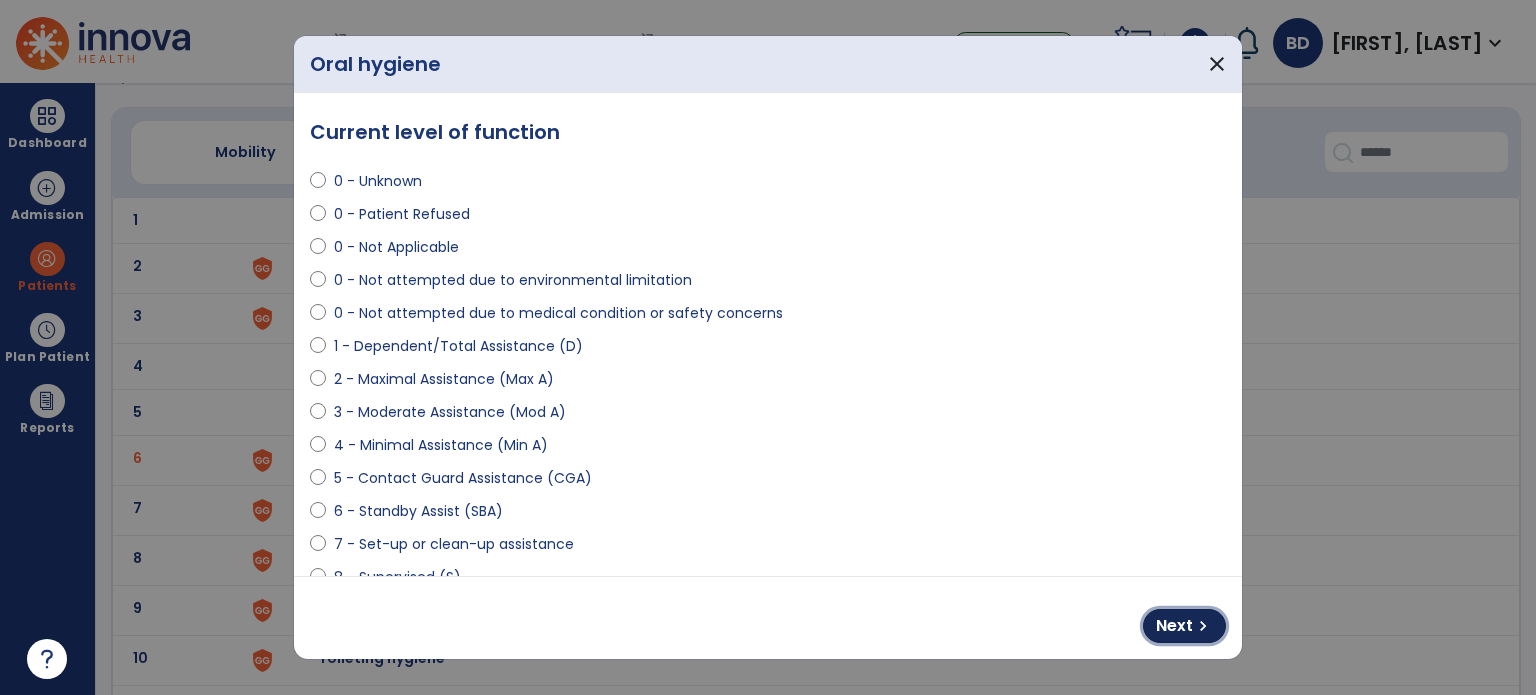 click on "chevron_right" at bounding box center (1203, 626) 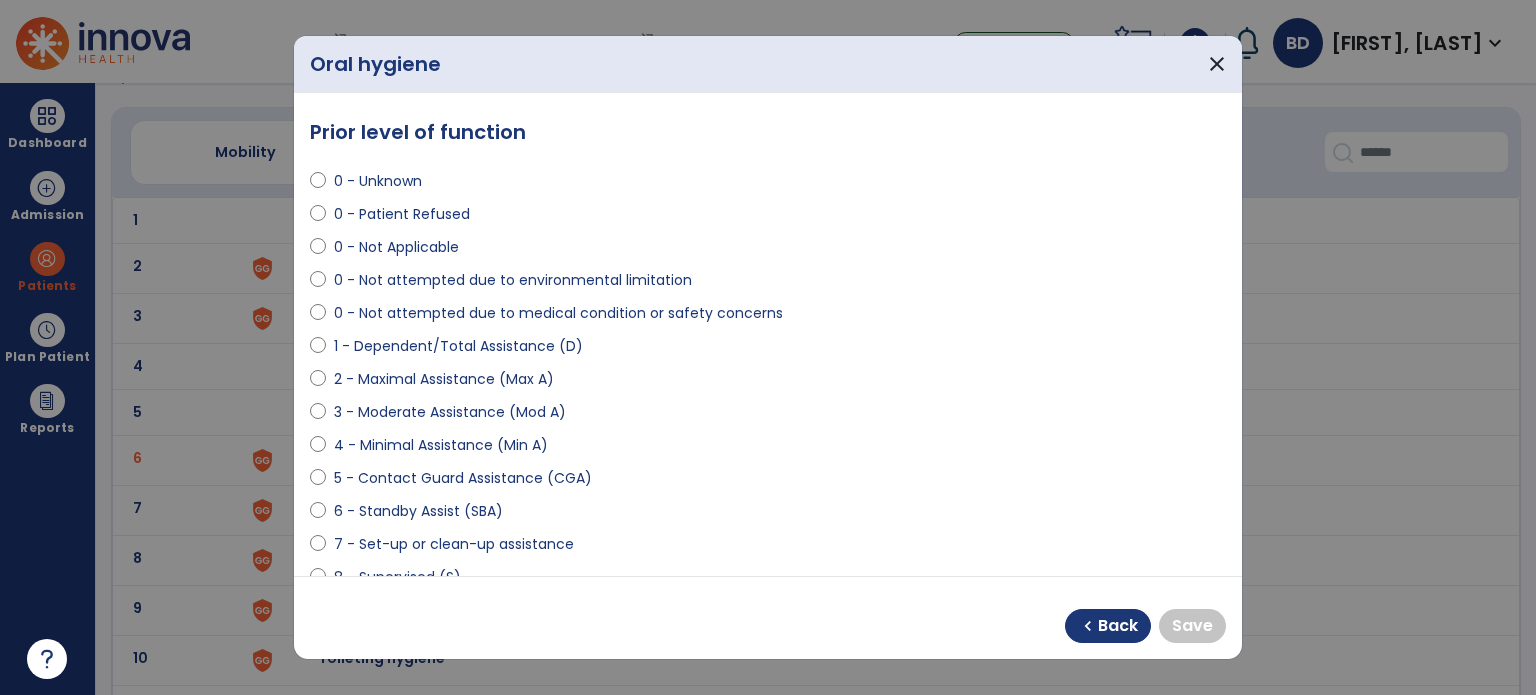 scroll, scrollTop: 72, scrollLeft: 0, axis: vertical 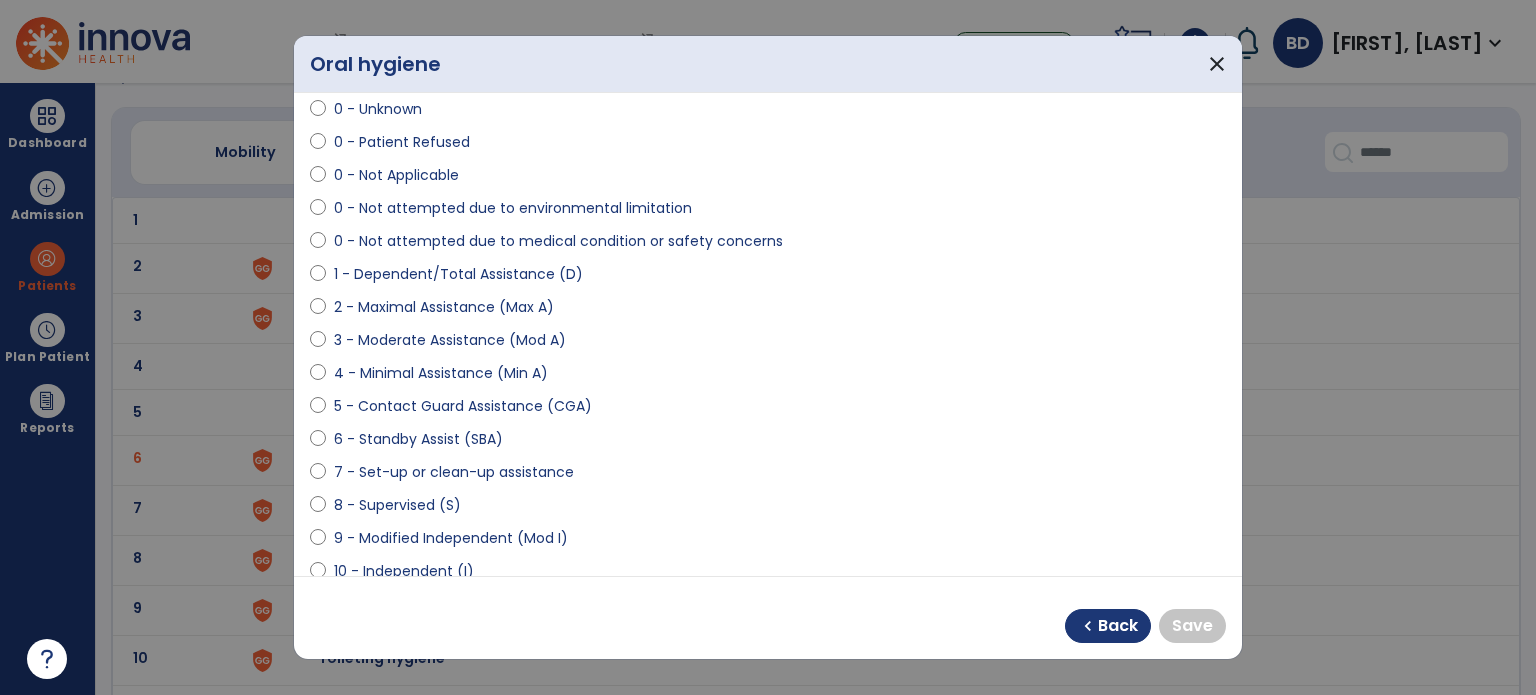 click on "10 - Independent (I)" at bounding box center [404, 571] 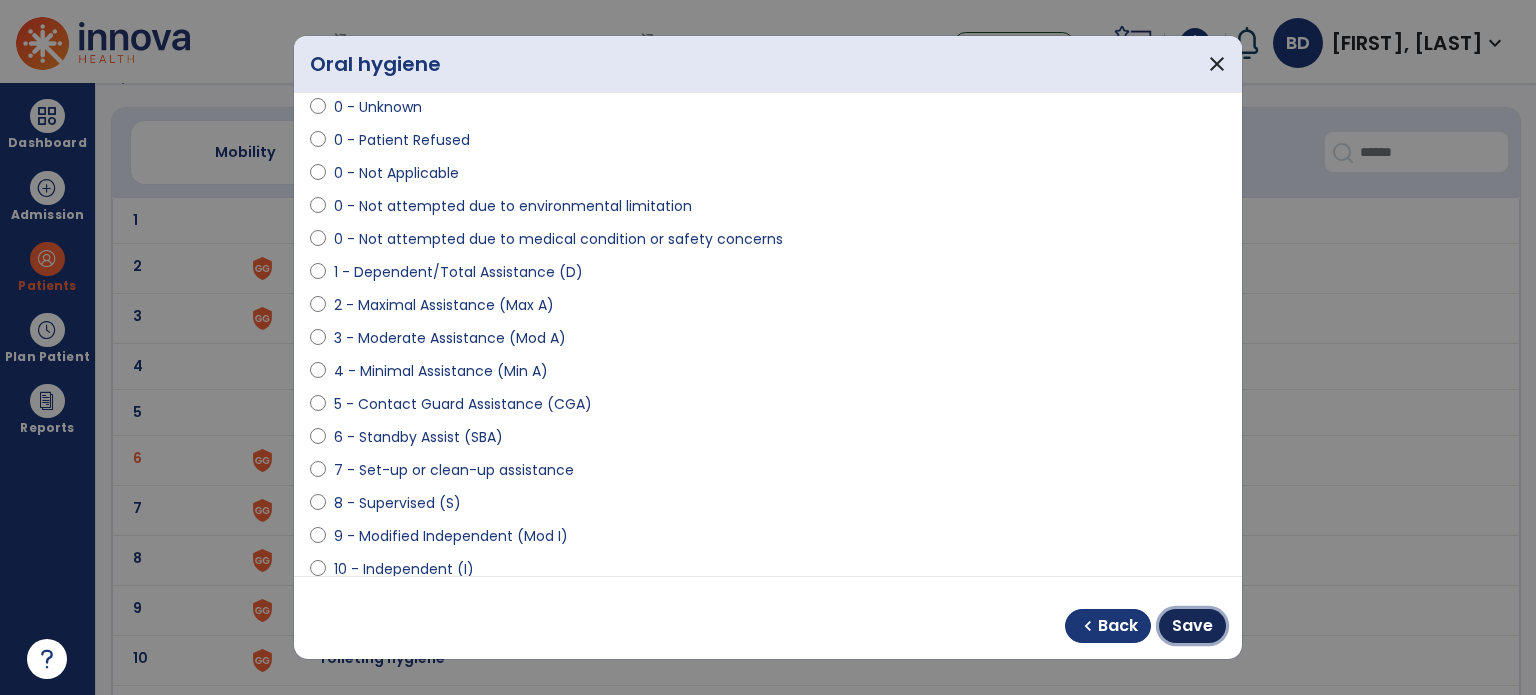 click on "Save" at bounding box center [1192, 626] 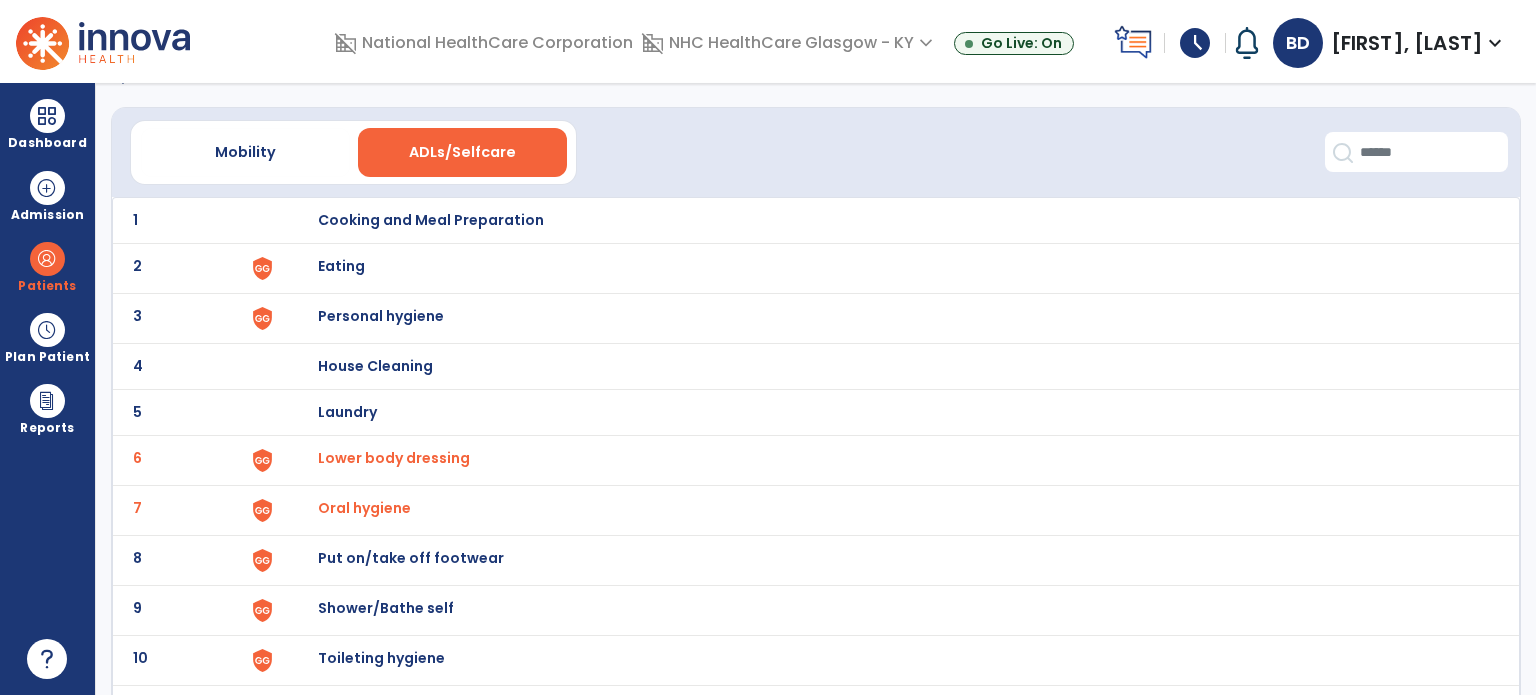 click on "Put on/take off footwear" at bounding box center (888, 220) 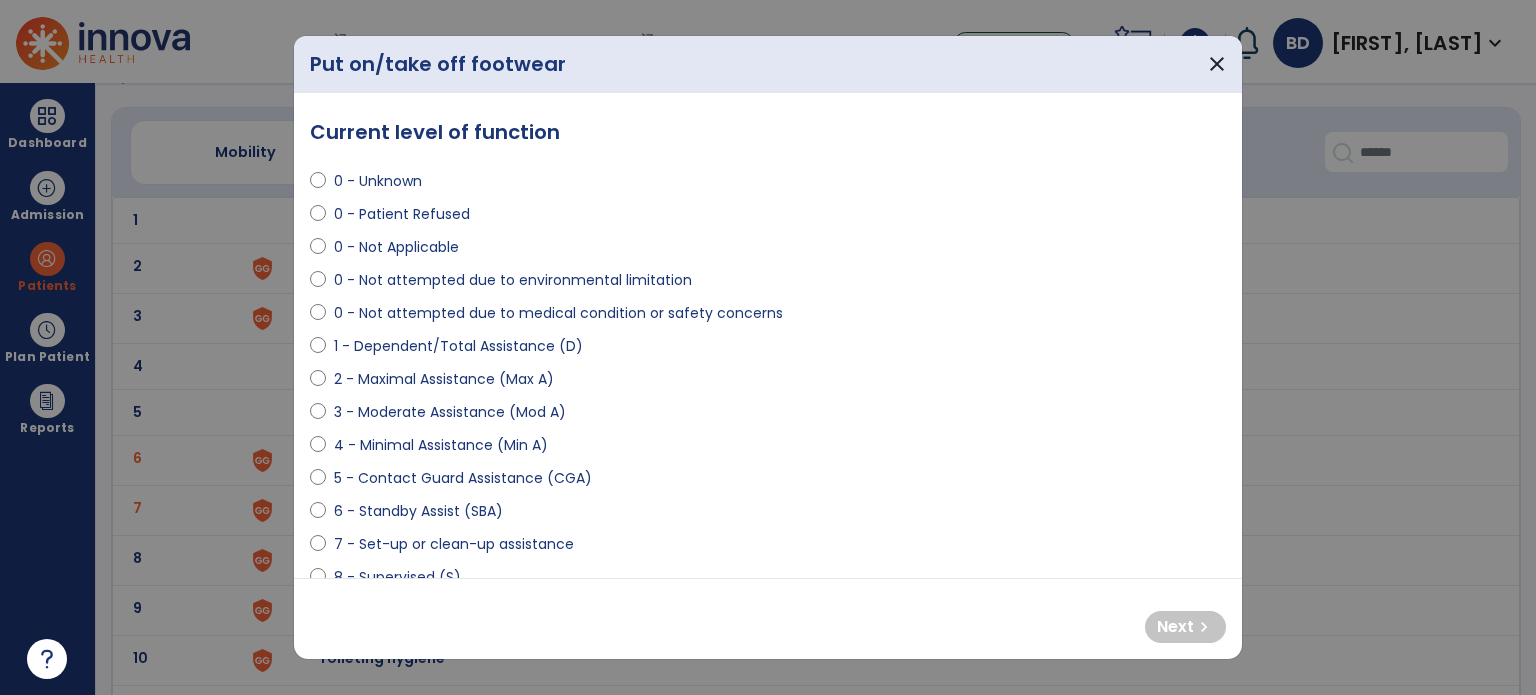 scroll, scrollTop: 32, scrollLeft: 0, axis: vertical 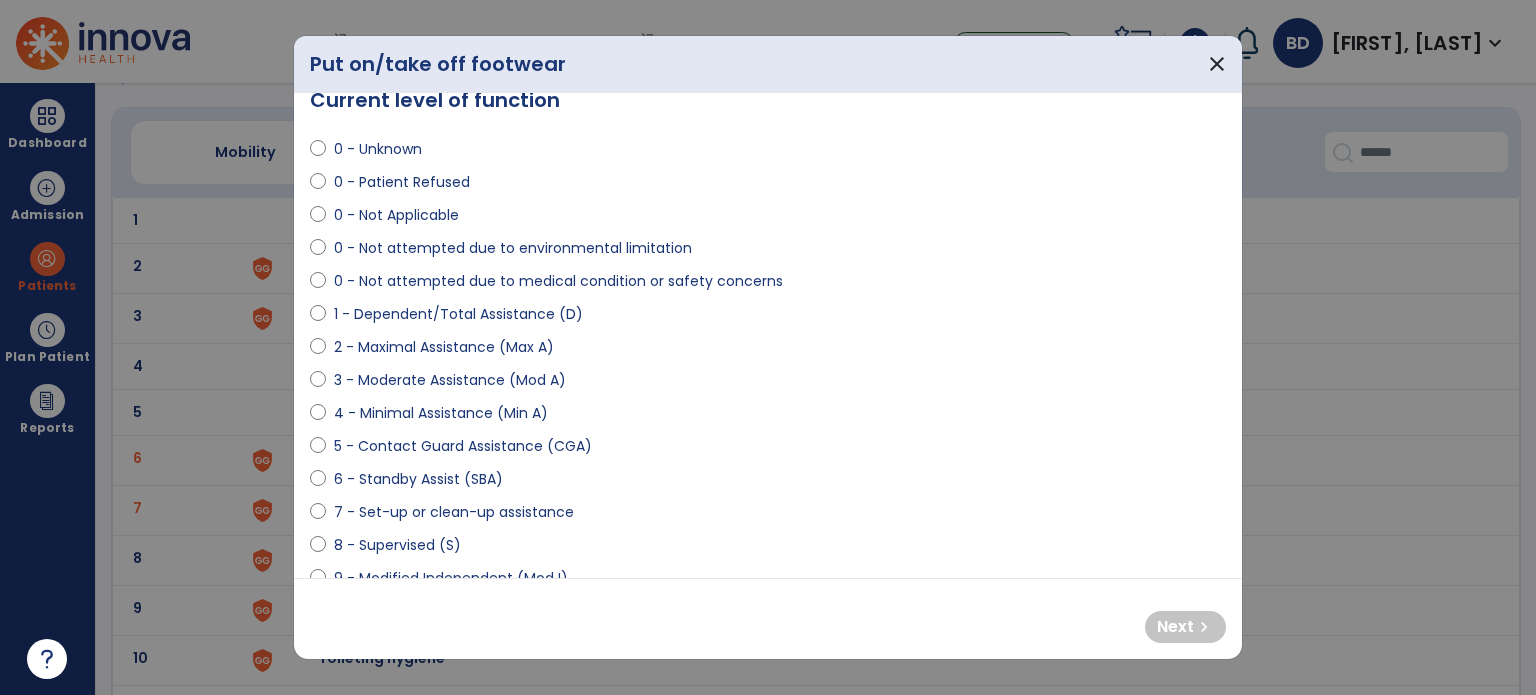click on "1 - Dependent/Total Assistance (D)" at bounding box center (458, 314) 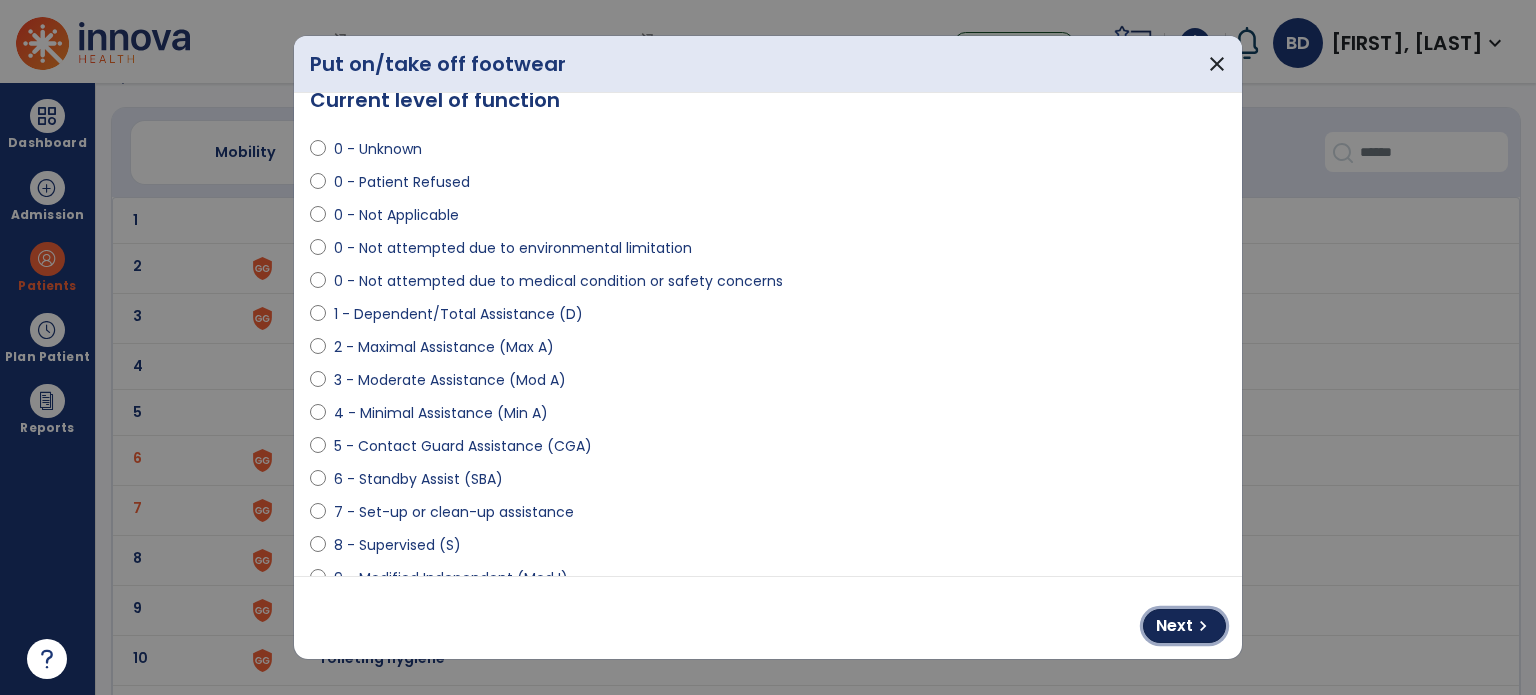click on "Next  chevron_right" at bounding box center (1184, 626) 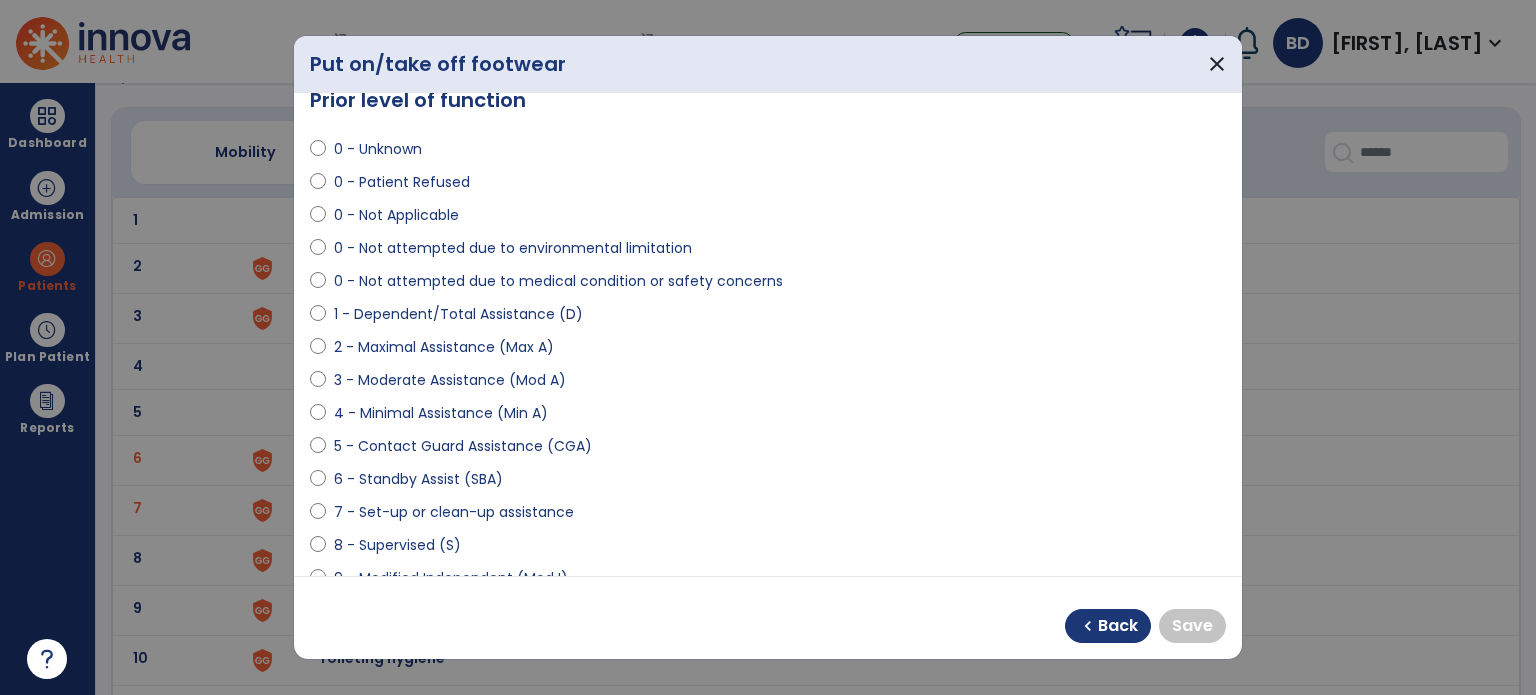 scroll, scrollTop: 116, scrollLeft: 0, axis: vertical 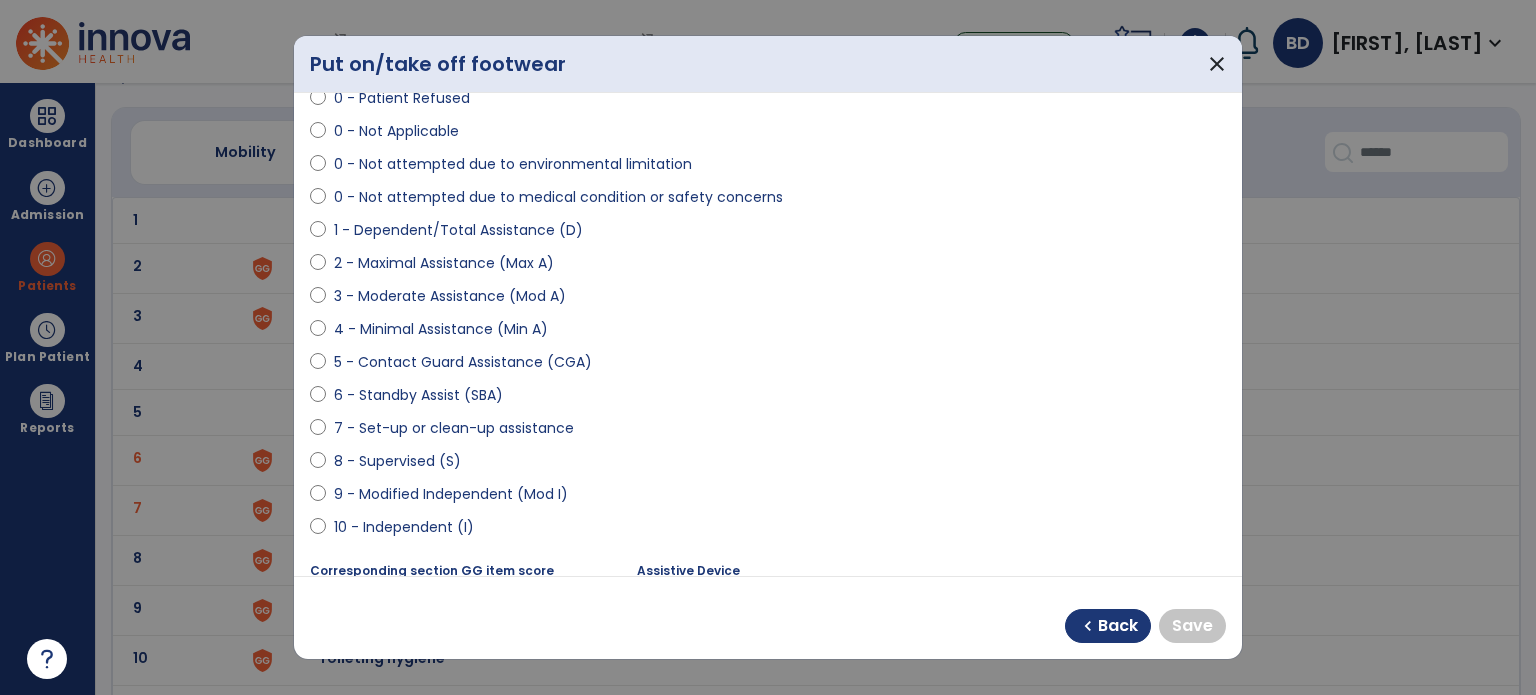 click on "10 - Independent (I)" at bounding box center (404, 527) 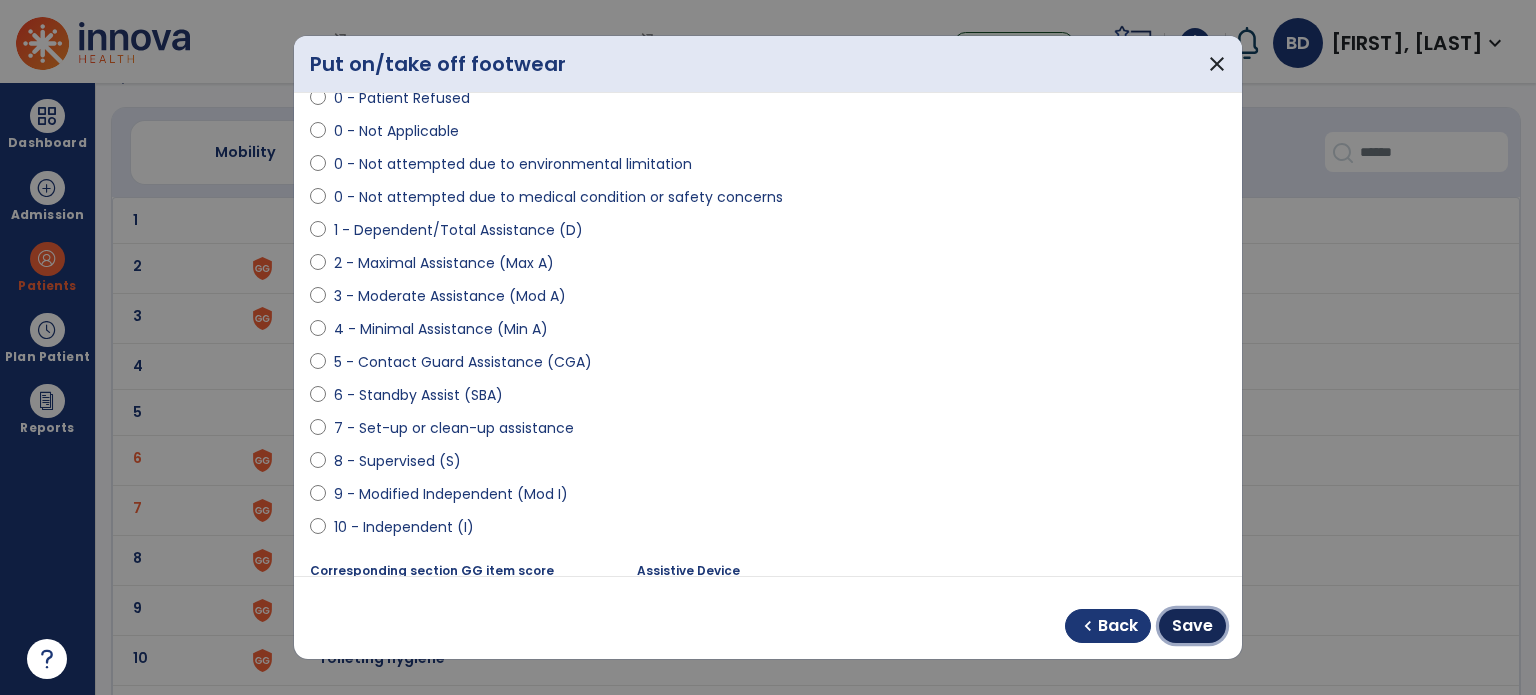click on "Save" at bounding box center [1192, 626] 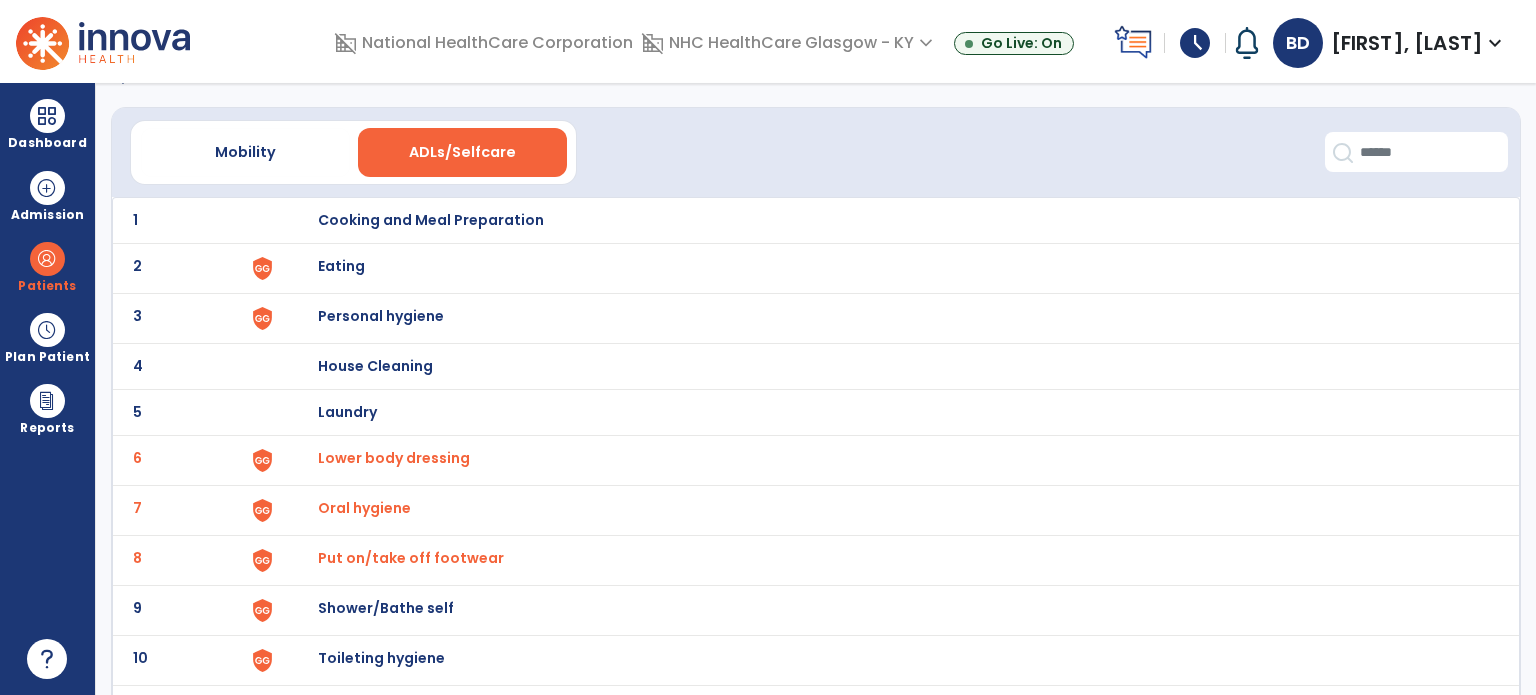 click on "Shower/Bathe self" at bounding box center (888, 220) 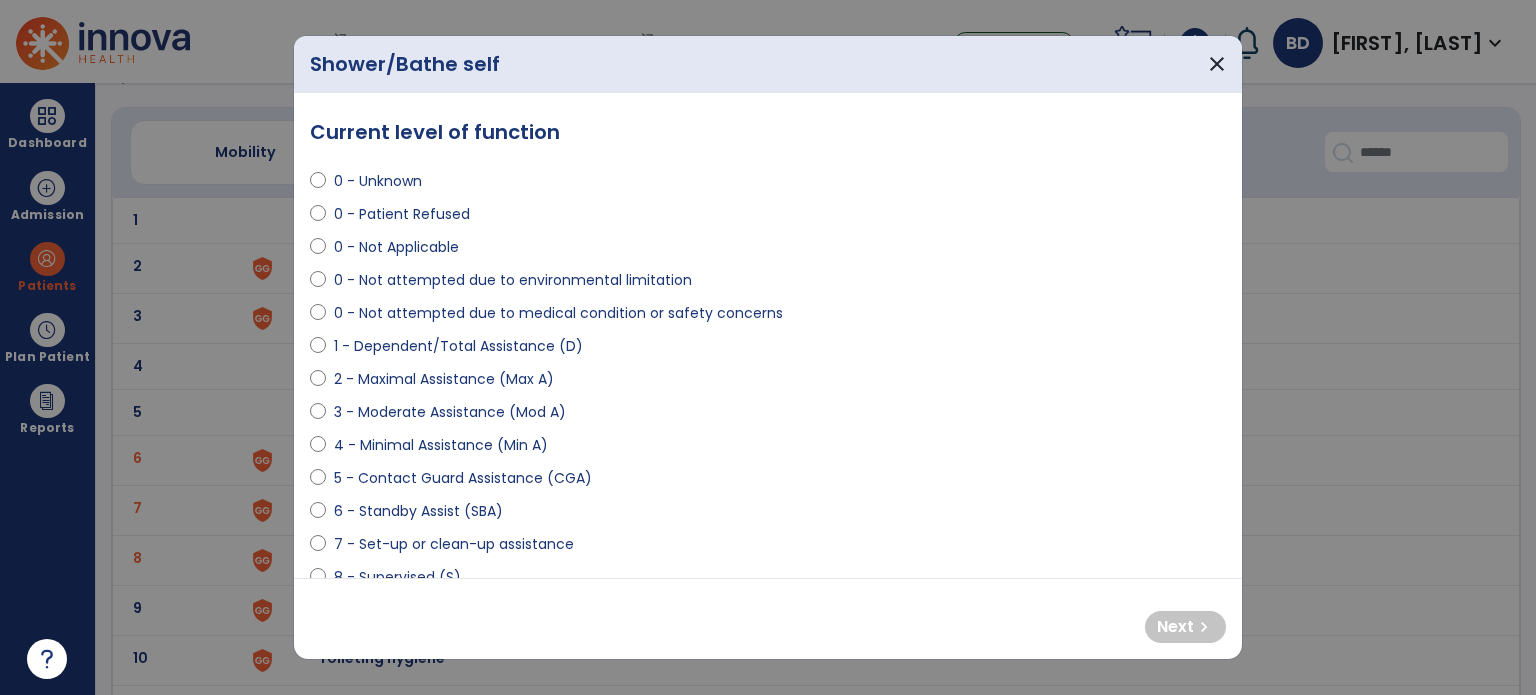 click on "2 - Maximal Assistance (Max A)" at bounding box center (444, 379) 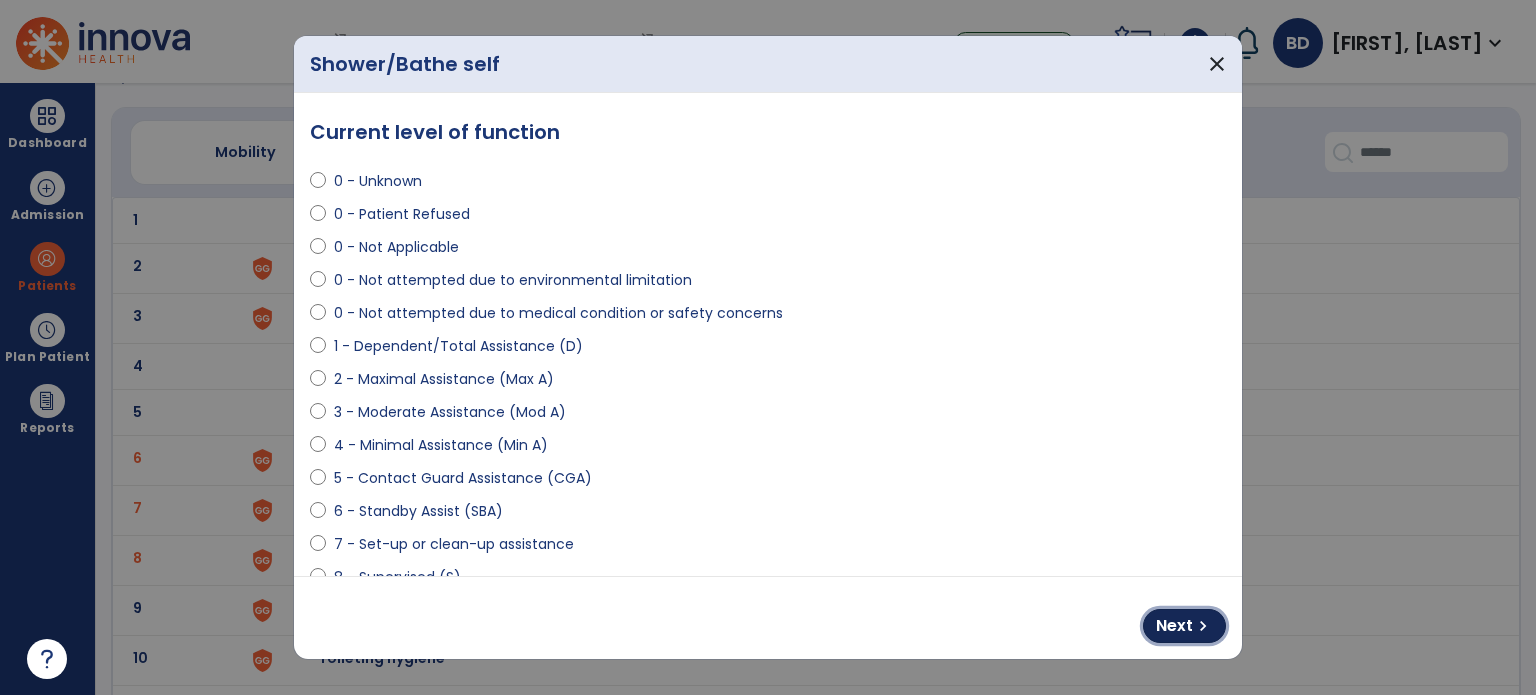 click on "Next" at bounding box center [1174, 626] 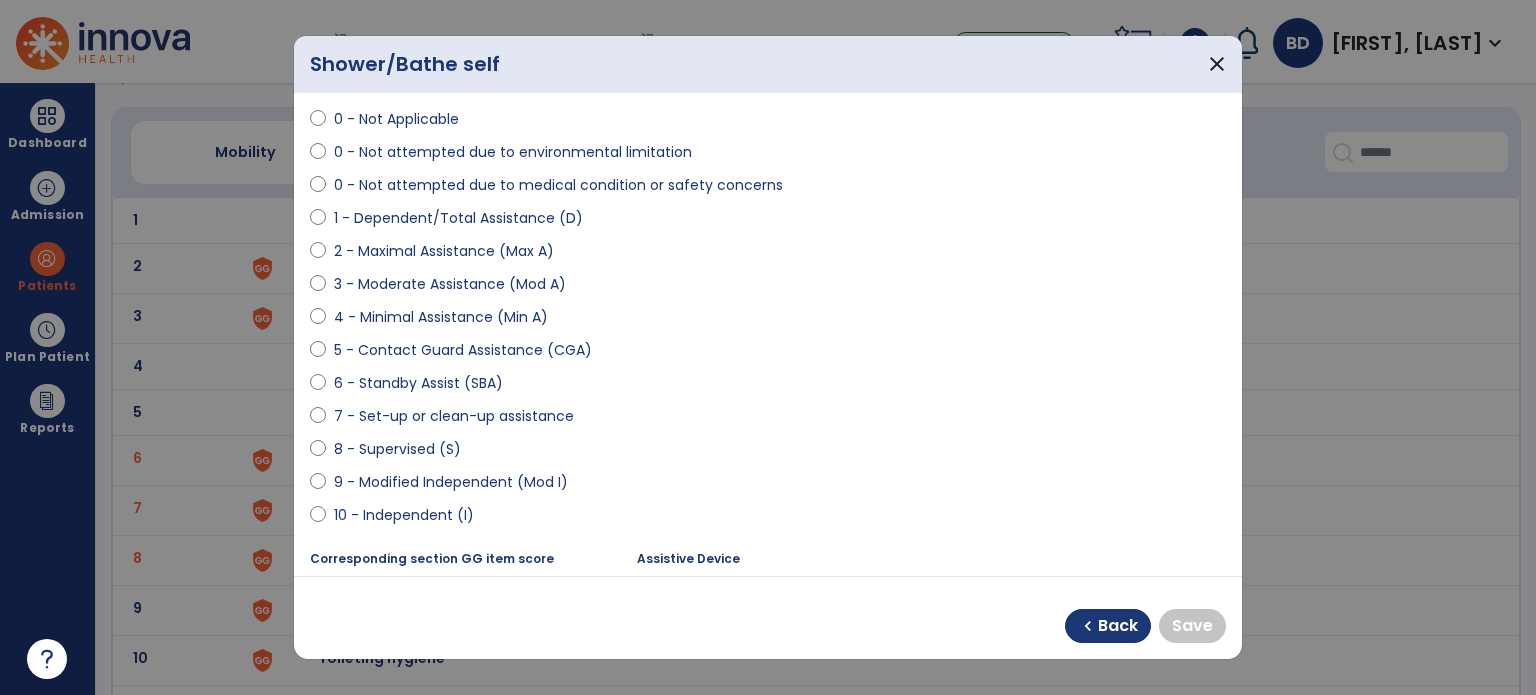 scroll, scrollTop: 144, scrollLeft: 0, axis: vertical 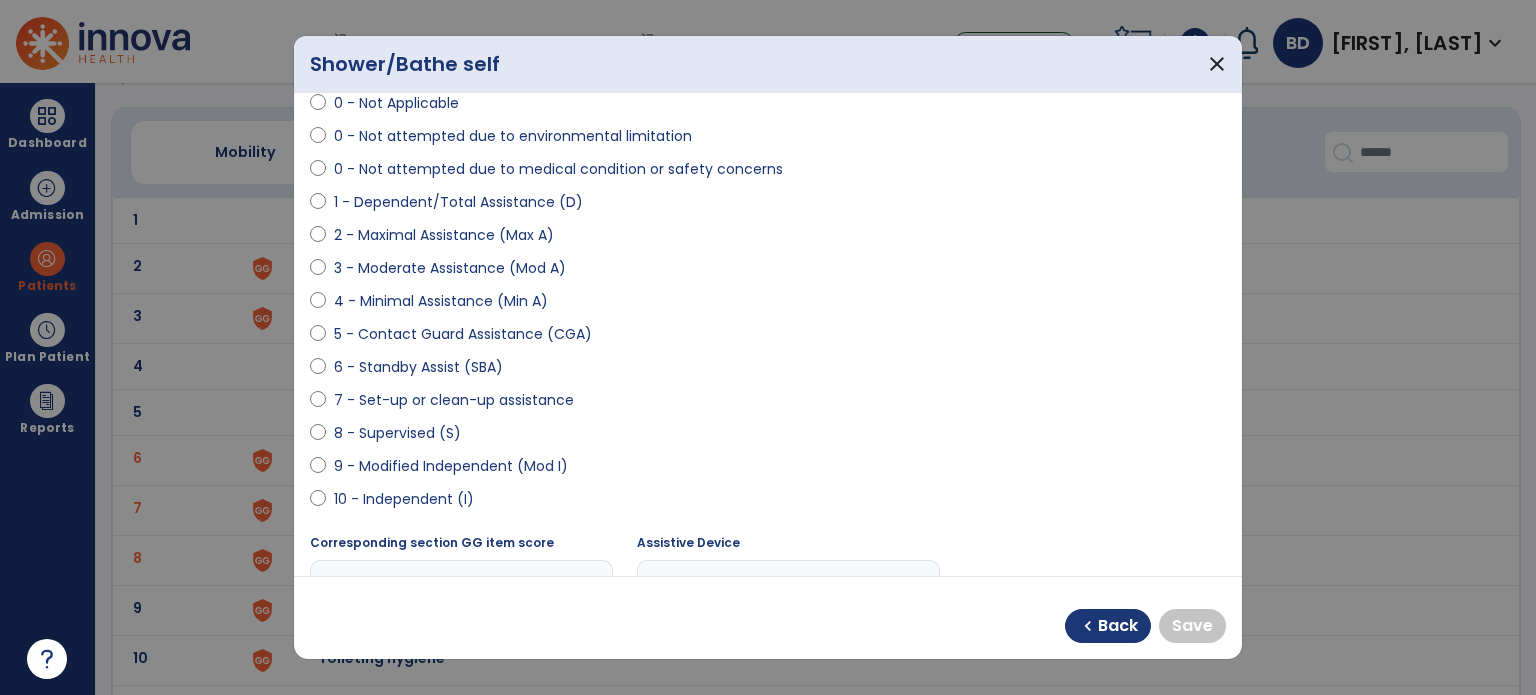 click on "10 - Independent (I)" at bounding box center [404, 499] 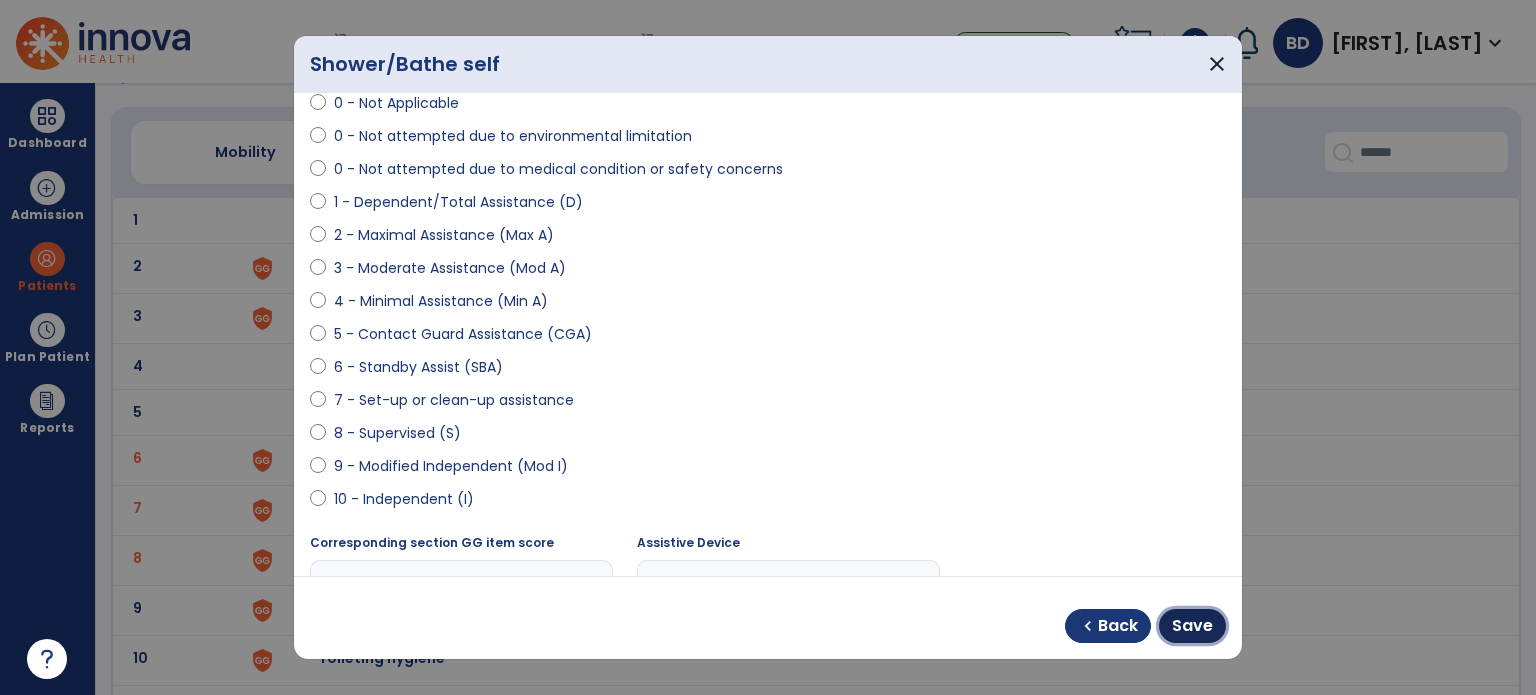 click on "Save" at bounding box center (1192, 626) 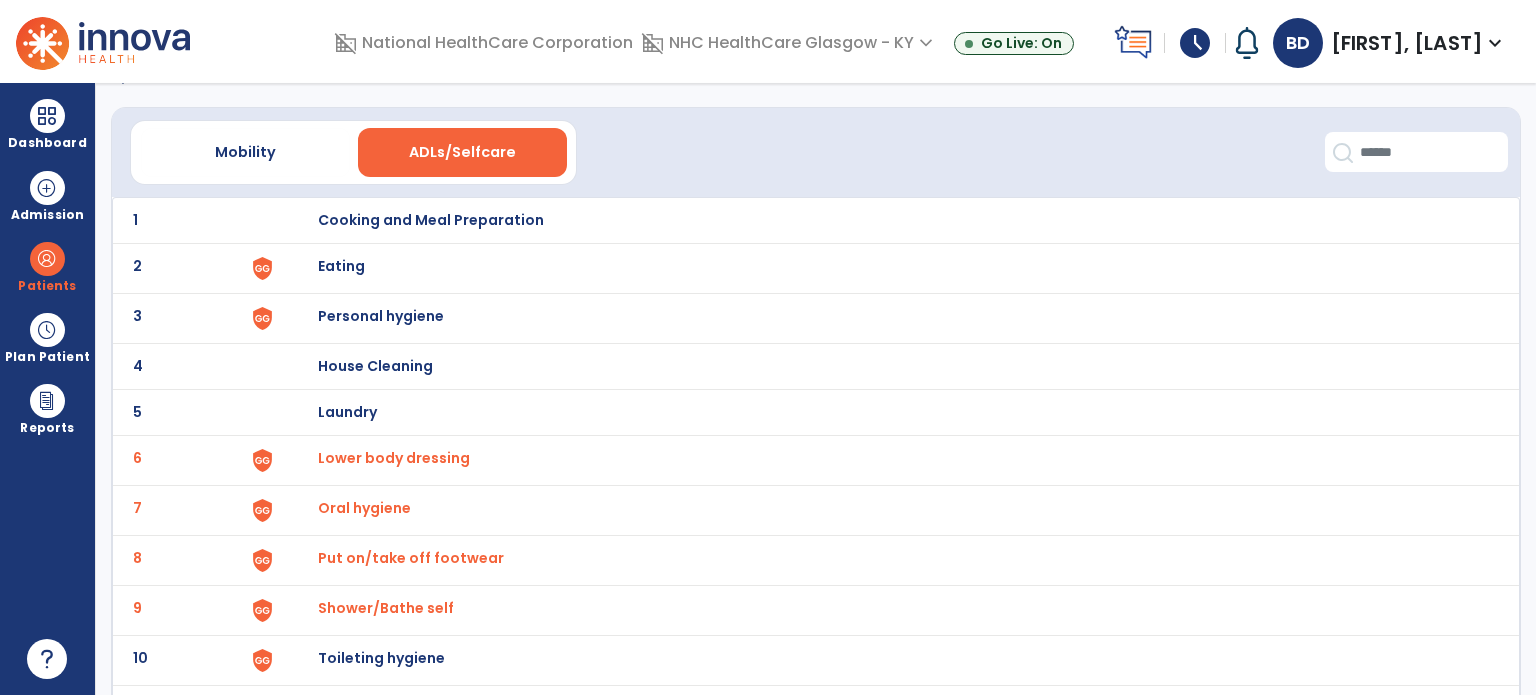 click on "Toileting hygiene" at bounding box center [431, 220] 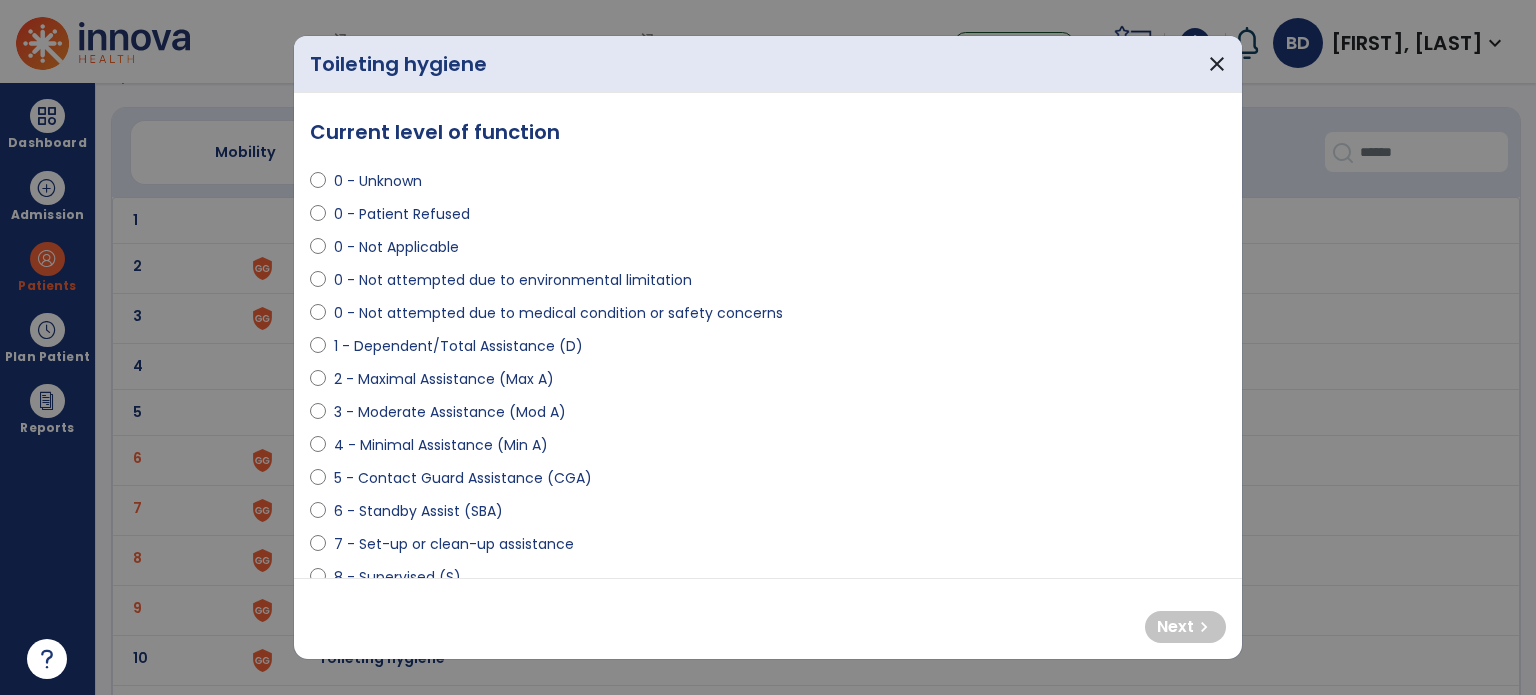 scroll, scrollTop: 112, scrollLeft: 0, axis: vertical 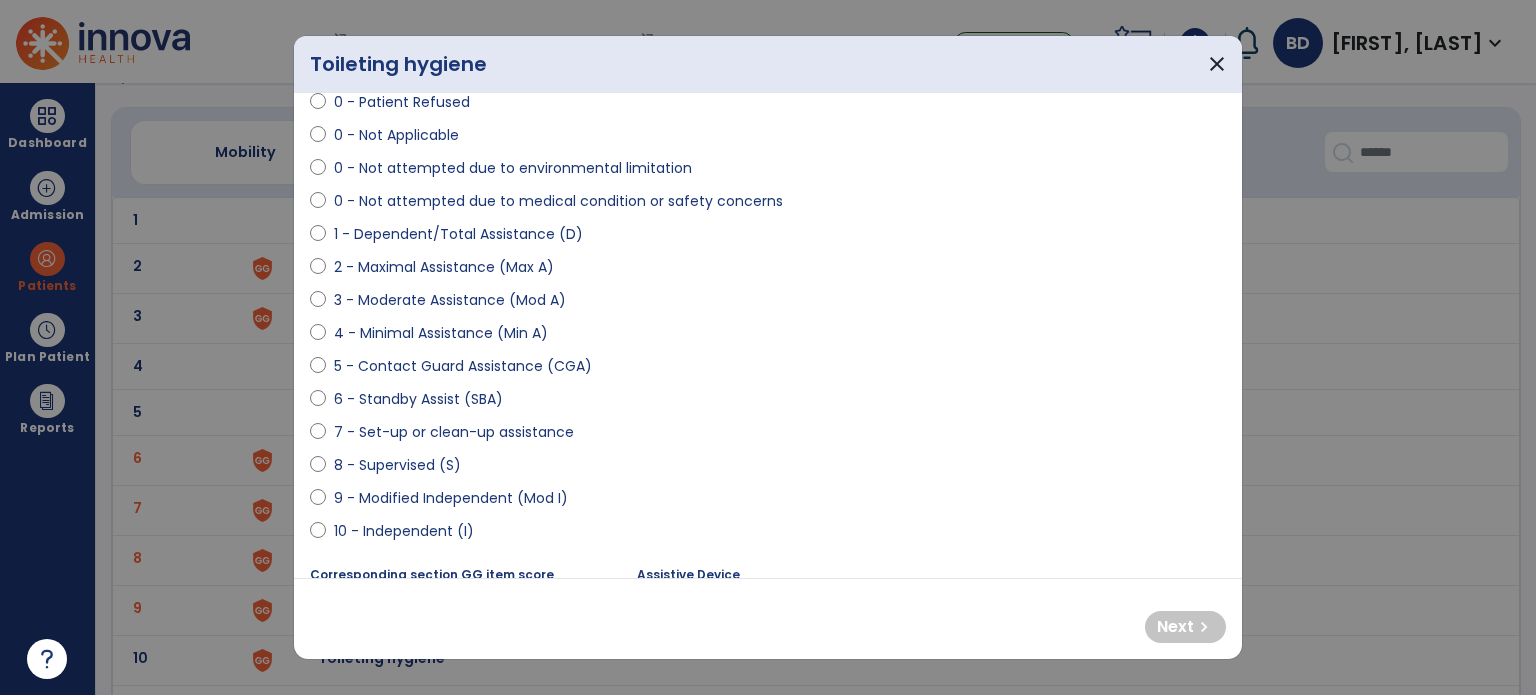 click on "1 - Dependent/Total Assistance (D)" at bounding box center [458, 234] 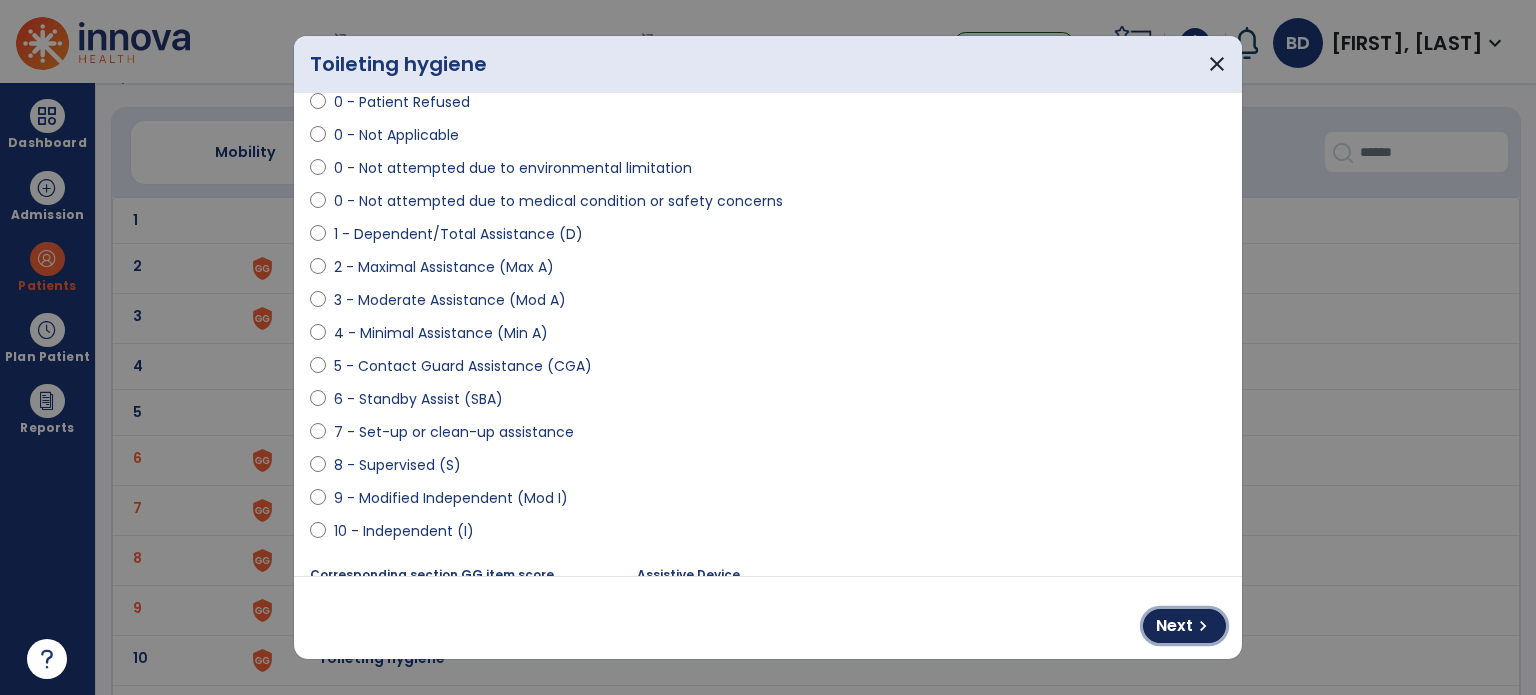 click on "Next  chevron_right" at bounding box center (1184, 626) 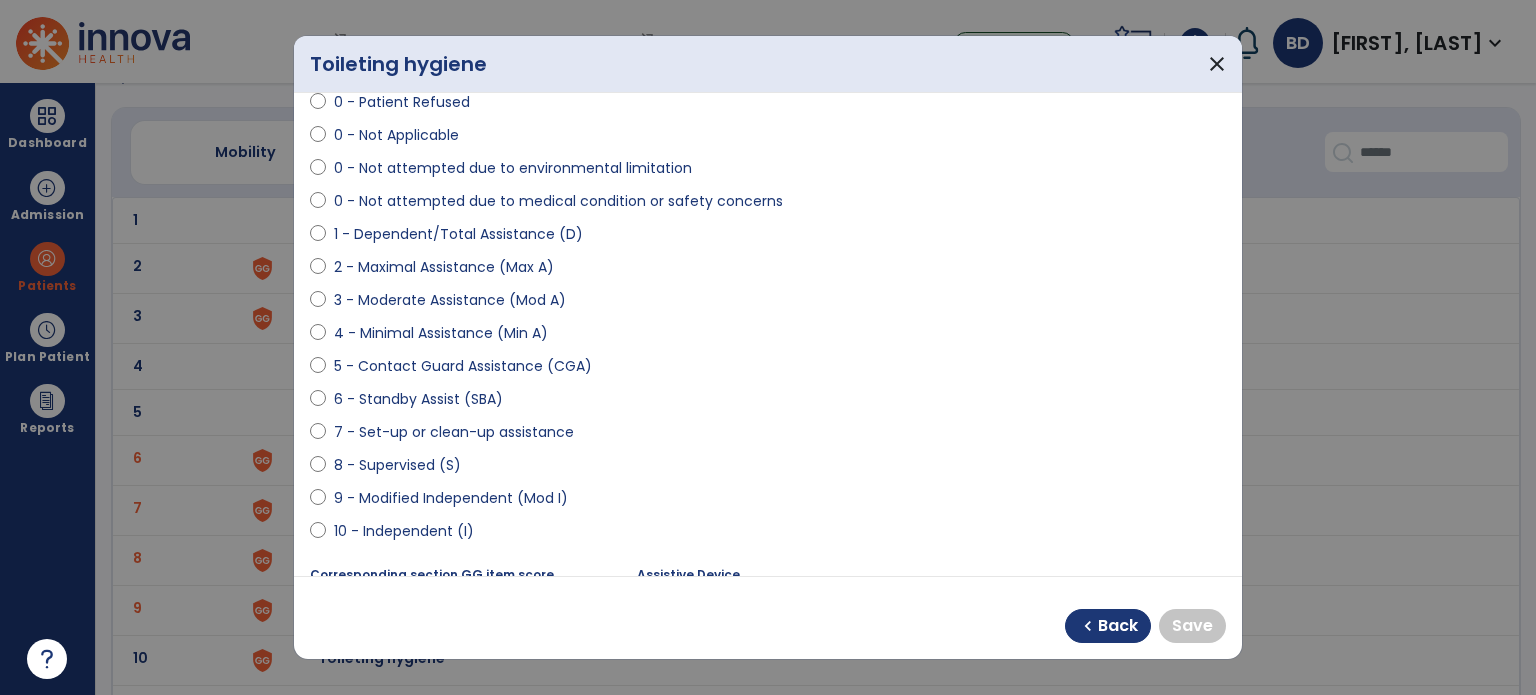 click on "10 - Independent (I)" at bounding box center [404, 531] 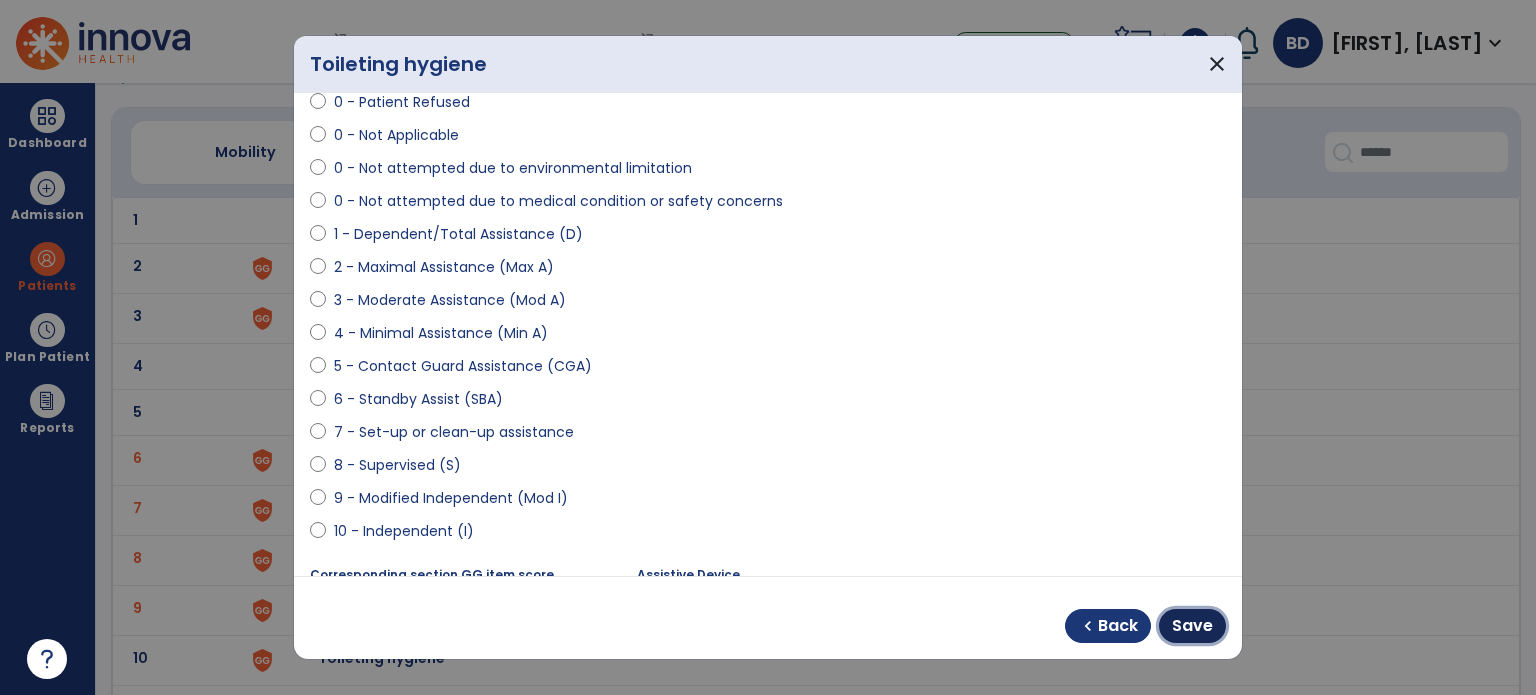 click on "Save" at bounding box center [1192, 626] 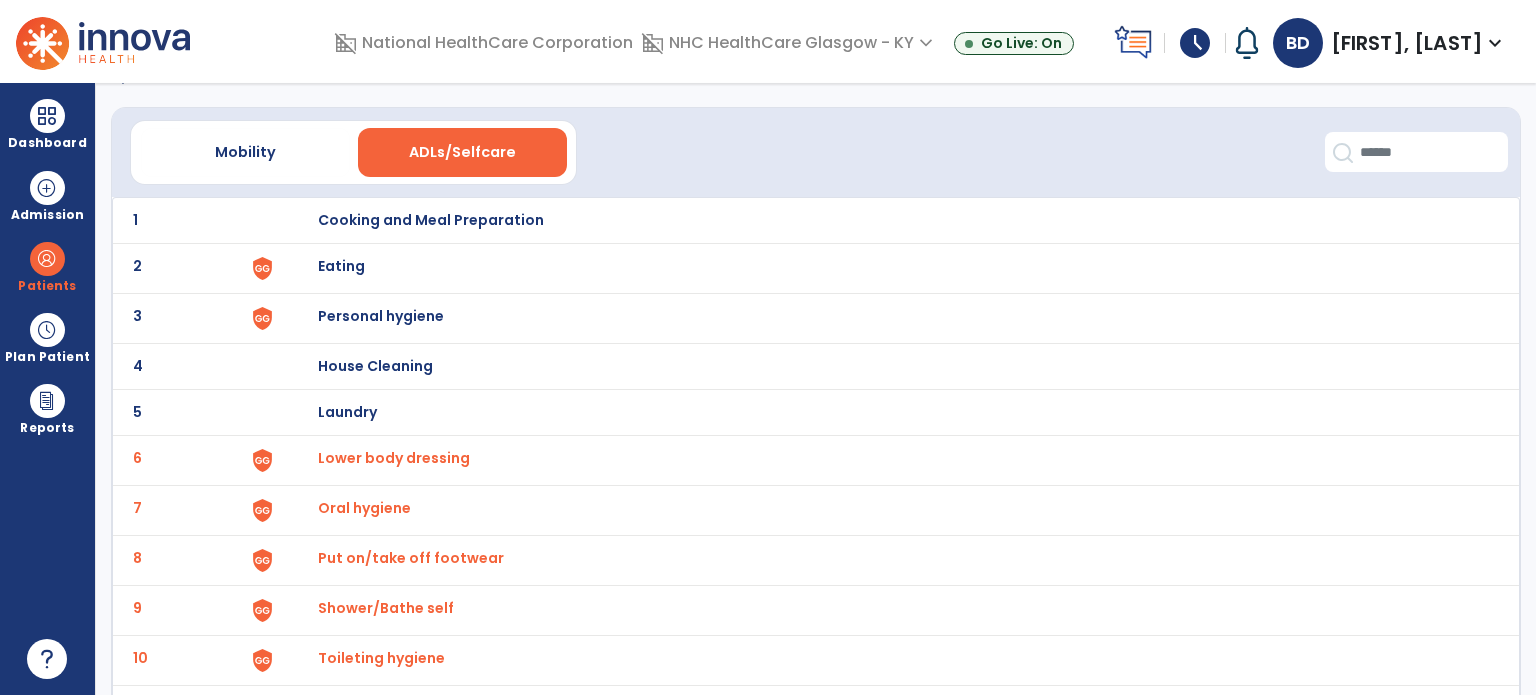 scroll, scrollTop: 172, scrollLeft: 0, axis: vertical 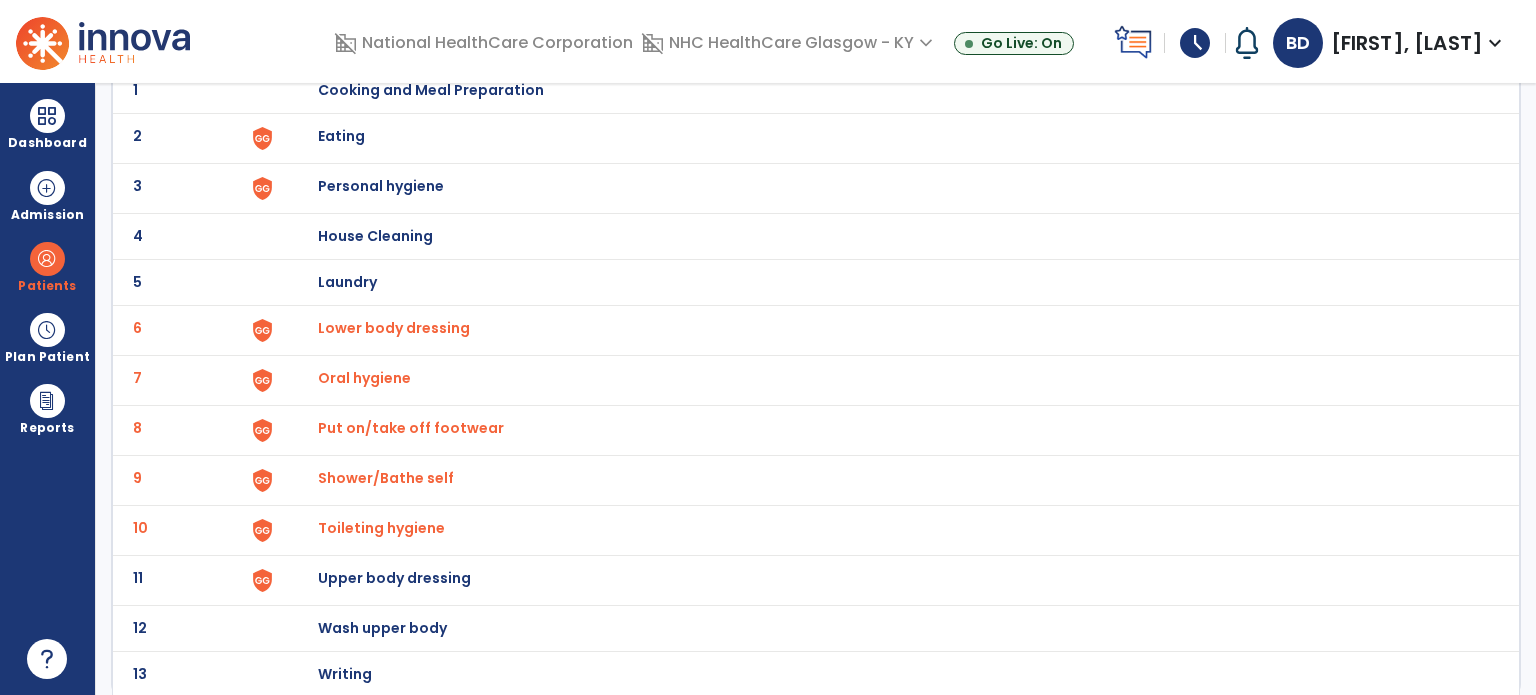 click on "11 Upper body dressing" 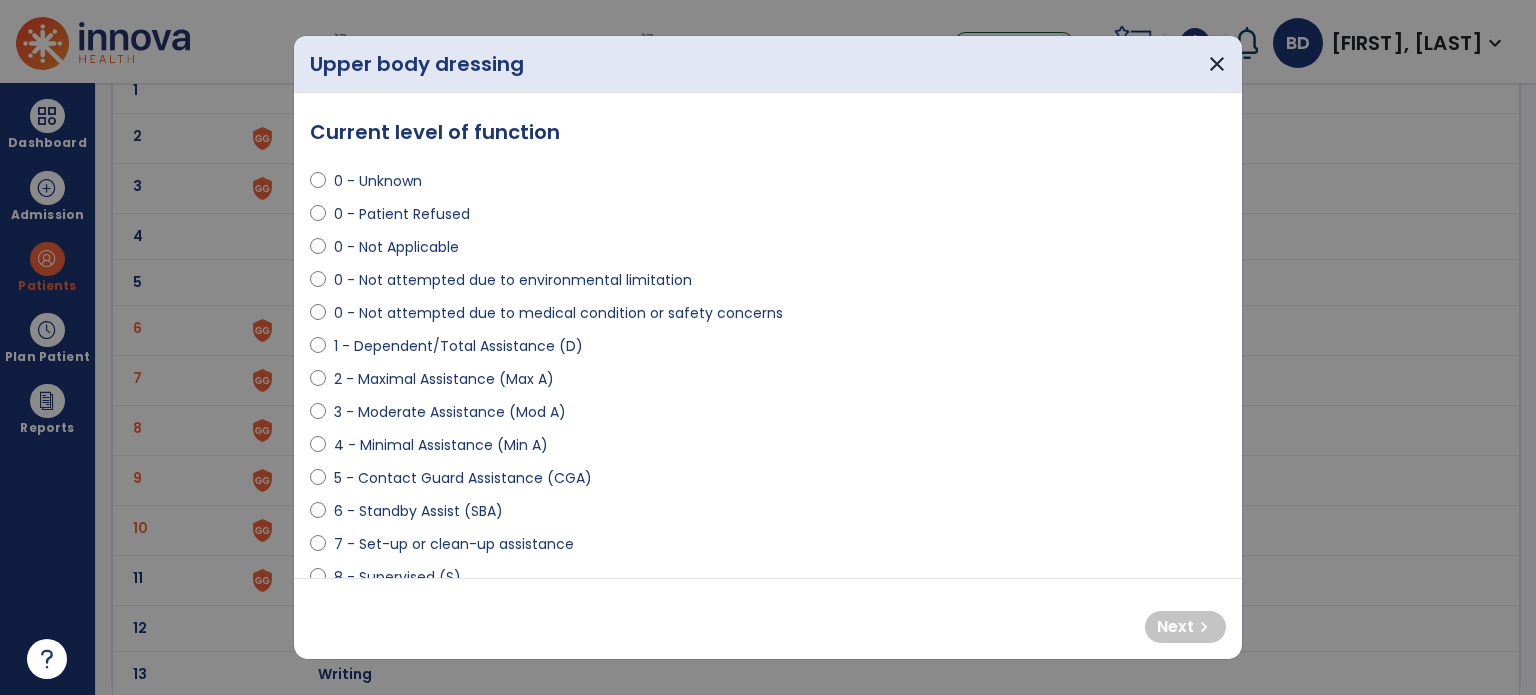 click on "5 - Contact Guard Assistance (CGA)" at bounding box center [463, 478] 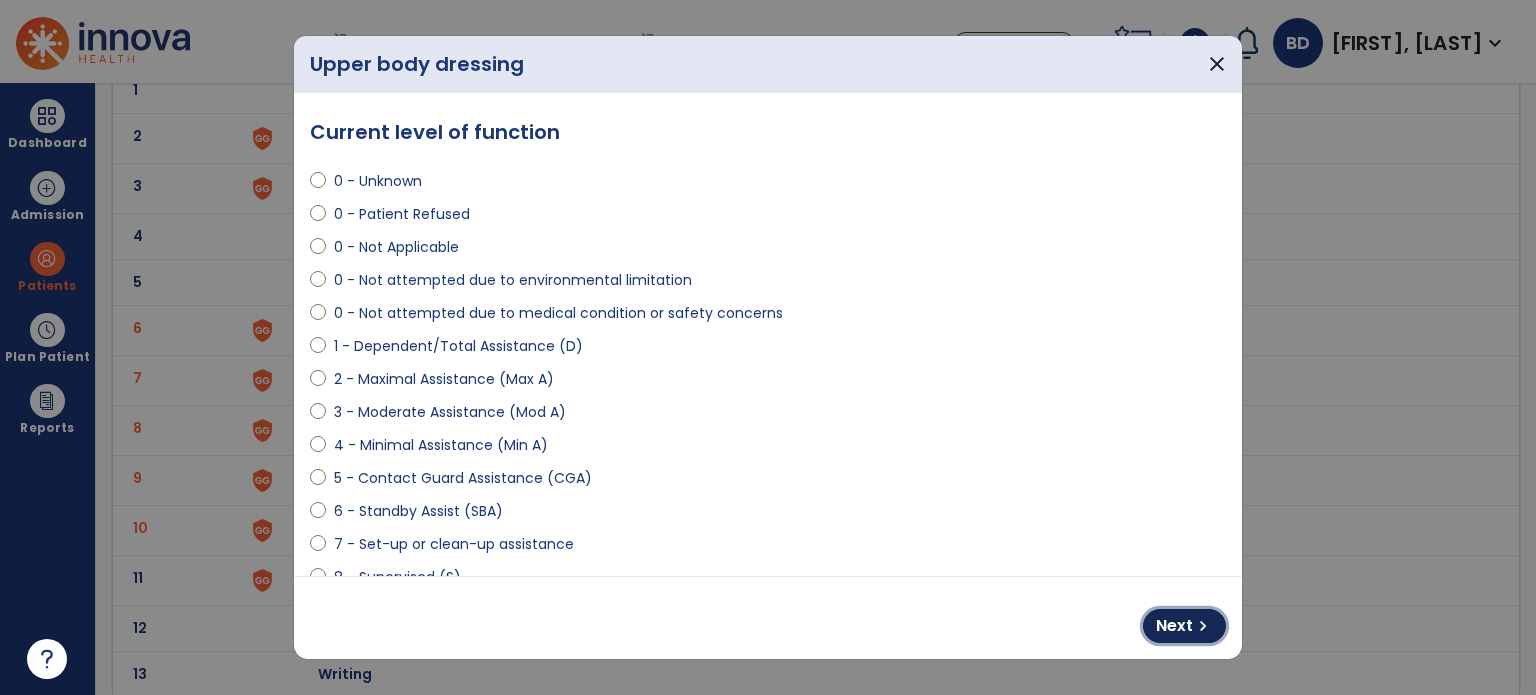 click on "chevron_right" at bounding box center [1203, 626] 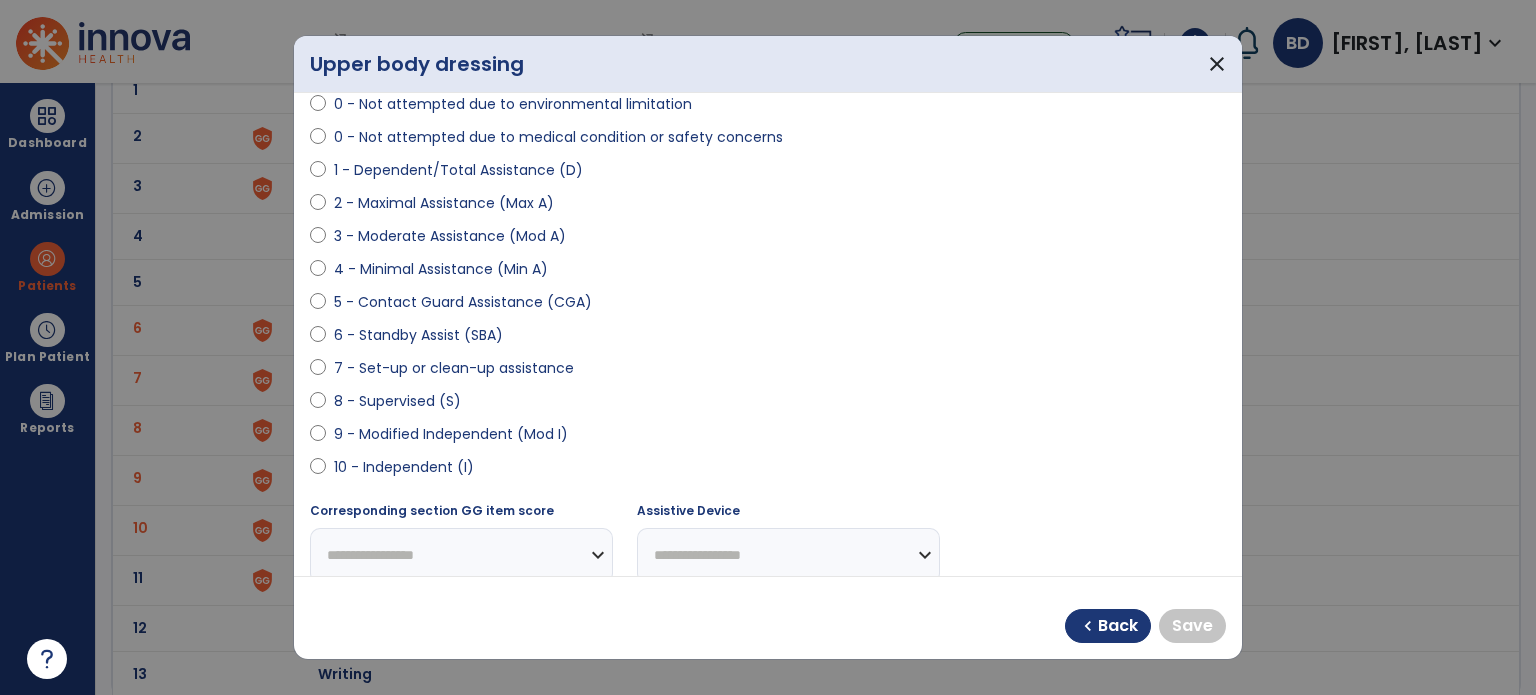 scroll, scrollTop: 180, scrollLeft: 0, axis: vertical 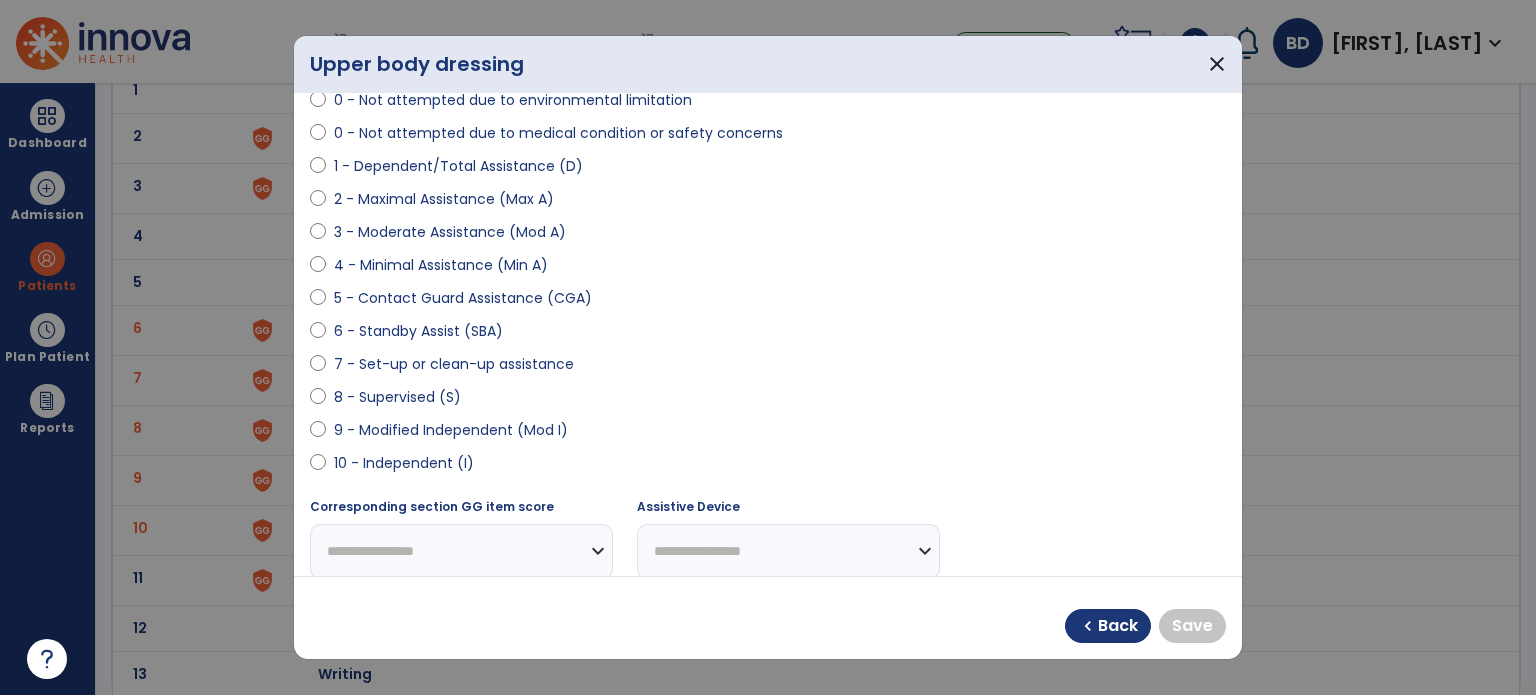 click on "10 - Independent (I)" at bounding box center (404, 463) 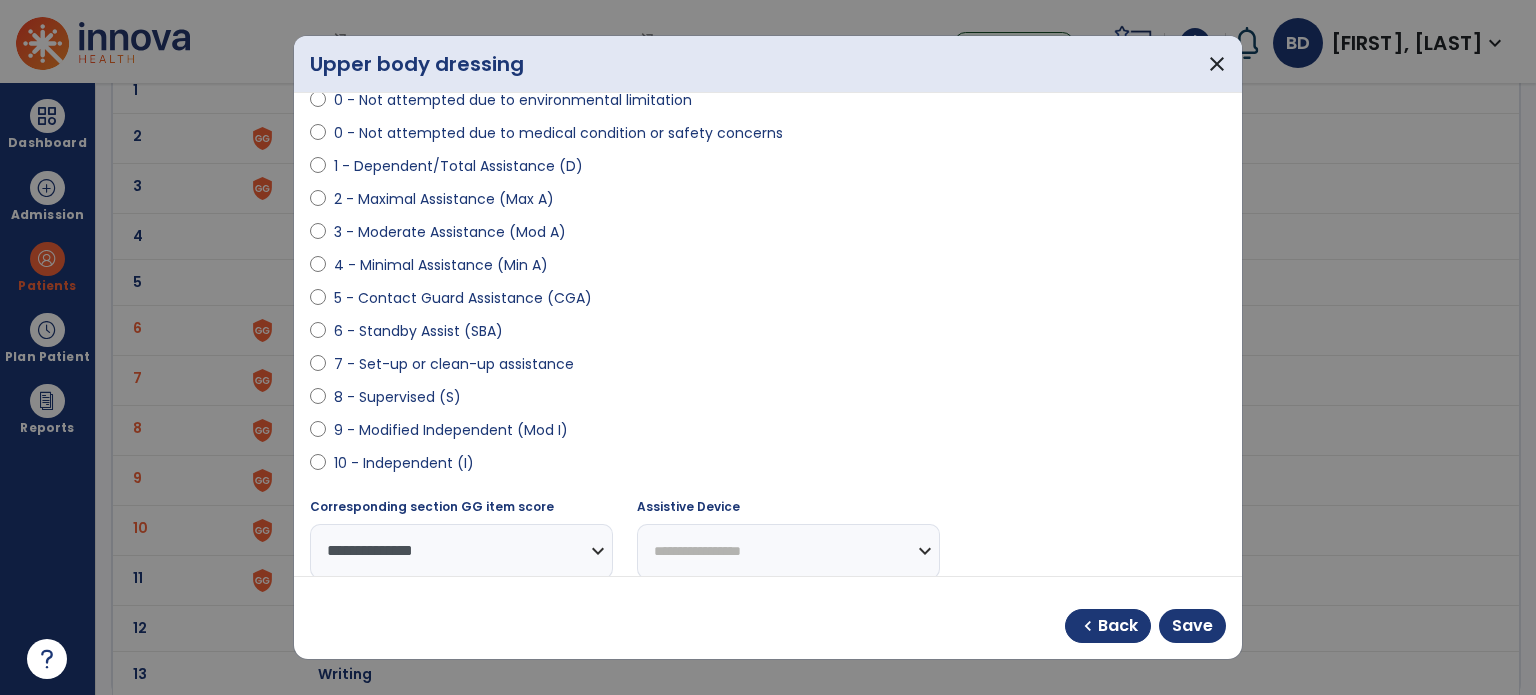 click on "chevron_left  Back Save" at bounding box center [768, 618] 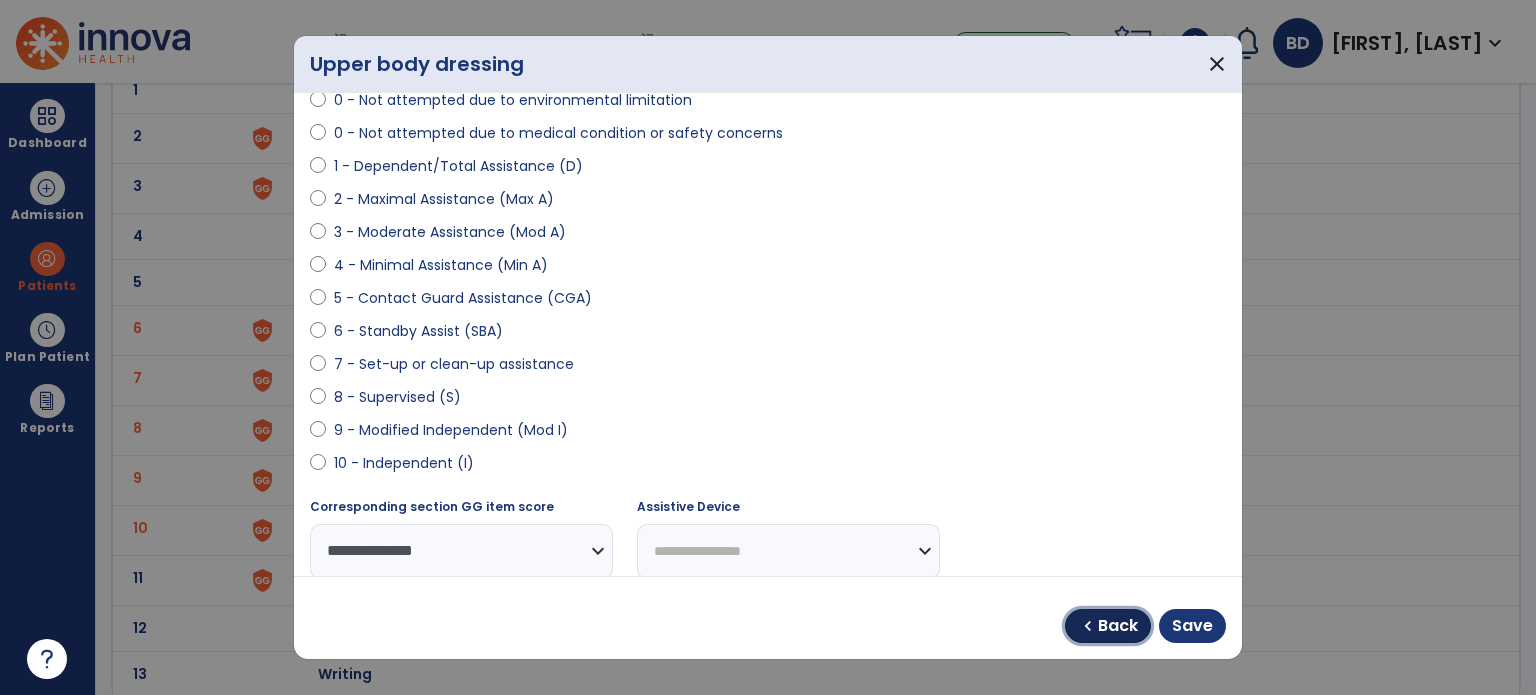 click on "Back" at bounding box center (1118, 626) 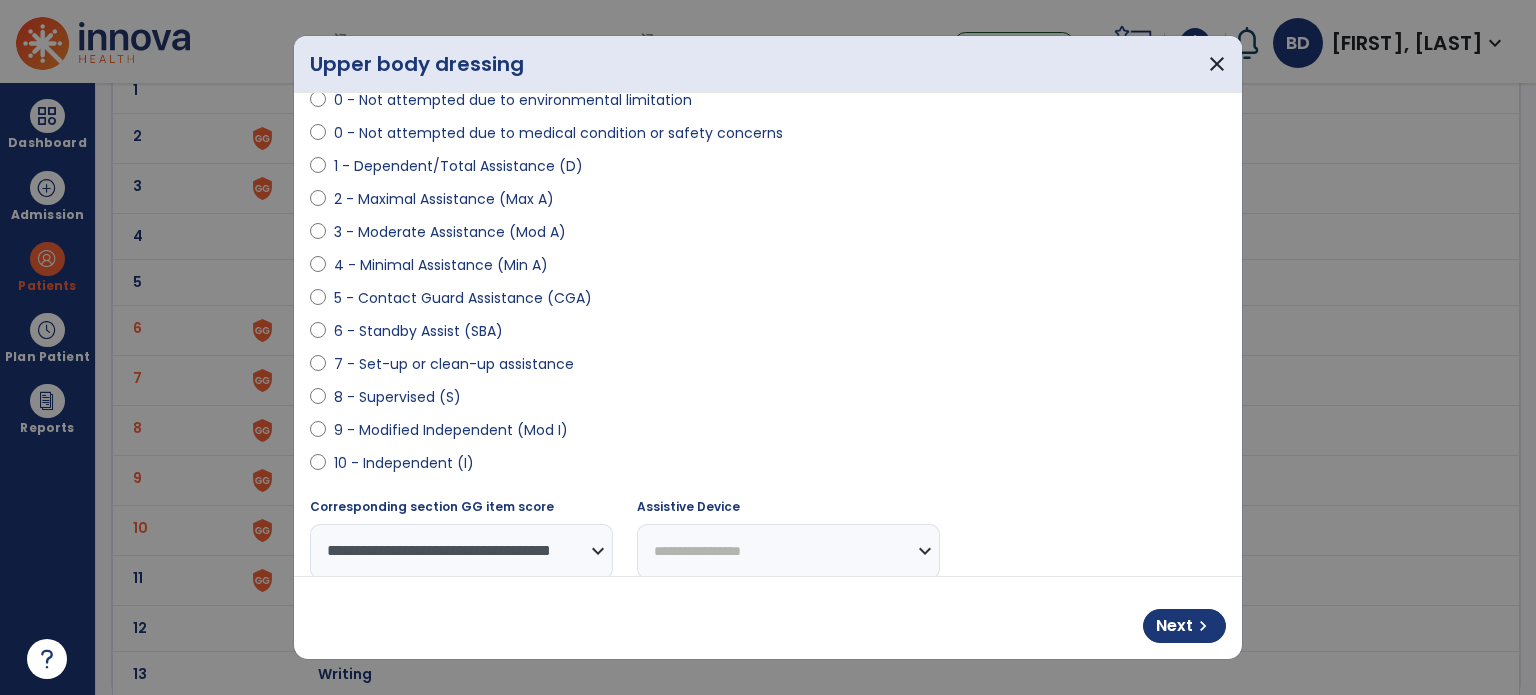 click on "4 - Minimal Assistance (Min A)" at bounding box center (441, 265) 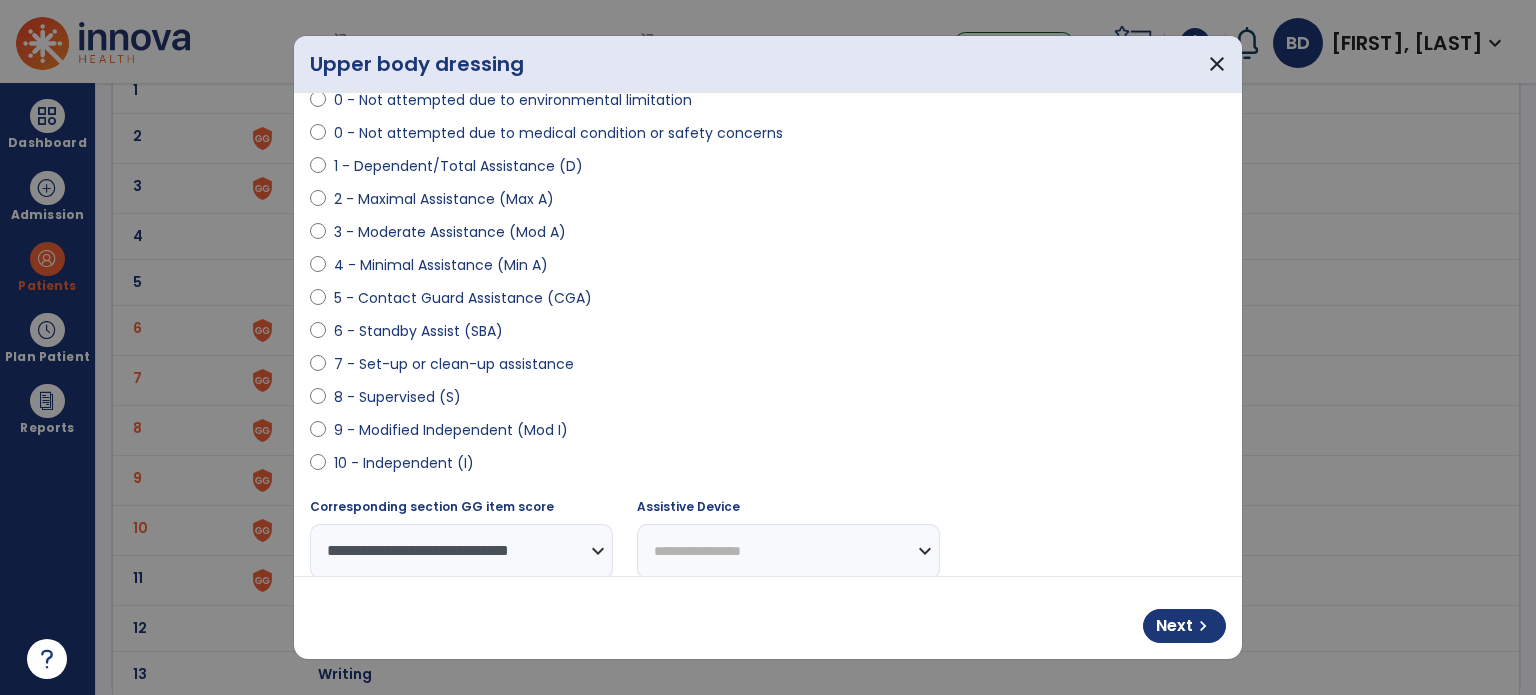 click on "Next  chevron_right" at bounding box center [1184, 626] 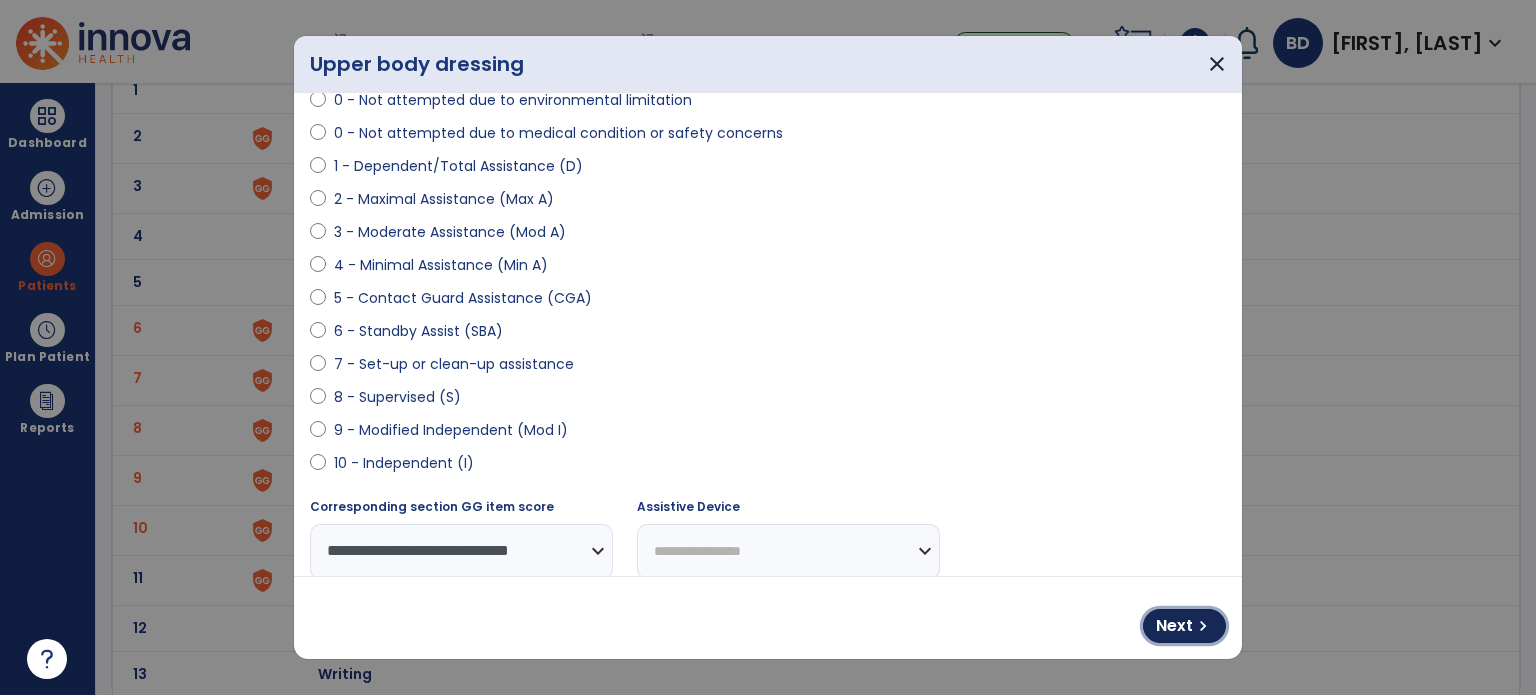 click on "Next" at bounding box center (1174, 626) 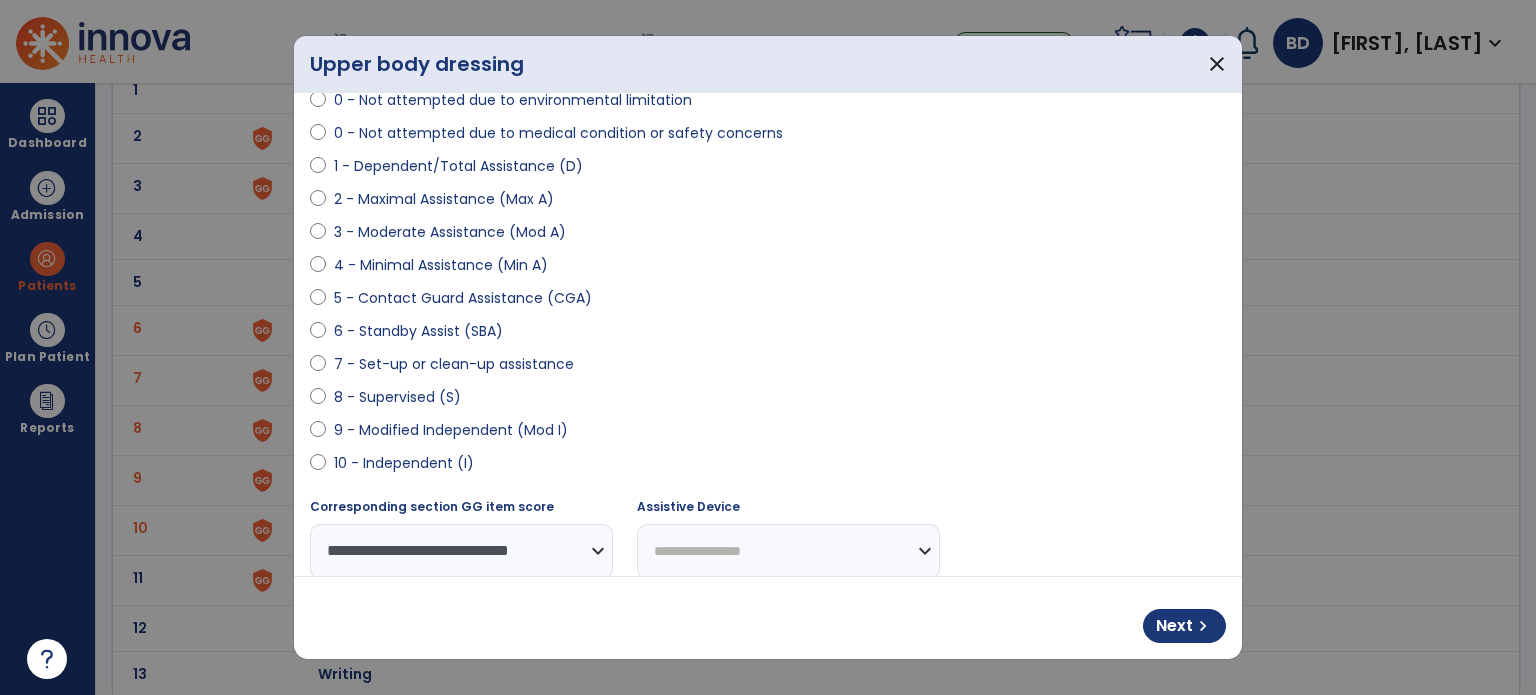 select on "**********" 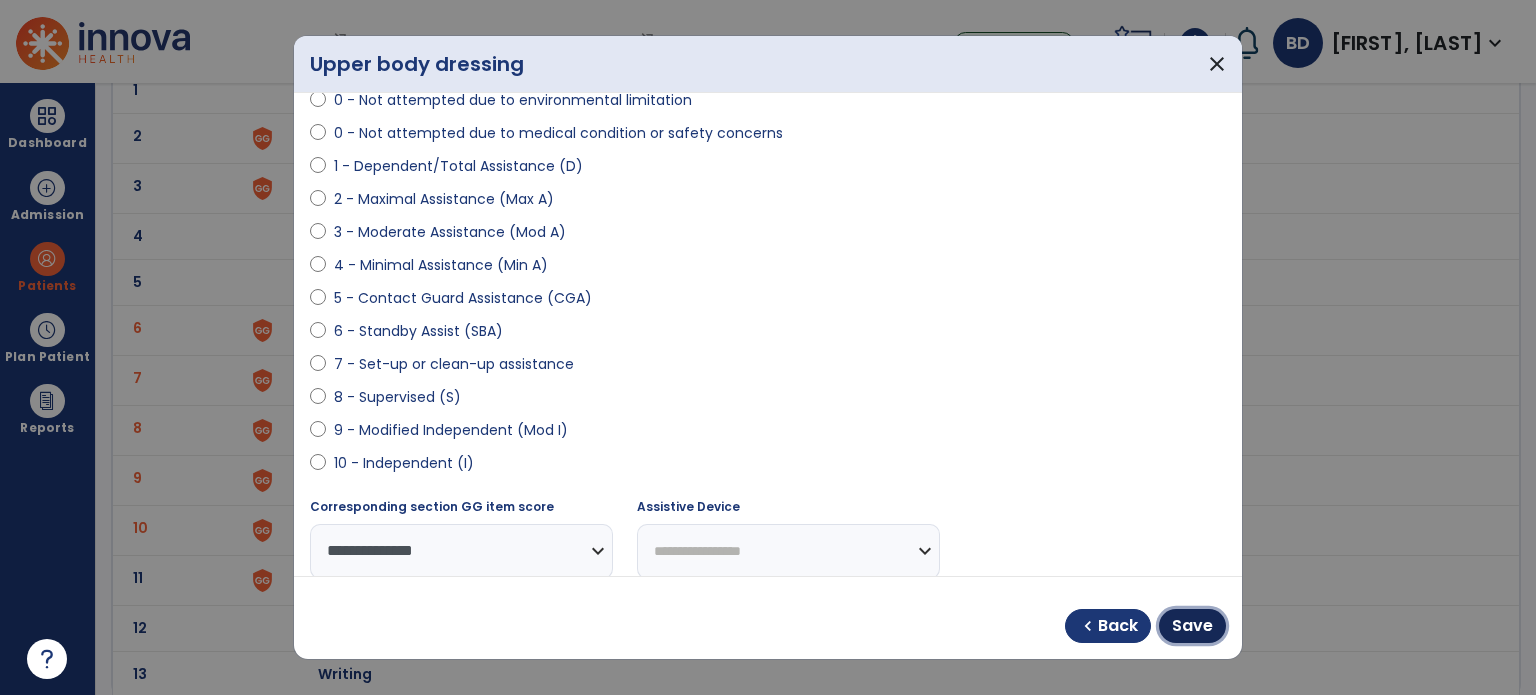 click on "Save" at bounding box center (1192, 626) 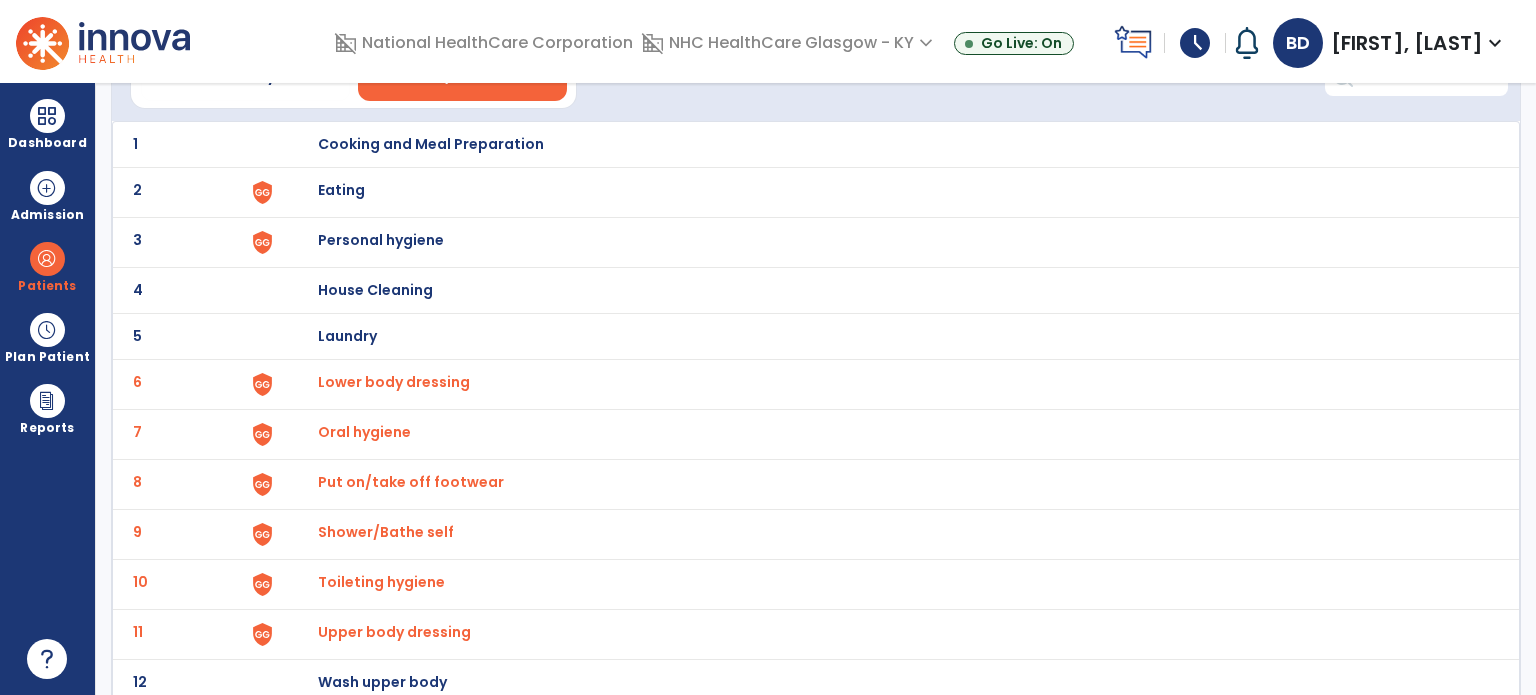 scroll, scrollTop: 0, scrollLeft: 0, axis: both 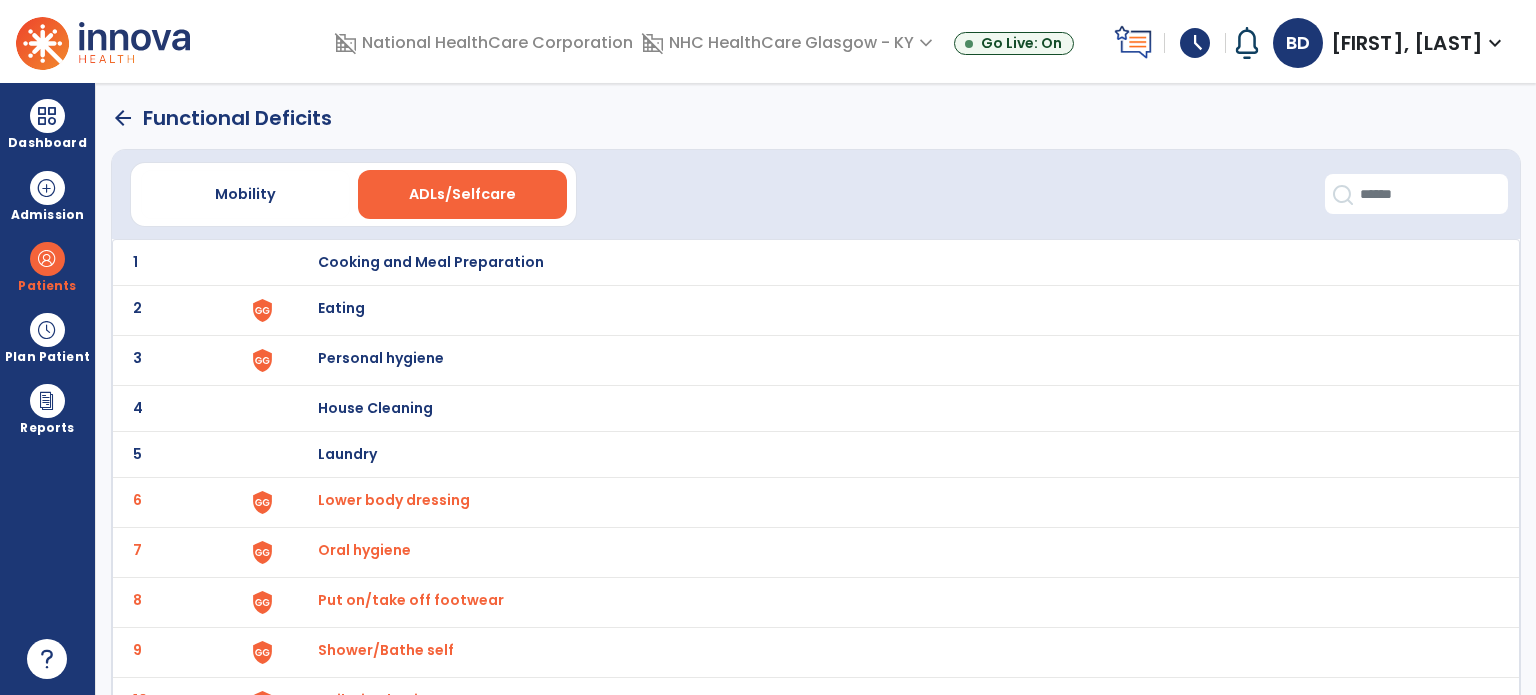 click on "arrow_back" 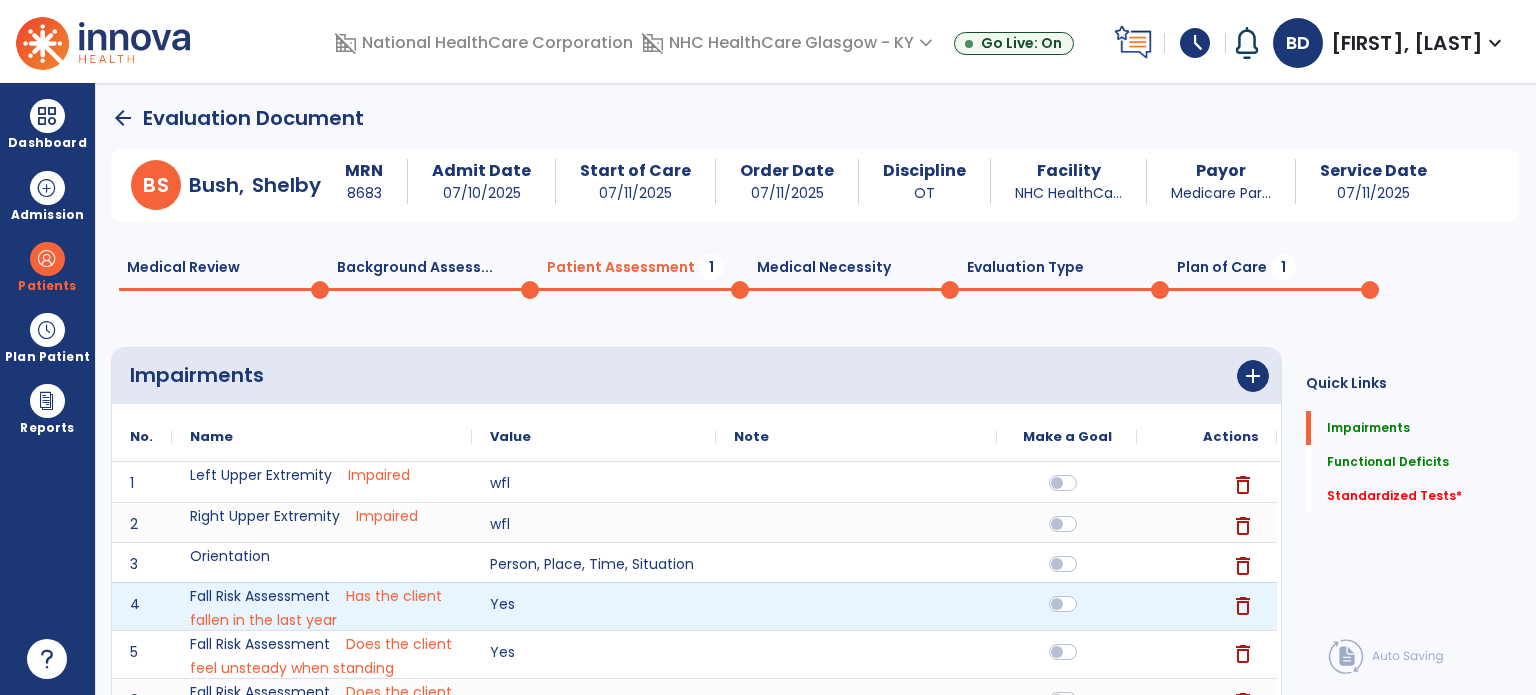 scroll, scrollTop: 0, scrollLeft: 0, axis: both 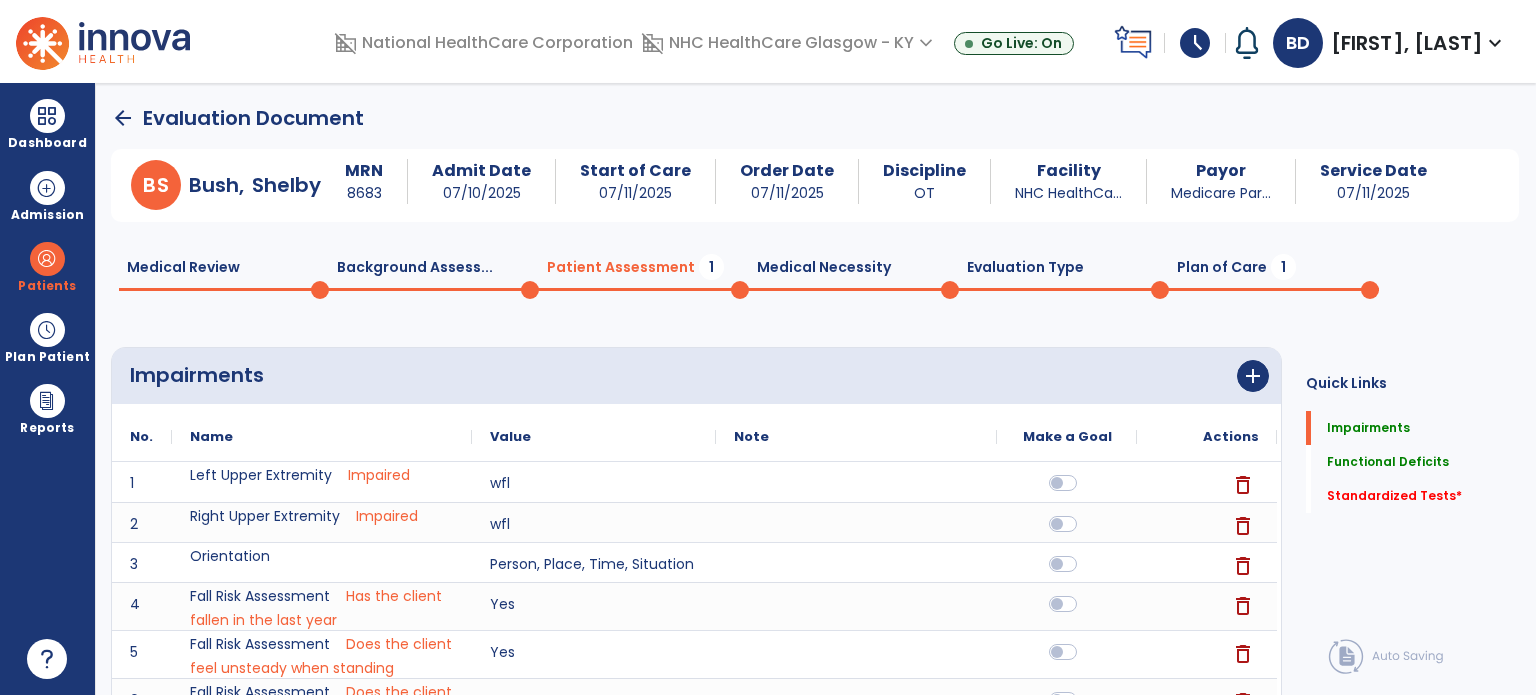 click on "Plan of Care  1" 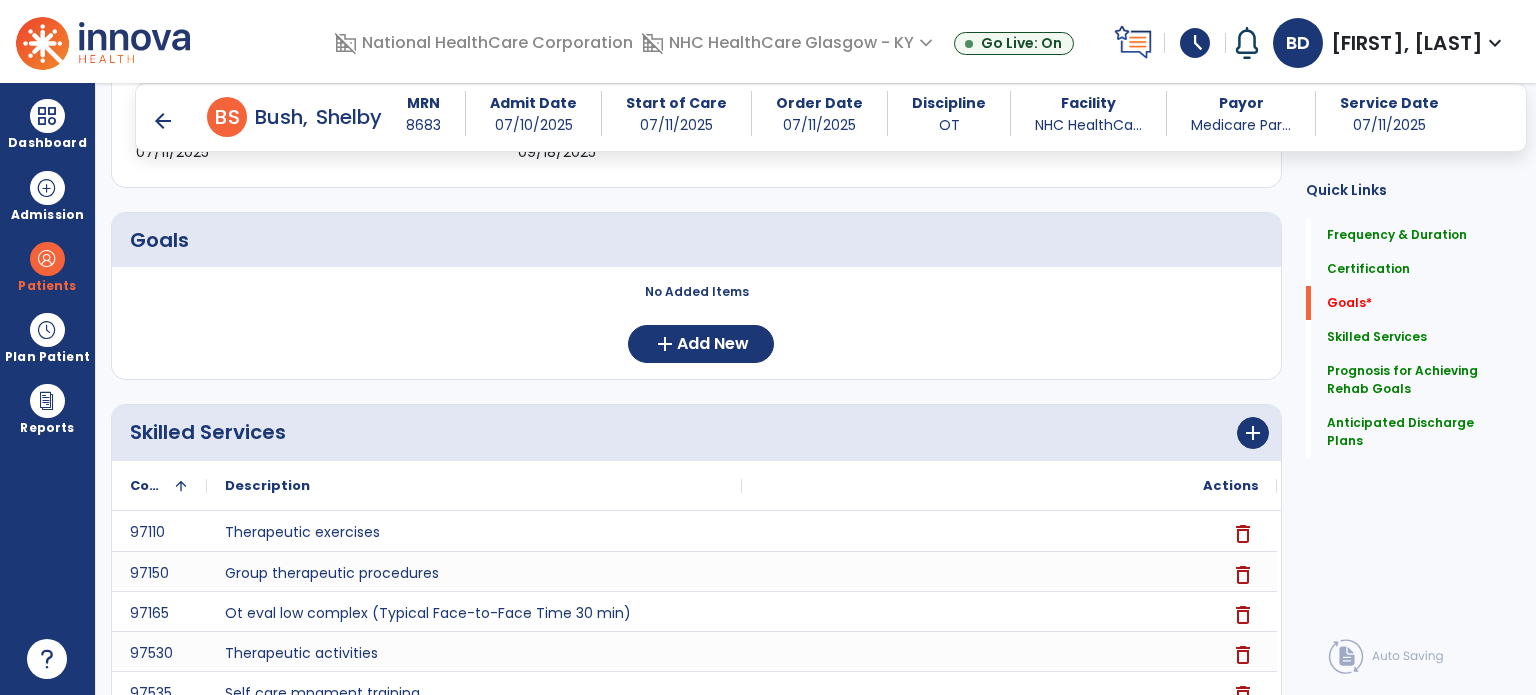 scroll, scrollTop: 388, scrollLeft: 0, axis: vertical 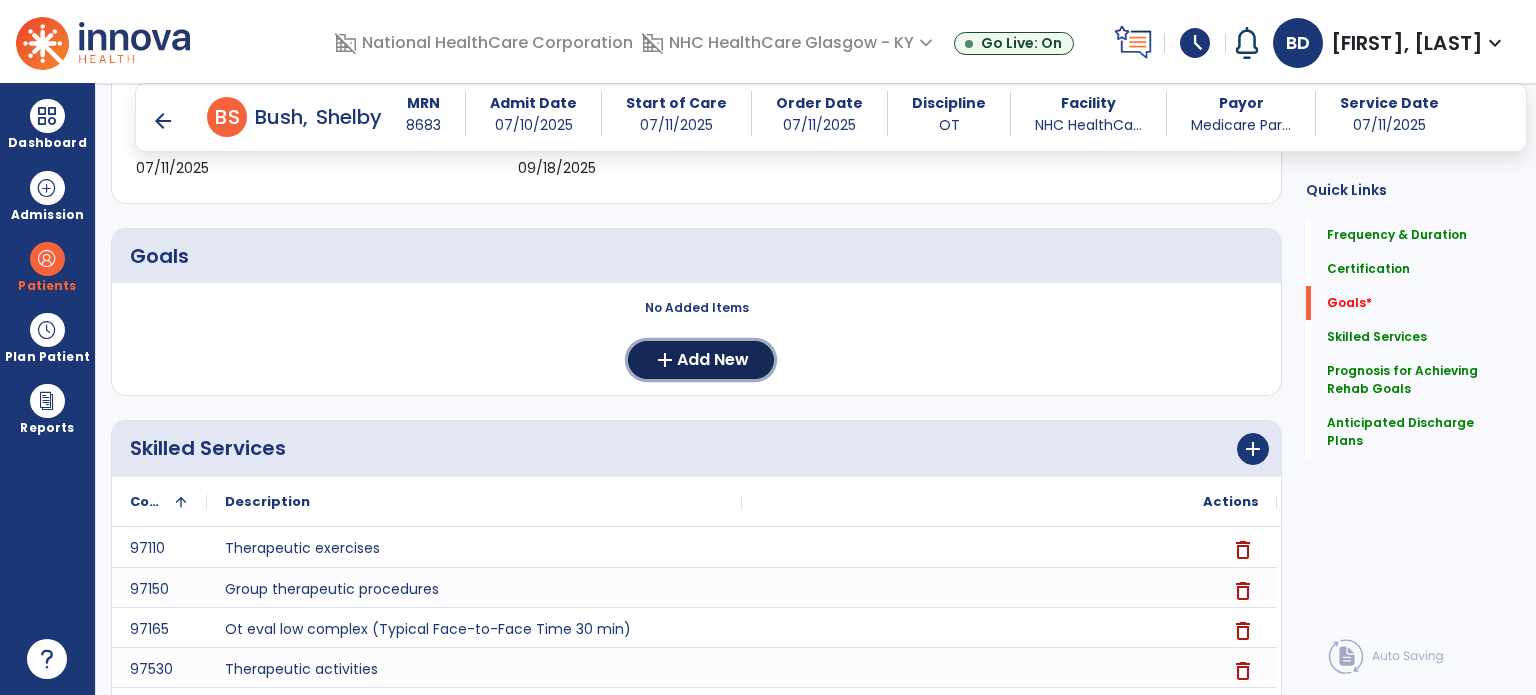 click on "Add New" at bounding box center (713, 360) 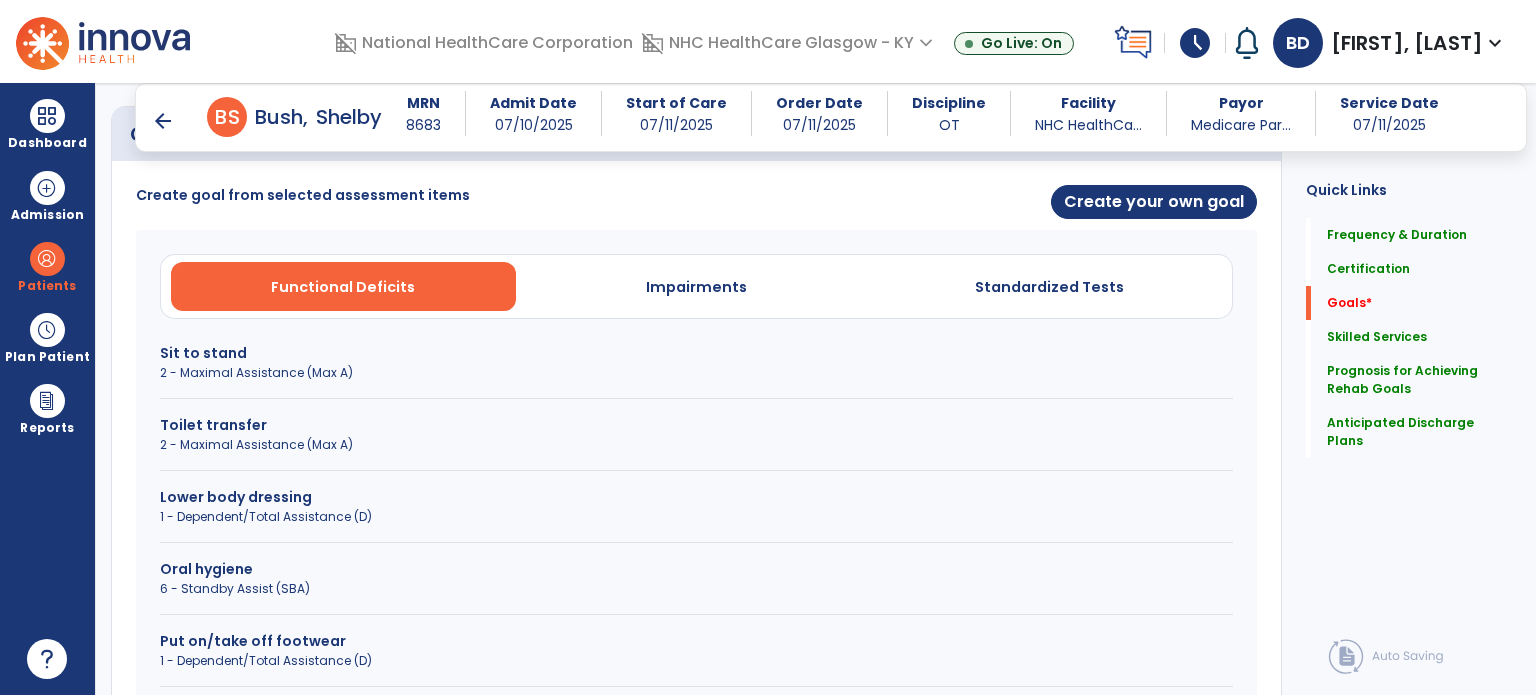 scroll, scrollTop: 518, scrollLeft: 0, axis: vertical 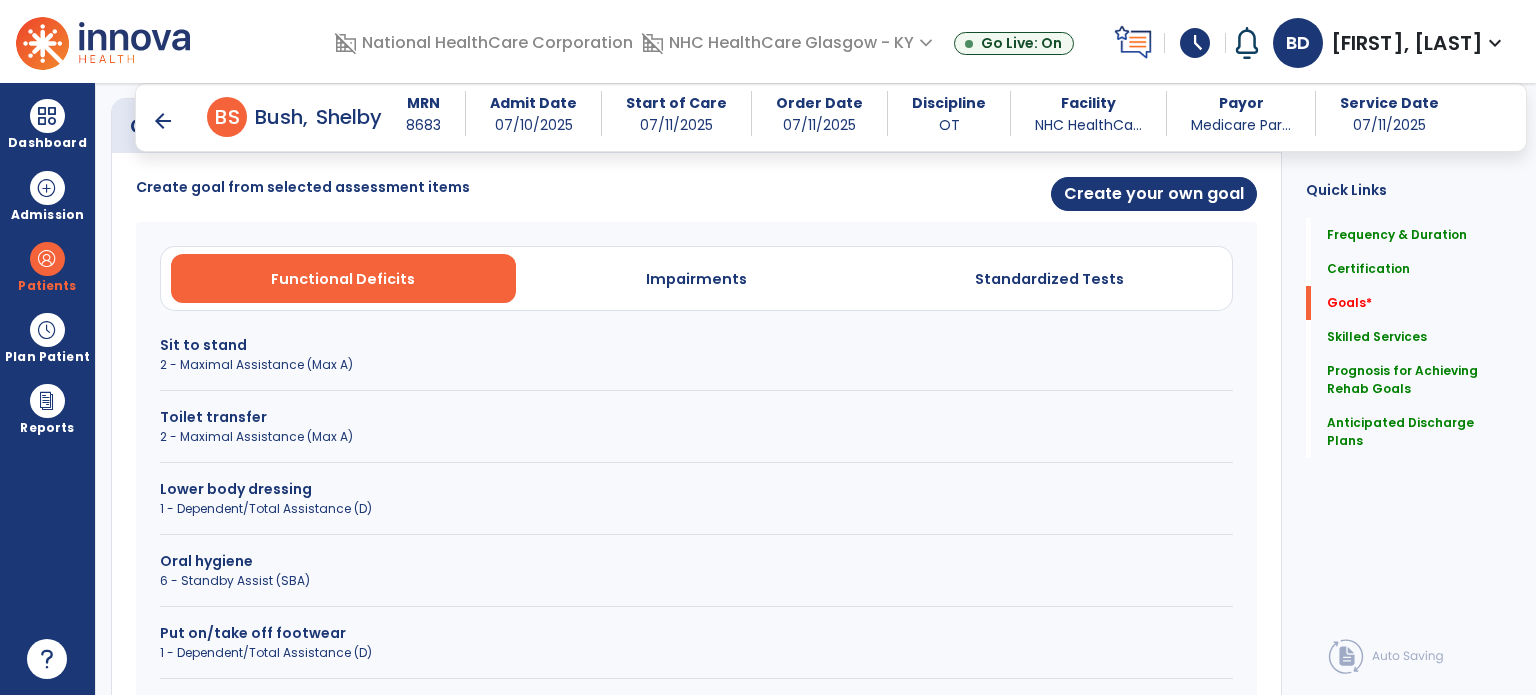 click on "2 - Maximal Assistance (Max A)" at bounding box center (696, 437) 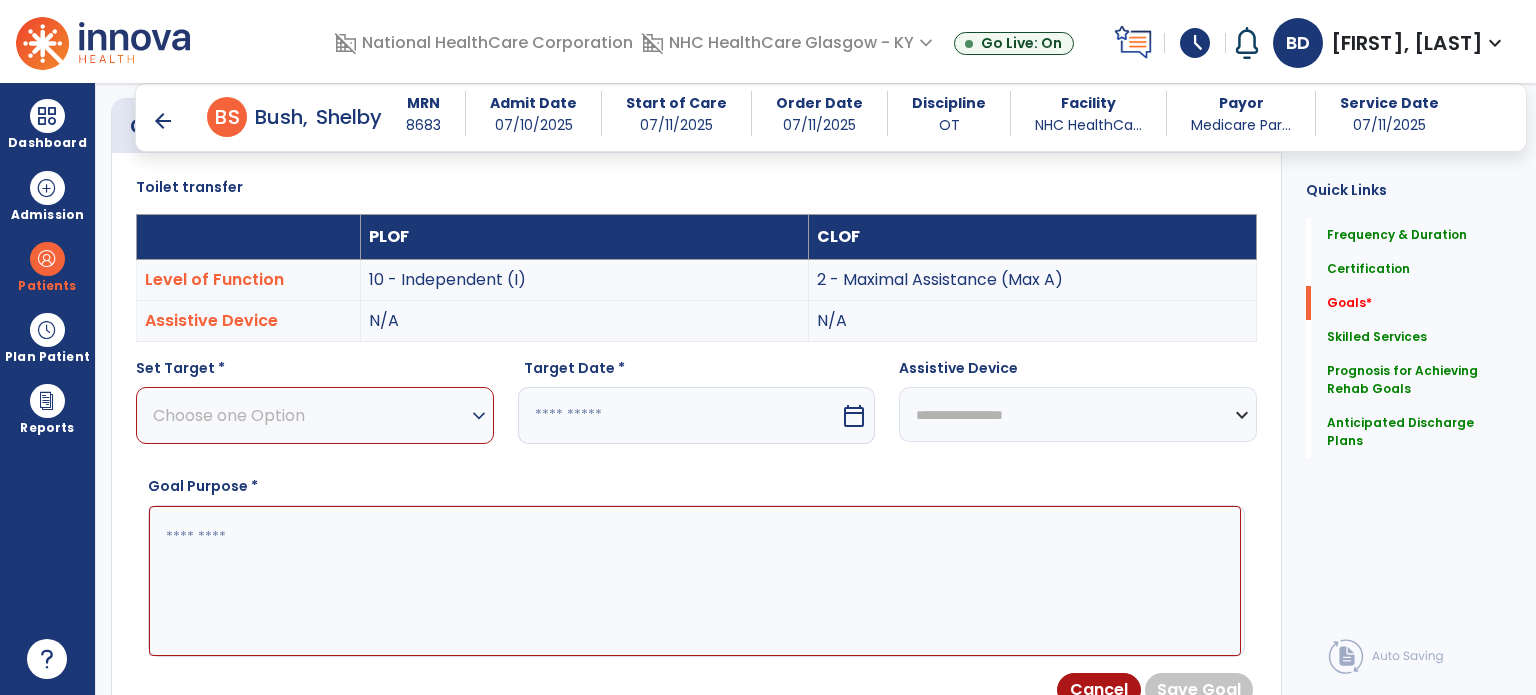 click on "Choose one Option" at bounding box center (310, 415) 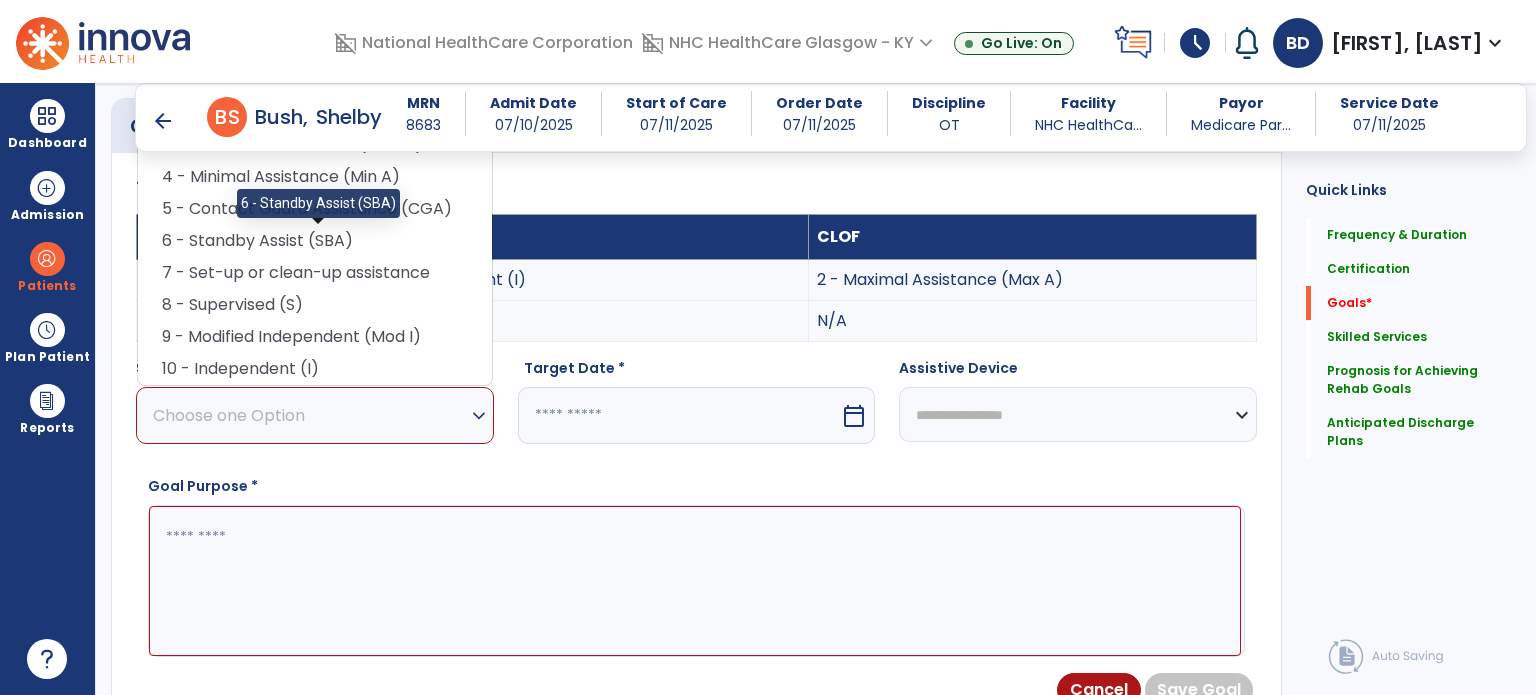 click on "6 - Standby Assist (SBA)" at bounding box center [315, 241] 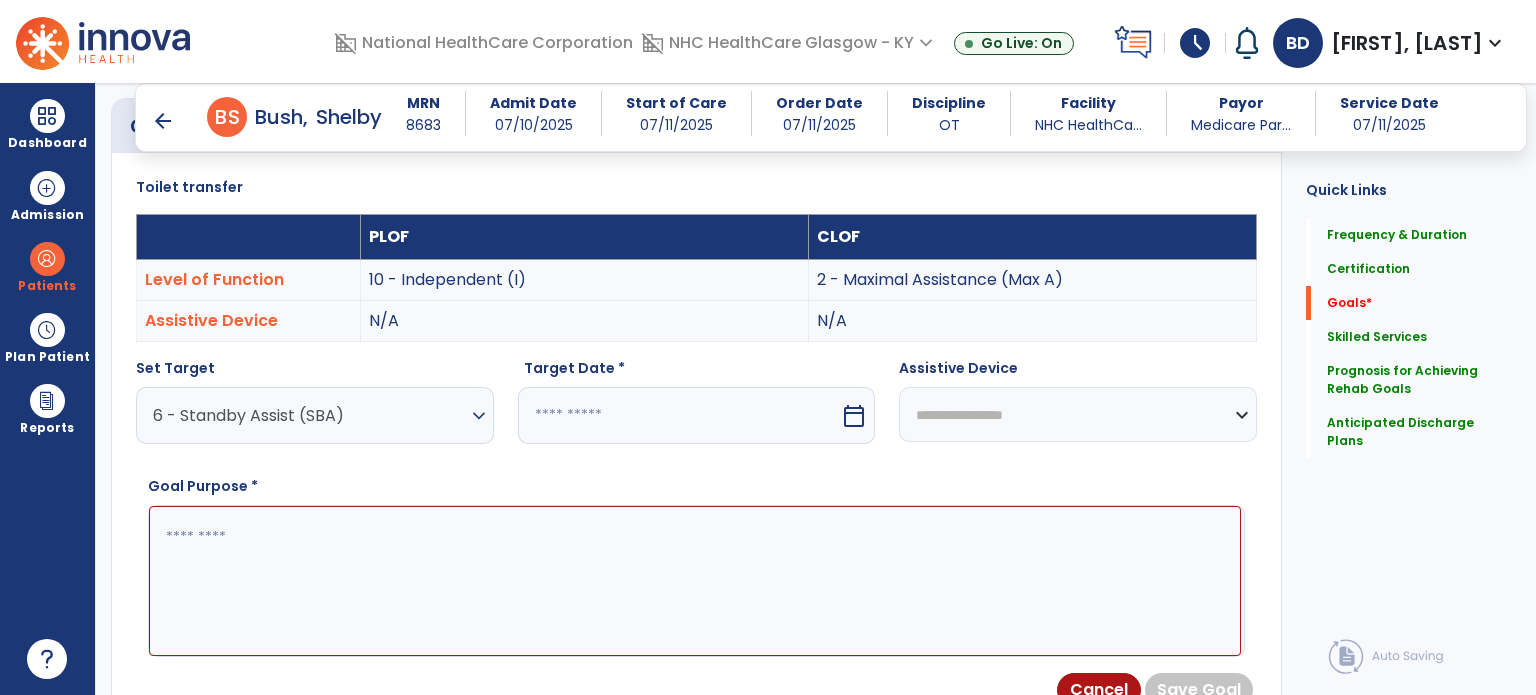 click at bounding box center [695, 581] 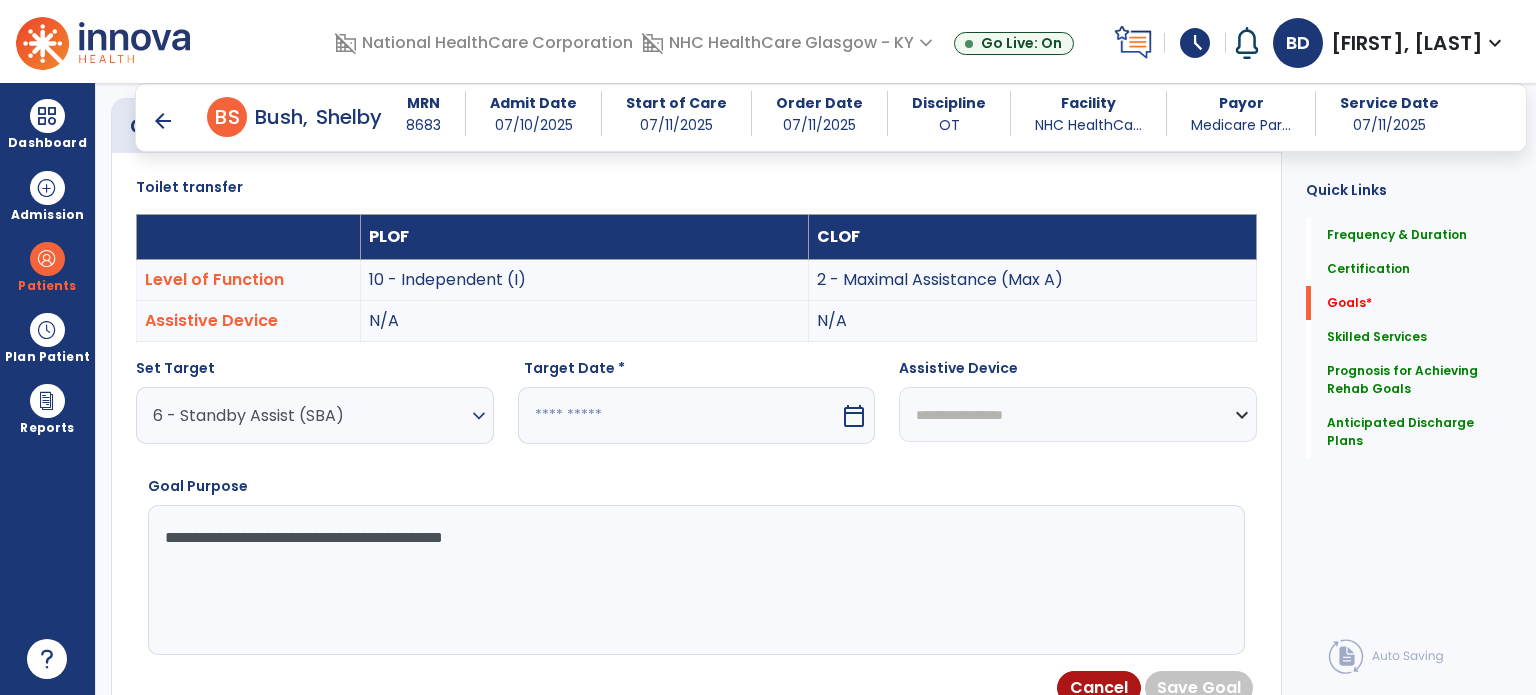 type on "**********" 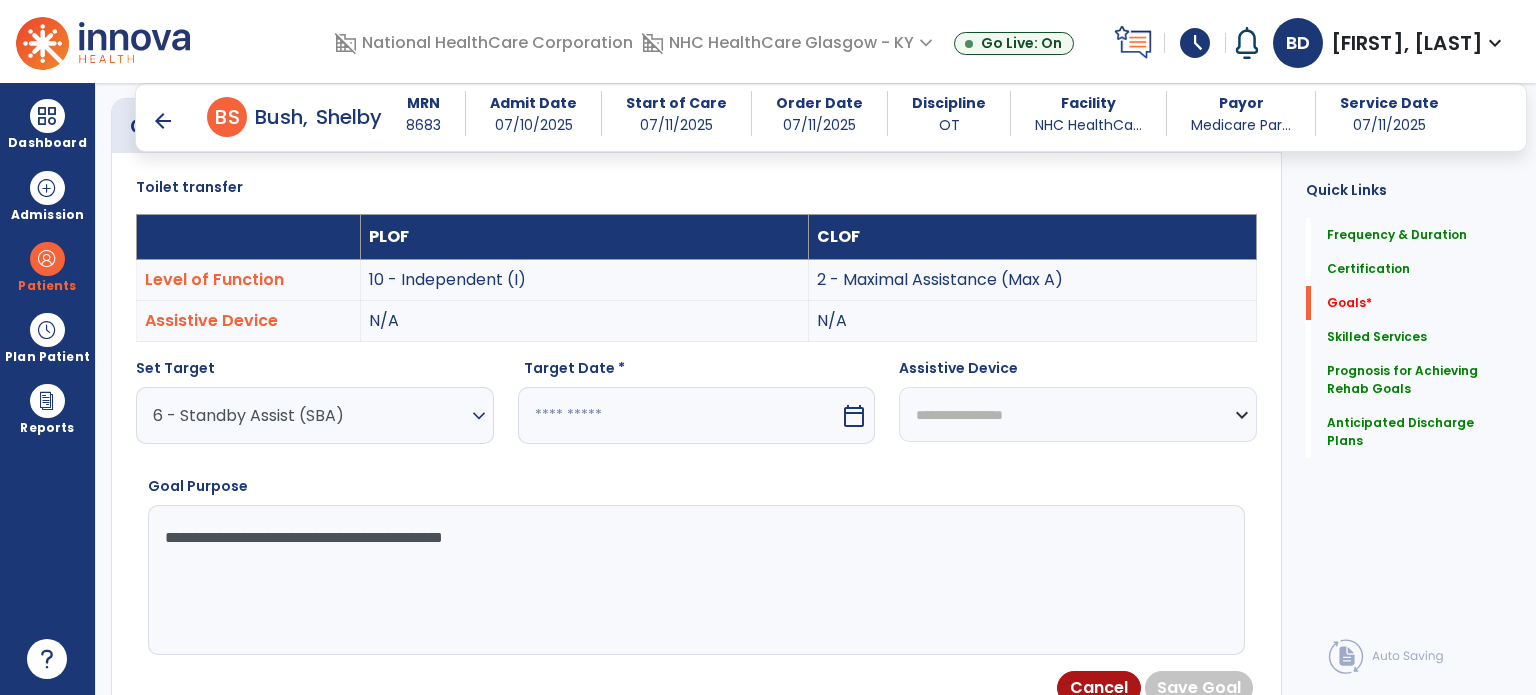 click at bounding box center [679, 415] 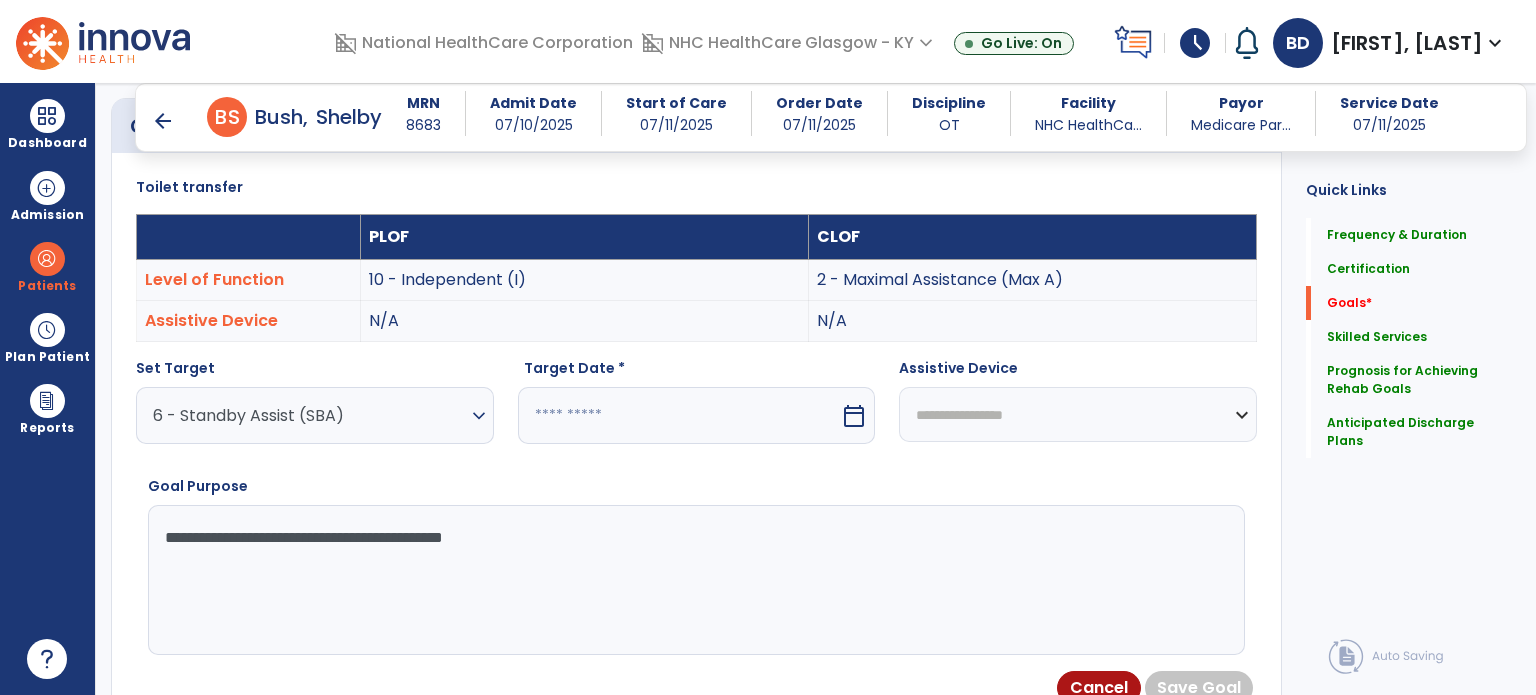 select on "*" 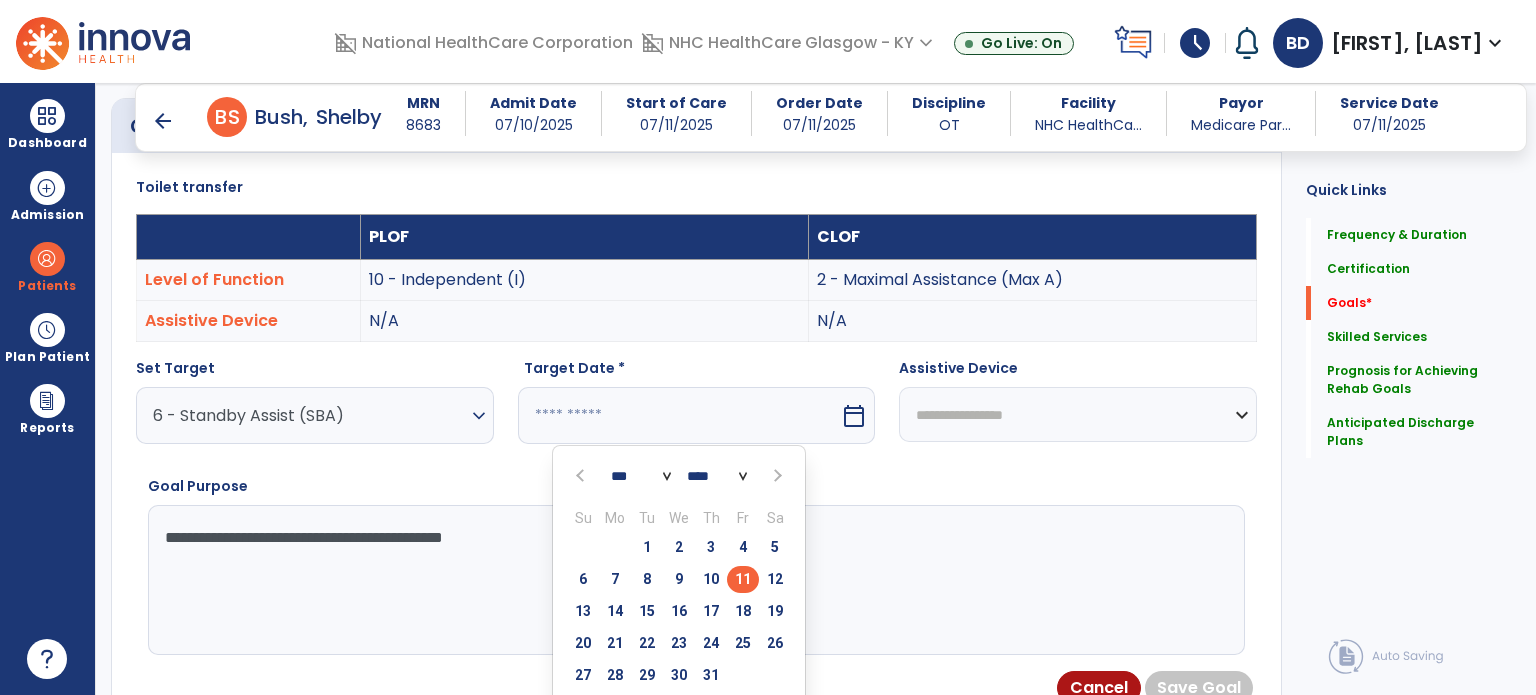 click at bounding box center [776, 476] 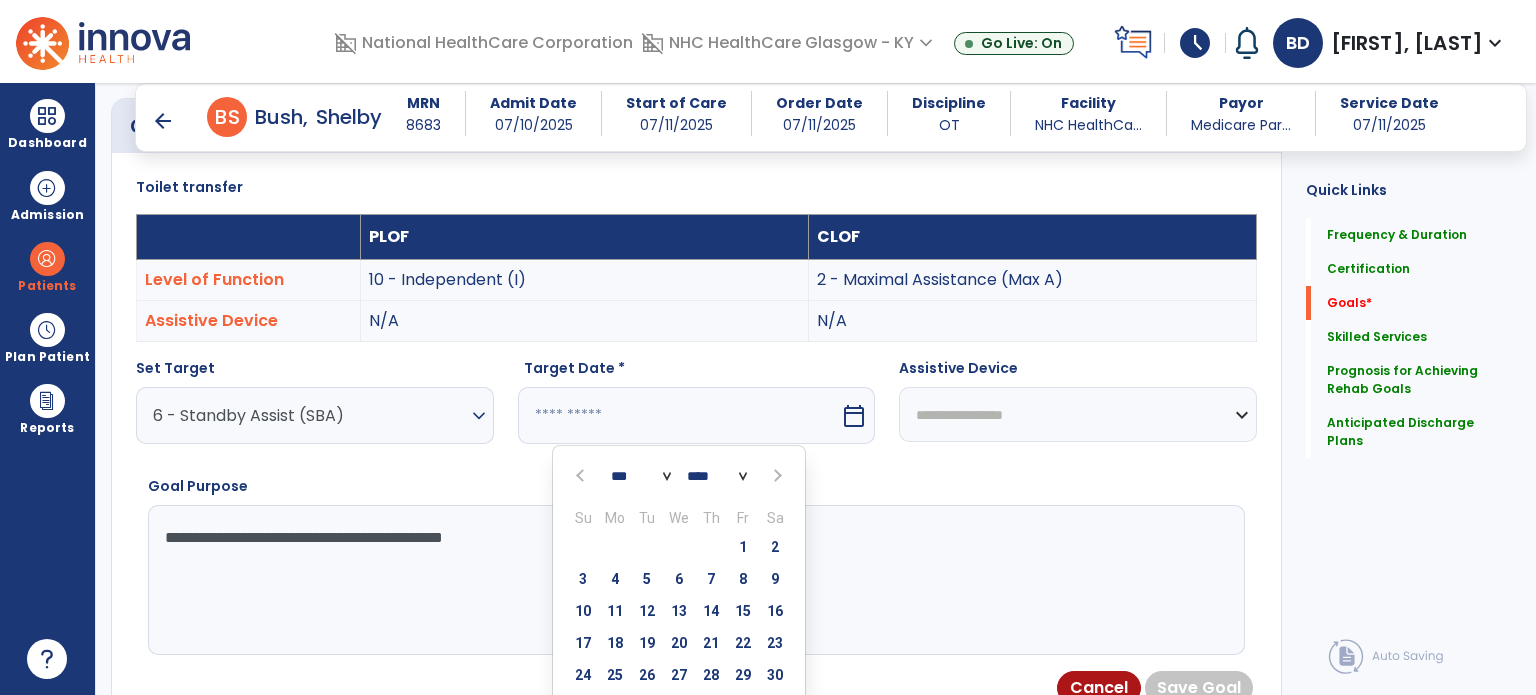 click at bounding box center [776, 476] 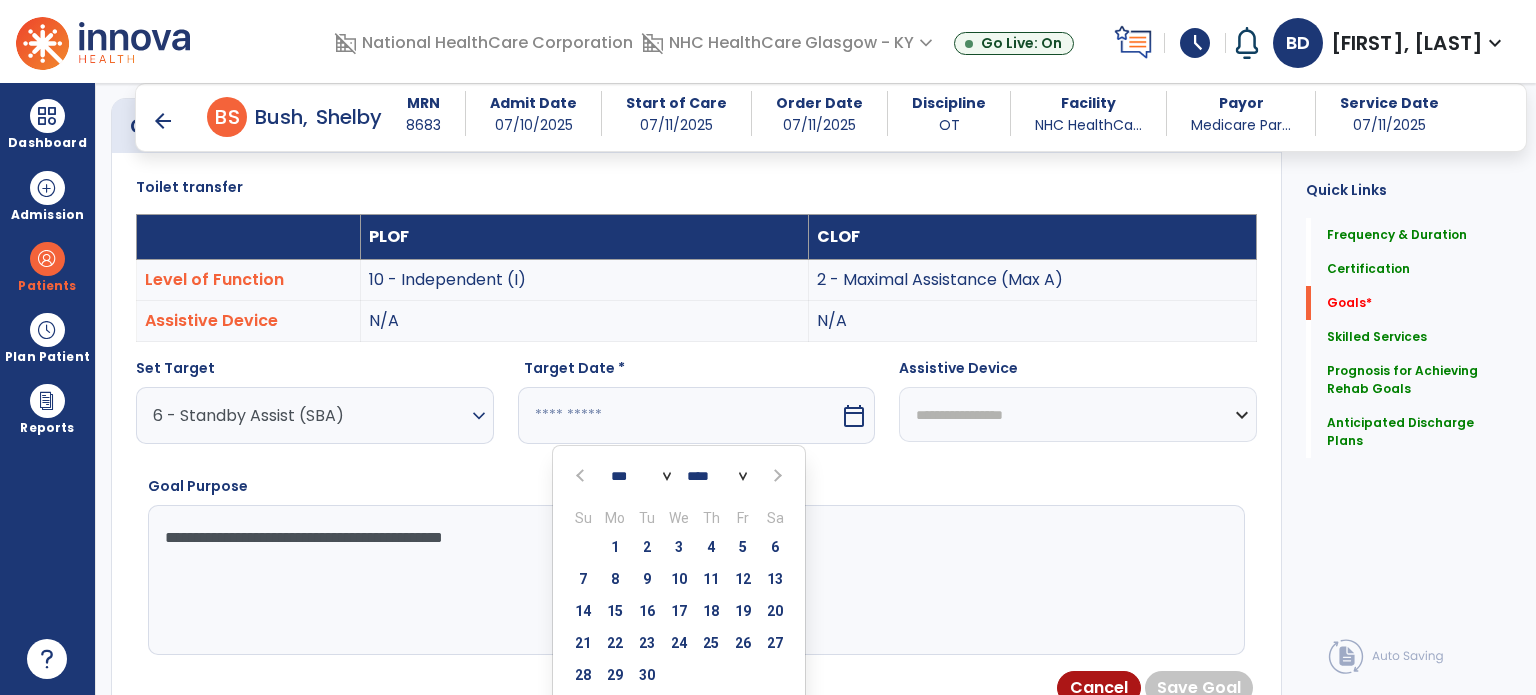 click on "*** *** *** *** *** *** *** *** *** *** *** *** **** **** **** **** **** **** **** **** **** **** **** **** **** **** **** **** **** **** **** **** **** Su Mo Tu We Th Fr Sa  31   1   2   3   4   5   6   7   8   9   10   11   12   13   14   15   16   17   18   19   20   21   22   23   24   25   26   27   28   29   30   1   2   3   4   5   6   7   8   9   10   11" at bounding box center (679, 593) 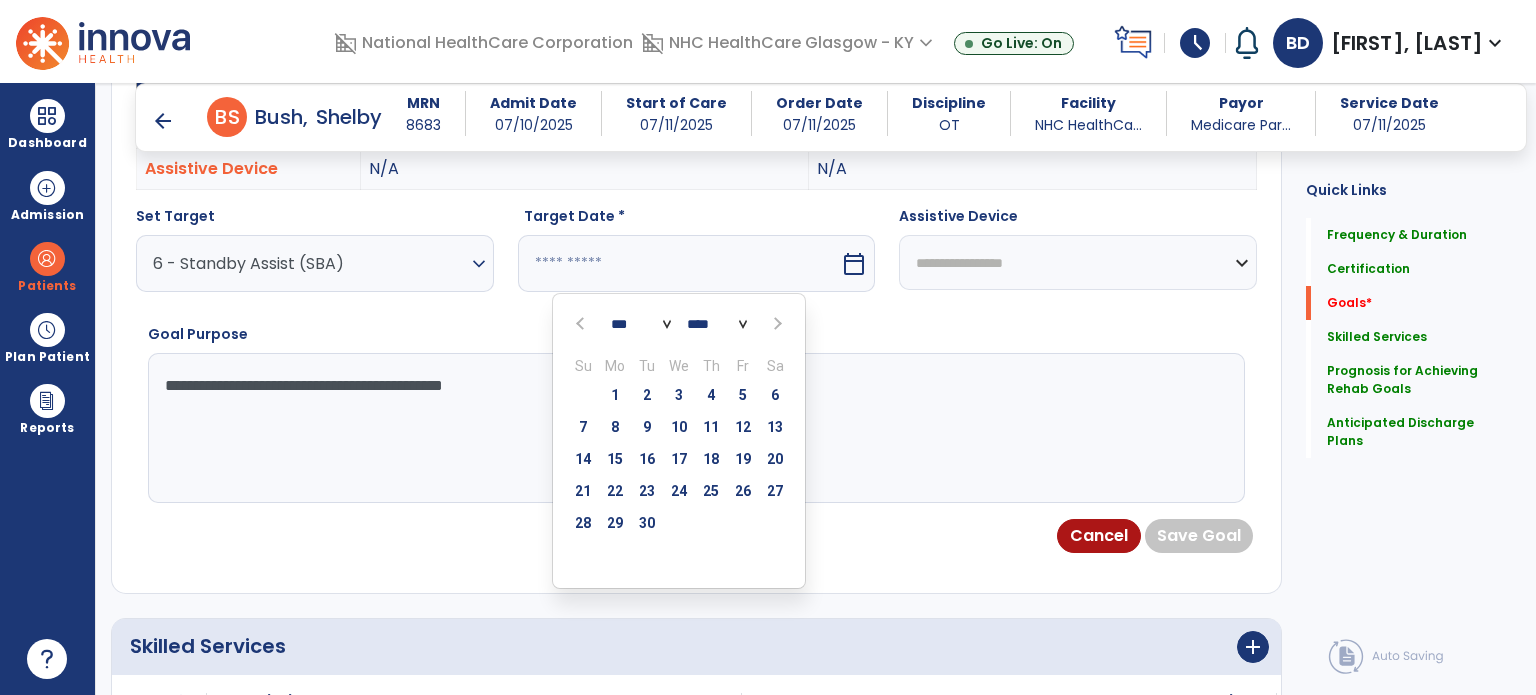 scroll, scrollTop: 680, scrollLeft: 0, axis: vertical 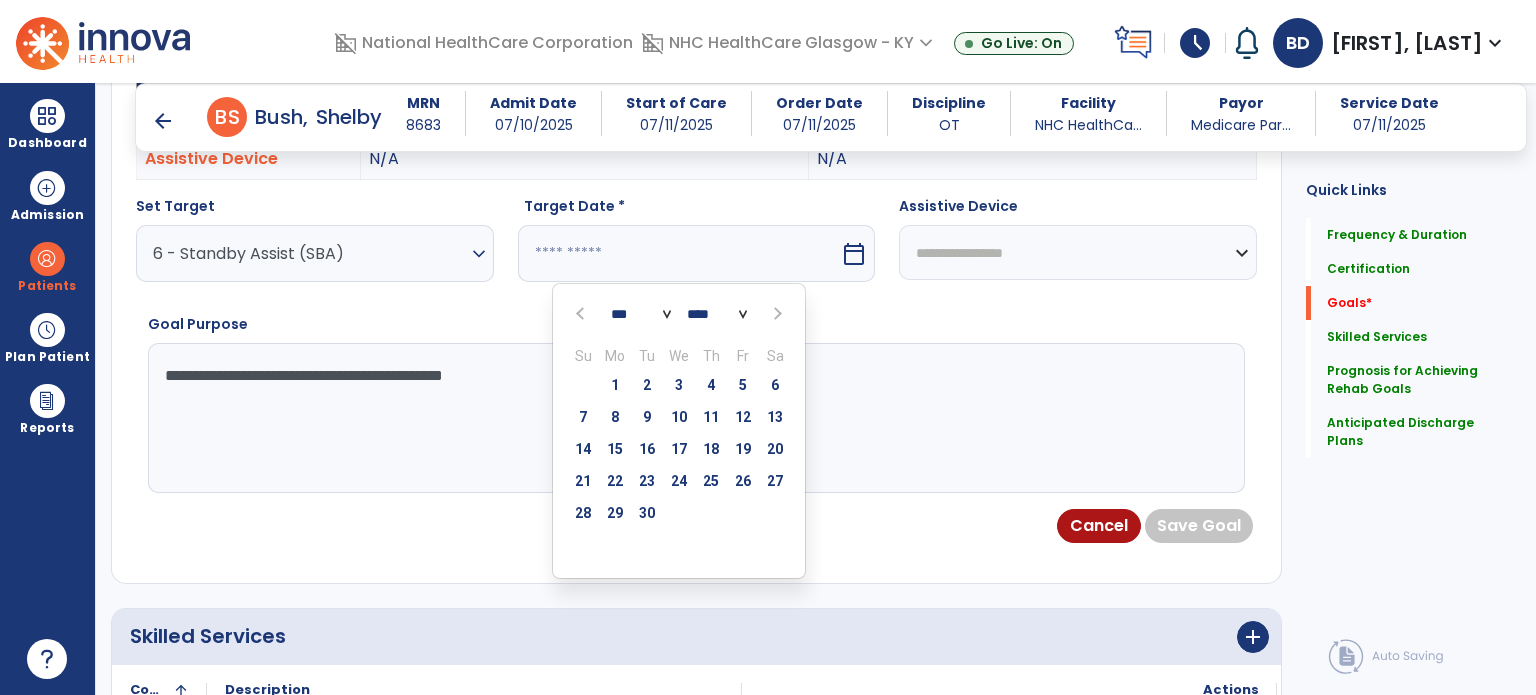click on "18" at bounding box center [711, 449] 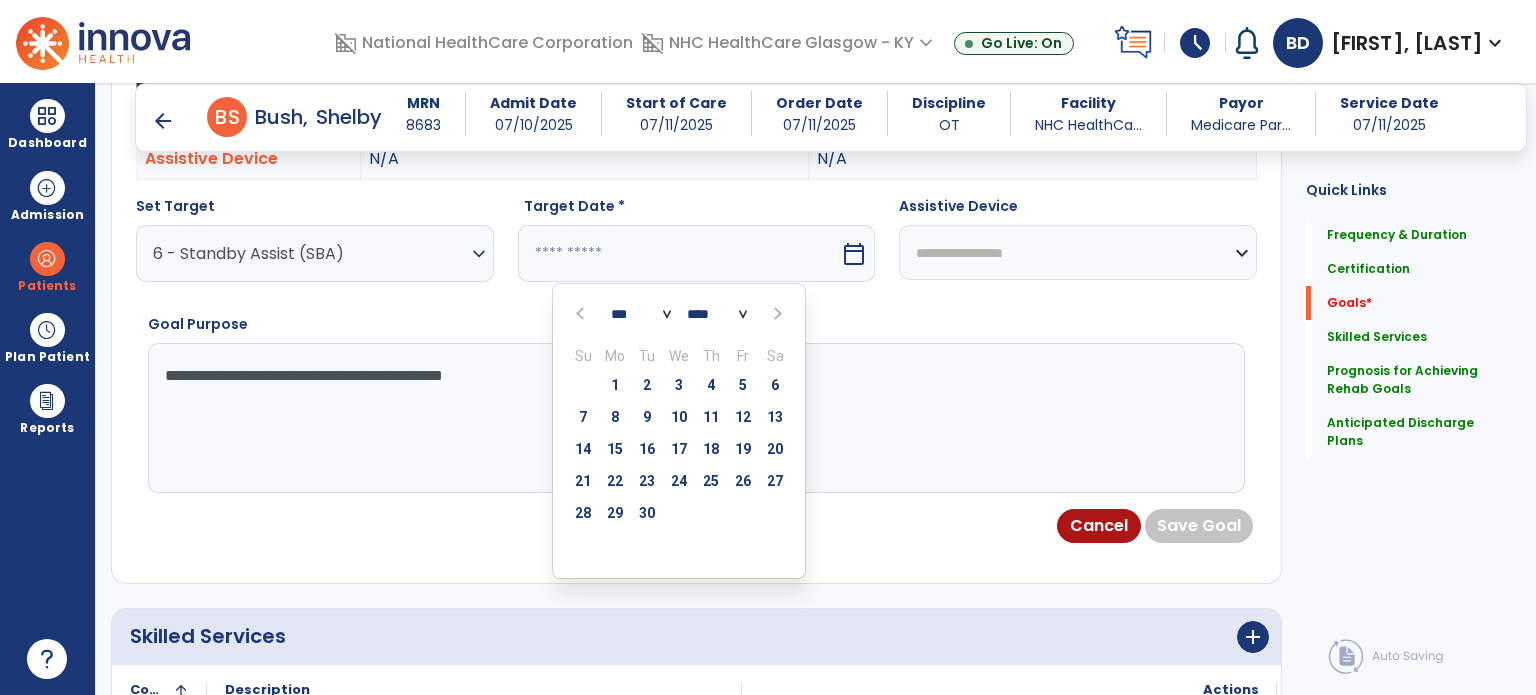 type on "*********" 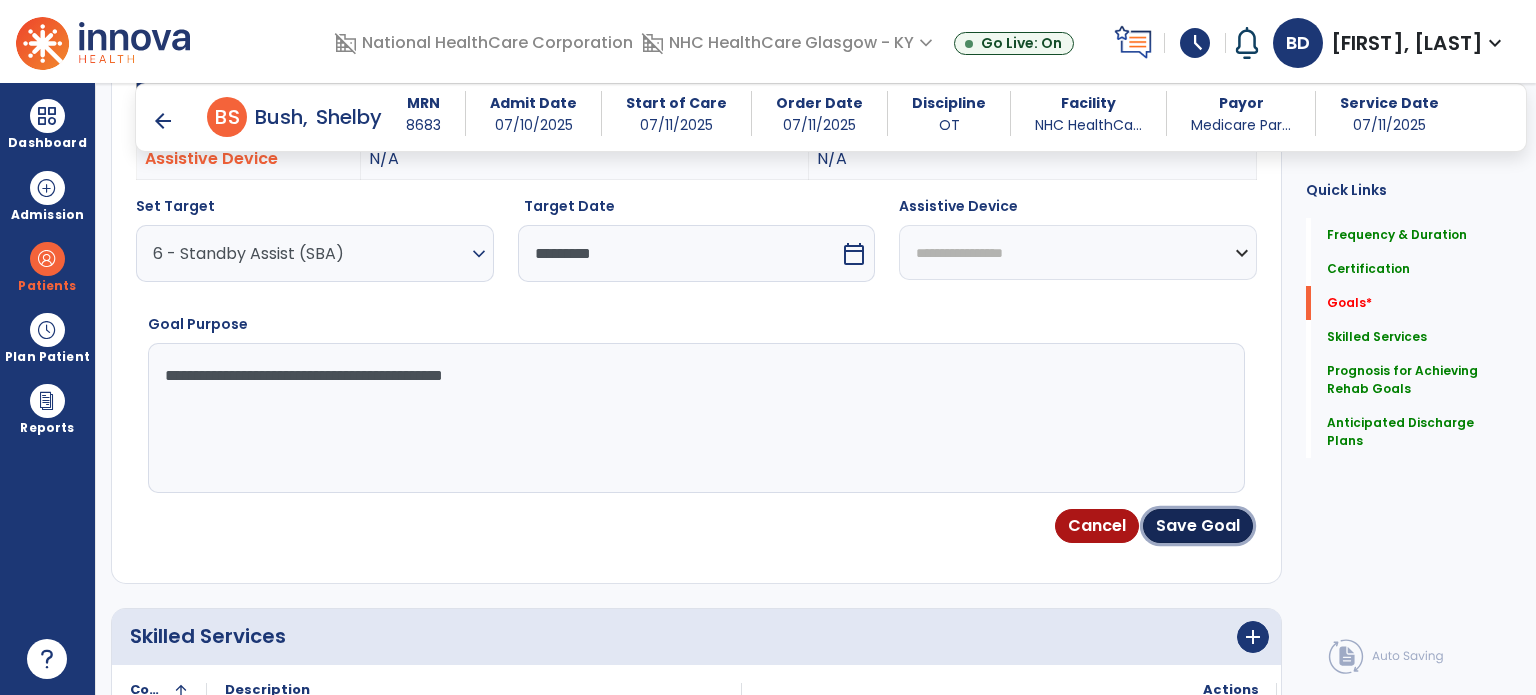 click on "Save Goal" at bounding box center (1198, 526) 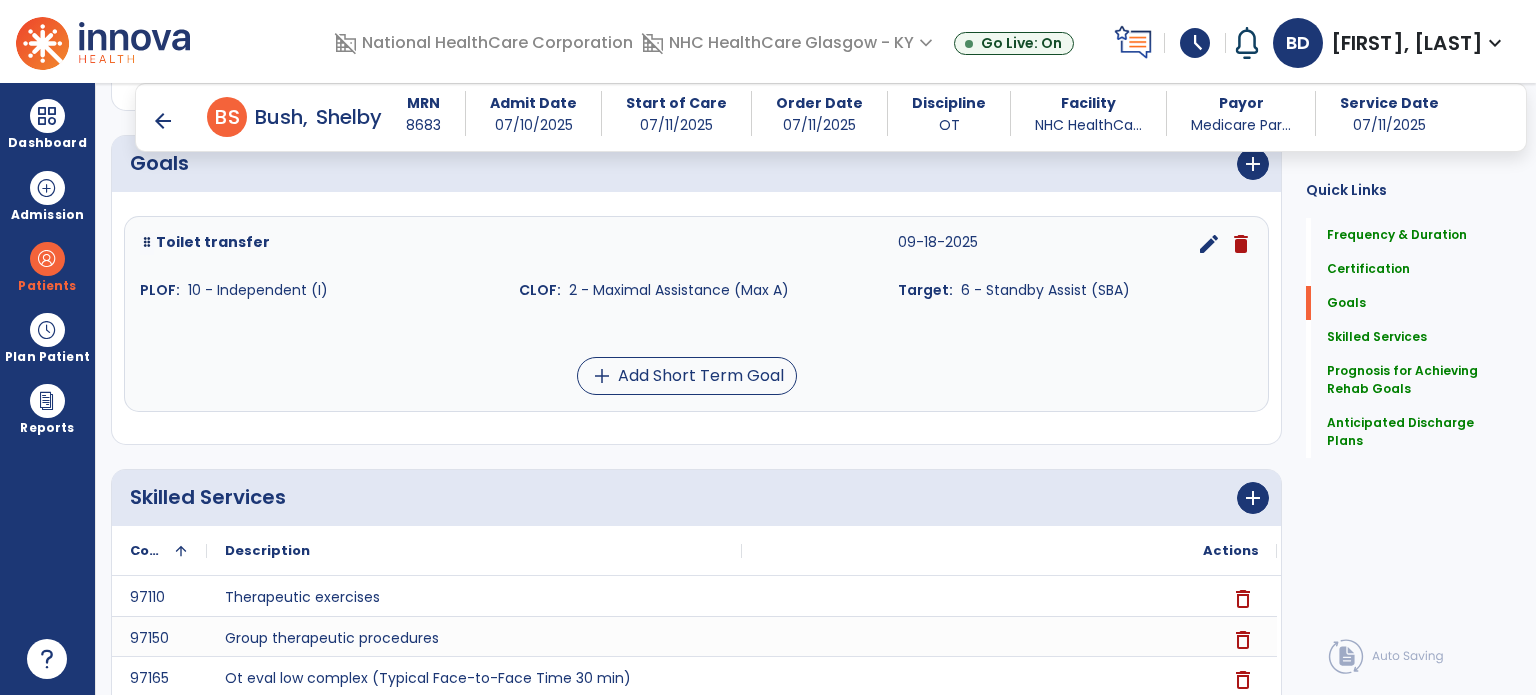 scroll, scrollTop: 479, scrollLeft: 0, axis: vertical 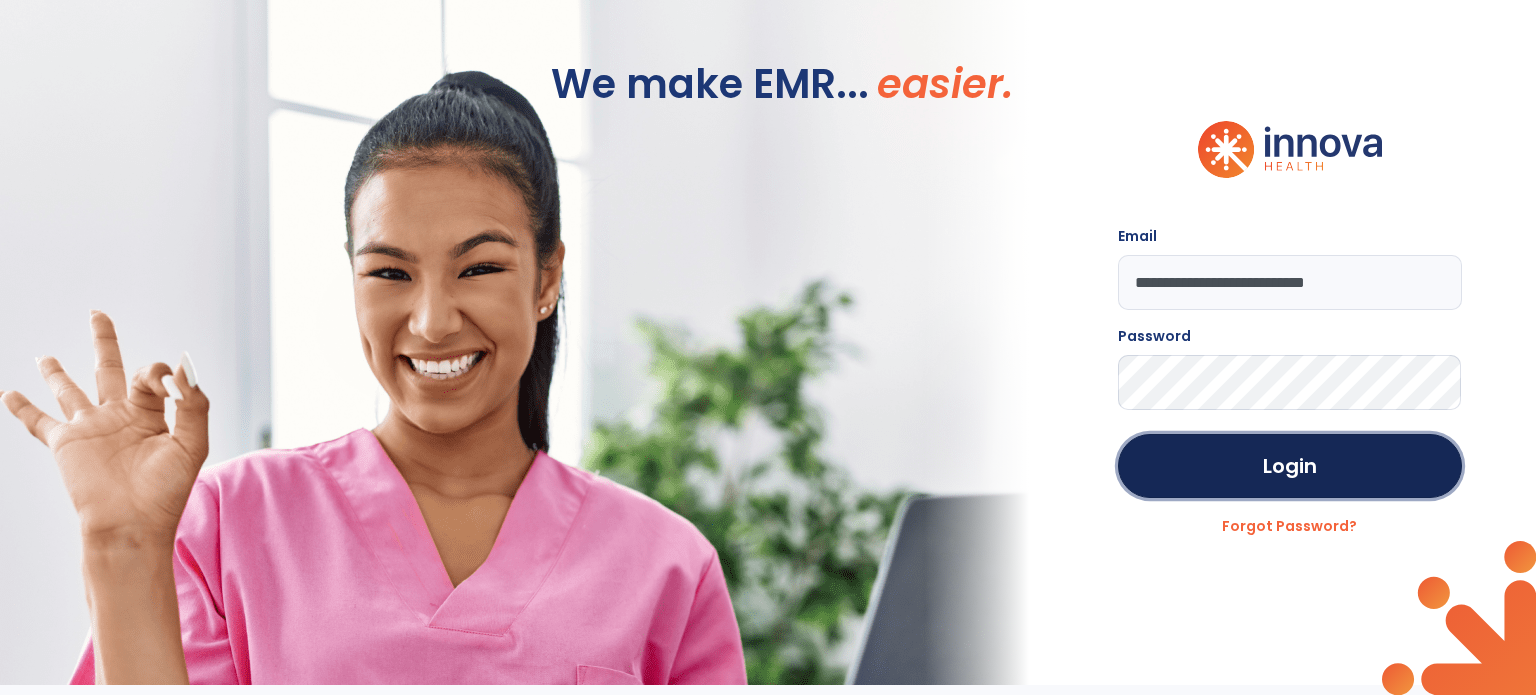 click on "Login" 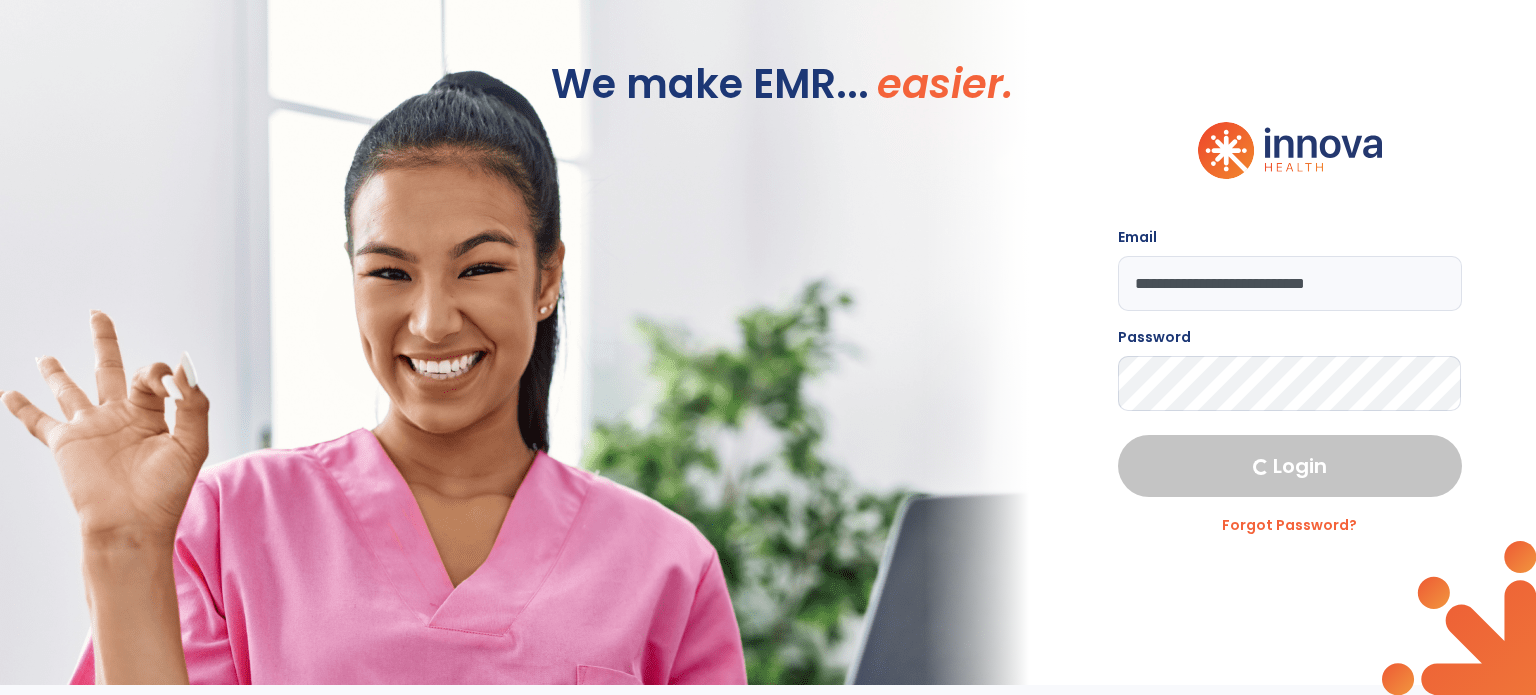 select on "****" 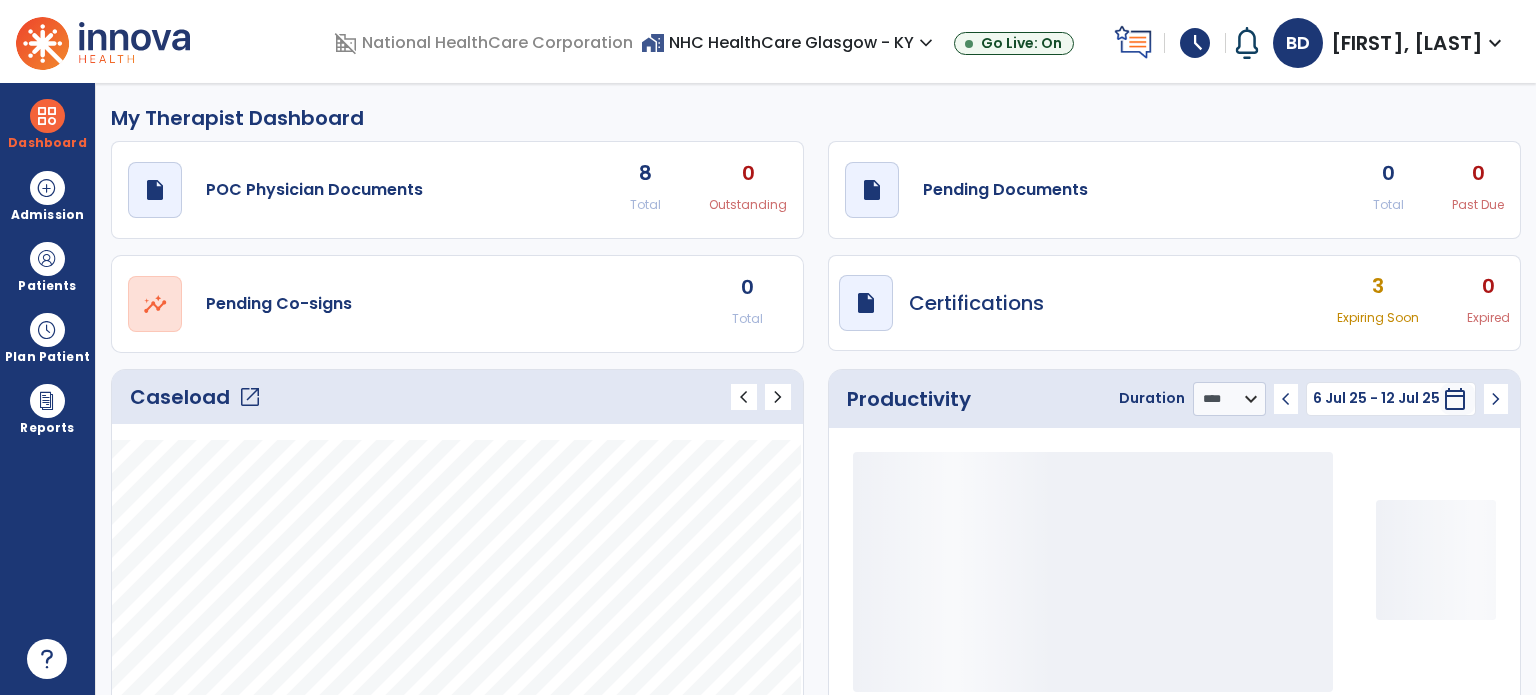 click on "open_in_new" 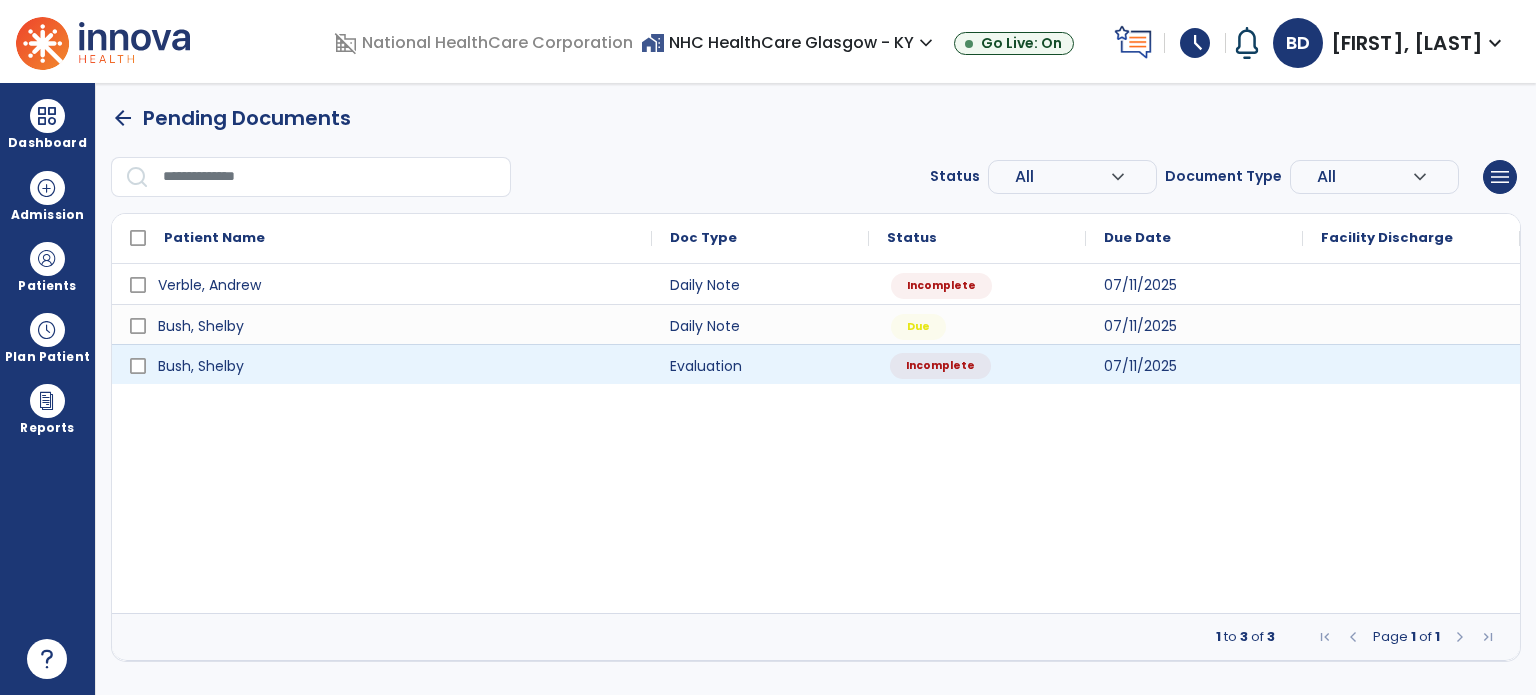 click on "Incomplete" at bounding box center (977, 364) 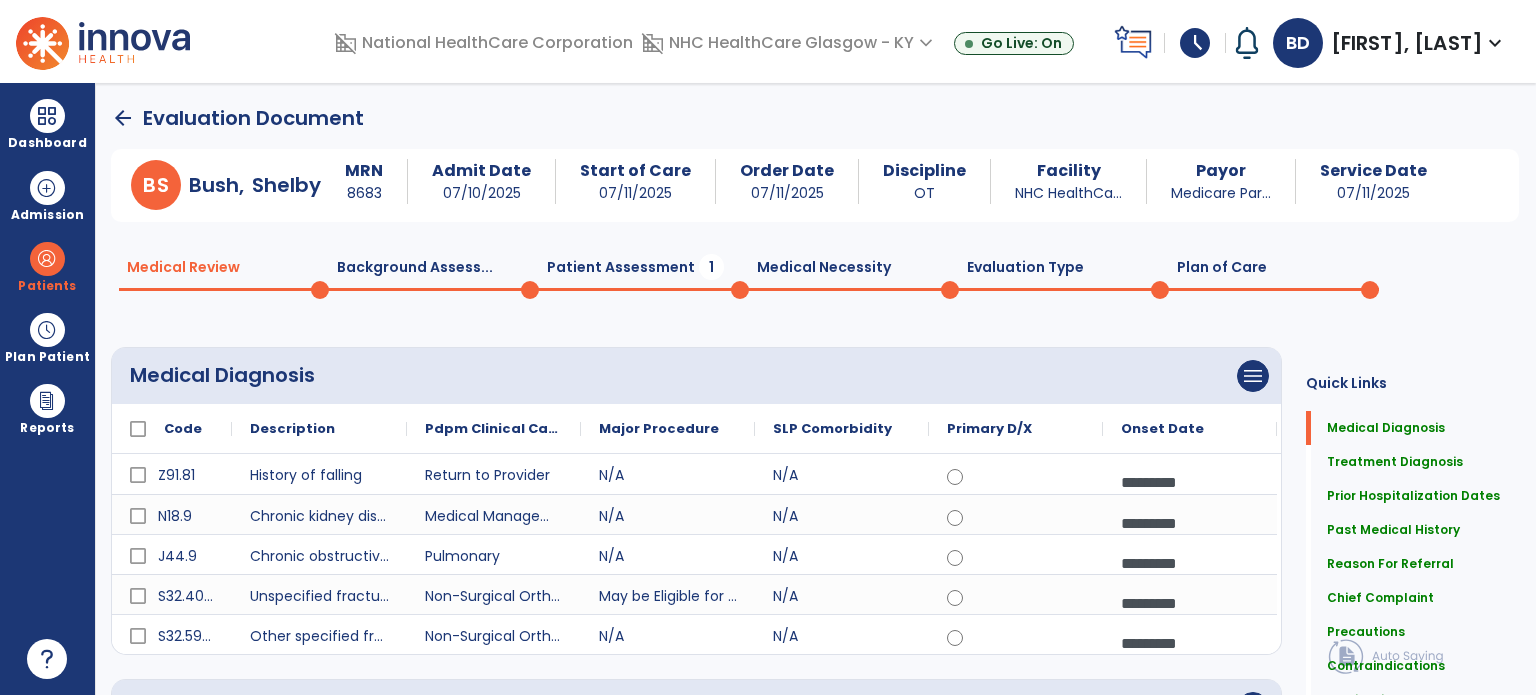 click on "Patient Assessment  1" 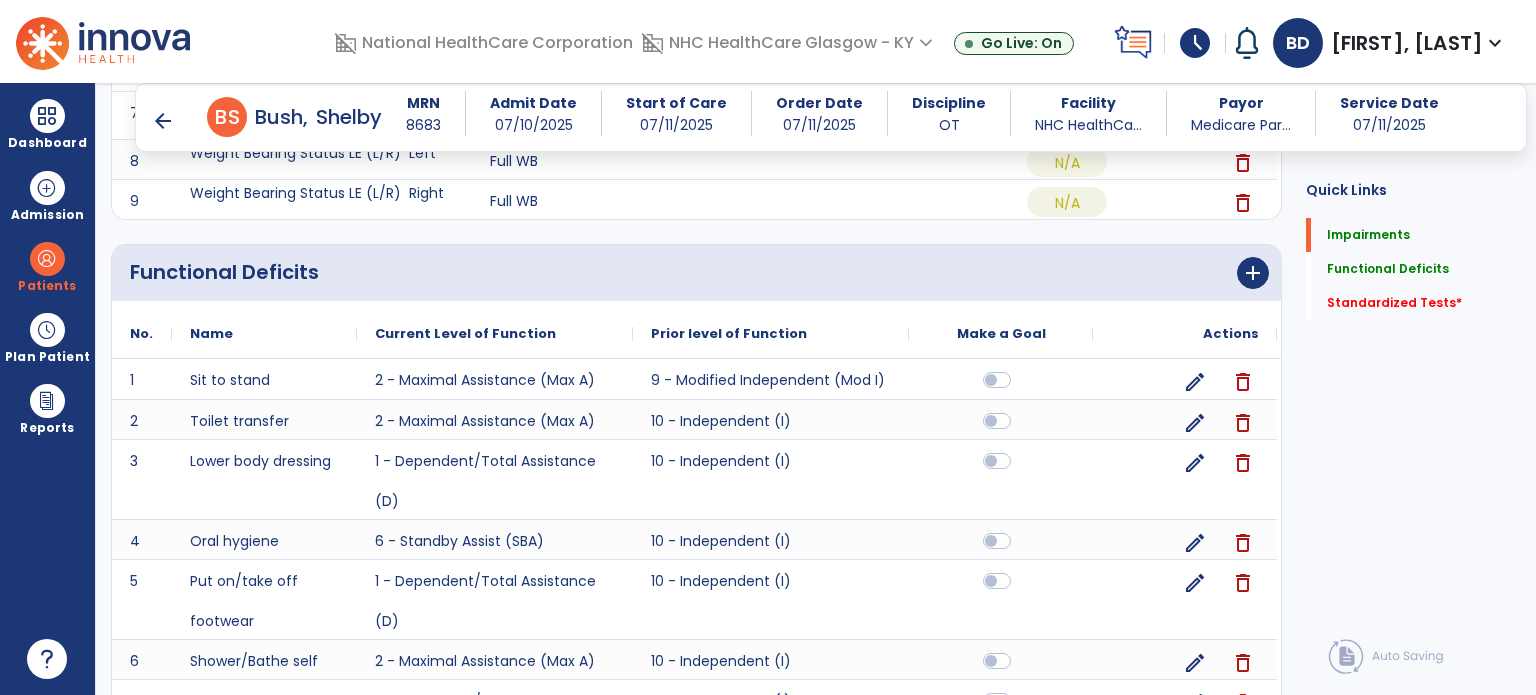 scroll, scrollTop: 644, scrollLeft: 0, axis: vertical 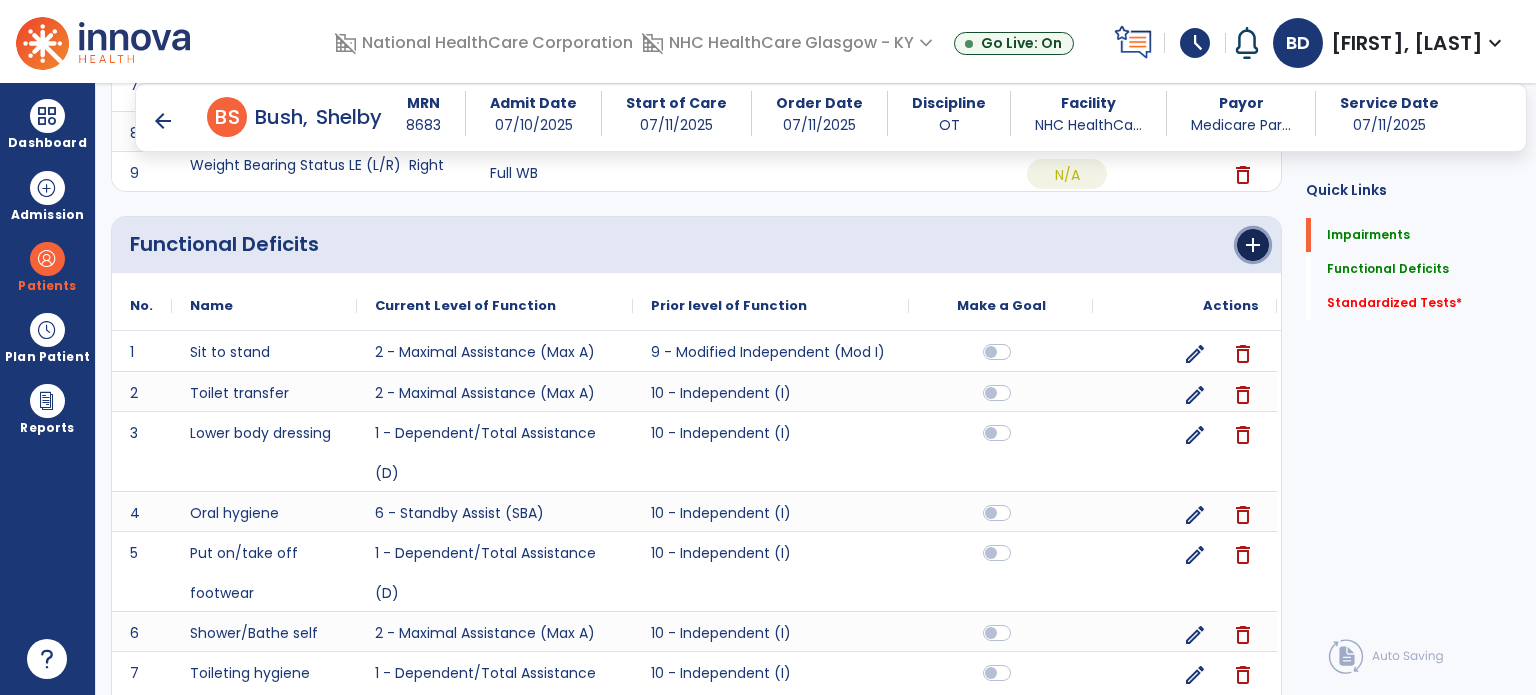 click on "add" 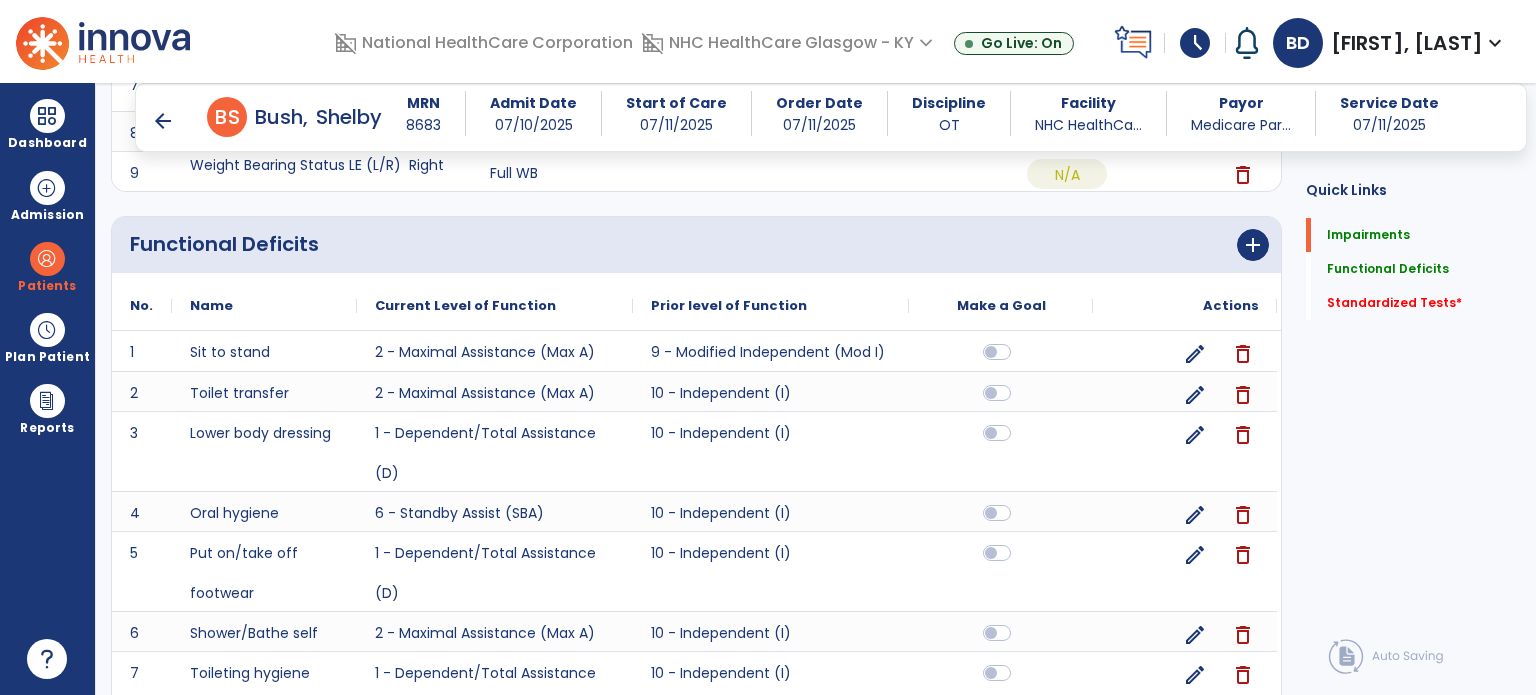 scroll, scrollTop: 0, scrollLeft: 0, axis: both 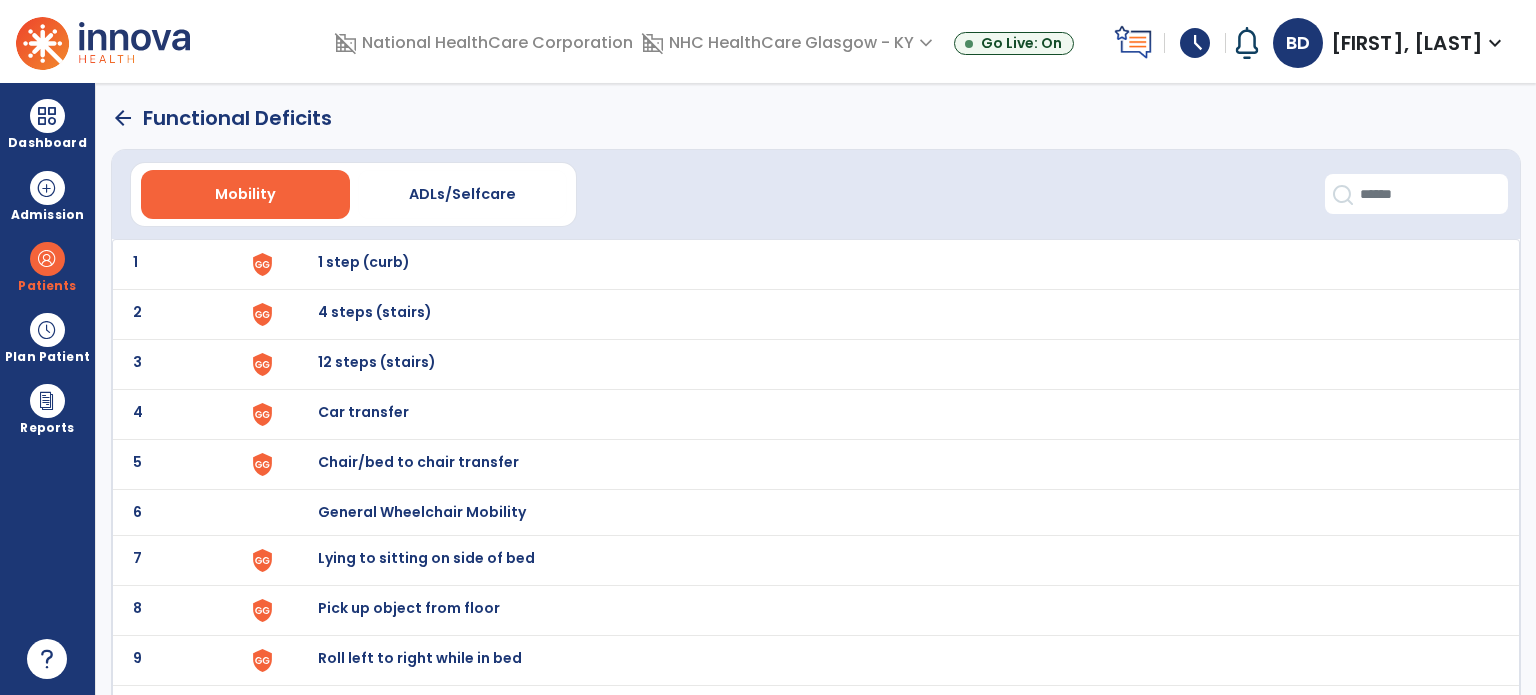 click on "ADLs/Selfcare" at bounding box center [462, 194] 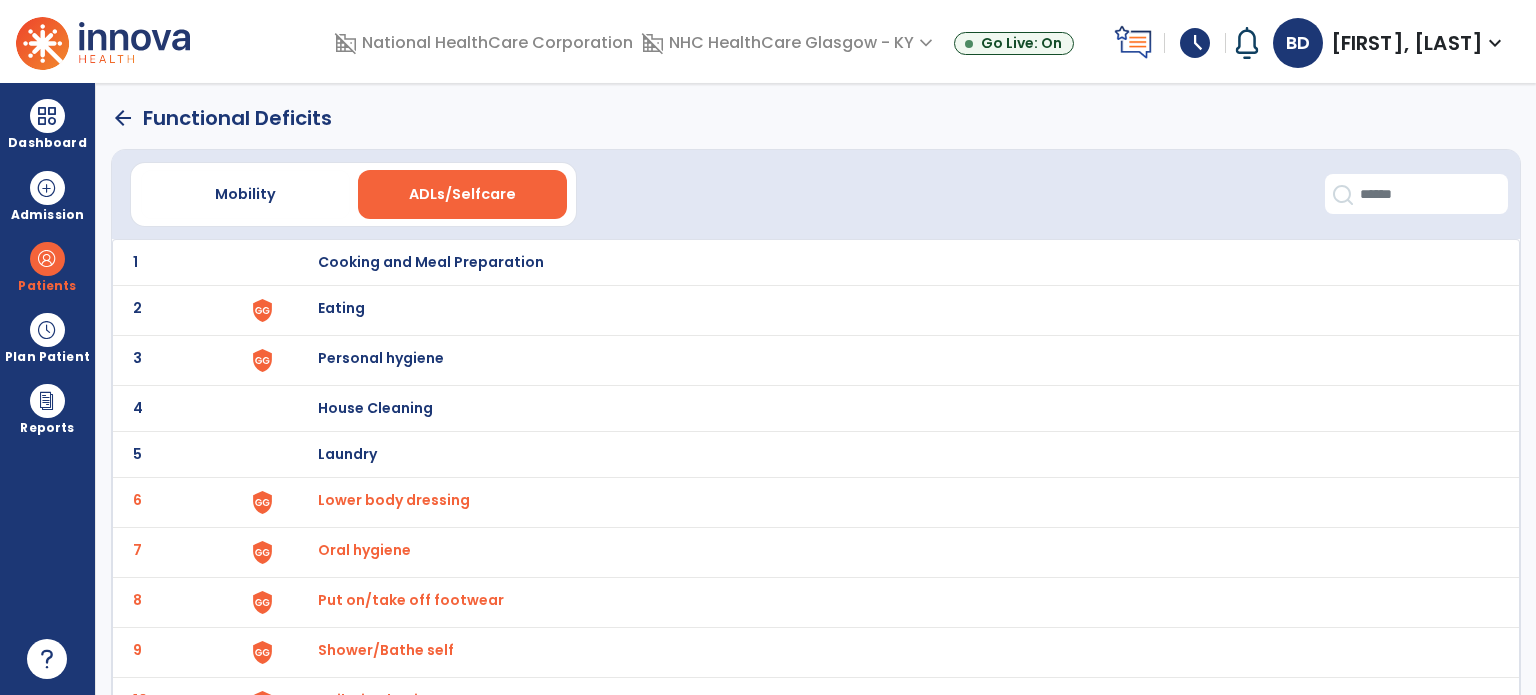 click on "Eating" at bounding box center [888, 262] 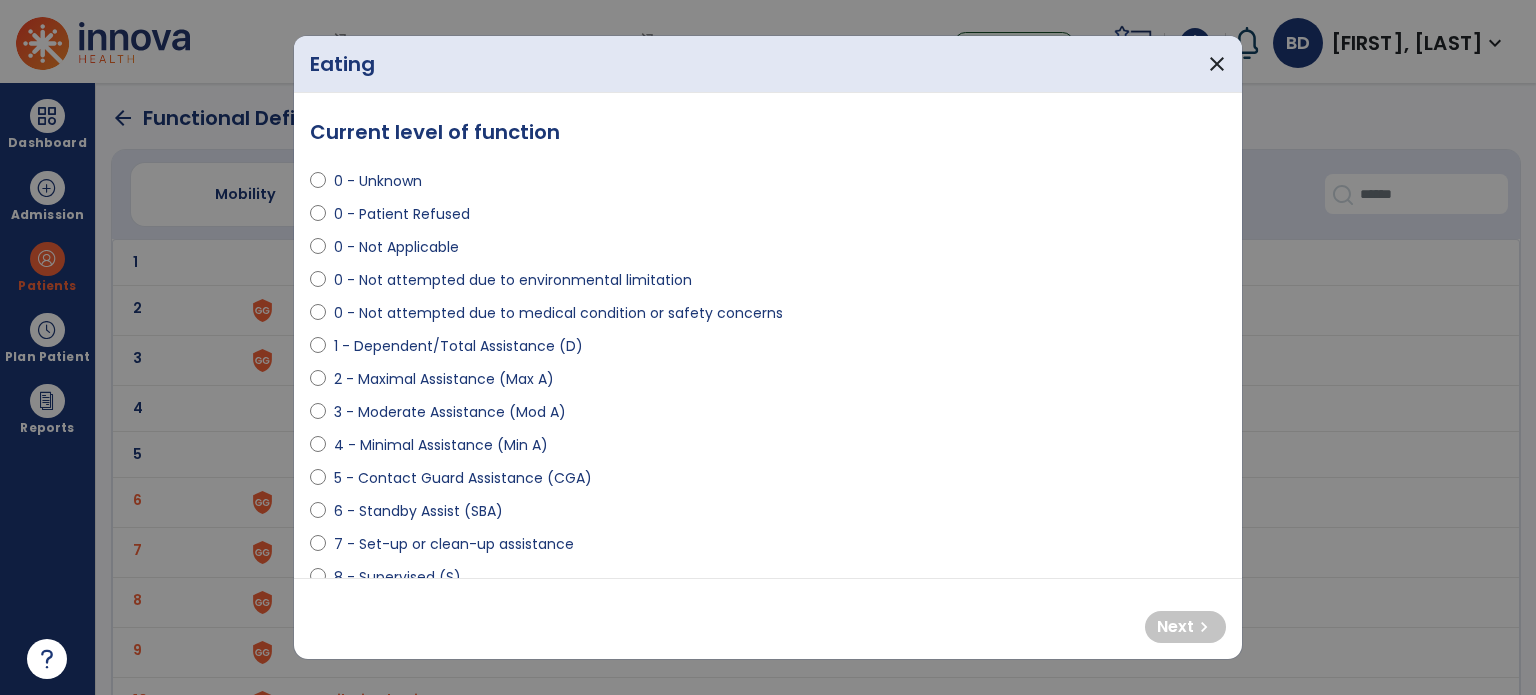 click on "6 - Standby Assist (SBA)" at bounding box center [418, 511] 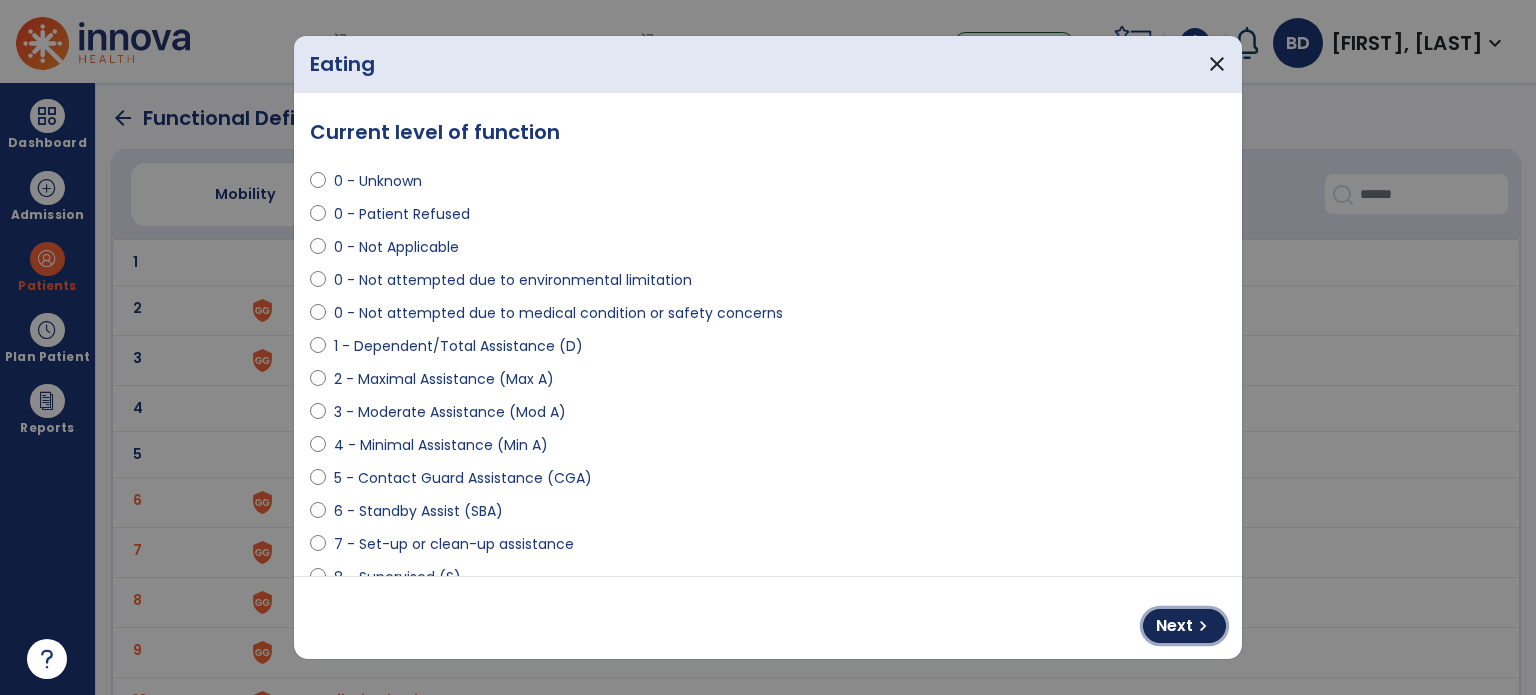 click on "Next" at bounding box center [1174, 626] 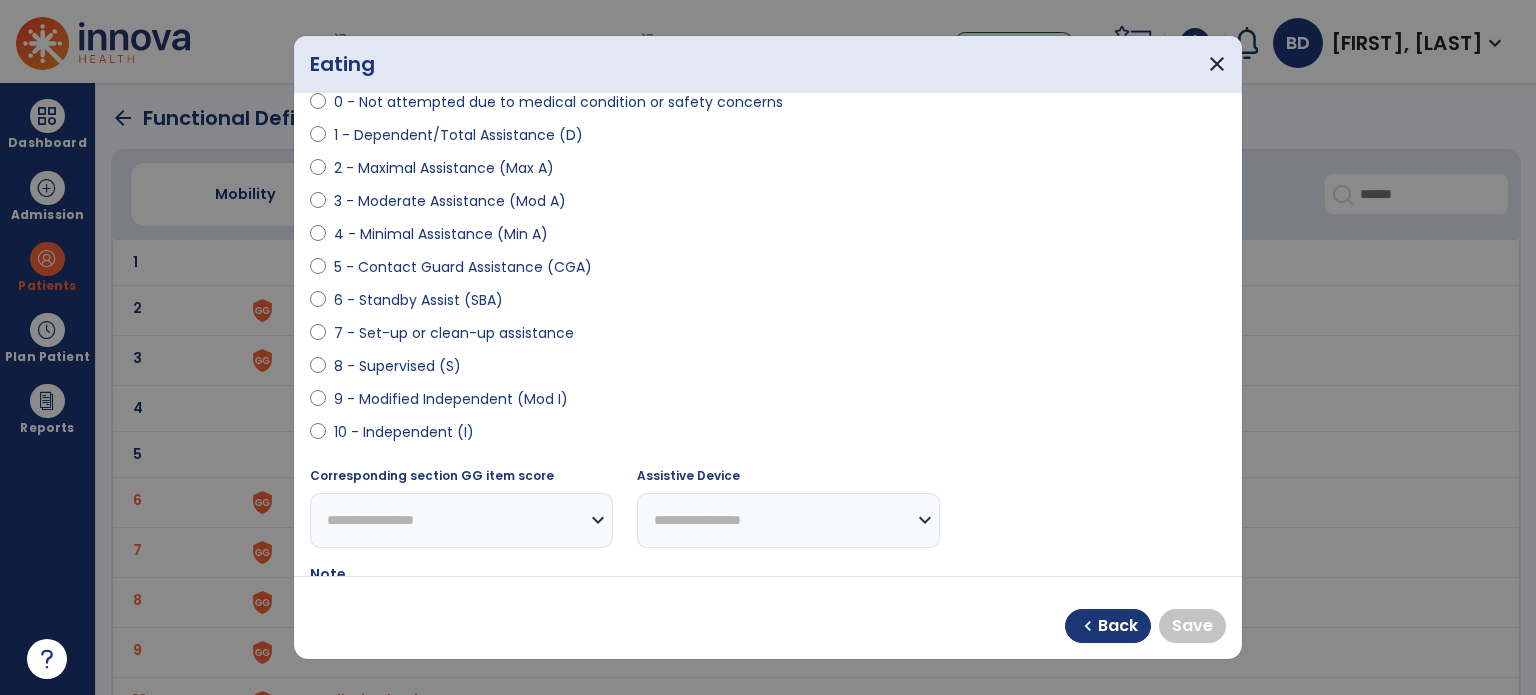 scroll, scrollTop: 212, scrollLeft: 0, axis: vertical 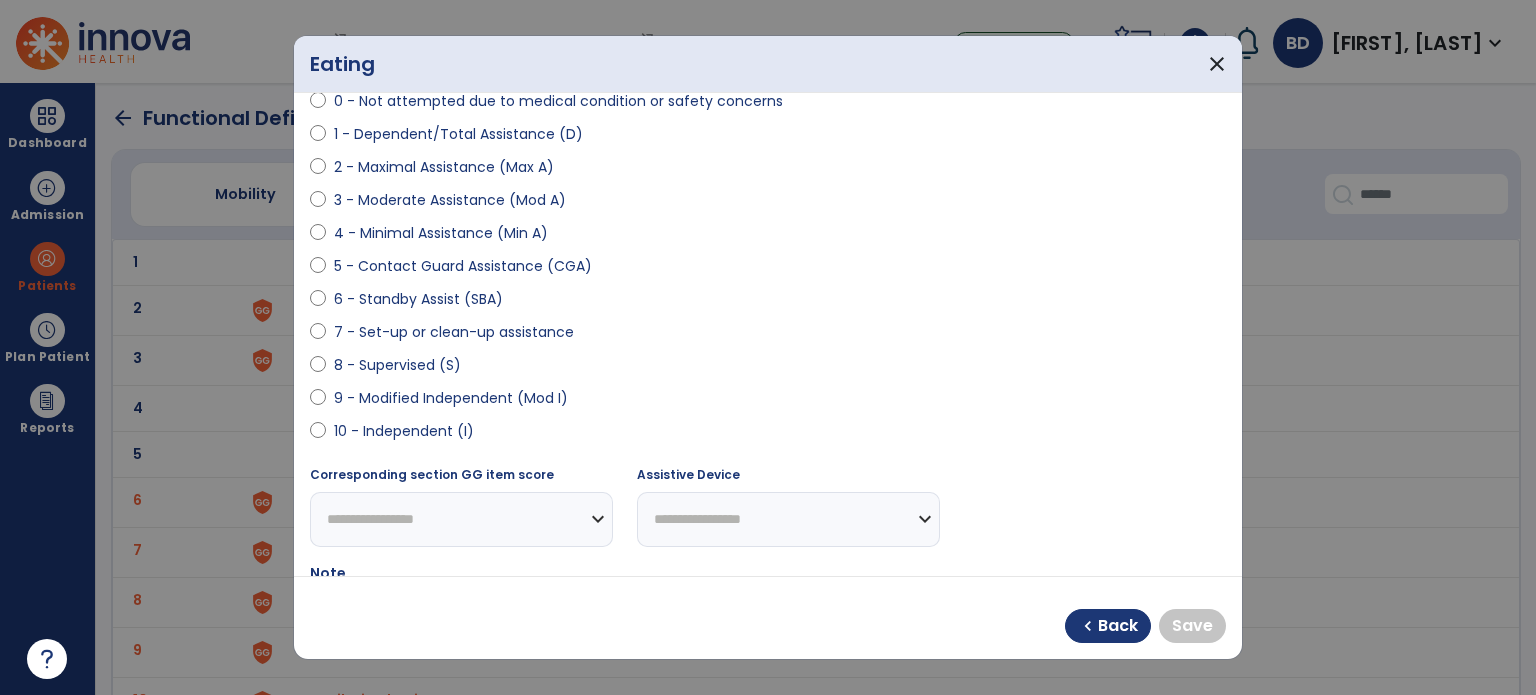 click on "10 - Independent (I)" at bounding box center (404, 431) 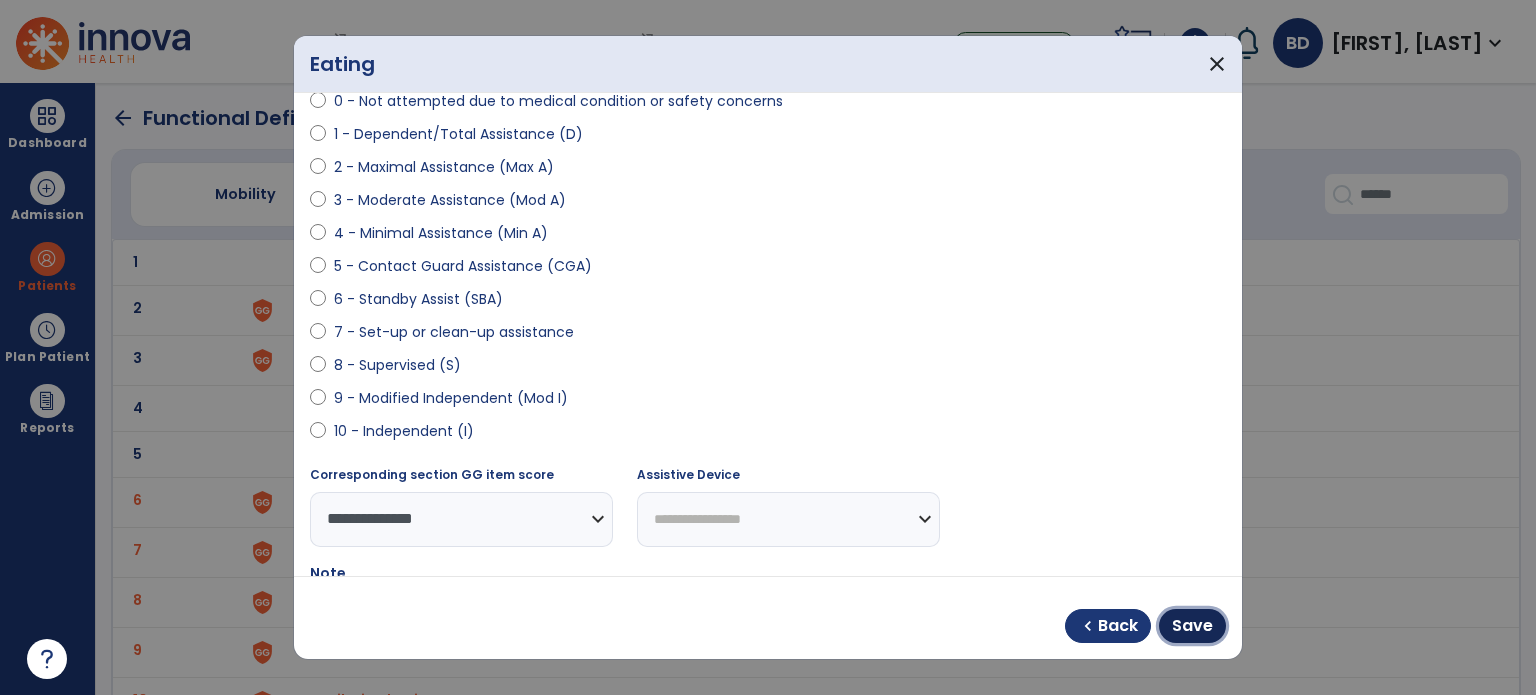 click on "Save" at bounding box center [1192, 626] 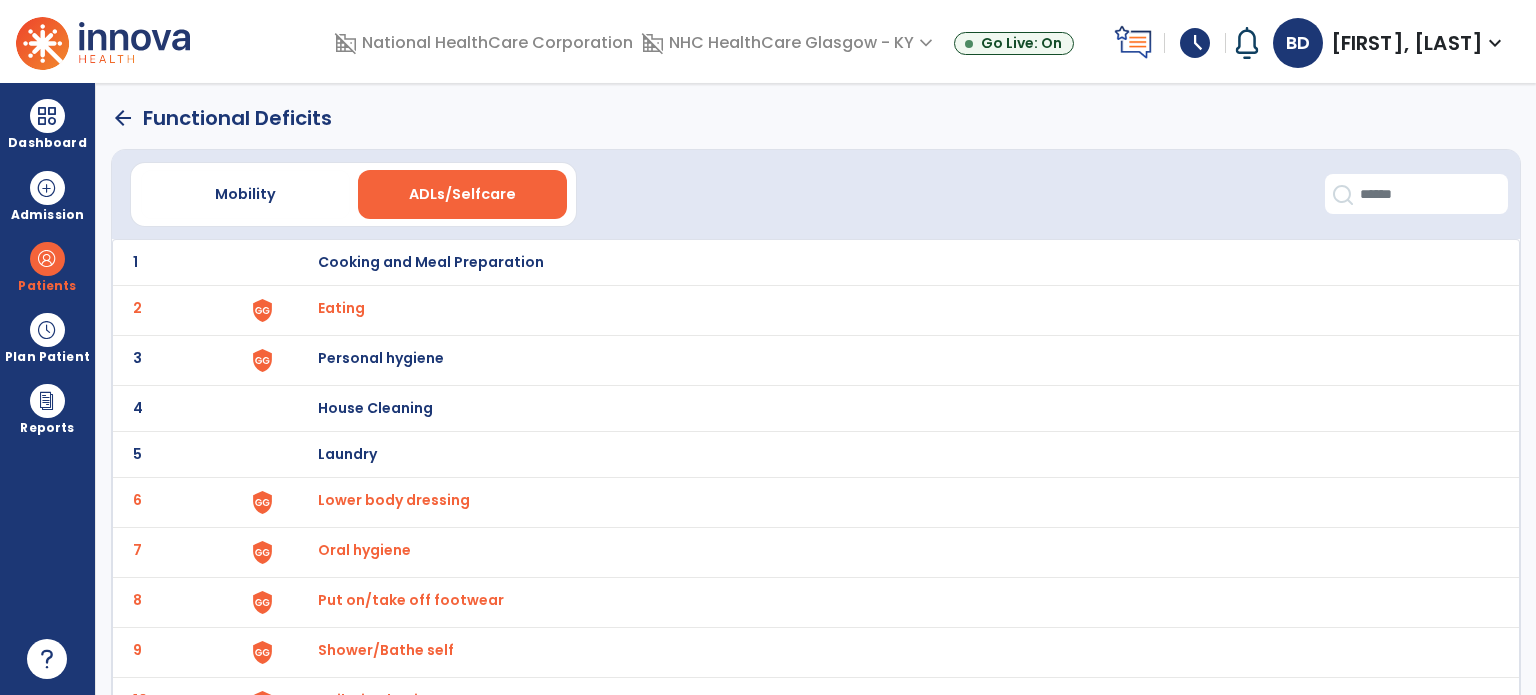 click on "Personal hygiene" at bounding box center [431, 262] 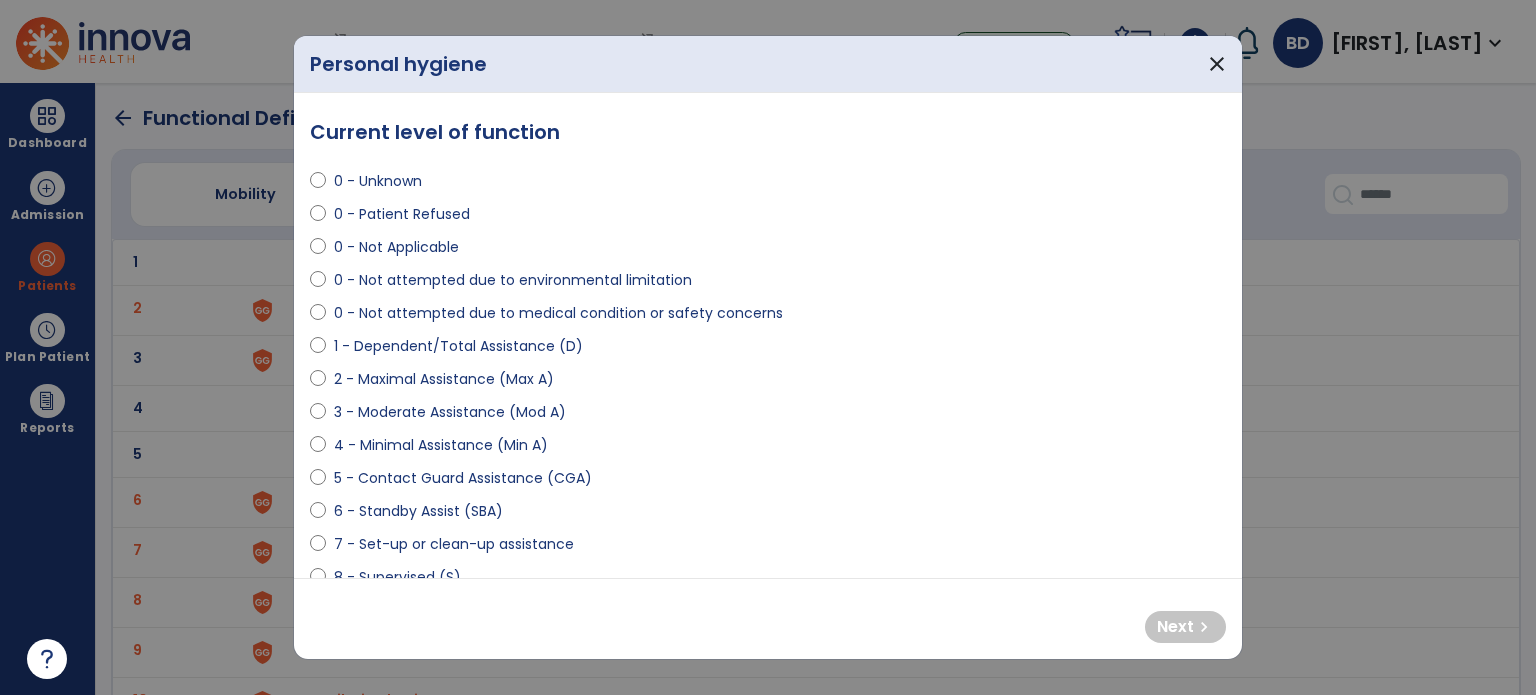 click on "7 - Set-up or clean-up assistance" at bounding box center (454, 544) 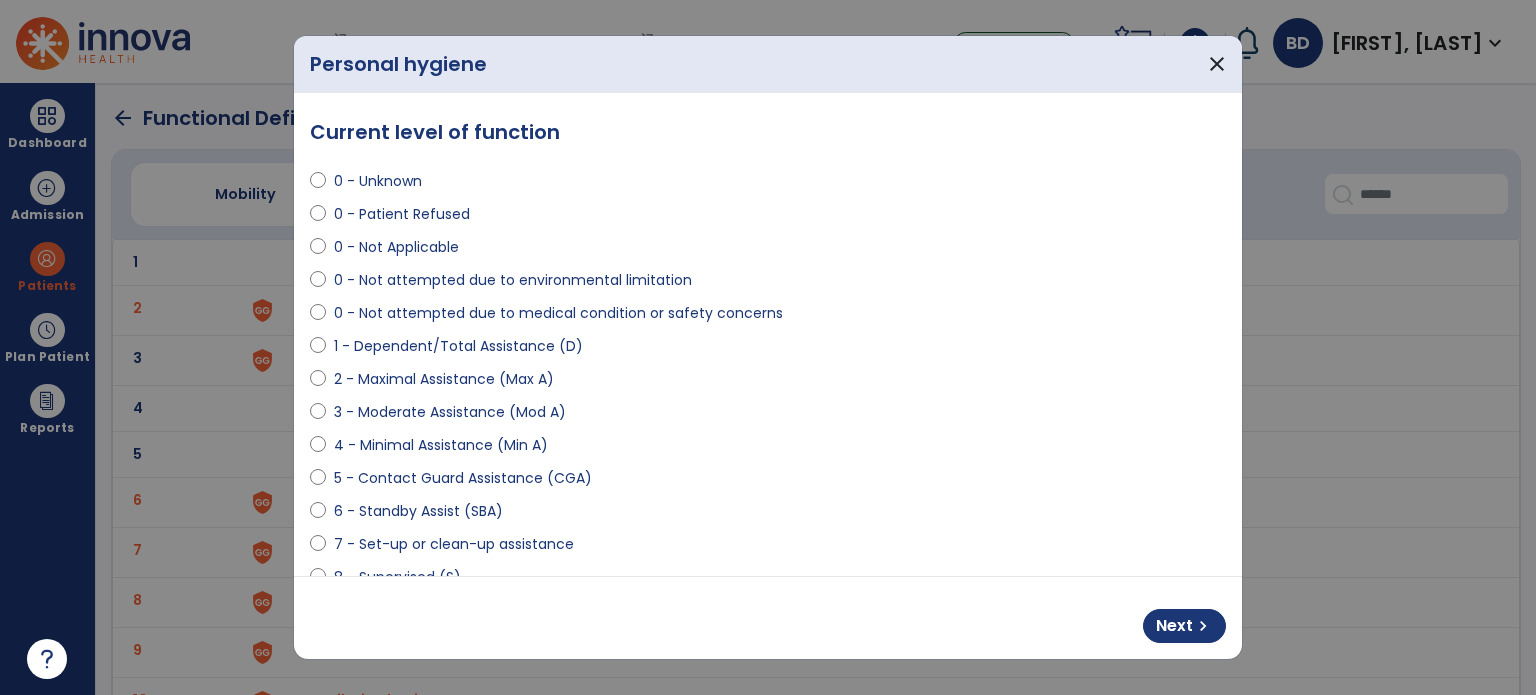 click on "6 - Standby Assist (SBA)" at bounding box center (418, 511) 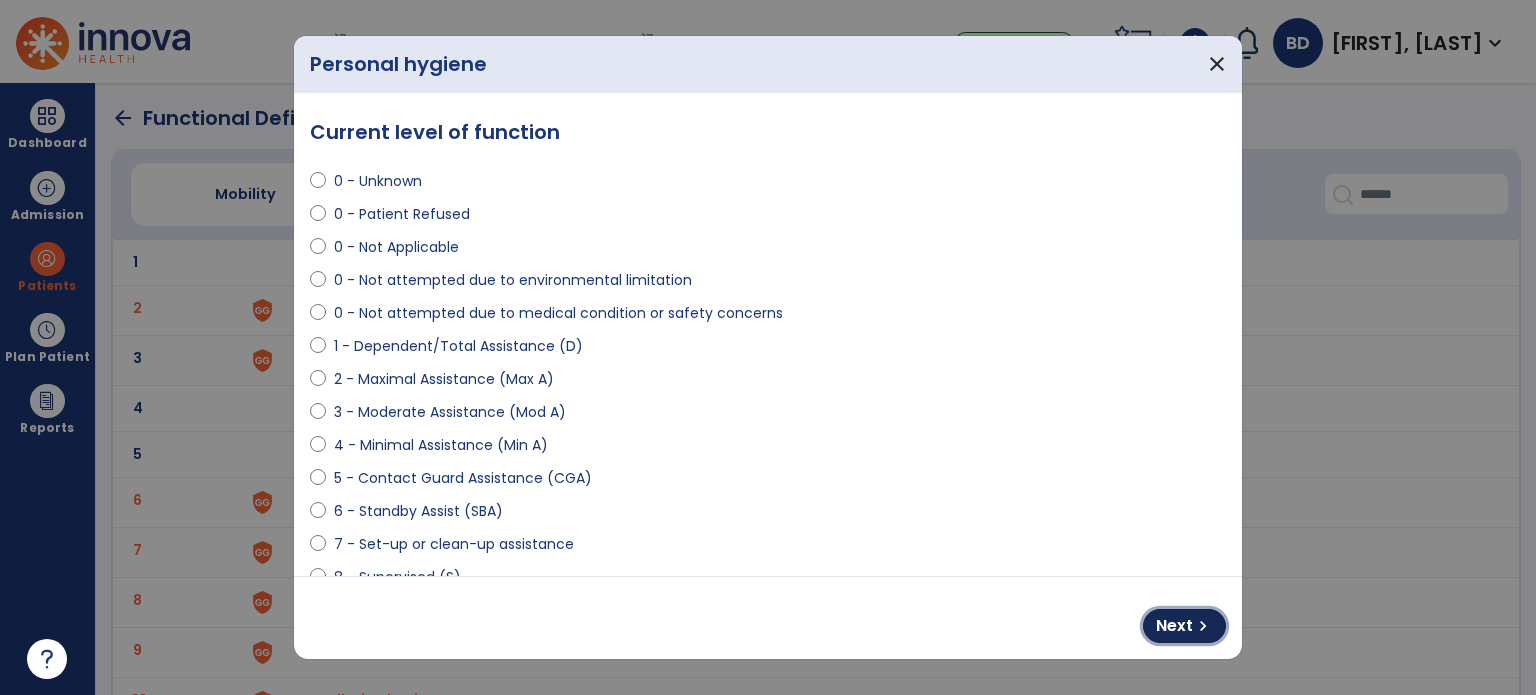 click on "Next" at bounding box center [1174, 626] 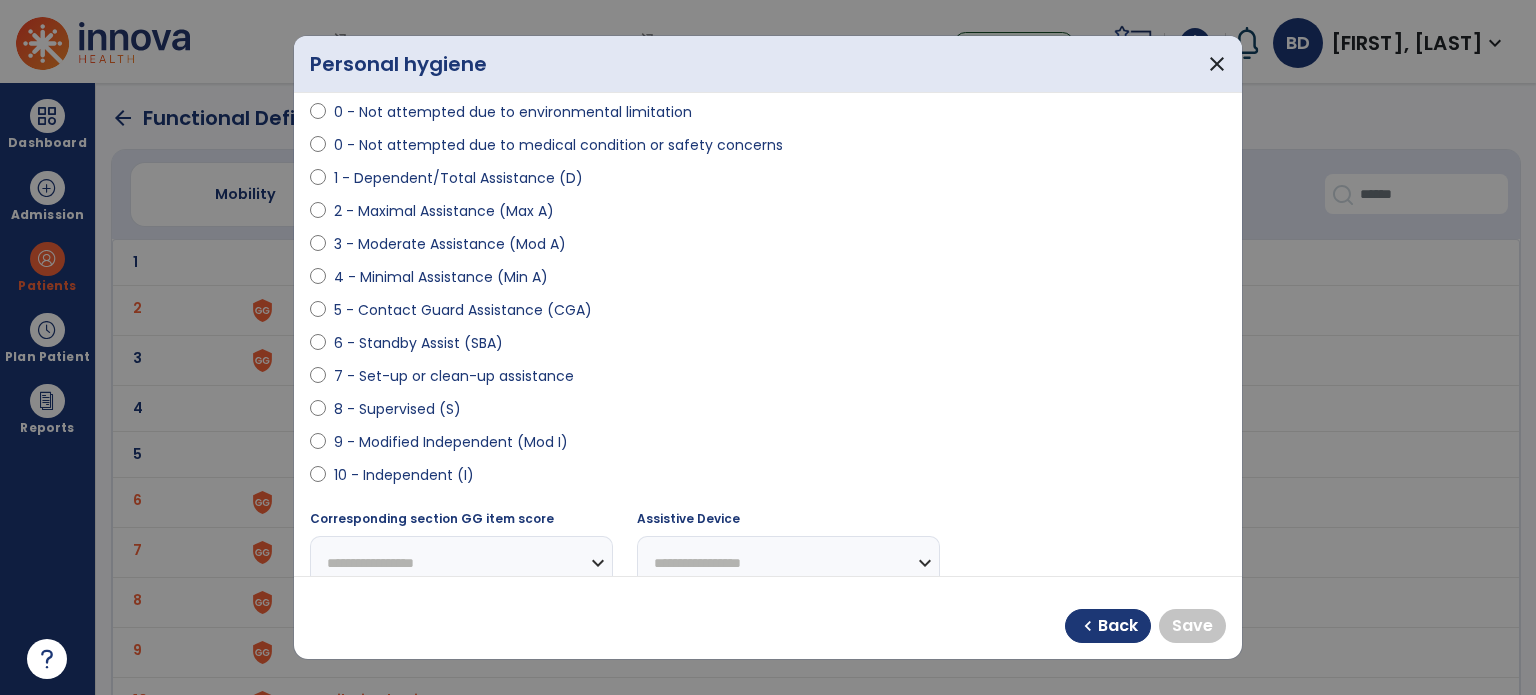 scroll, scrollTop: 168, scrollLeft: 0, axis: vertical 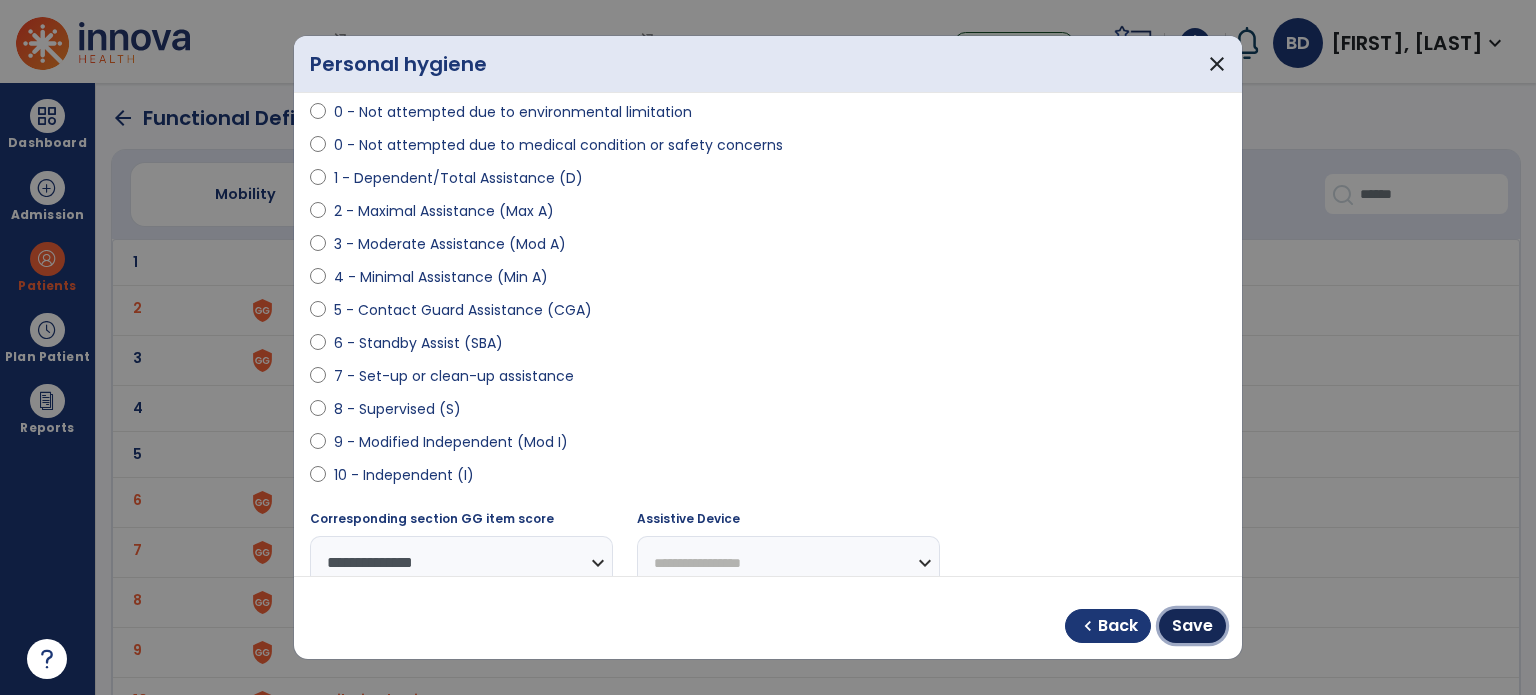click on "Save" at bounding box center [1192, 626] 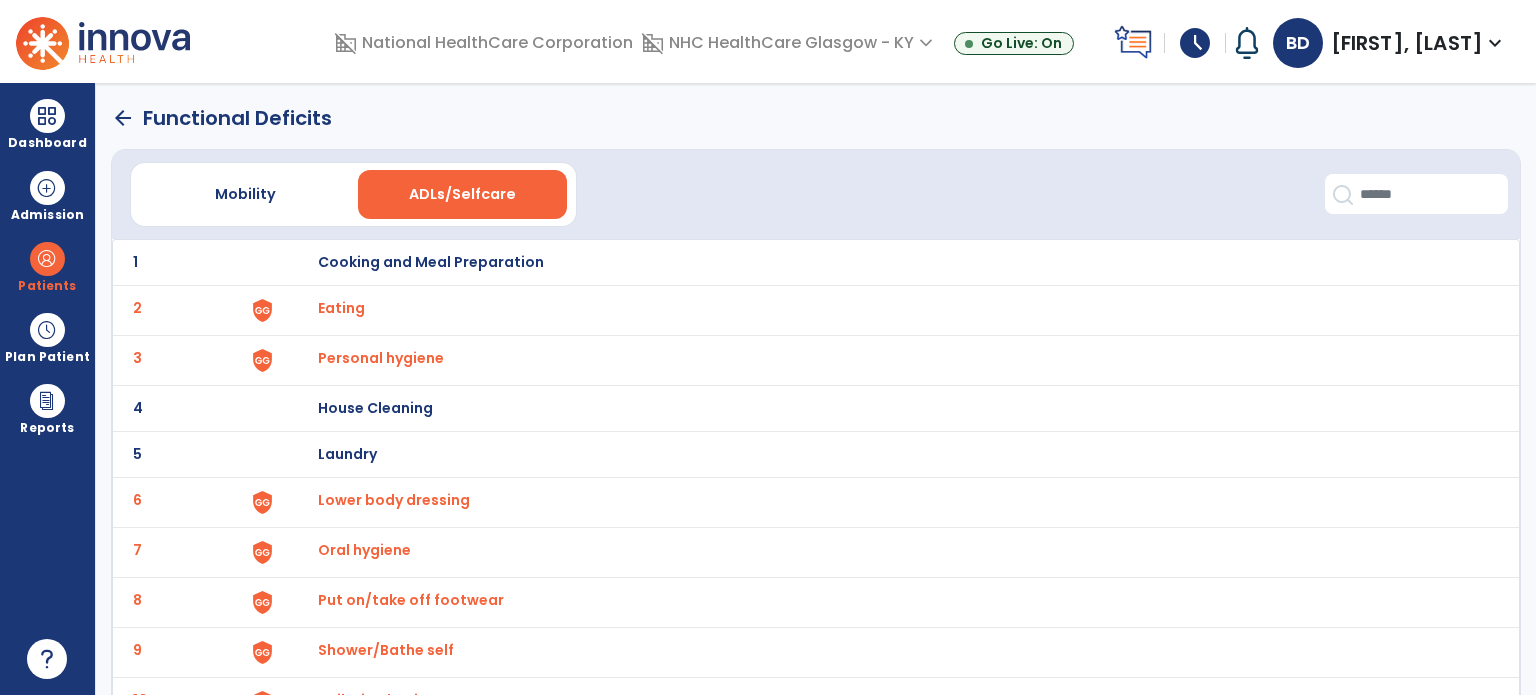click on "arrow_back" 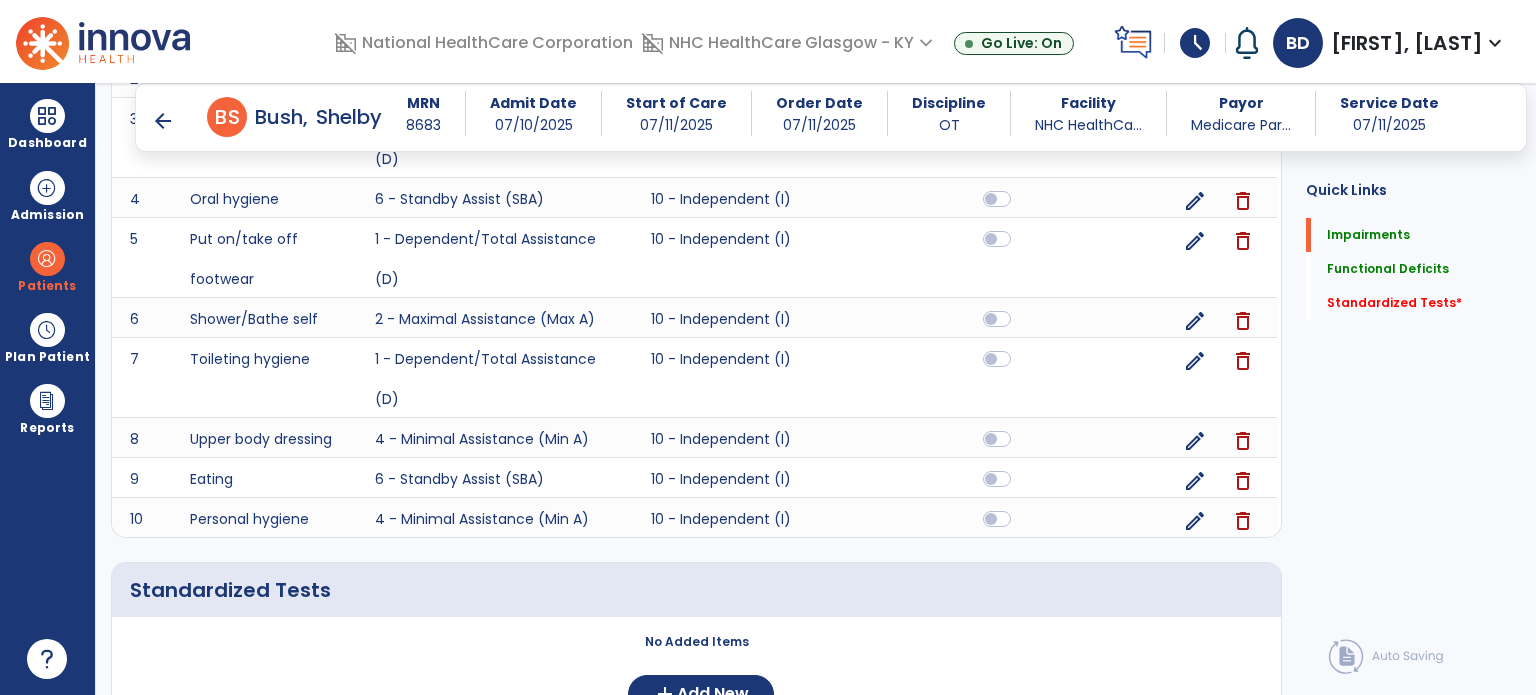 scroll, scrollTop: 1060, scrollLeft: 0, axis: vertical 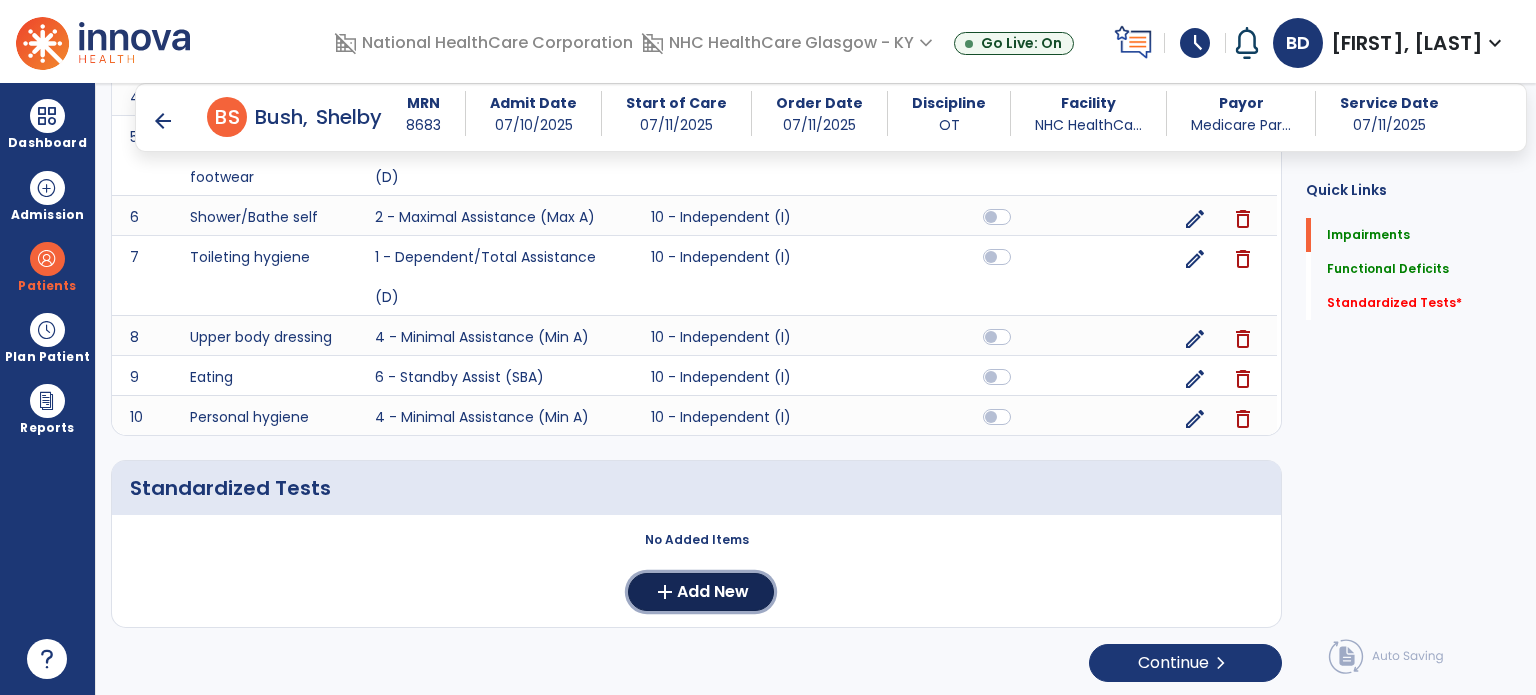 click on "add  Add New" 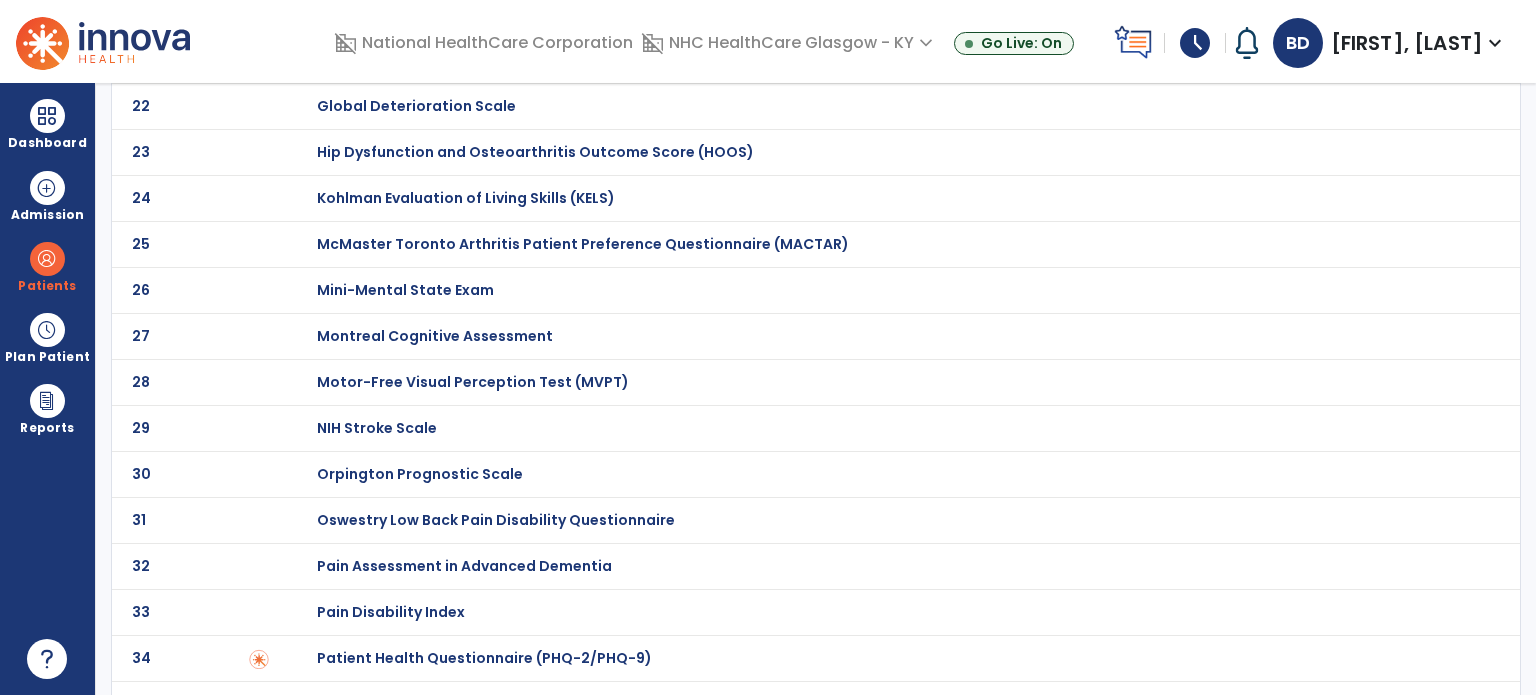 scroll, scrollTop: 0, scrollLeft: 0, axis: both 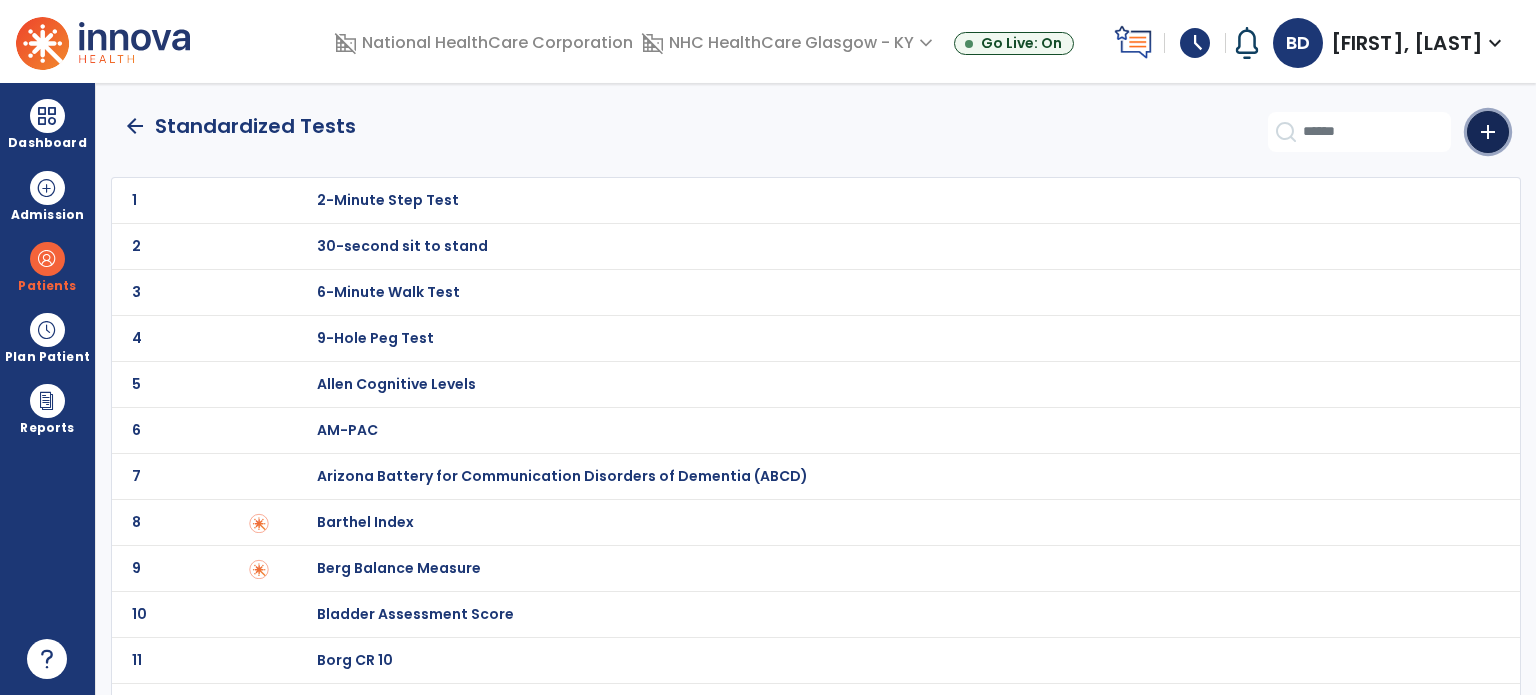 click on "add" 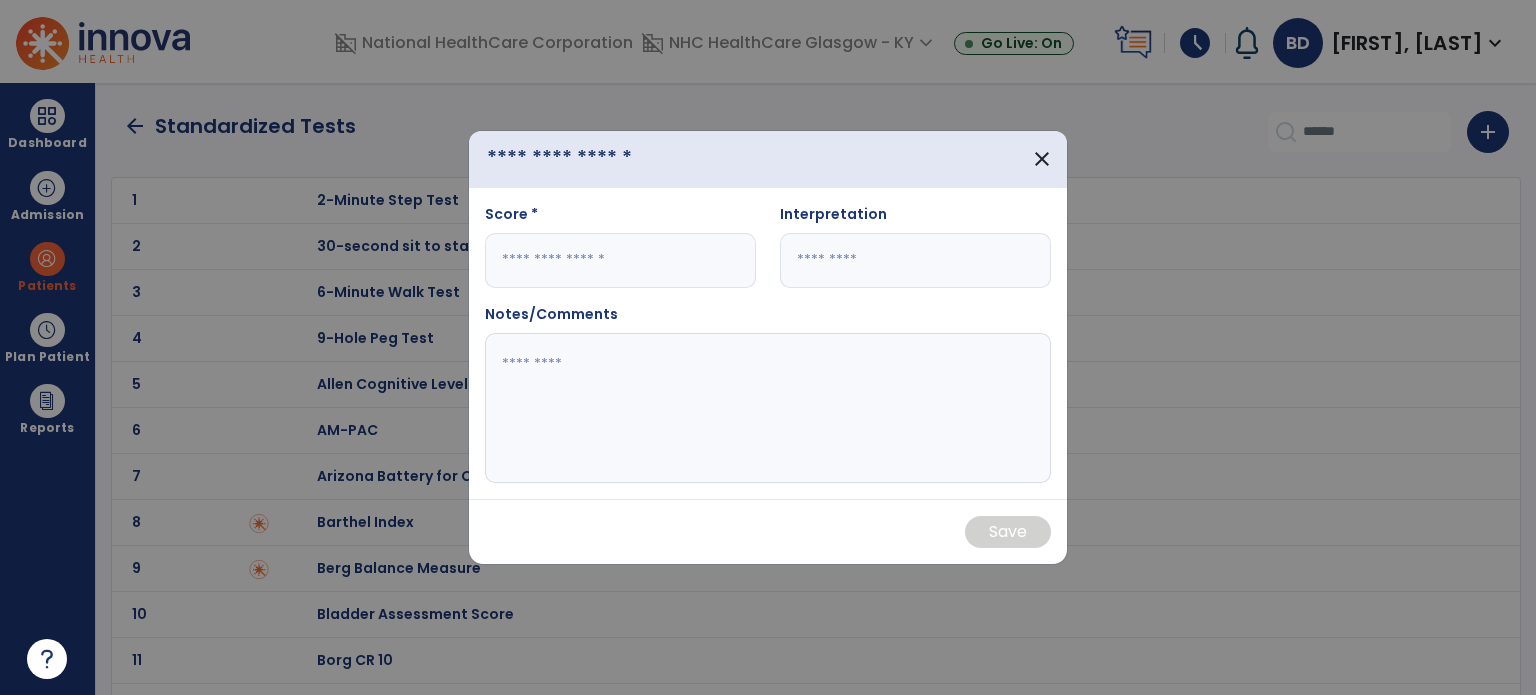 click at bounding box center (600, 159) 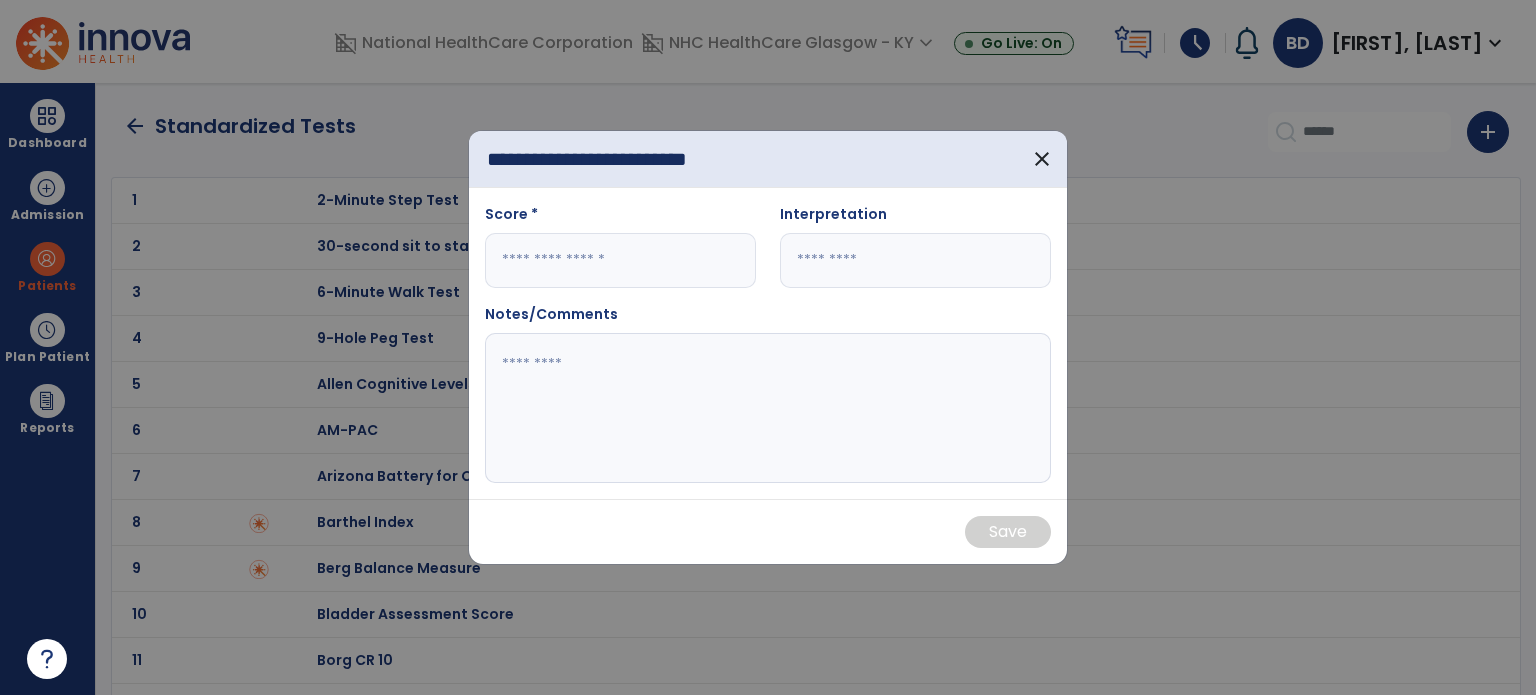 type on "**********" 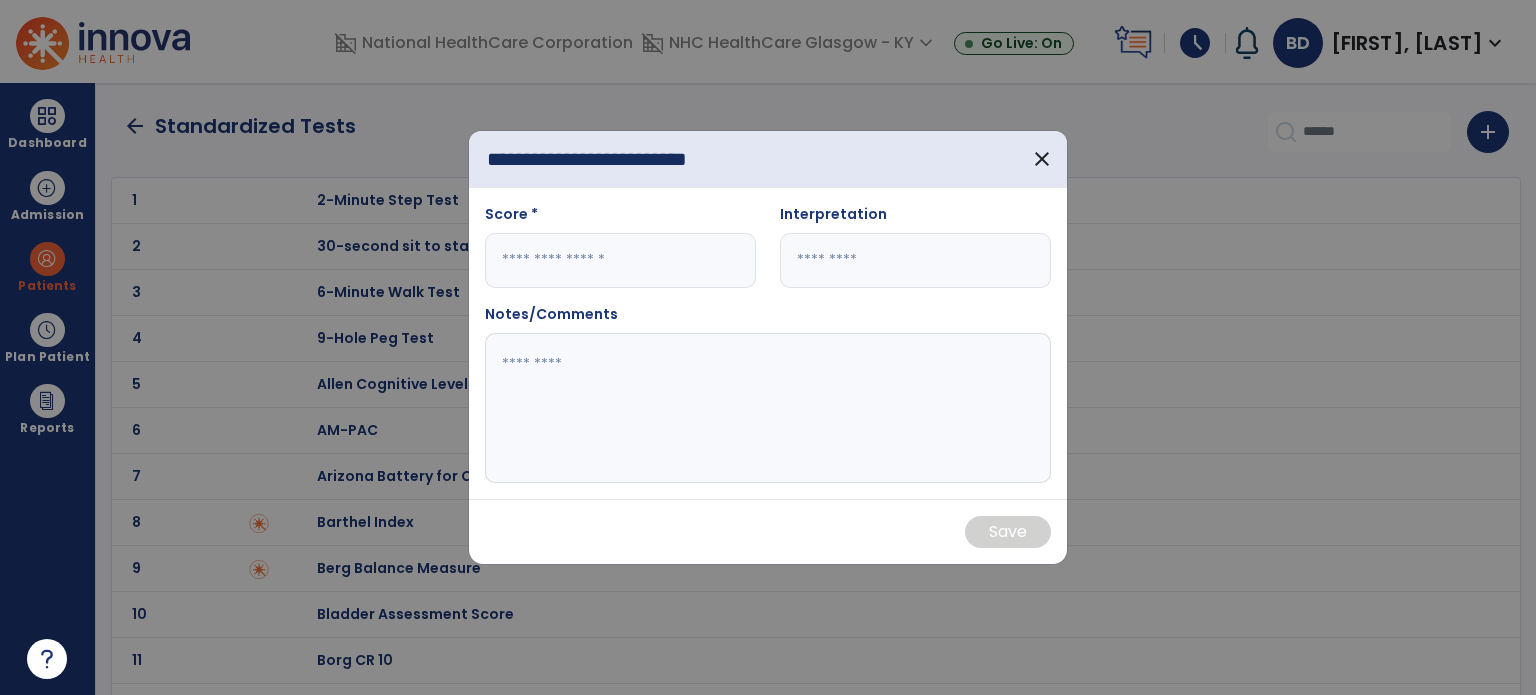 click at bounding box center (620, 260) 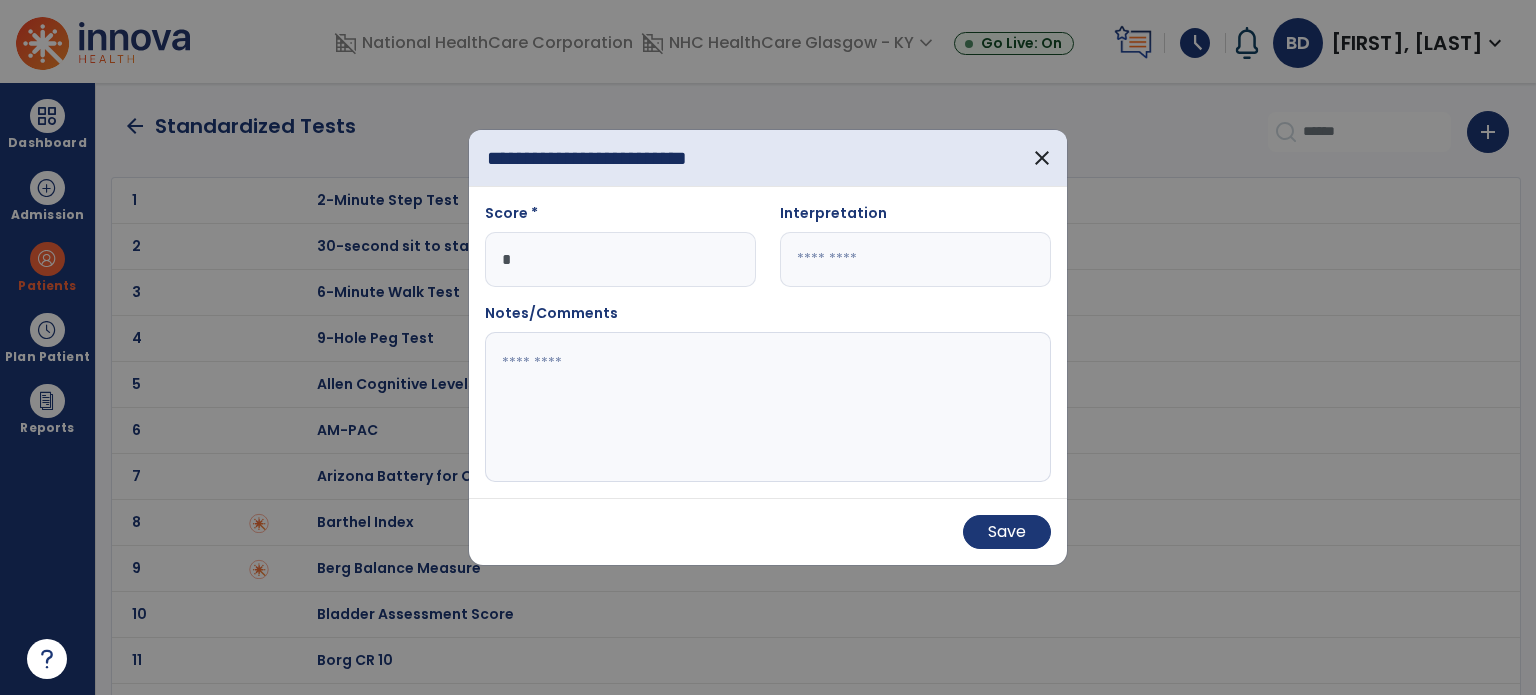 type on "*" 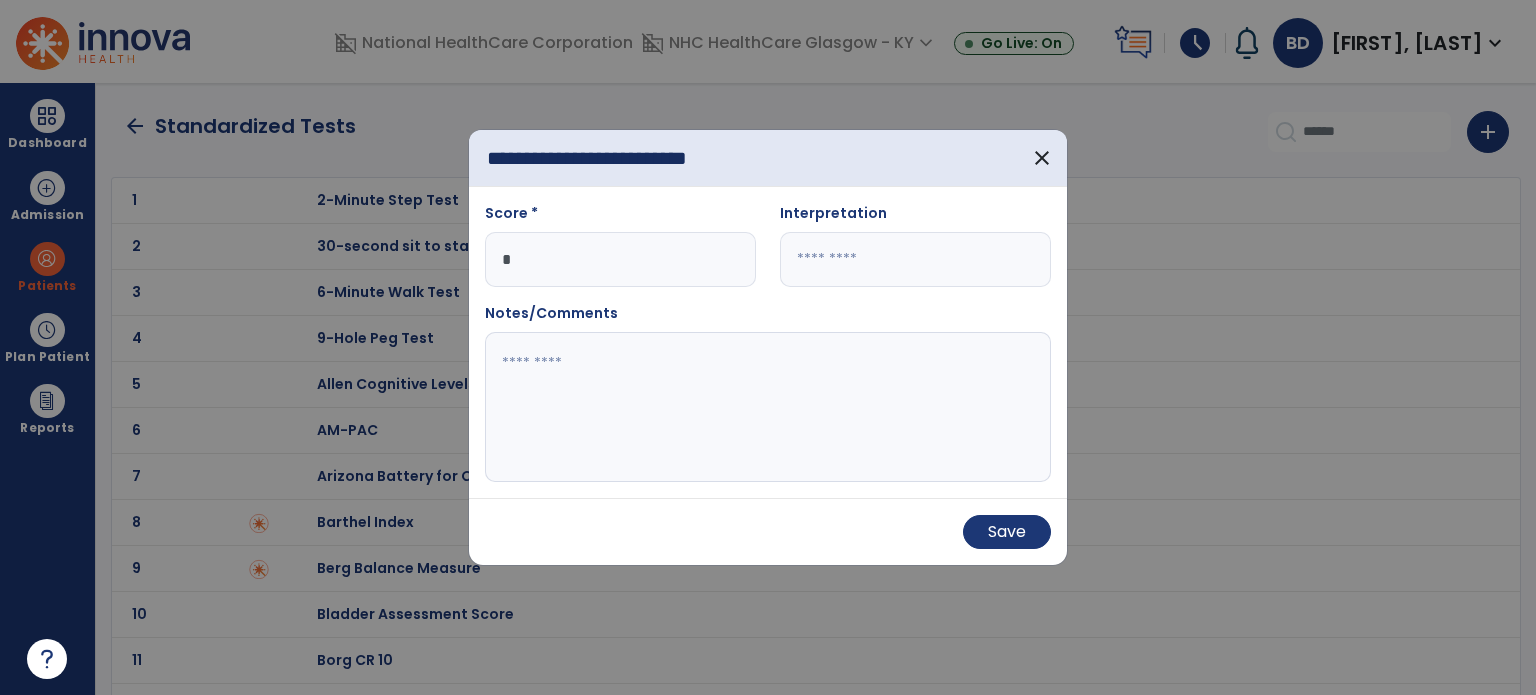 click at bounding box center (768, 407) 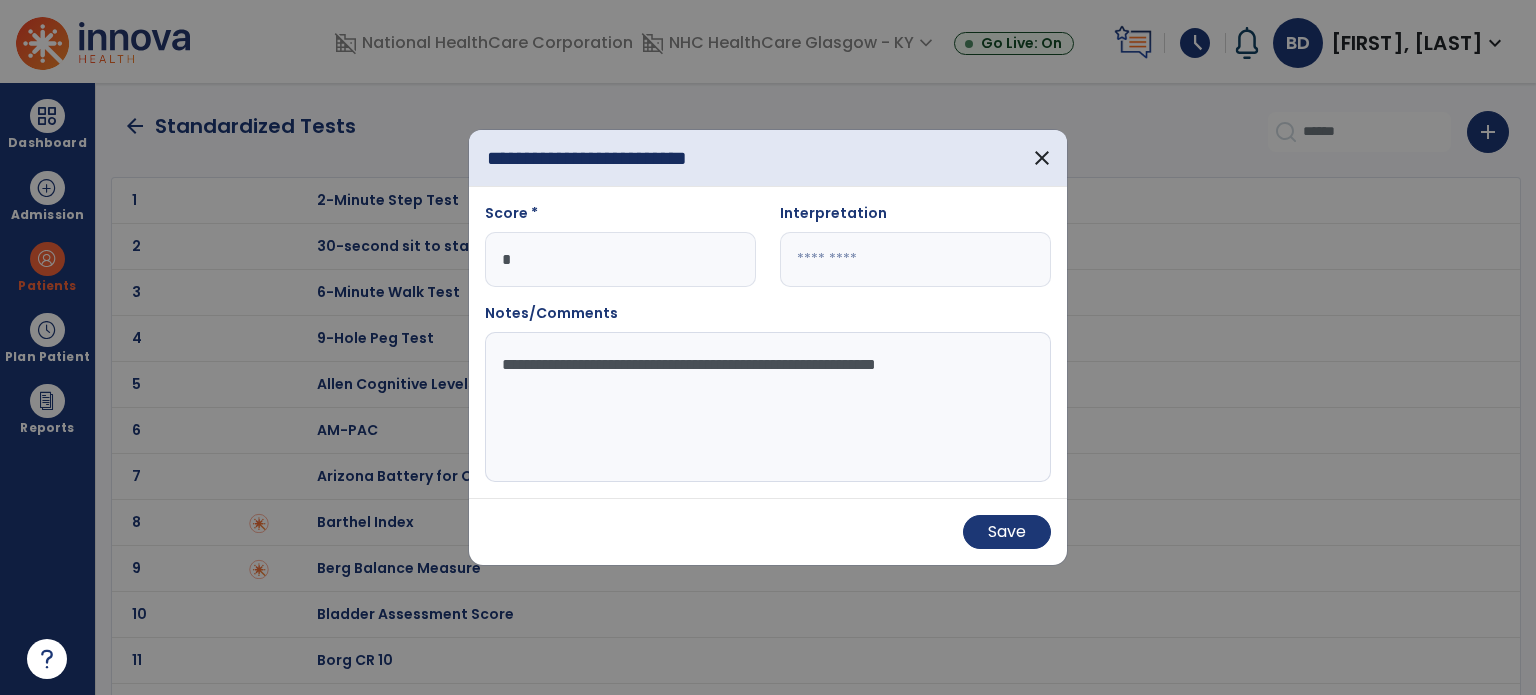 type on "**********" 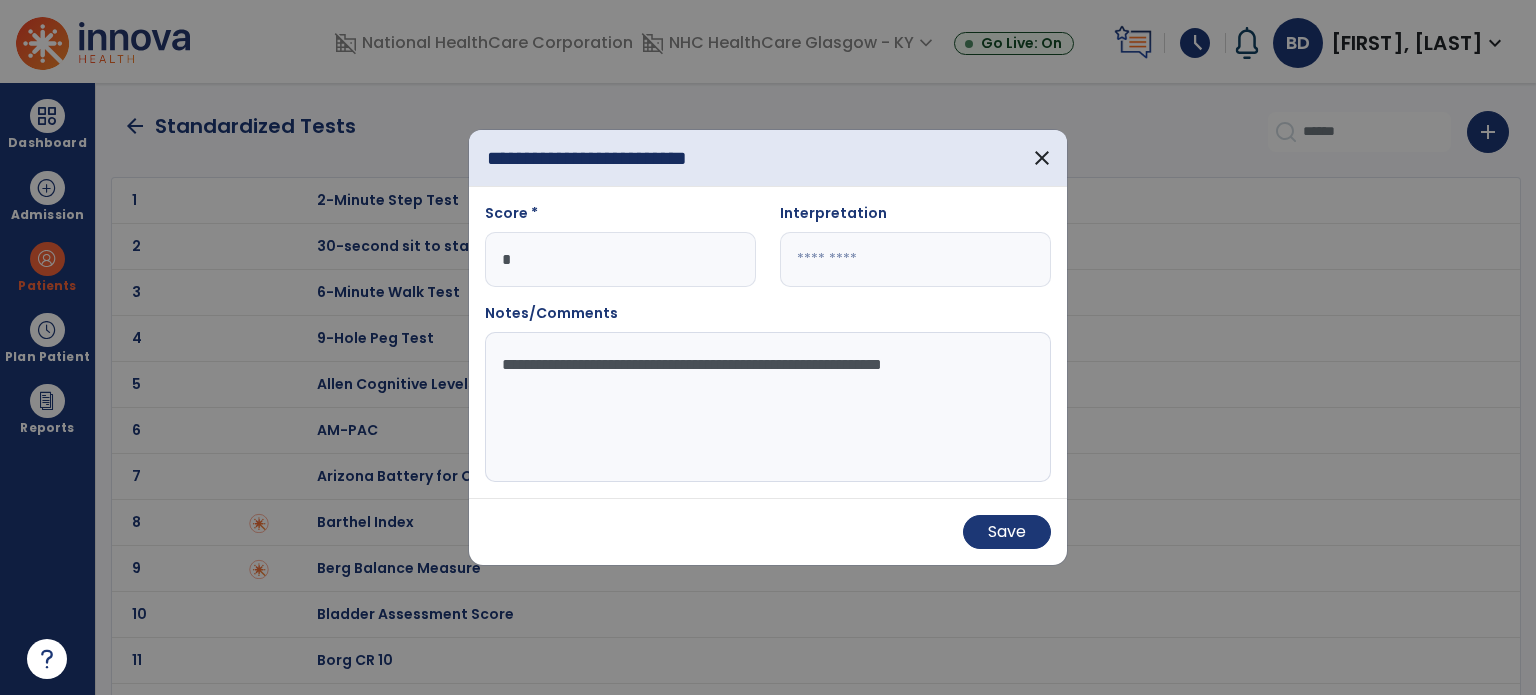 click on "Save" at bounding box center (1007, 532) 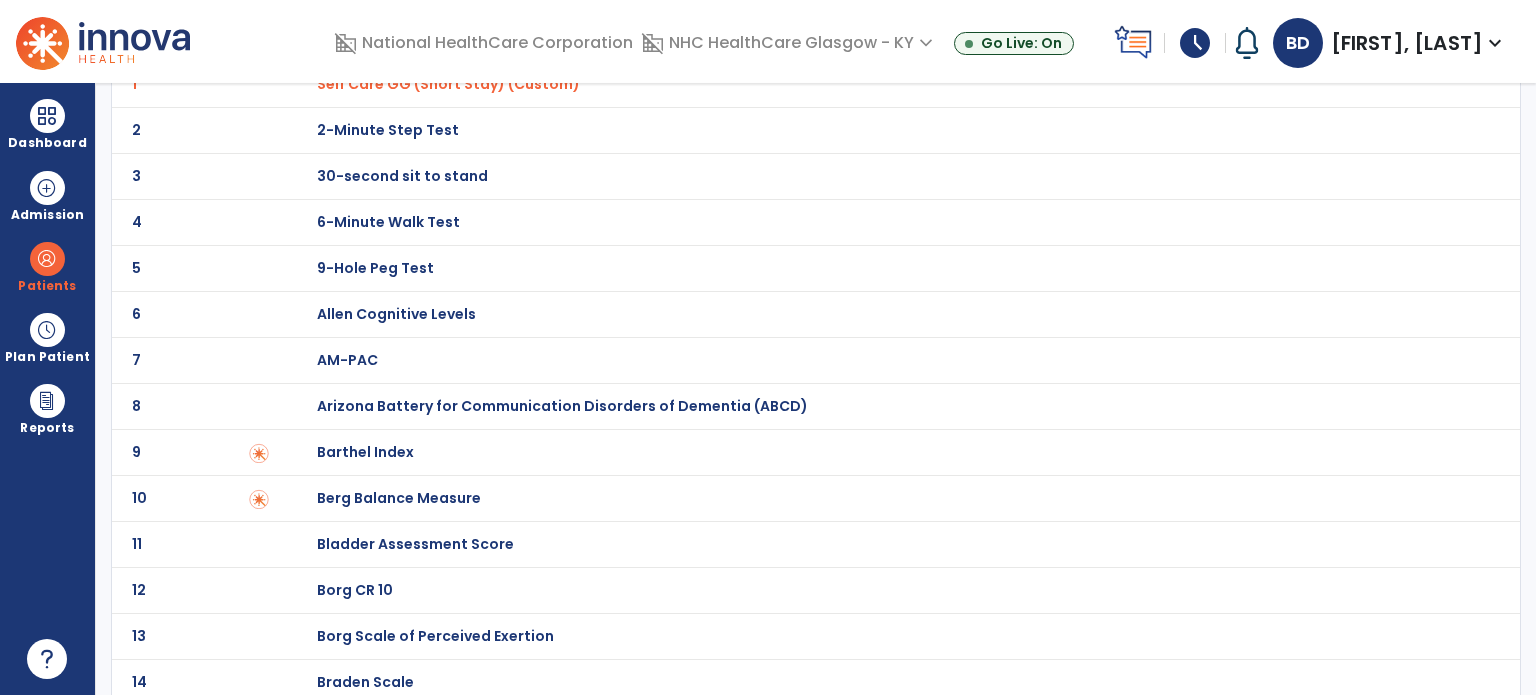 scroll, scrollTop: 0, scrollLeft: 0, axis: both 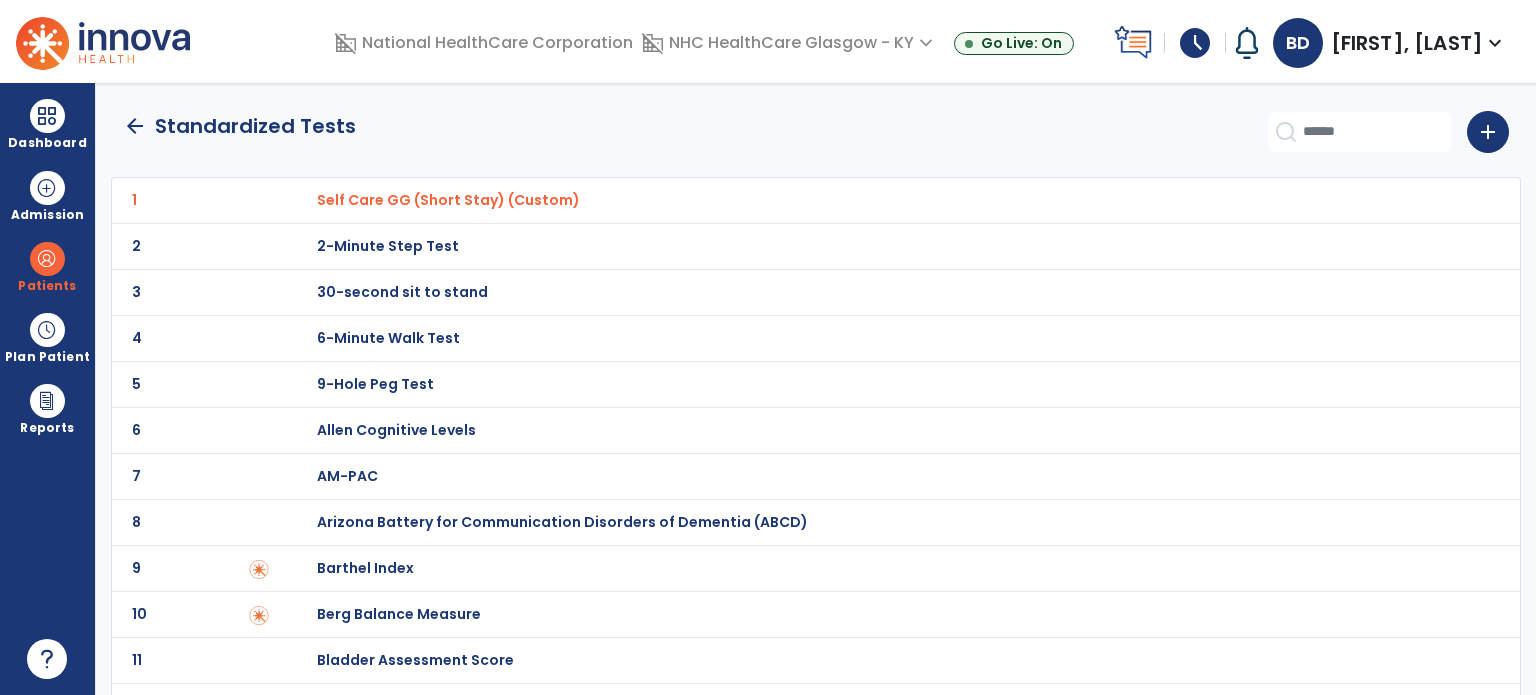 click on "Barthel Index" at bounding box center [448, 200] 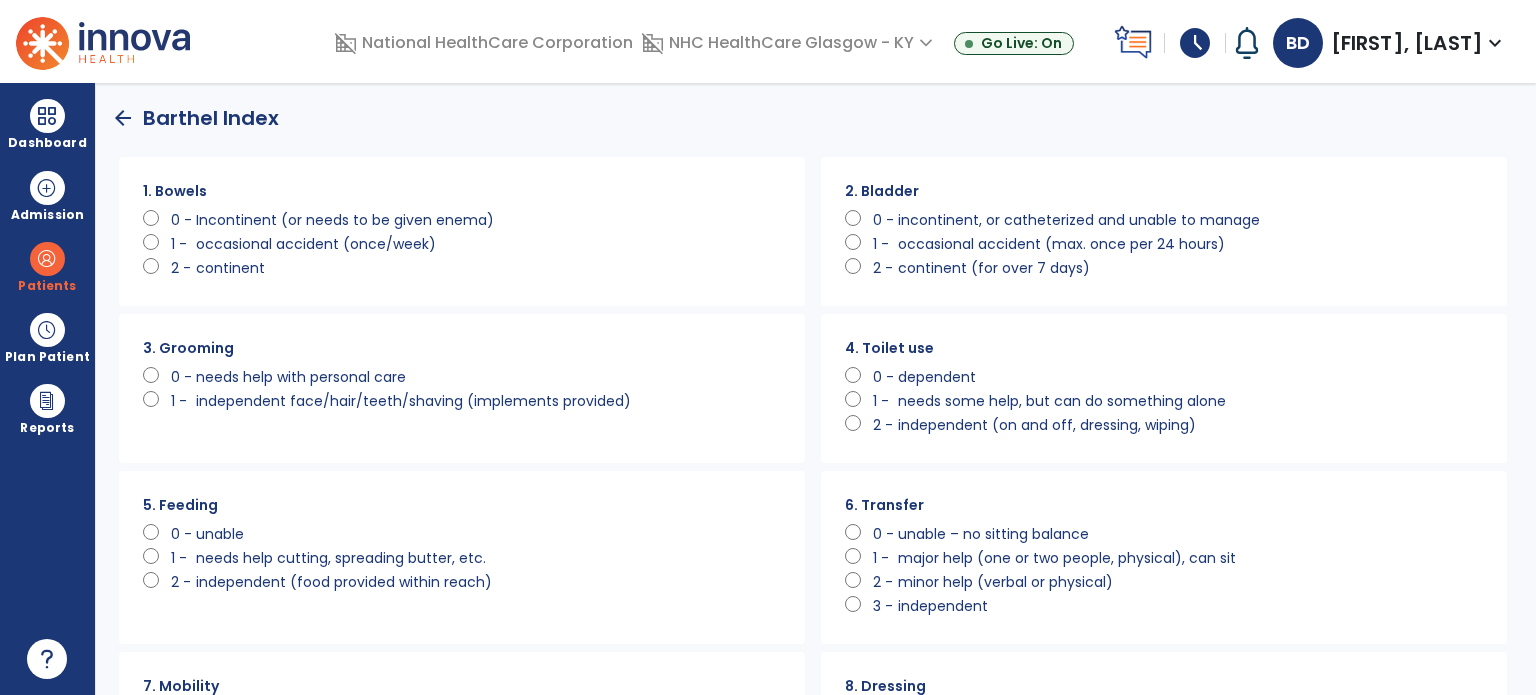 click on "continent" 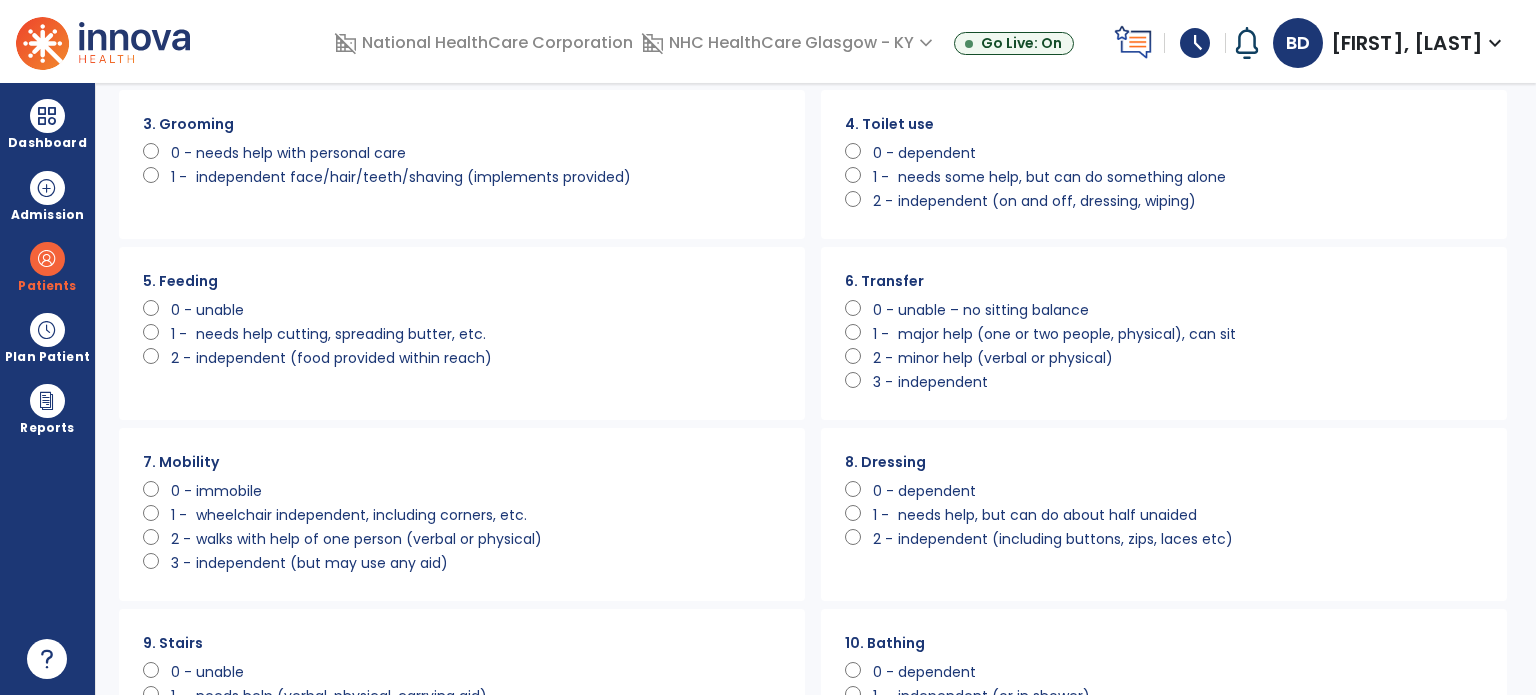 scroll, scrollTop: 228, scrollLeft: 0, axis: vertical 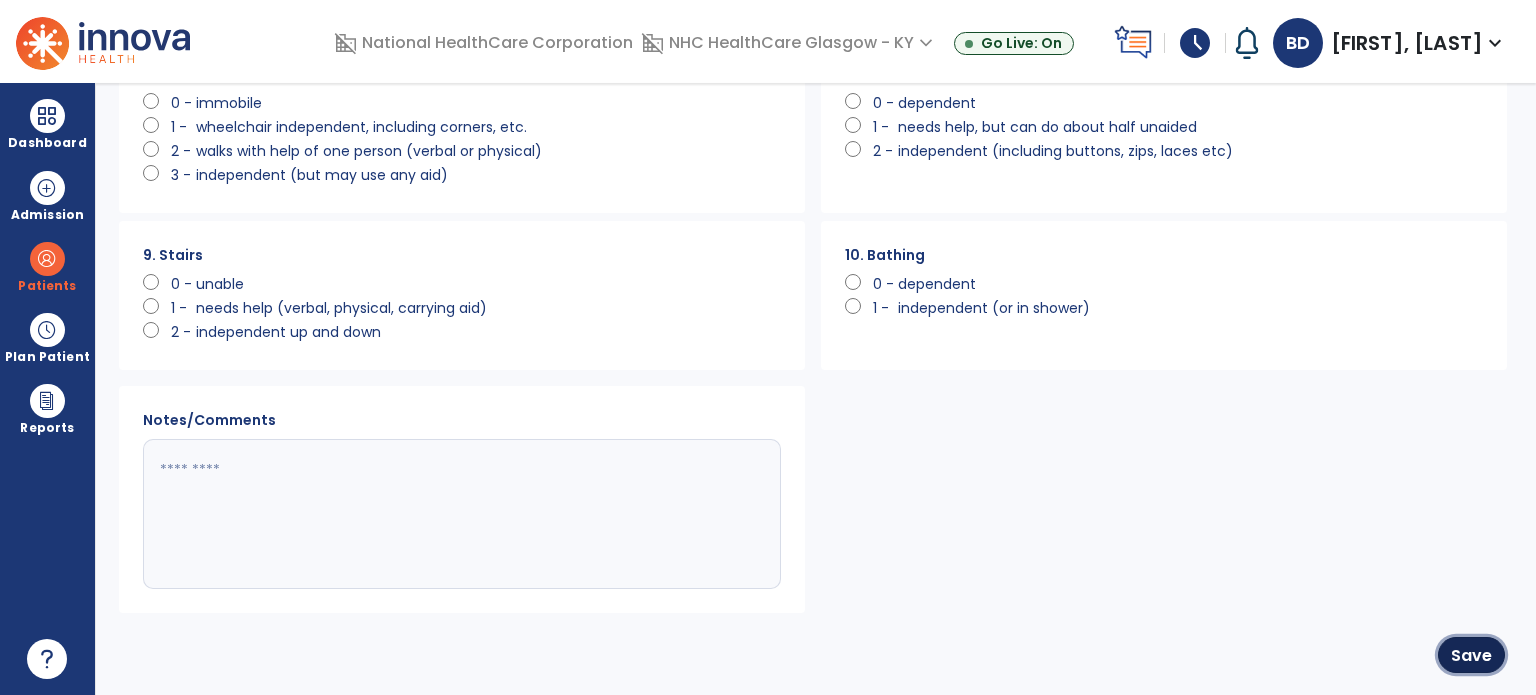 click on "Save" 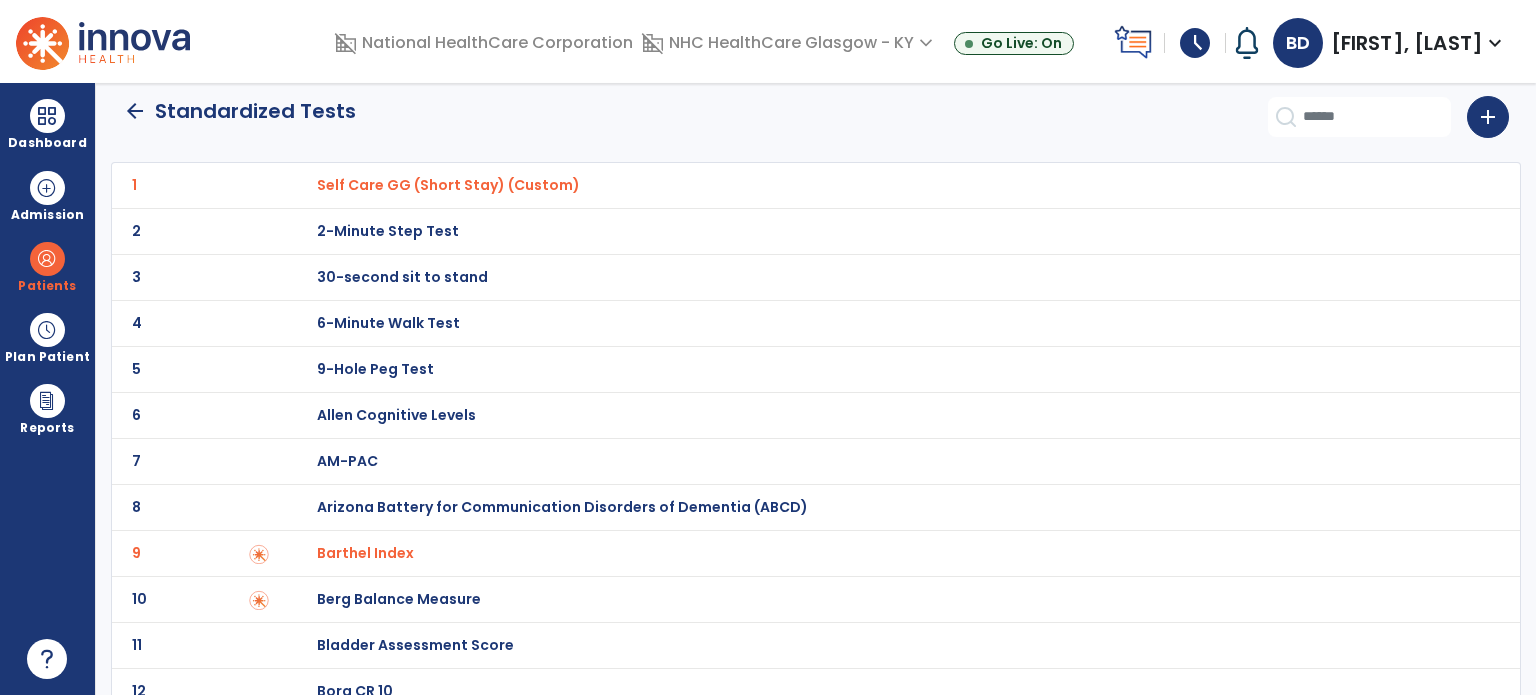 scroll, scrollTop: 0, scrollLeft: 0, axis: both 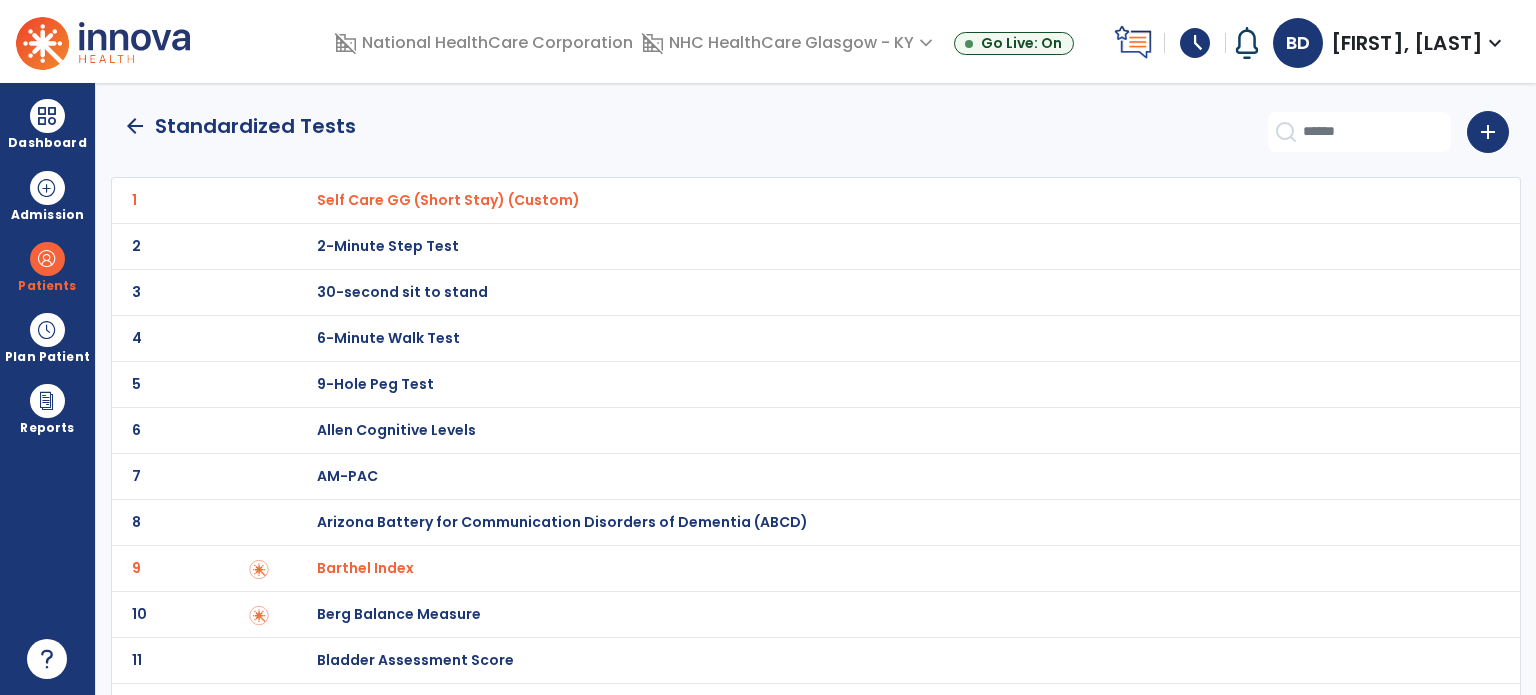 click on "arrow_back" 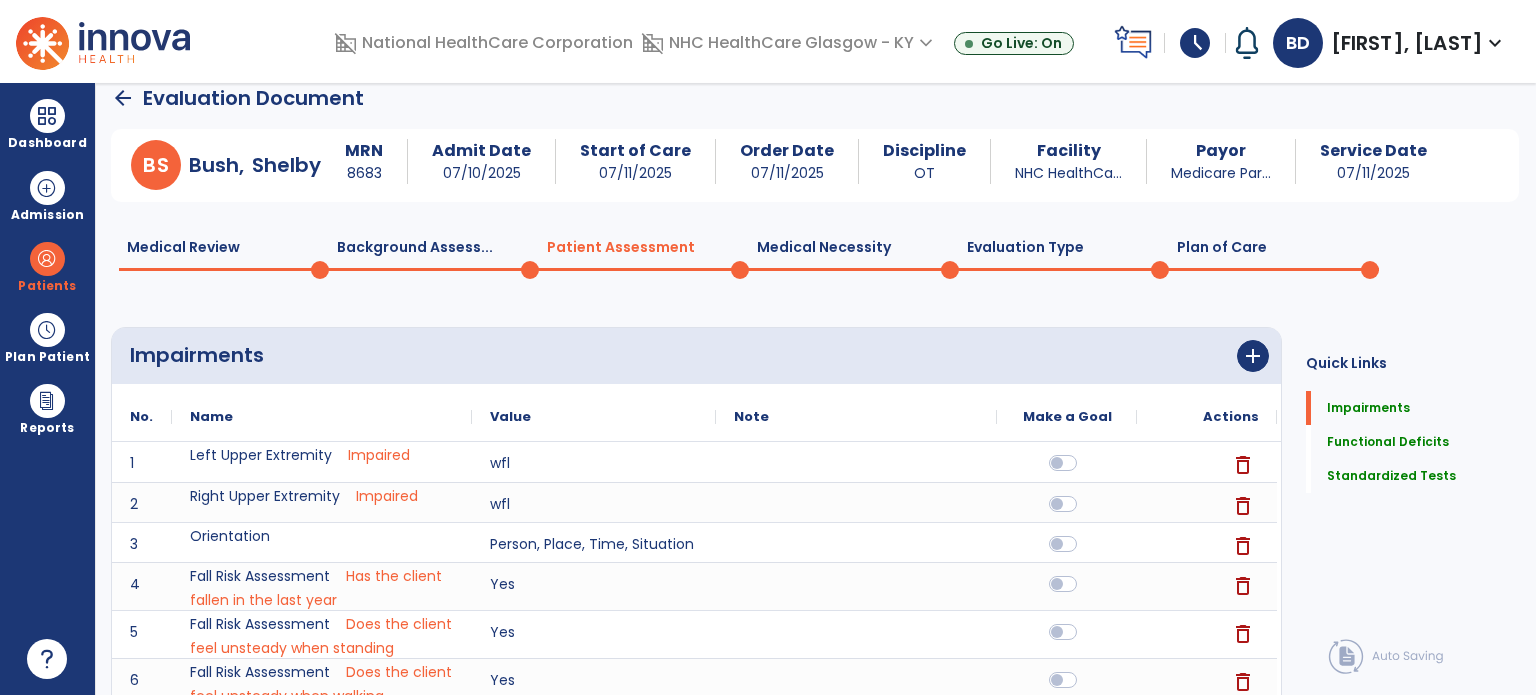 click on "Plan of Care  0" 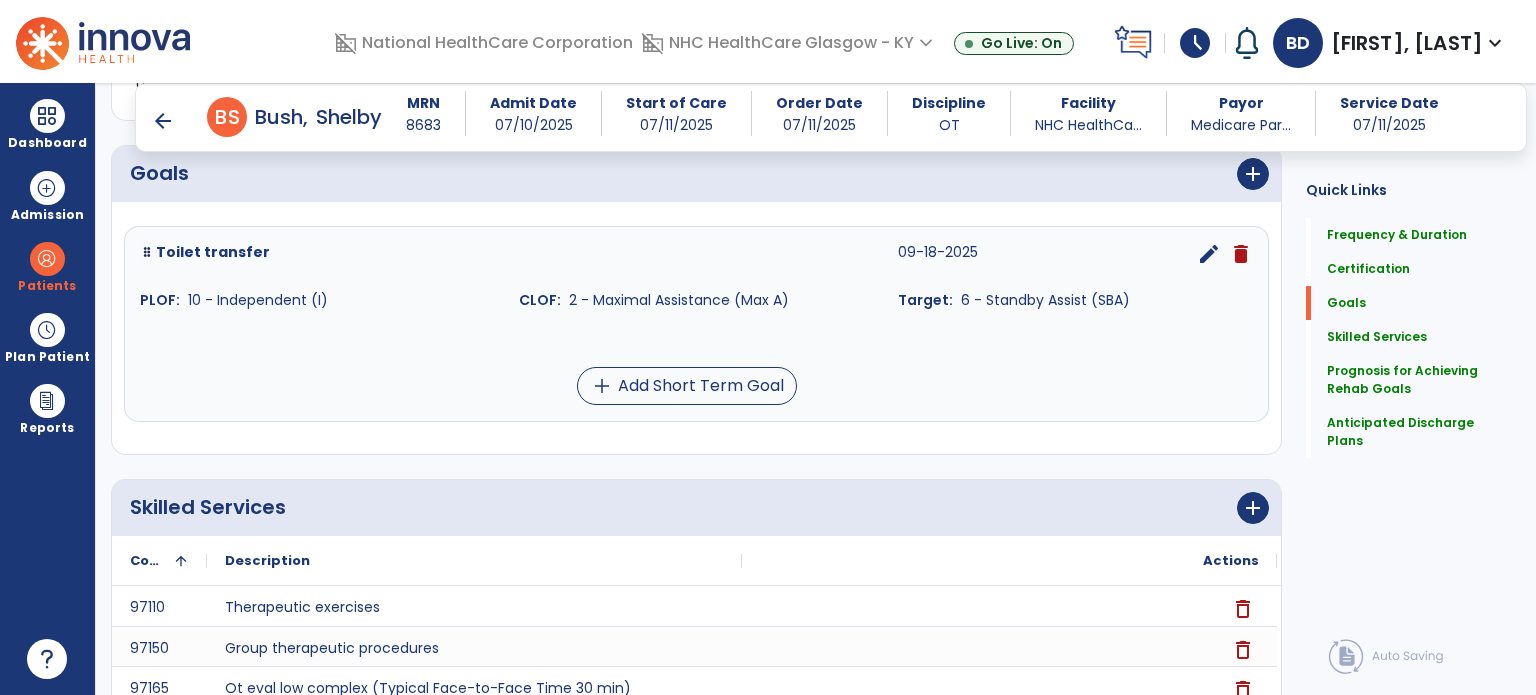 scroll, scrollTop: 508, scrollLeft: 0, axis: vertical 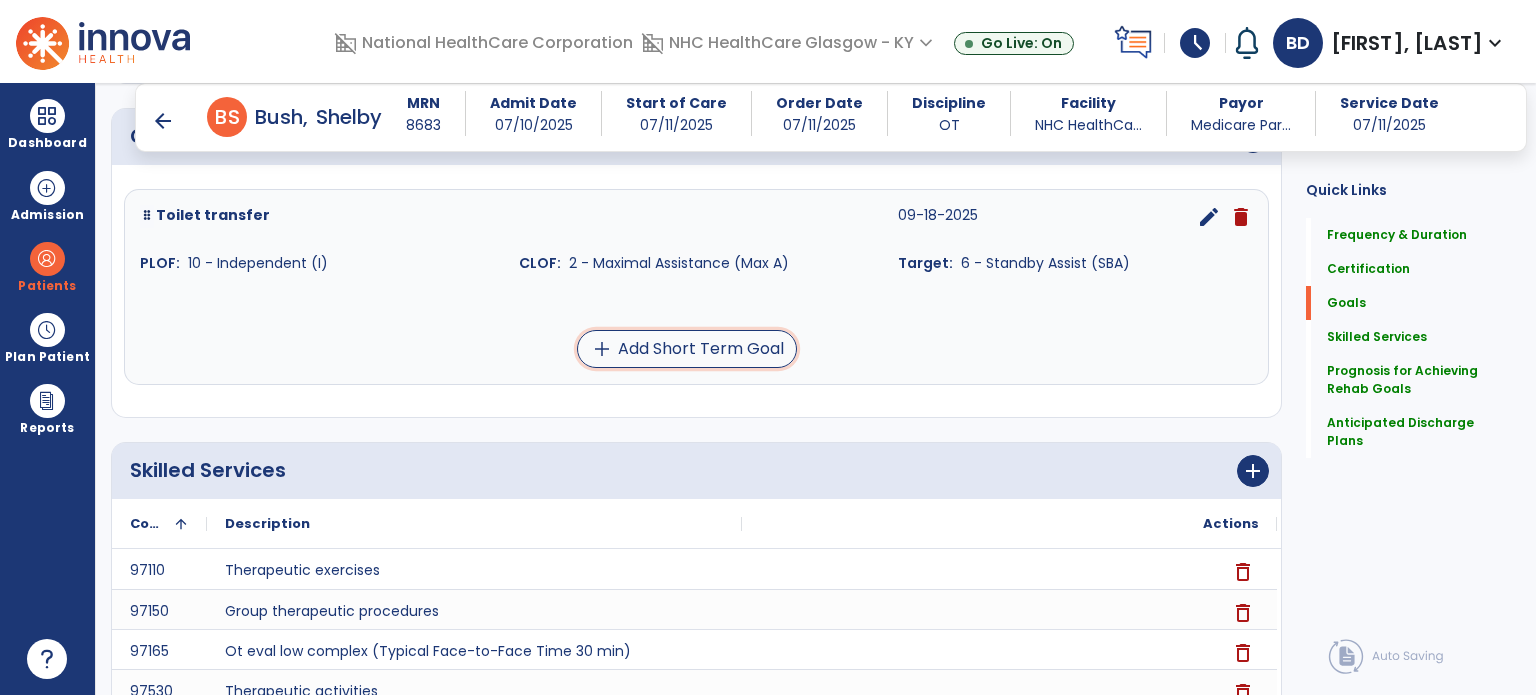 click on "add  Add Short Term Goal" at bounding box center (687, 349) 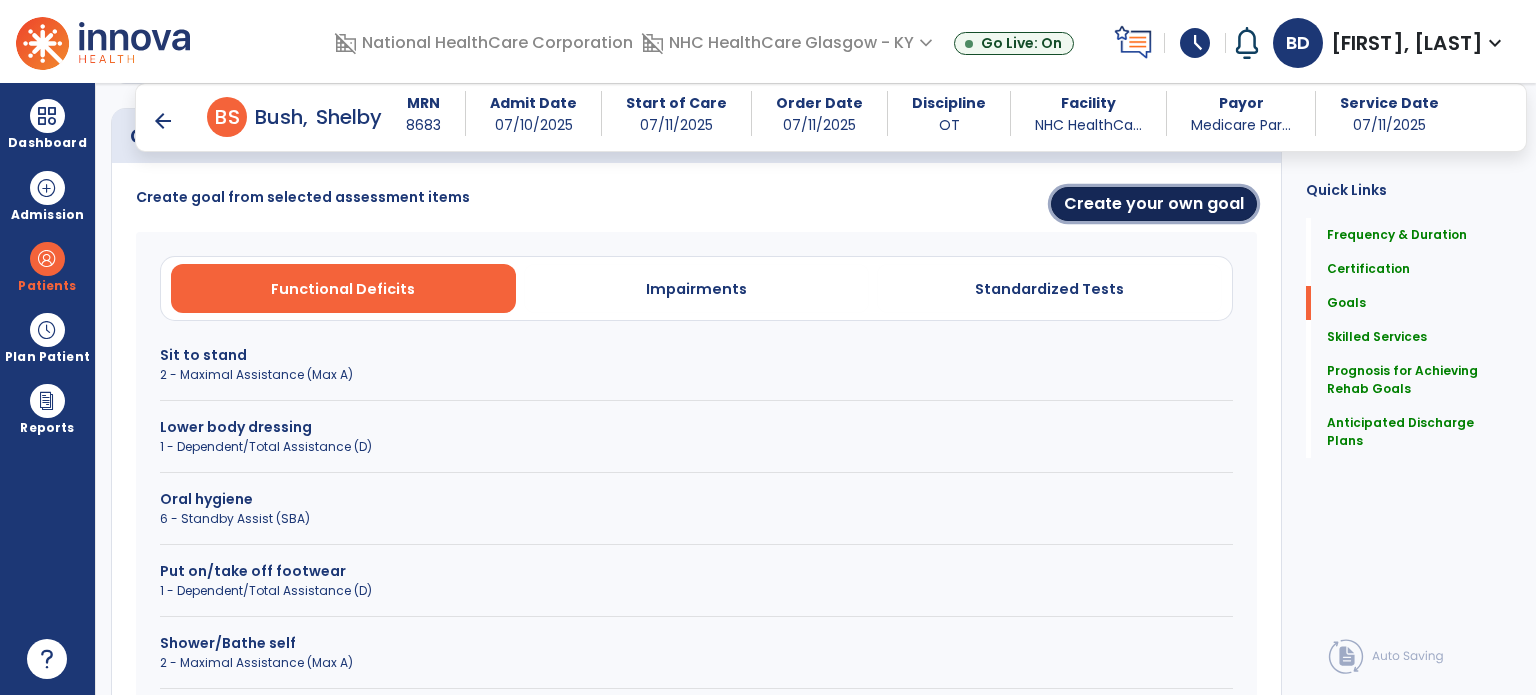 click on "Create your own goal" at bounding box center [1154, 204] 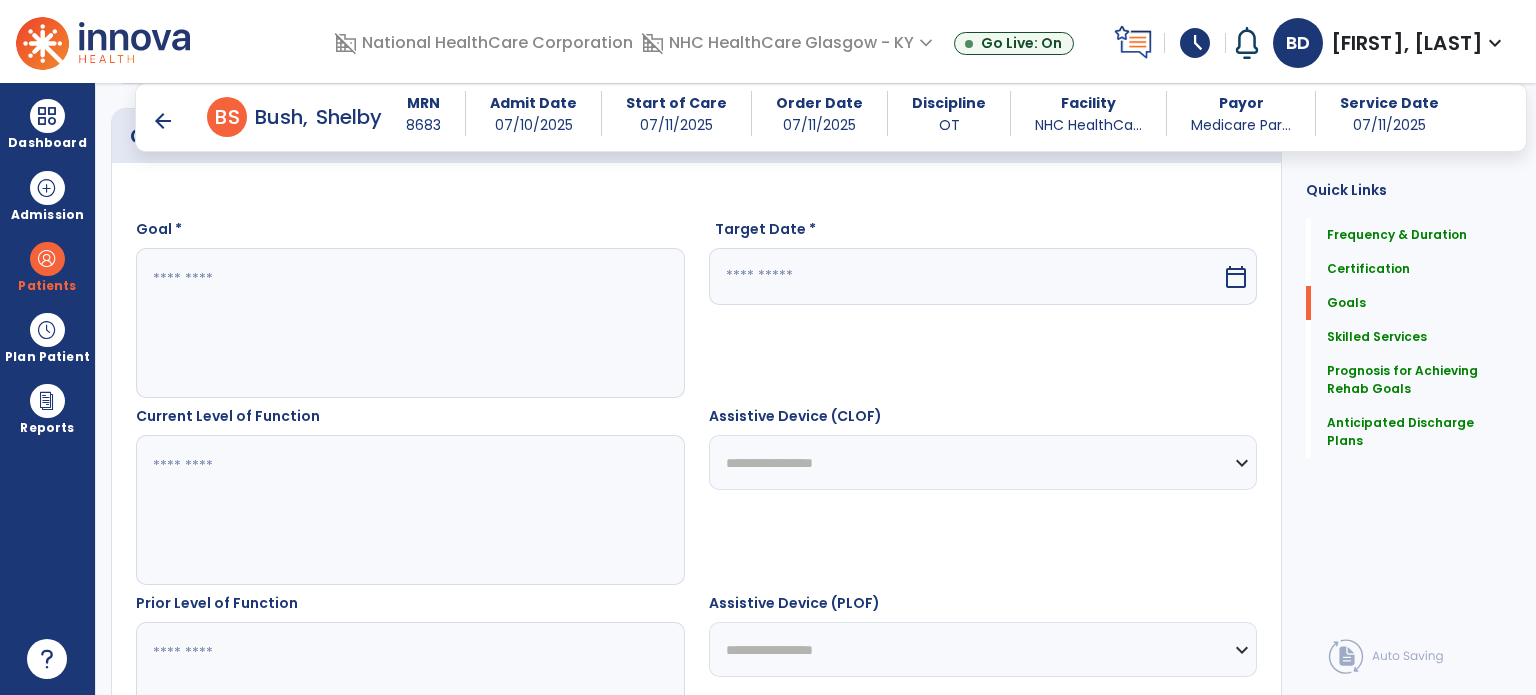click at bounding box center [409, 323] 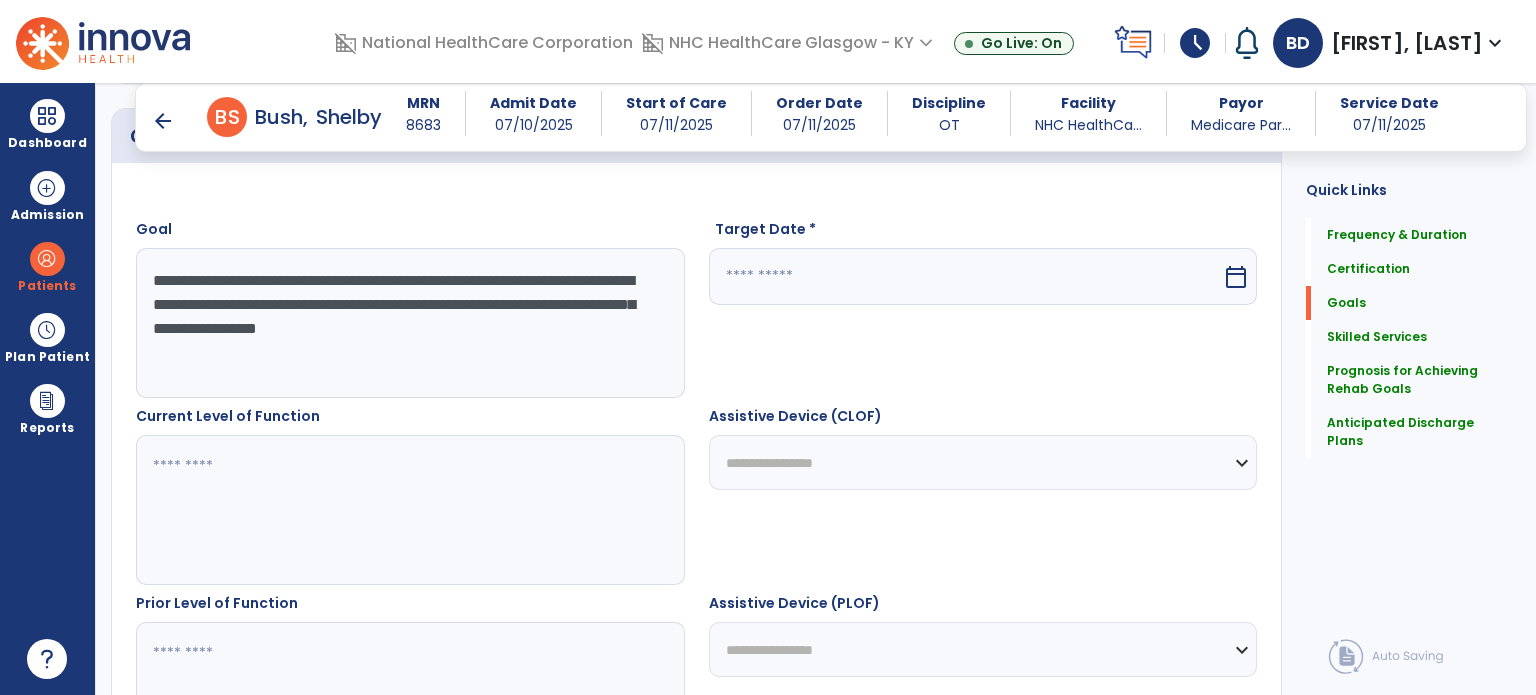 drag, startPoint x: 316, startPoint y: 325, endPoint x: 398, endPoint y: 427, distance: 130.87398 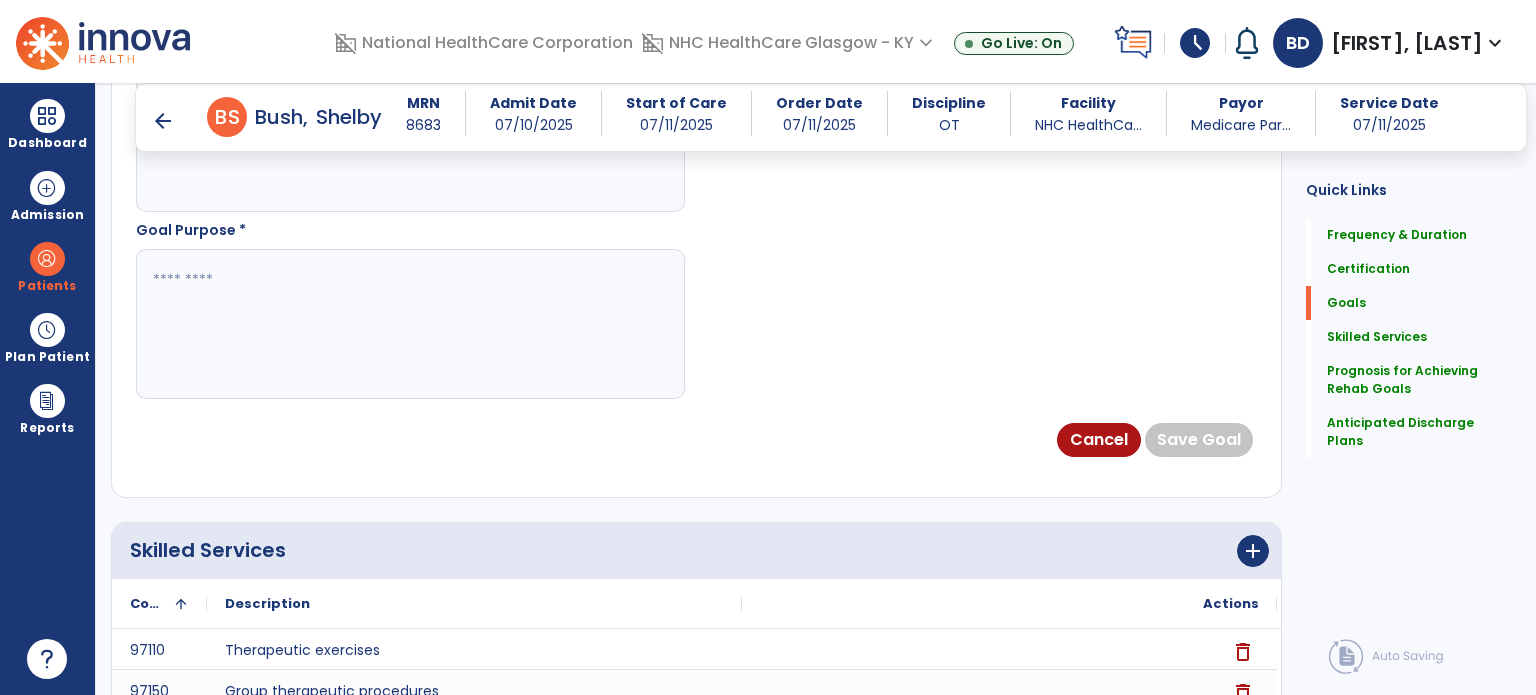 scroll, scrollTop: 1256, scrollLeft: 0, axis: vertical 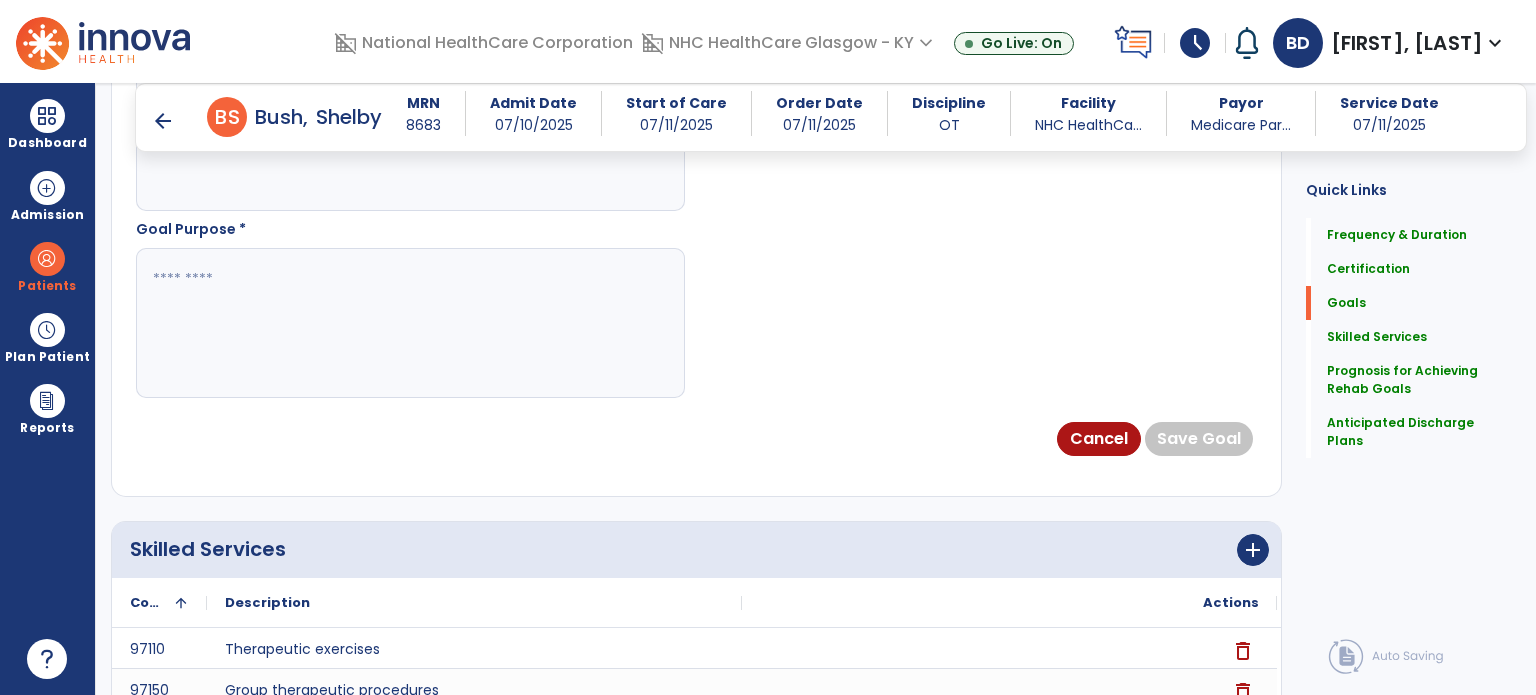 type on "**********" 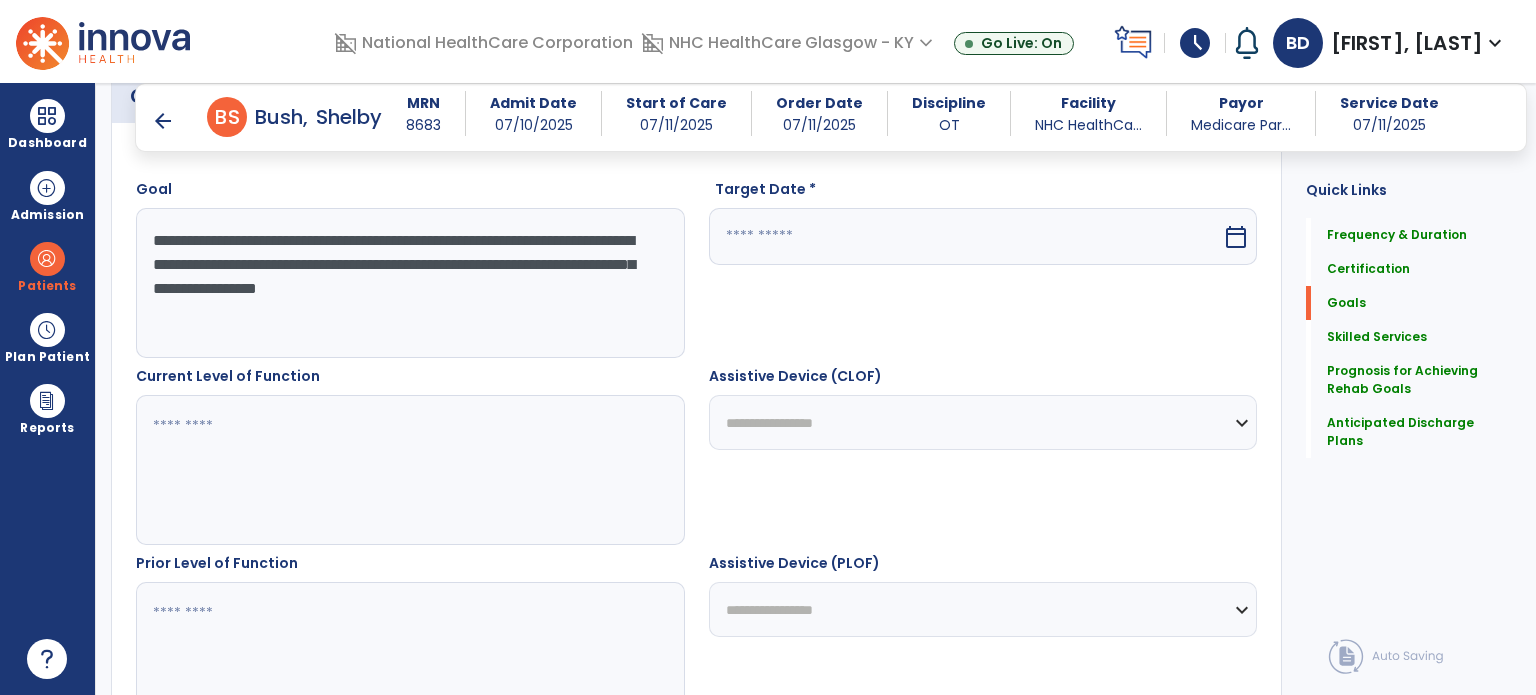 scroll, scrollTop: 544, scrollLeft: 0, axis: vertical 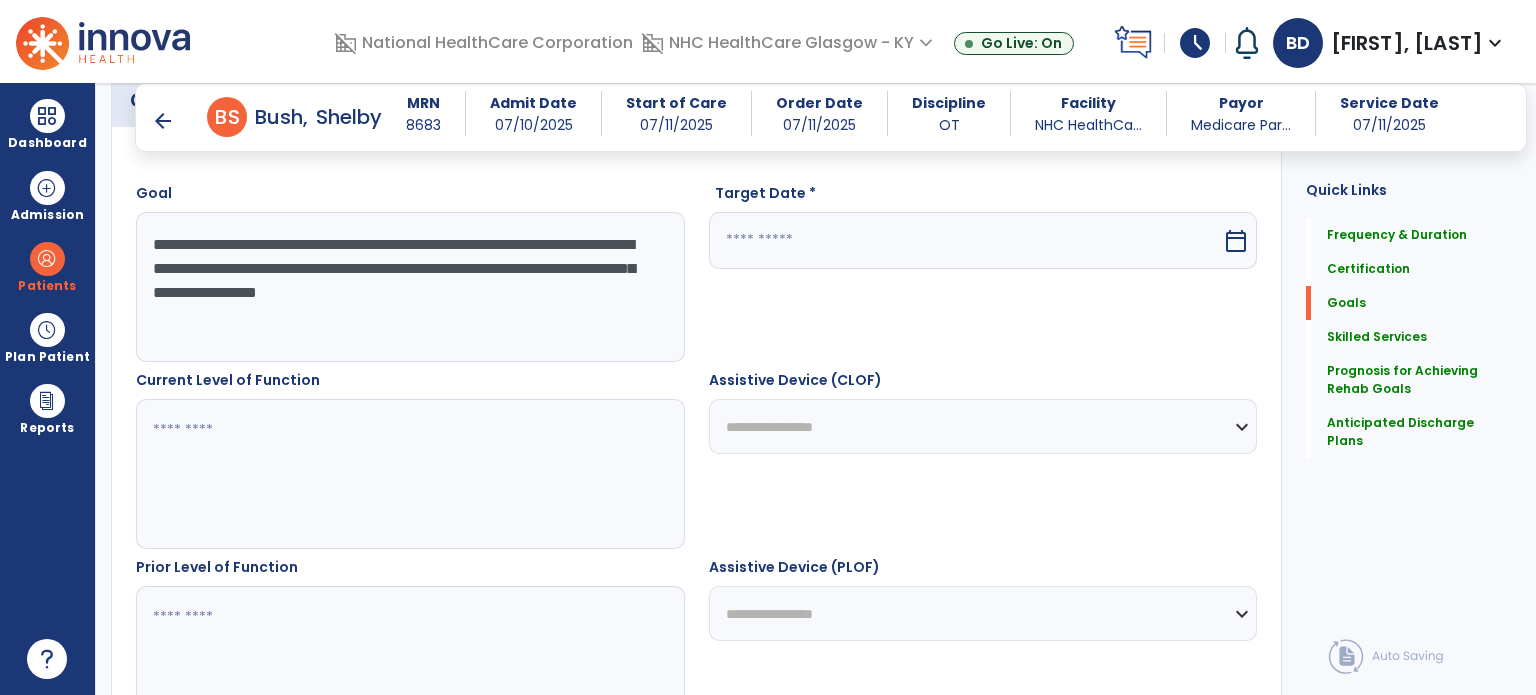 type on "**********" 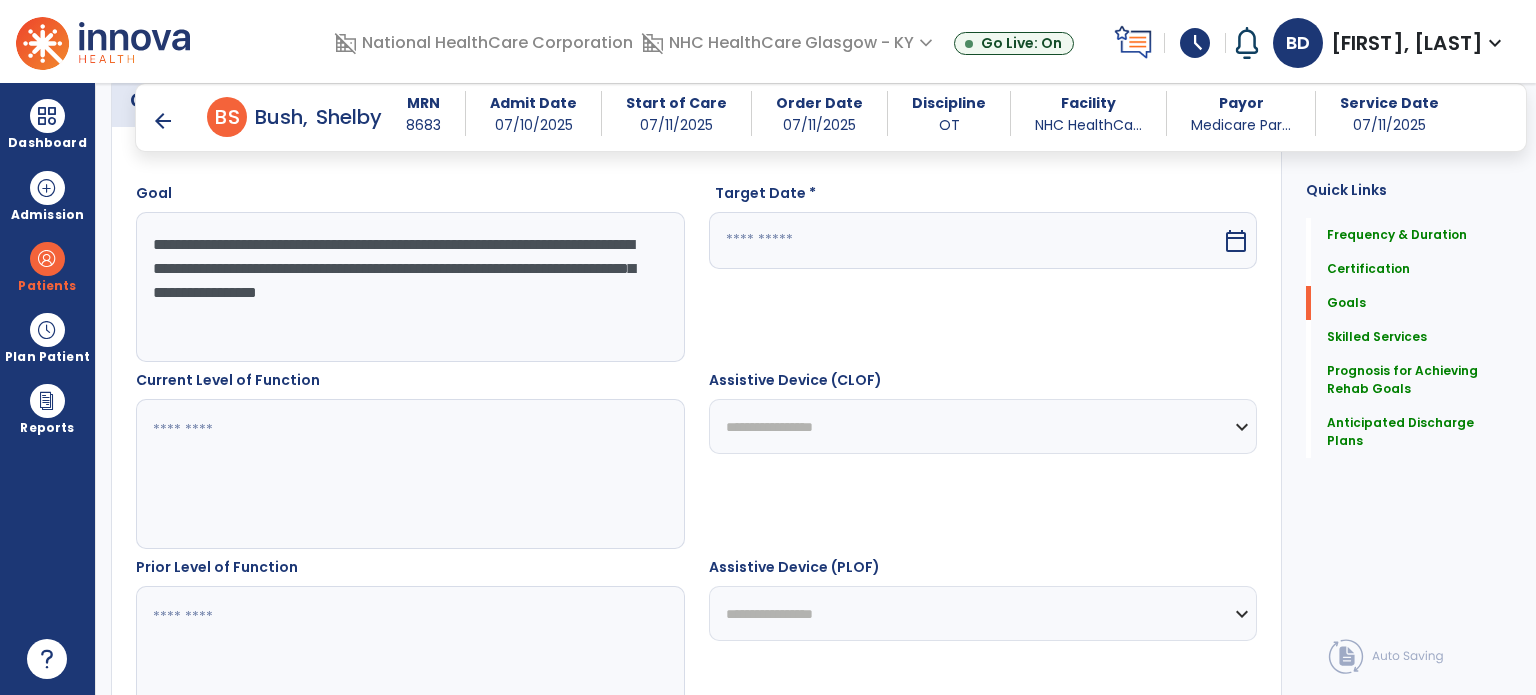 drag, startPoint x: 152, startPoint y: 242, endPoint x: 313, endPoint y: 290, distance: 168.00298 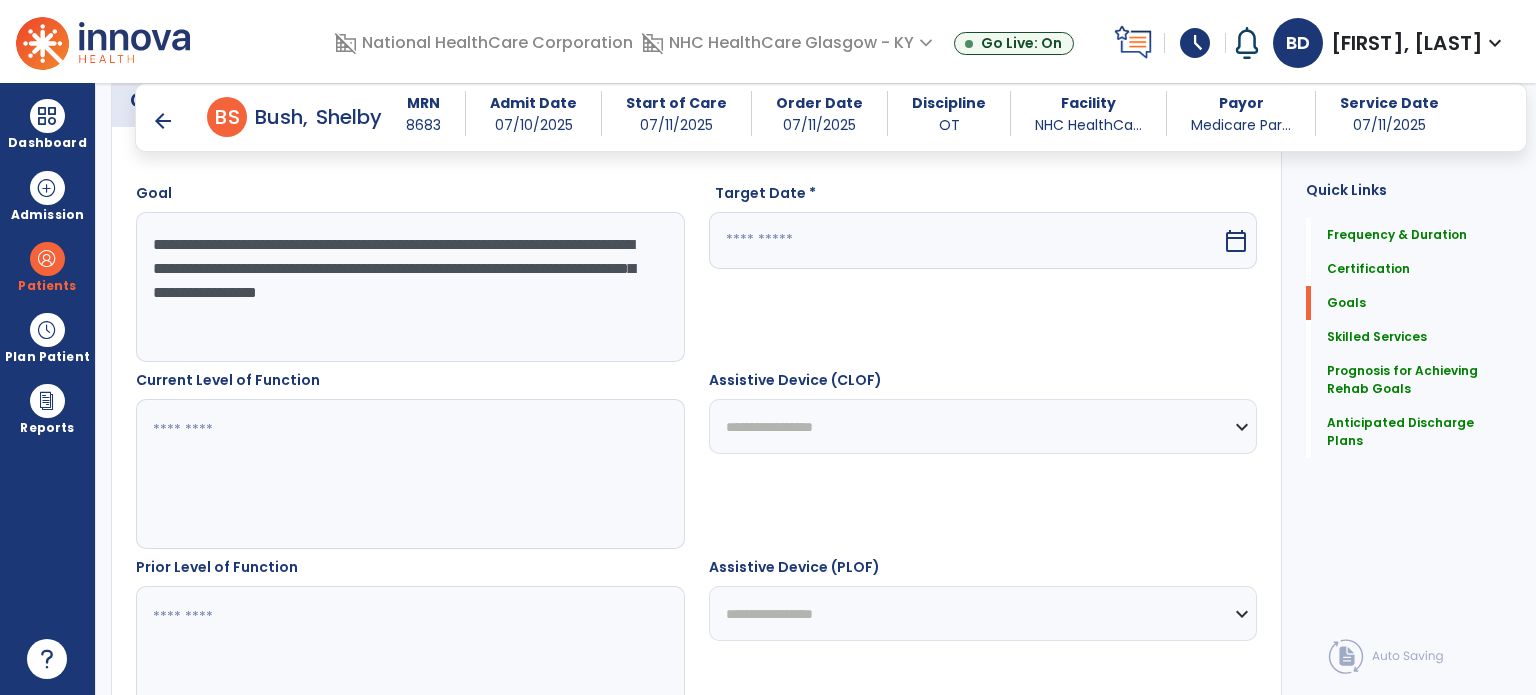 click on "**********" at bounding box center (409, 287) 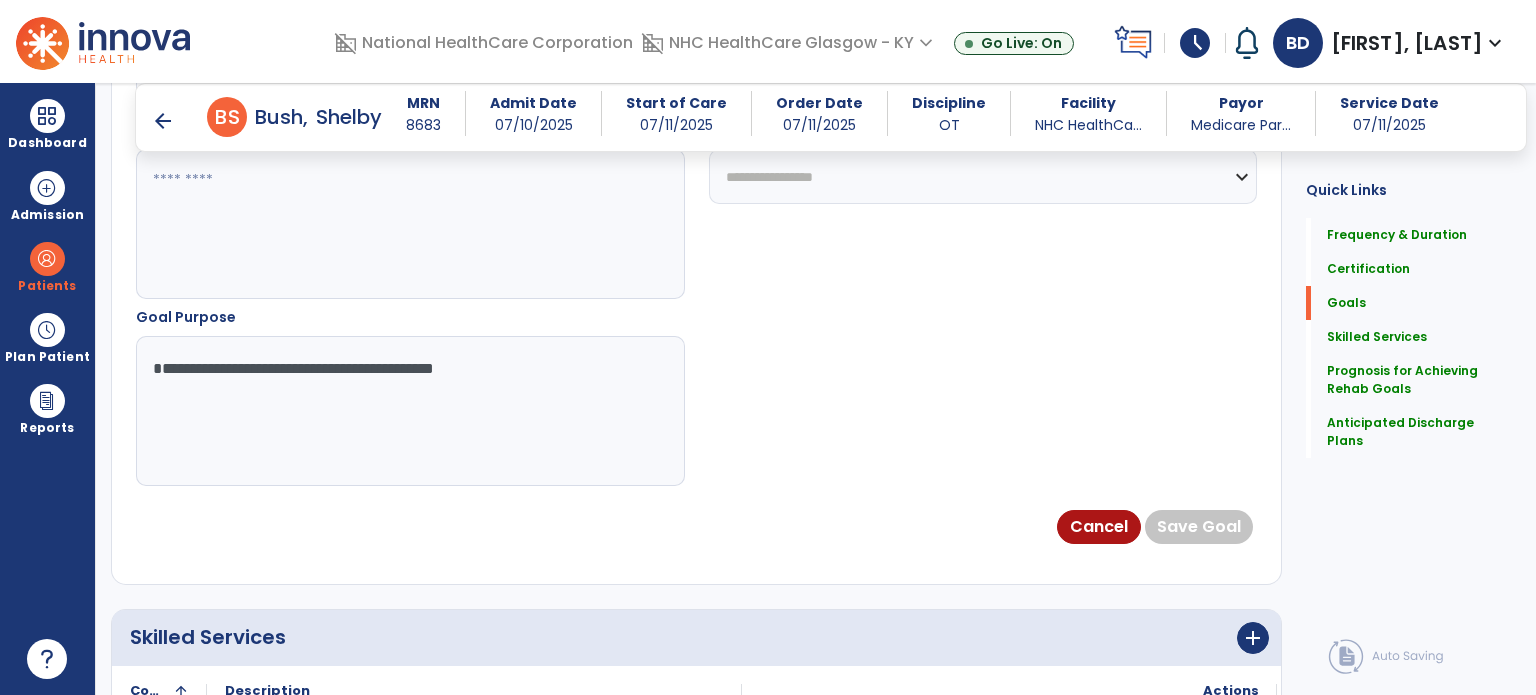 scroll, scrollTop: 1180, scrollLeft: 0, axis: vertical 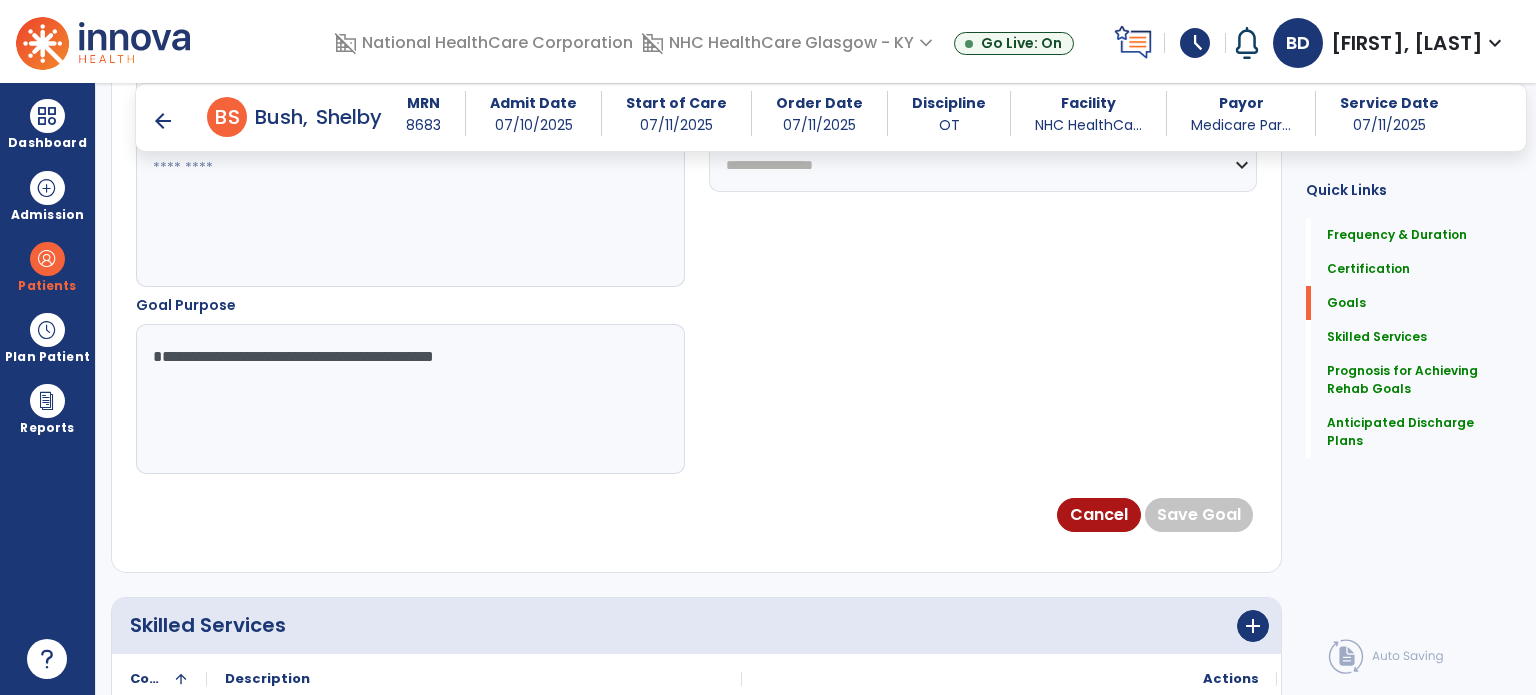 click at bounding box center (409, 212) 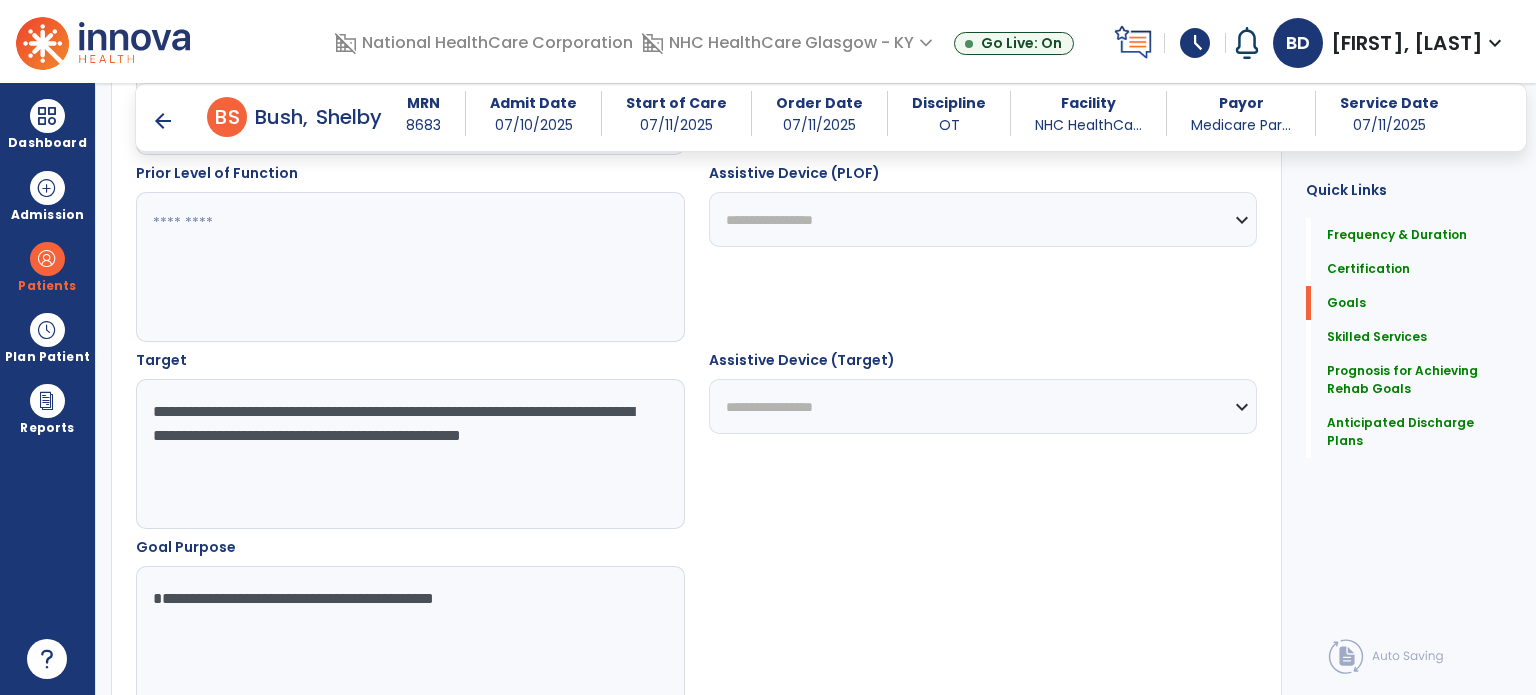 scroll, scrollTop: 923, scrollLeft: 0, axis: vertical 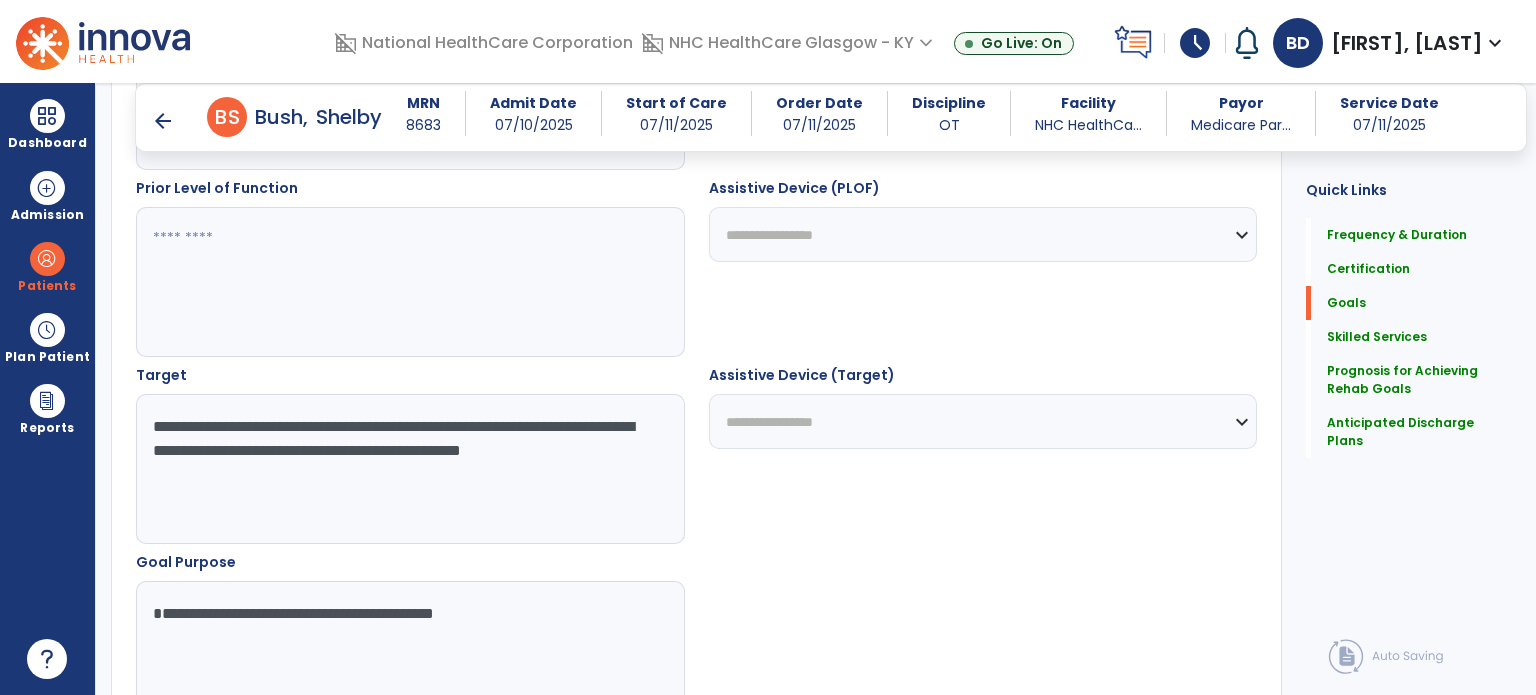 type on "**********" 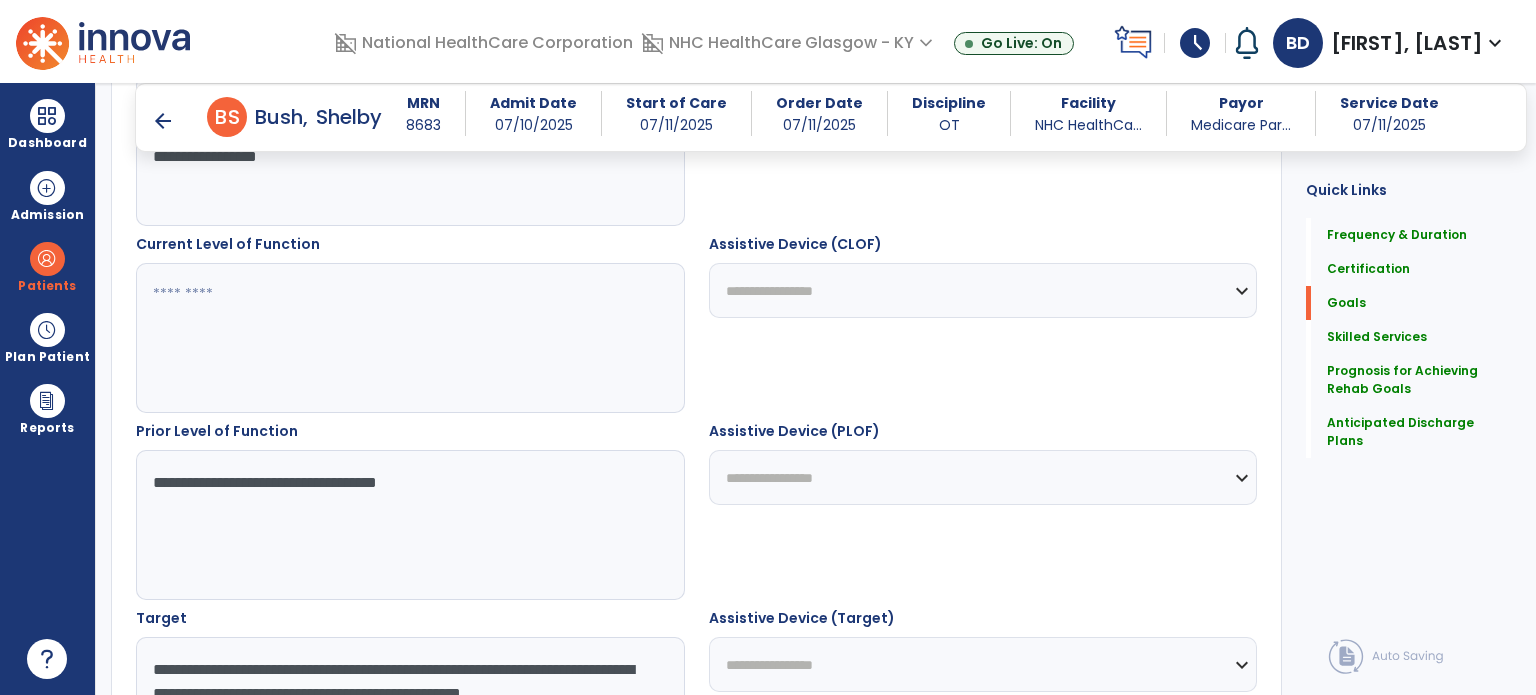 scroll, scrollTop: 675, scrollLeft: 0, axis: vertical 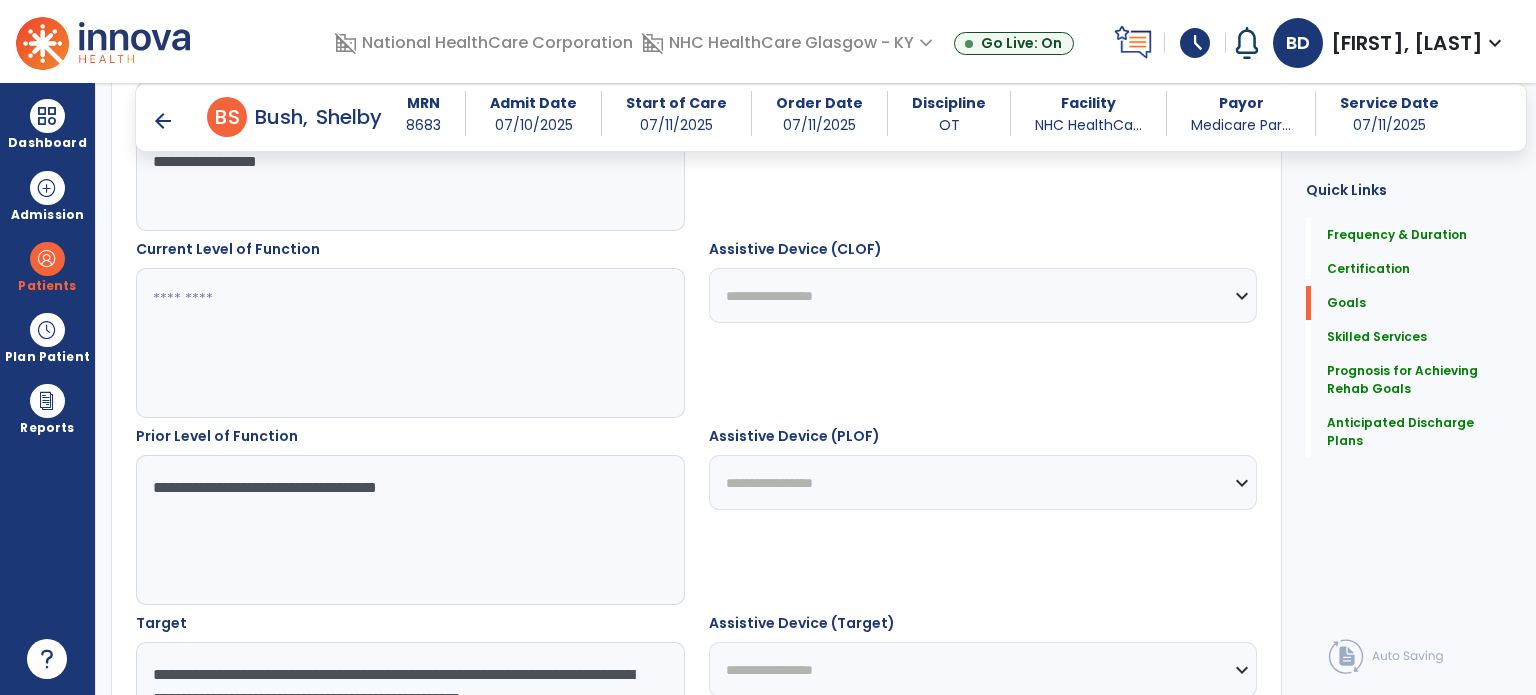 type on "**********" 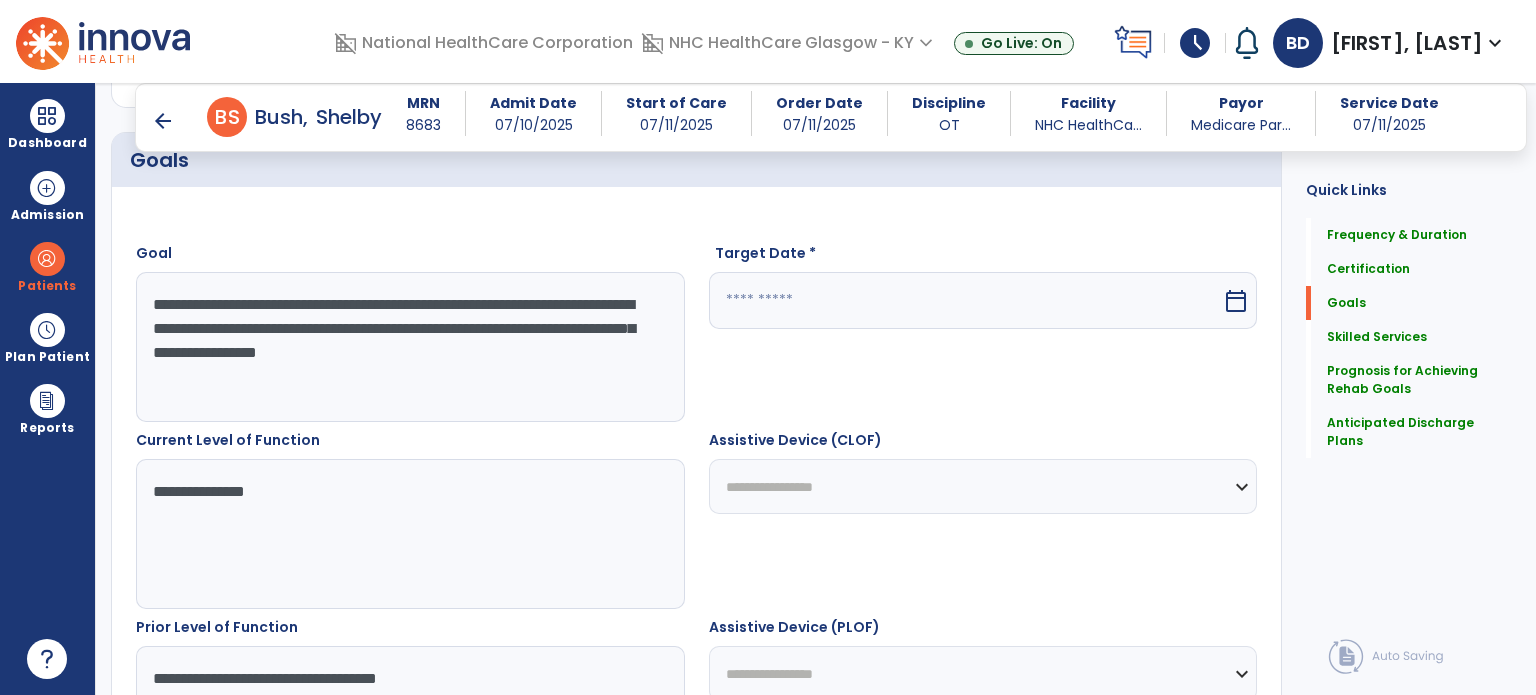 scroll, scrollTop: 482, scrollLeft: 0, axis: vertical 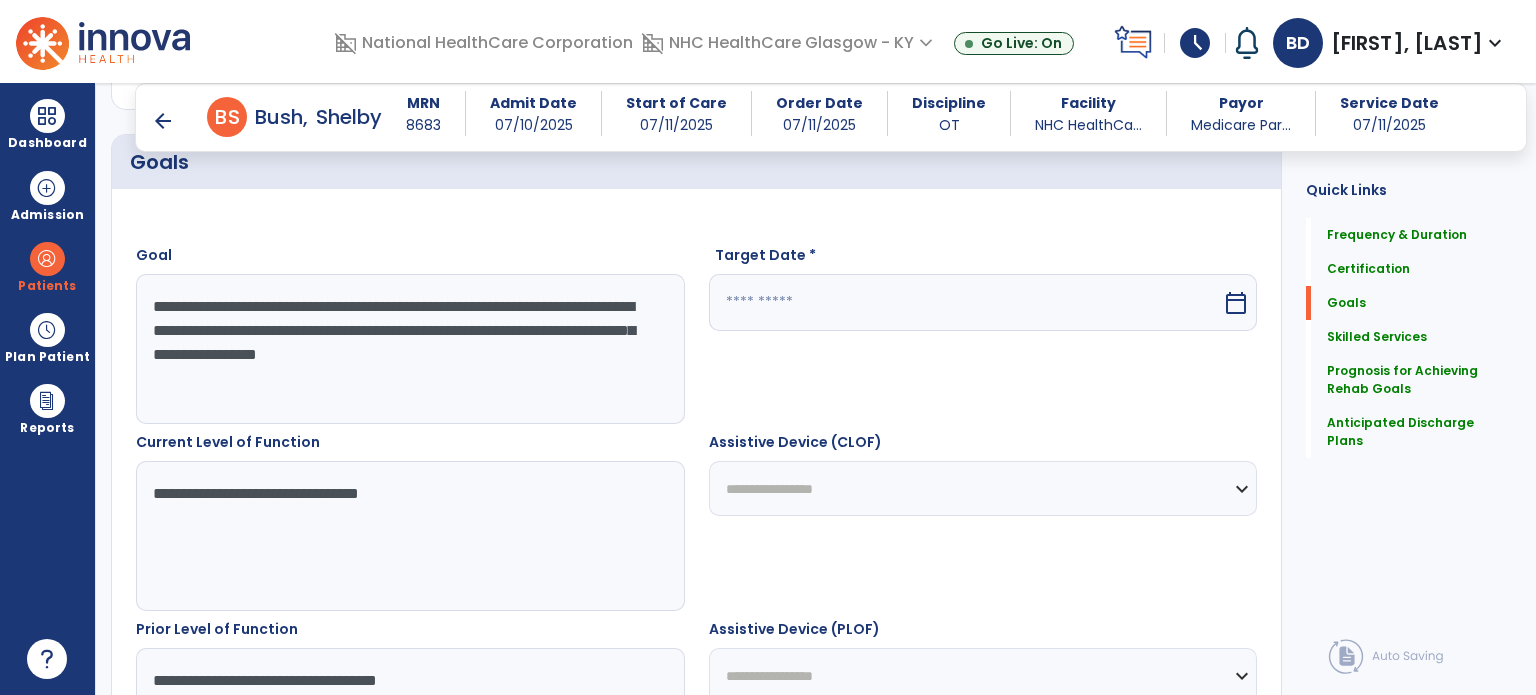 type on "**********" 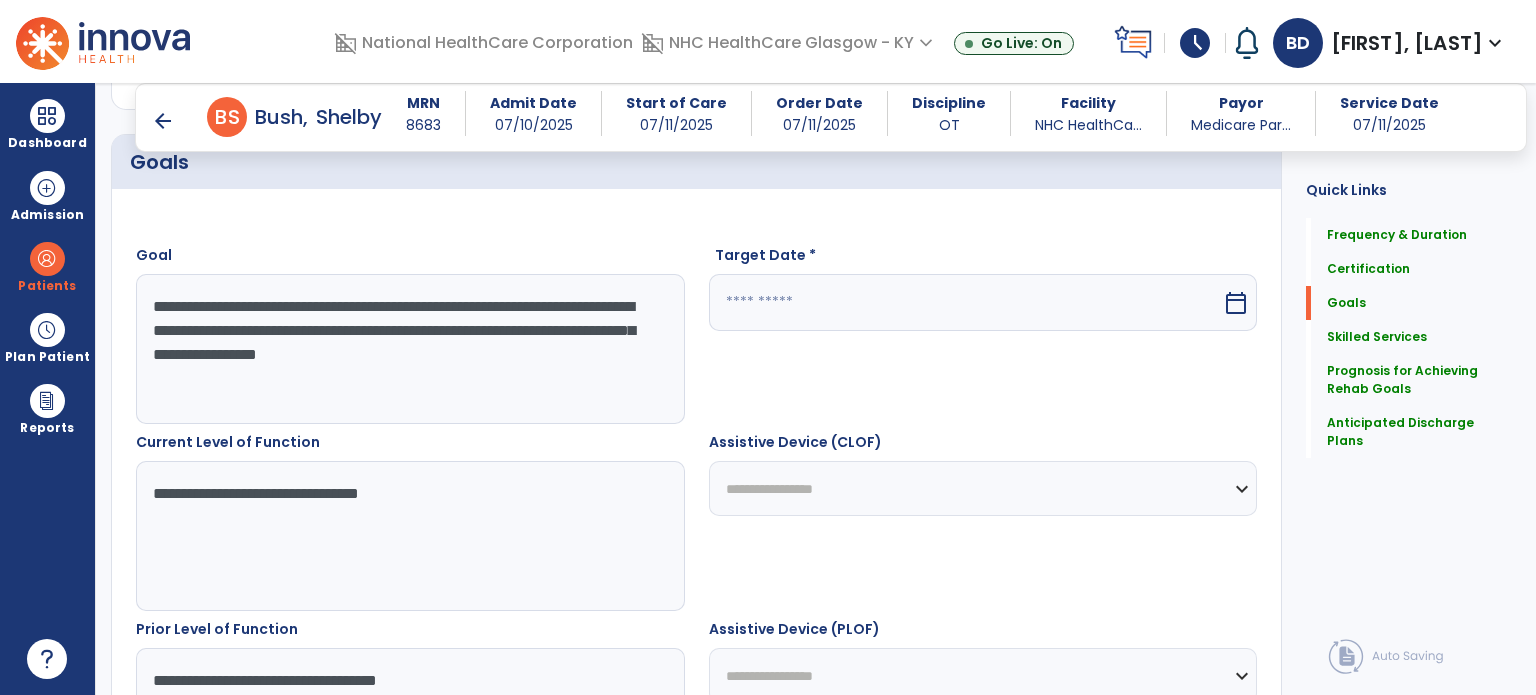 click at bounding box center [966, 302] 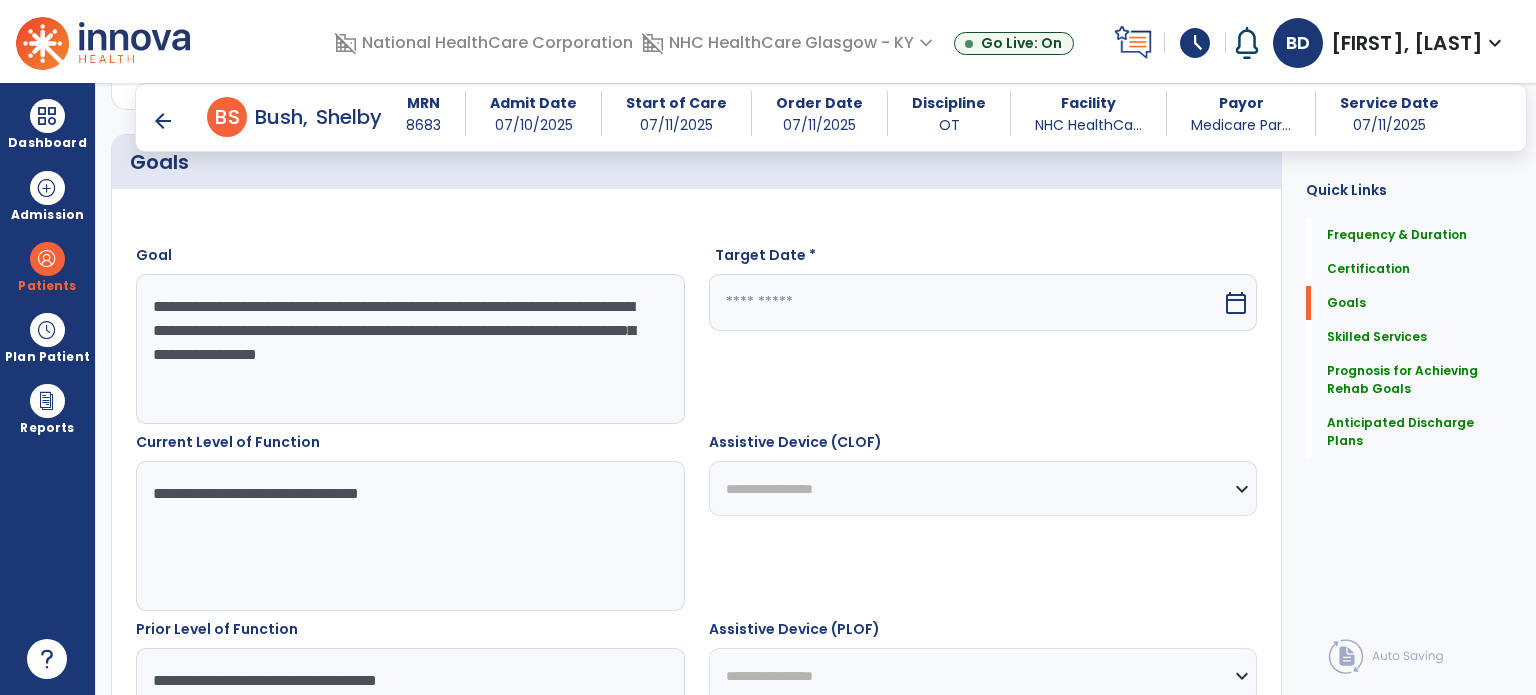 select on "*" 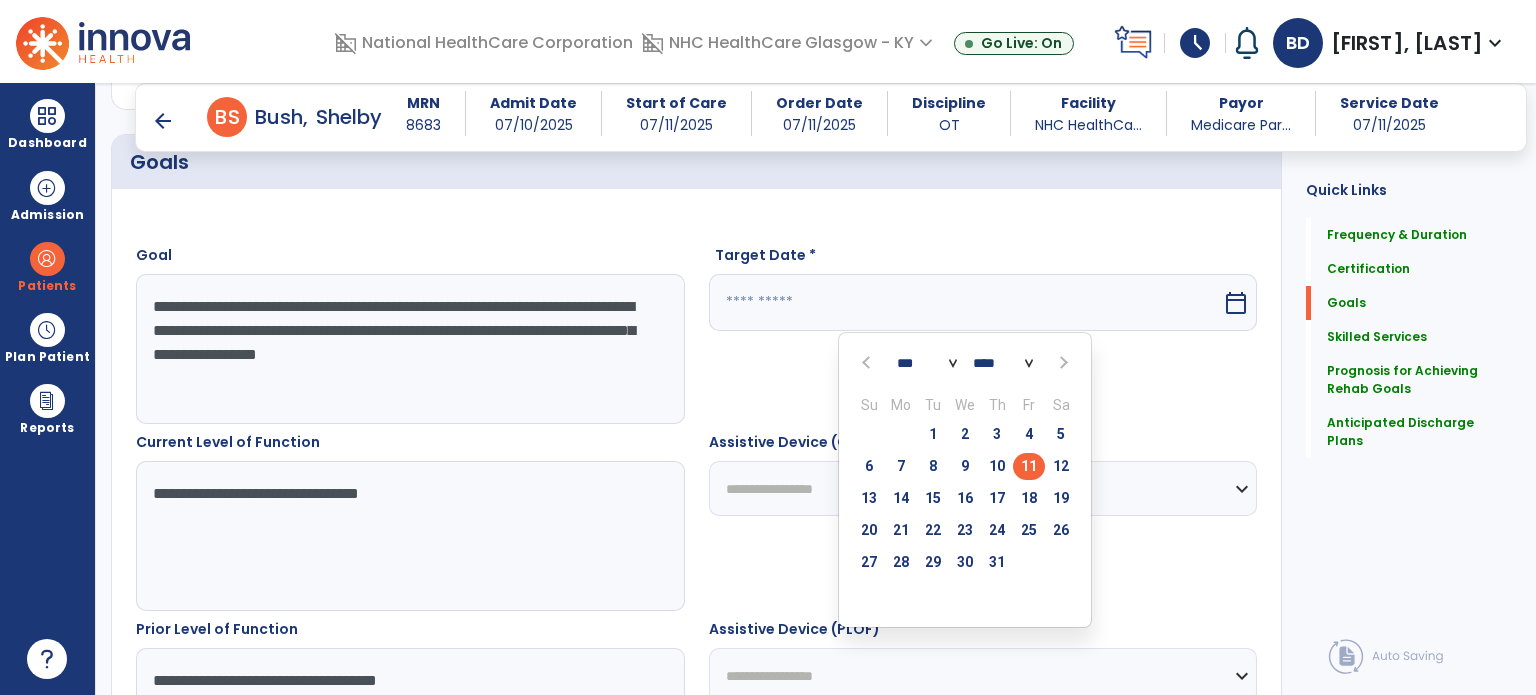 click at bounding box center (1062, 363) 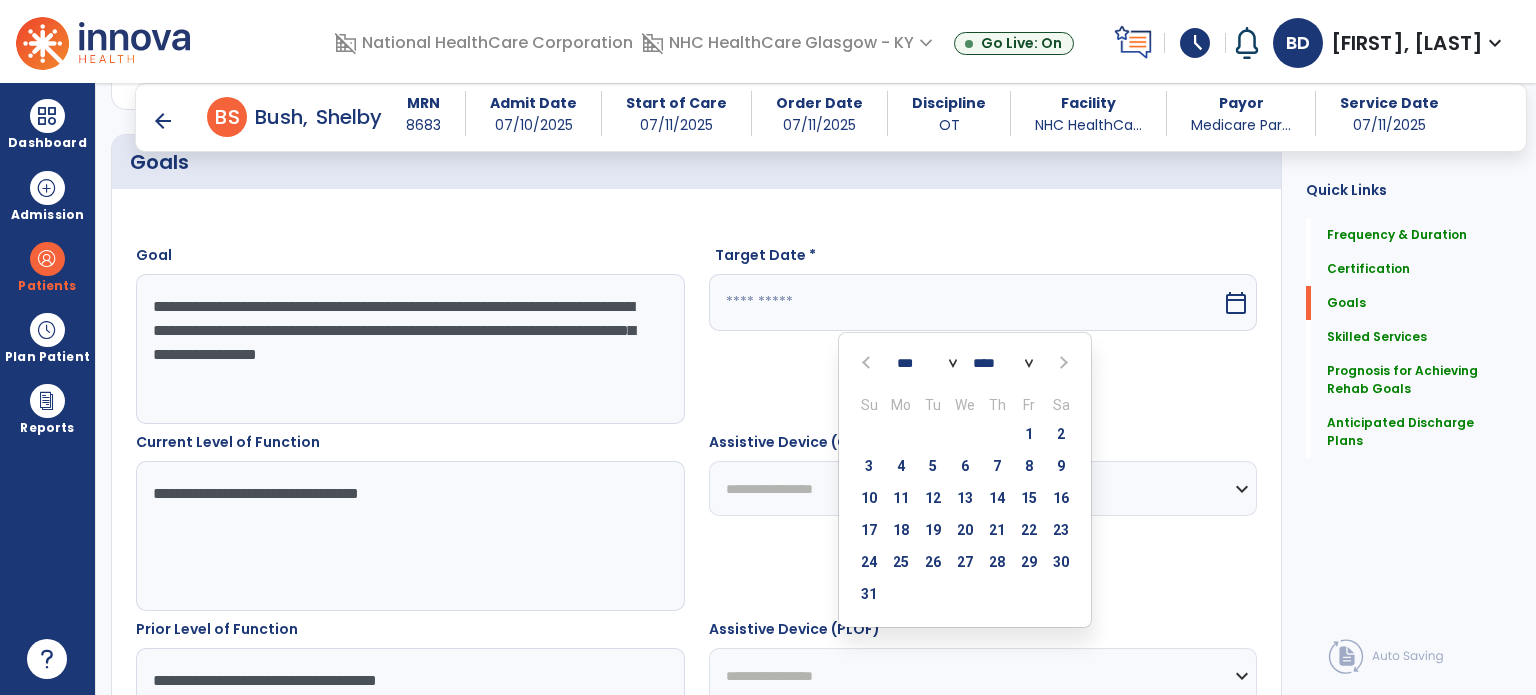 click on "12" at bounding box center (933, 498) 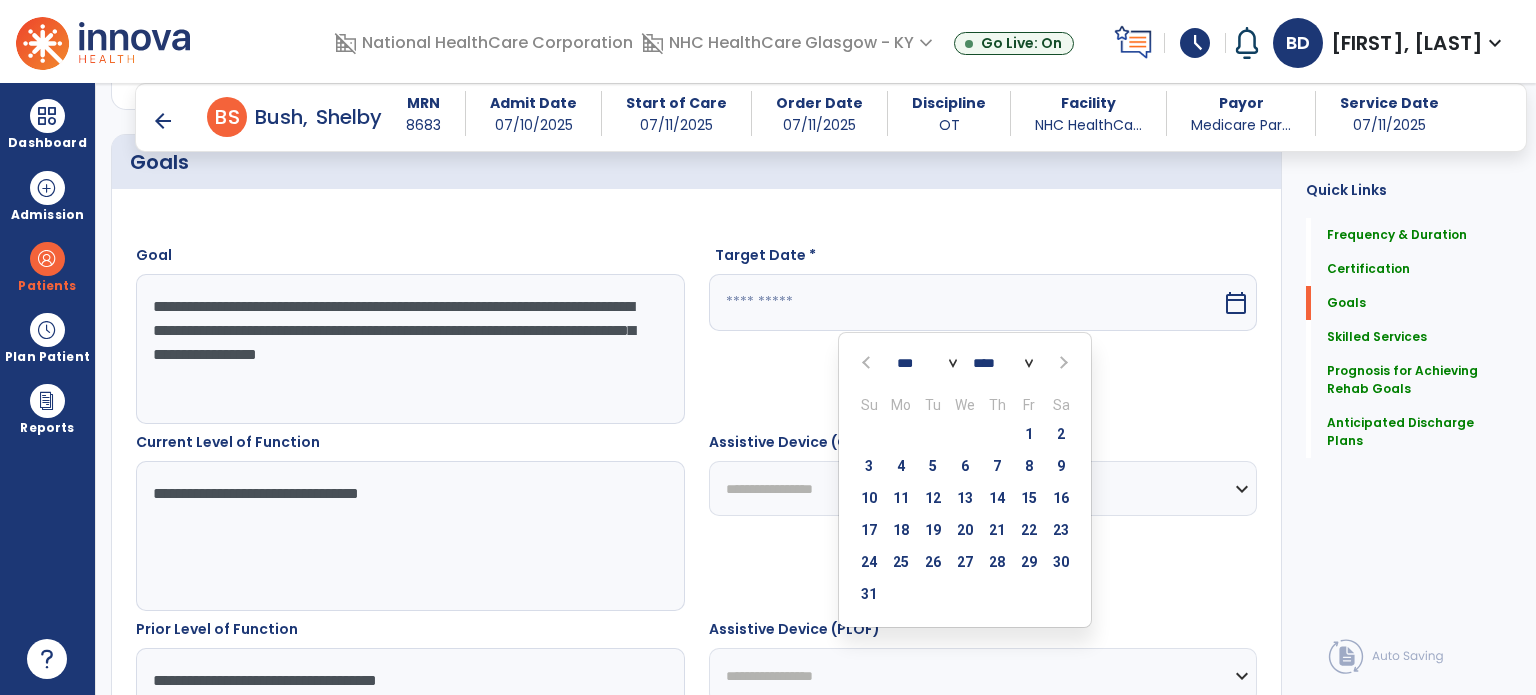 type on "*********" 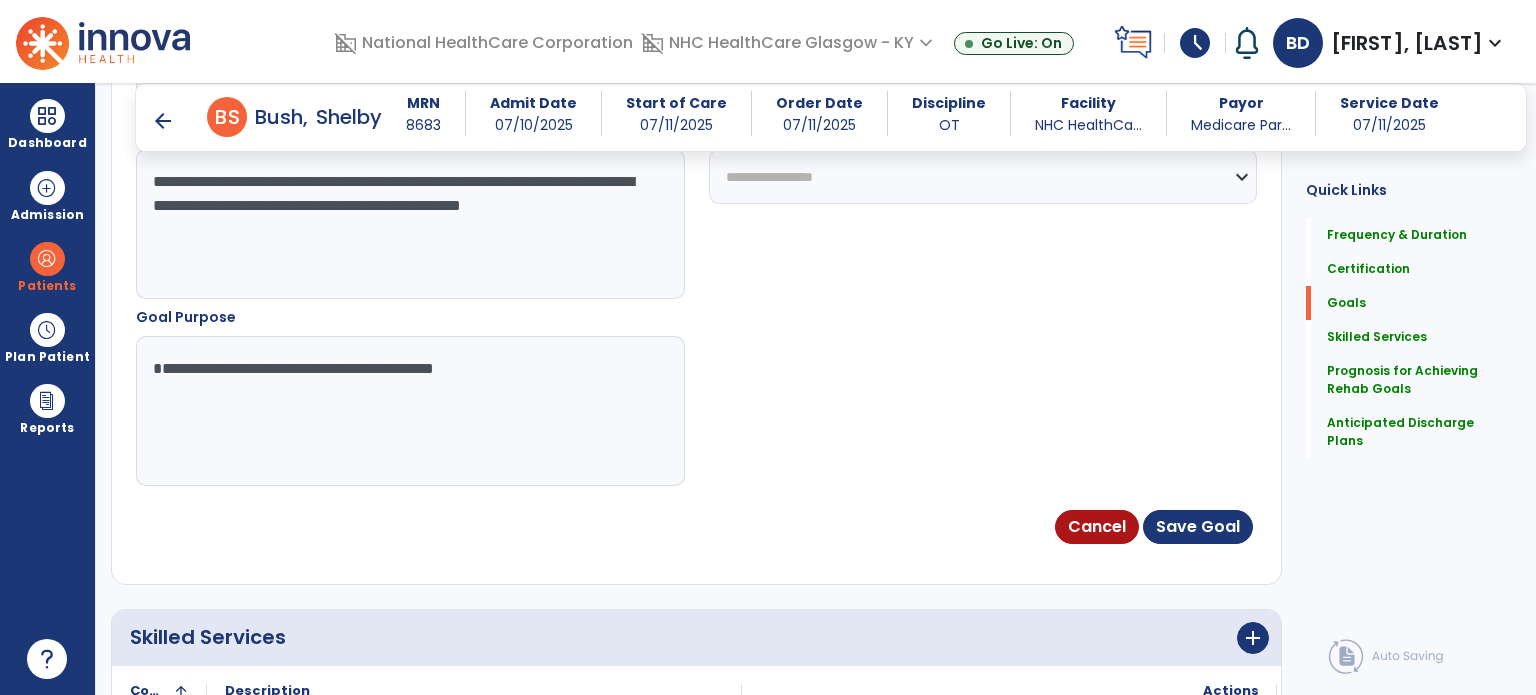 click on "Save Goal" at bounding box center (1198, 527) 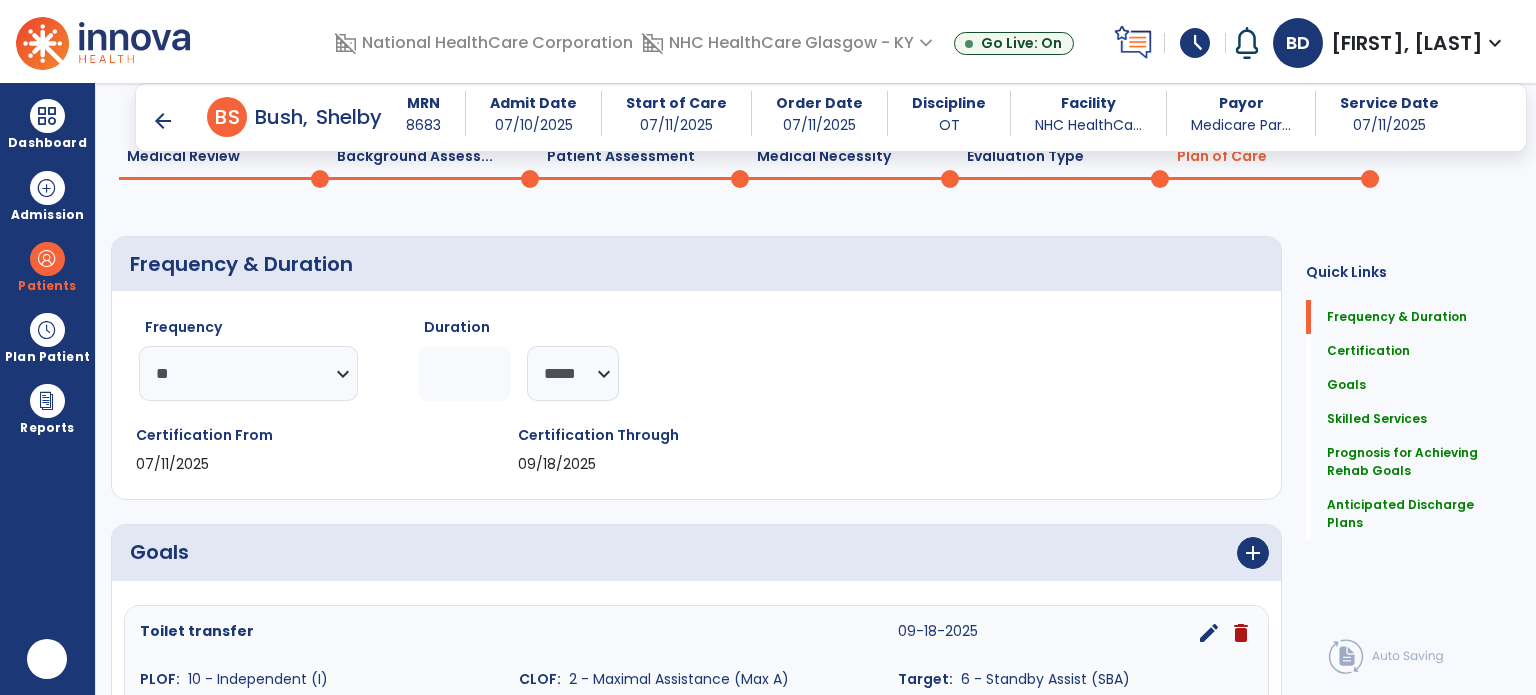 scroll, scrollTop: 0, scrollLeft: 0, axis: both 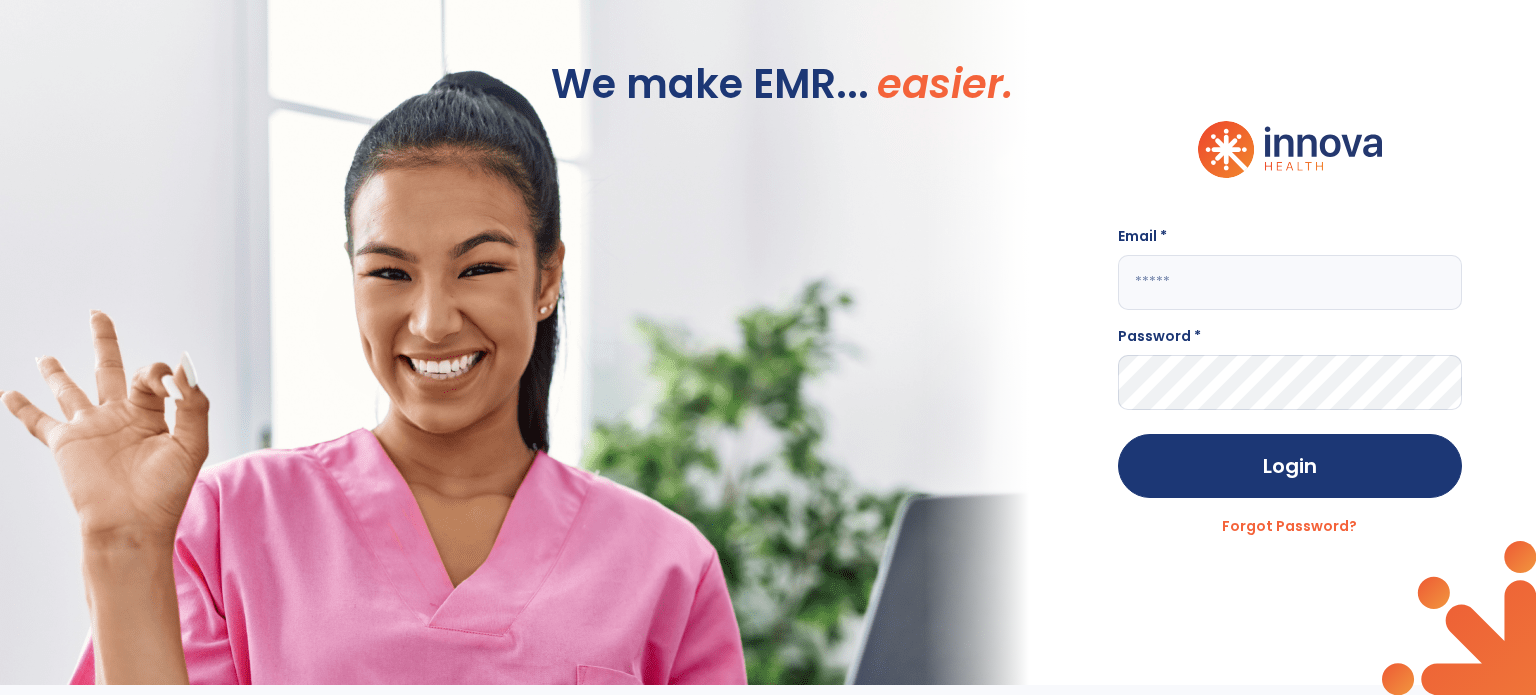 type on "**********" 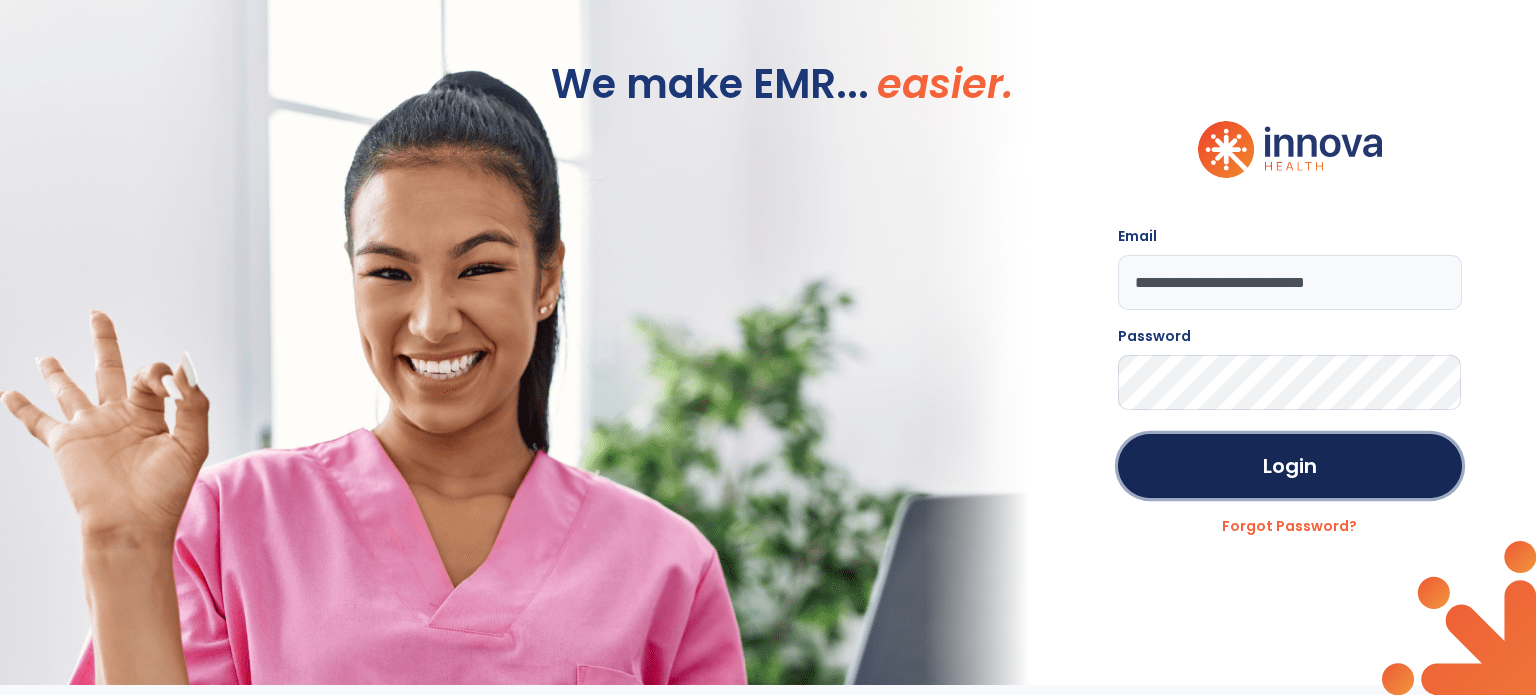 click on "Login" 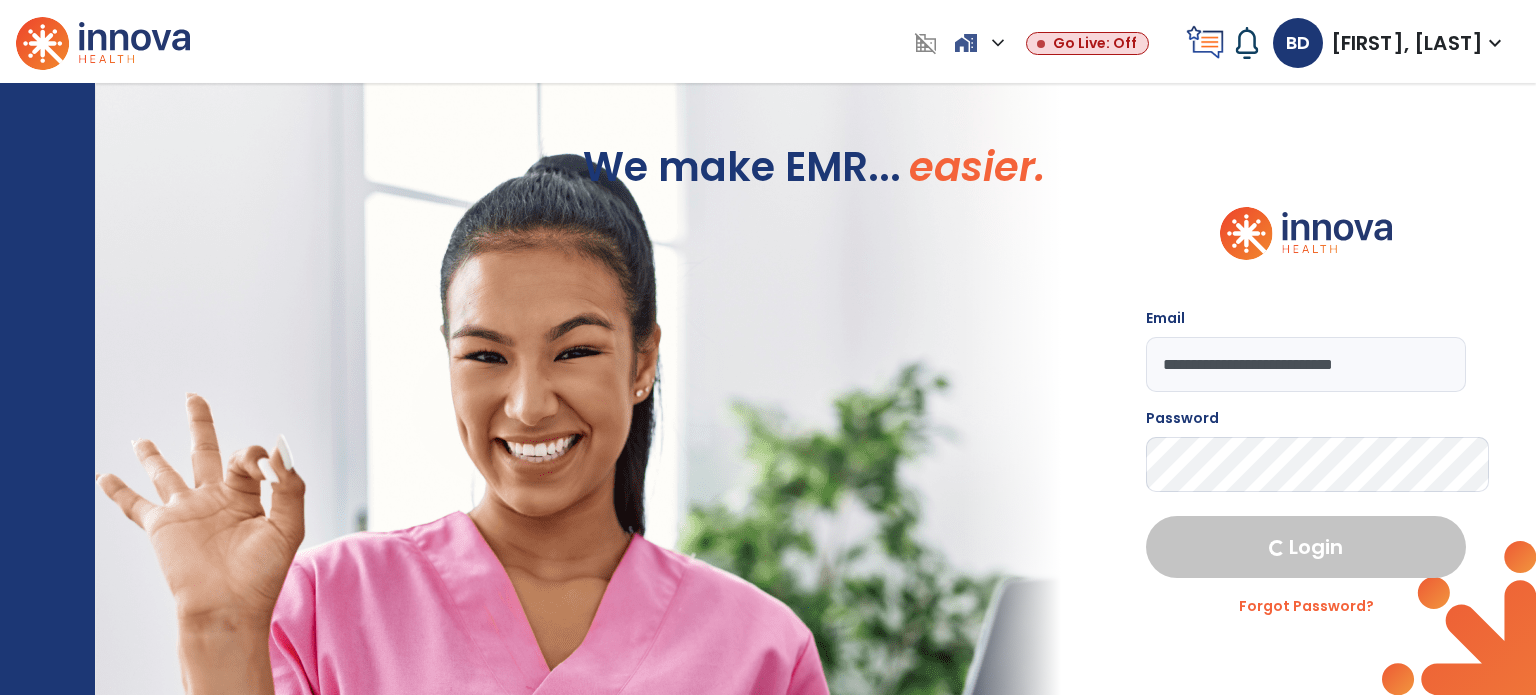 select on "****" 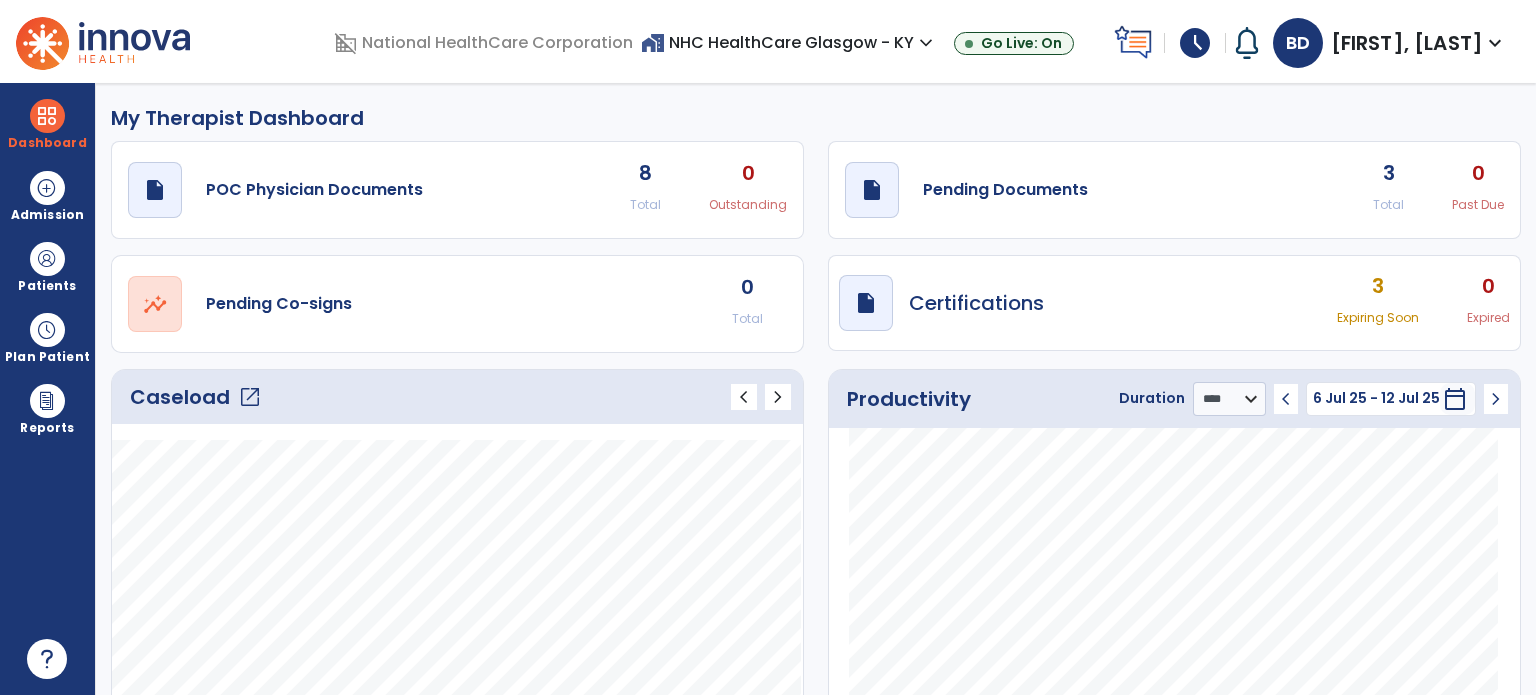 click on "draft   open_in_new" 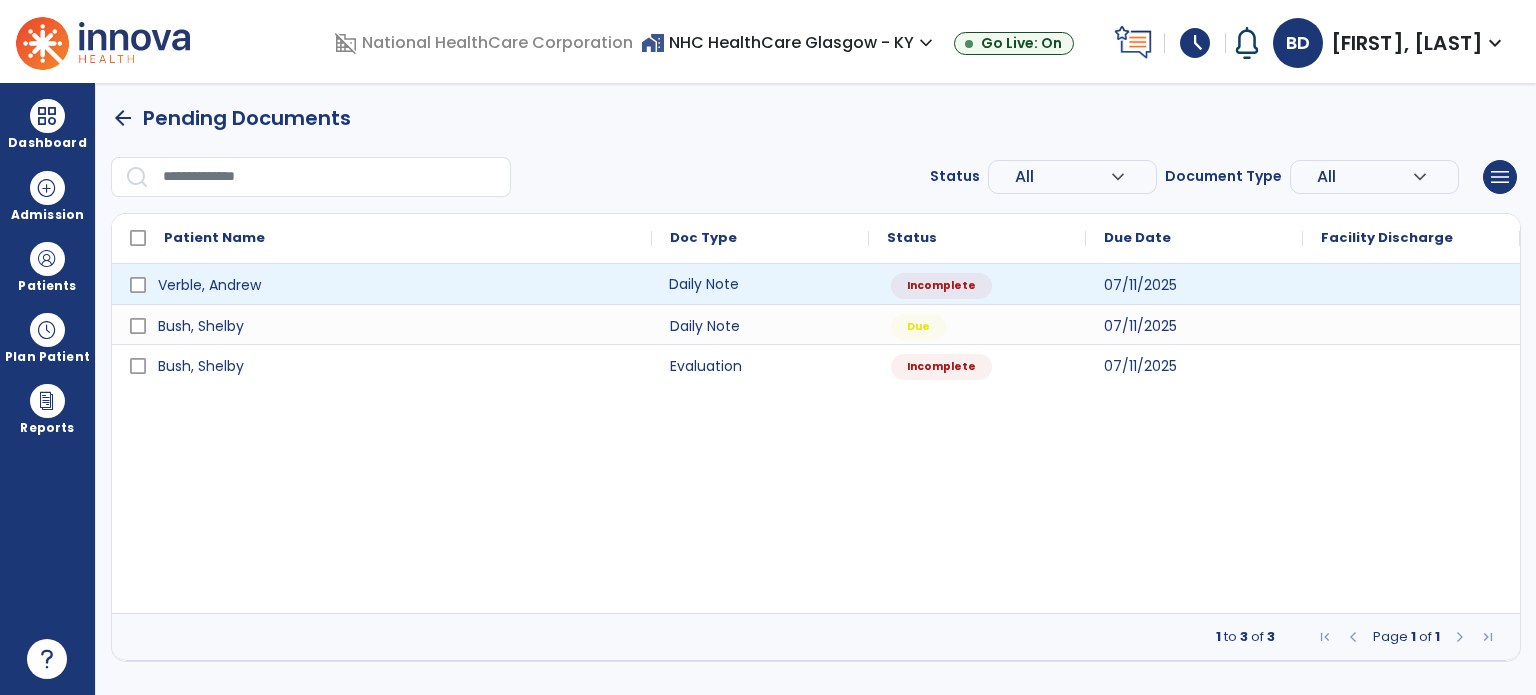 click on "Daily Note" at bounding box center (760, 284) 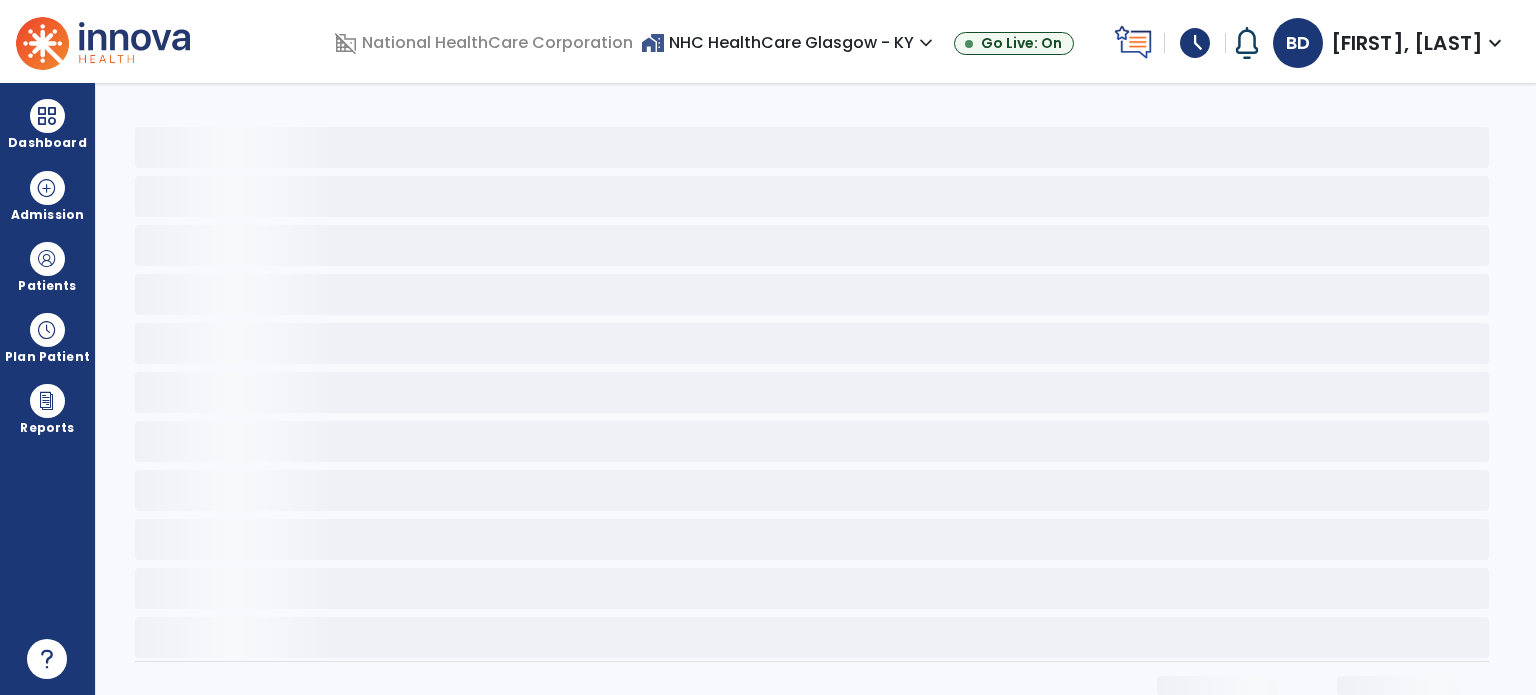 click on "Name:  [LAST], [FIRST] Doc:  All Status:  All Patient Name Doc Type Status Due Date Facility Discharge" at bounding box center [816, 389] 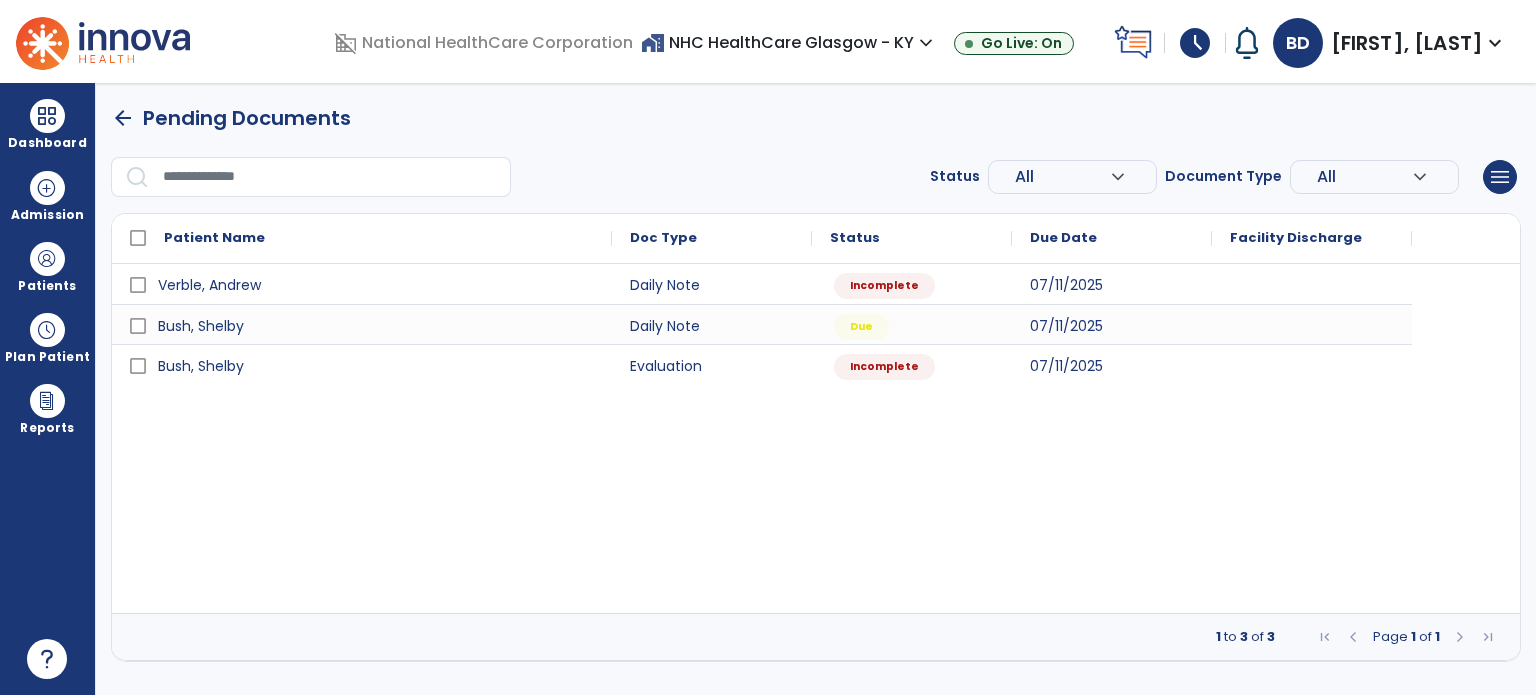 select on "*" 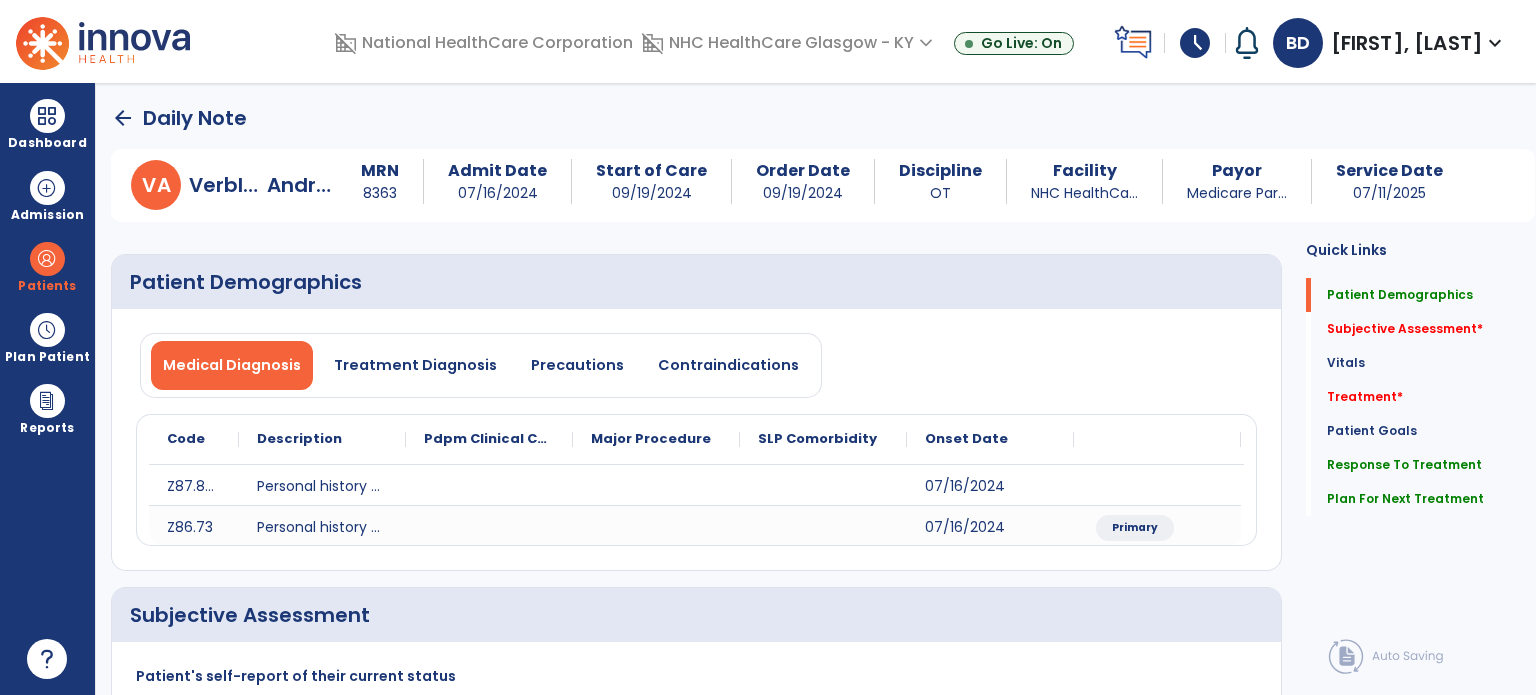 click on "Subjective Assessment   *  Subjective Assessment   *" 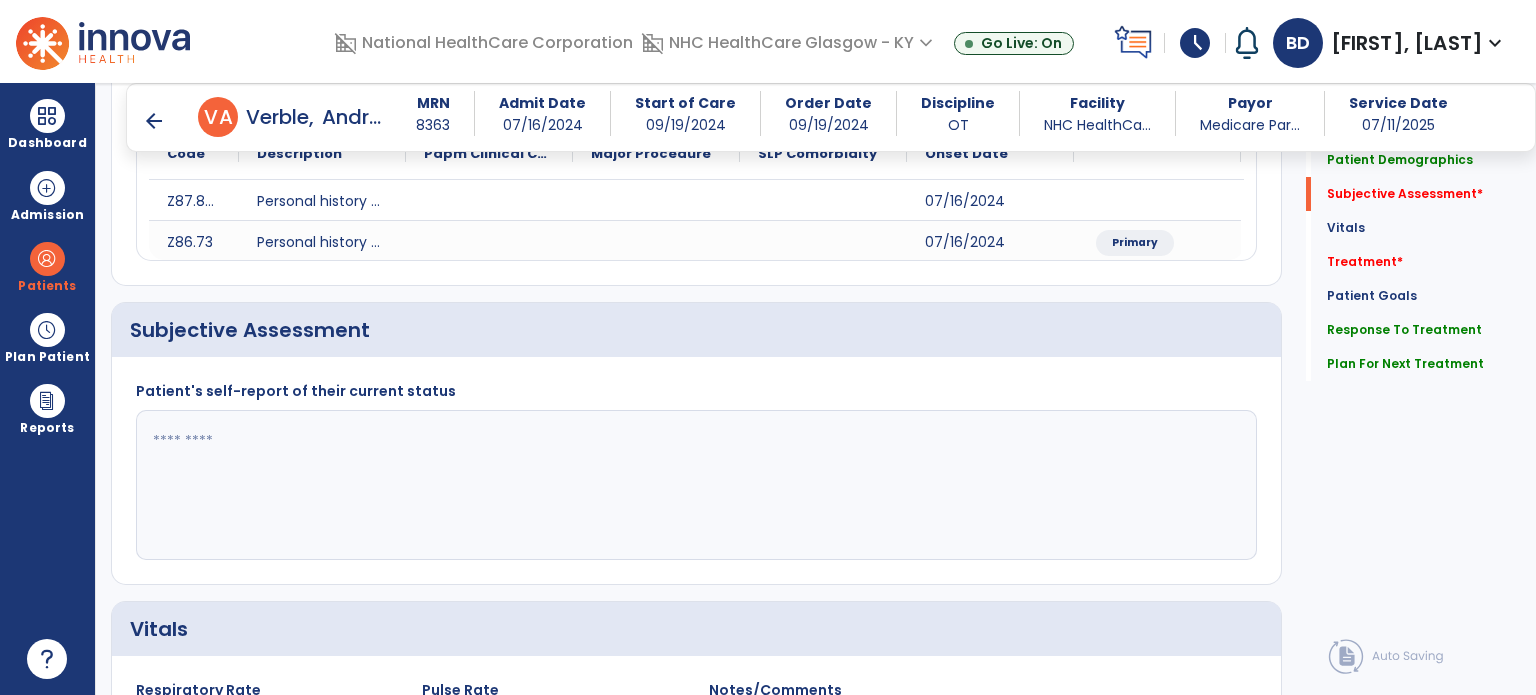scroll, scrollTop: 338, scrollLeft: 0, axis: vertical 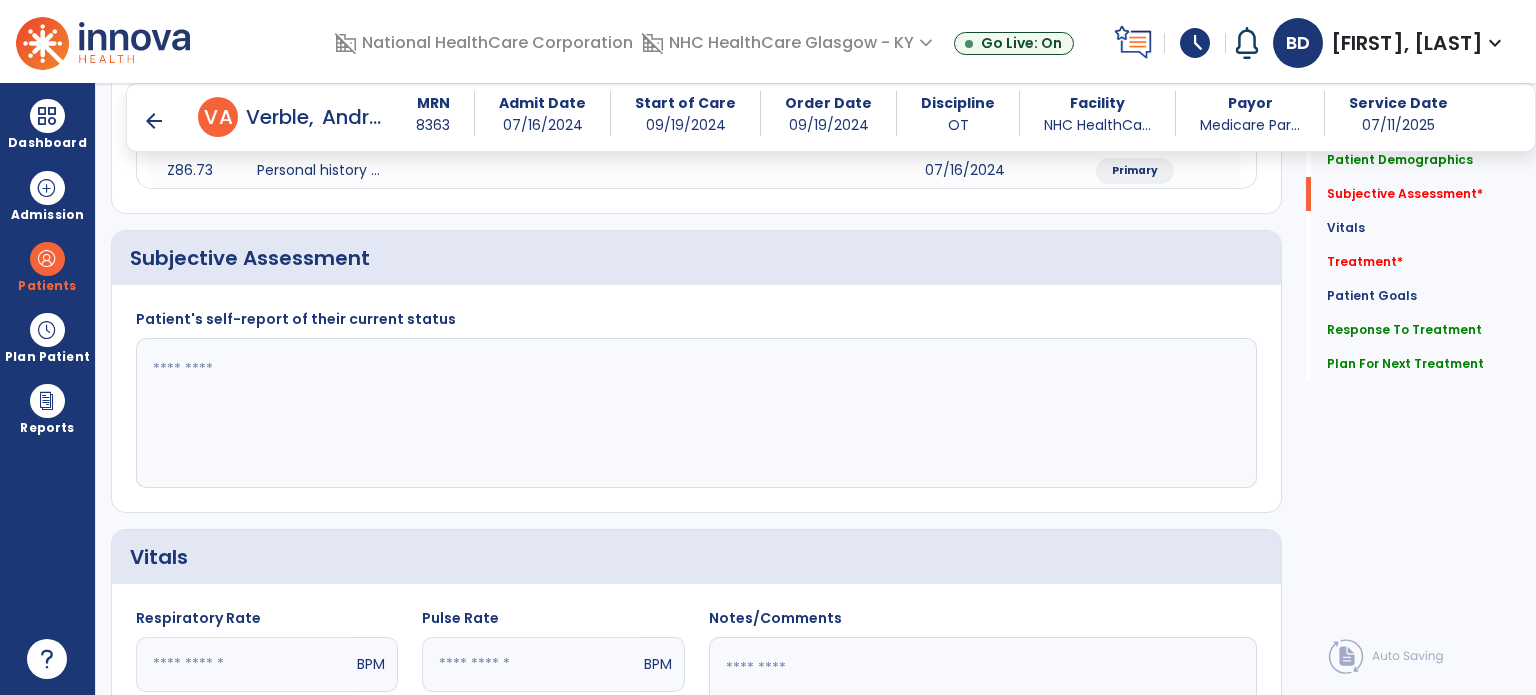 click 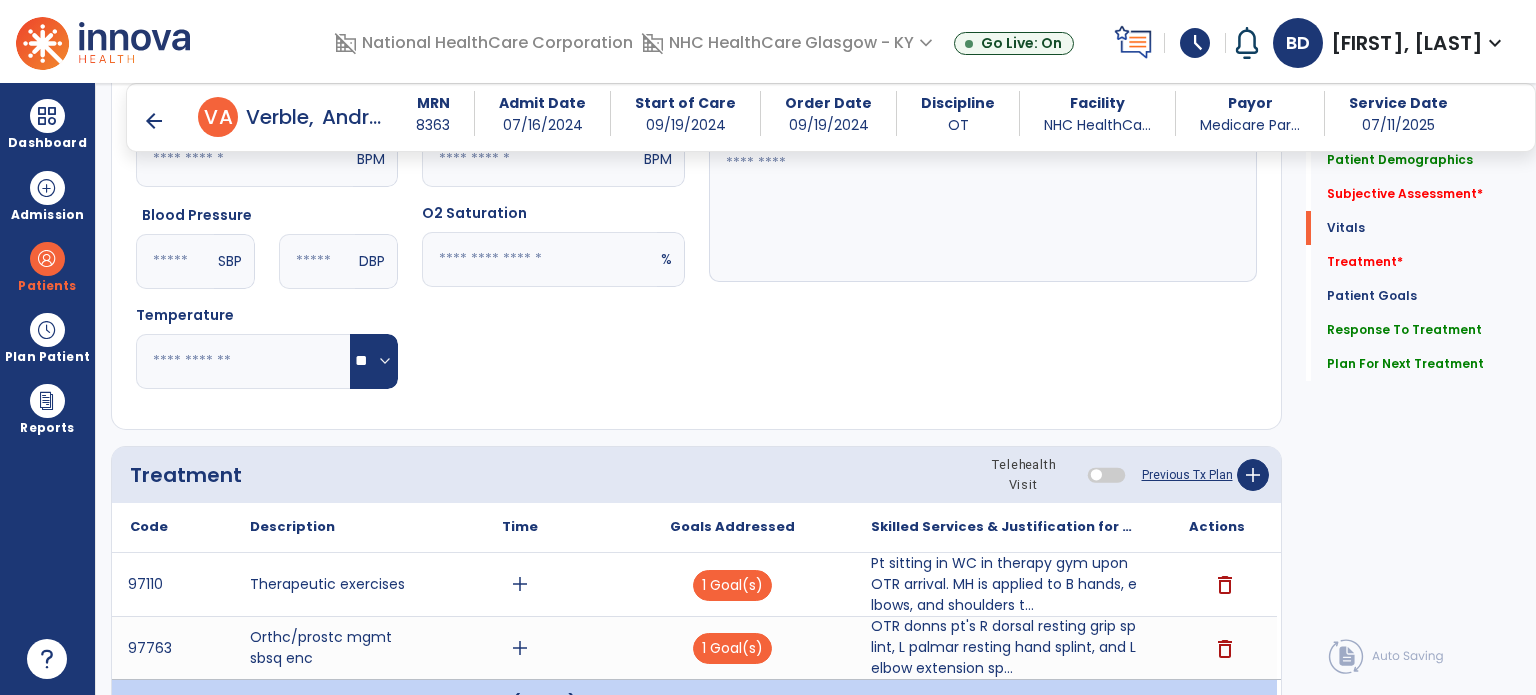 scroll, scrollTop: 847, scrollLeft: 0, axis: vertical 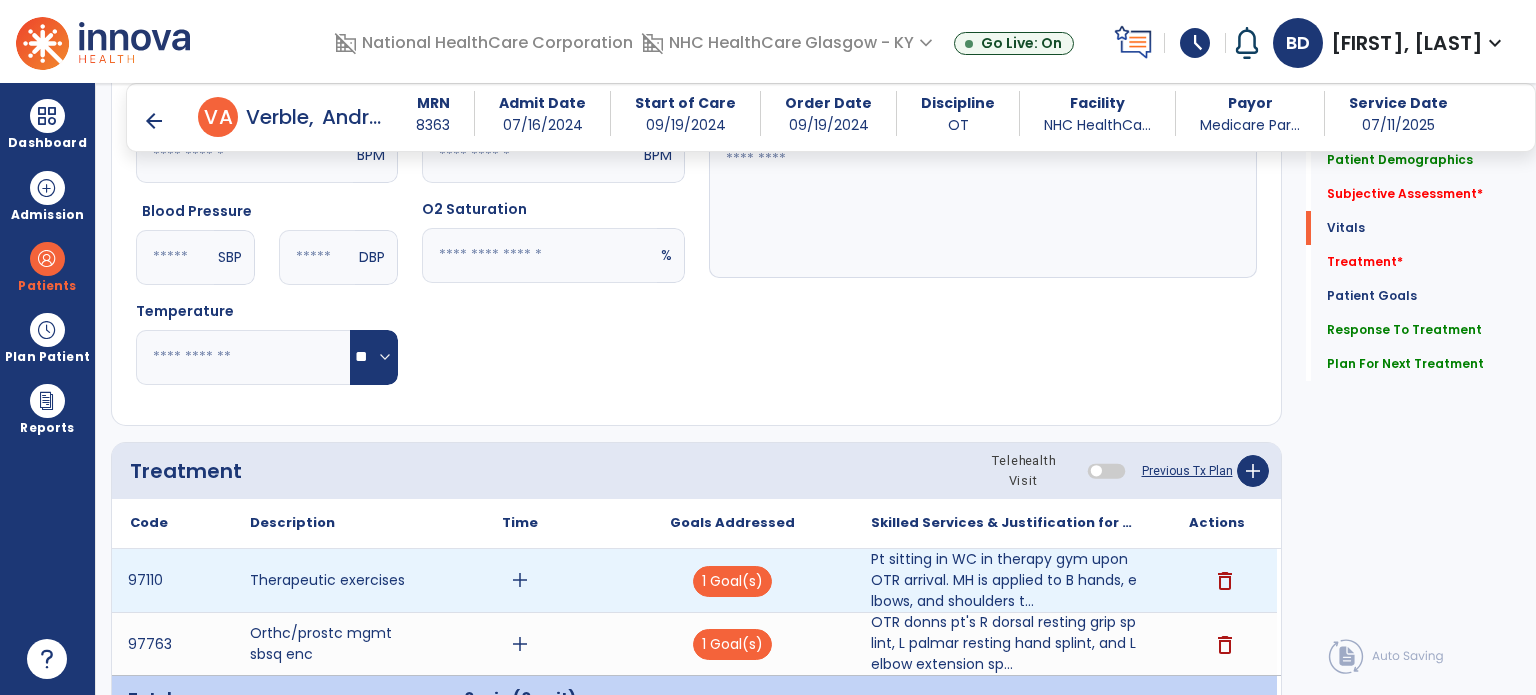 type on "**********" 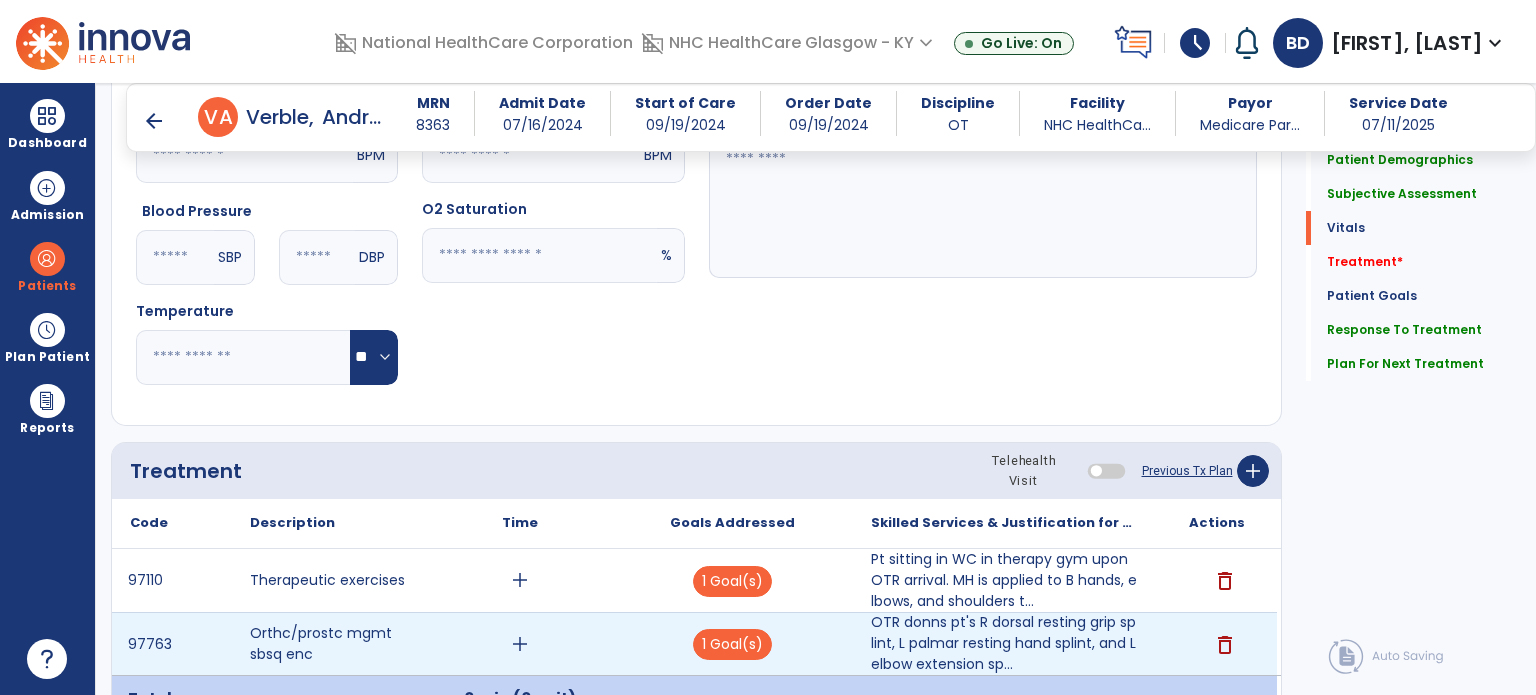 click on "add" at bounding box center (520, 644) 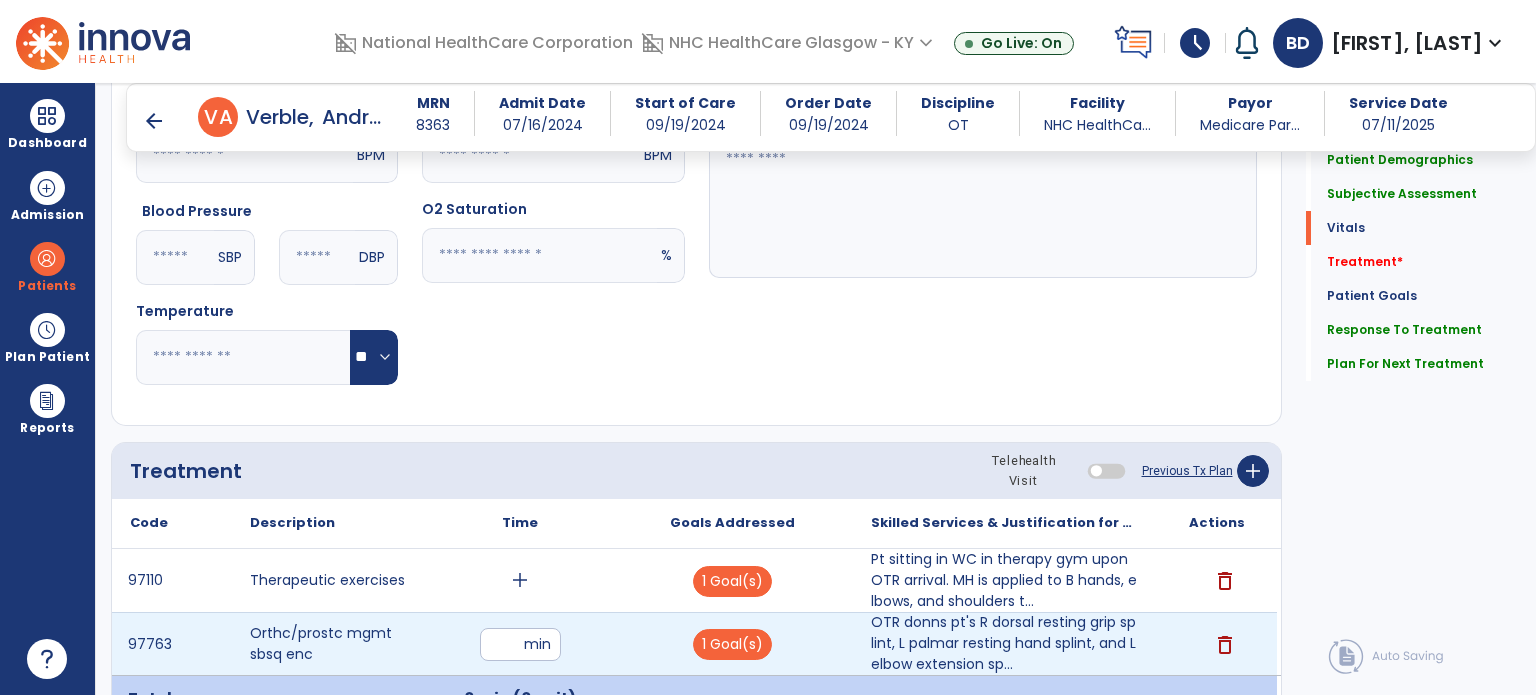 type on "*" 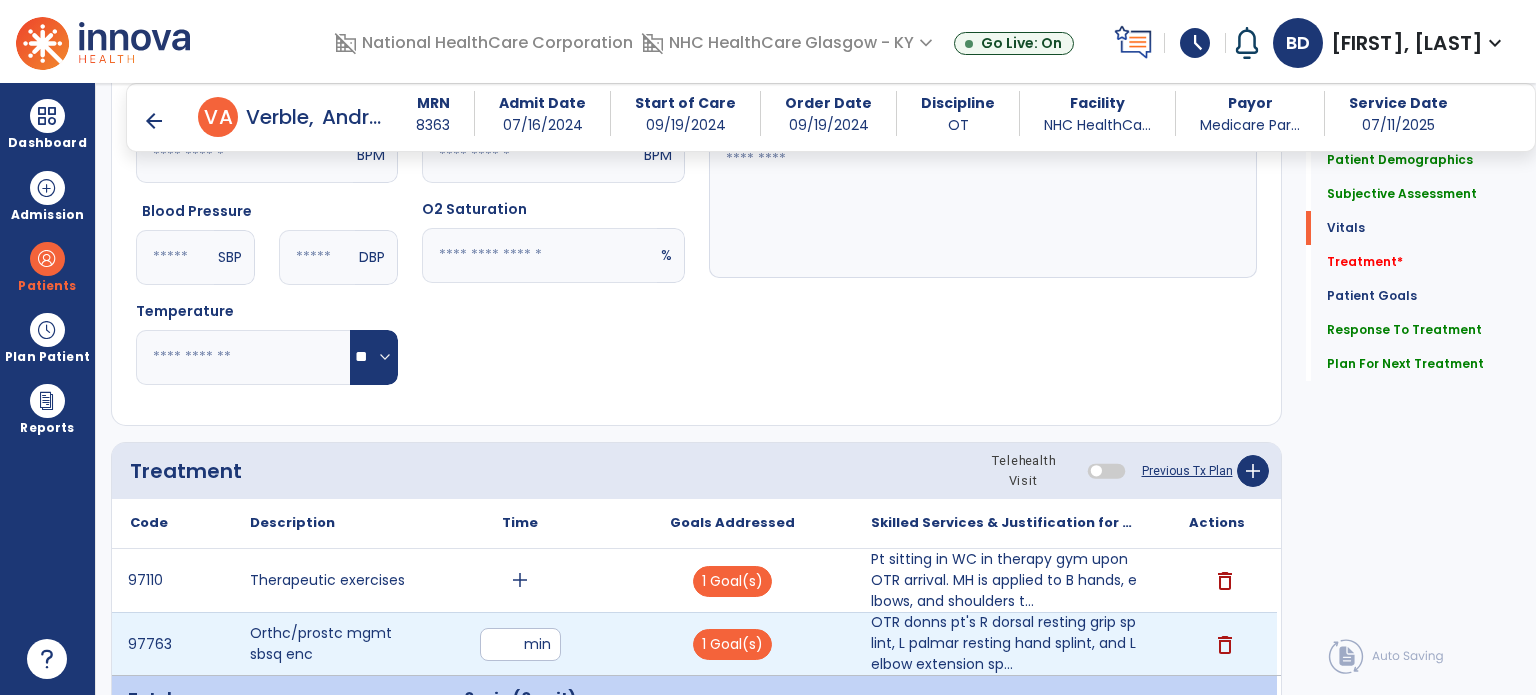 type on "*" 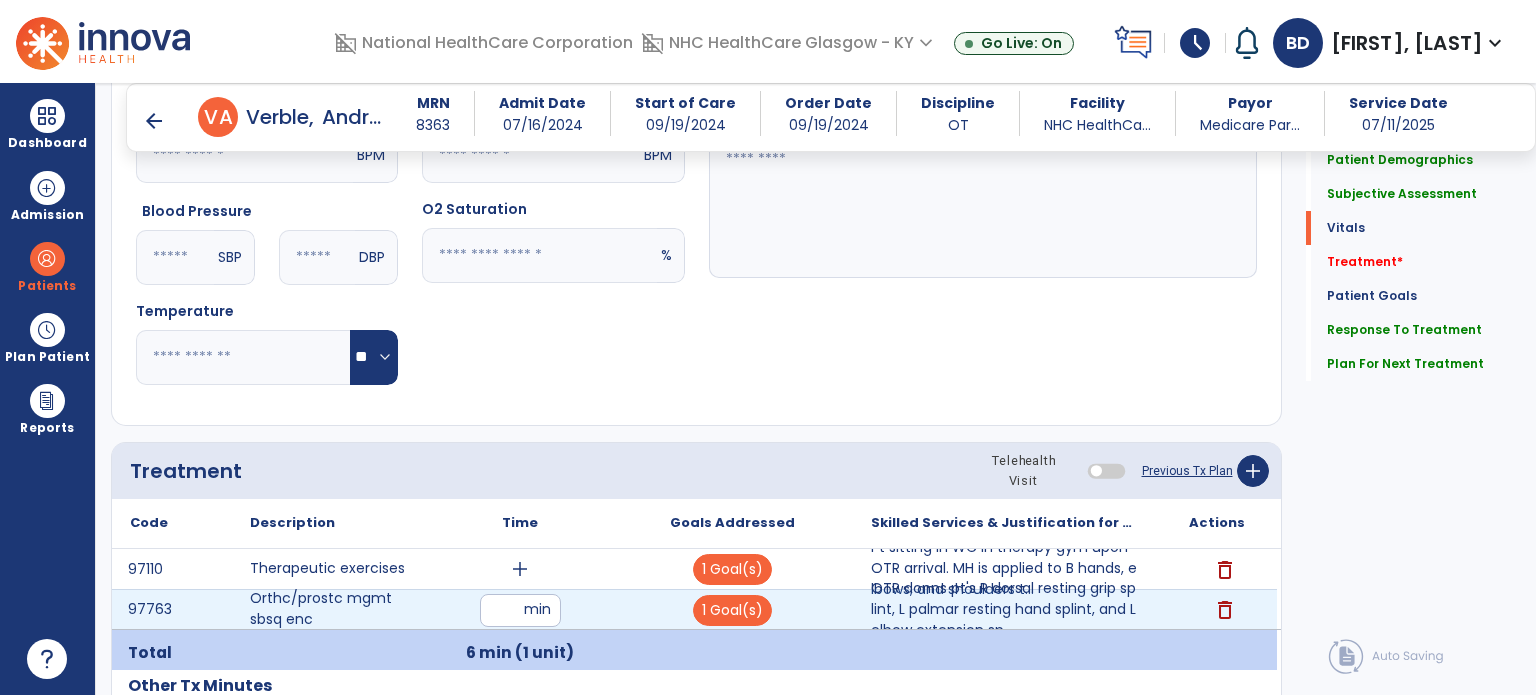 click on "97763 Orthc/prostc mgmt sbsq enc * min 1 Goal(s) OTR donns pt's R dorsal resting grip splint, L palmar resting hand splint, and L elbow extension sp... OTR donns pt's R dorsal resting grip splint, L palmar resting hand splint, and L elbow extension splint for contracture management to prevent further decline, maintain ROM, and decrease moisture build up. Pt tolerates well for ~9 hours. OTR's skill required to manage tone, ensure proper fitting of splint, and make adjustments as pt's tone fluctuates to decrease risk of skin breakdown and injury.
delete" at bounding box center (694, 609) 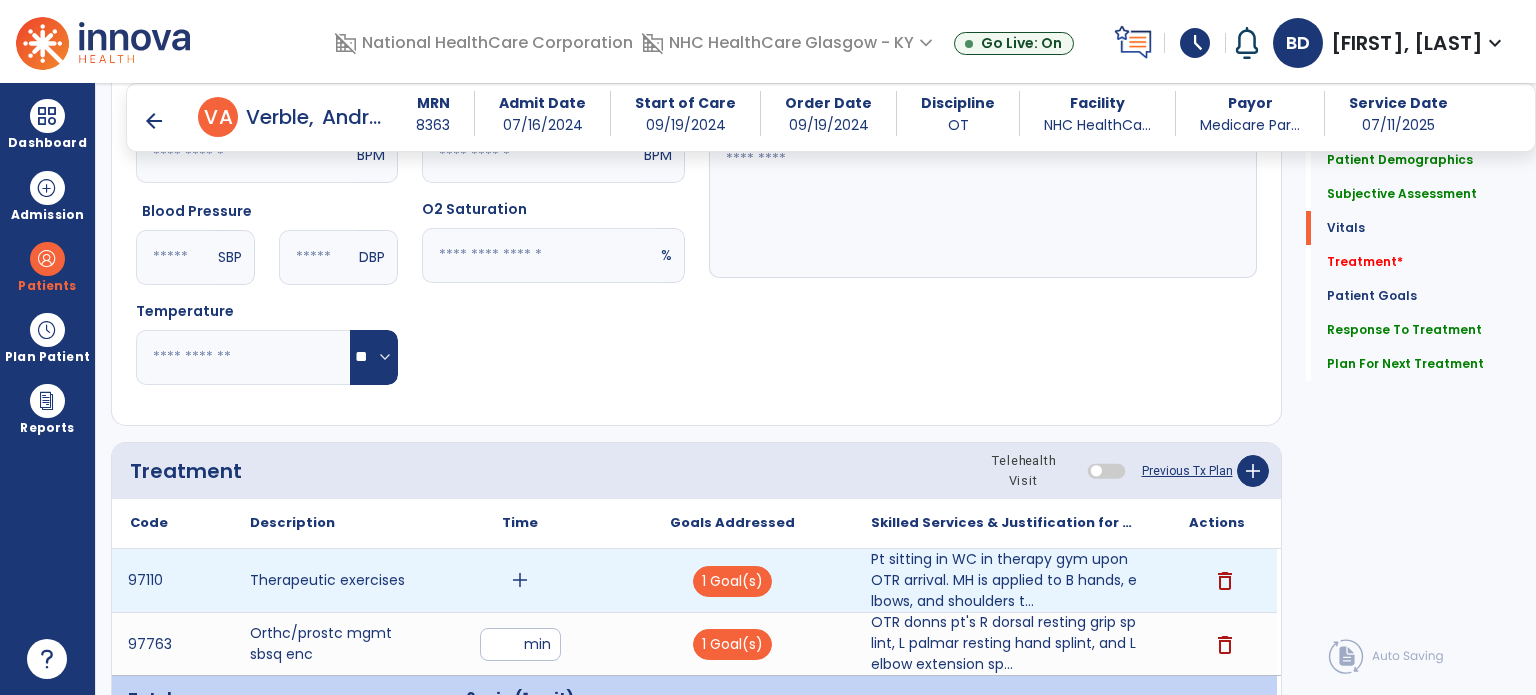 click on "add" at bounding box center (520, 580) 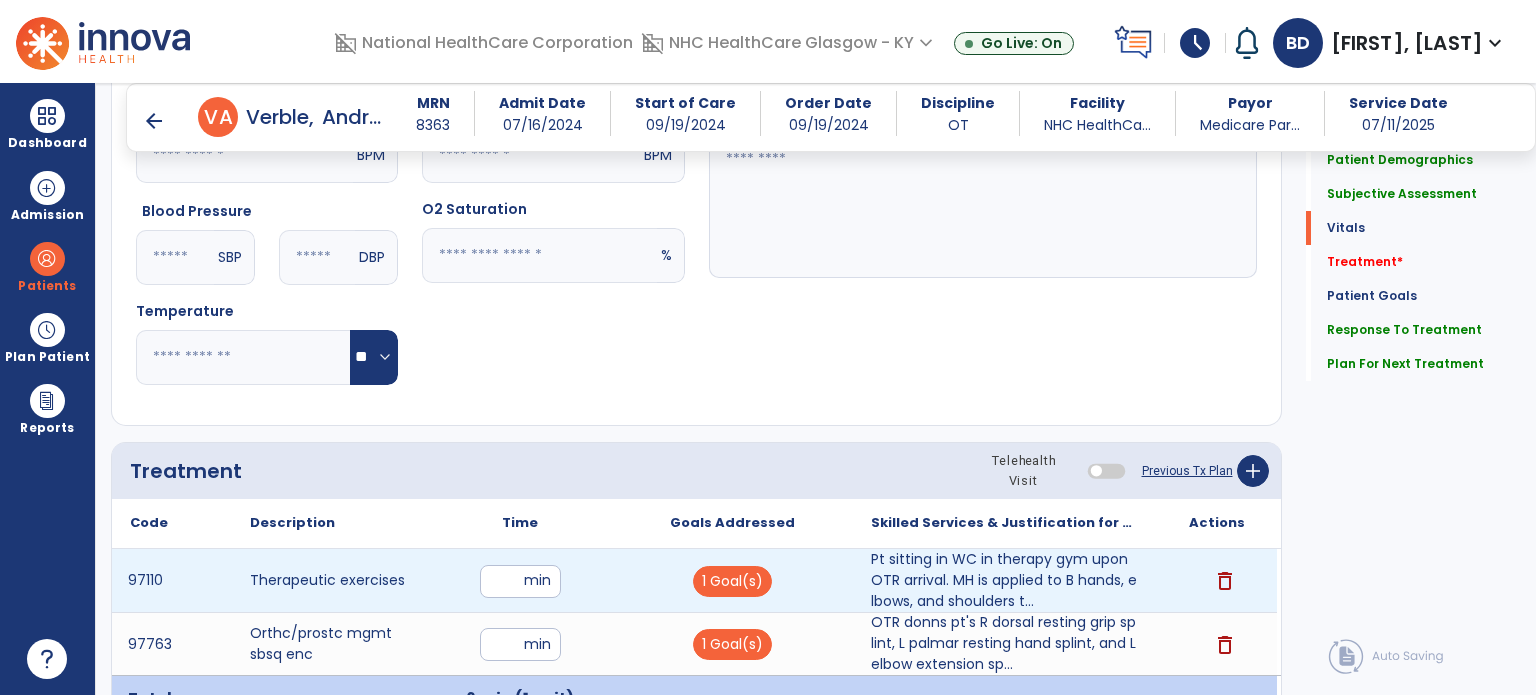 type on "**" 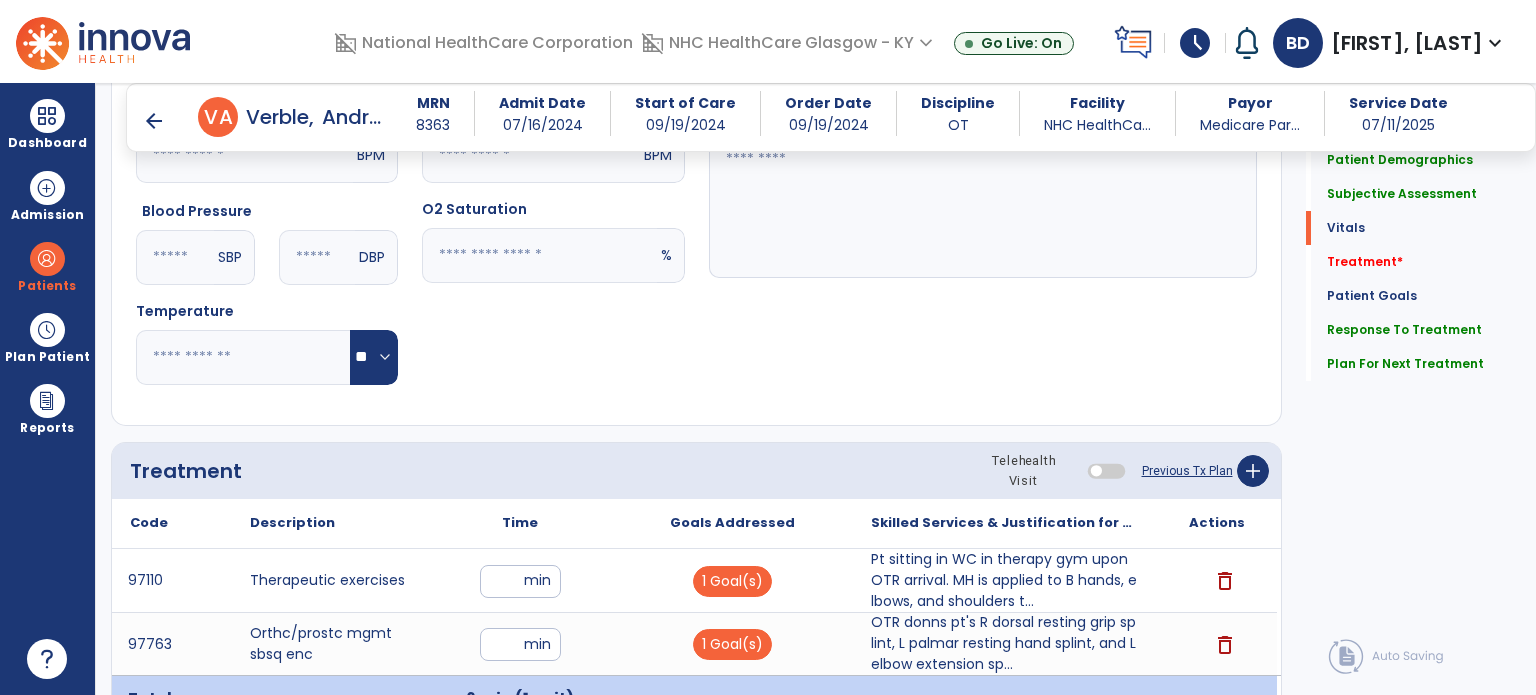 click on "Pulse Rate  BPM O2 Saturation  %" 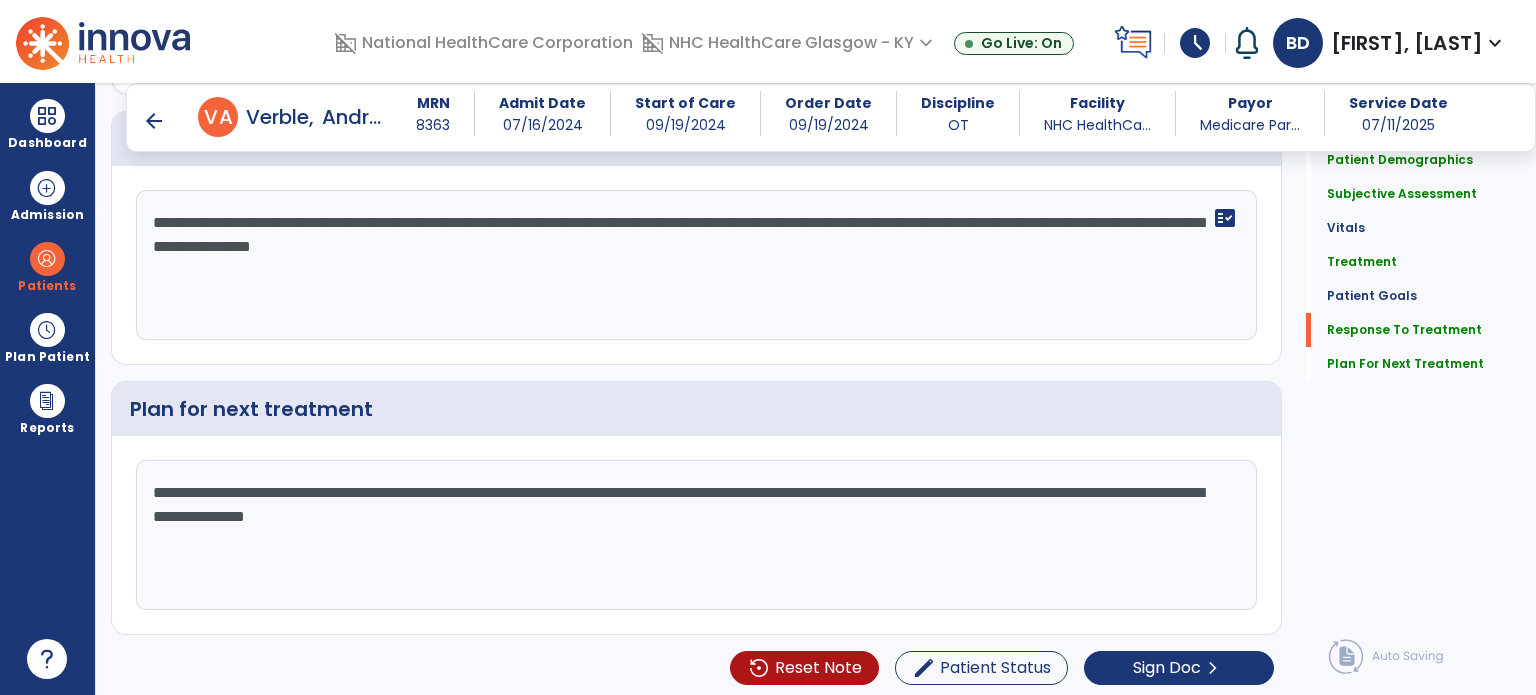 scroll, scrollTop: 2519, scrollLeft: 0, axis: vertical 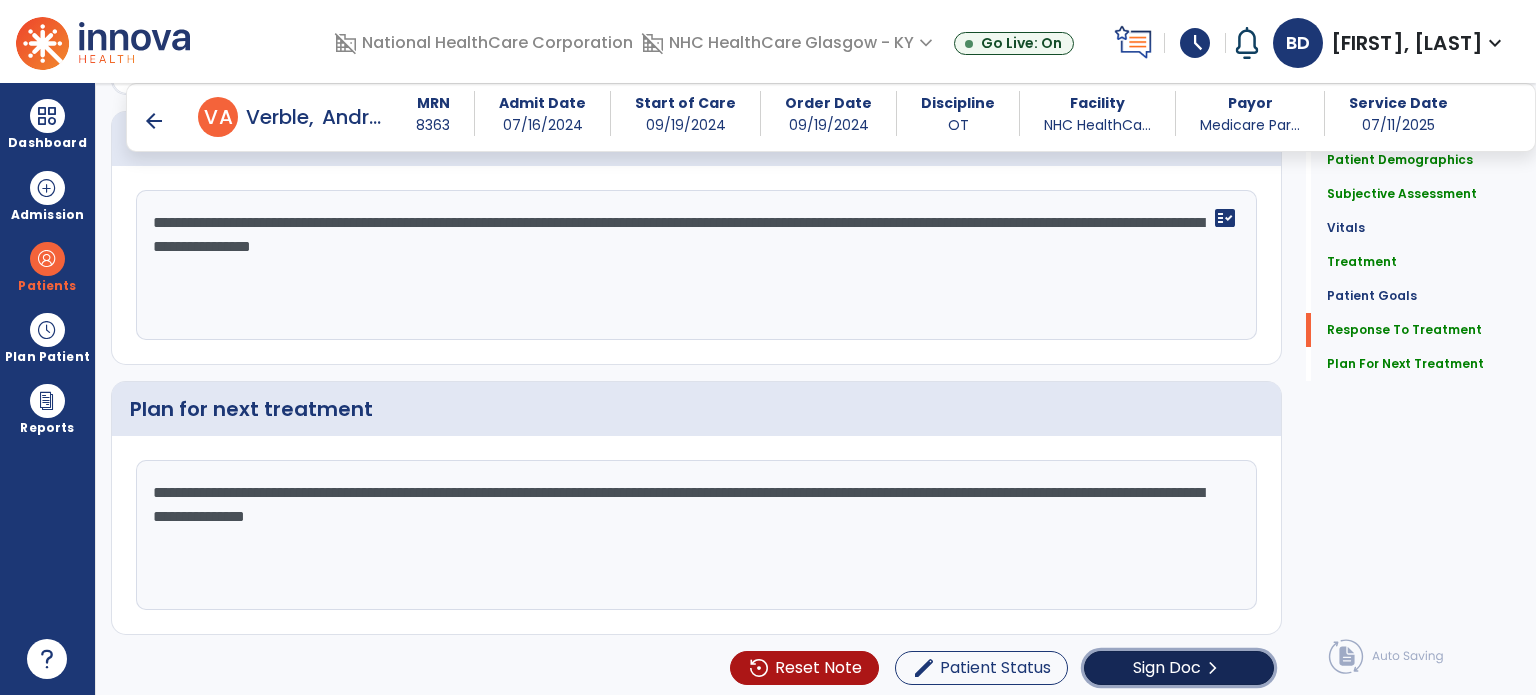 click on "Sign Doc" 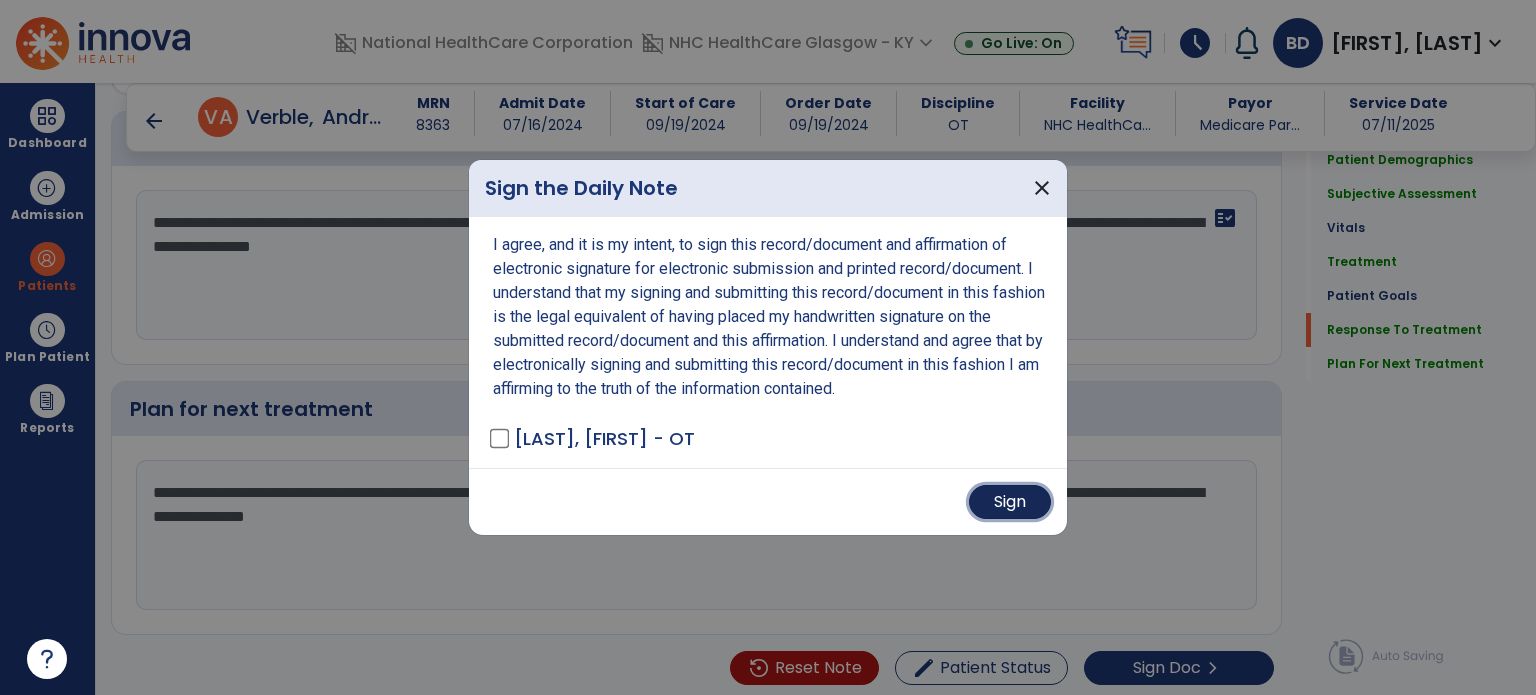 click on "Sign" at bounding box center (1010, 502) 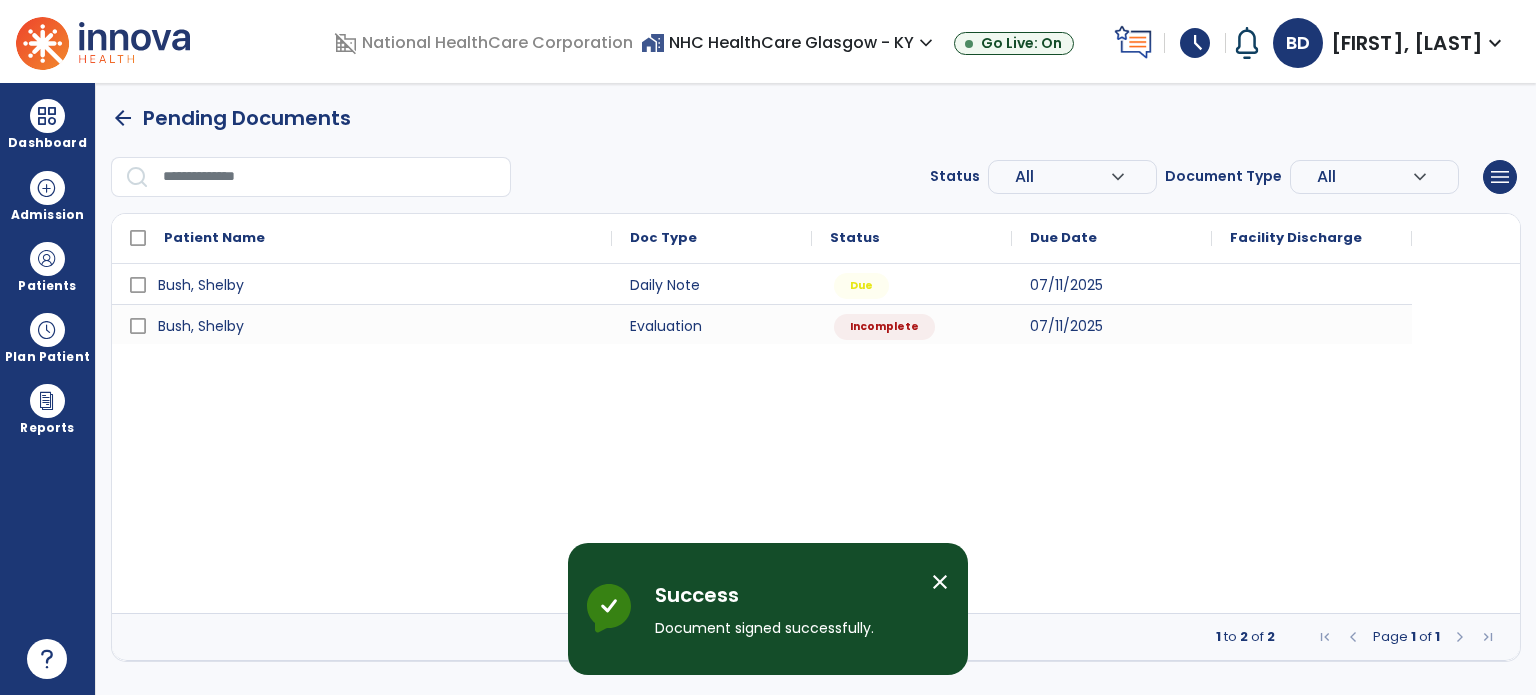 scroll, scrollTop: 0, scrollLeft: 0, axis: both 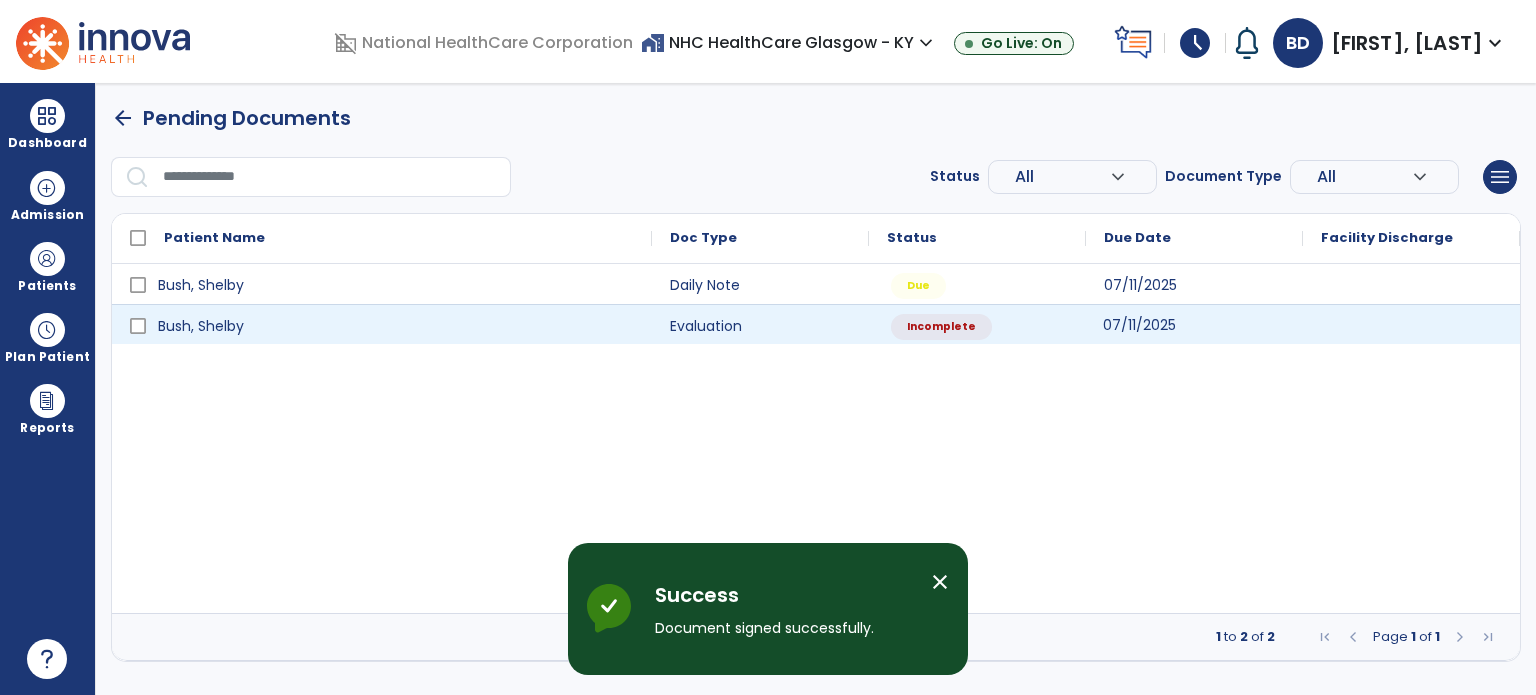 click on "07/11/2025" at bounding box center [1194, 324] 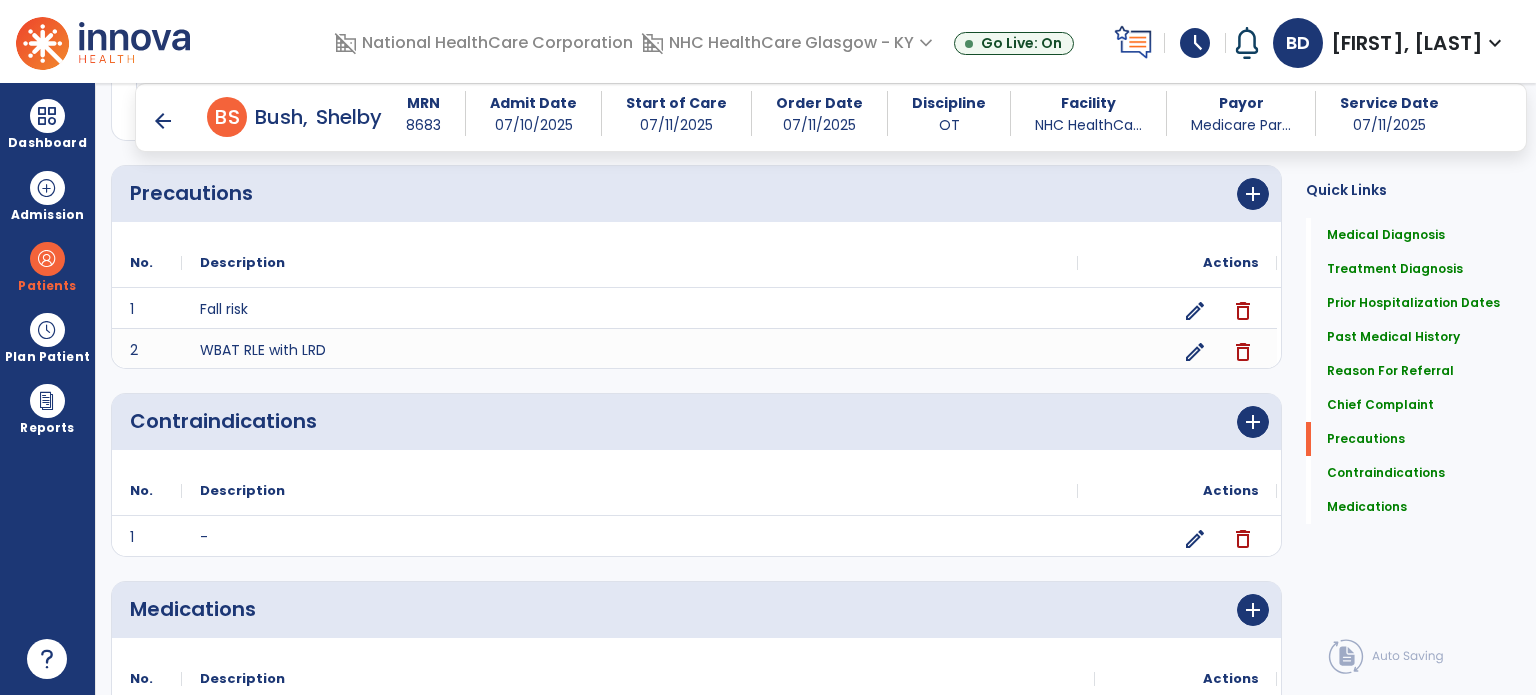 scroll, scrollTop: 1822, scrollLeft: 0, axis: vertical 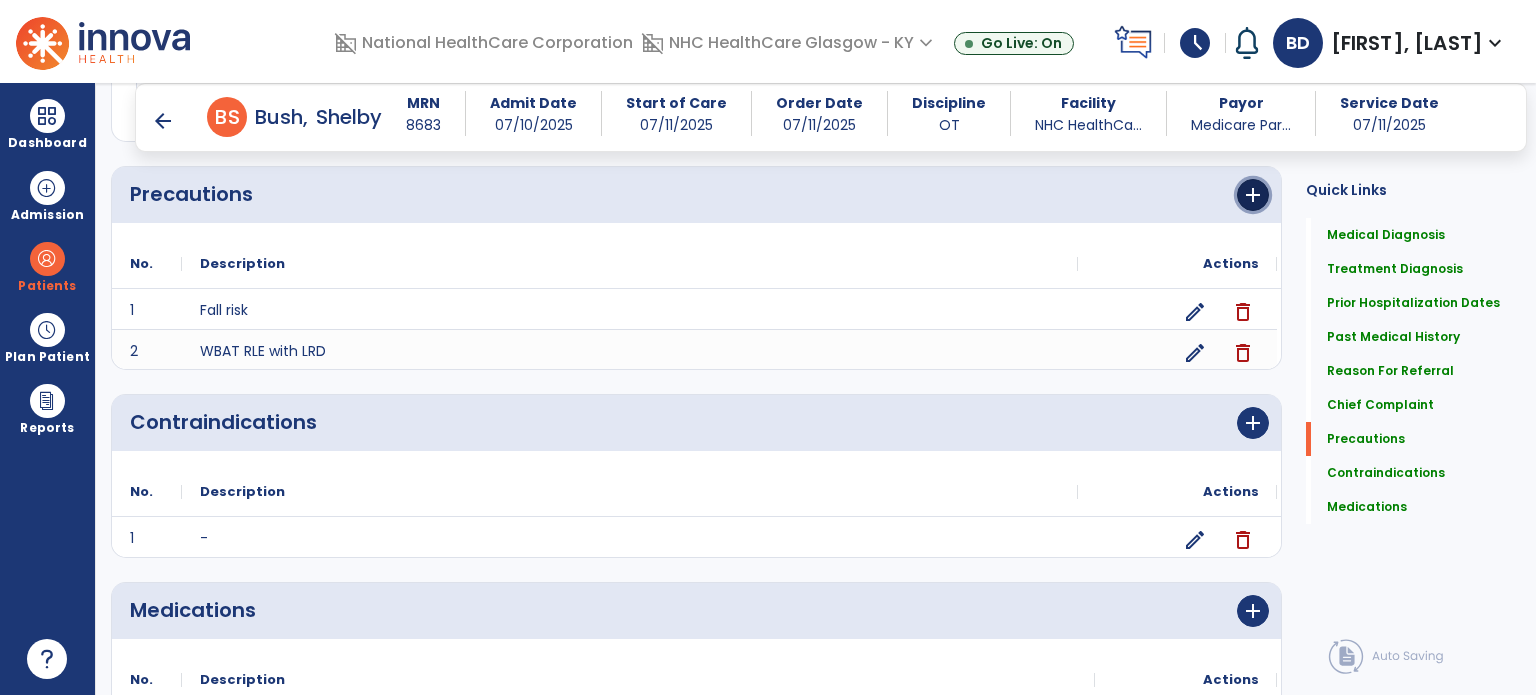 click on "add" 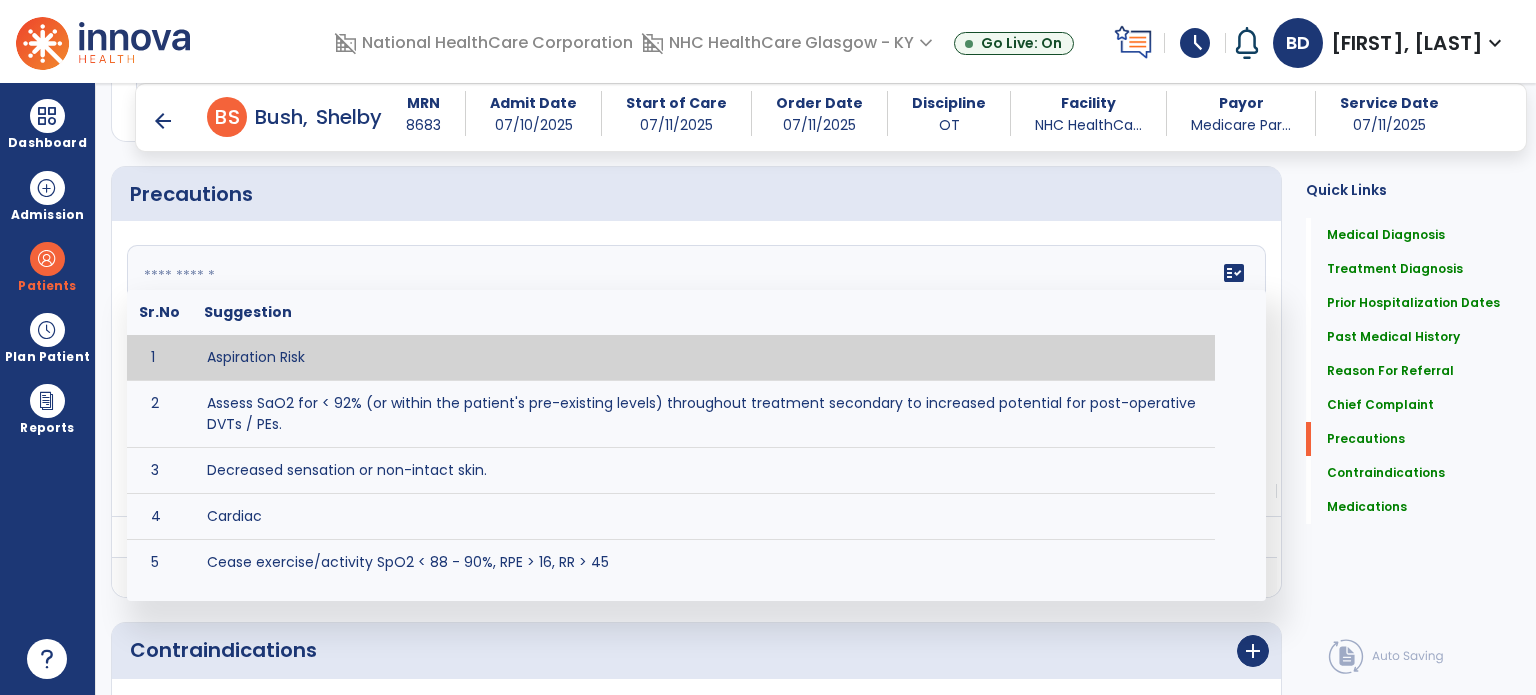 click on "fact_check  Sr.No Suggestion 1 Aspiration Risk 2 Assess SaO2 for < 92% (or within the patient's pre-existing levels) throughout treatment secondary to increased potential for post-operative DVTs / PEs. 3 Decreased sensation or non-intact skin. 4 Cardiac 5 Cease exercise/activity SpO2 < 88 - 90%, RPE > 16, RR > 45 6 Check for modified diet / oral intake restrictions related to swallowing impairments. Consult ST as appropriate. 7 Check INR lab results prior to activity if patient on blood thinners. 8 Closely monitor anxiety or stress due to increased SOB/dyspnea and cease activity/exercise until patient is able to control this response 9 Code Status:  10 Confirm surgical approach and discoloration or other precautions. 11 Confirm surgical procedure and specific precautions based on procedure (e.g., no twisting/bending/lifting, need for post-op brace, limiting time in sitting, etc.). 12 Confirm weight bearing status as defined by the surgeon. 13 14 Precautions for exercise include:  15 Depression 16 17 18 19 20" 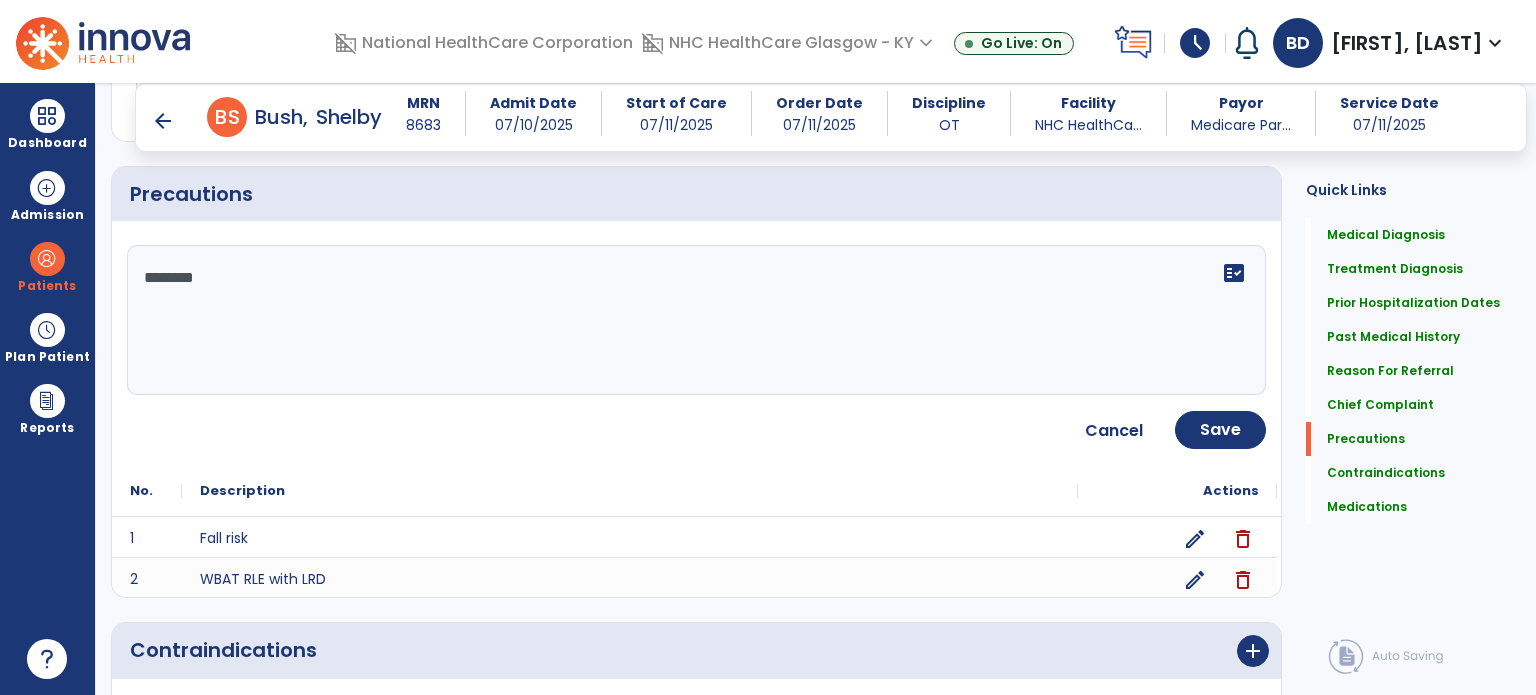 type on "*********" 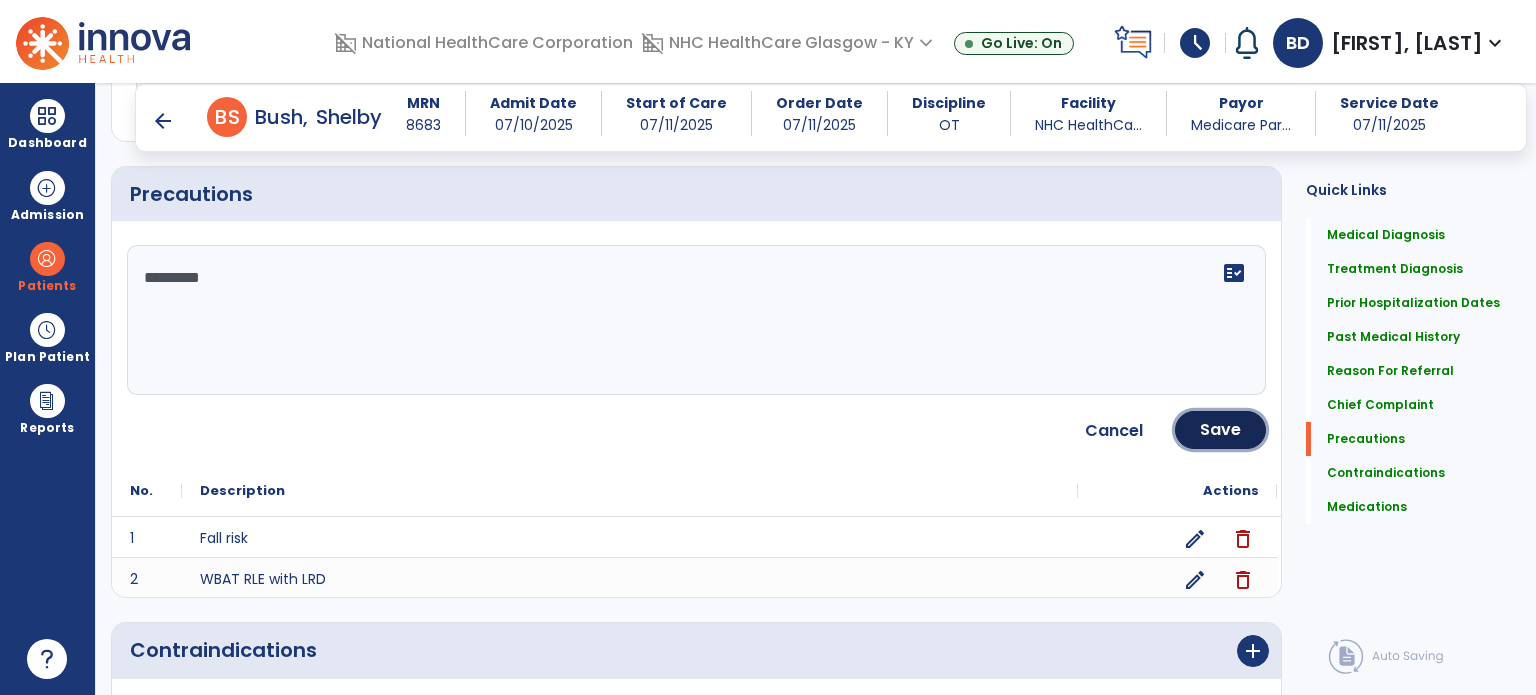 click on "Save" 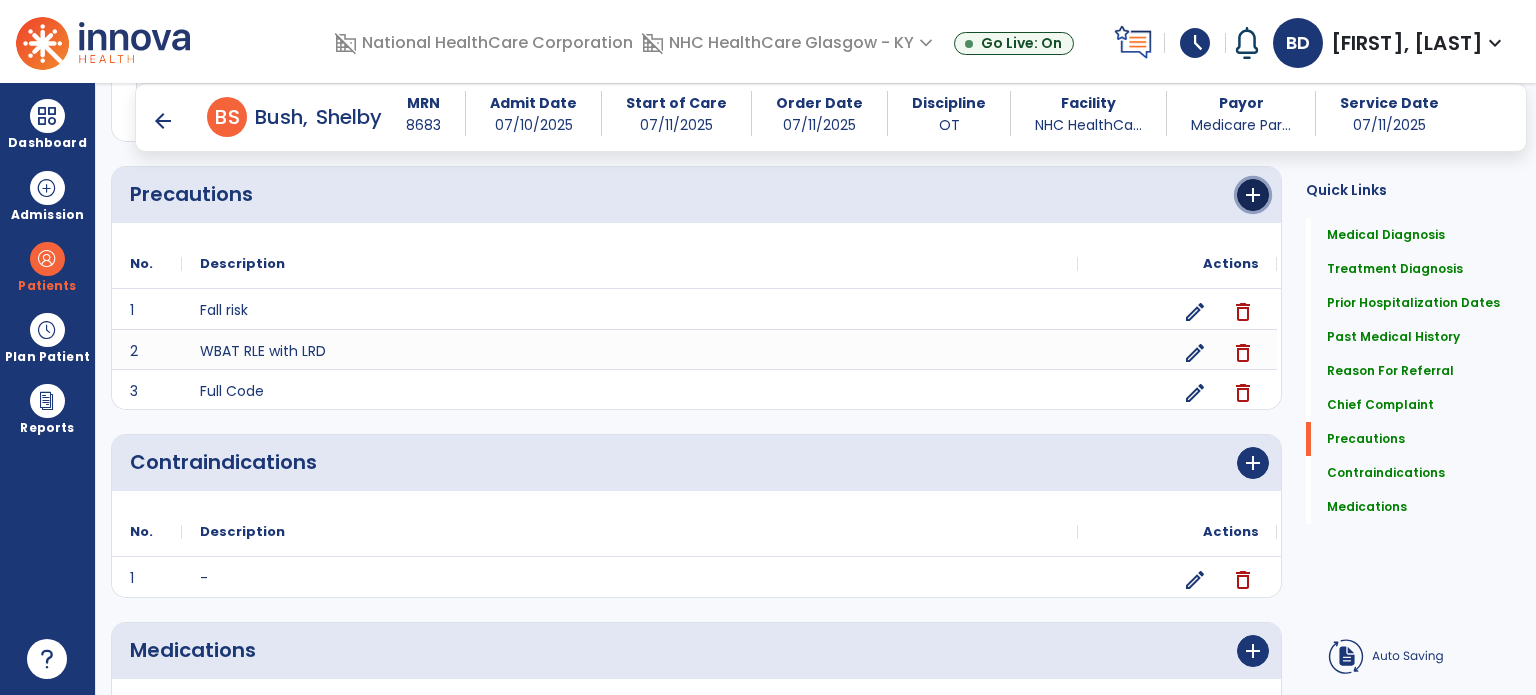 click on "add" 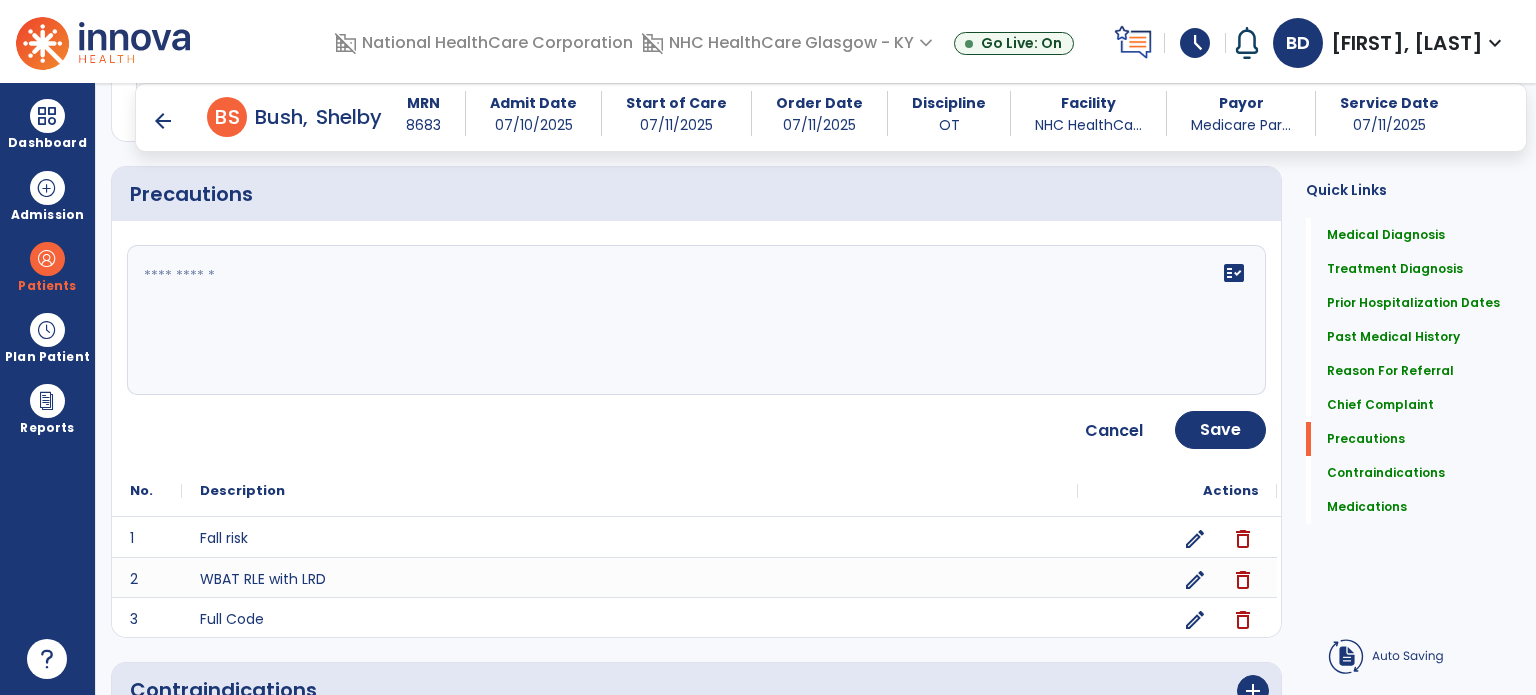 click on "fact_check" 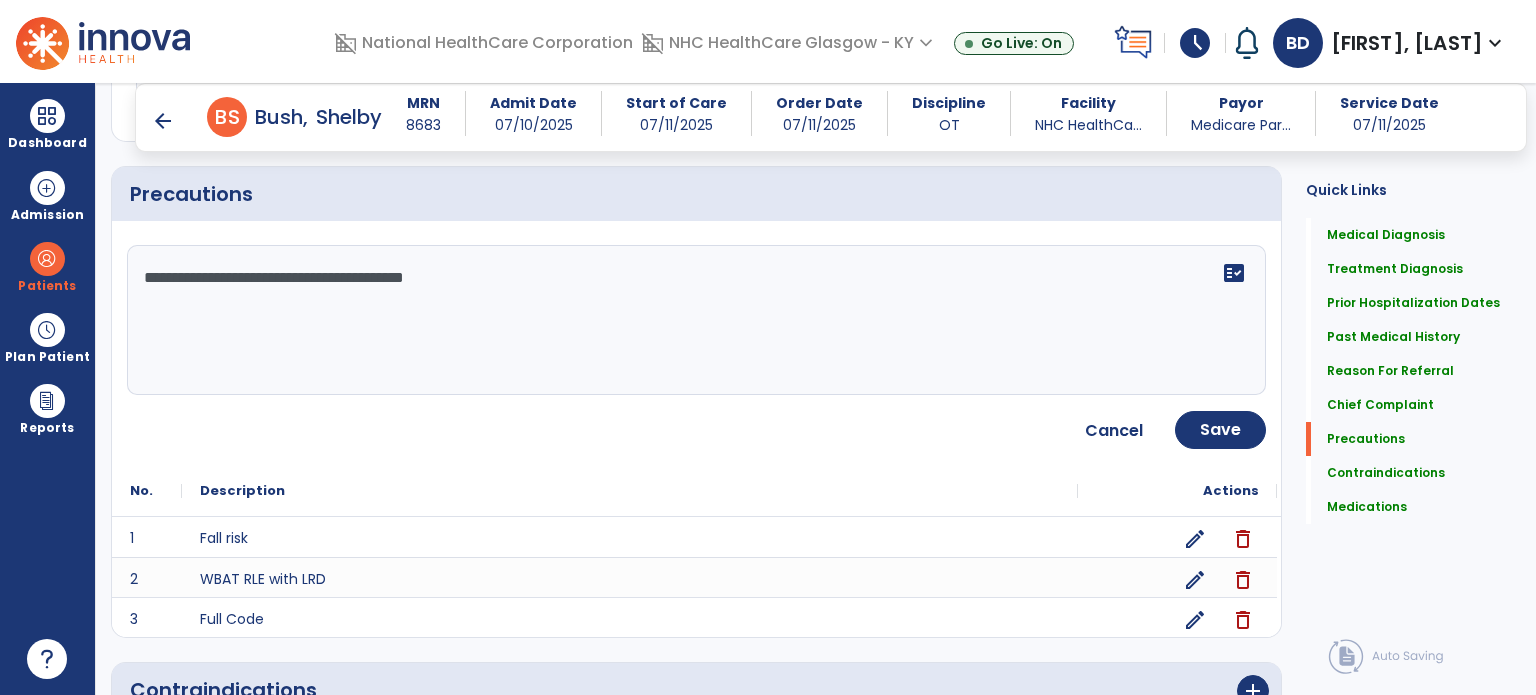 type on "**********" 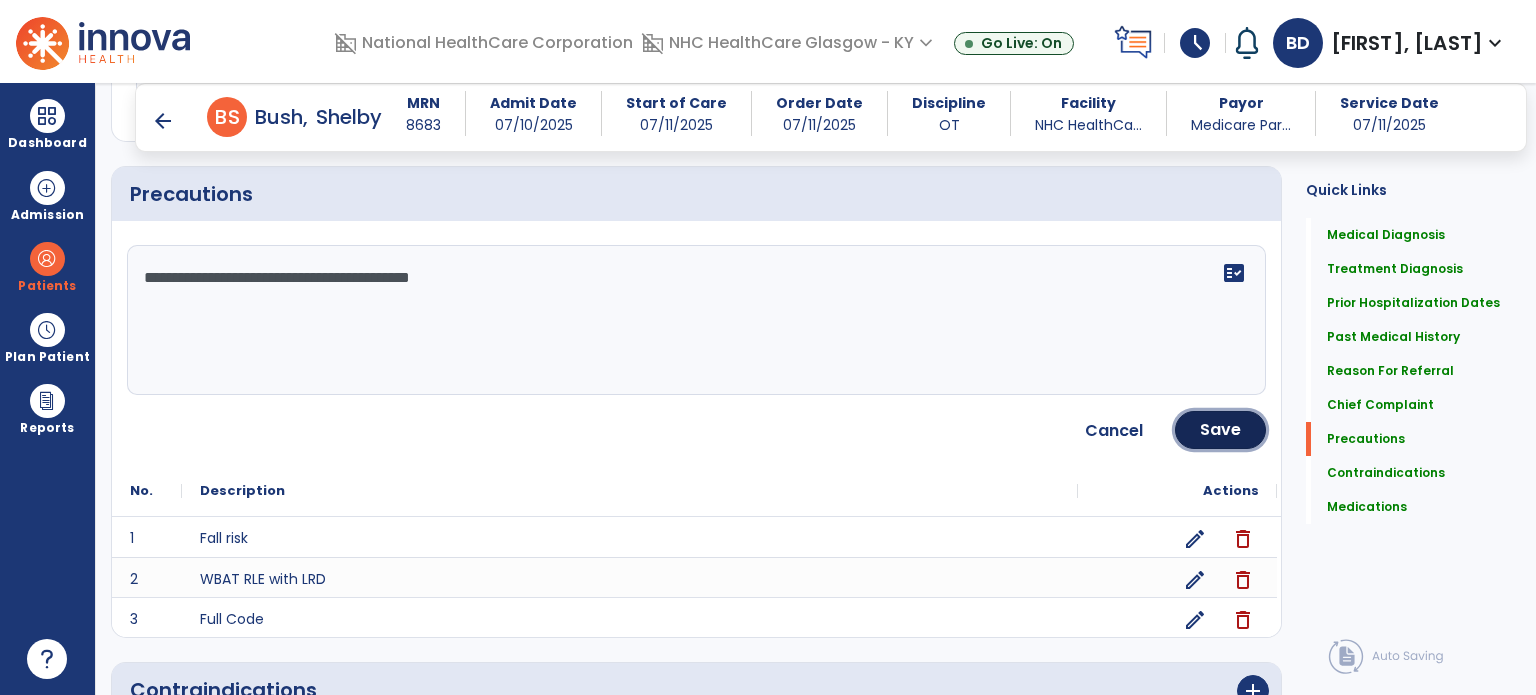 click on "Save" 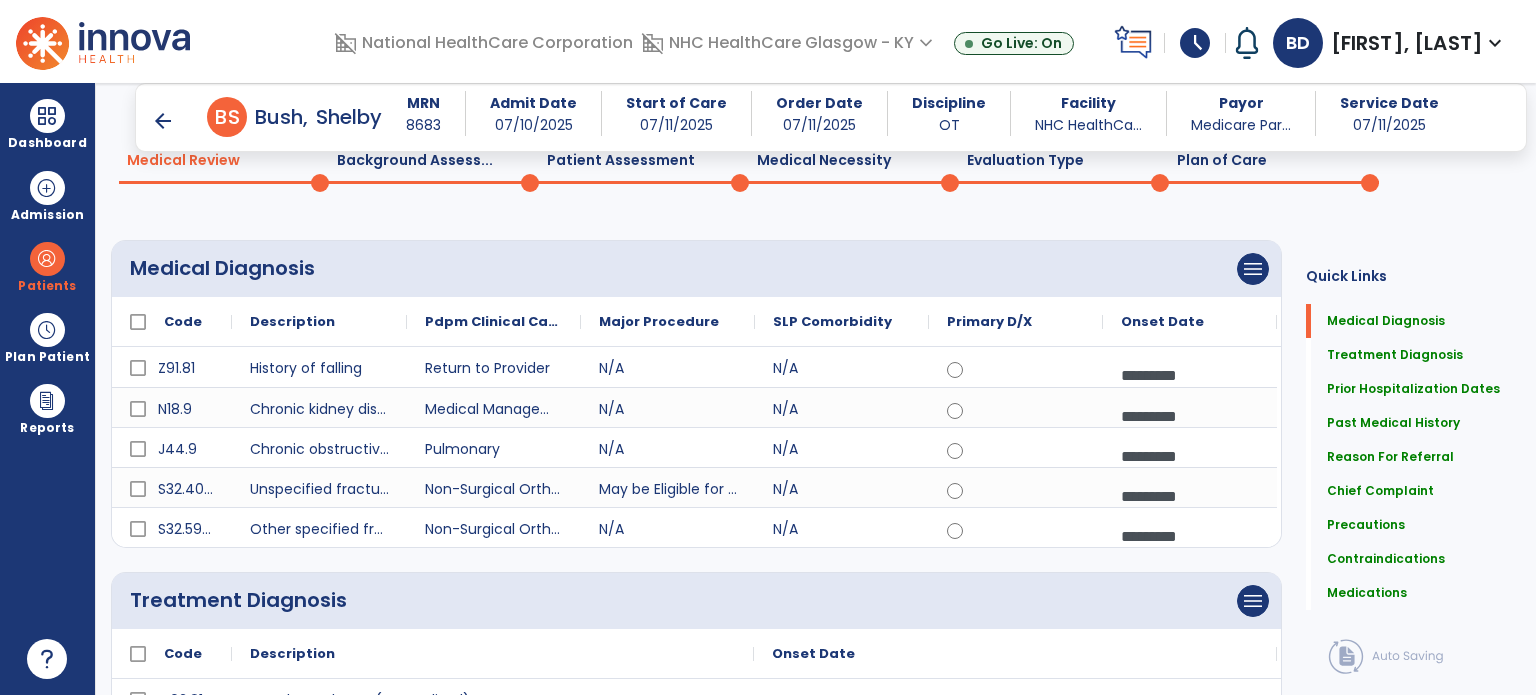 scroll, scrollTop: 0, scrollLeft: 0, axis: both 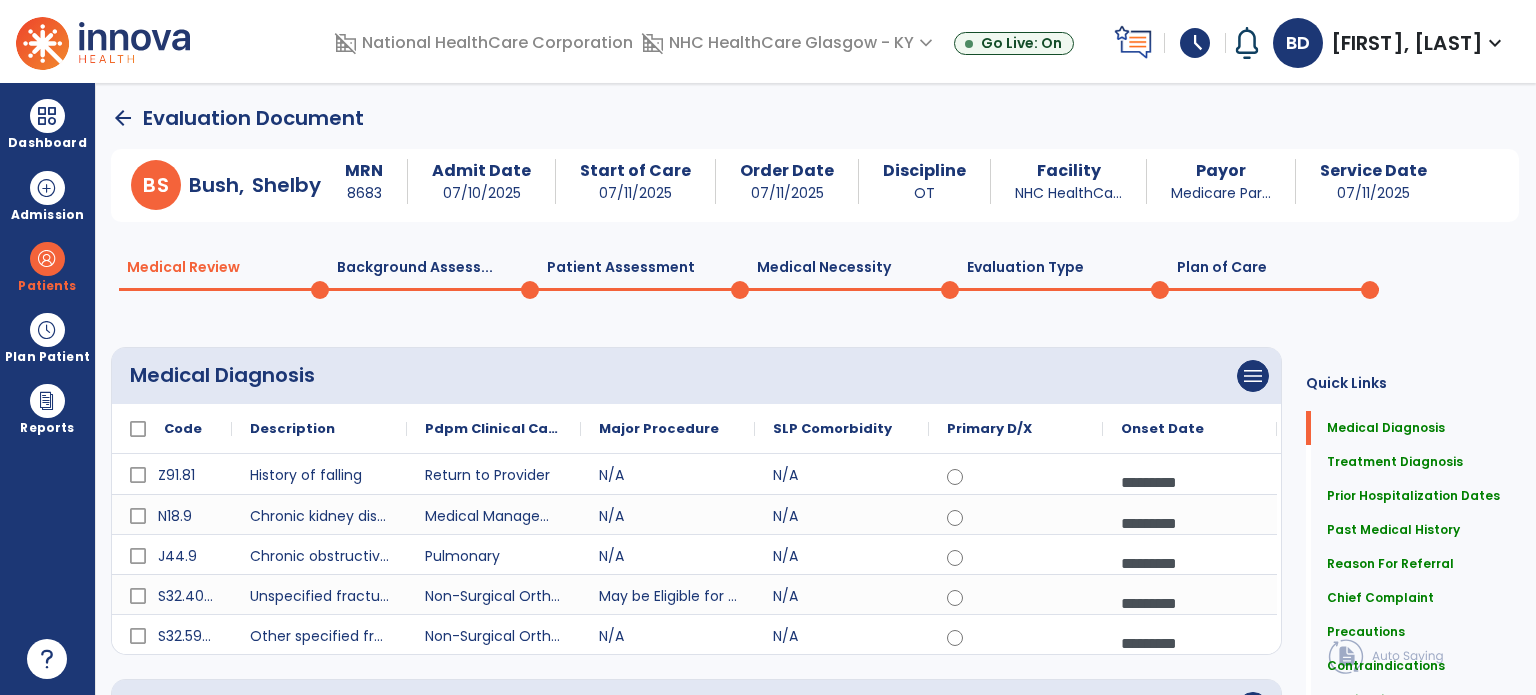 click on "Background Assess...  0" 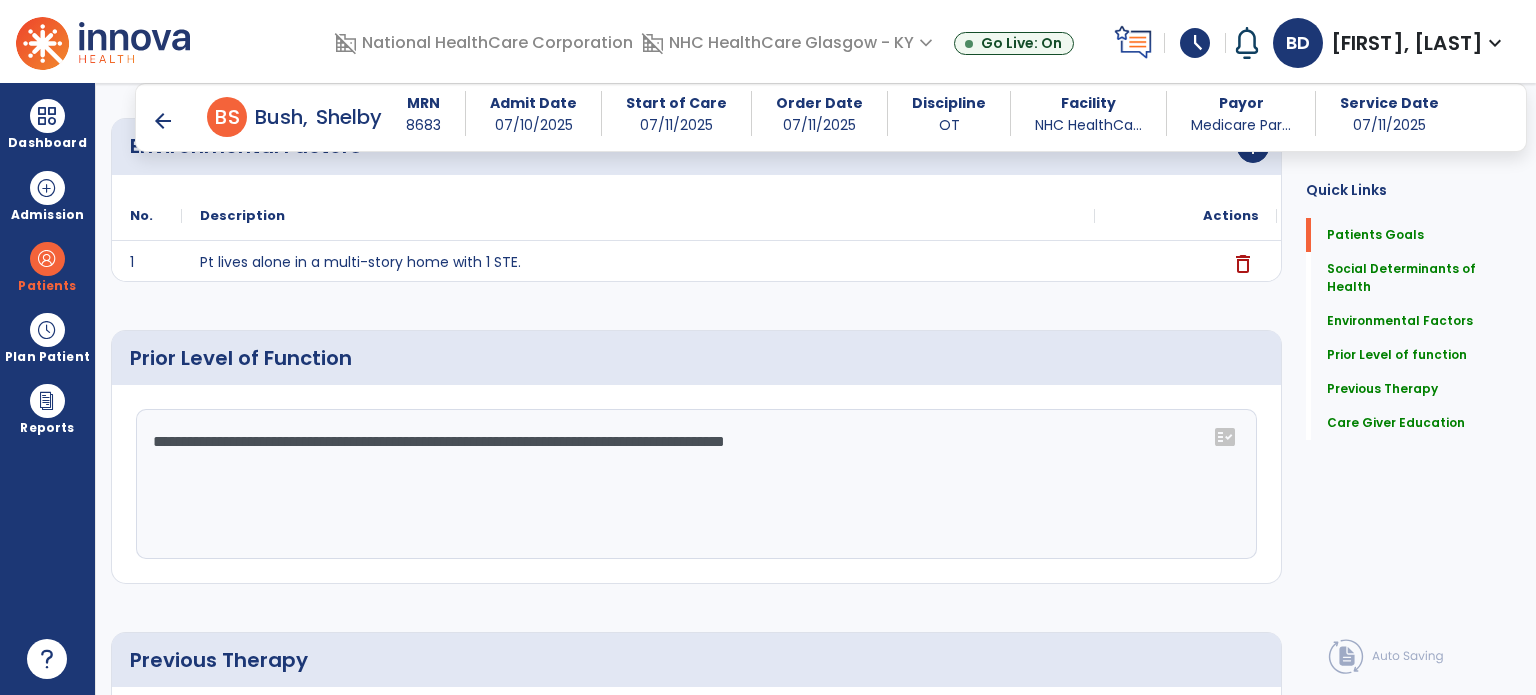 scroll, scrollTop: 576, scrollLeft: 0, axis: vertical 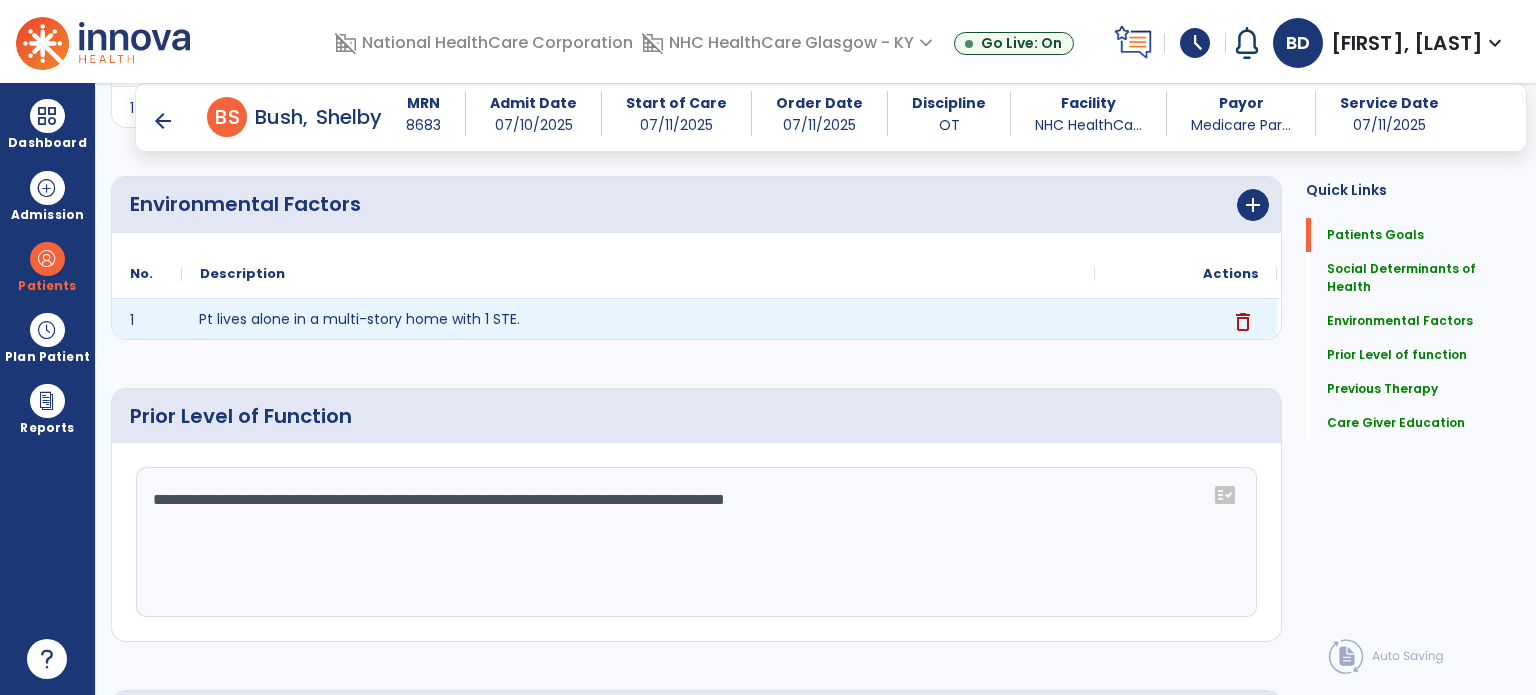 drag, startPoint x: 530, startPoint y: 319, endPoint x: 300, endPoint y: 320, distance: 230.00217 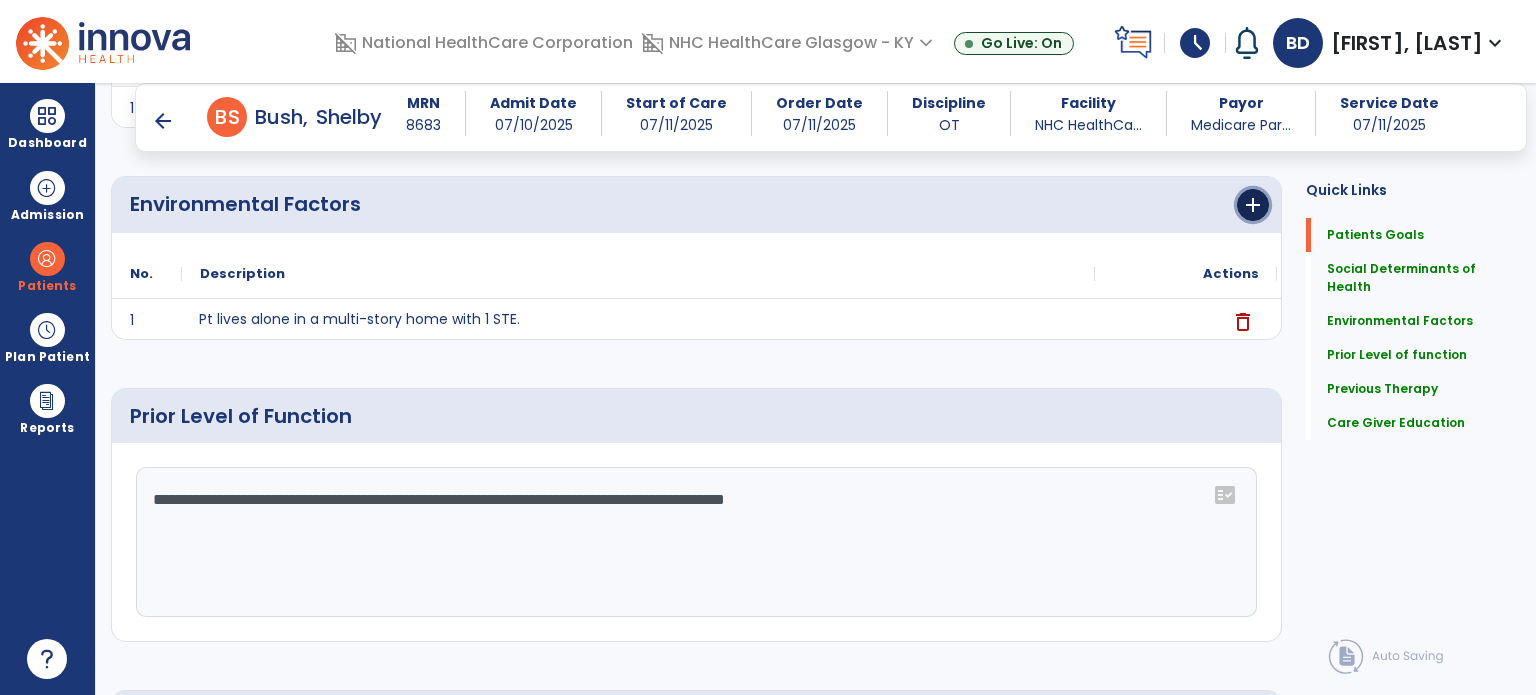 click on "add" 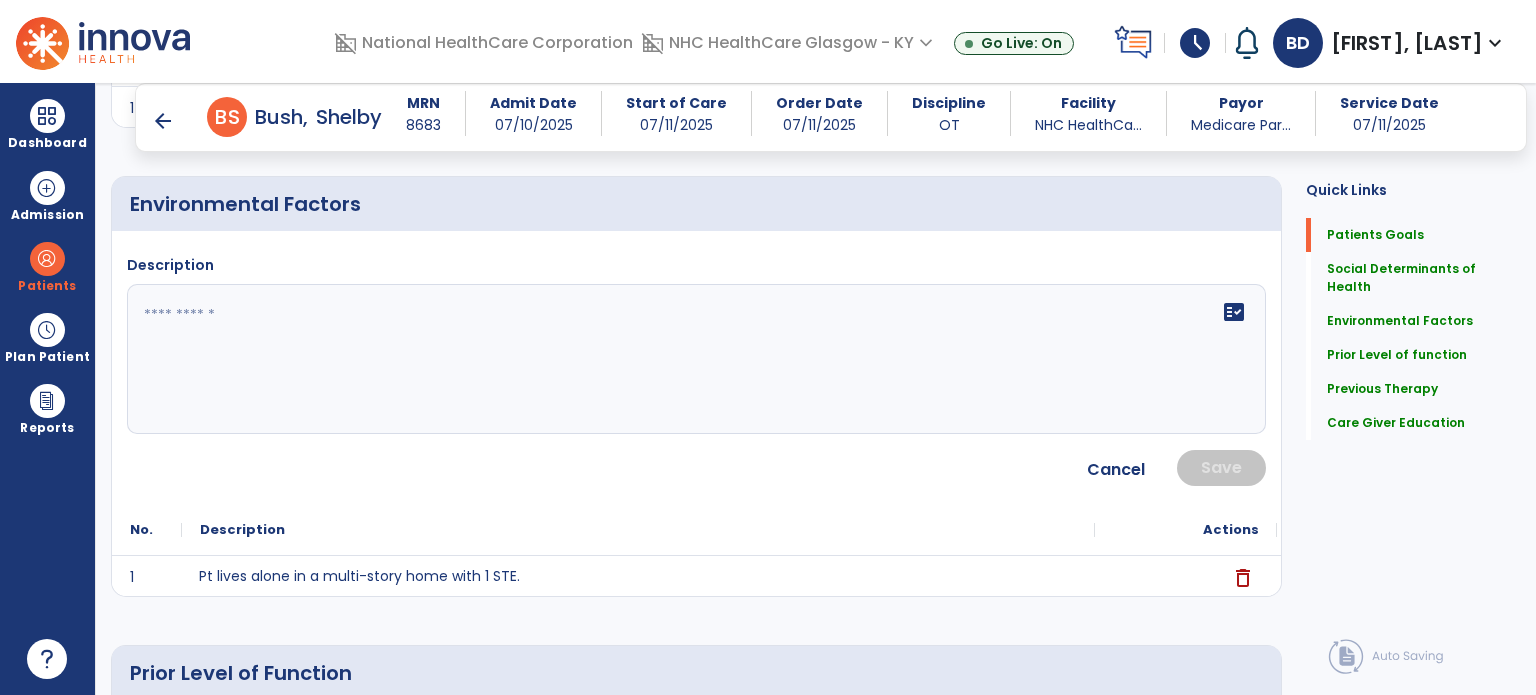 click on "fact_check" 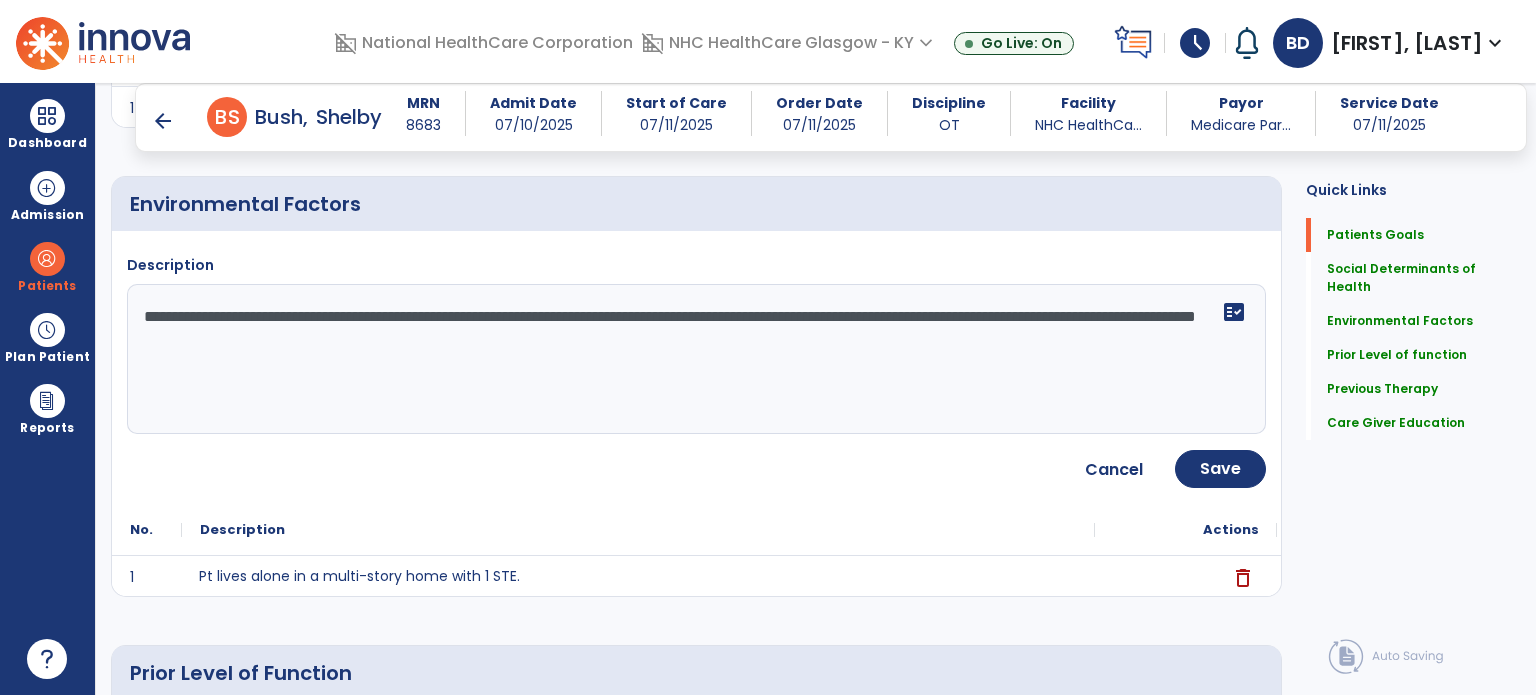 type on "**********" 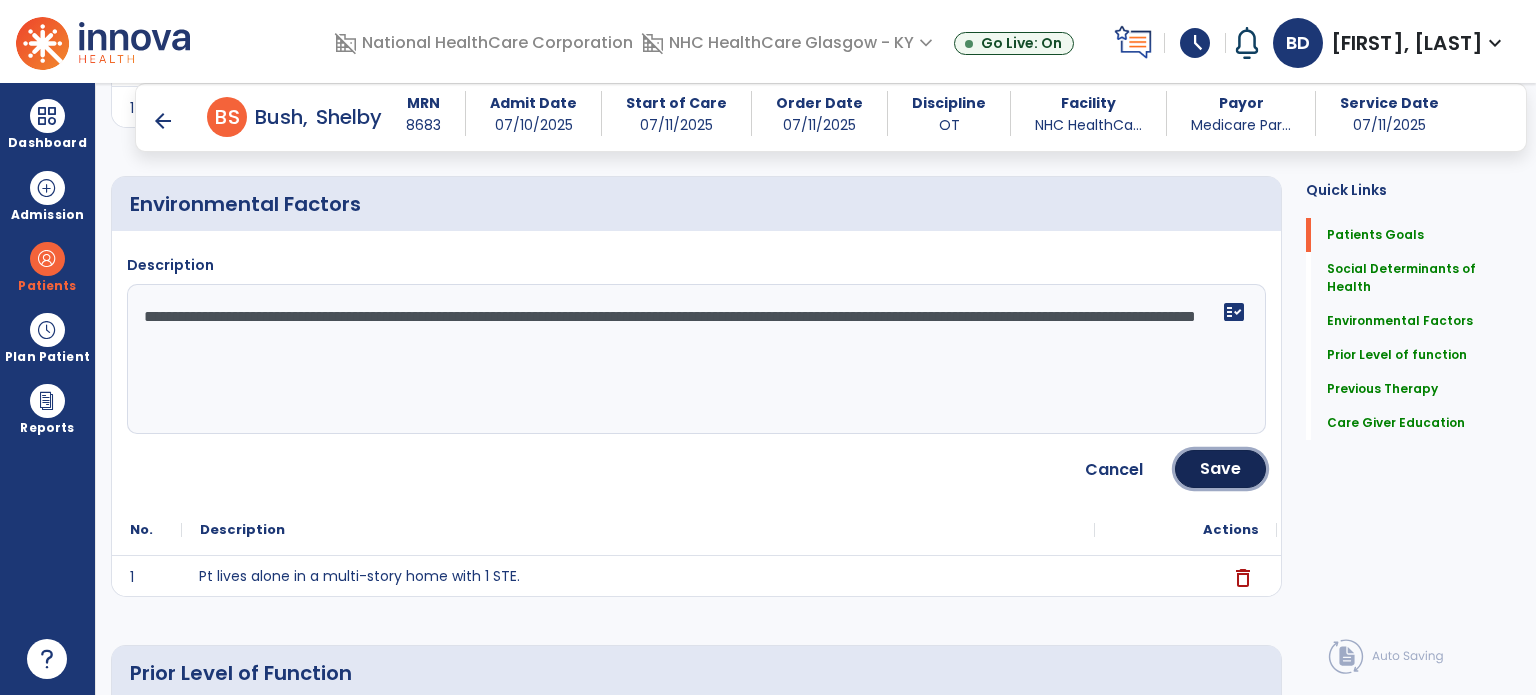 click on "Save" 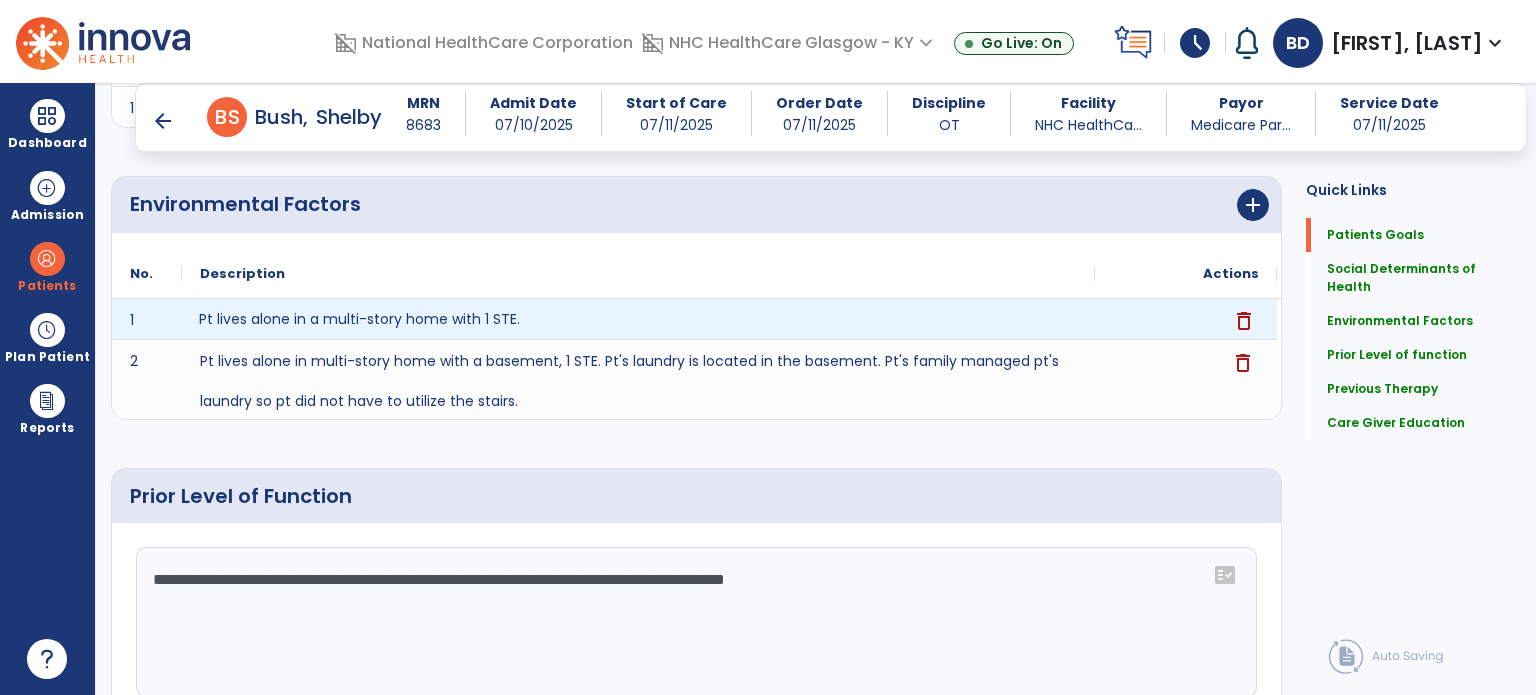 click on "delete" 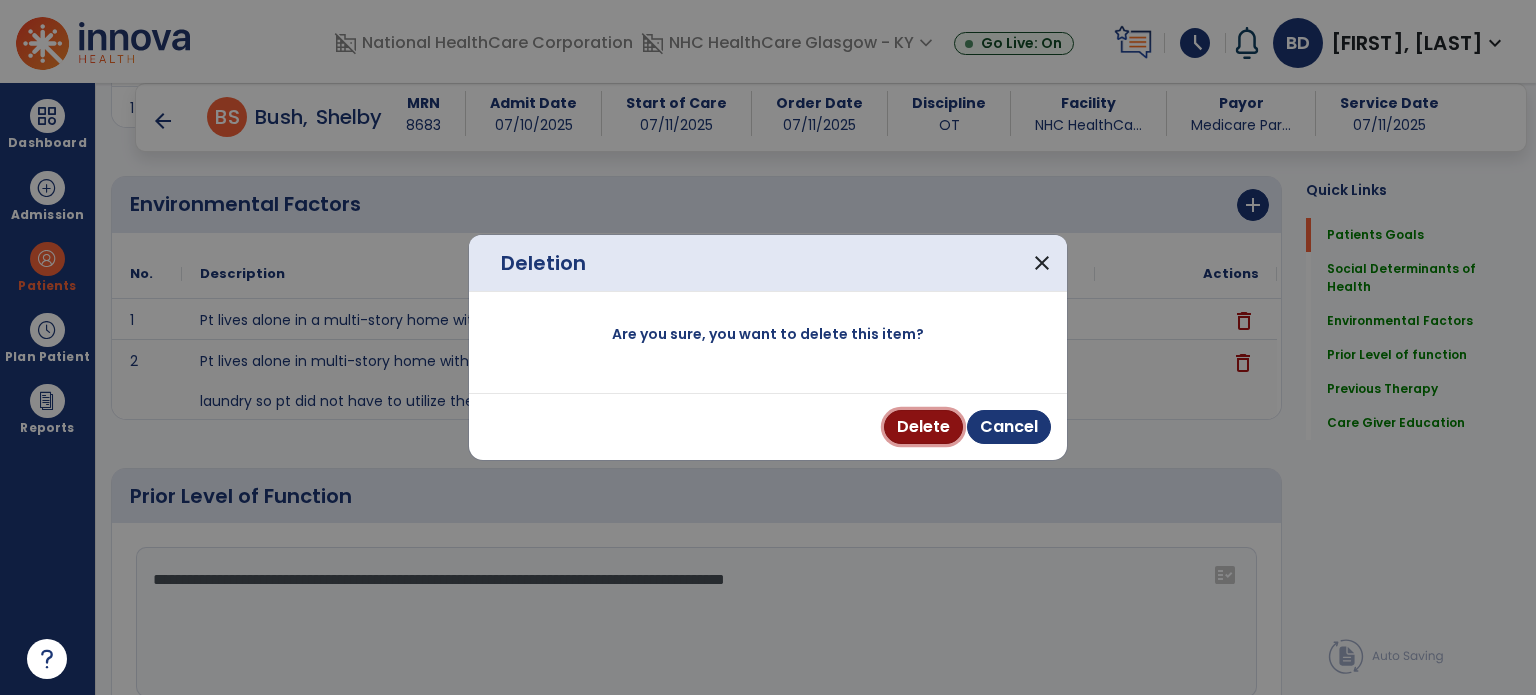 click on "Delete" at bounding box center [923, 427] 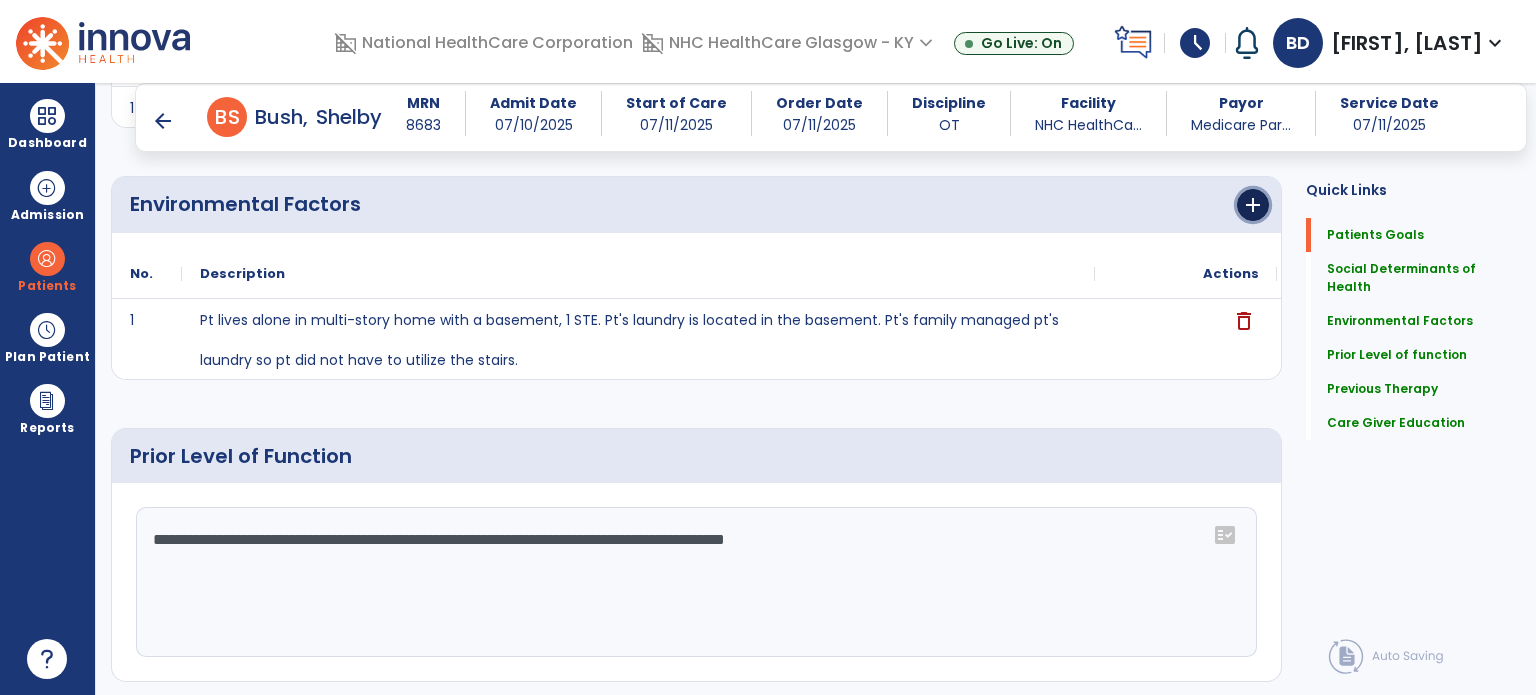 click on "add" 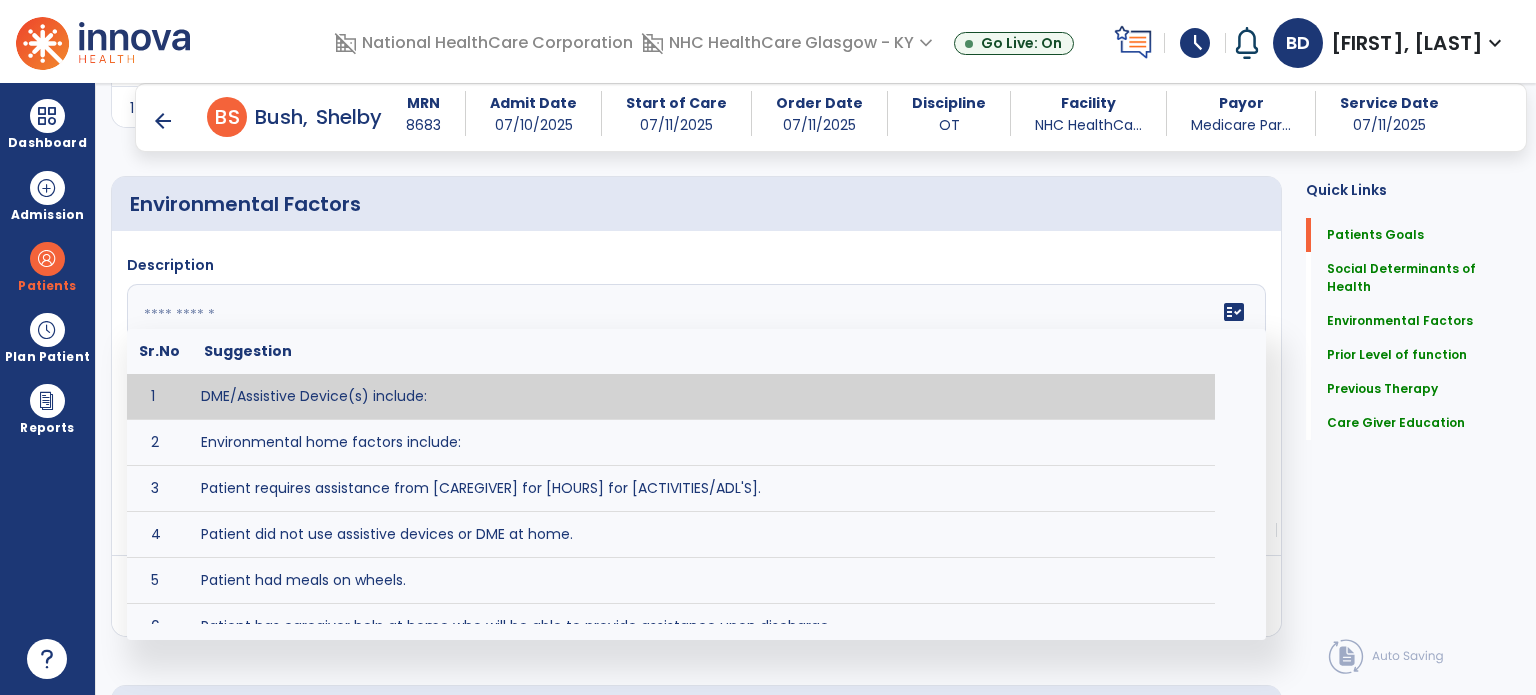 click on "fact_check  Sr.No Suggestion 1 DME/Assistive Device(s) include:  2 Environmental home factors include:  3 Patient requires assistance from [CAREGIVER] for [HOURS] for [ACTIVITIES/ADL'S]. 4 Patient did not use assistive devices or DME at home. 5 Patient had meals on wheels. 6 Patient has caregiver help at home who will be able to provide assistance upon discharge. 7 Patient lived alone at home prior to admission and will [HAVE or HAVE NOT] assistance at home from [CAREGIVER] upon discharge. 8 Patient lives alone. 9 Patient lives with caregiver who provides support/aid for ____________. 10 Patient lives with spouse/significant other. 11 Patient needs to clime [NUMBER] stairs [WITH/WITHOUT] railing in order to reach [ROOM]. 12 Patient uses adaptive equipment at home including [EQUIPMENT] and has the following home modifications __________. 13 Patient was able to complete community activities (driving, shopping, community ambulation, etc.) independently. 14 15 16 17" 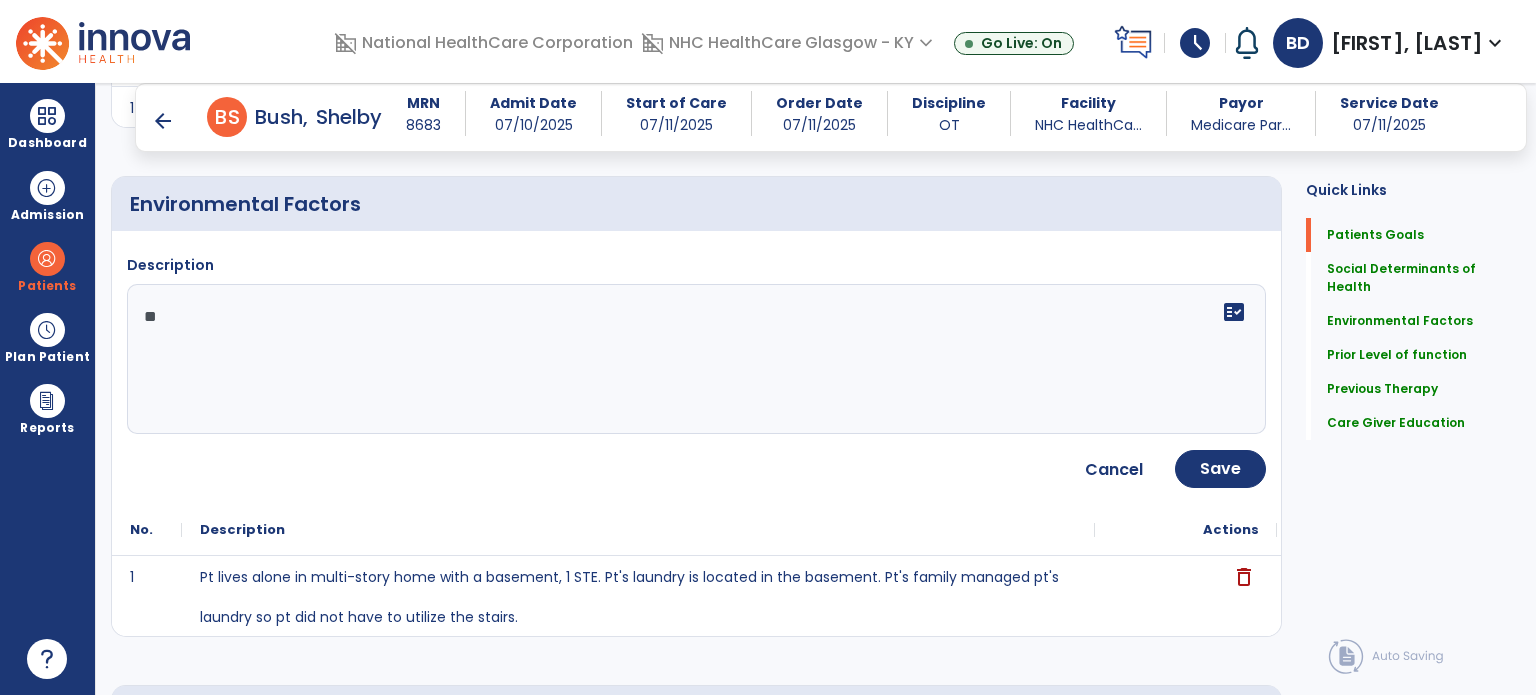type on "*" 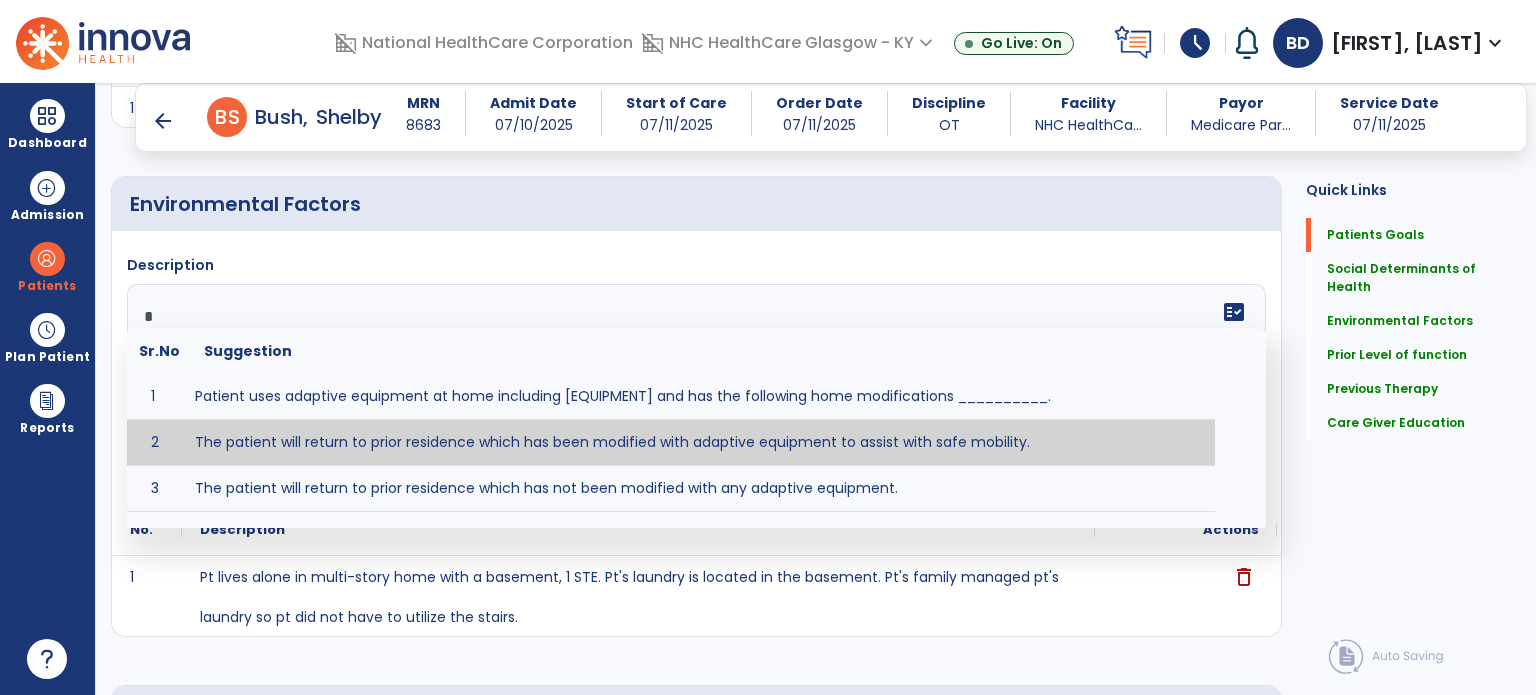 type 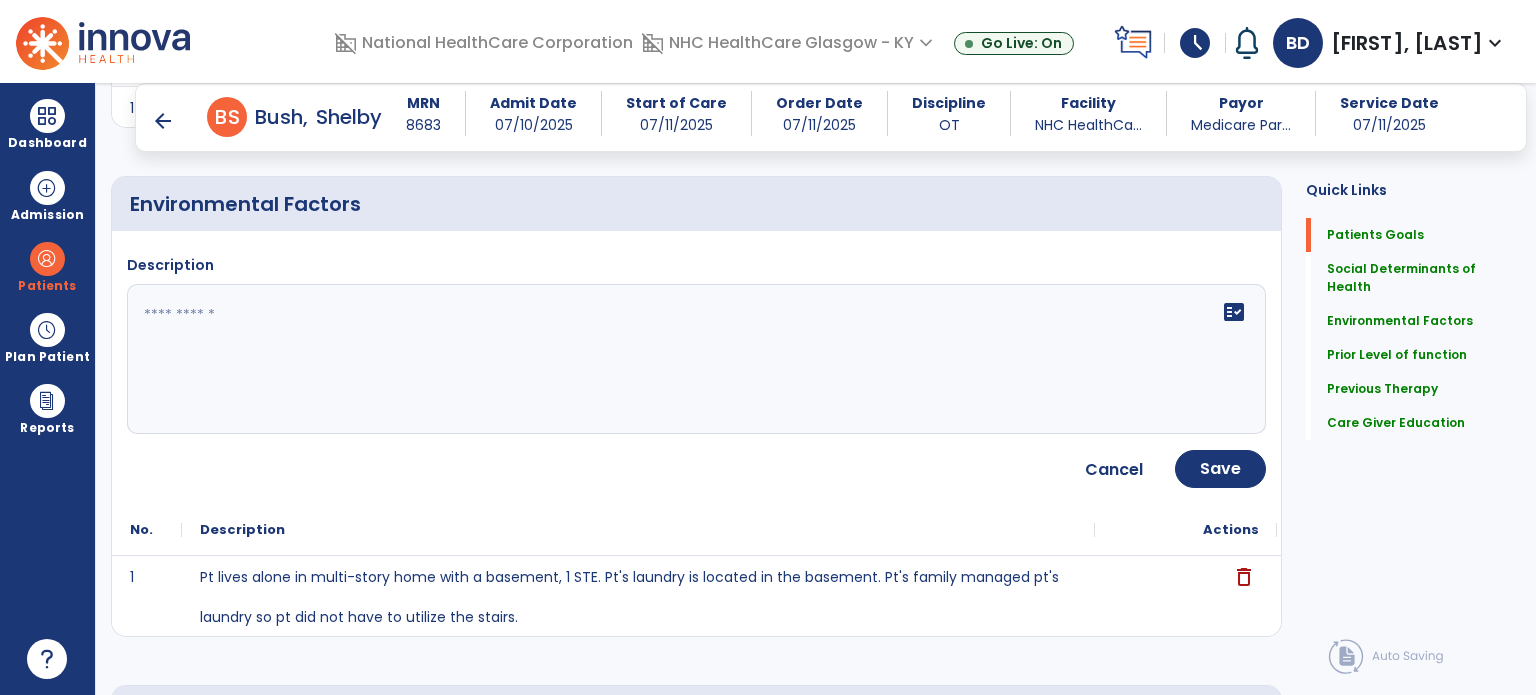click on "Environmental Factors" 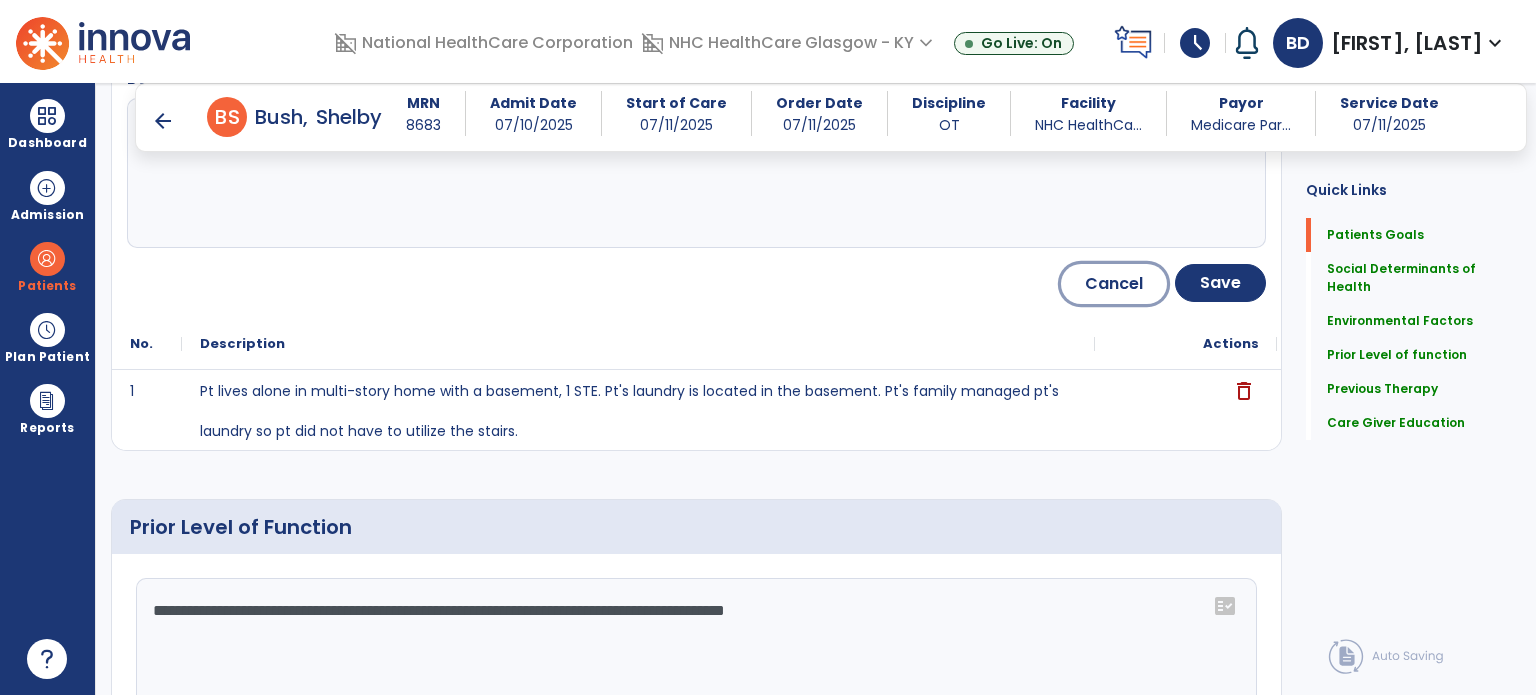 click on "Cancel" 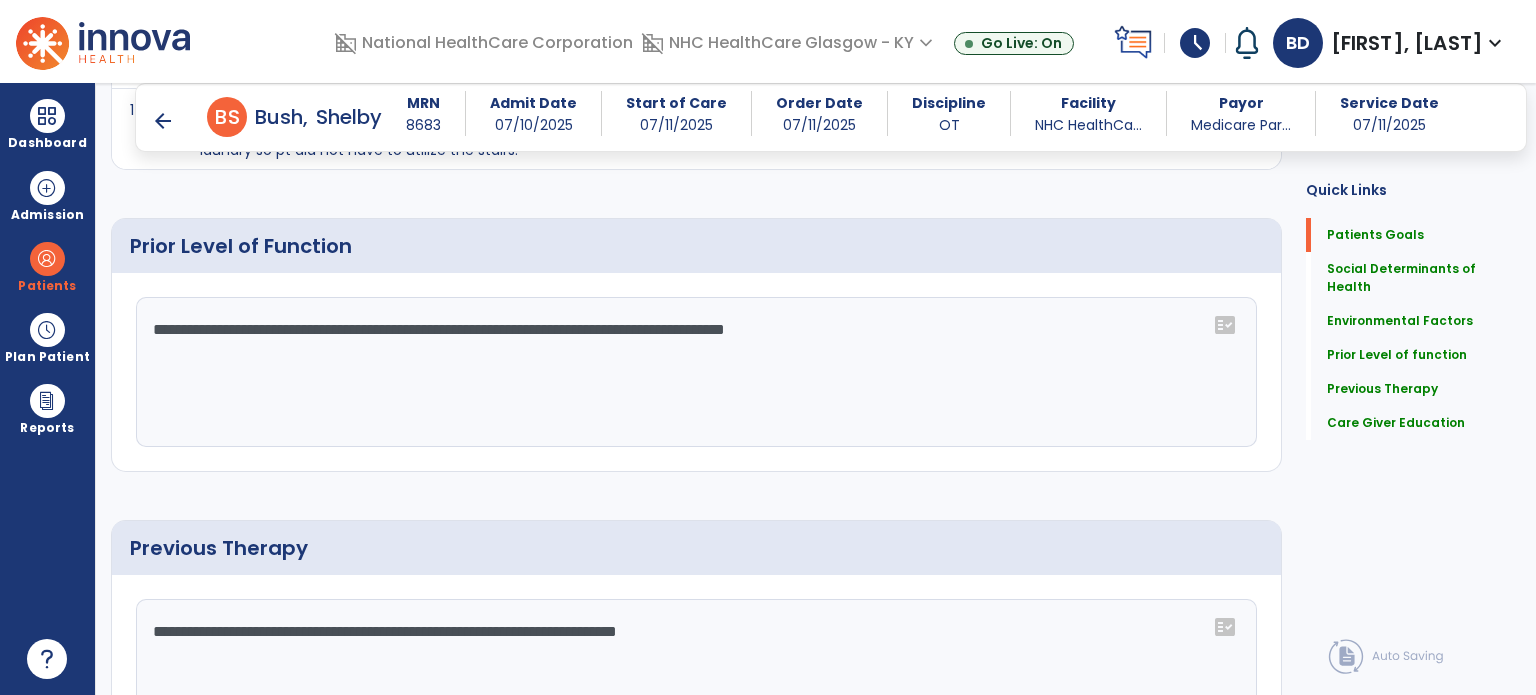 scroll, scrollTop: 787, scrollLeft: 0, axis: vertical 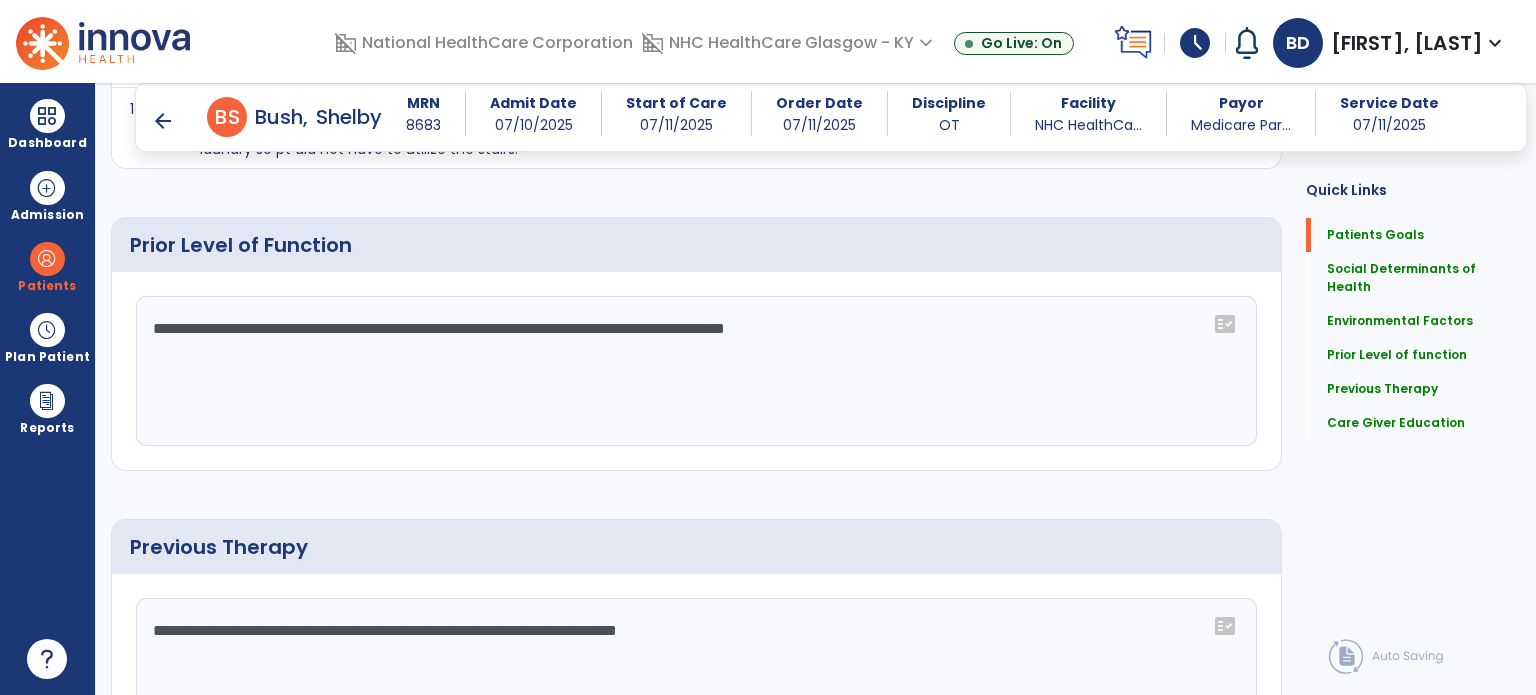 drag, startPoint x: 861, startPoint y: 334, endPoint x: 526, endPoint y: 349, distance: 335.33566 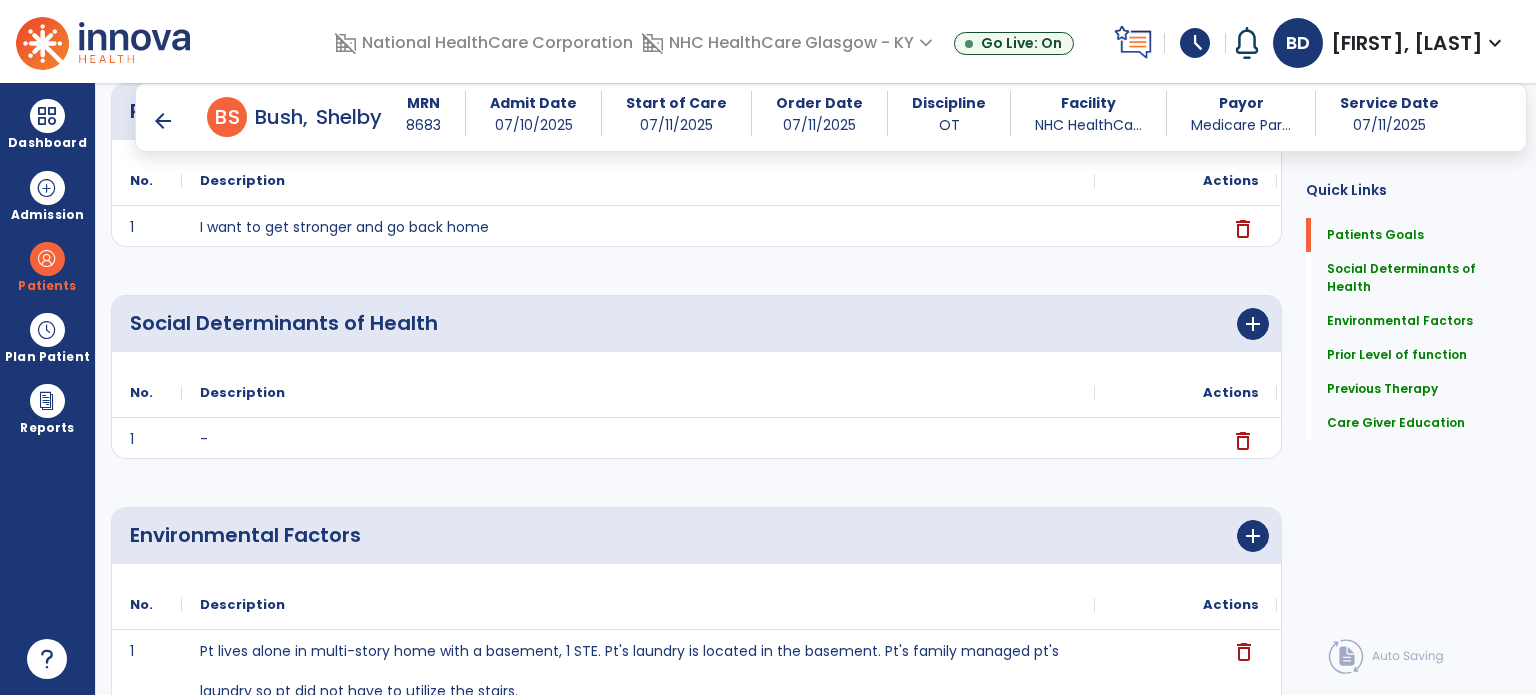 scroll, scrollTop: 0, scrollLeft: 0, axis: both 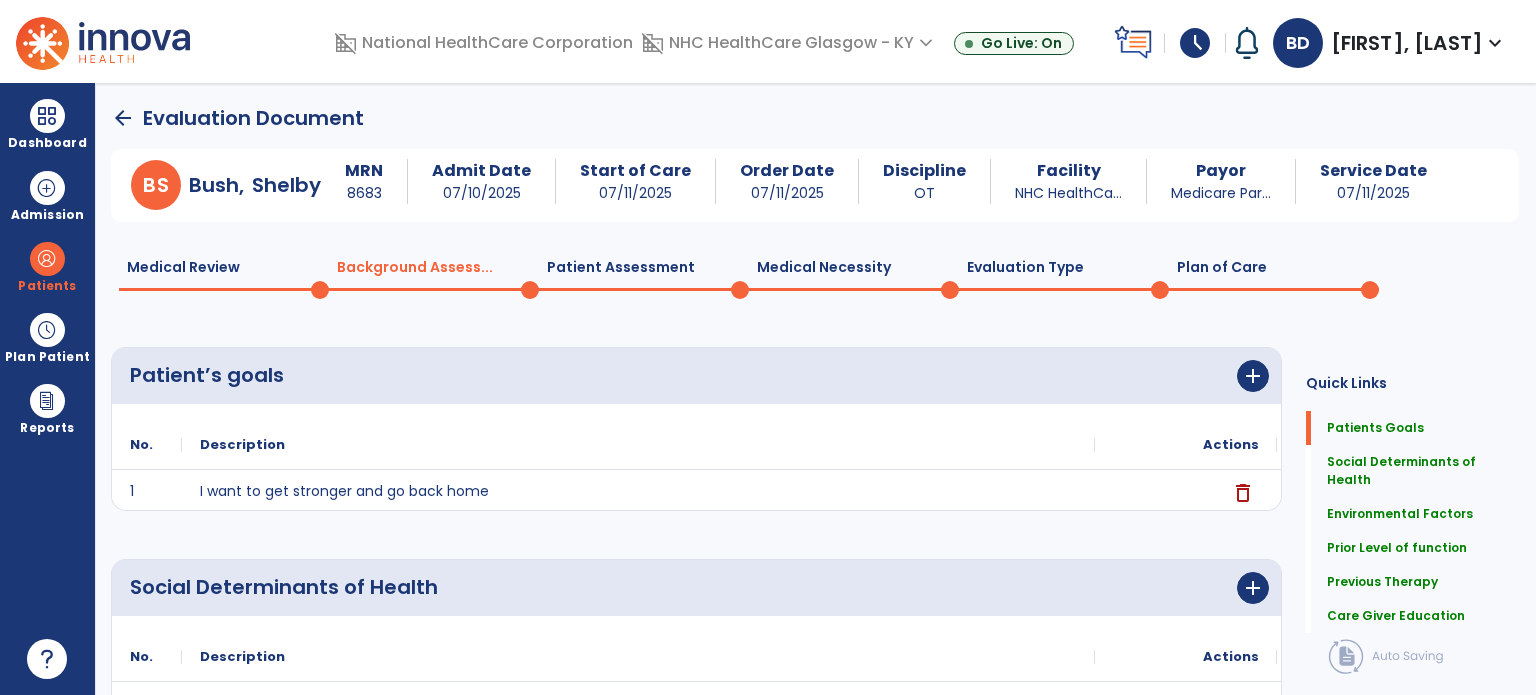 type on "**********" 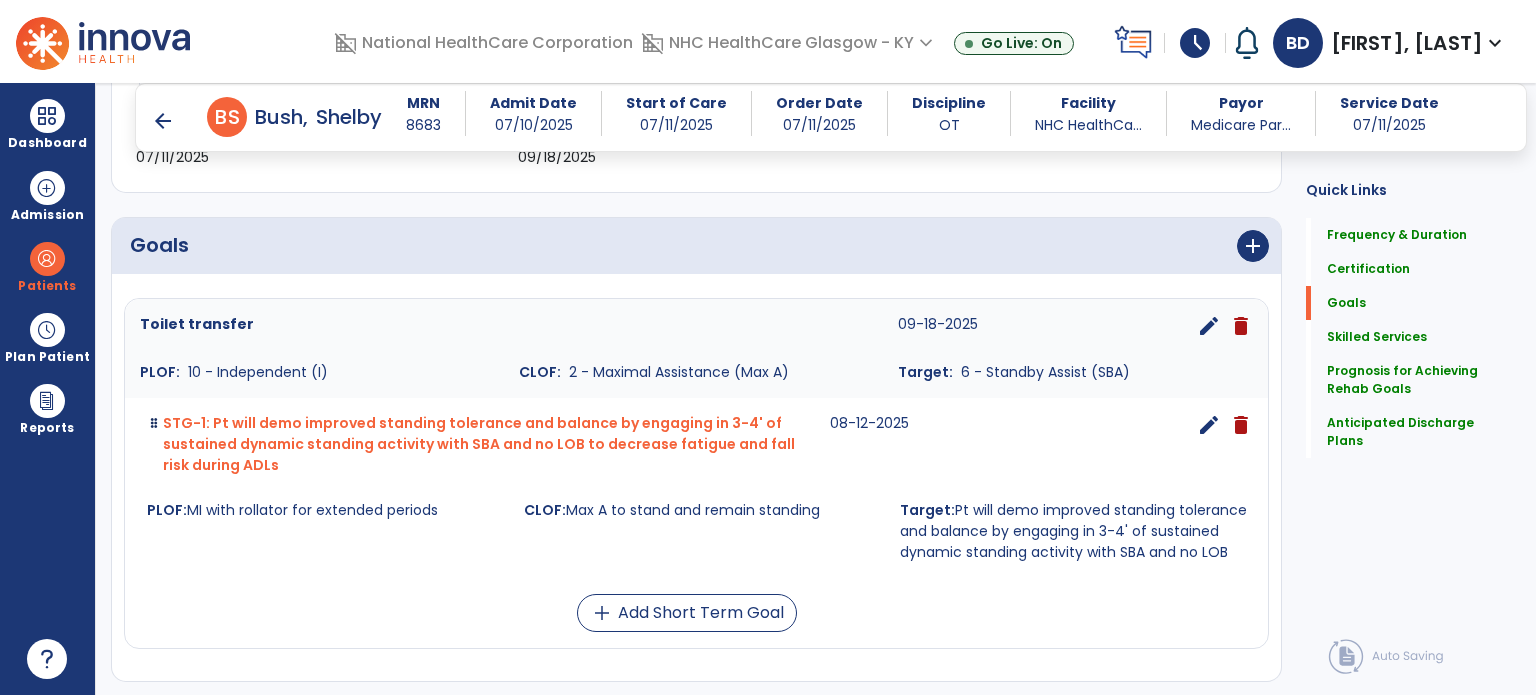 scroll, scrollTop: 408, scrollLeft: 0, axis: vertical 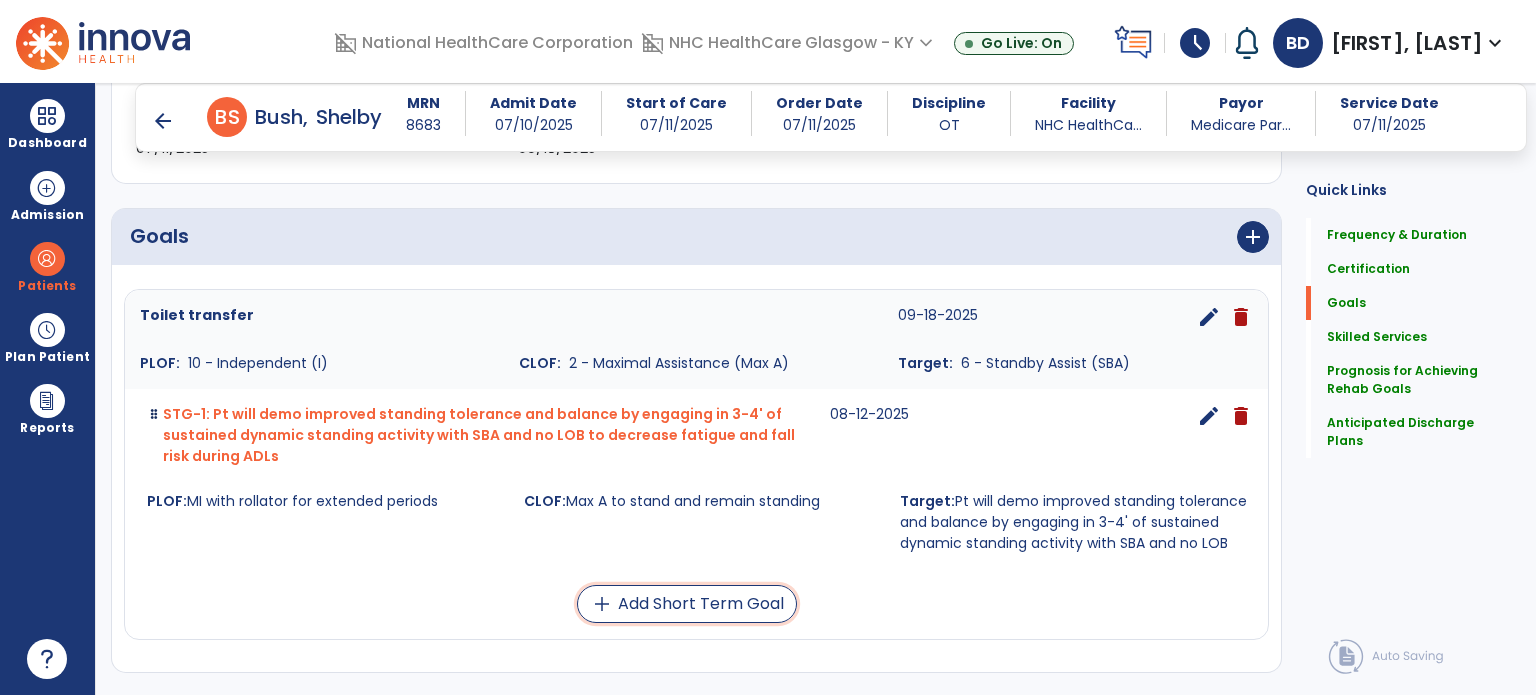 click on "add  Add Short Term Goal" at bounding box center (687, 604) 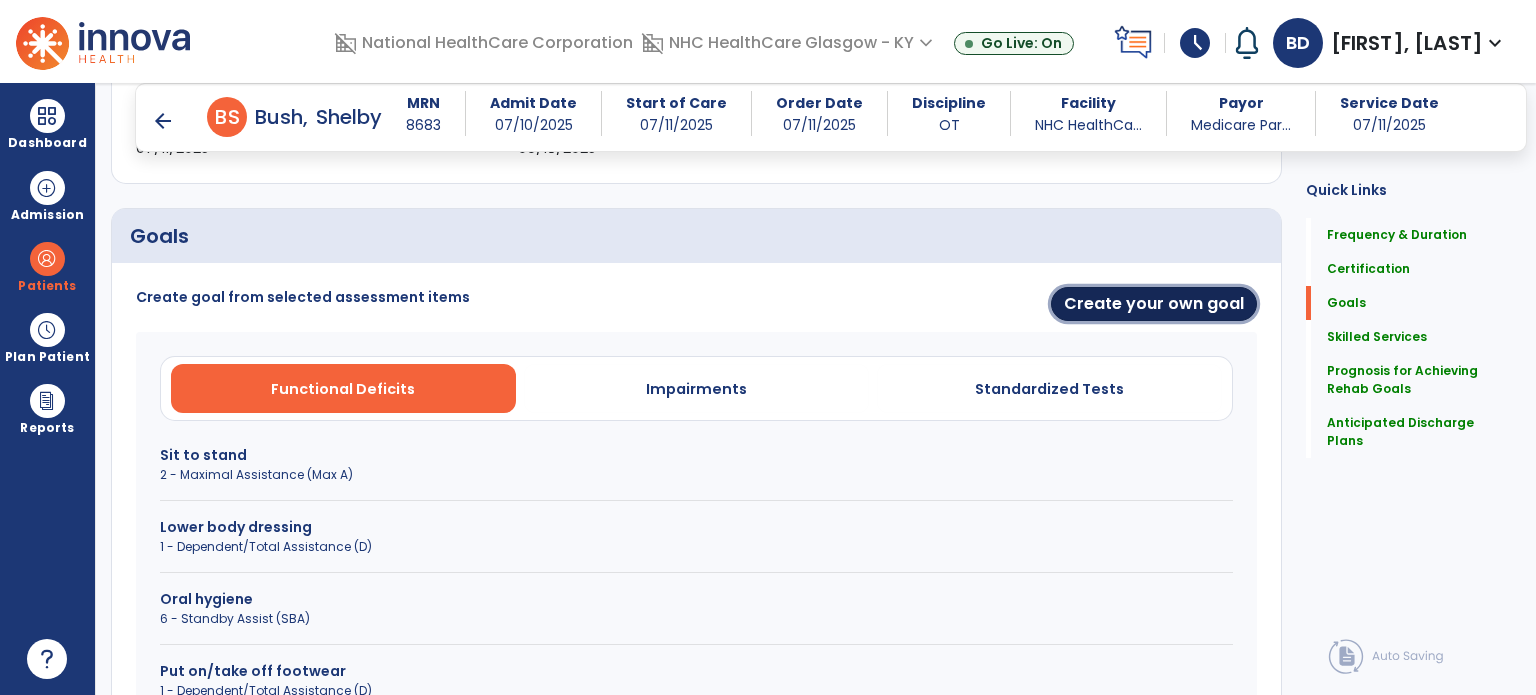 click on "Create your own goal" at bounding box center [1154, 304] 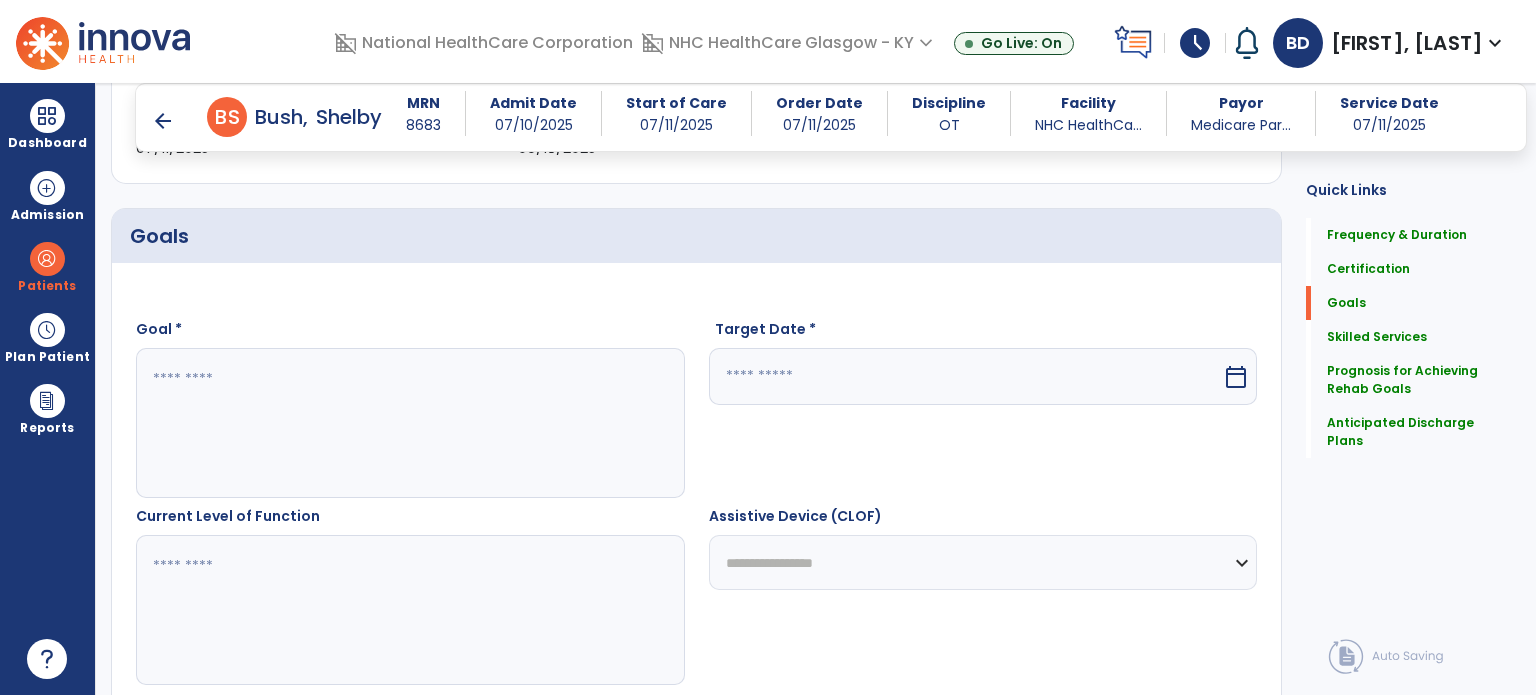 click at bounding box center (409, 423) 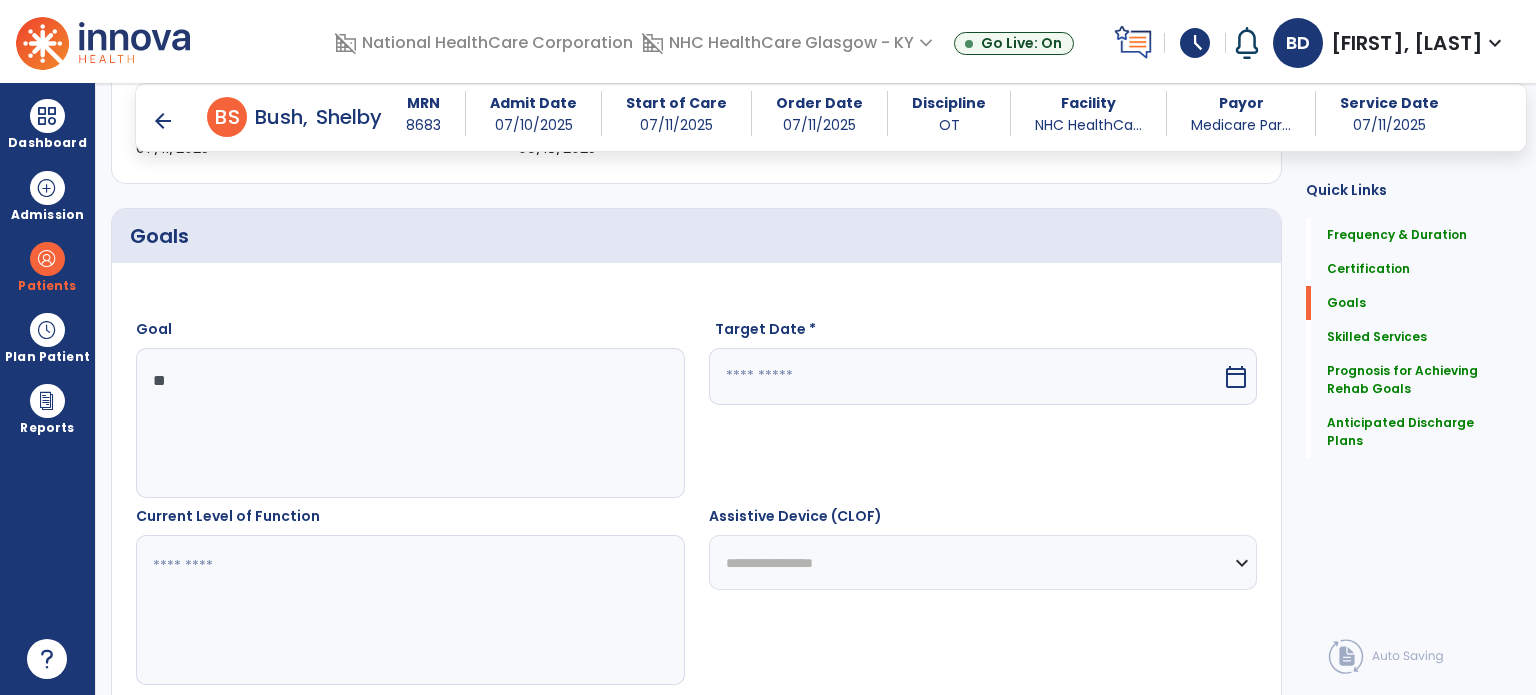type on "*" 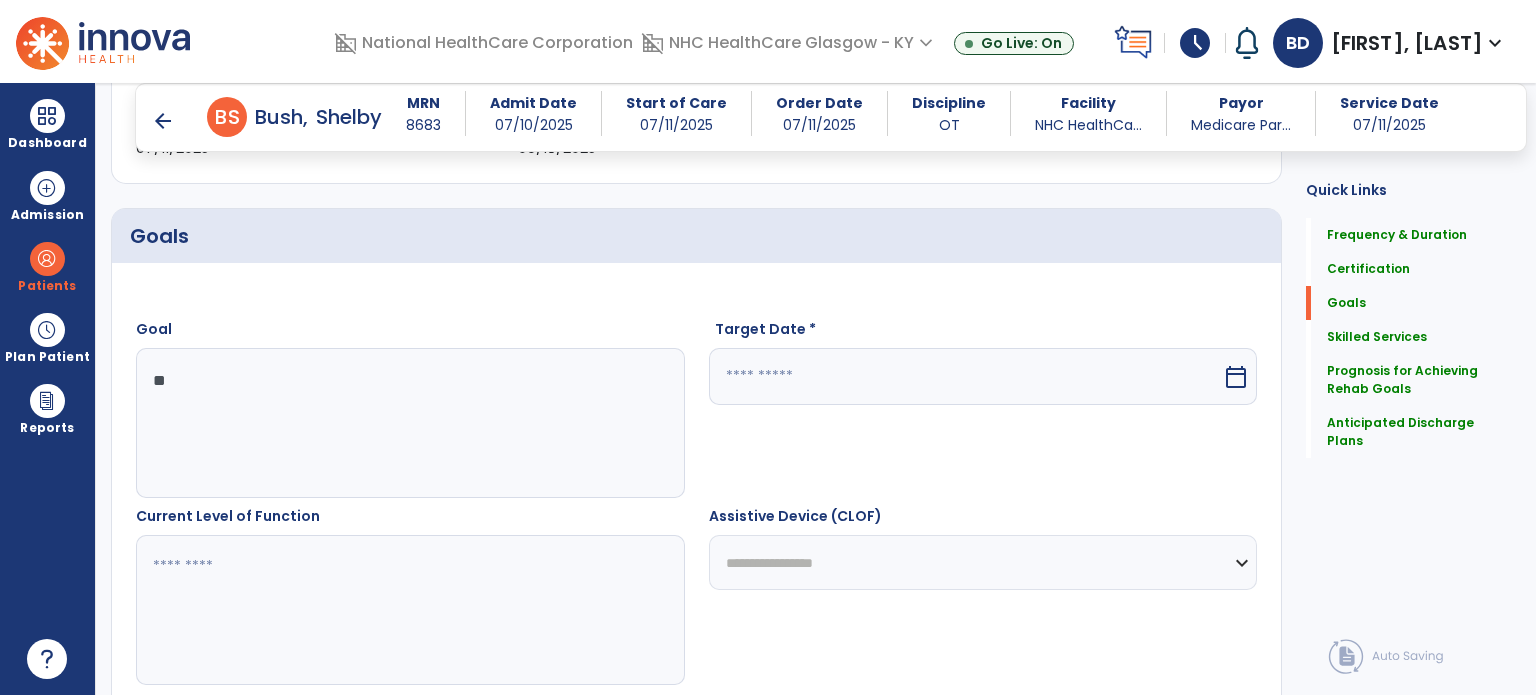 type on "*" 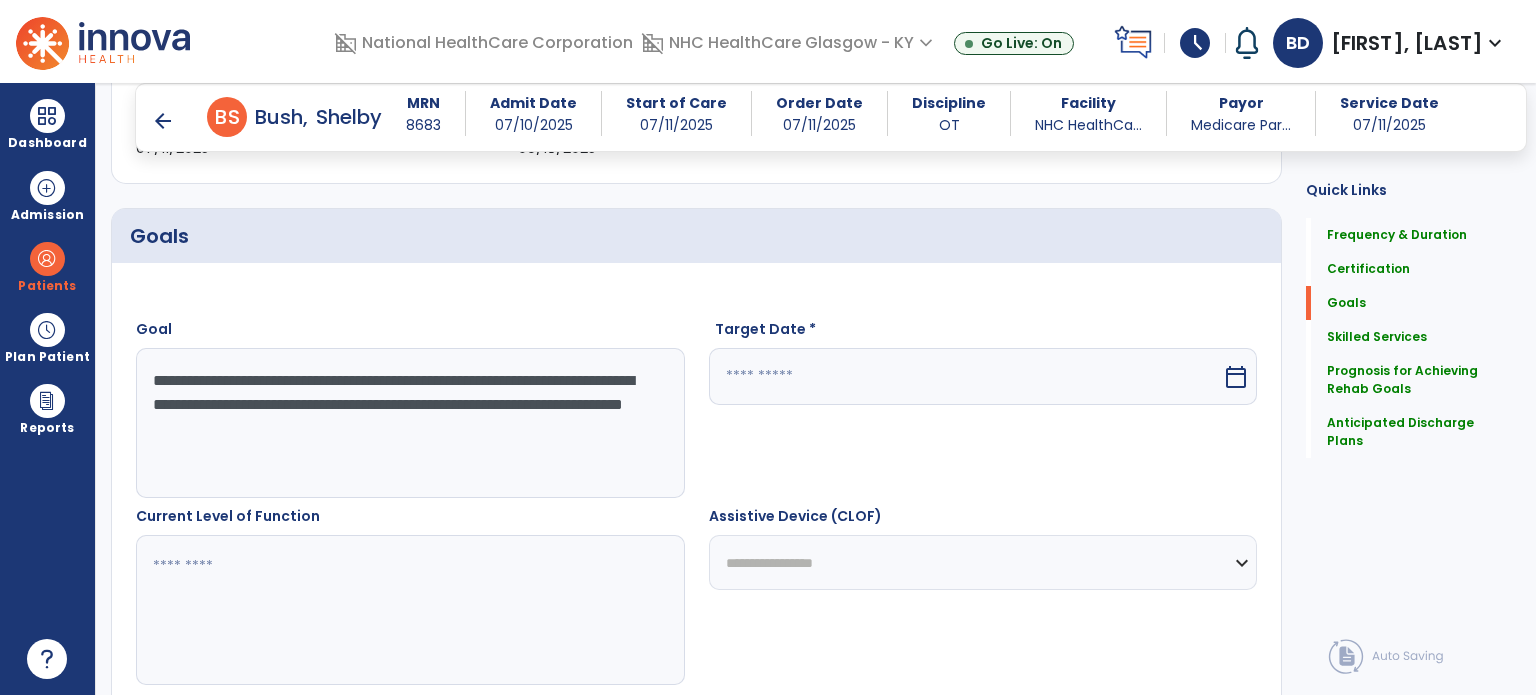 click on "**********" at bounding box center [409, 423] 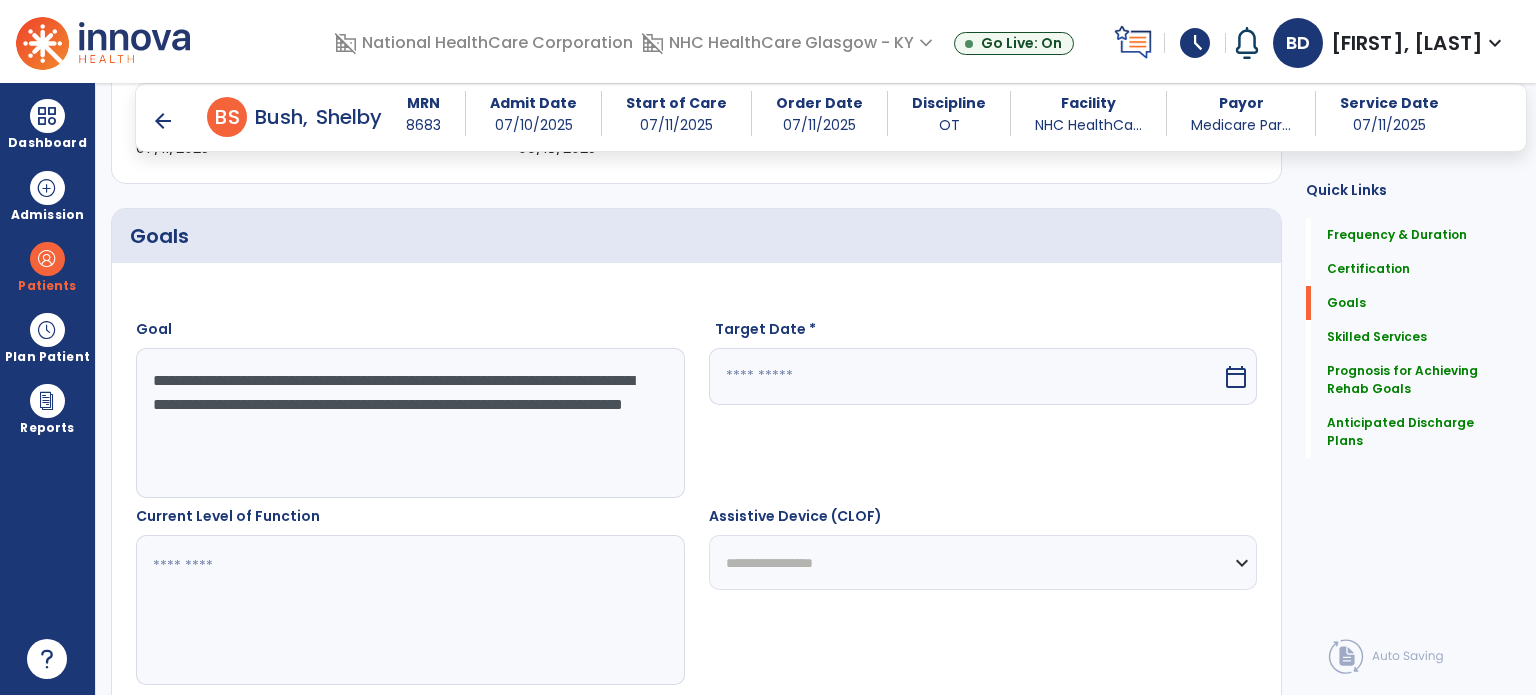 click at bounding box center [966, 376] 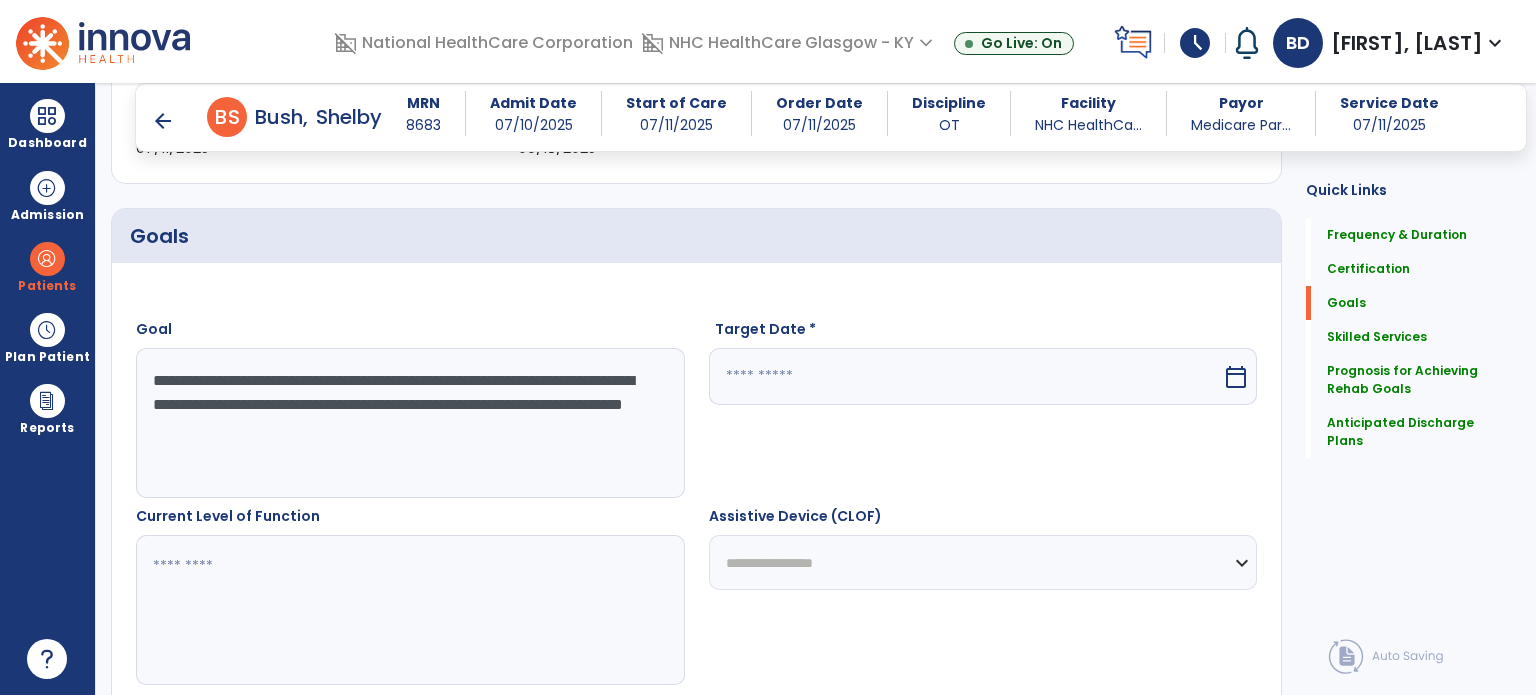 select on "*" 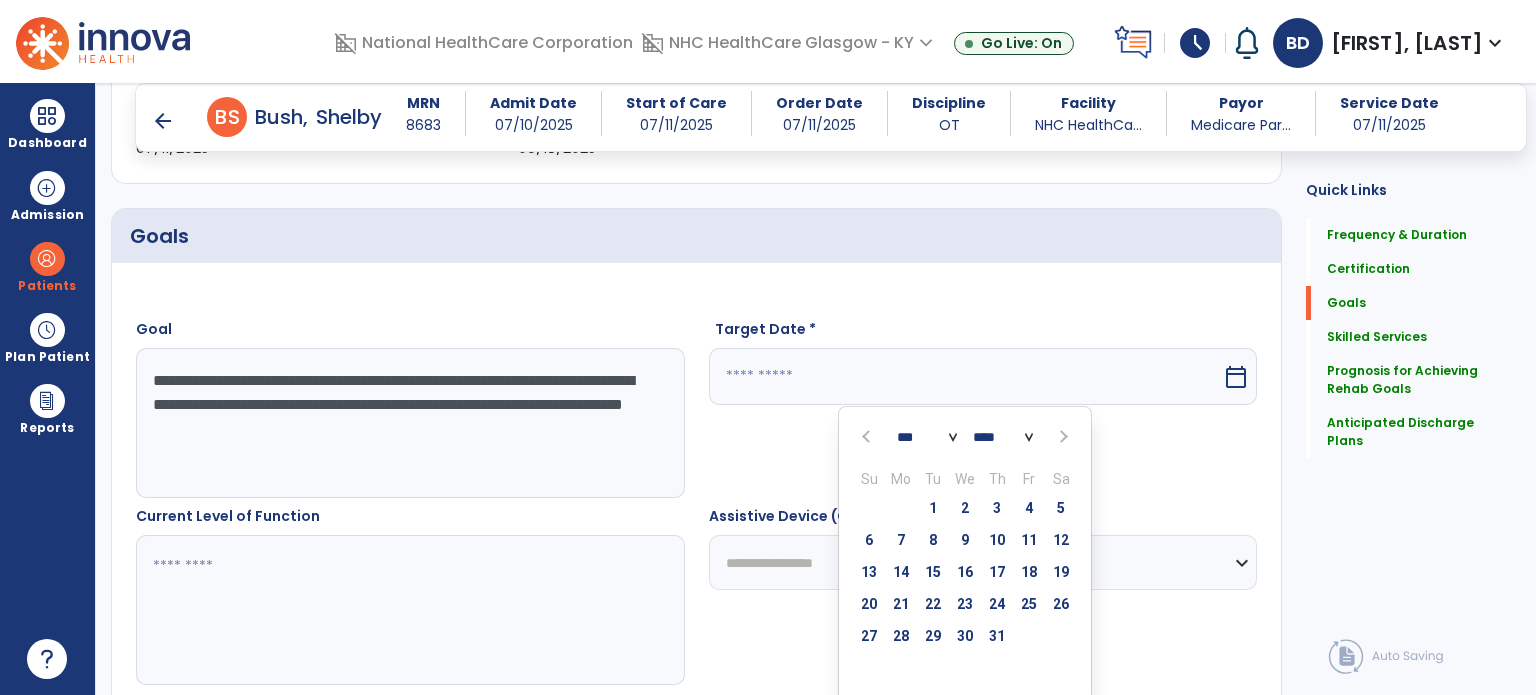 click at bounding box center [1062, 437] 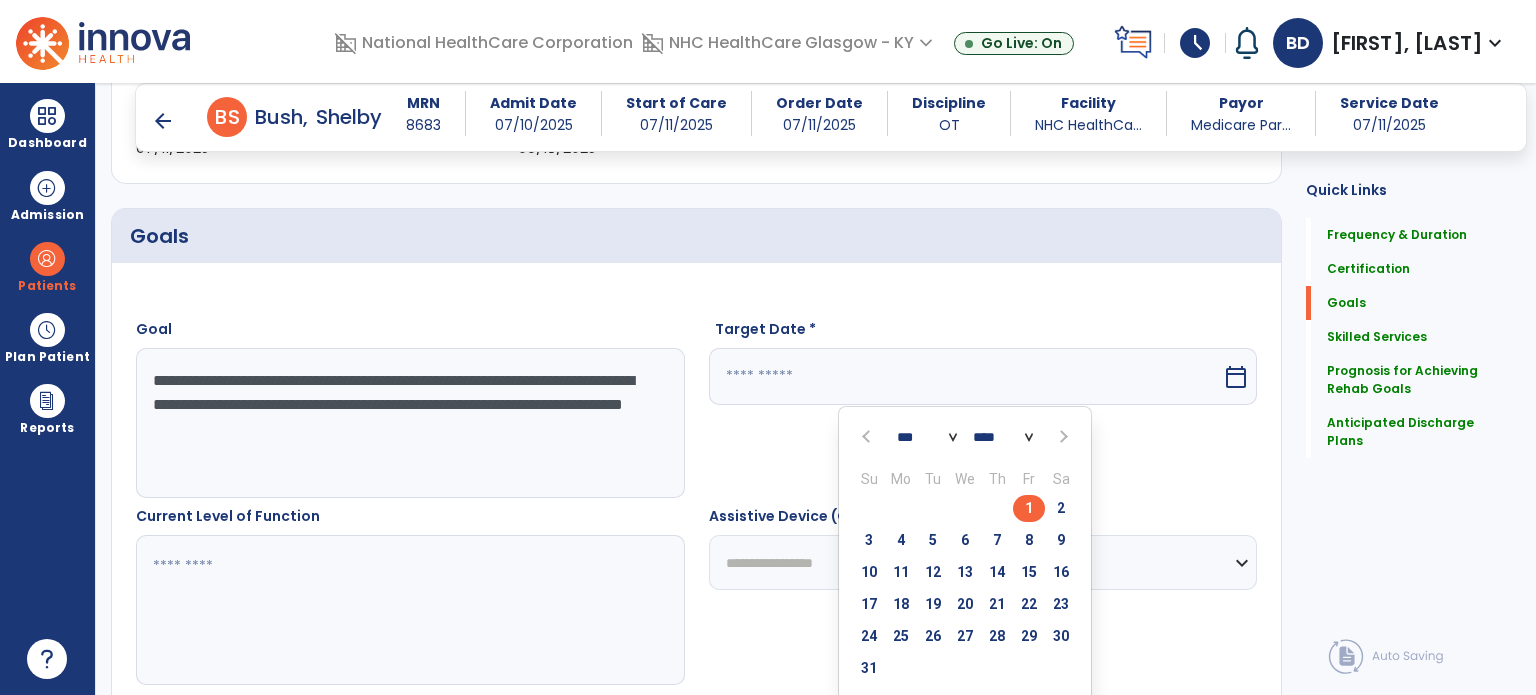 click on "12" at bounding box center (933, 572) 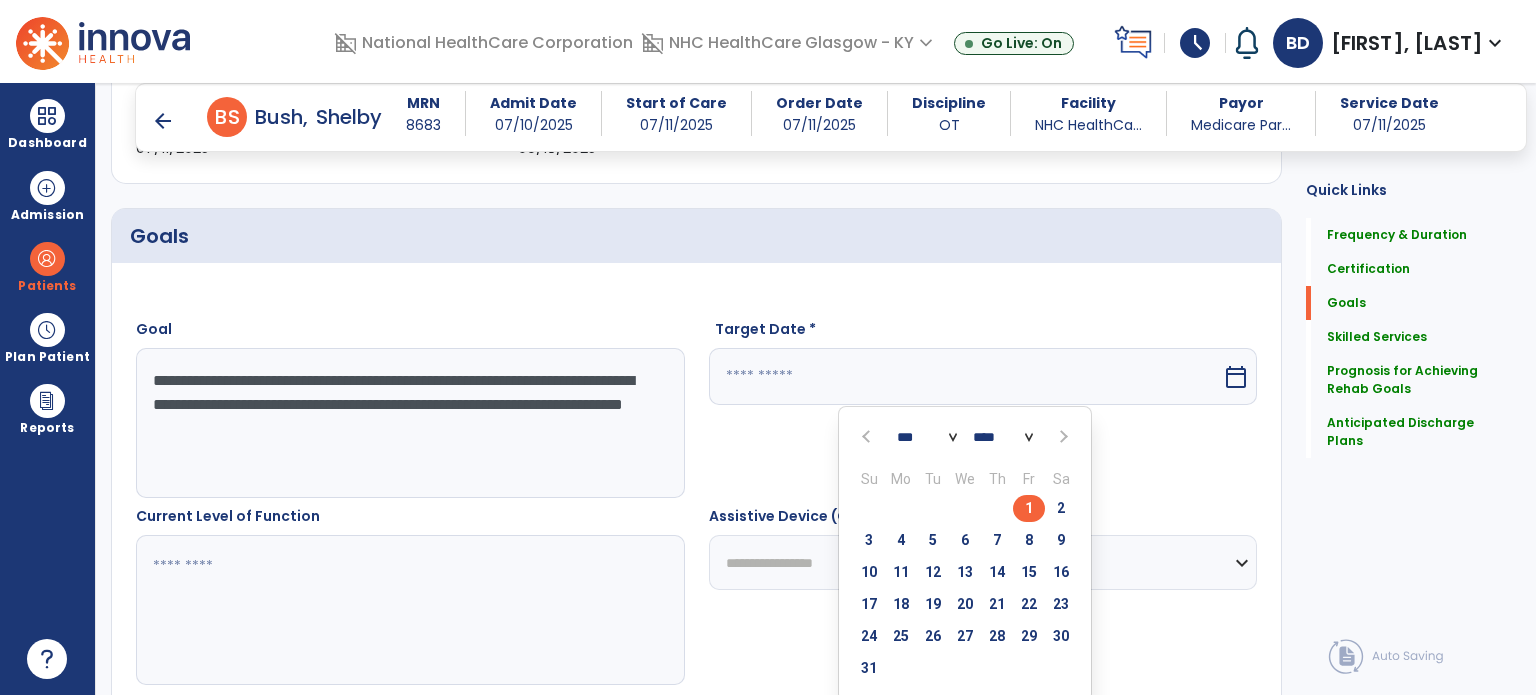 type on "*********" 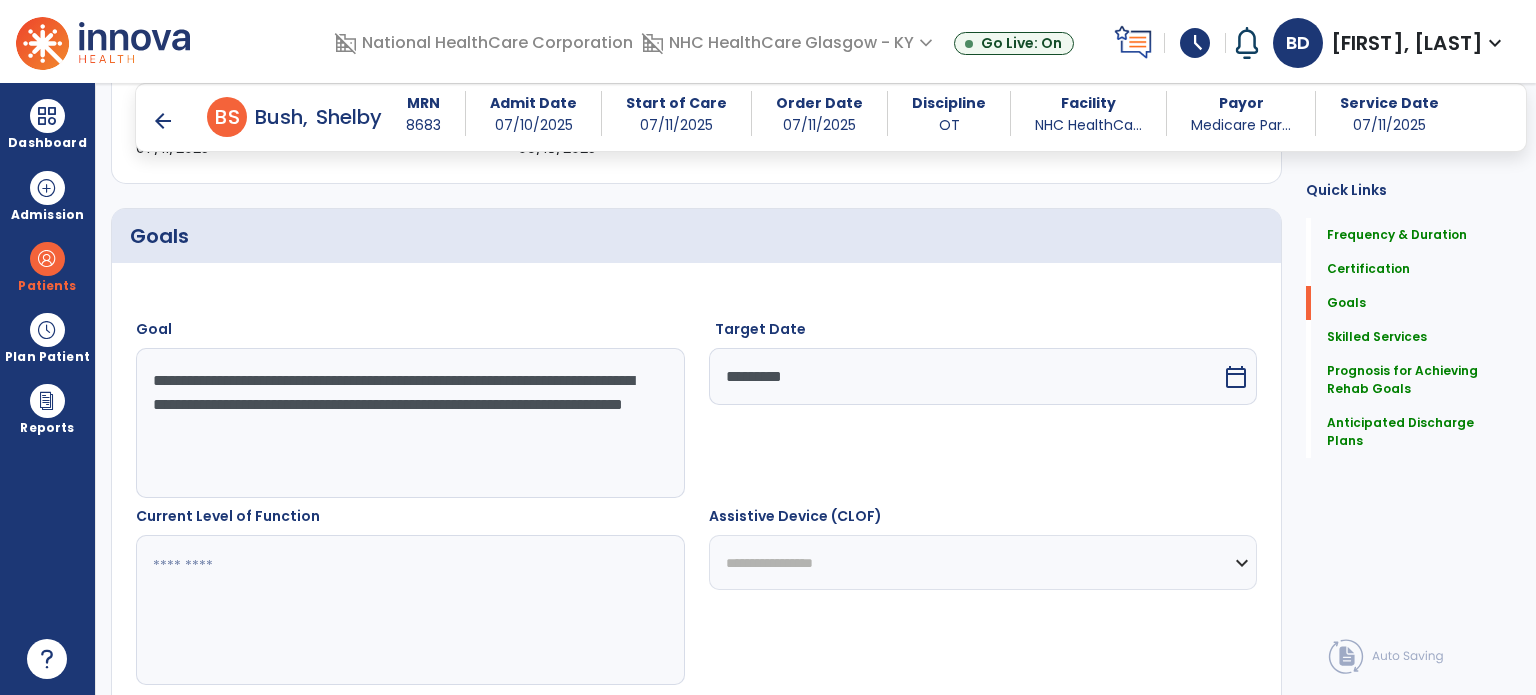 click on "Target Date  *********  calendar_today" at bounding box center (983, 408) 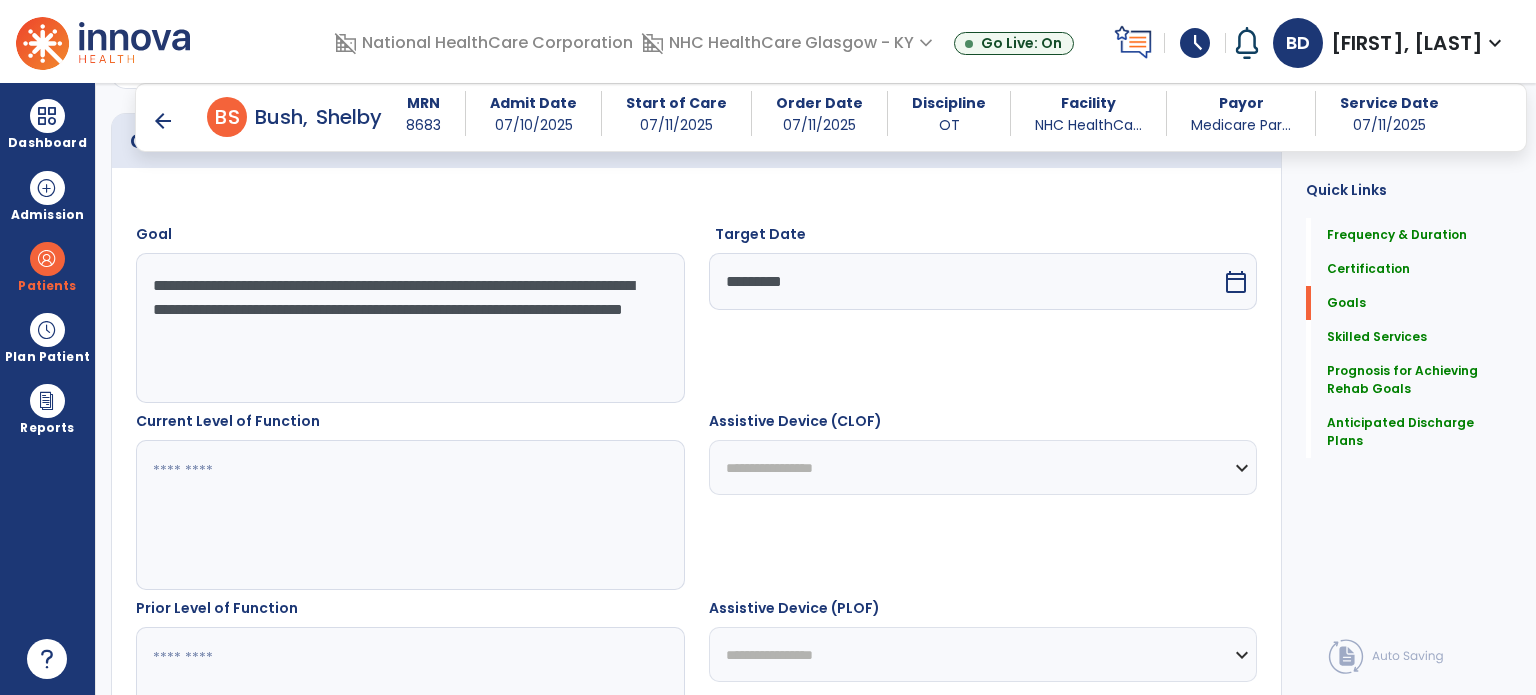 scroll, scrollTop: 495, scrollLeft: 0, axis: vertical 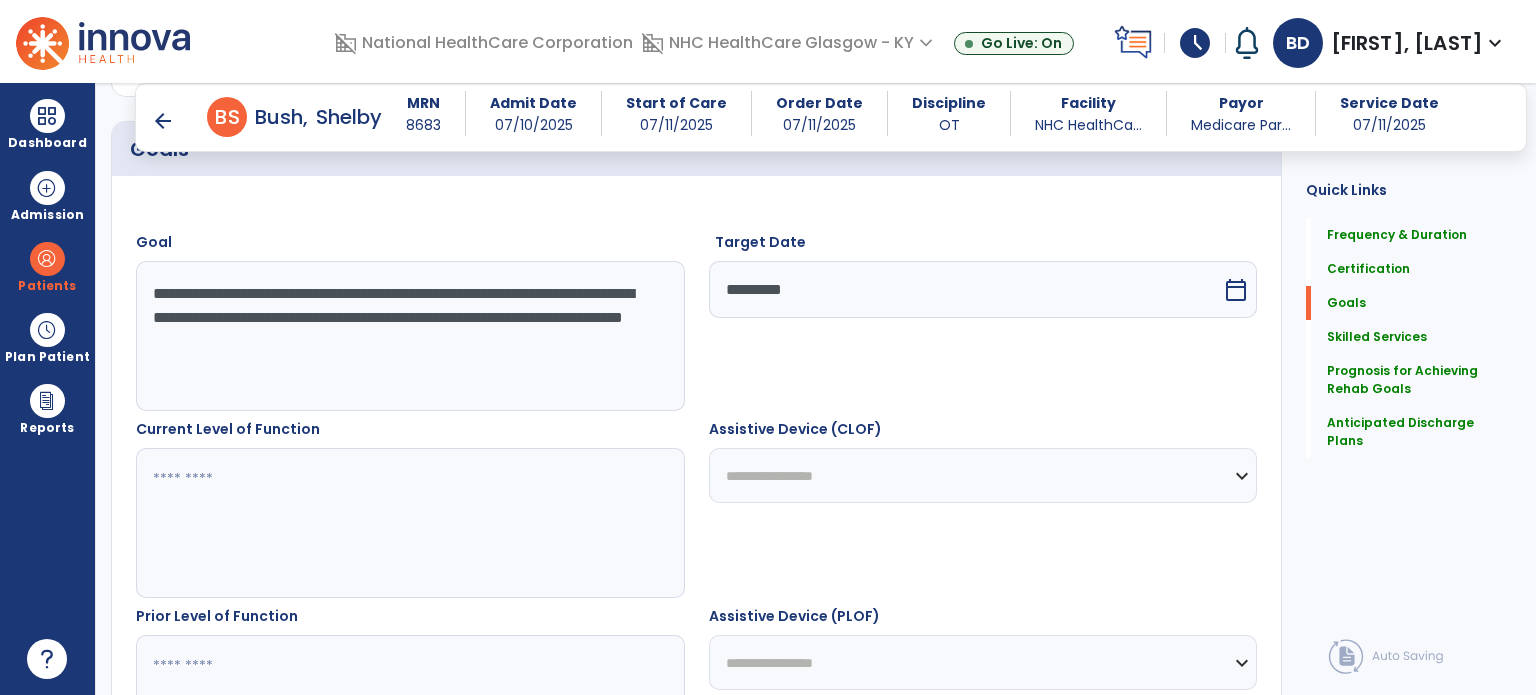 click at bounding box center [409, 523] 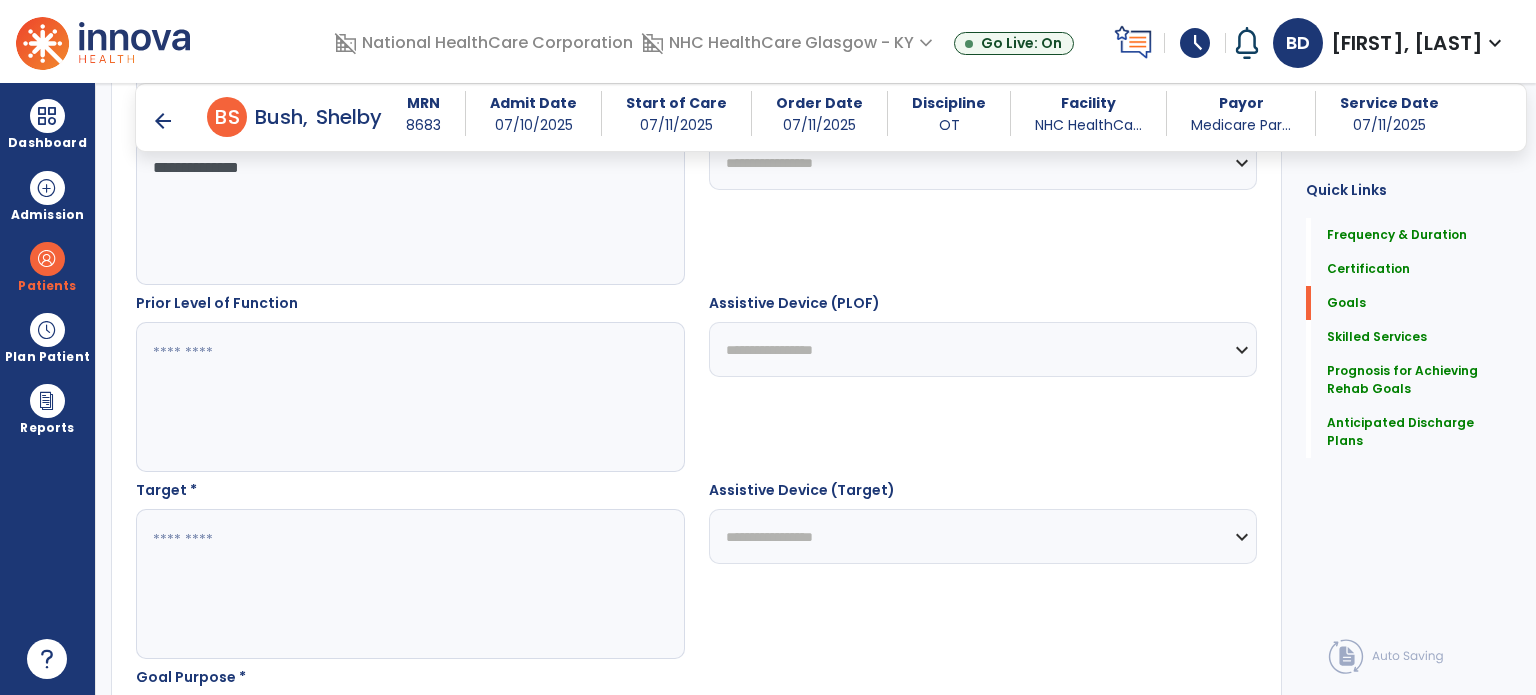 scroll, scrollTop: 819, scrollLeft: 0, axis: vertical 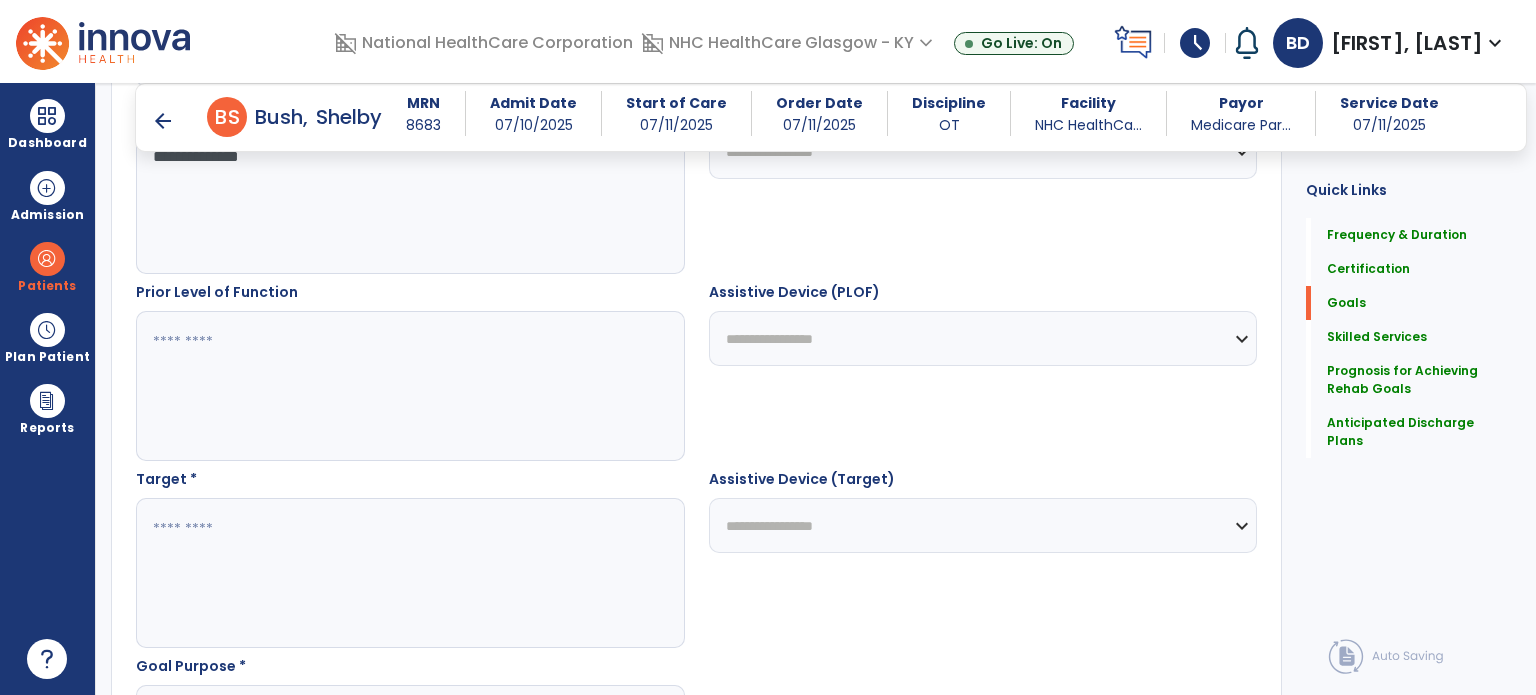 type on "**********" 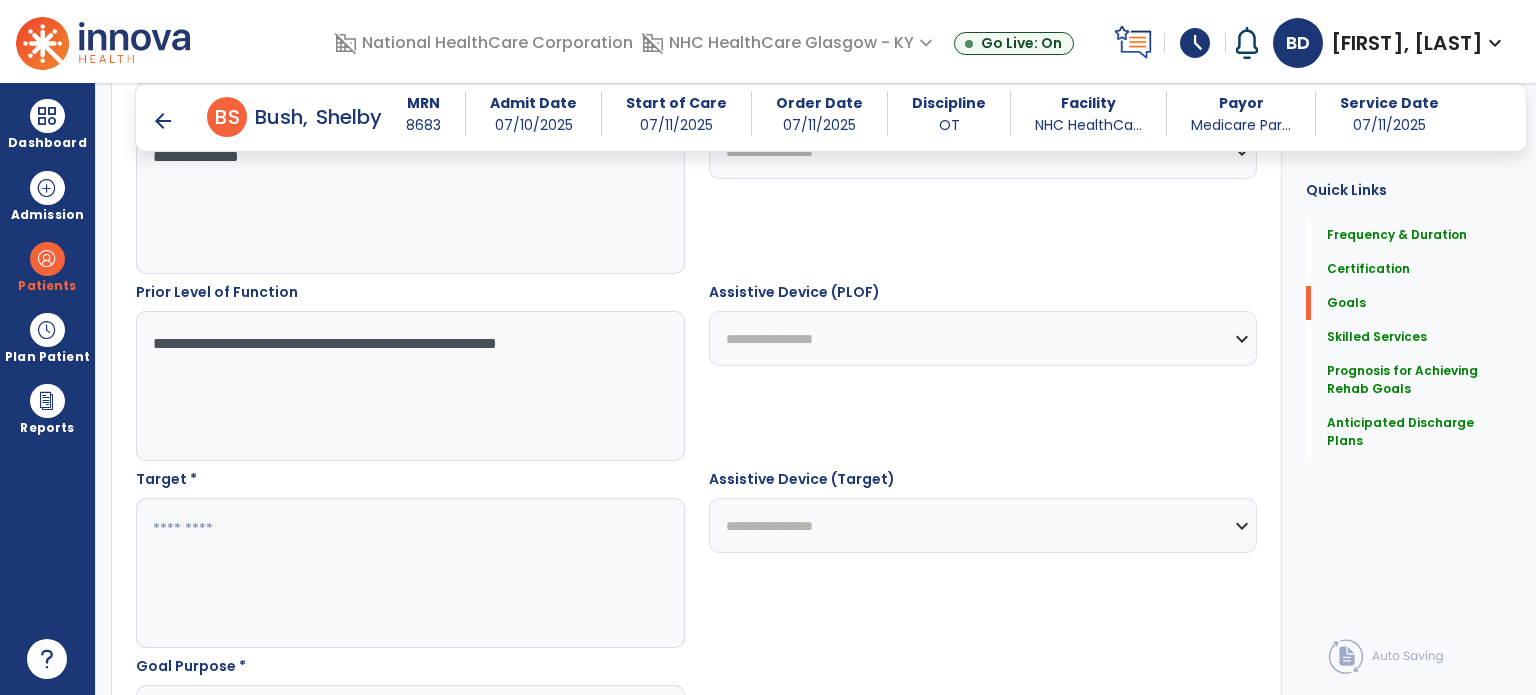 scroll, scrollTop: 591, scrollLeft: 0, axis: vertical 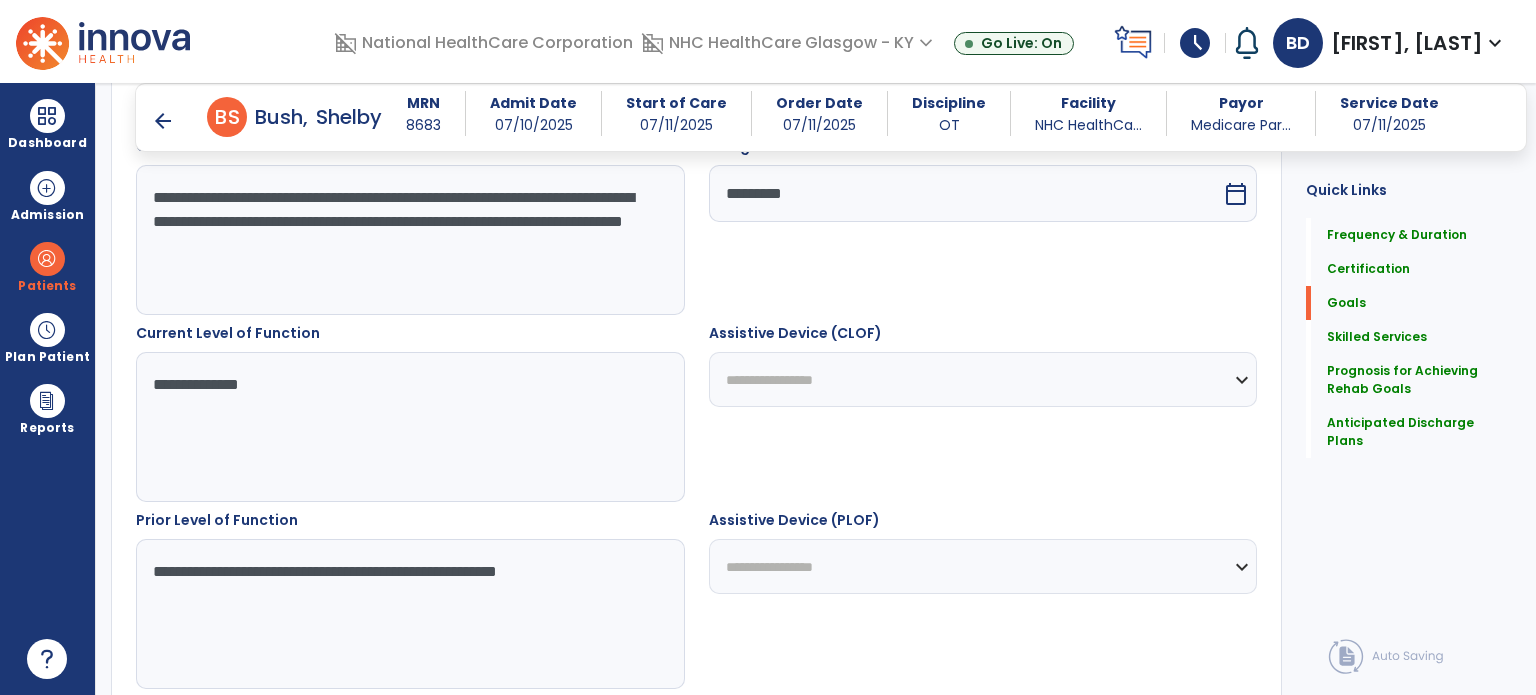 type on "**********" 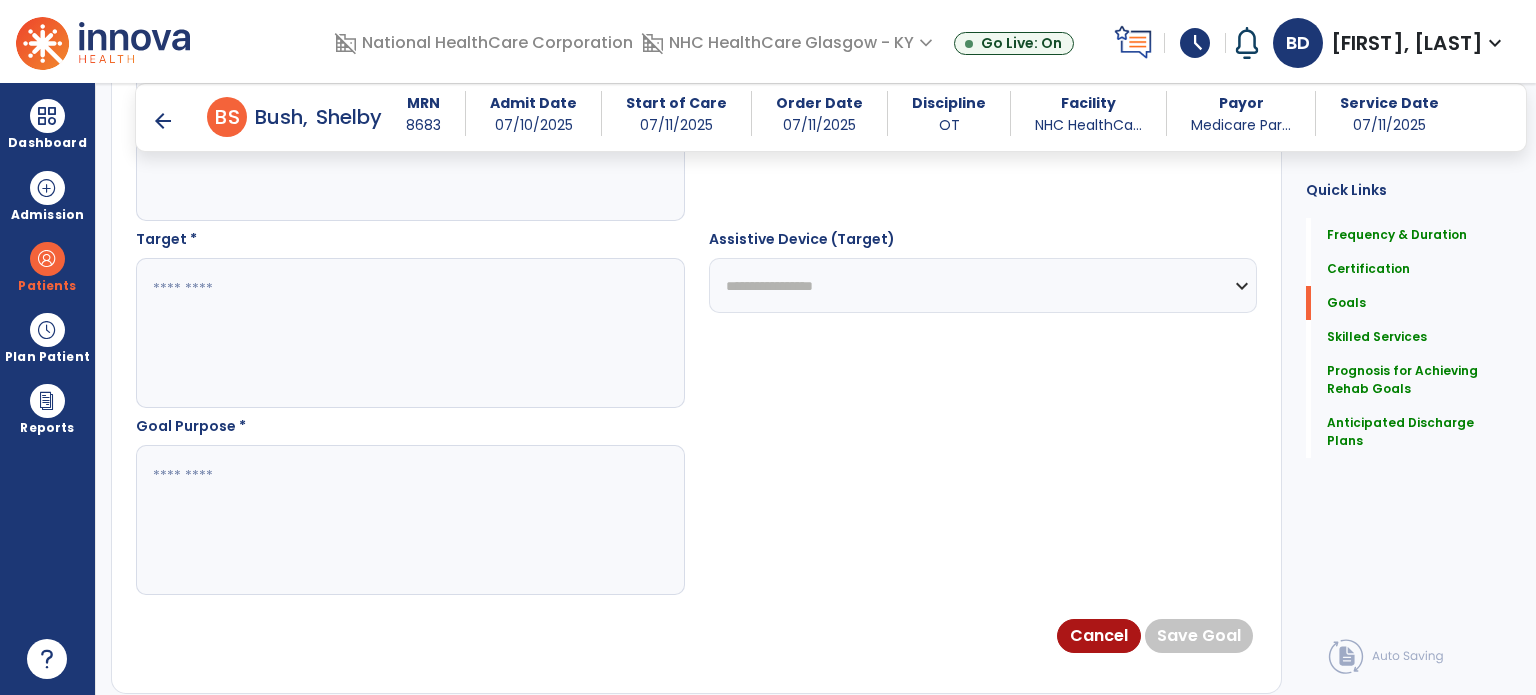 scroll, scrollTop: 720, scrollLeft: 0, axis: vertical 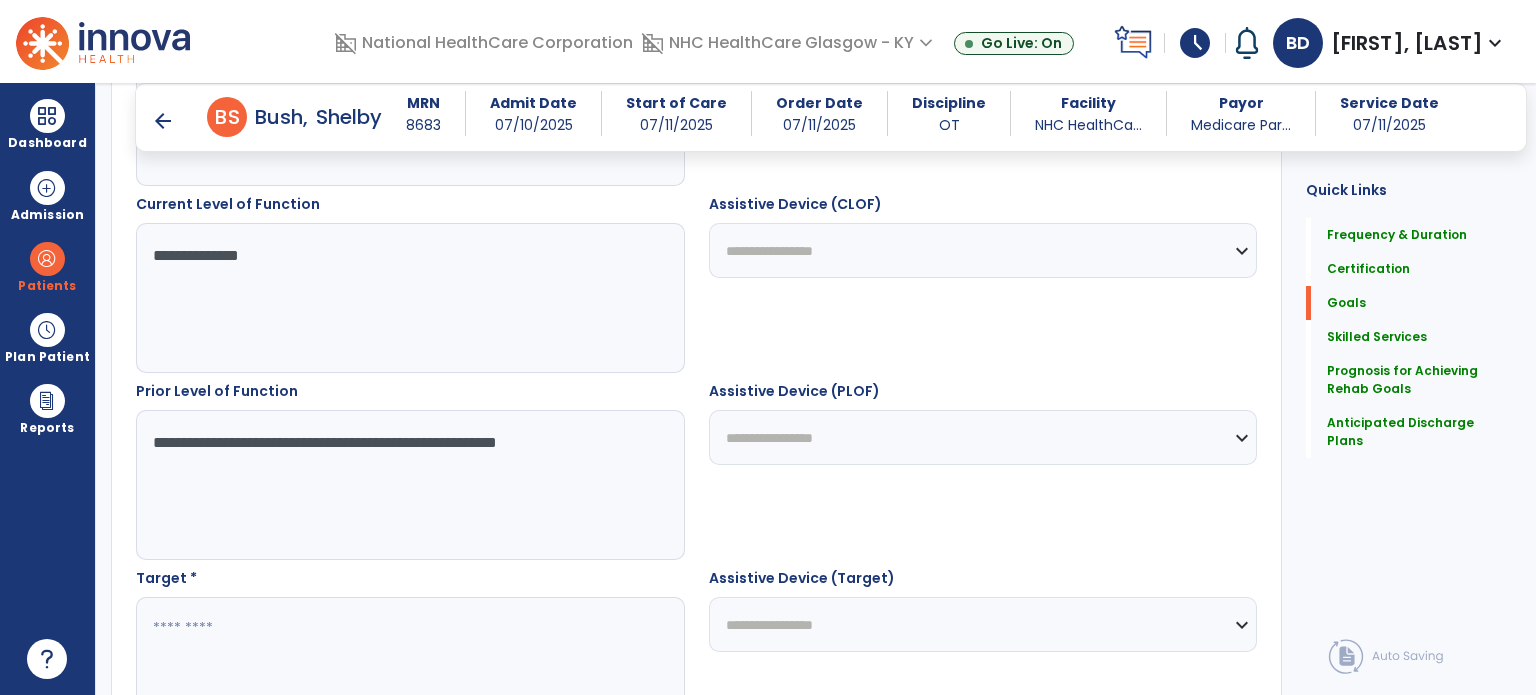 click at bounding box center (409, 672) 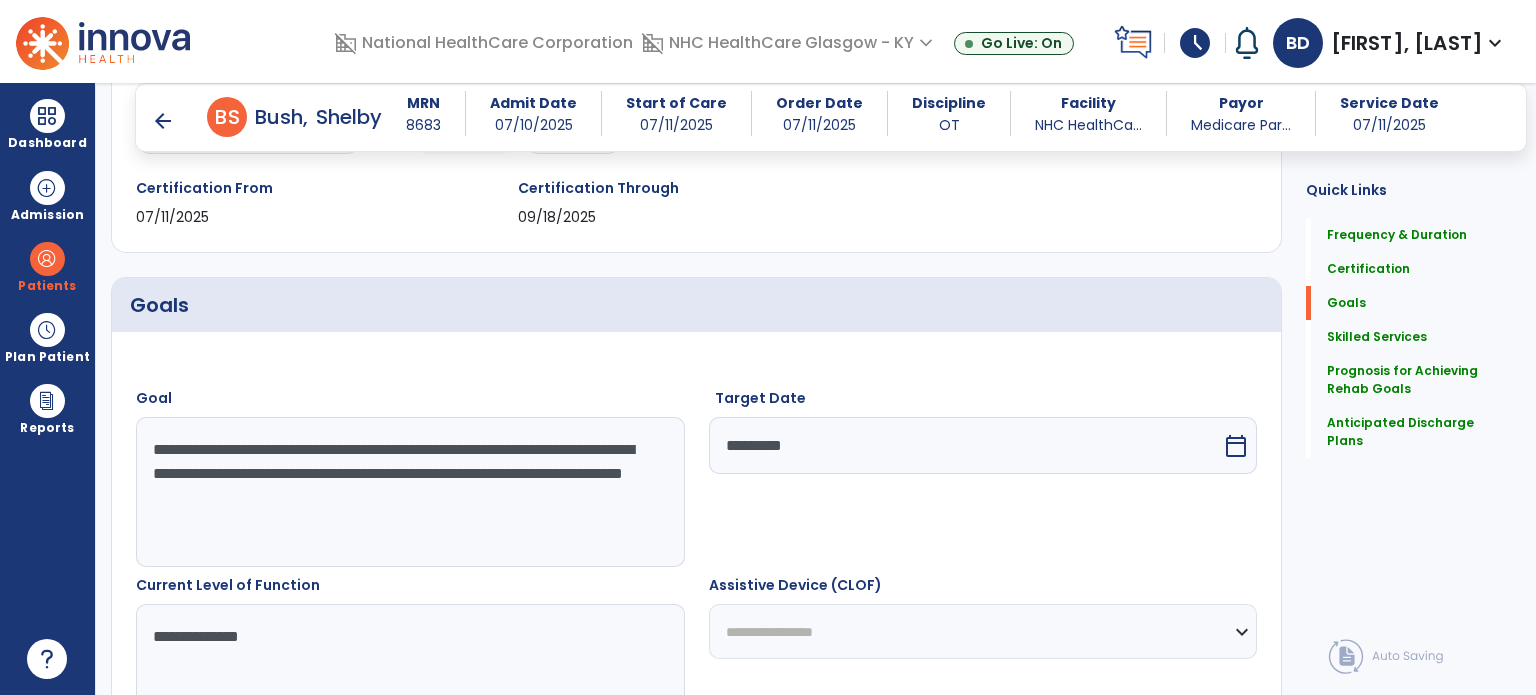 scroll, scrollTop: 336, scrollLeft: 0, axis: vertical 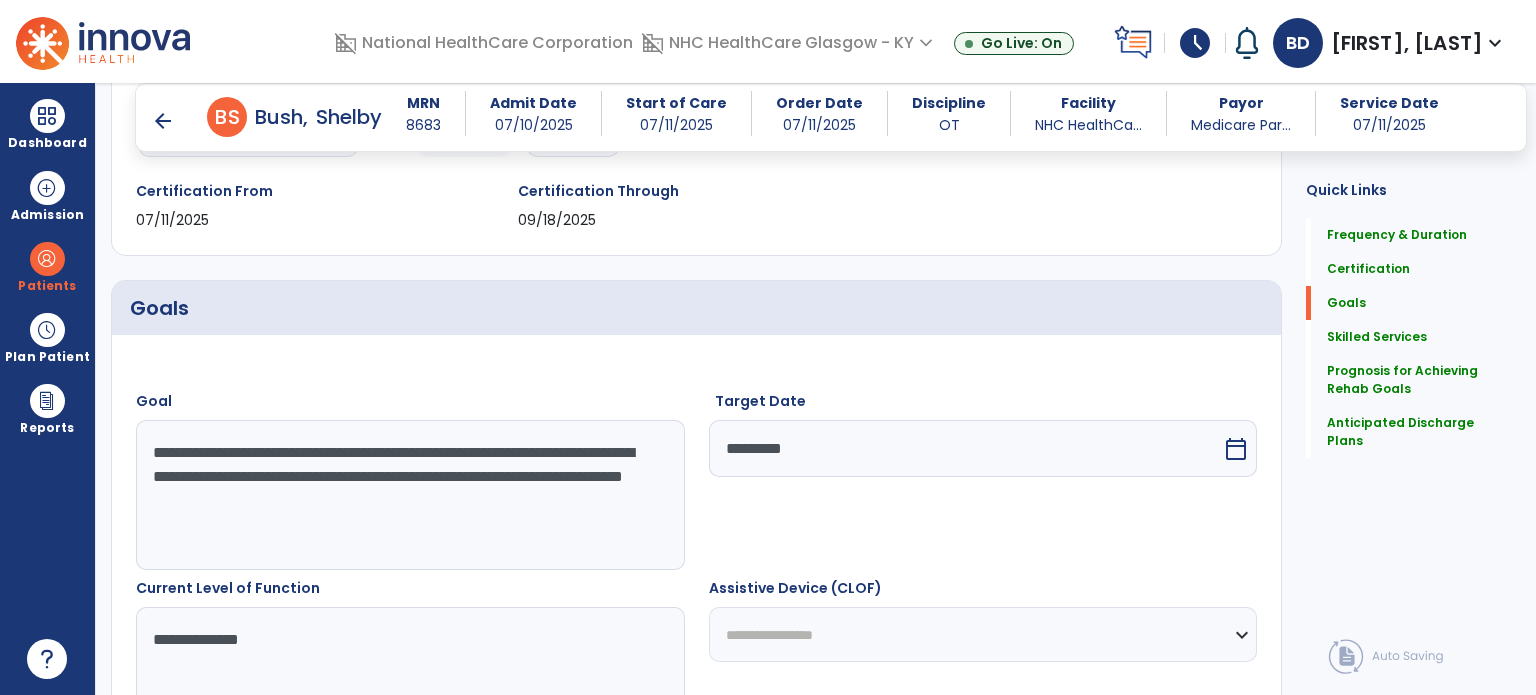 type on "**********" 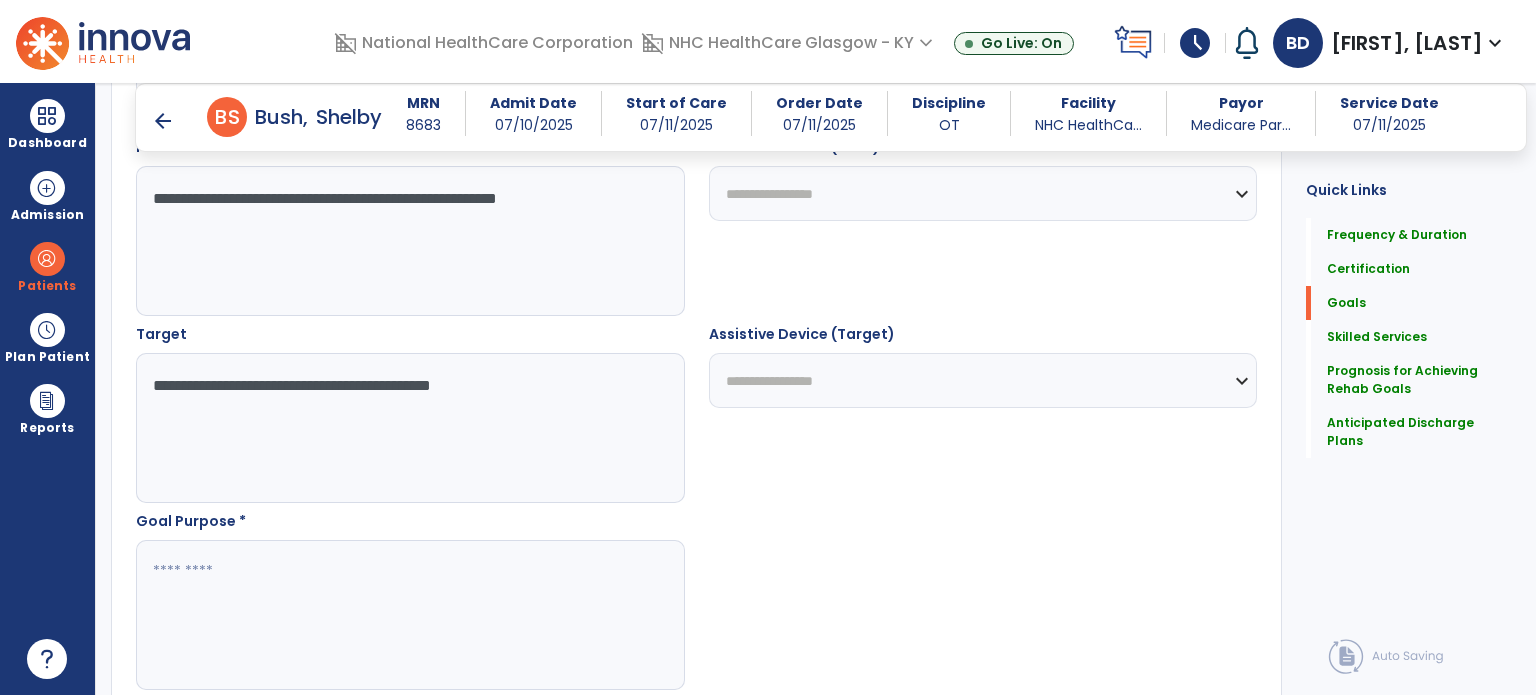scroll, scrollTop: 1023, scrollLeft: 0, axis: vertical 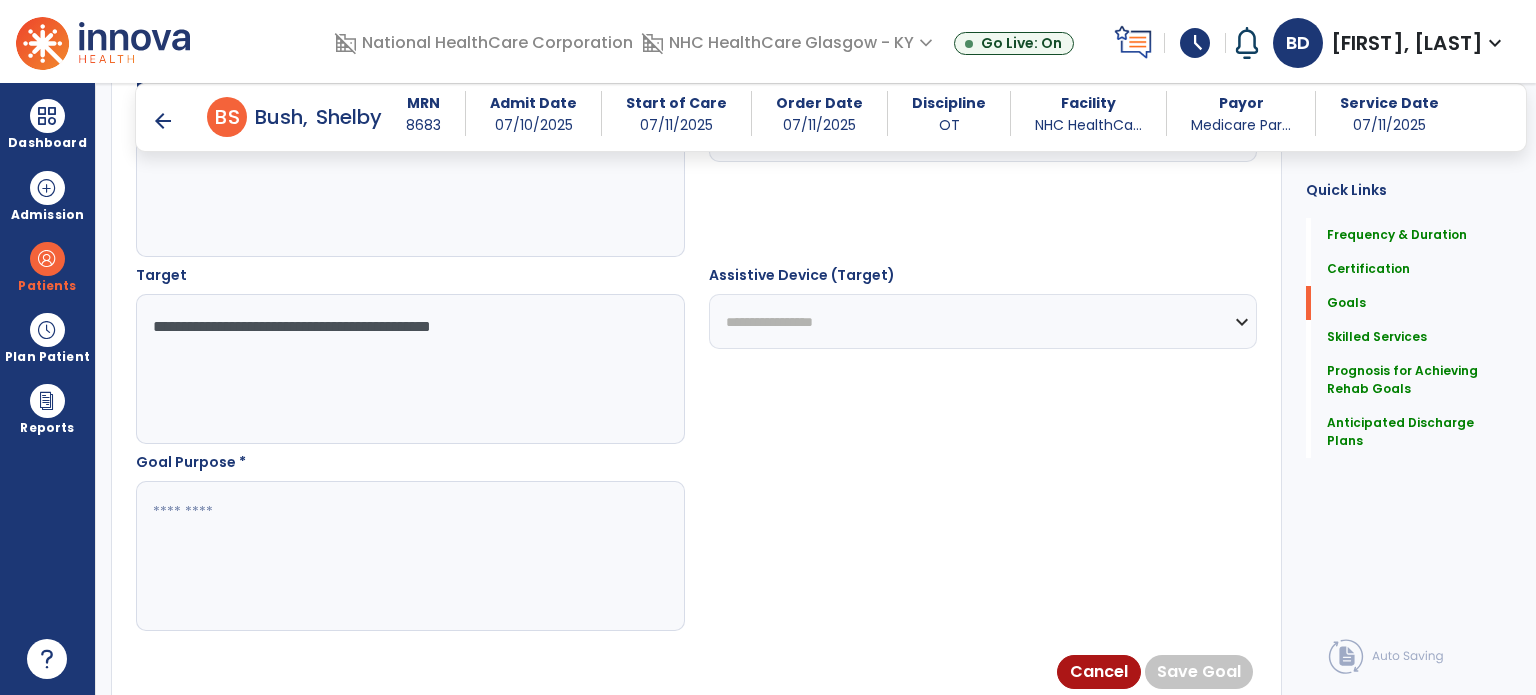 click at bounding box center (409, 556) 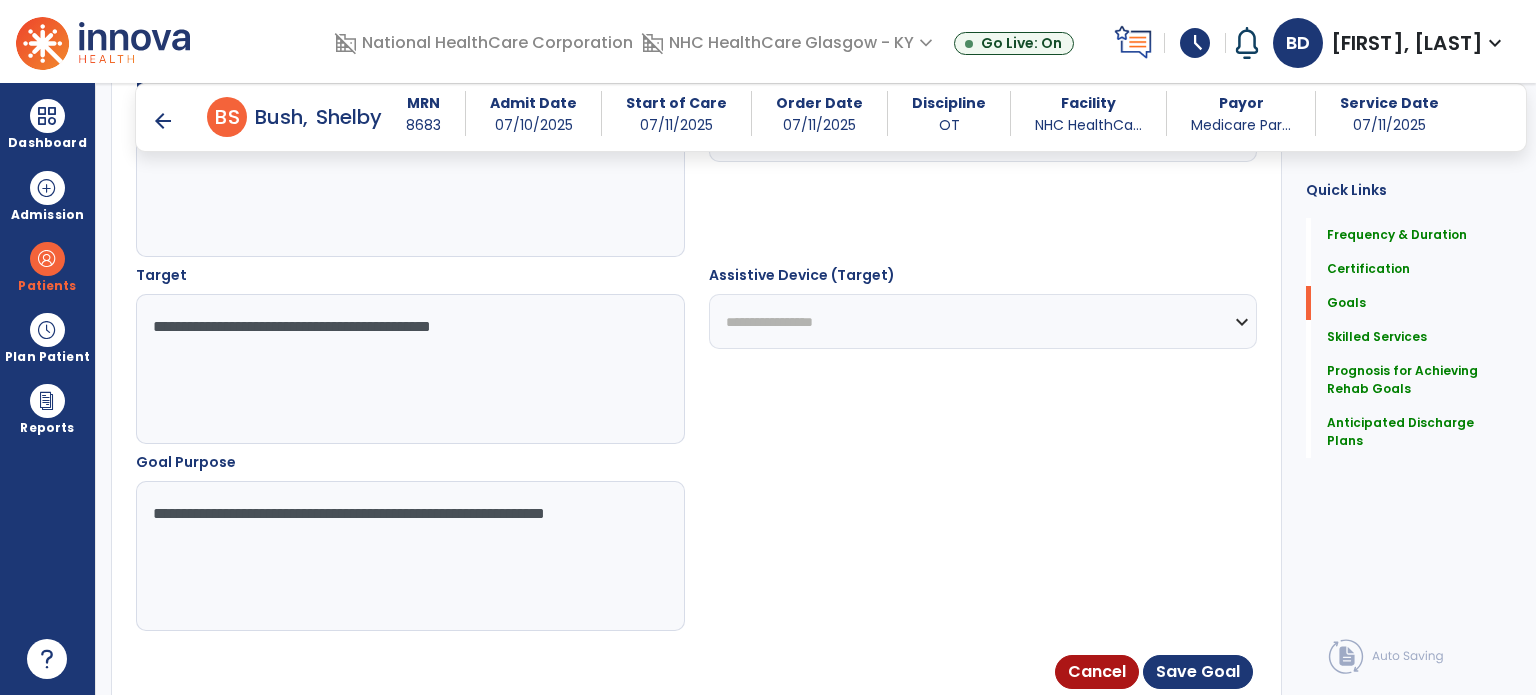 type on "**********" 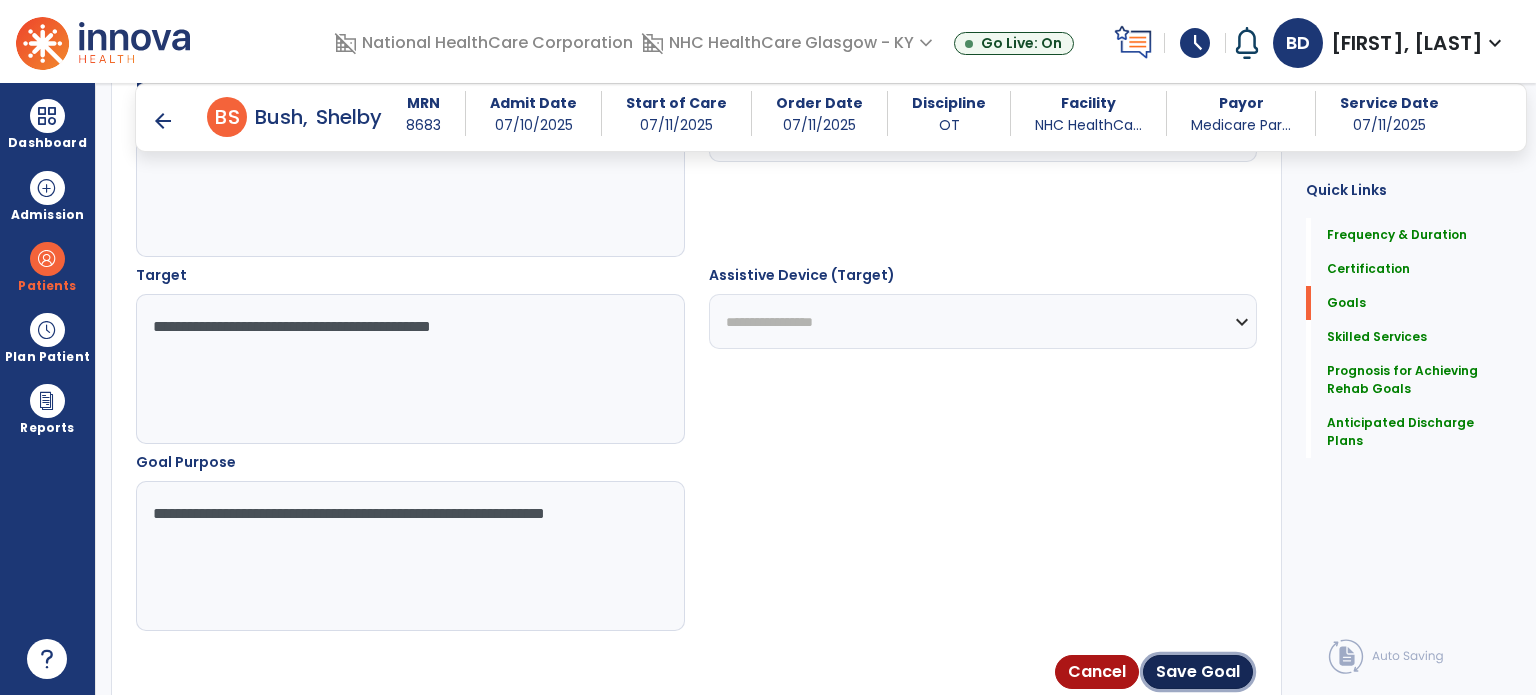 click on "Save Goal" at bounding box center (1198, 672) 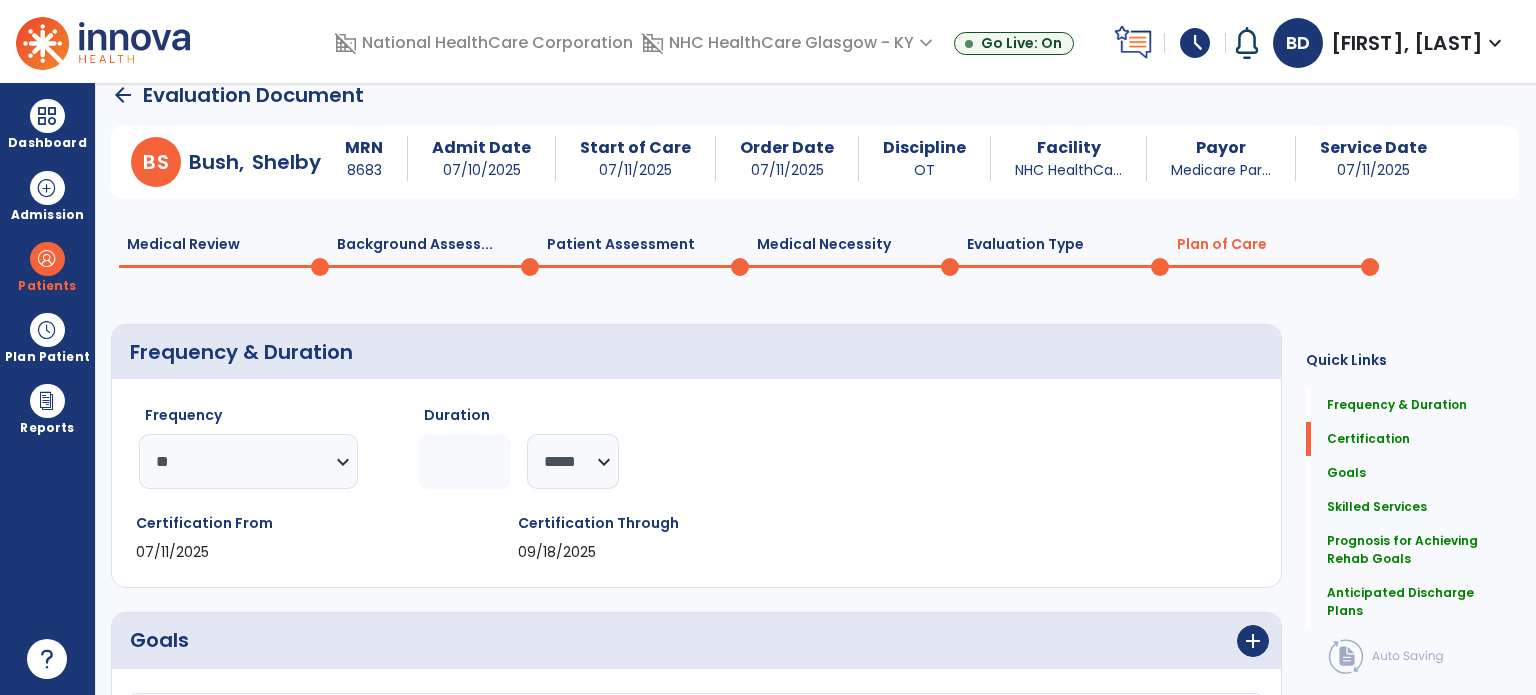 scroll, scrollTop: 6, scrollLeft: 0, axis: vertical 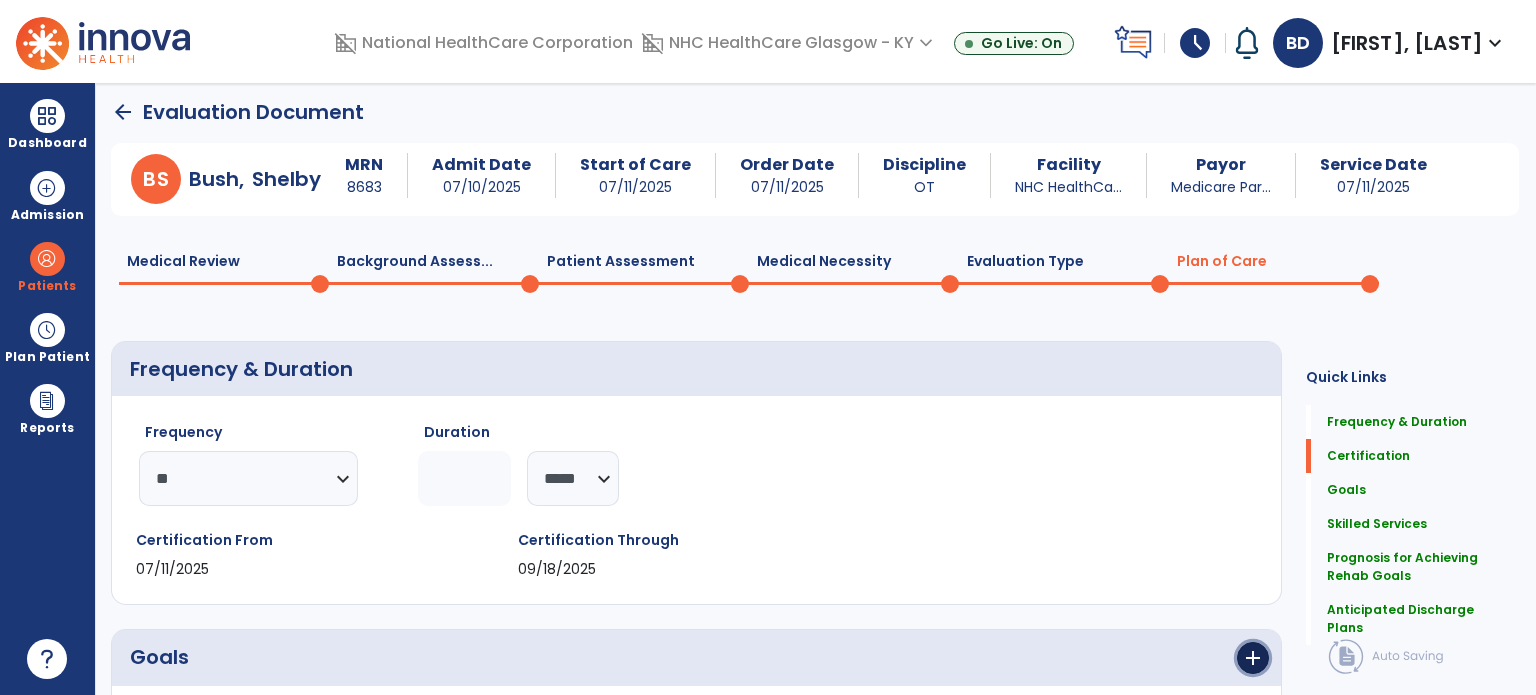 click on "add" at bounding box center [1253, 658] 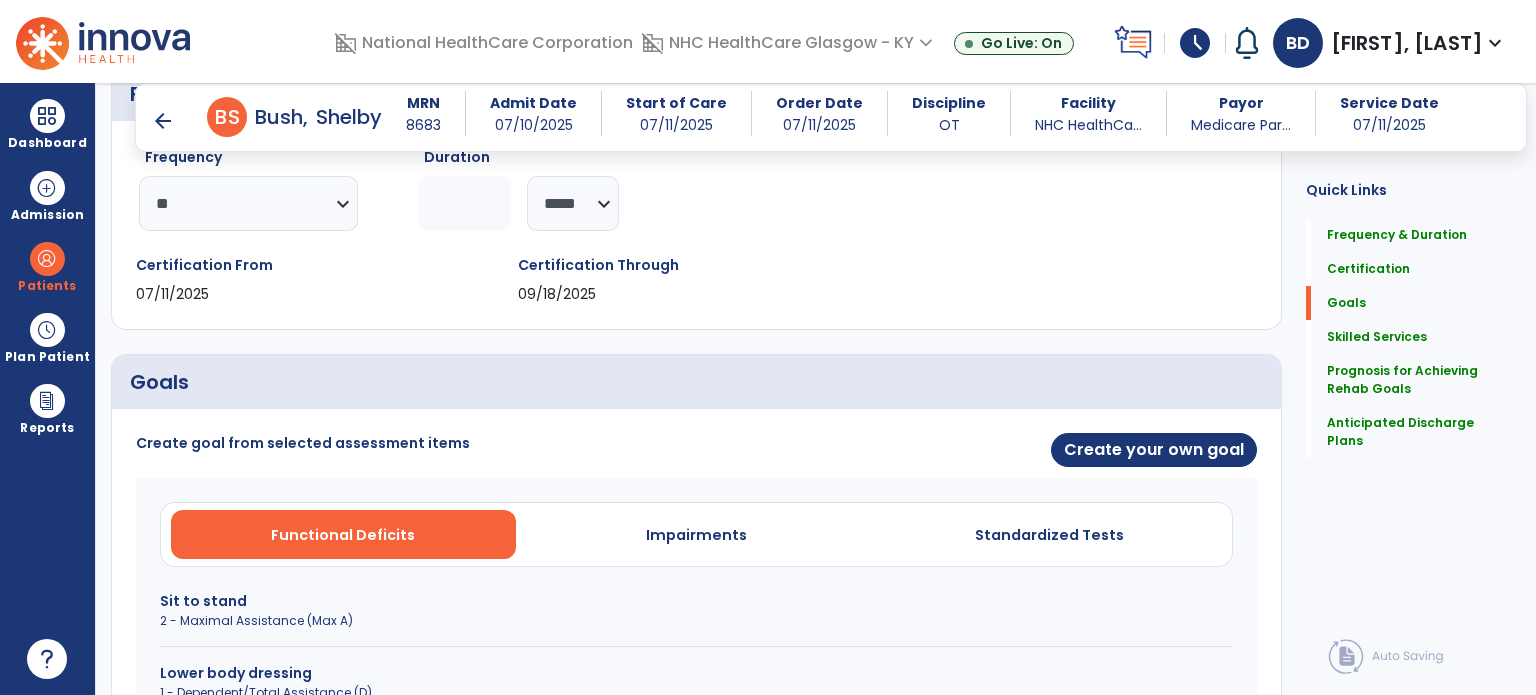scroll, scrollTop: 313, scrollLeft: 0, axis: vertical 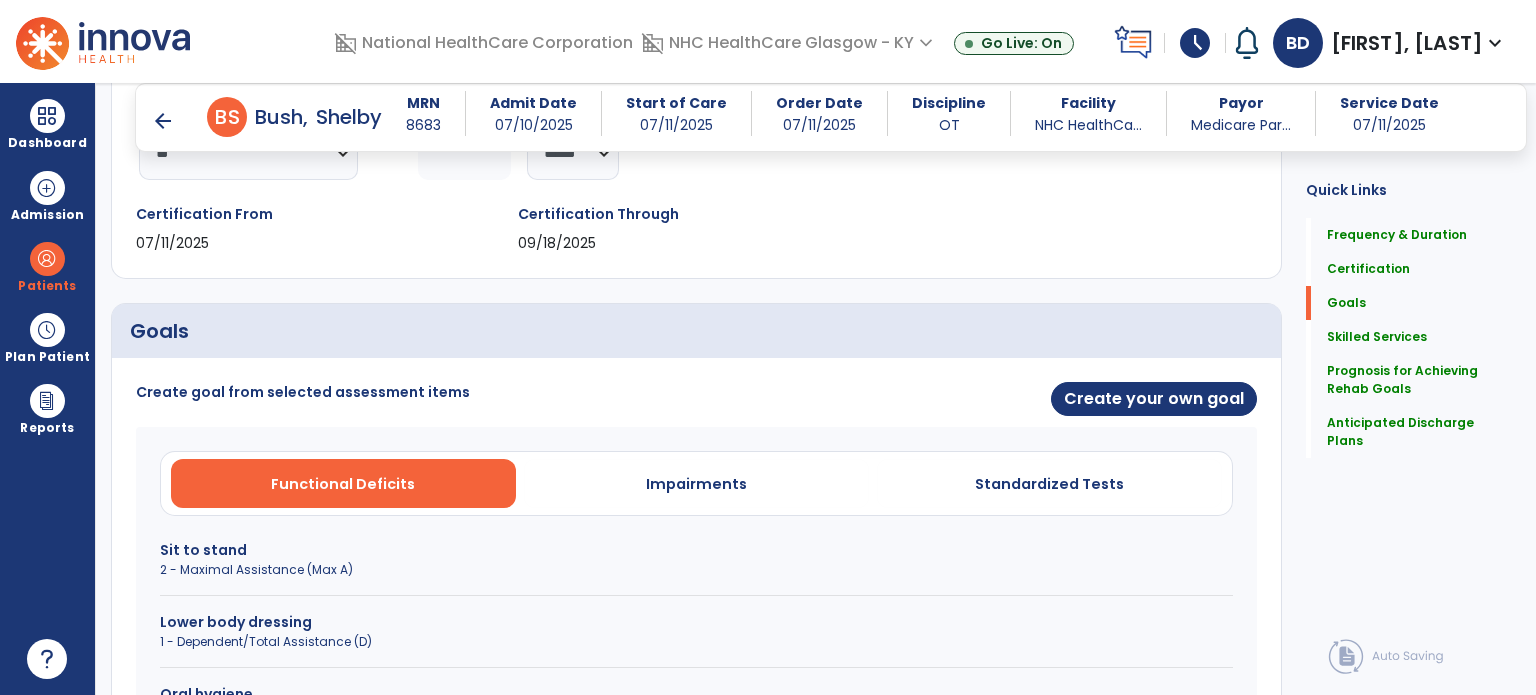 click on "Standardized Tests" at bounding box center (1049, 484) 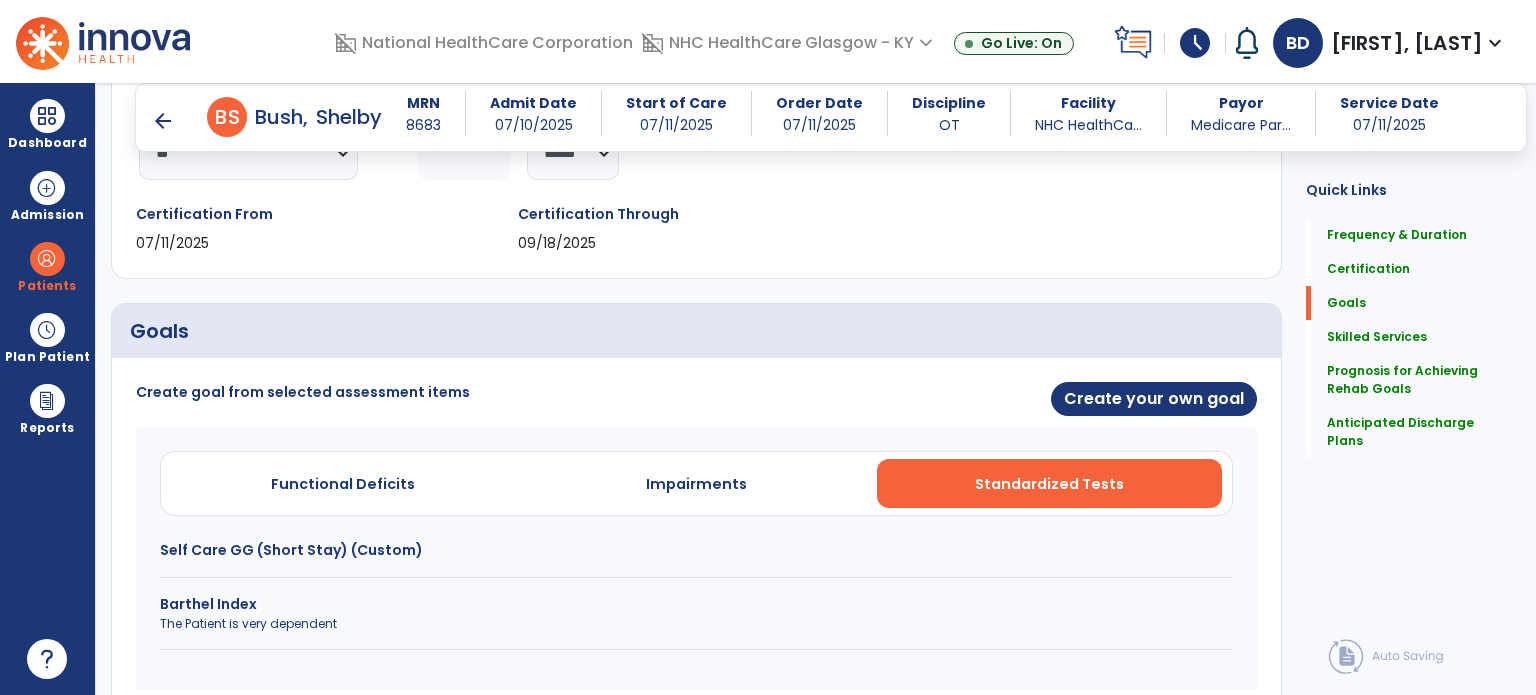 click on "Self Care GG (Short Stay) (Custom)" at bounding box center (696, 550) 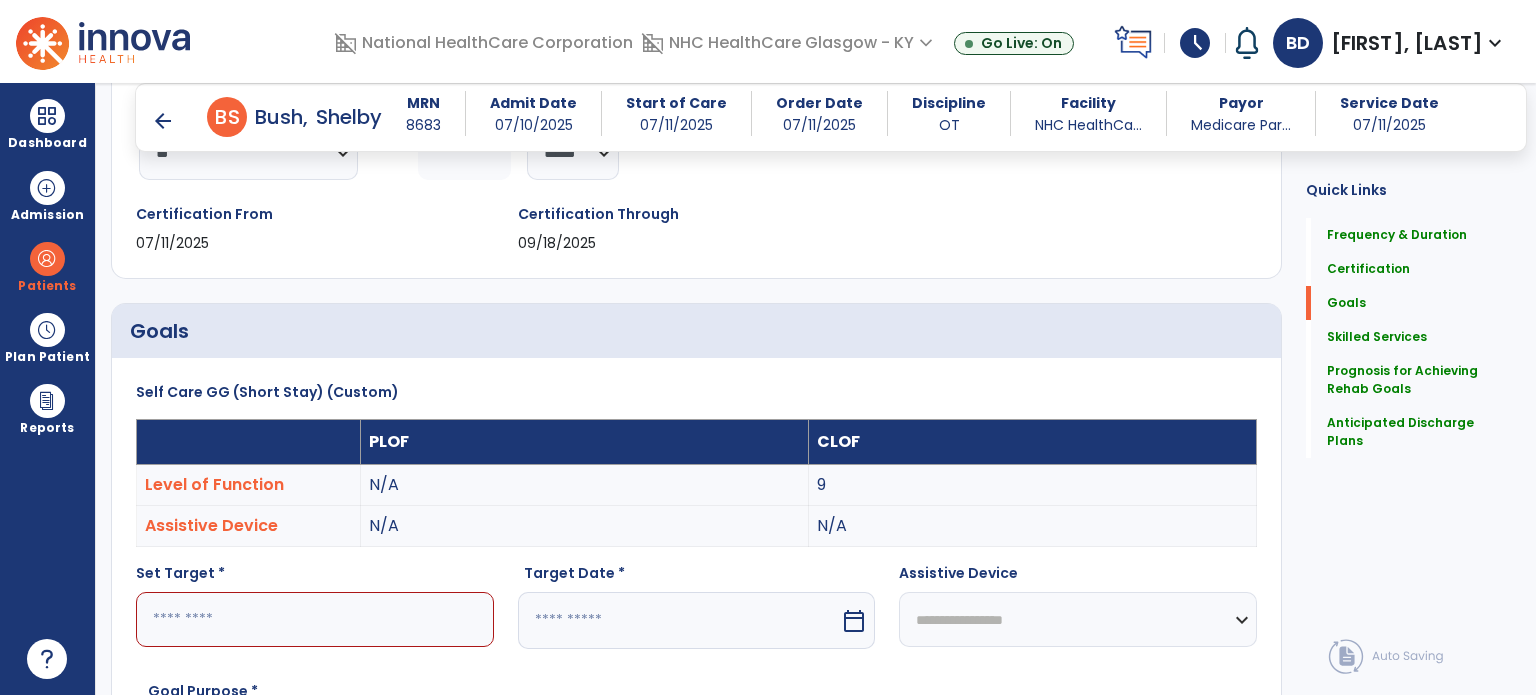 click at bounding box center [315, 619] 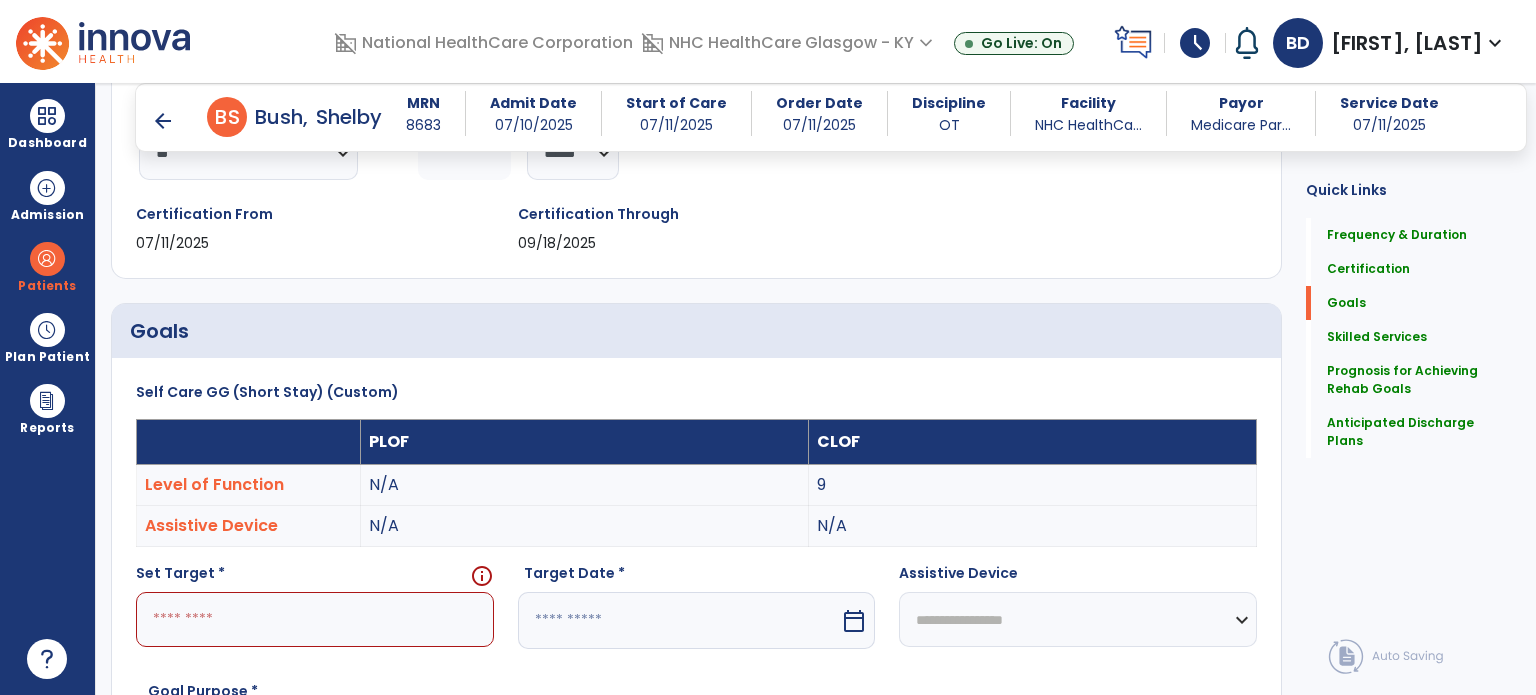 click at bounding box center (315, 619) 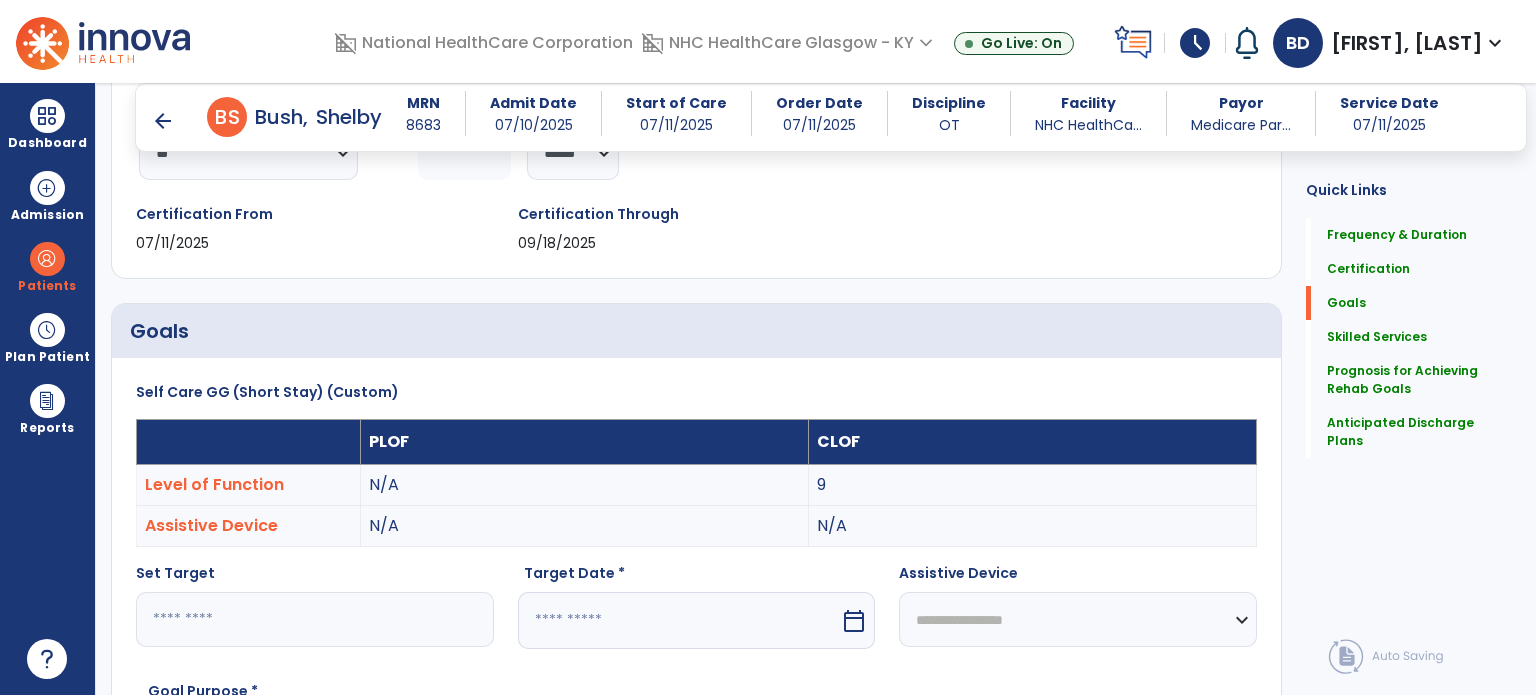 type on "**" 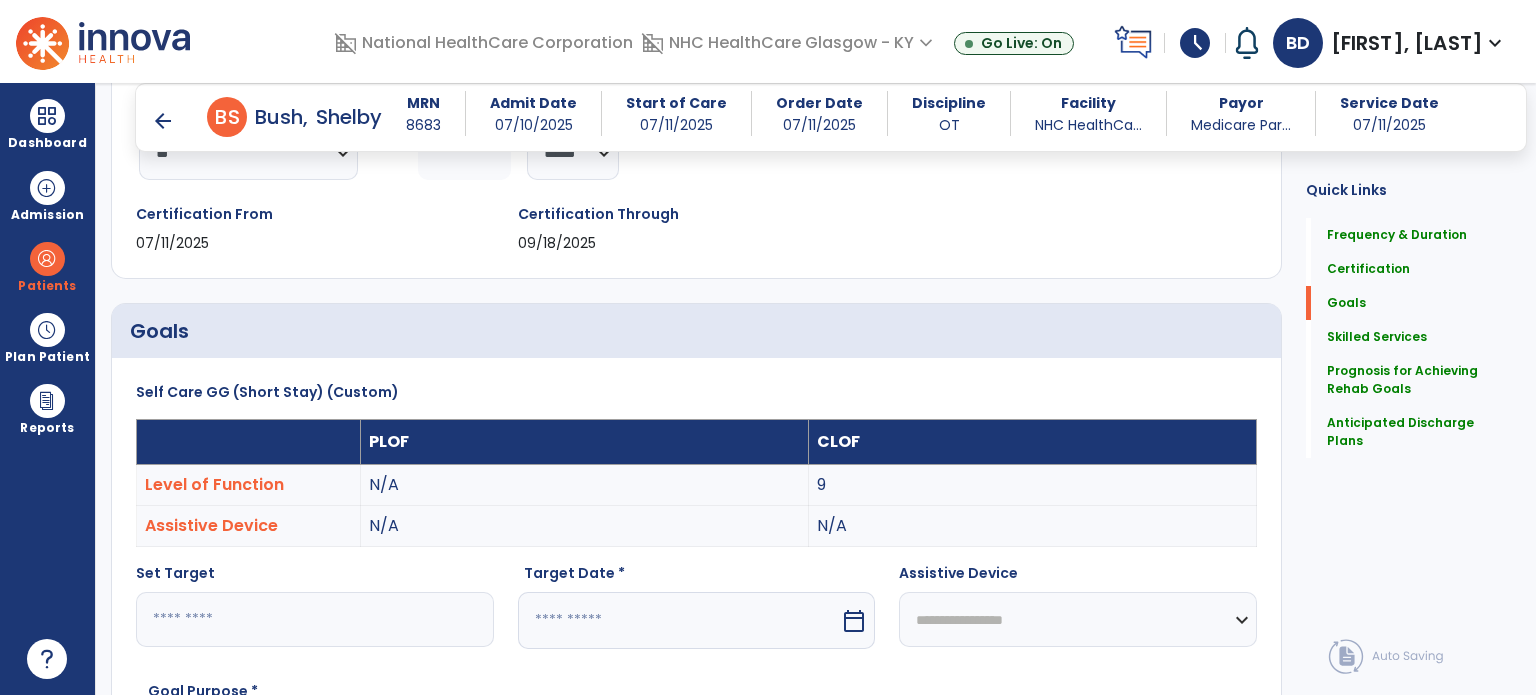 click on "**********" at bounding box center (696, 655) 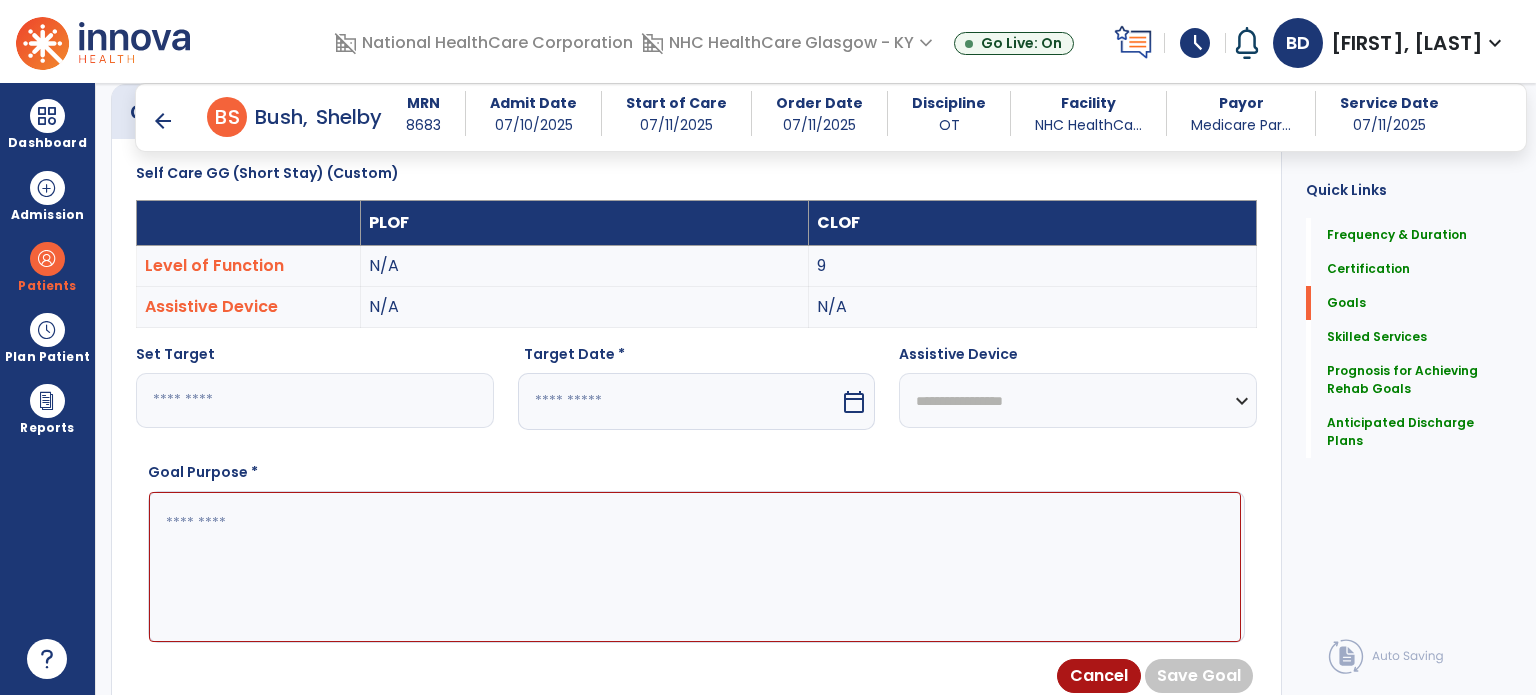 scroll, scrollTop: 545, scrollLeft: 0, axis: vertical 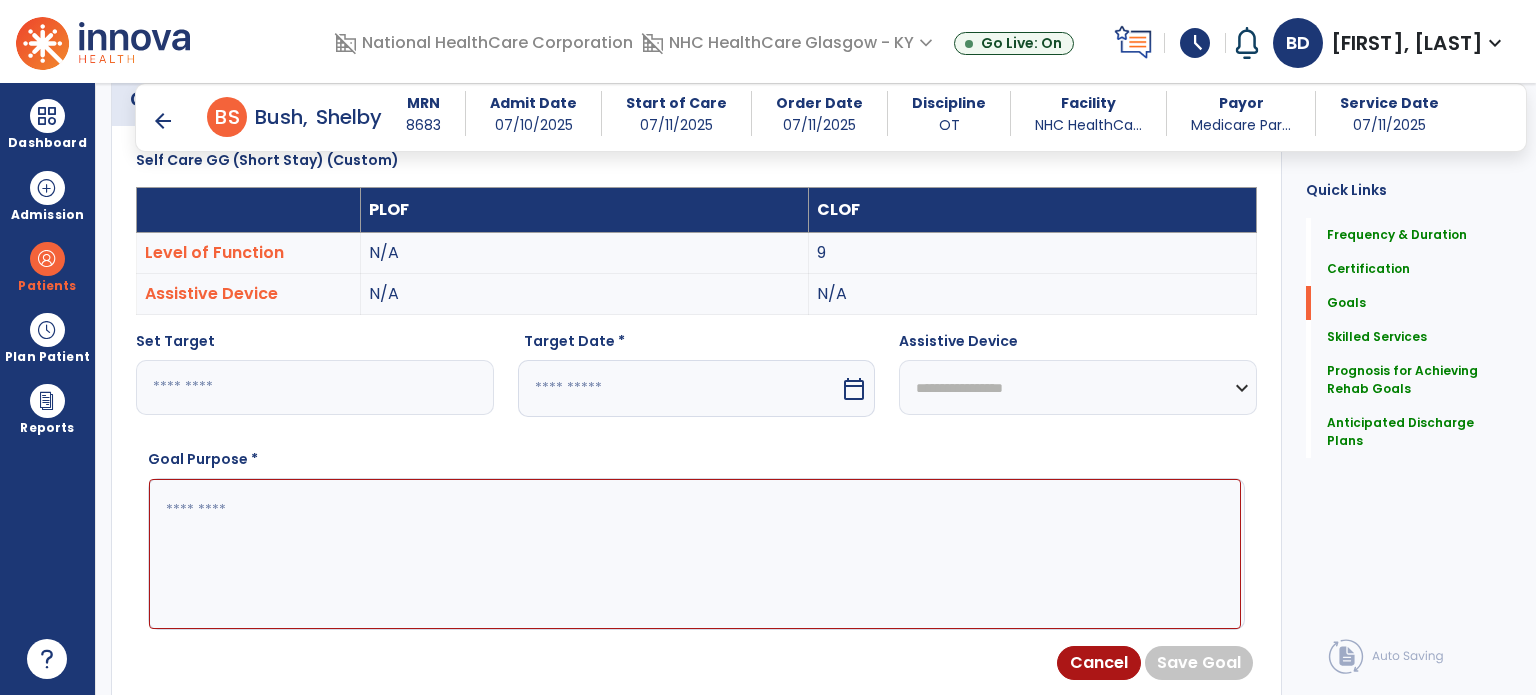 click at bounding box center [679, 388] 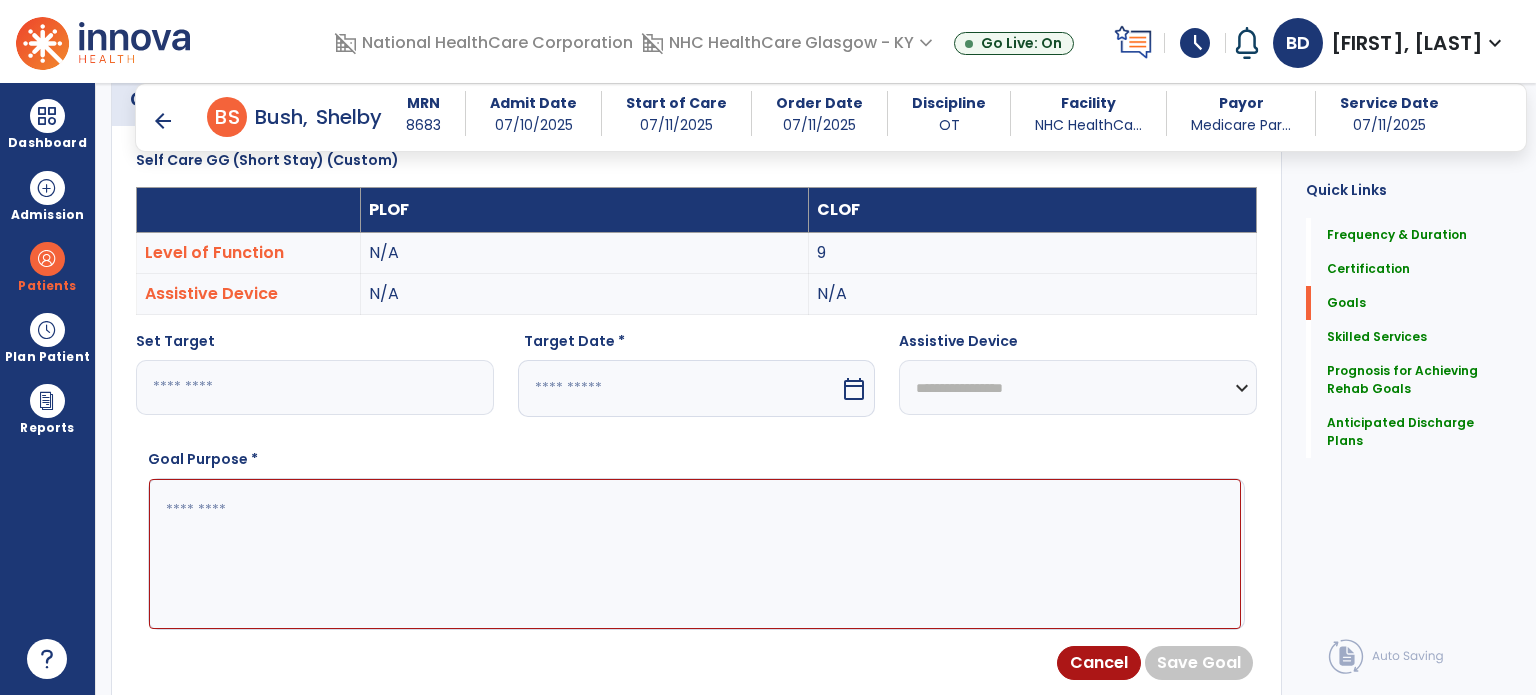 select on "*" 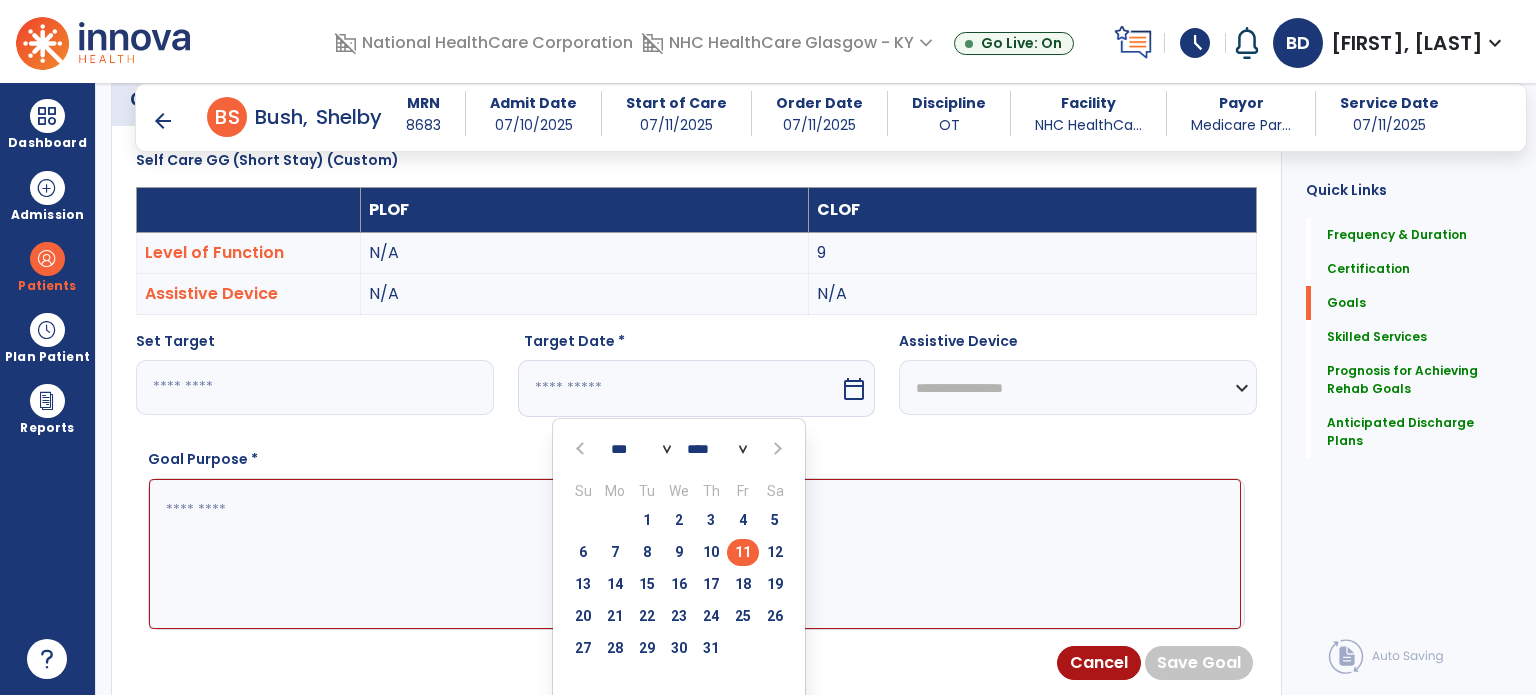 click at bounding box center (775, 449) 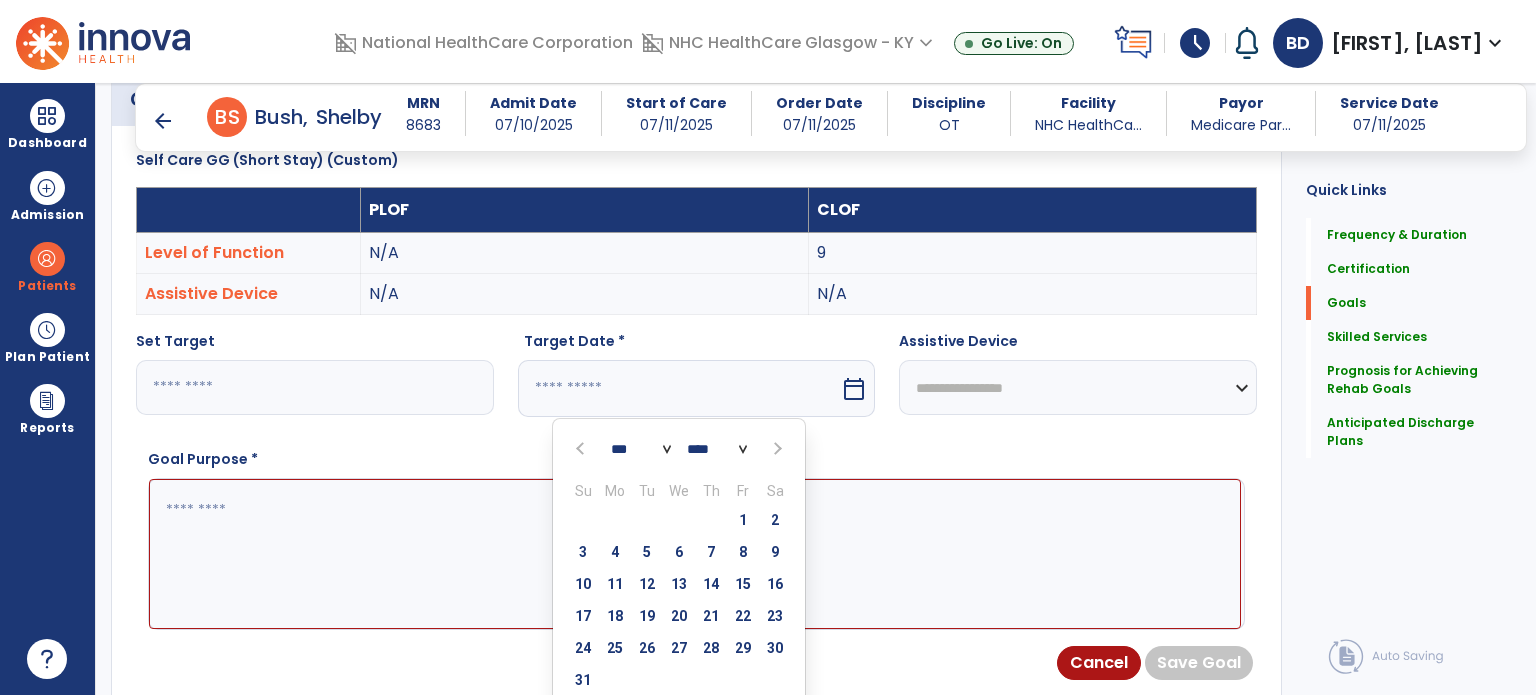 click at bounding box center [775, 449] 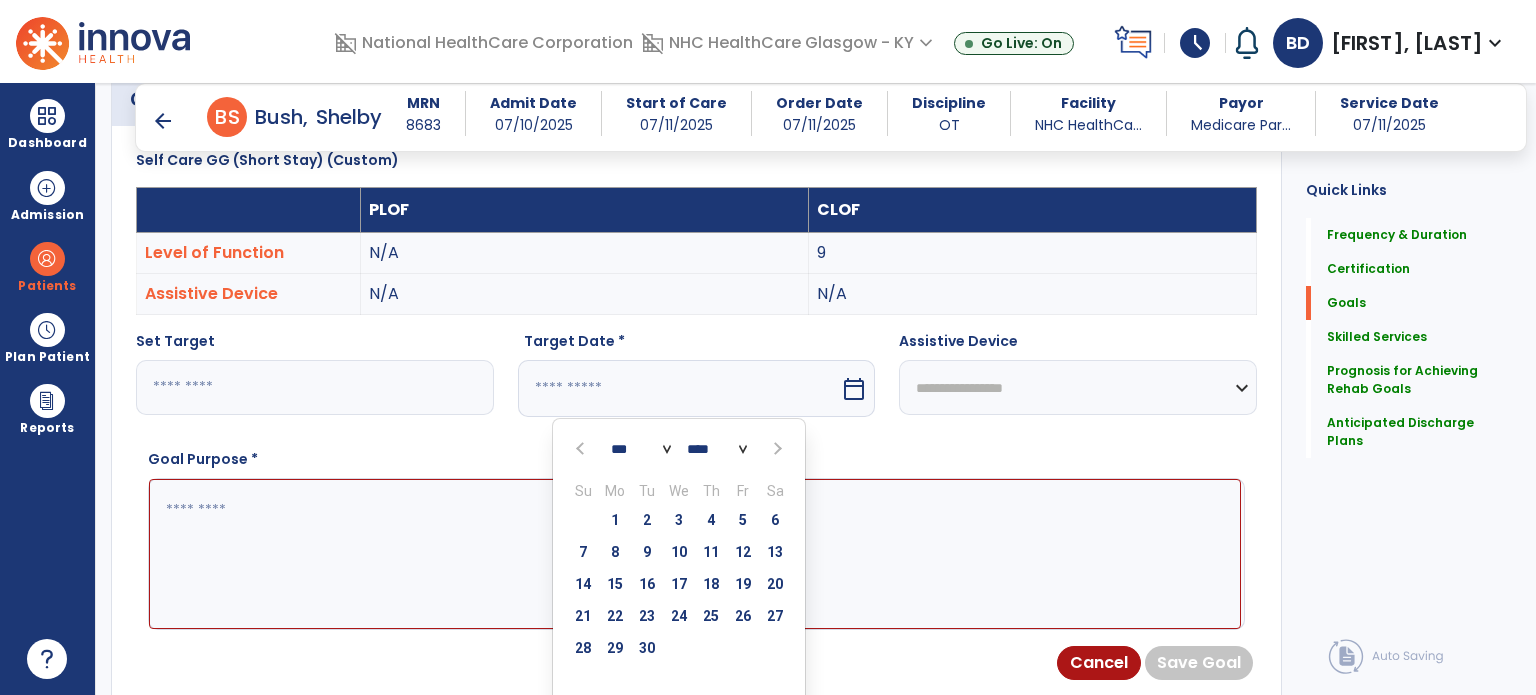 click on "9" at bounding box center (647, 552) 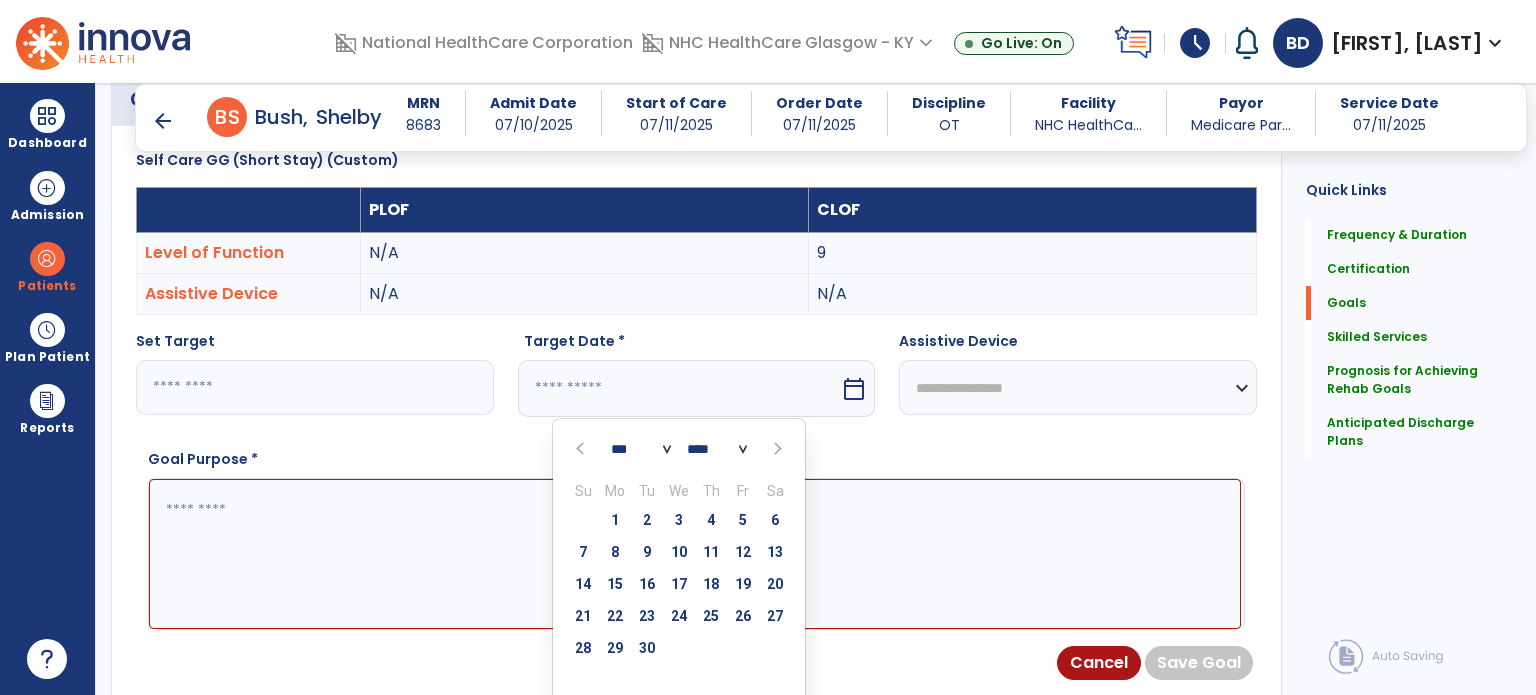 type on "********" 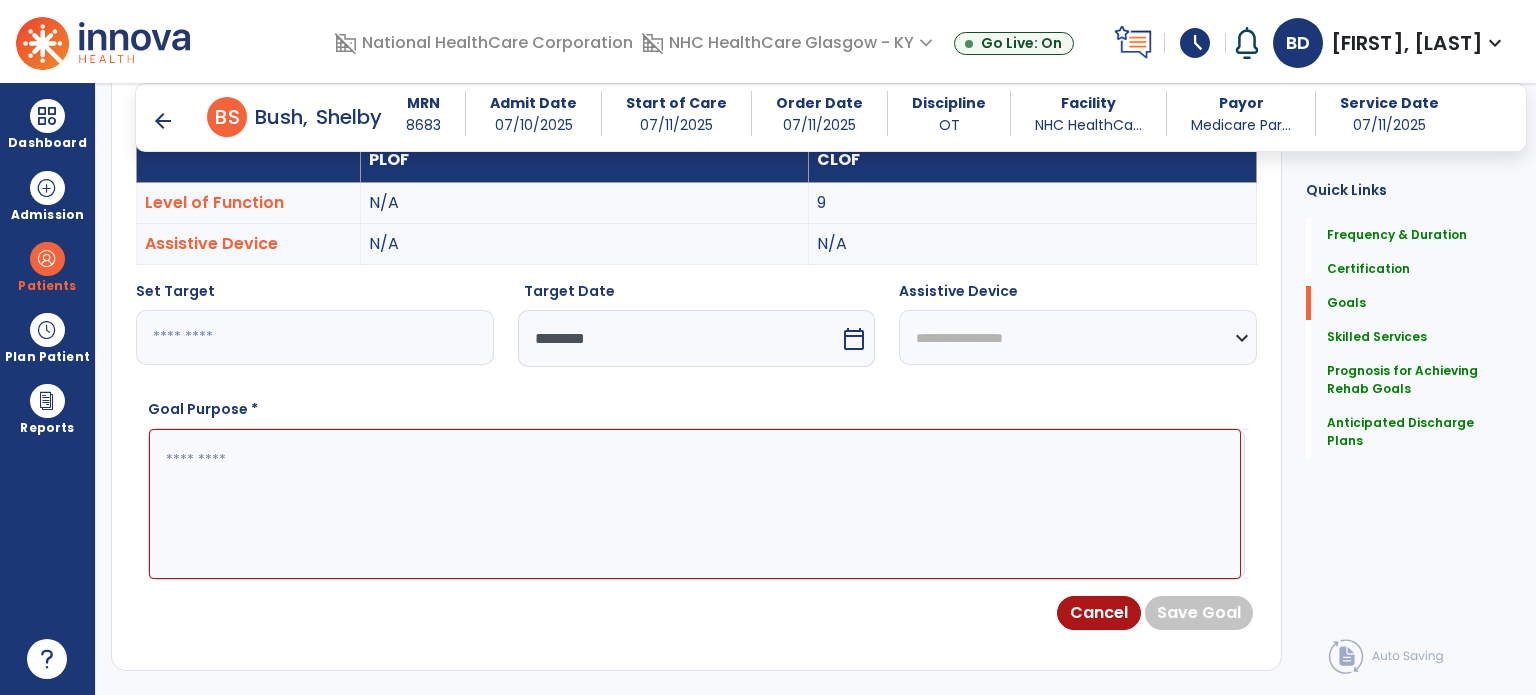 scroll, scrollTop: 595, scrollLeft: 0, axis: vertical 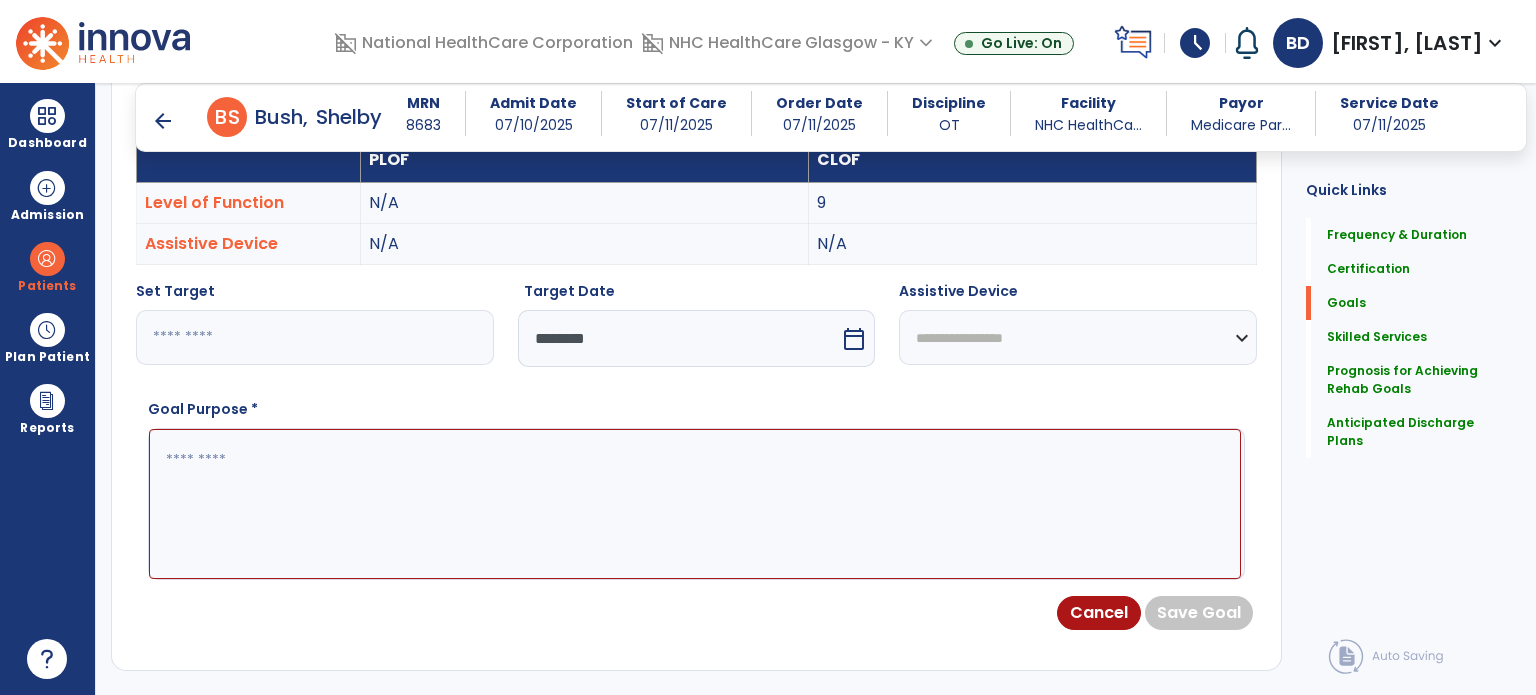 click on "calendar_today" at bounding box center [854, 339] 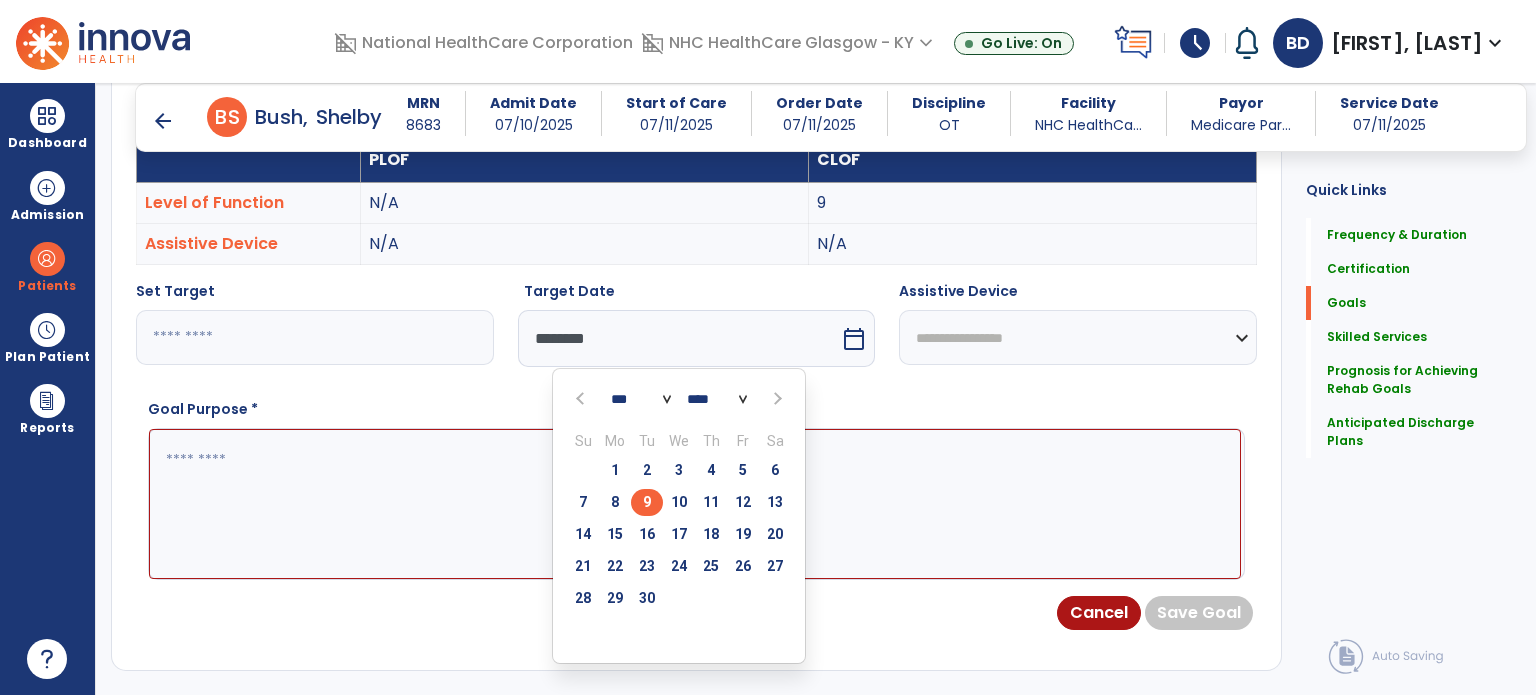 click on "18" at bounding box center (711, 534) 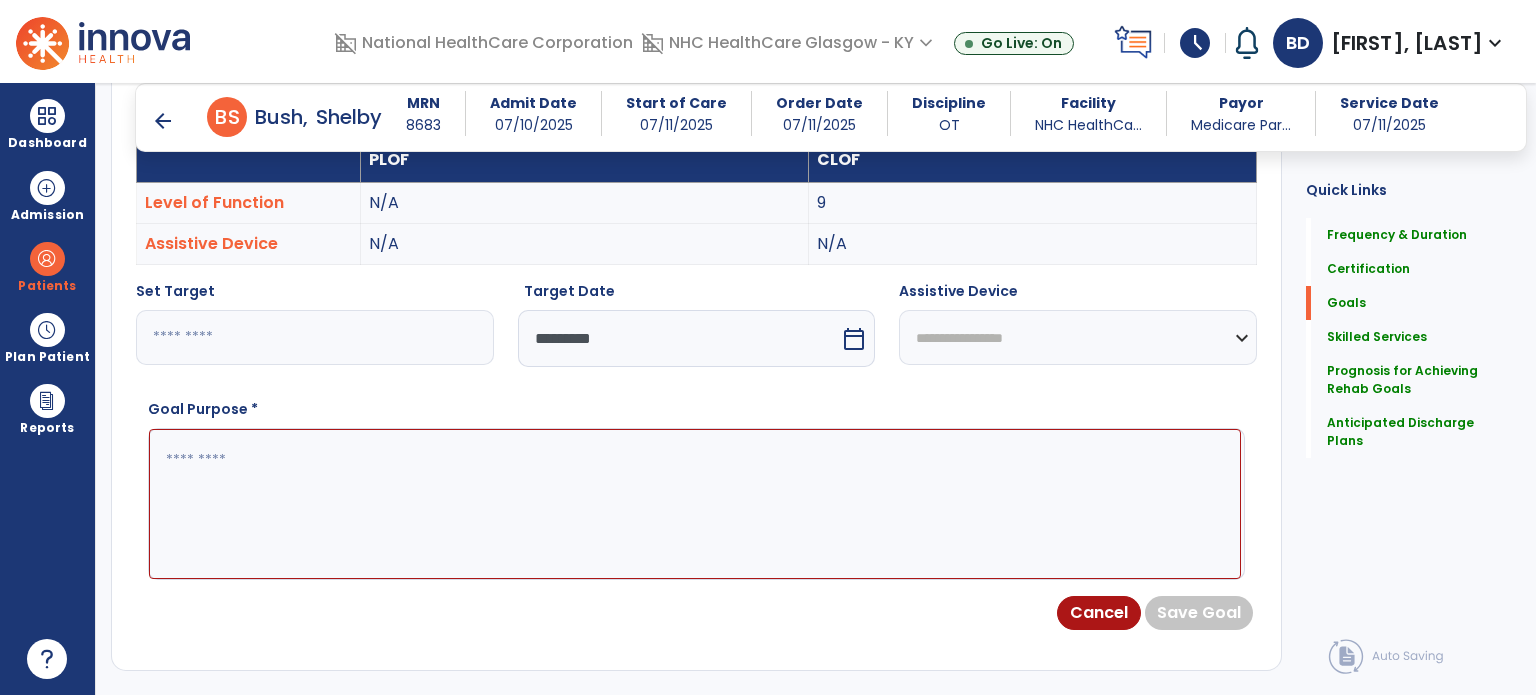 click at bounding box center (695, 504) 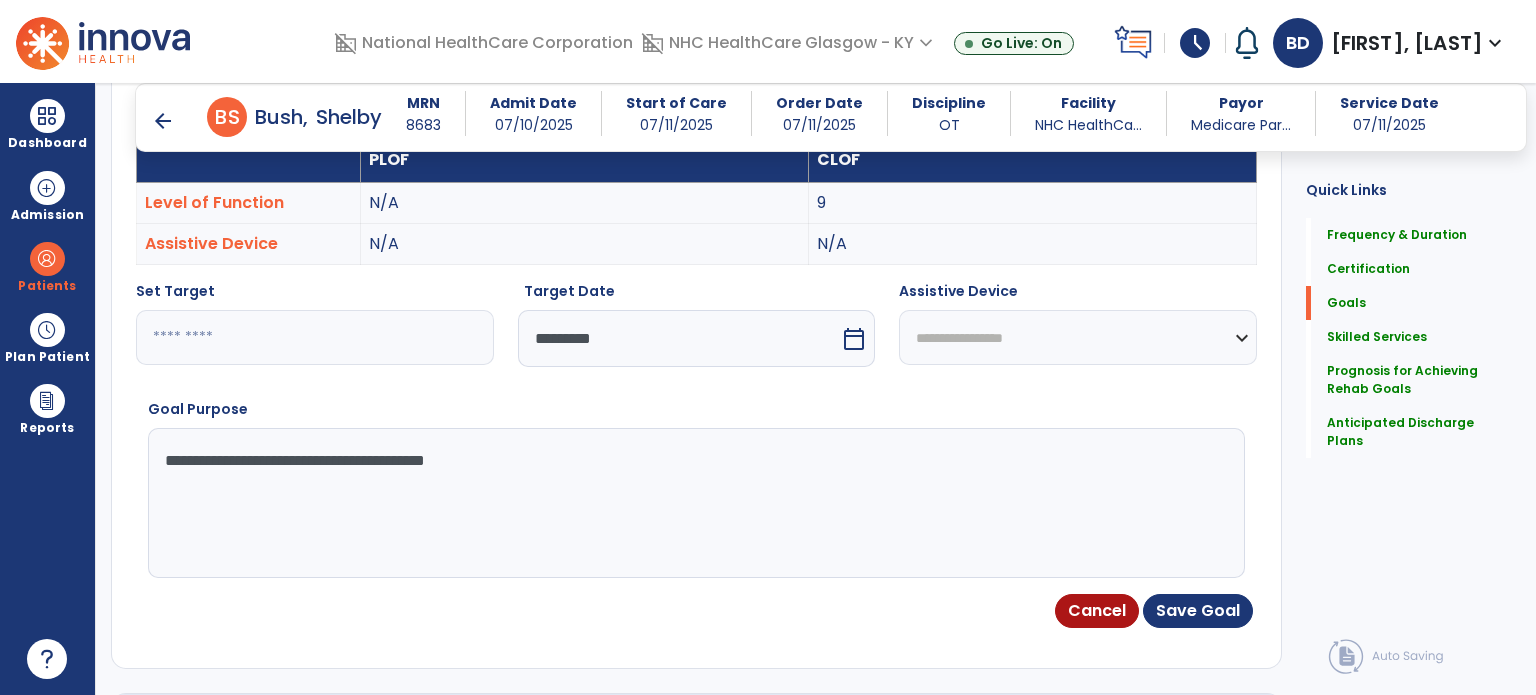 drag, startPoint x: 696, startPoint y: 530, endPoint x: 141, endPoint y: 508, distance: 555.43585 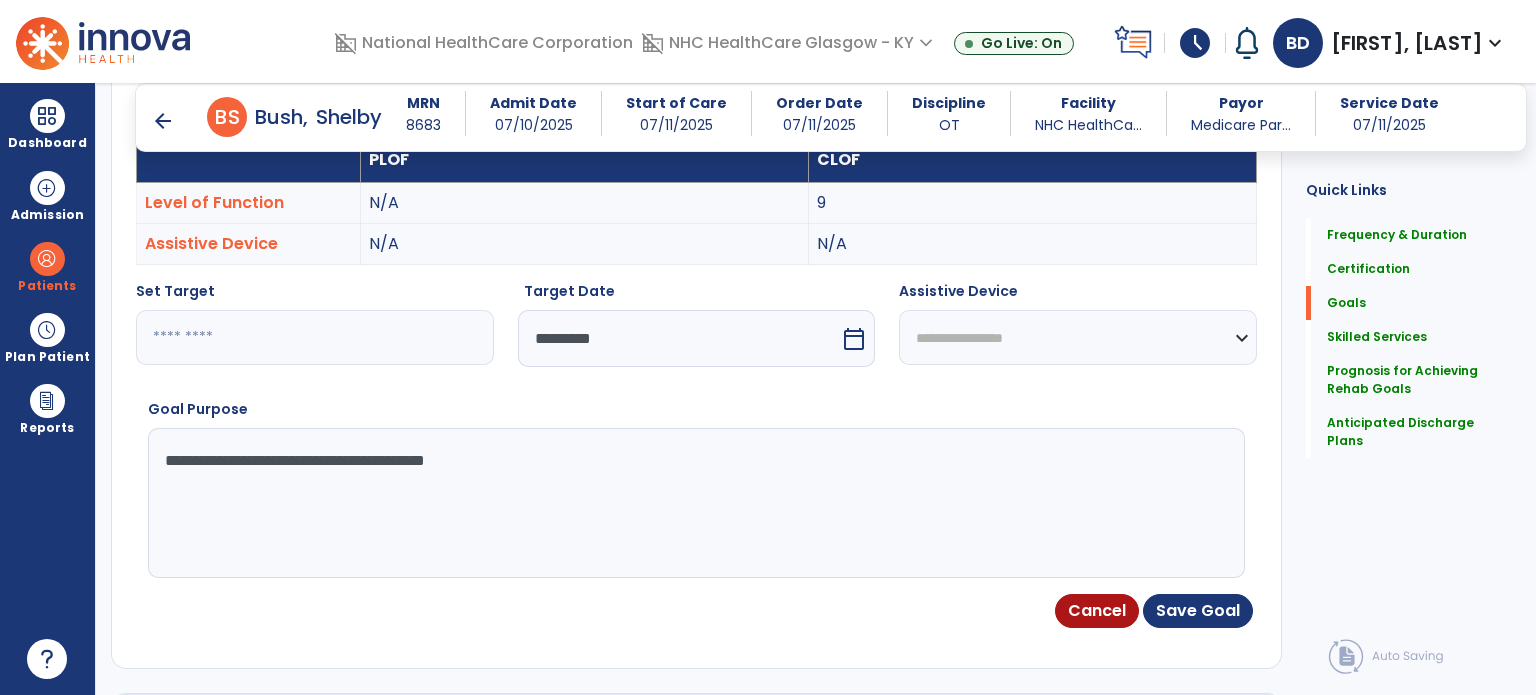 click on "**********" at bounding box center [696, 488] 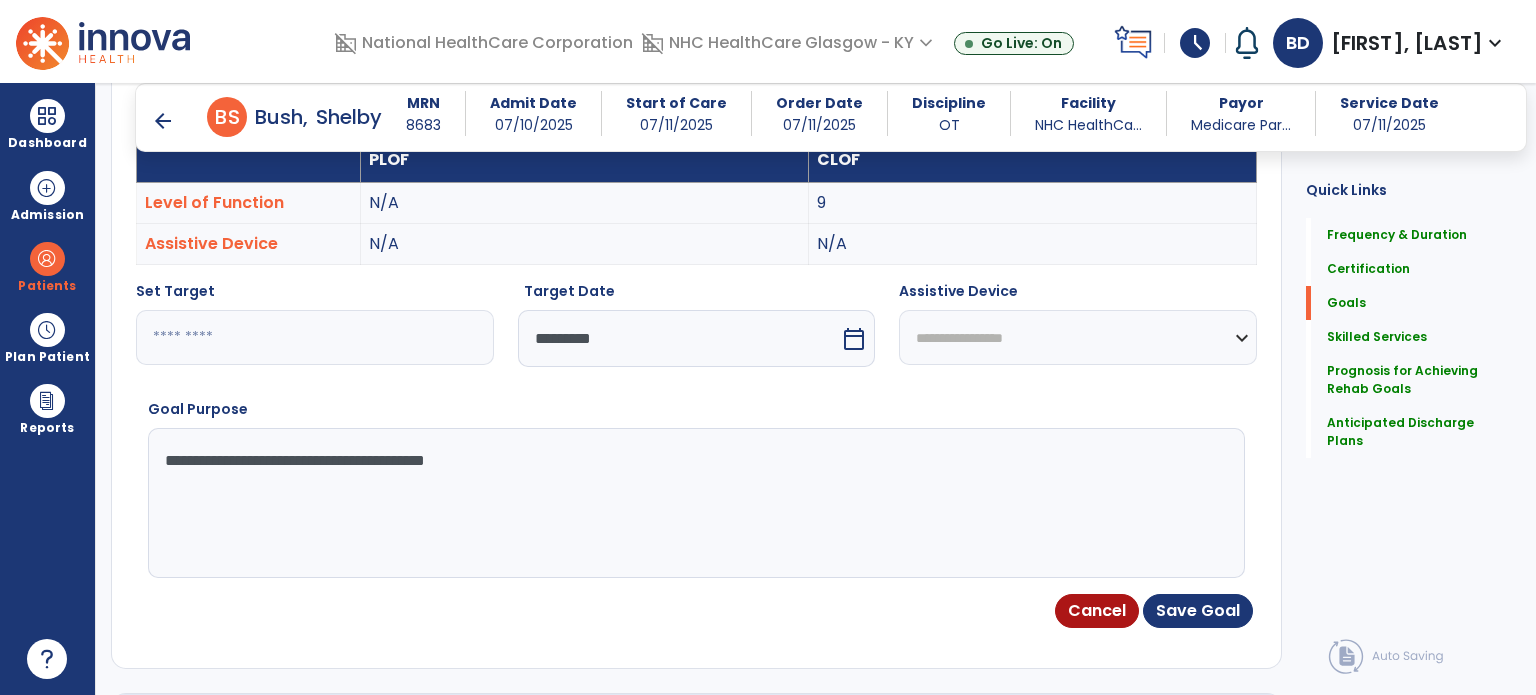 type on "**********" 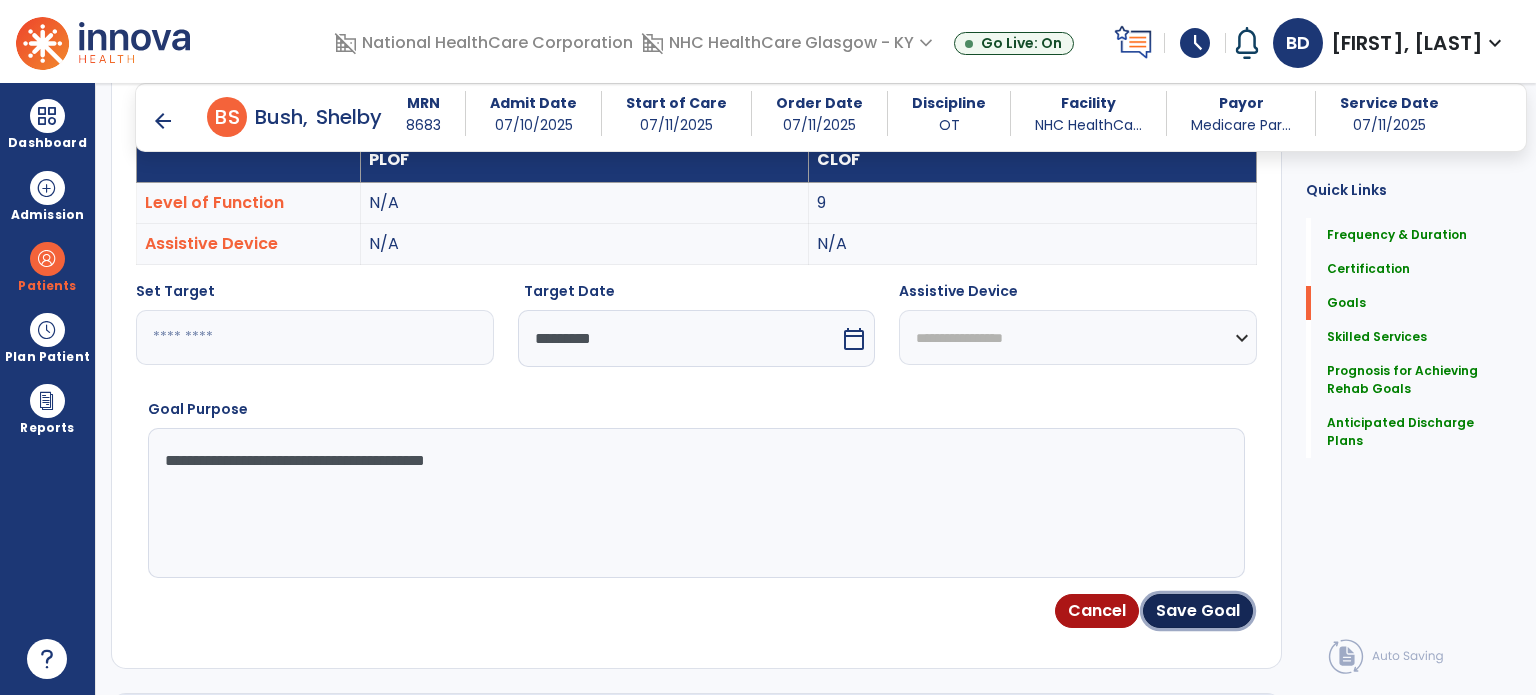 click on "Save Goal" at bounding box center (1198, 611) 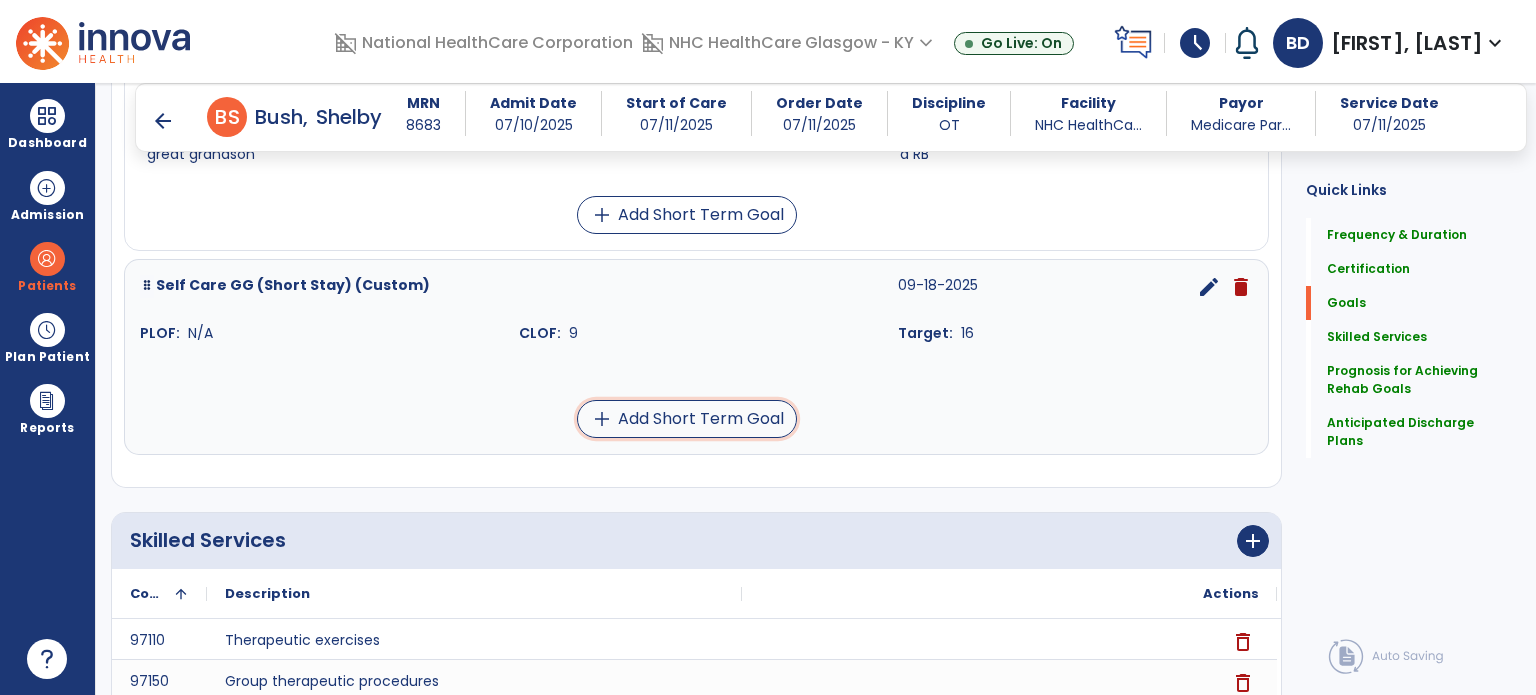 click on "add  Add Short Term Goal" at bounding box center [687, 419] 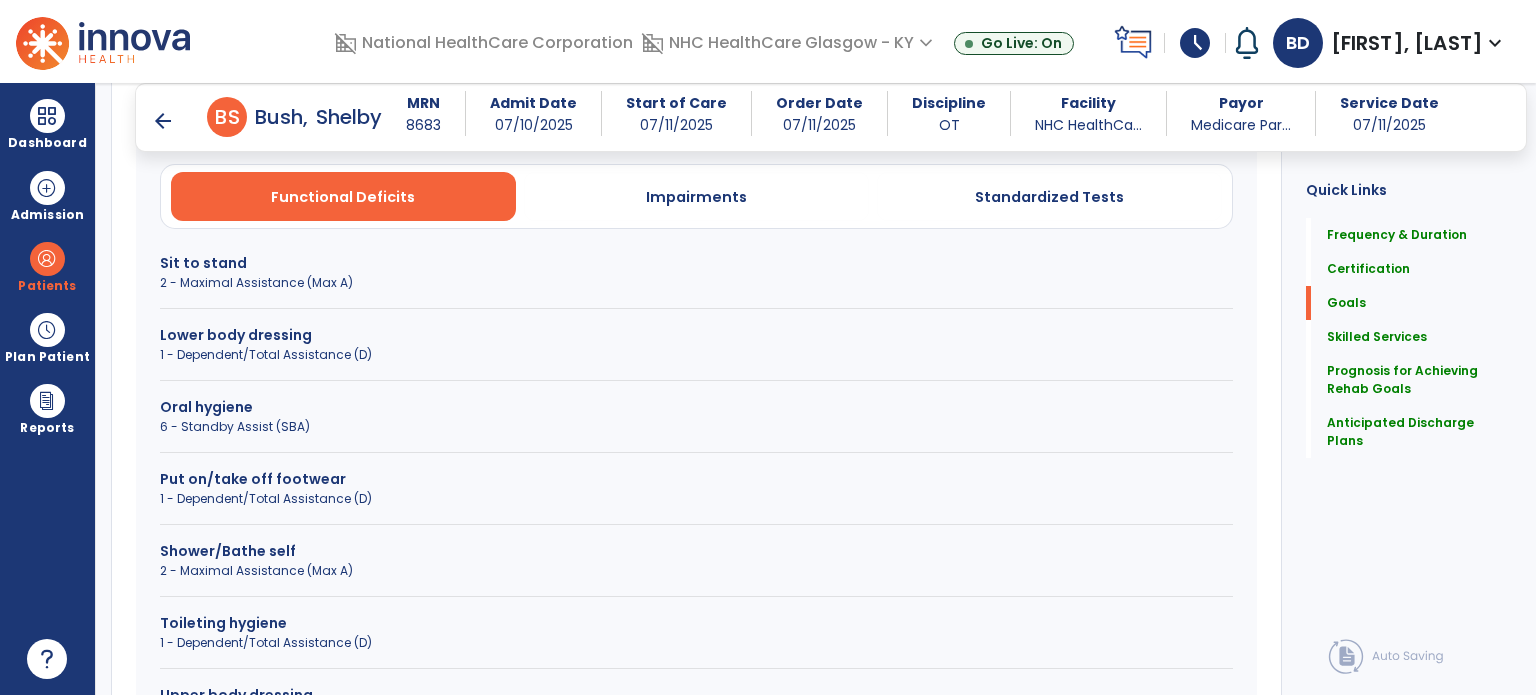scroll, scrollTop: 597, scrollLeft: 0, axis: vertical 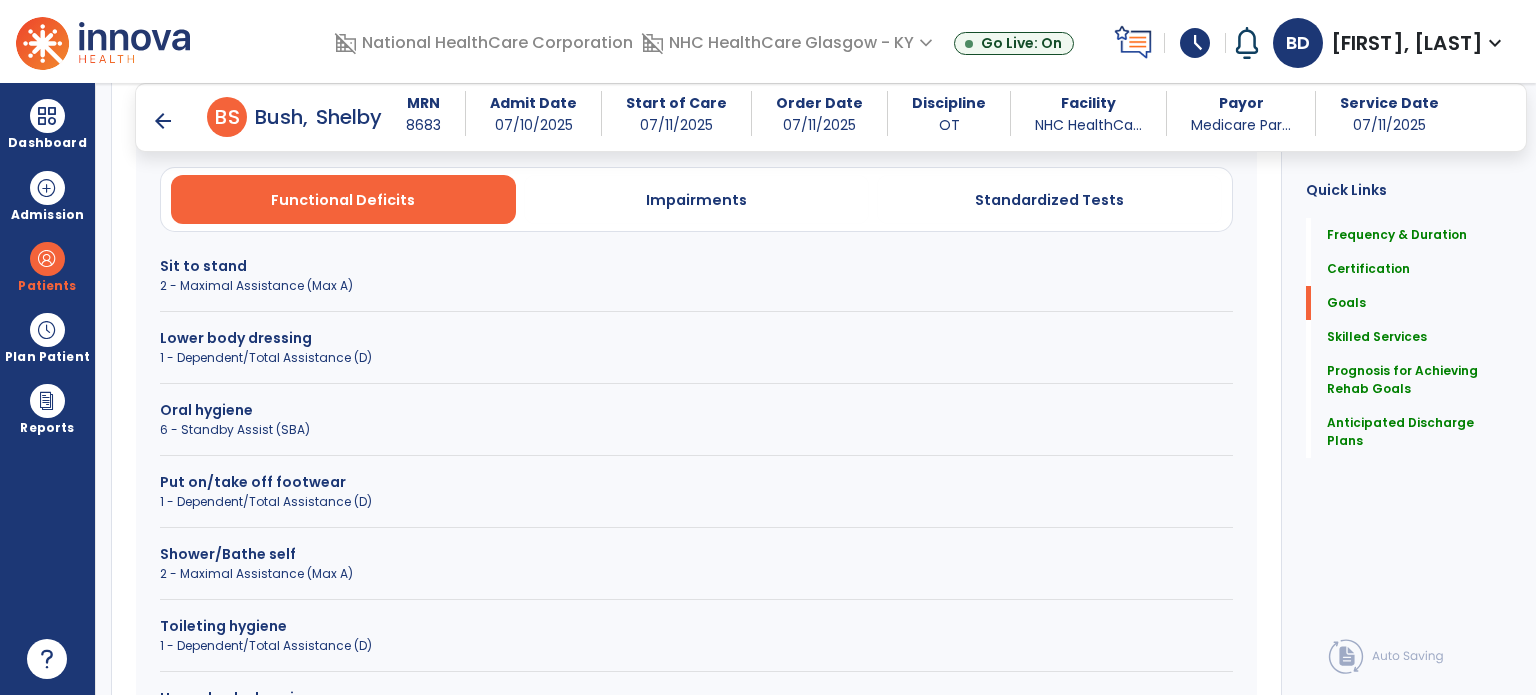 click on "6 - Standby Assist (SBA)" at bounding box center (696, 430) 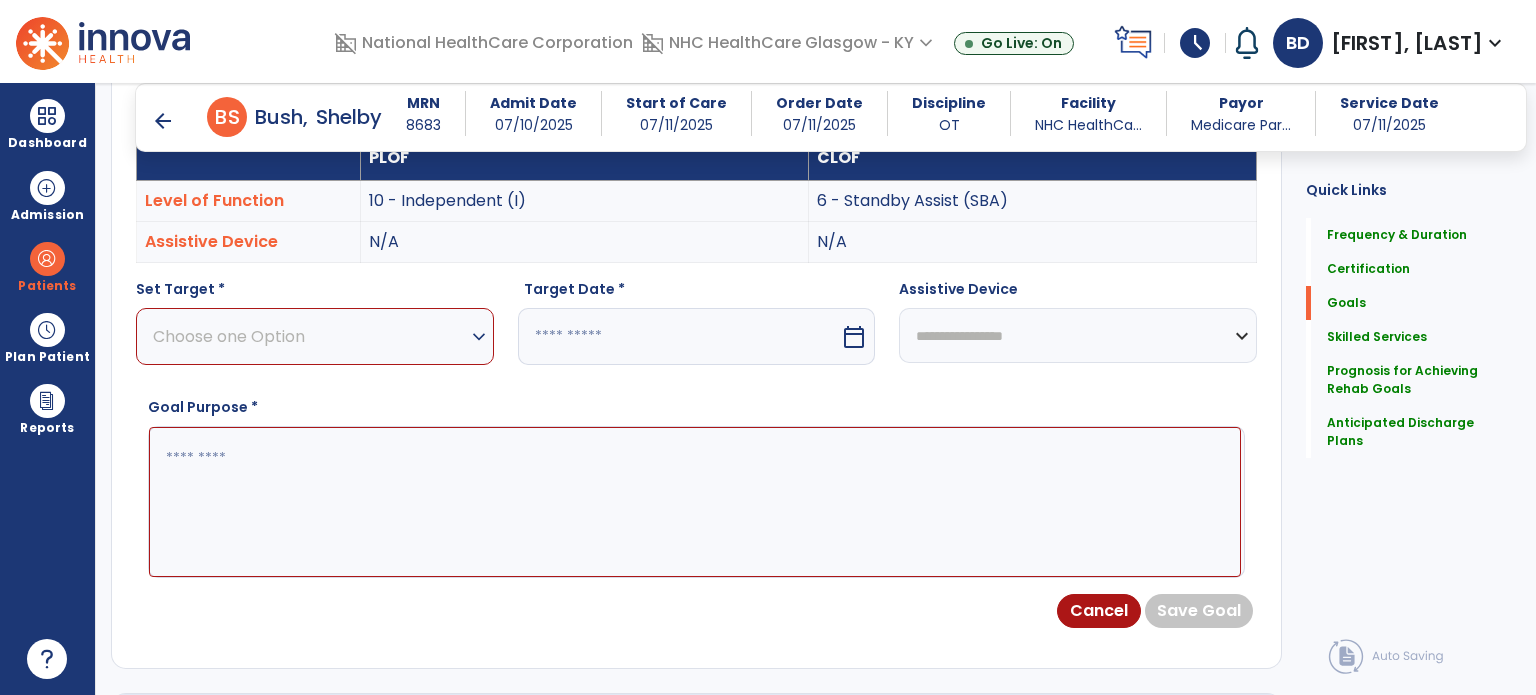 click on "Choose one Option   expand_more" at bounding box center [315, 336] 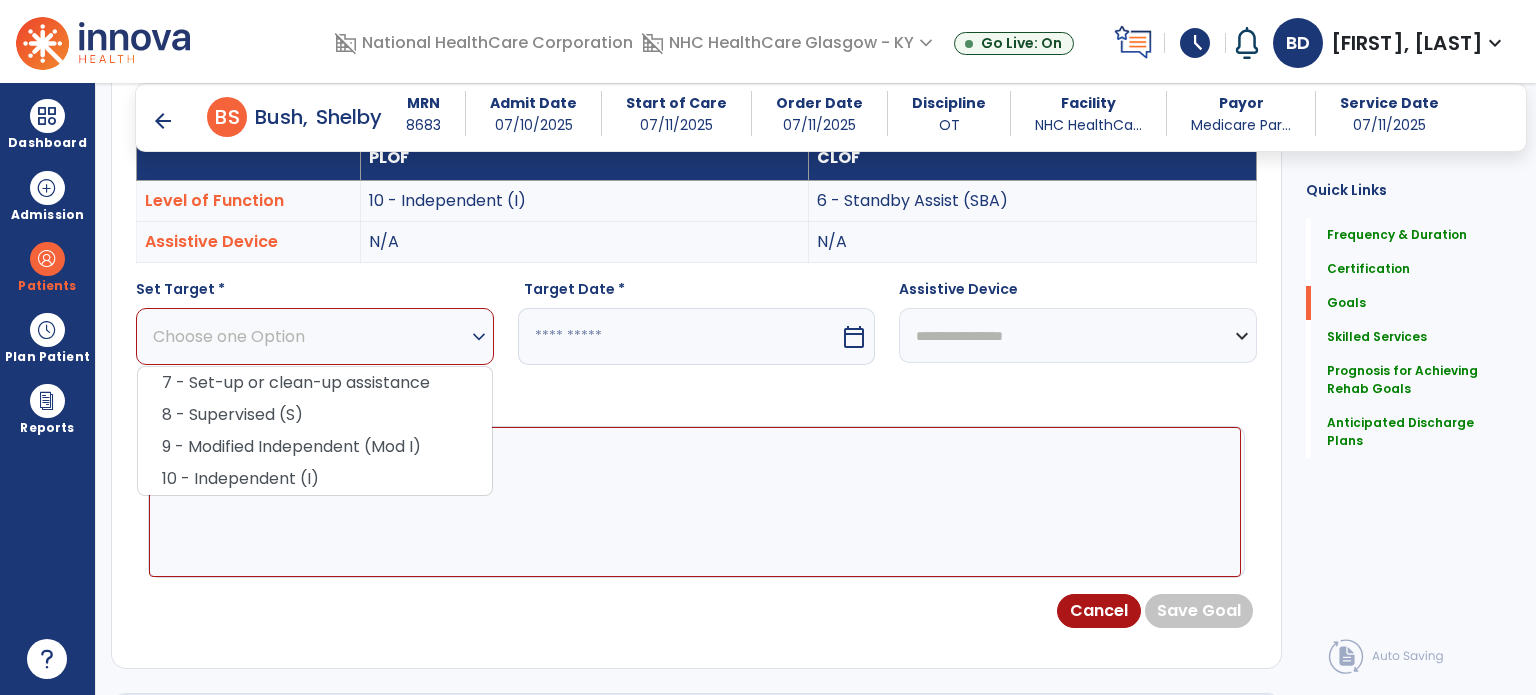 click on "Choose one Option" at bounding box center (310, 336) 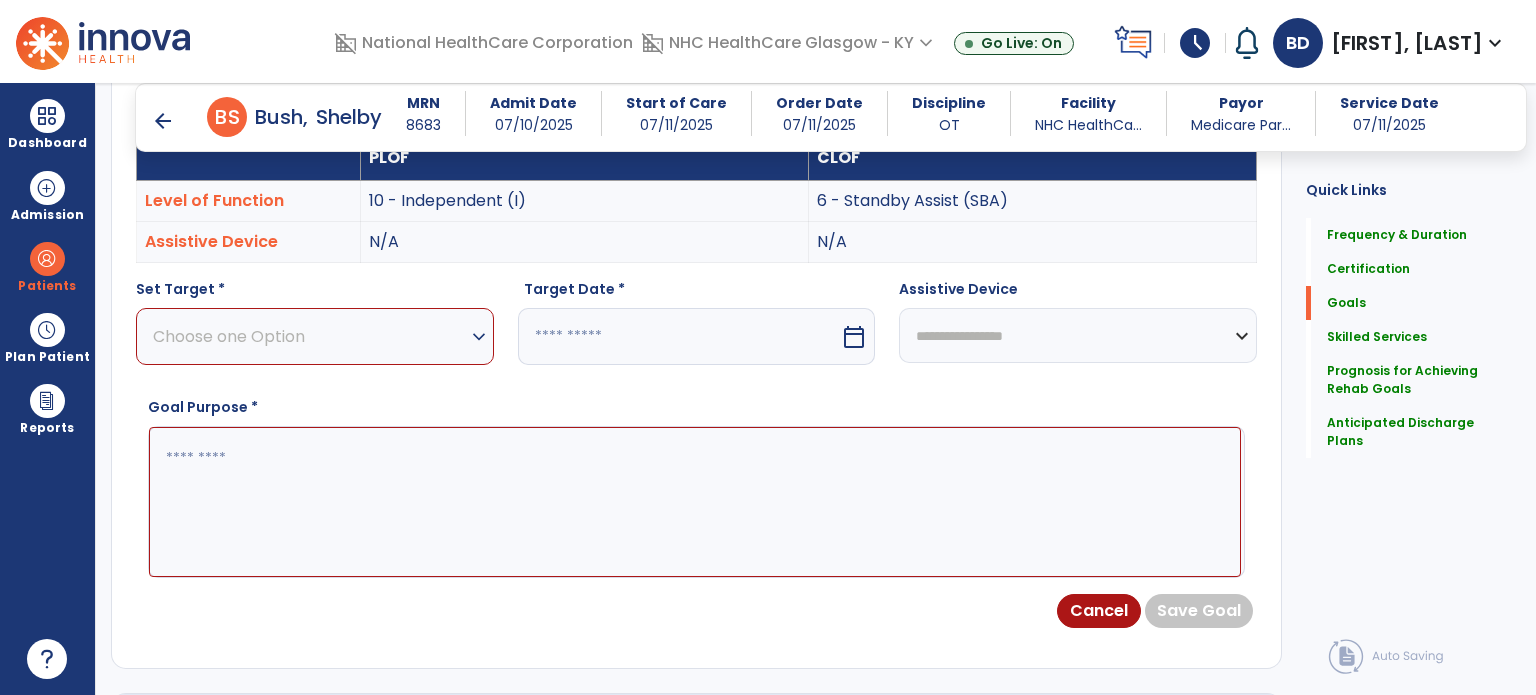 click on "Choose one Option" at bounding box center (310, 336) 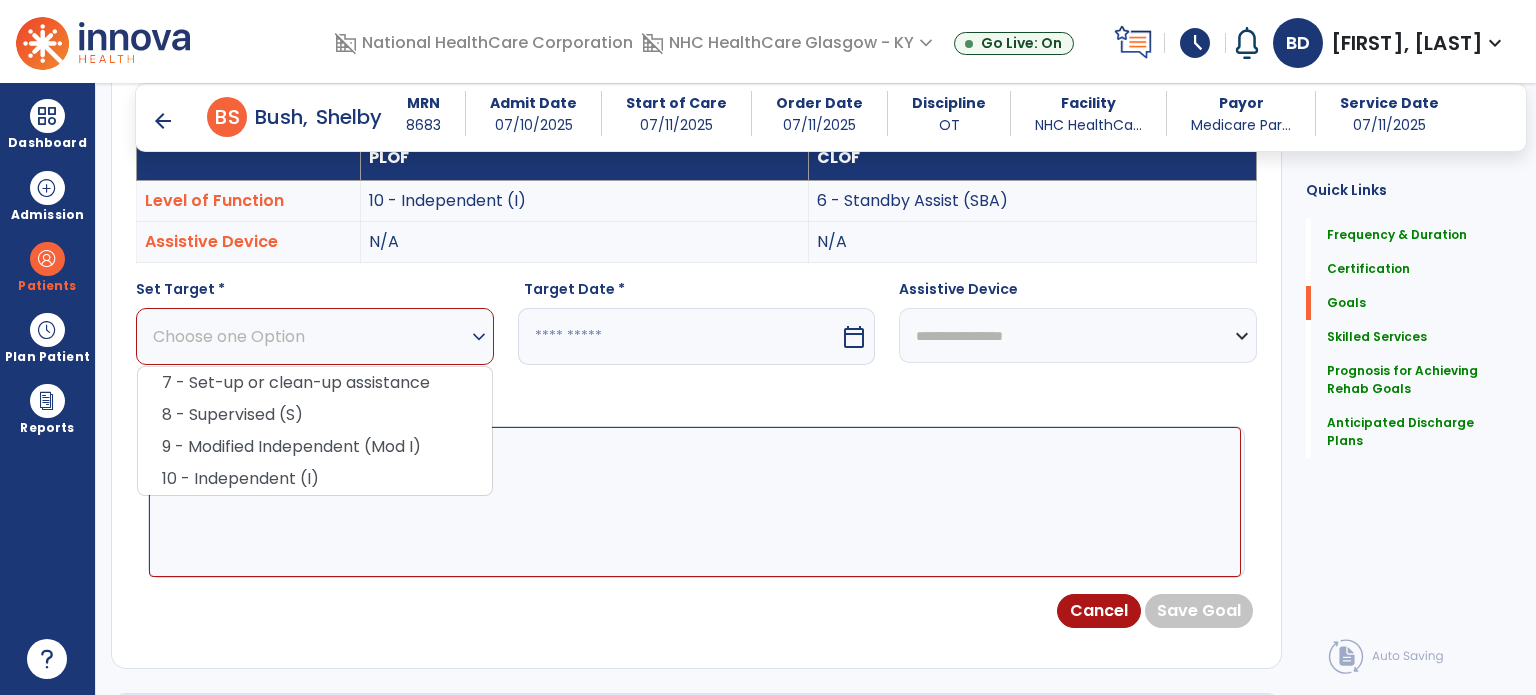 click on "10 - Independent (I)" at bounding box center (315, 479) 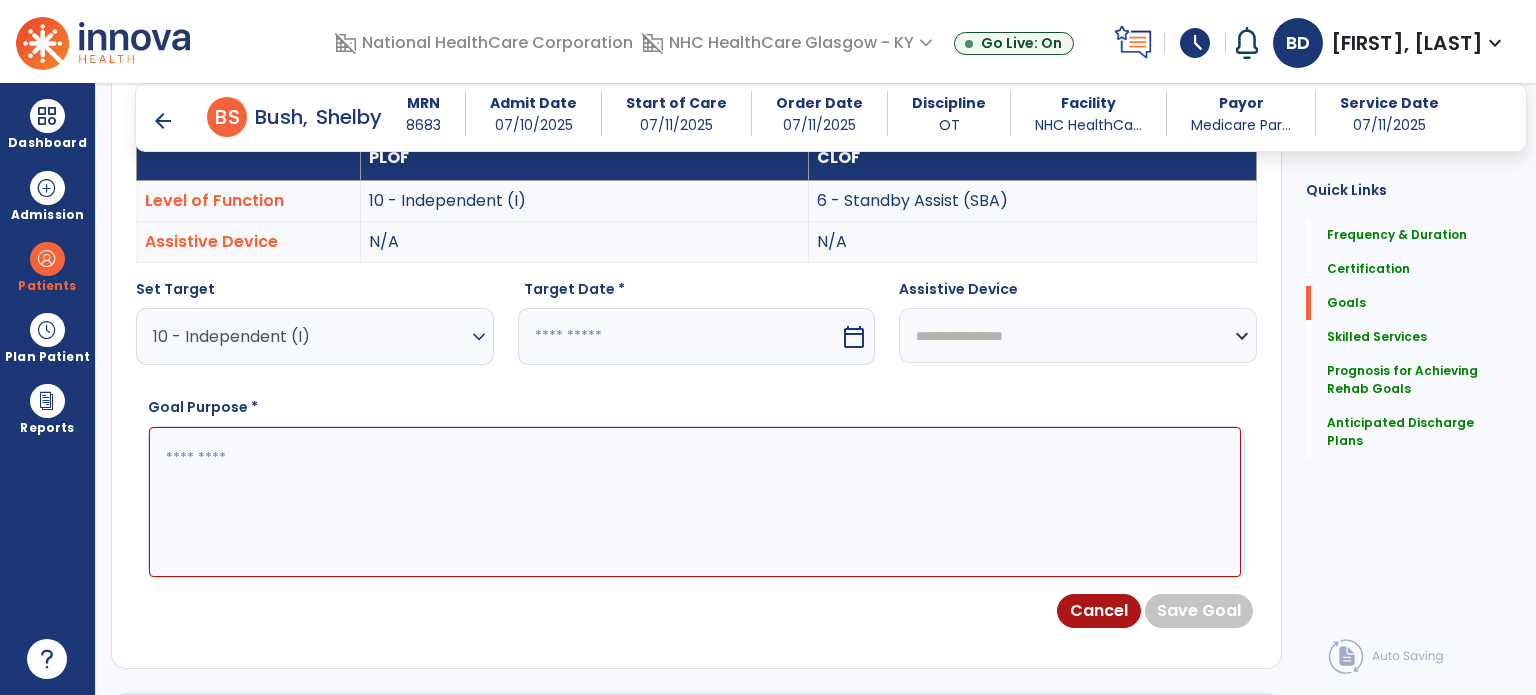click at bounding box center (695, 502) 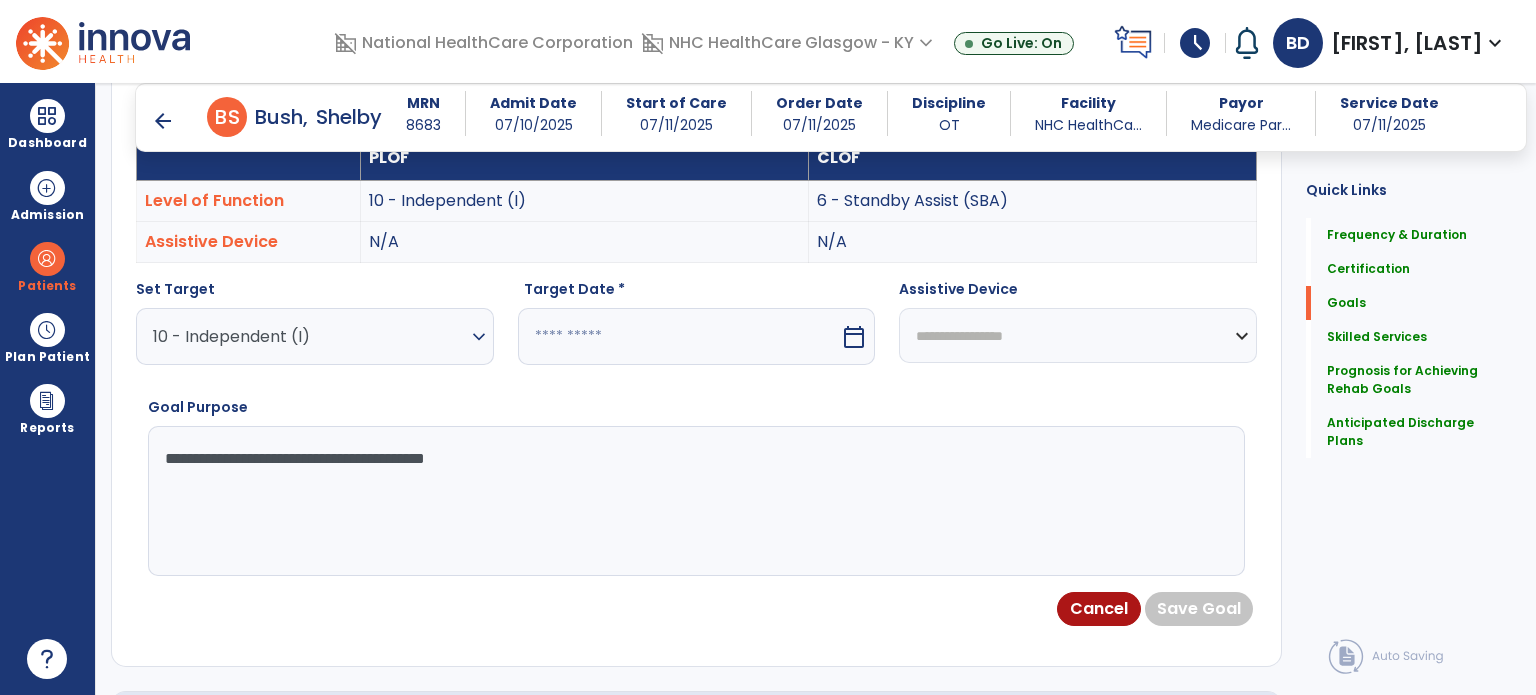 type on "**********" 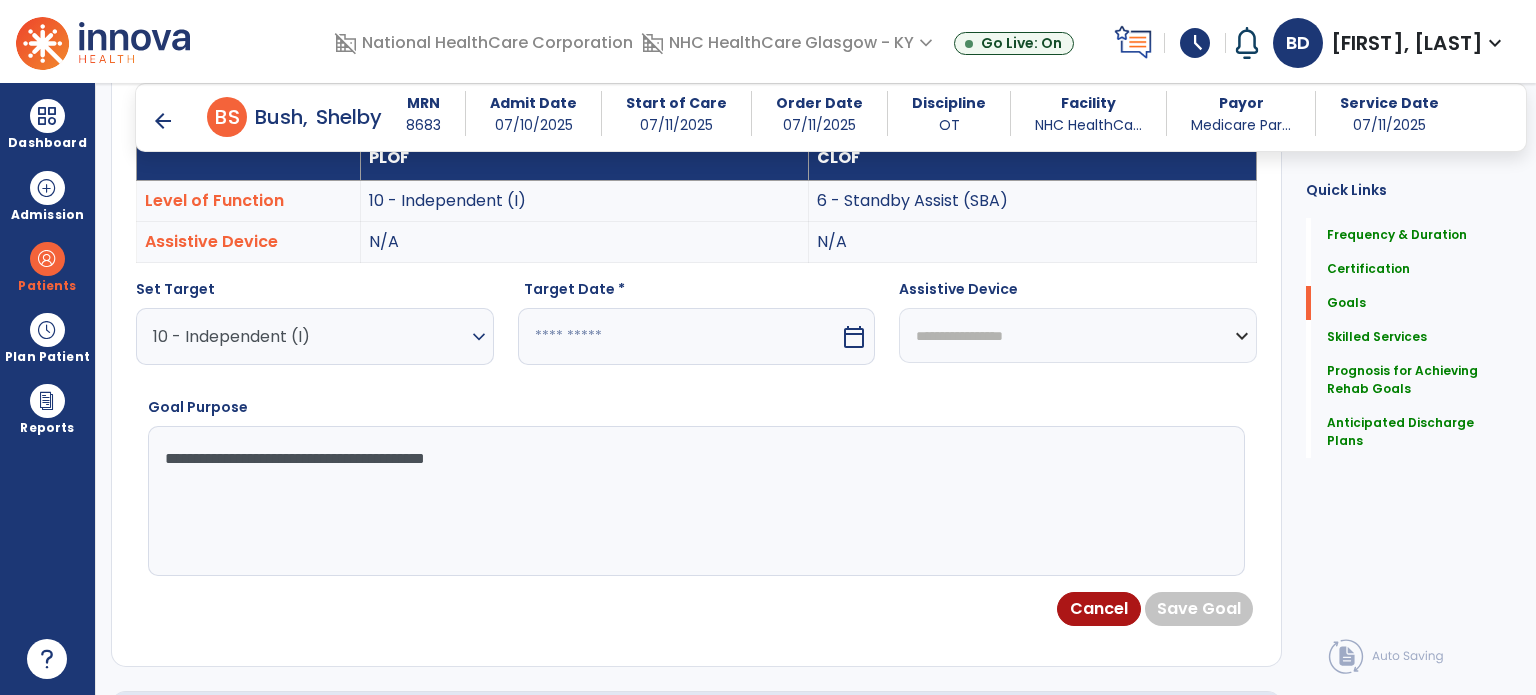click on "calendar_today" at bounding box center [854, 337] 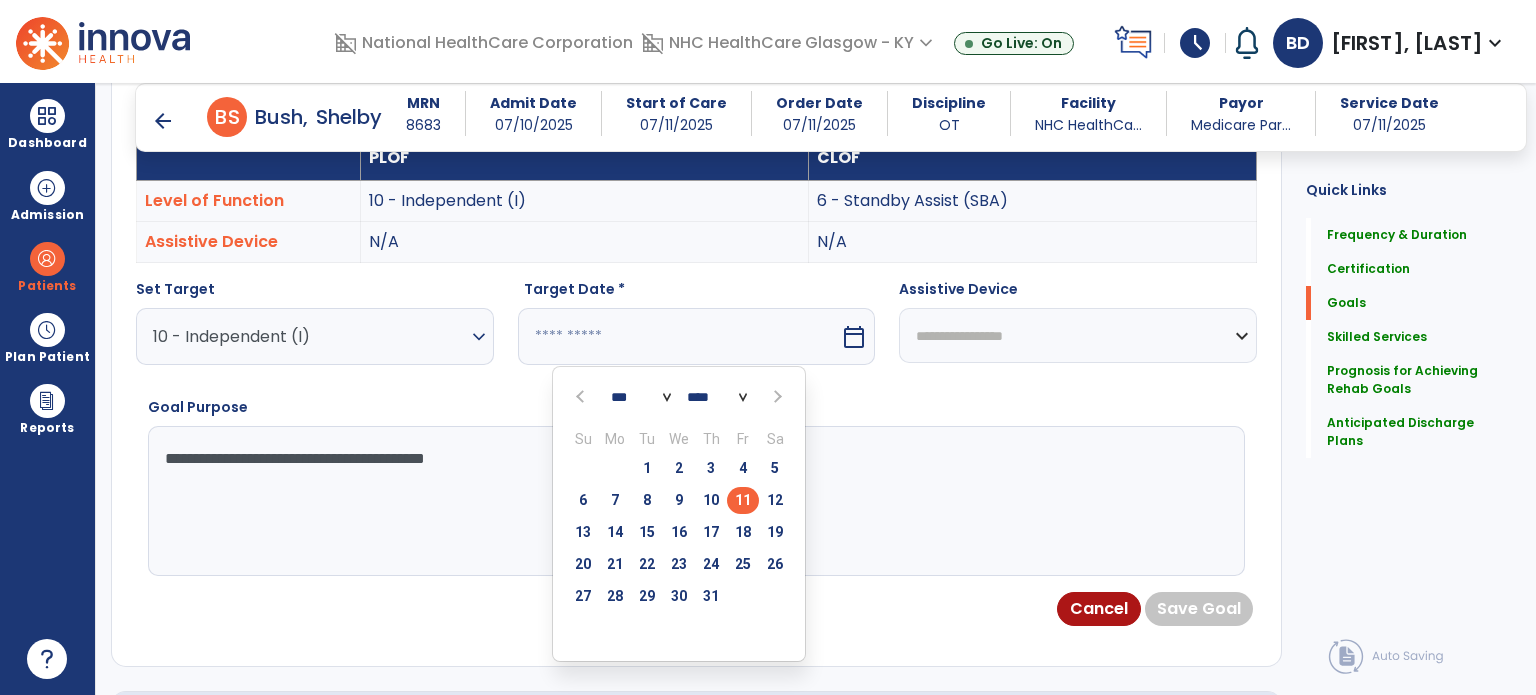 click at bounding box center [776, 397] 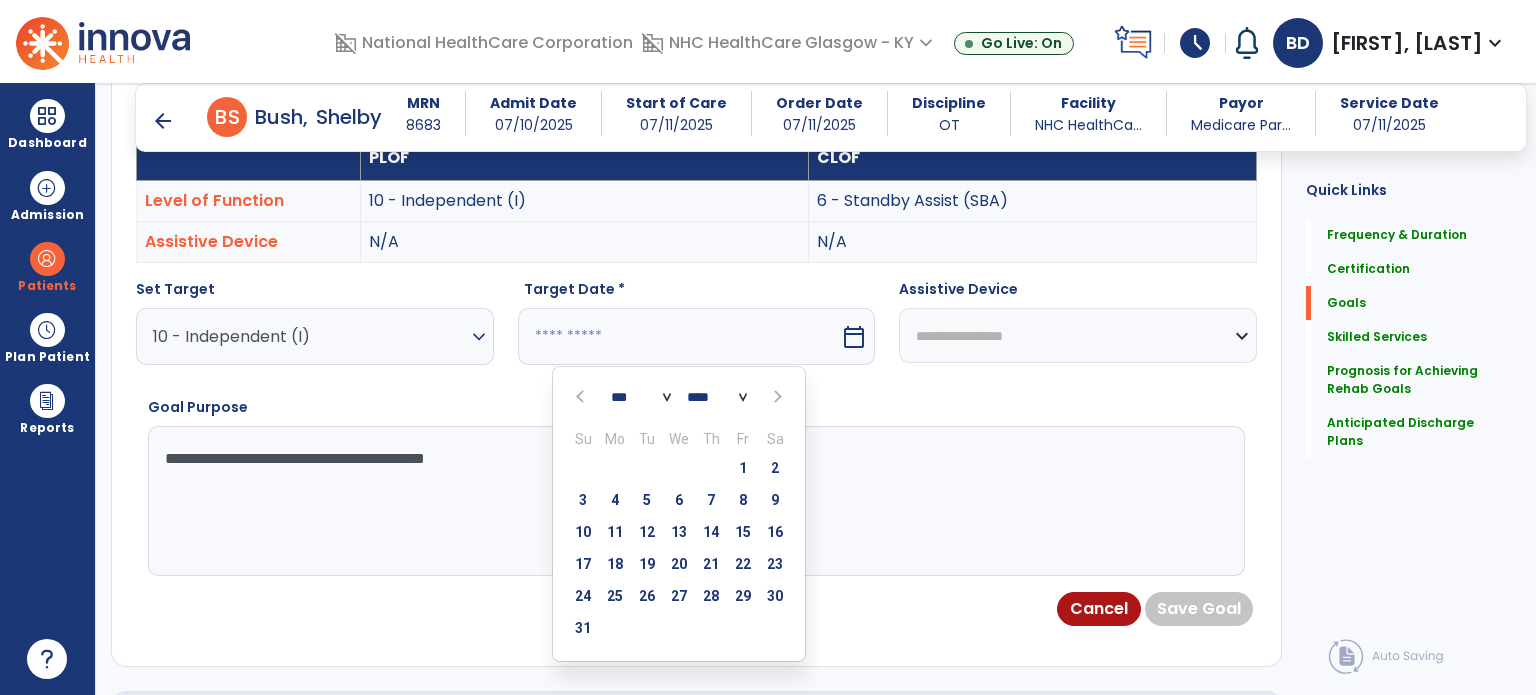 click on "18" at bounding box center (615, 564) 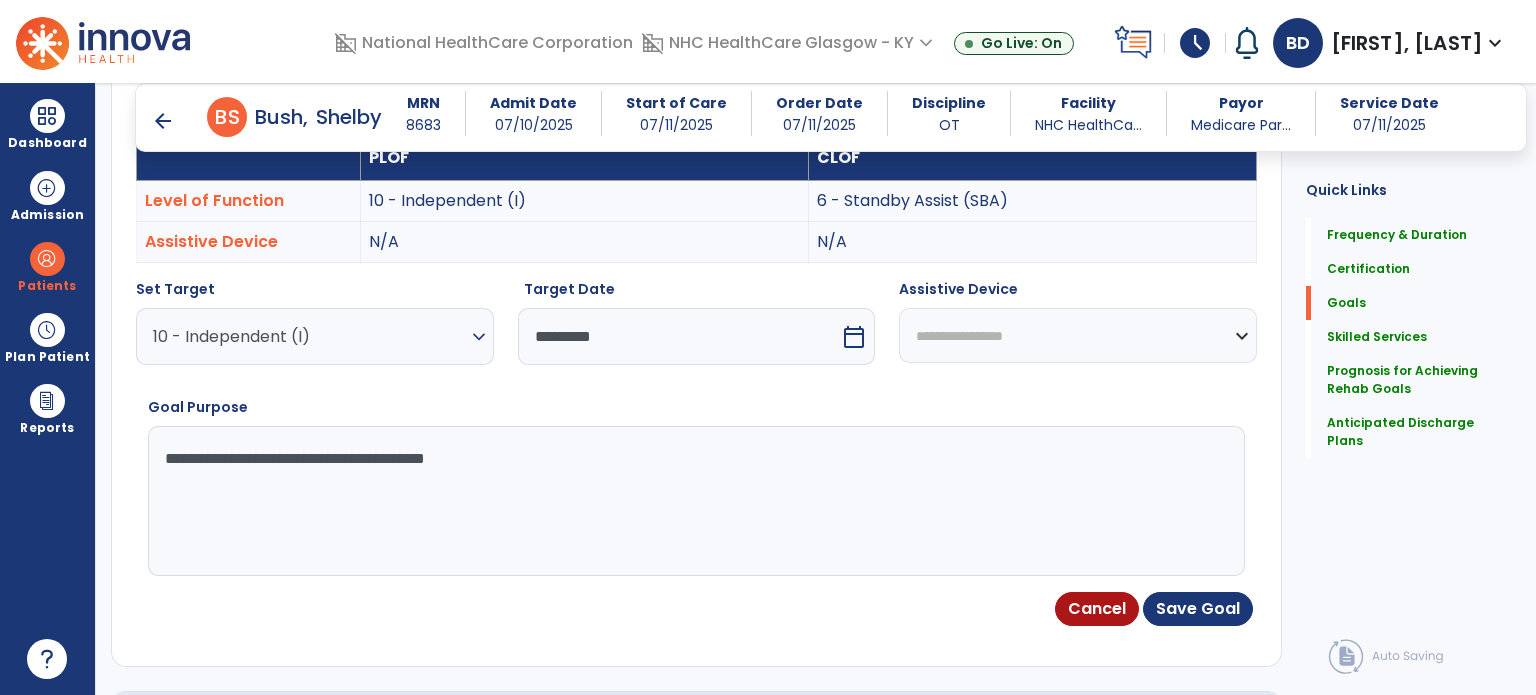 click on "calendar_today" at bounding box center (854, 337) 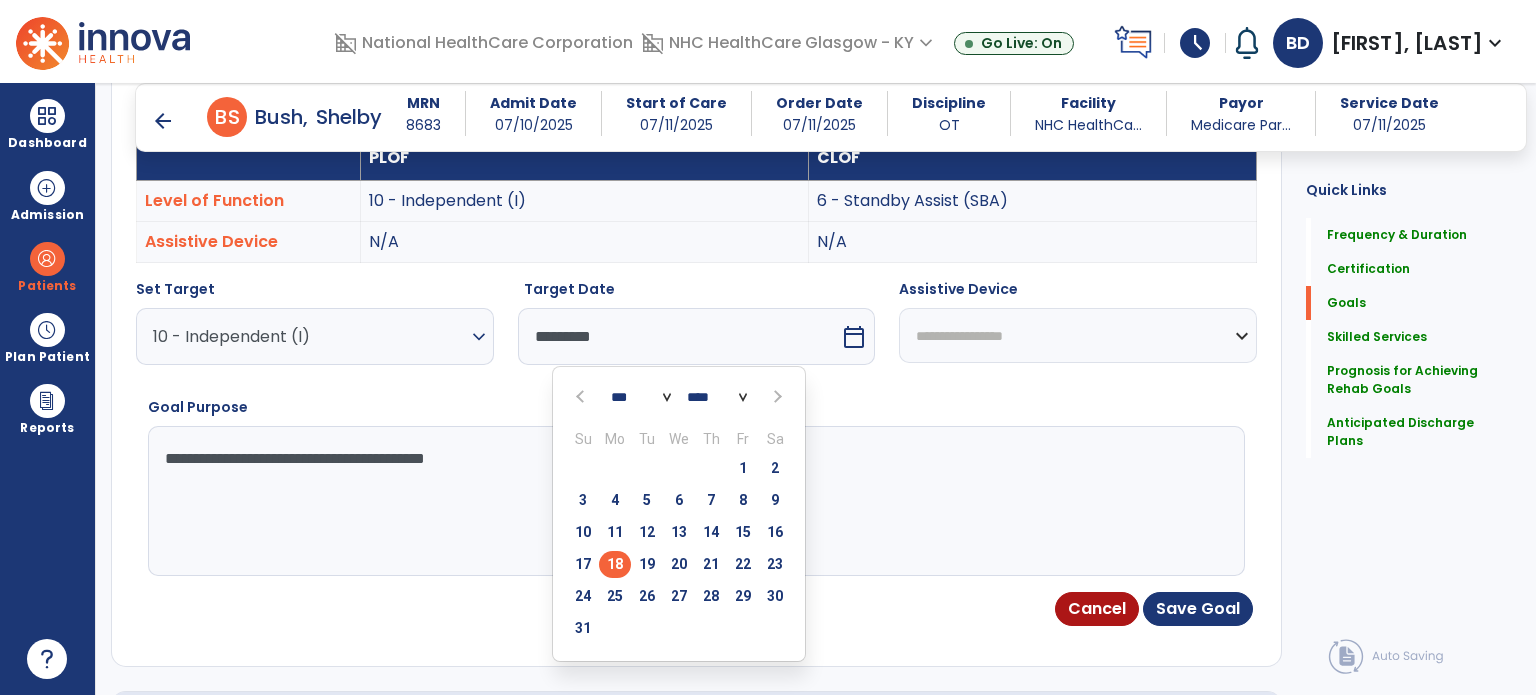 click on "12" at bounding box center (647, 532) 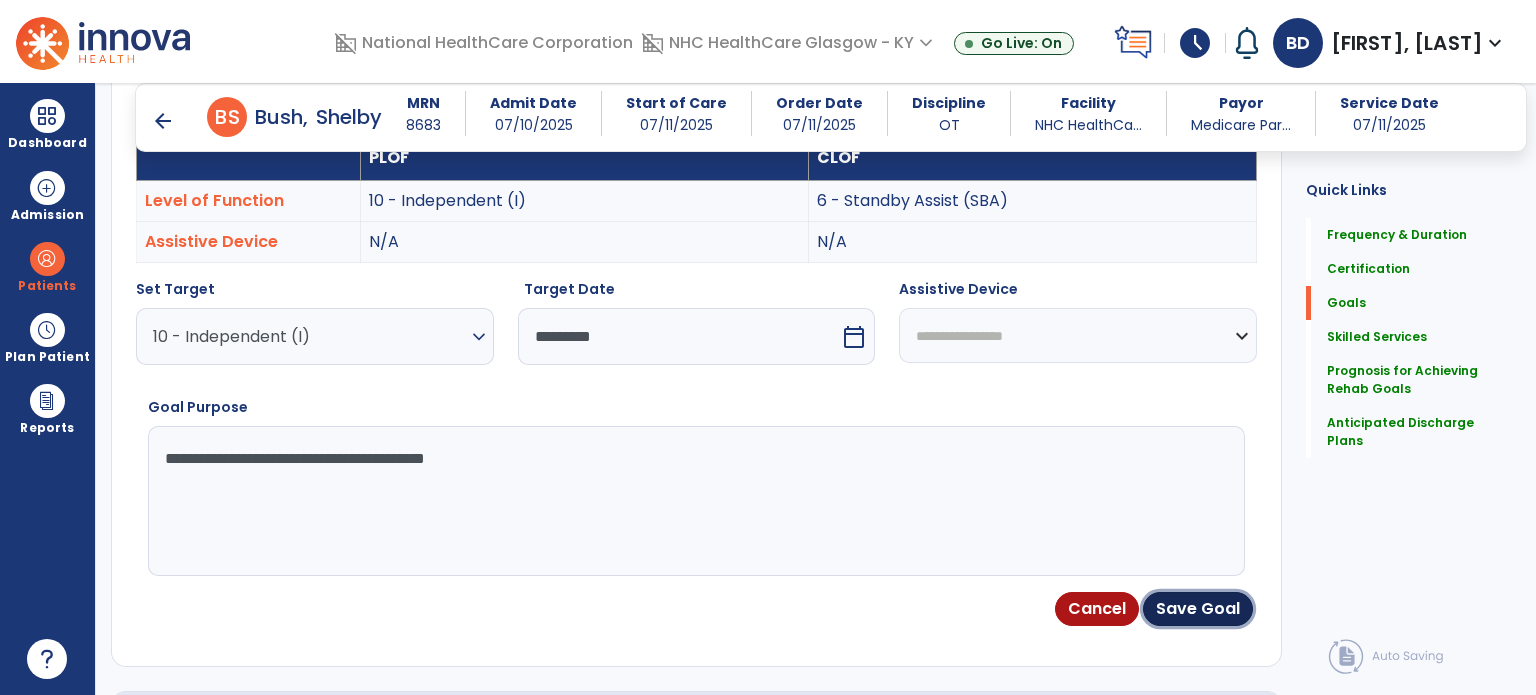 click on "Save Goal" at bounding box center (1198, 609) 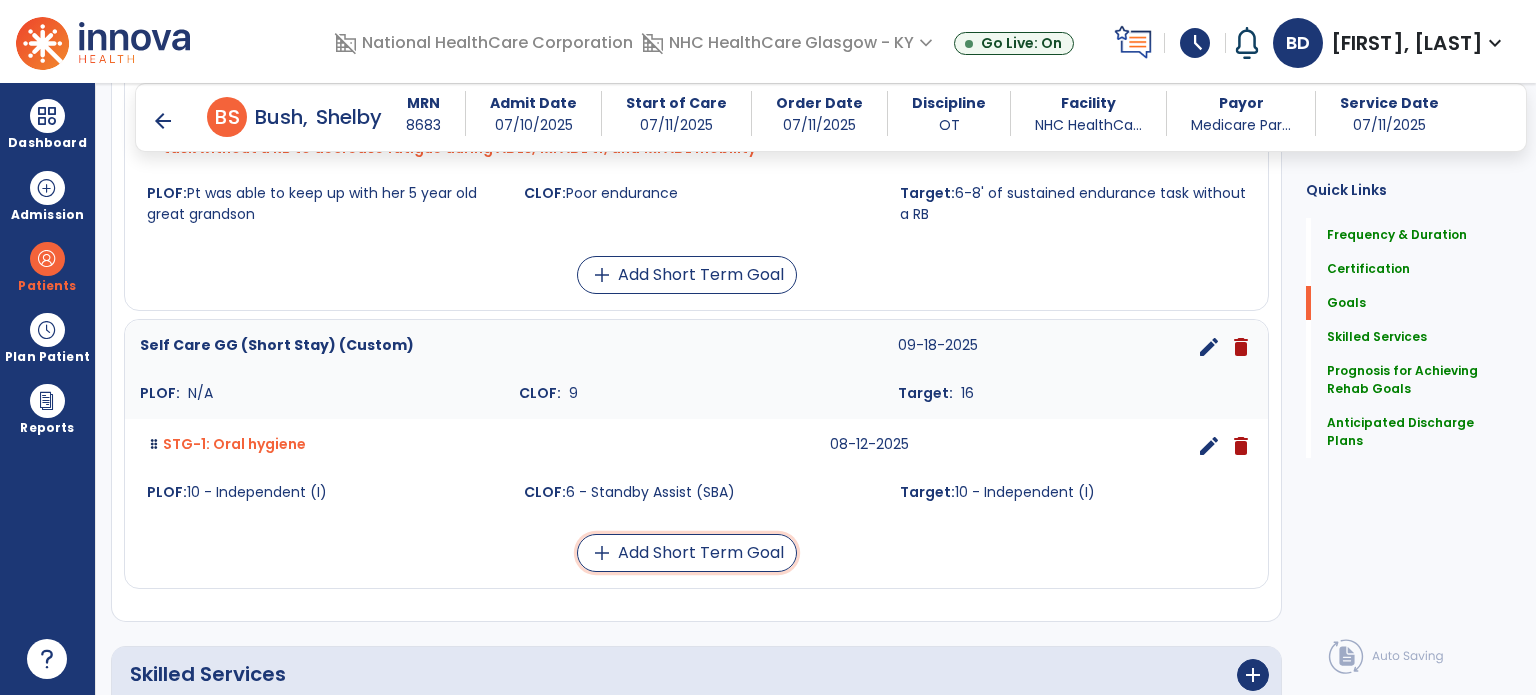 click on "add  Add Short Term Goal" at bounding box center (687, 553) 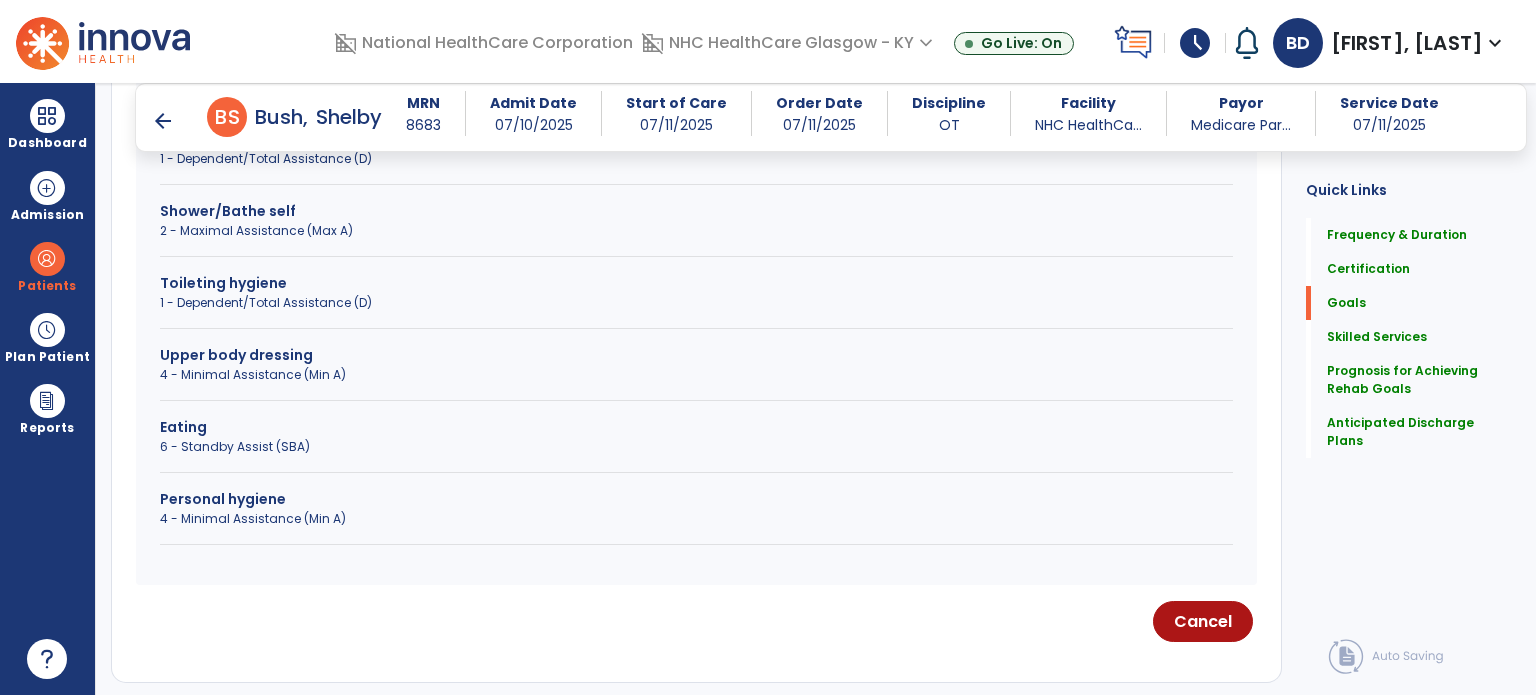 scroll, scrollTop: 864, scrollLeft: 0, axis: vertical 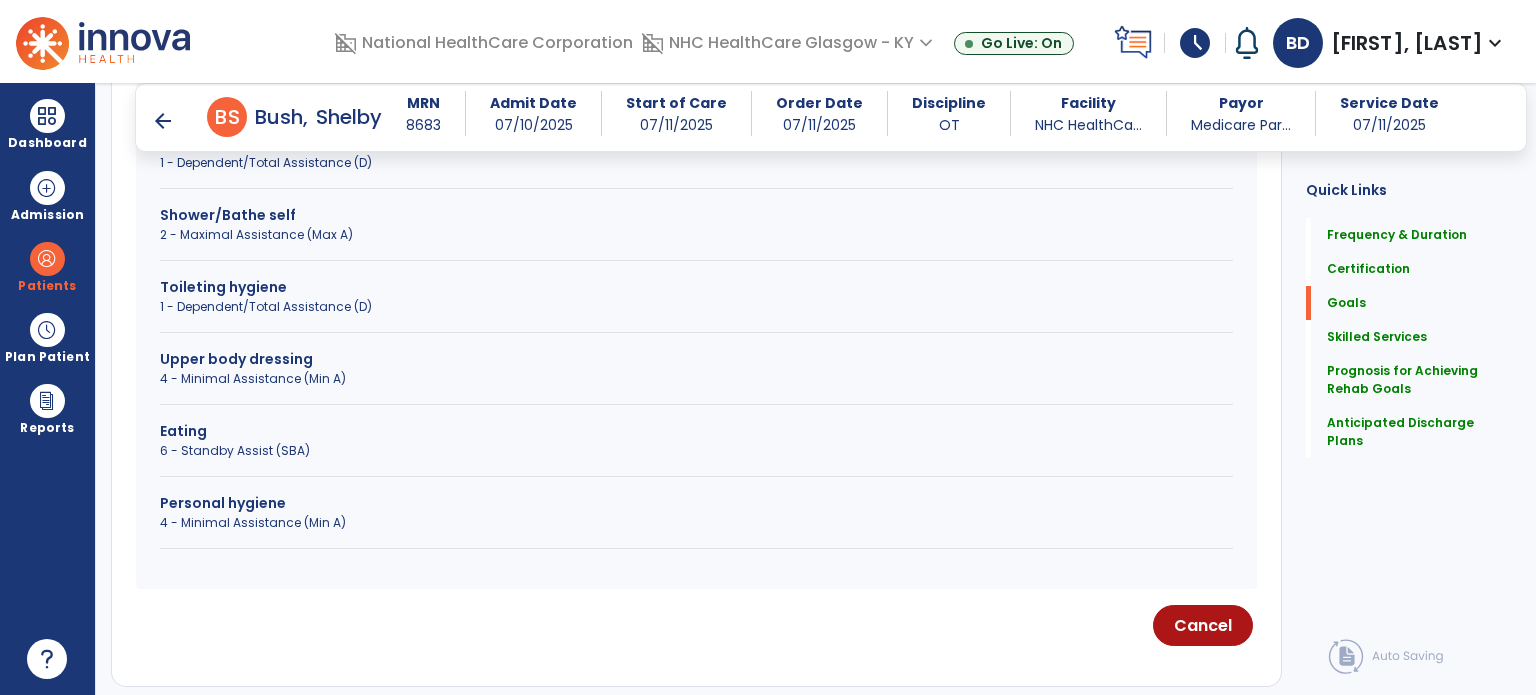 click on "Eating" at bounding box center (696, 431) 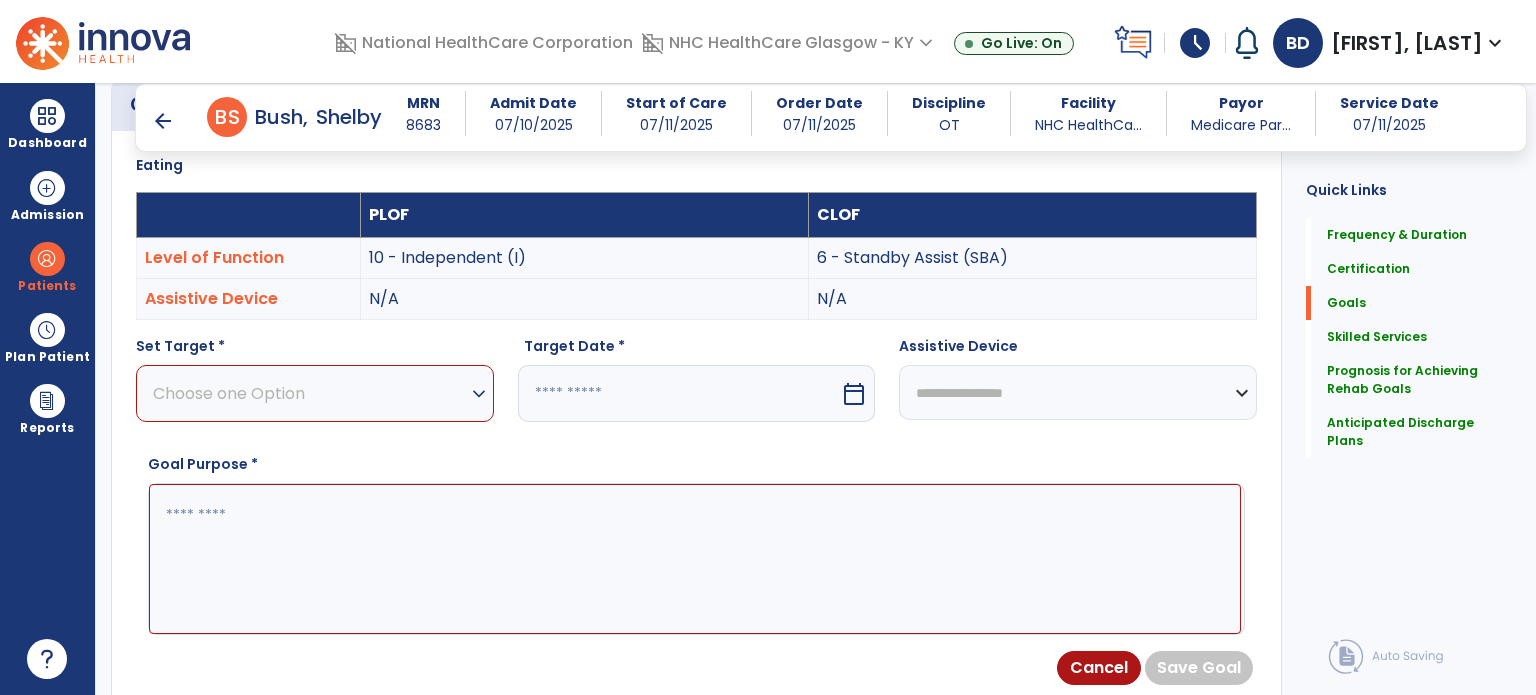 scroll, scrollTop: 537, scrollLeft: 0, axis: vertical 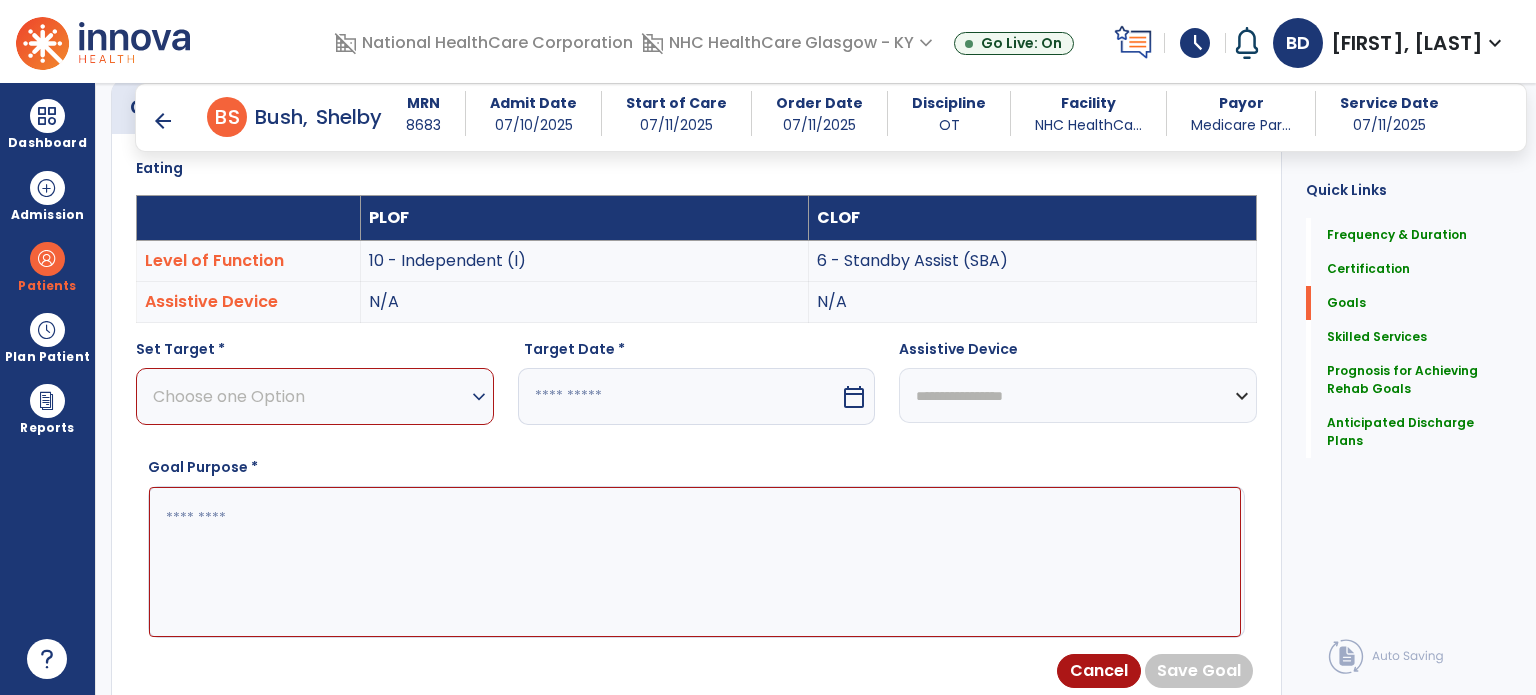 click on "Set Target *  Choose one Option   expand_more   7 - Set-up or clean-up assistance   8 - Supervised (S)   9 - Modified Independent (Mod I)   10 - Independent (I)" at bounding box center [315, 382] 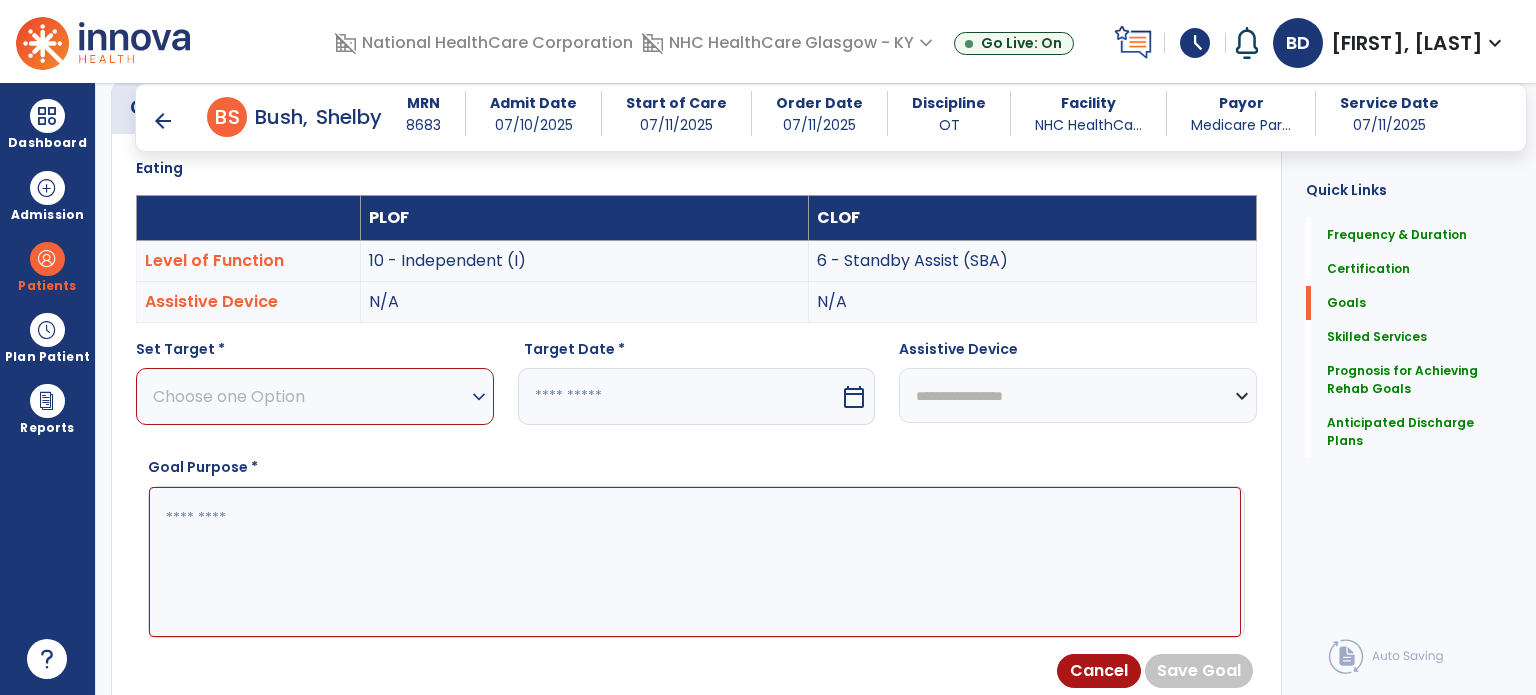 click on "Choose one Option" at bounding box center (310, 396) 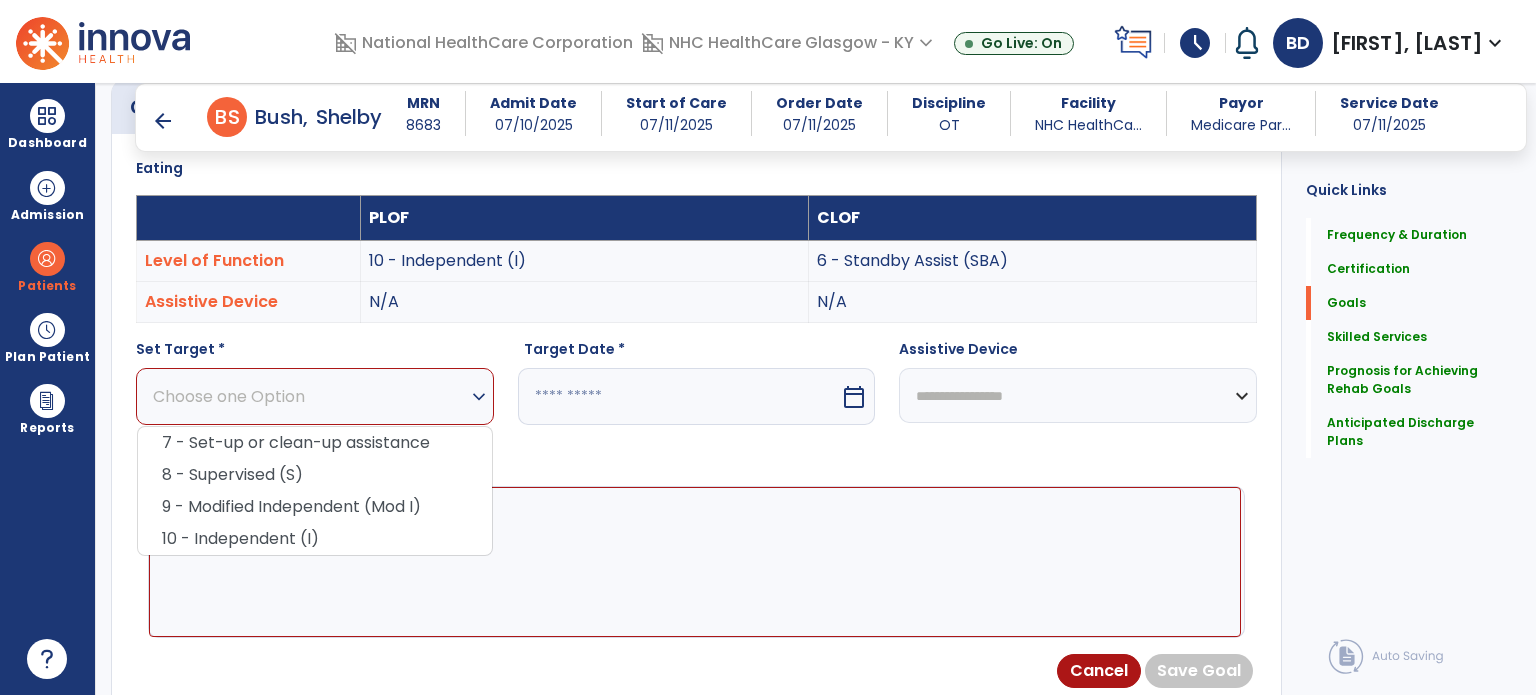 click on "10 - Independent (I)" at bounding box center [315, 539] 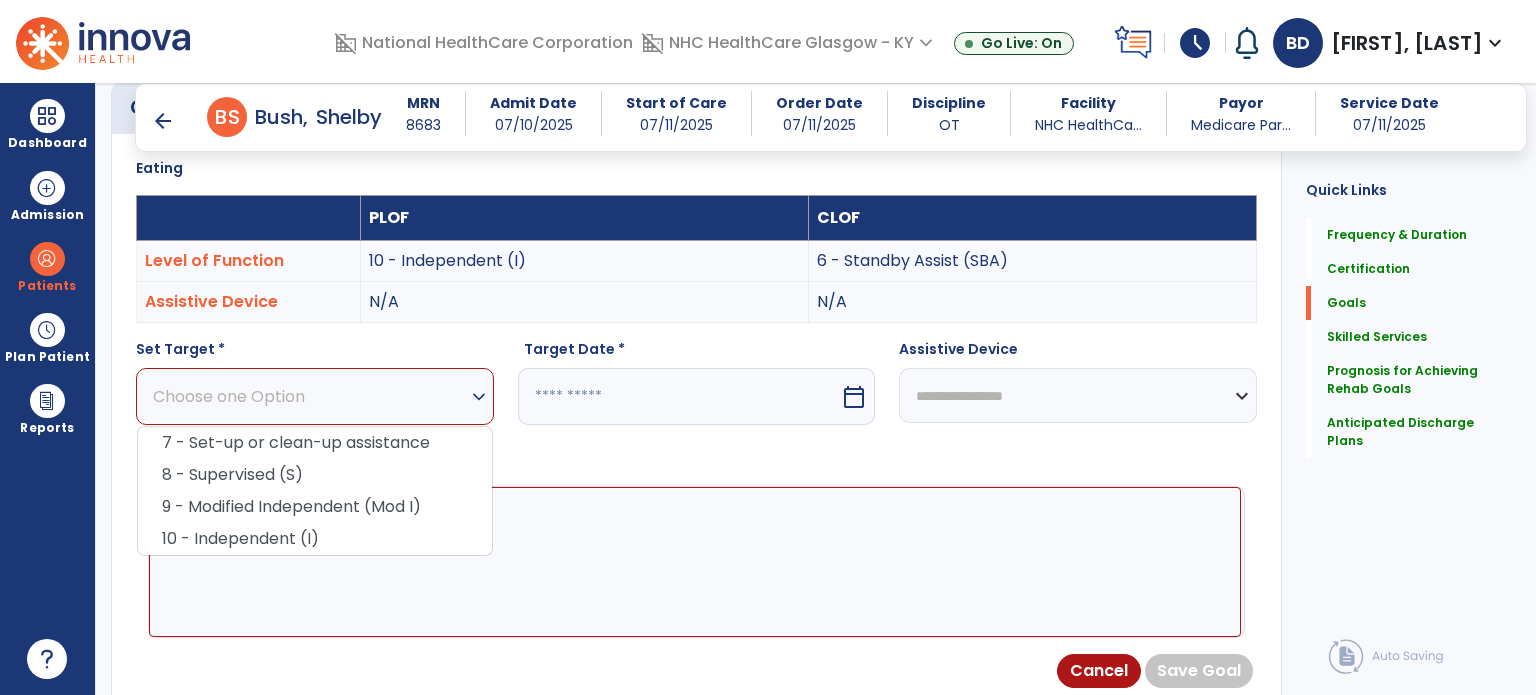 click at bounding box center (695, 562) 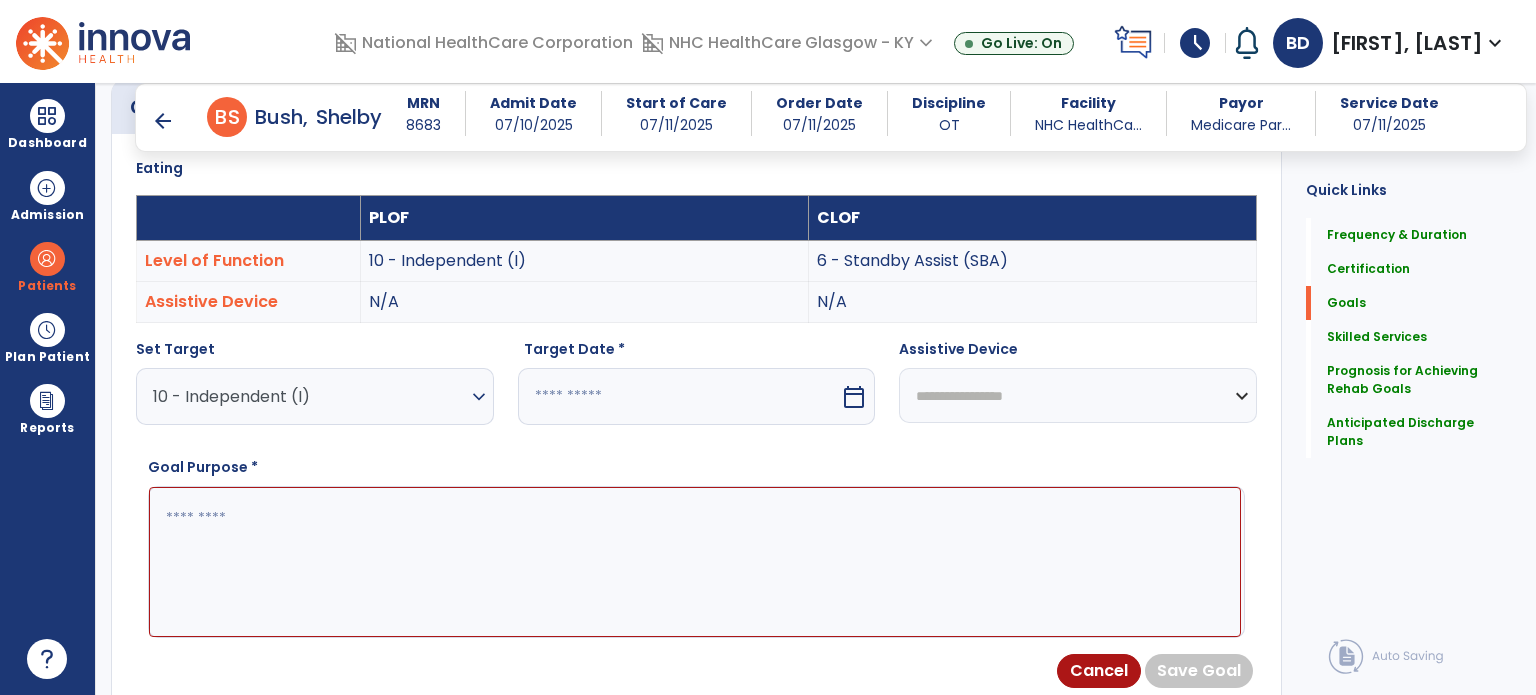 paste on "**********" 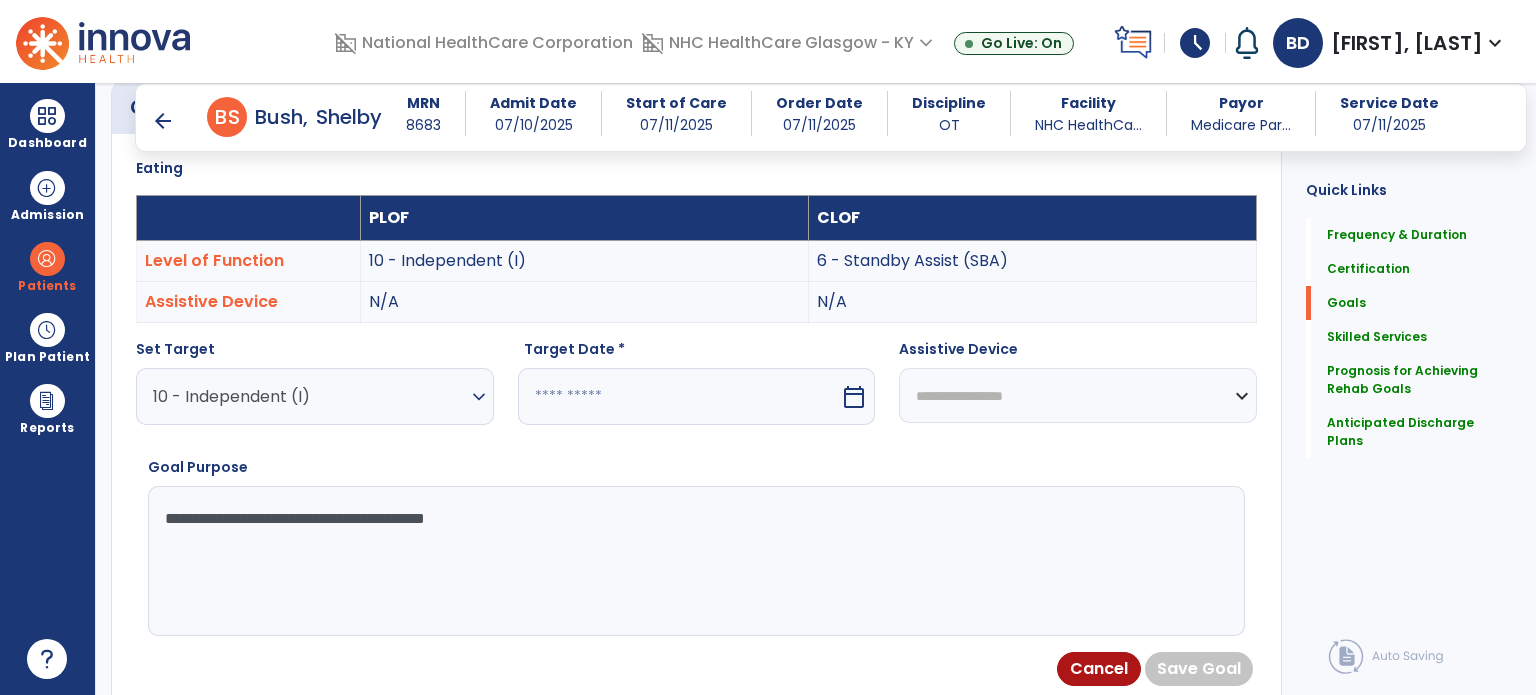 type on "**********" 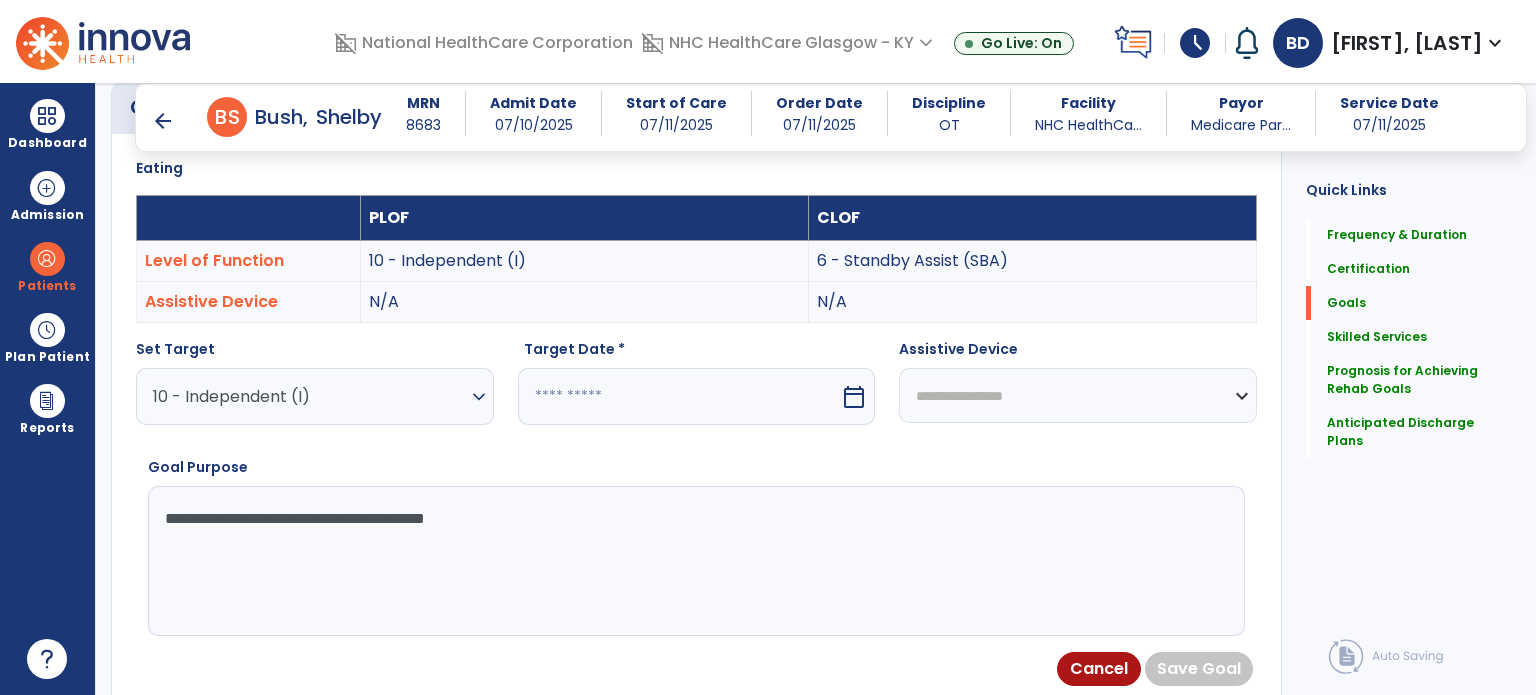 click at bounding box center (679, 396) 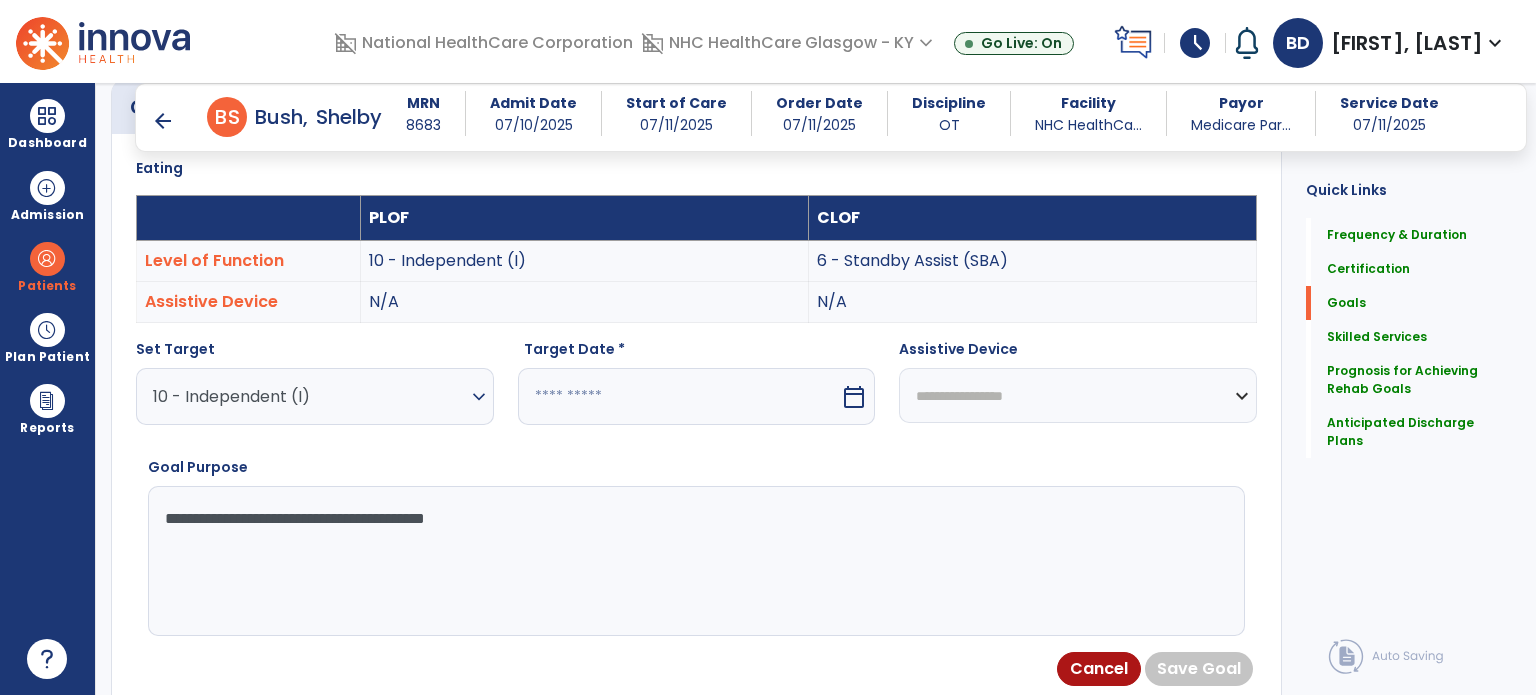 select on "*" 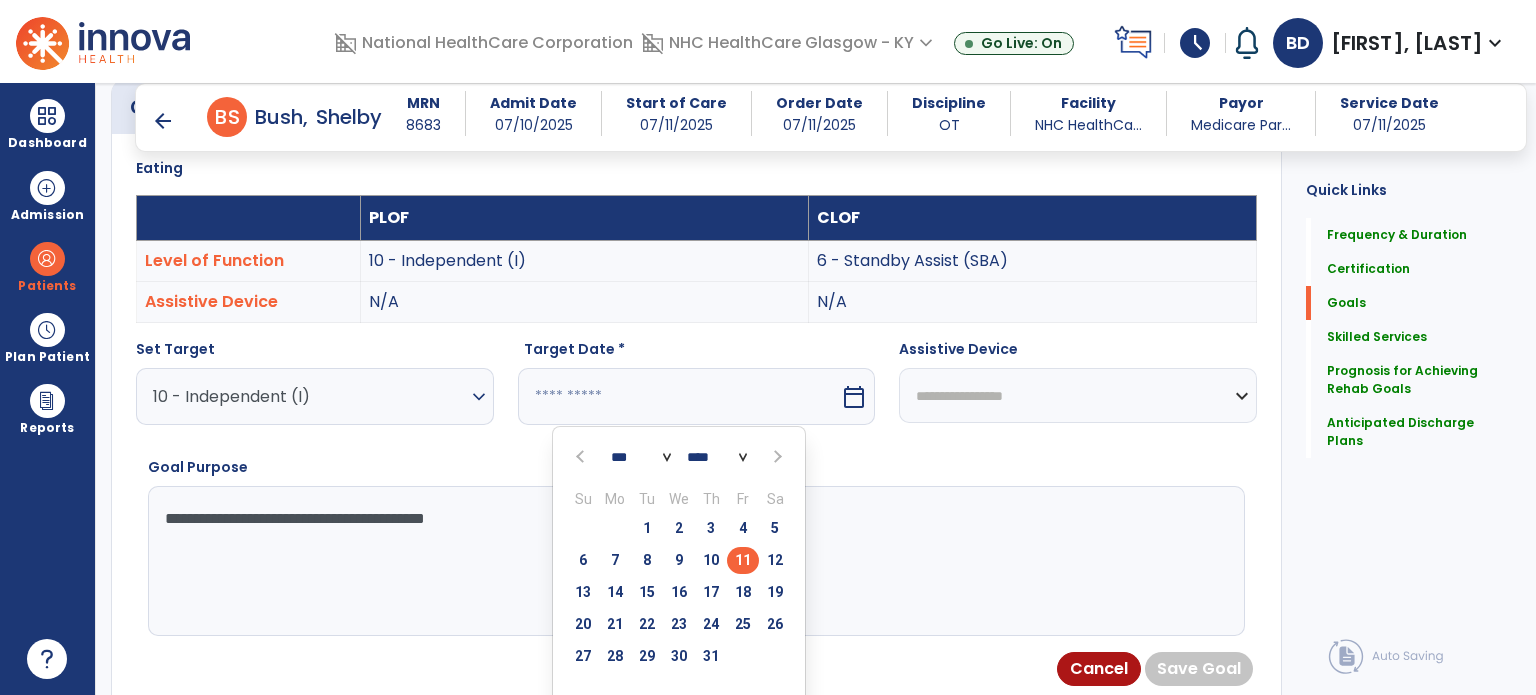 click at bounding box center [776, 457] 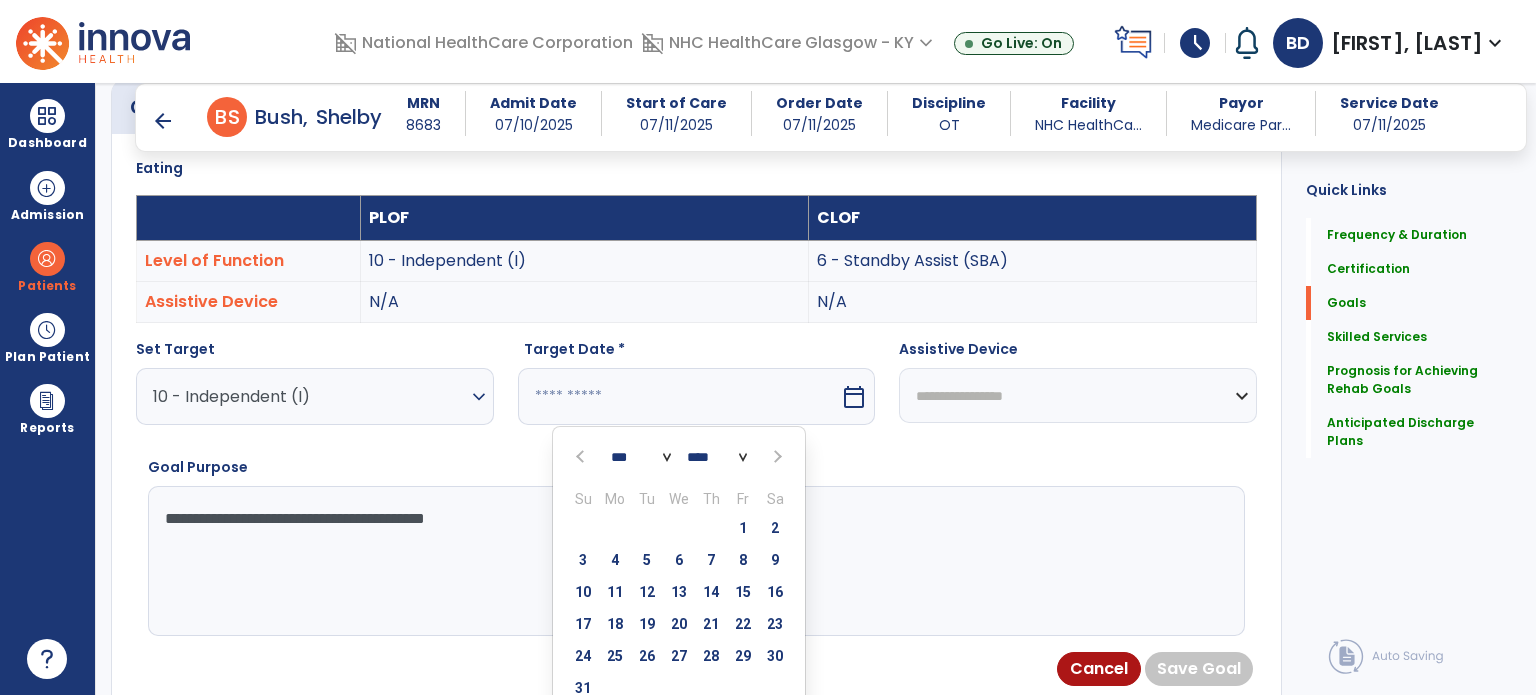 click on "12" at bounding box center (647, 592) 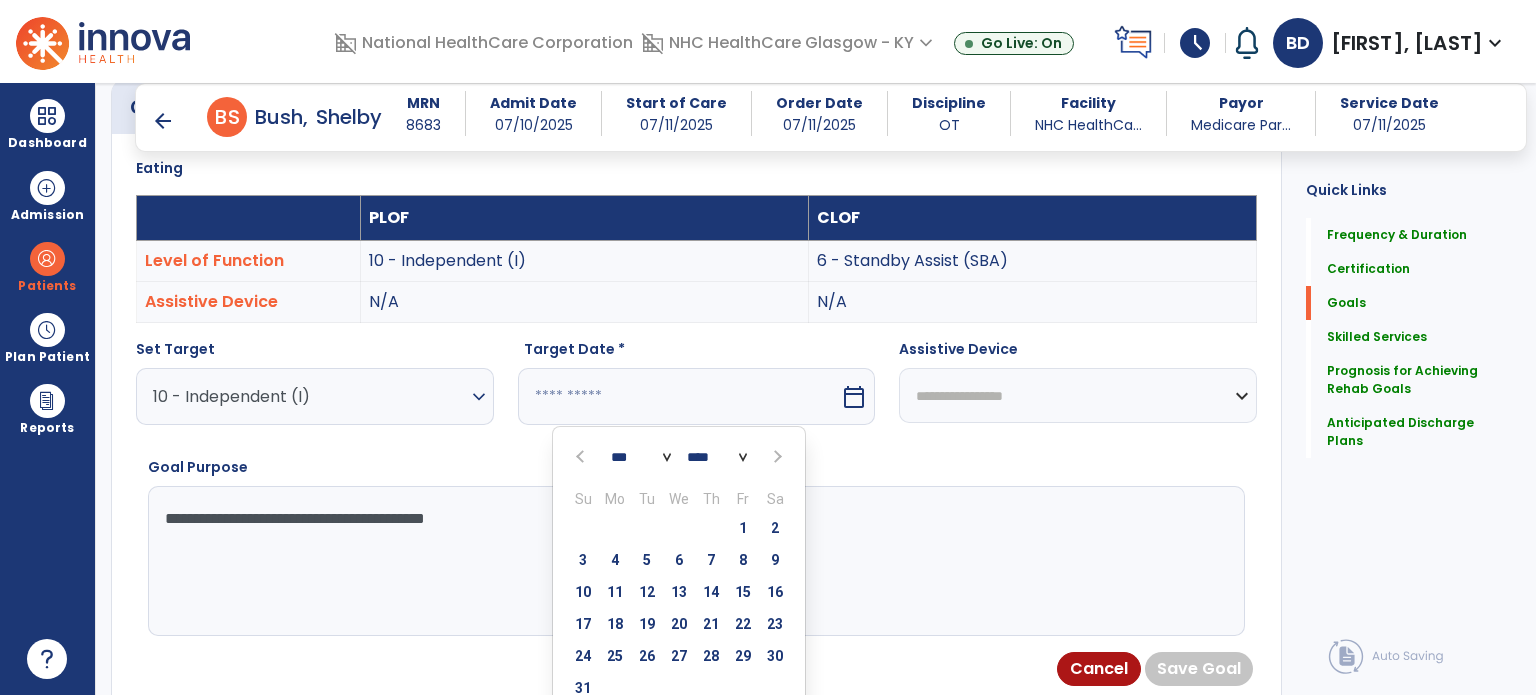type on "*********" 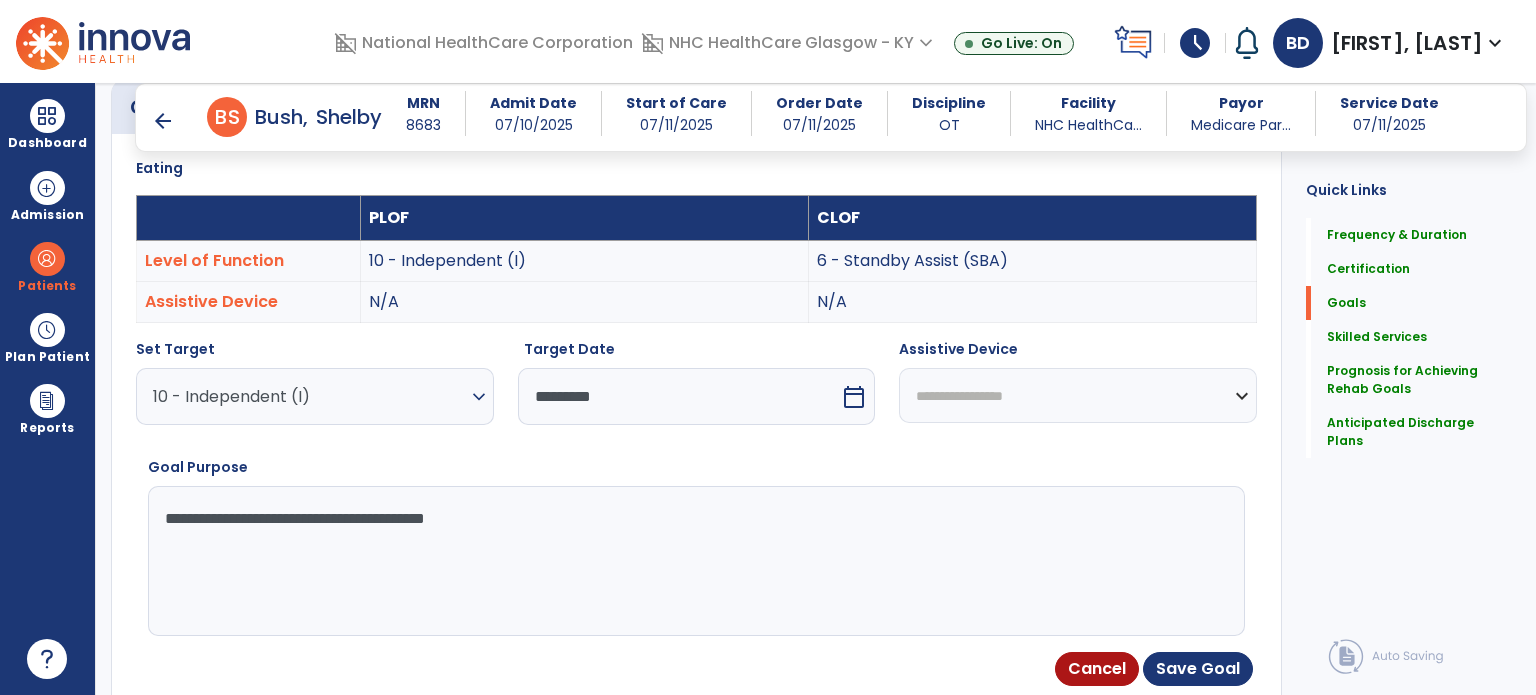 click on "Cancel   Save Goal" at bounding box center [696, 669] 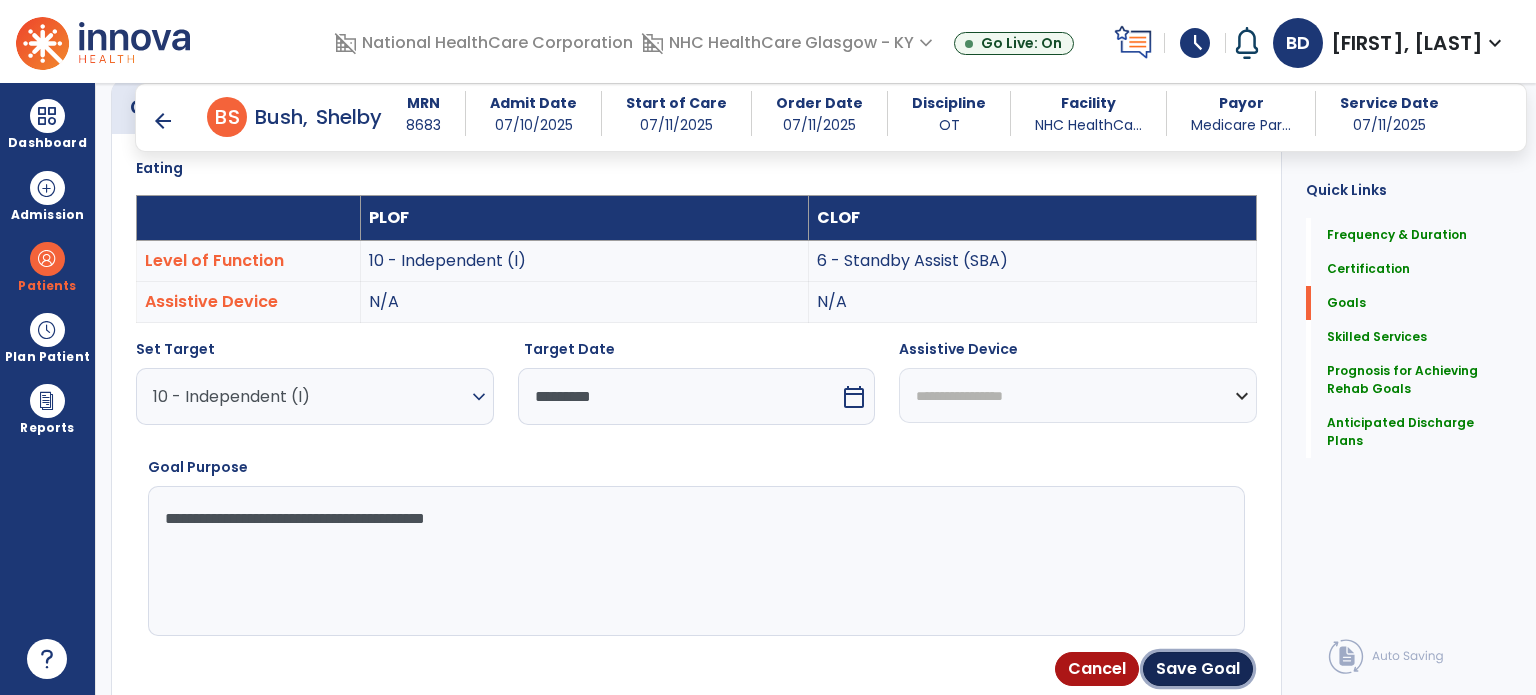 click on "Save Goal" at bounding box center [1198, 669] 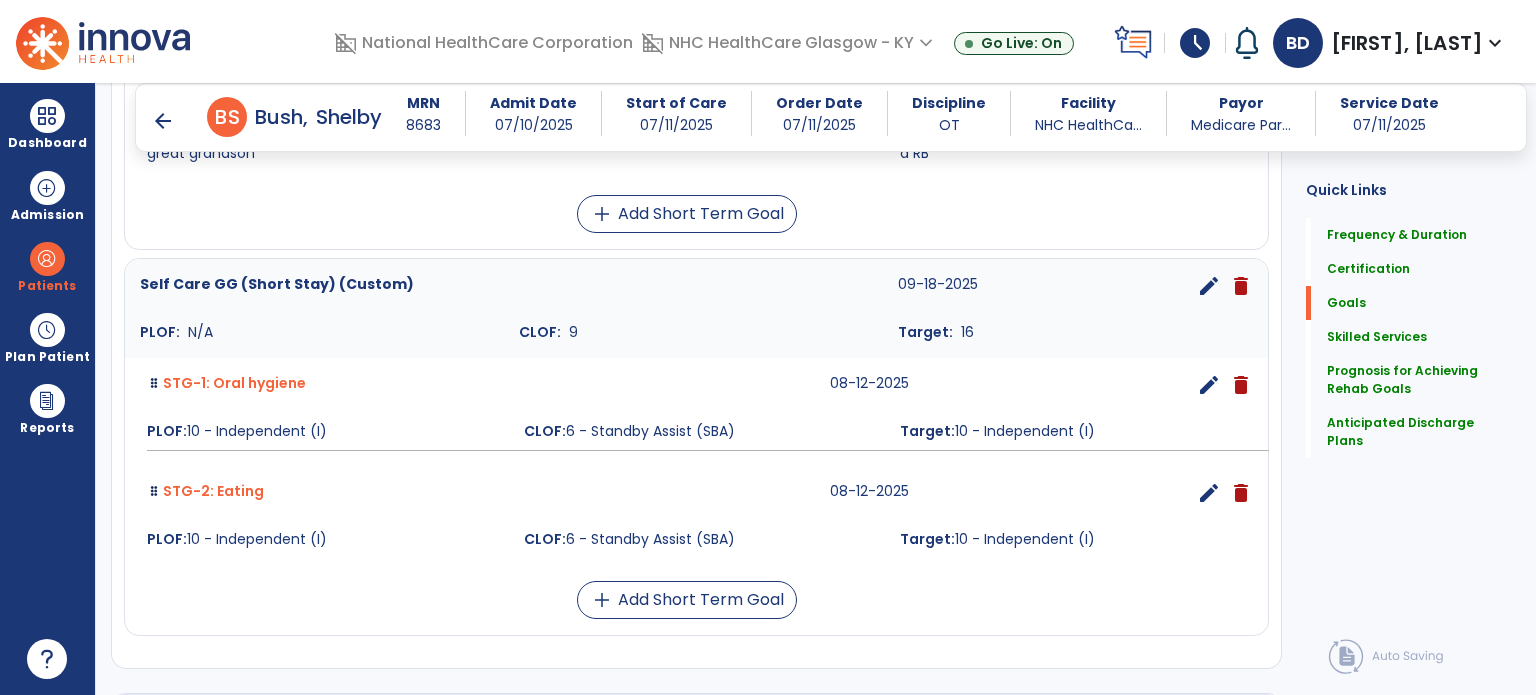 scroll, scrollTop: 957, scrollLeft: 0, axis: vertical 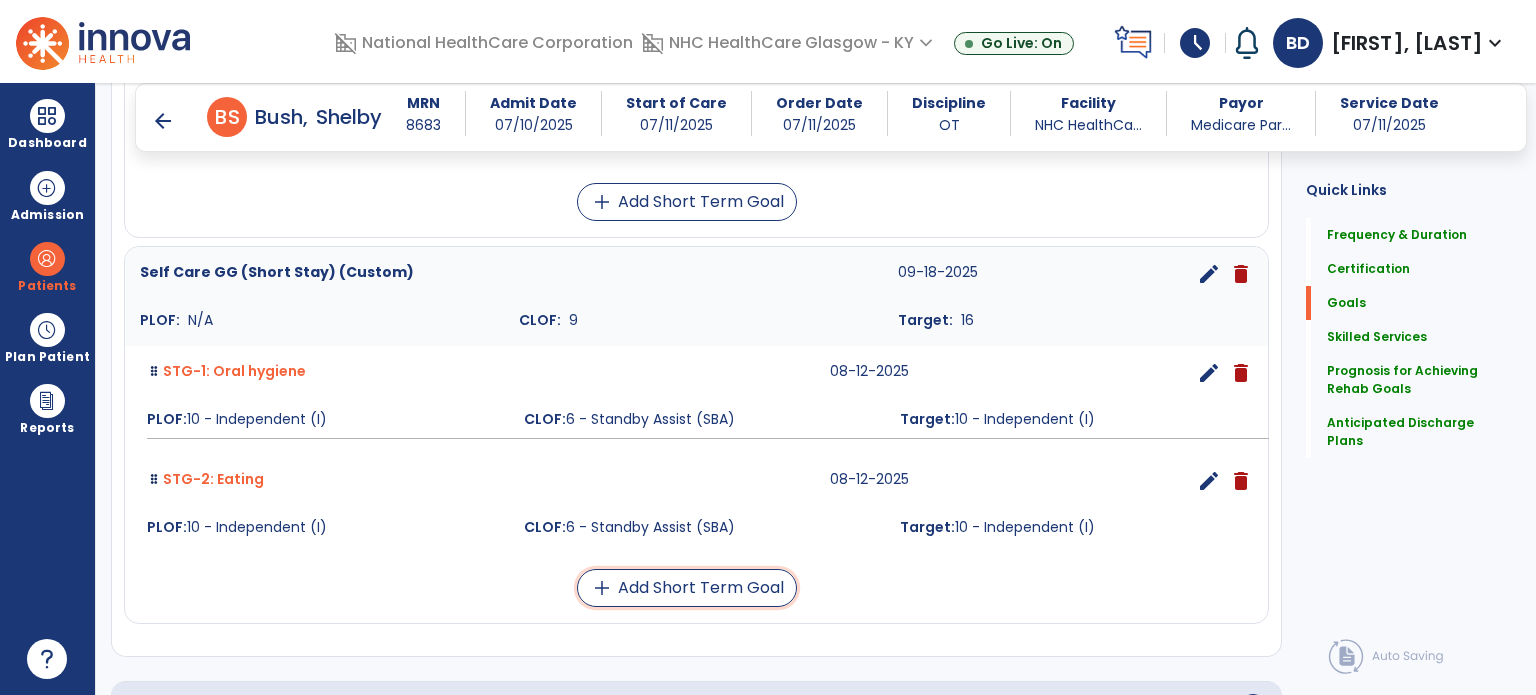 click on "add  Add Short Term Goal" at bounding box center (687, 588) 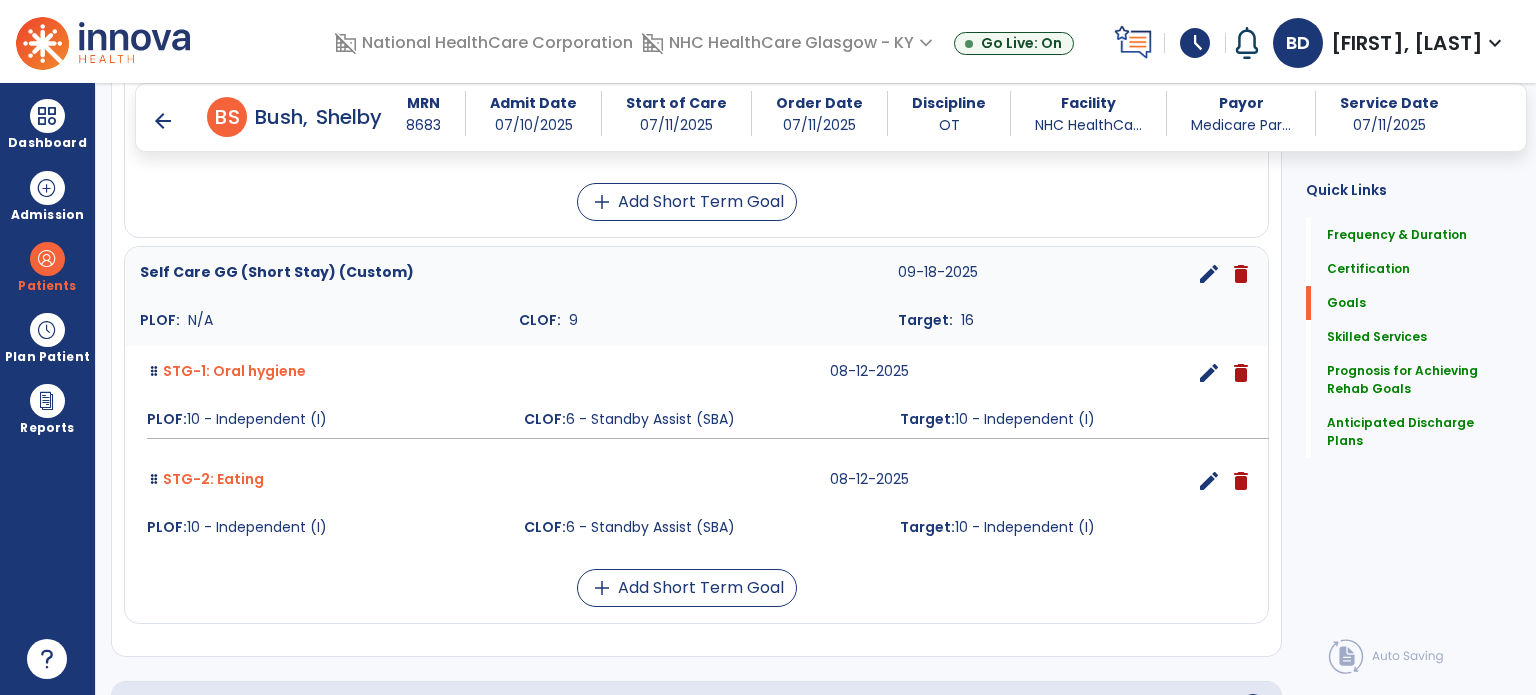 scroll, scrollTop: 1716, scrollLeft: 0, axis: vertical 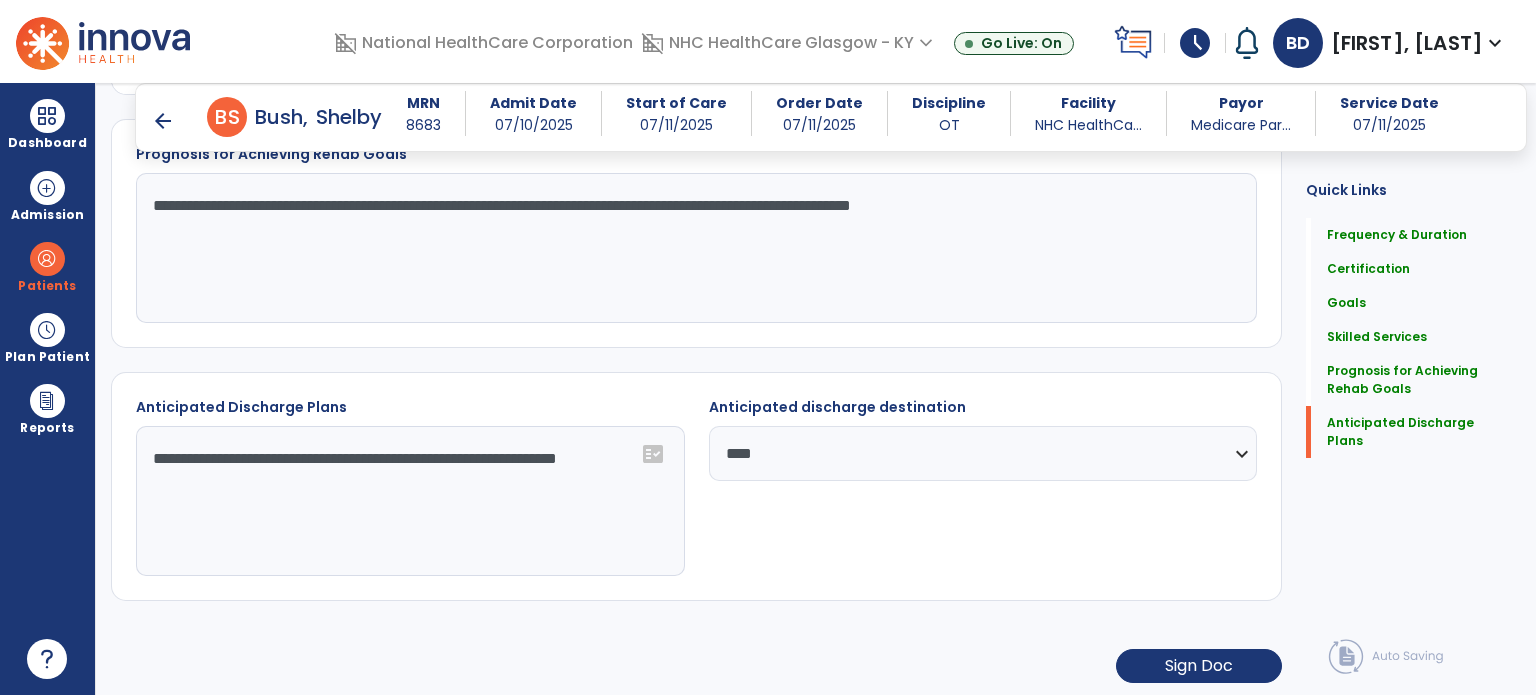 click on "**********" 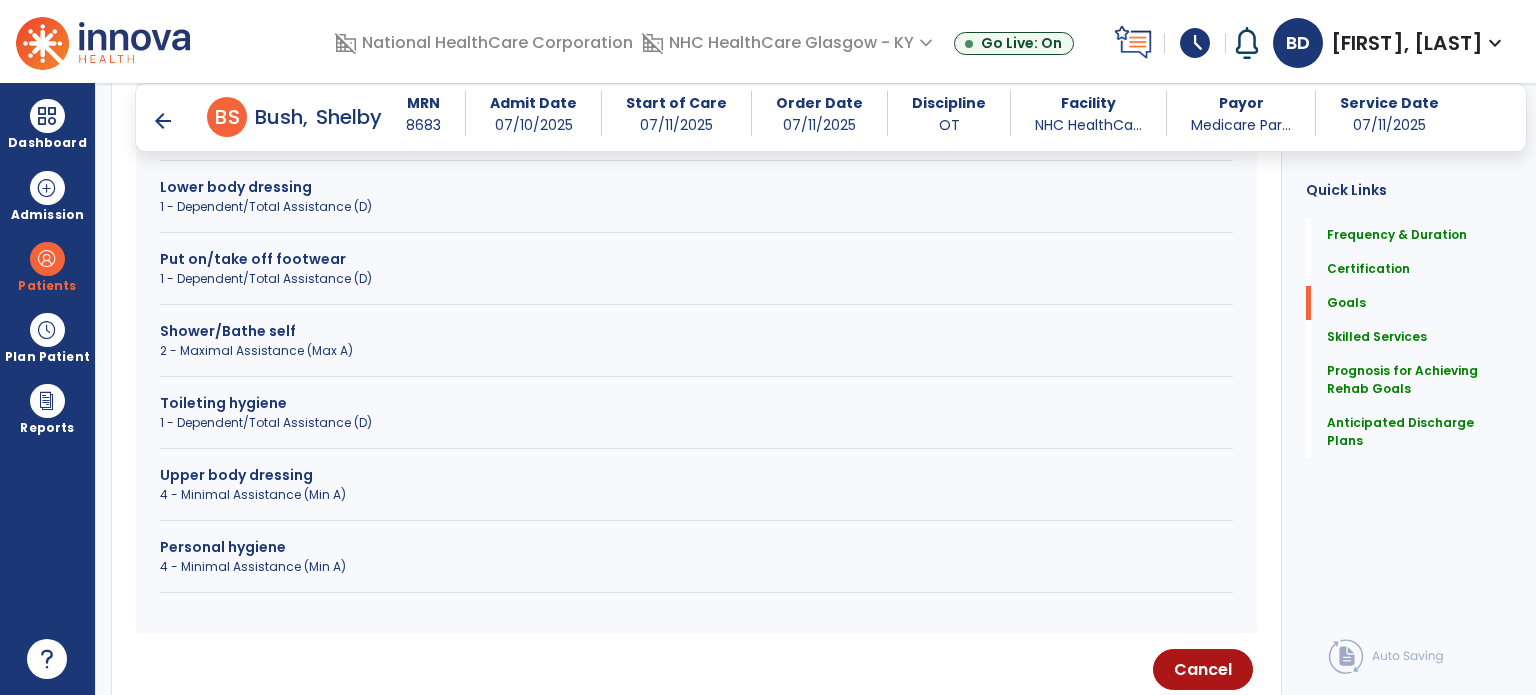 scroll, scrollTop: 738, scrollLeft: 0, axis: vertical 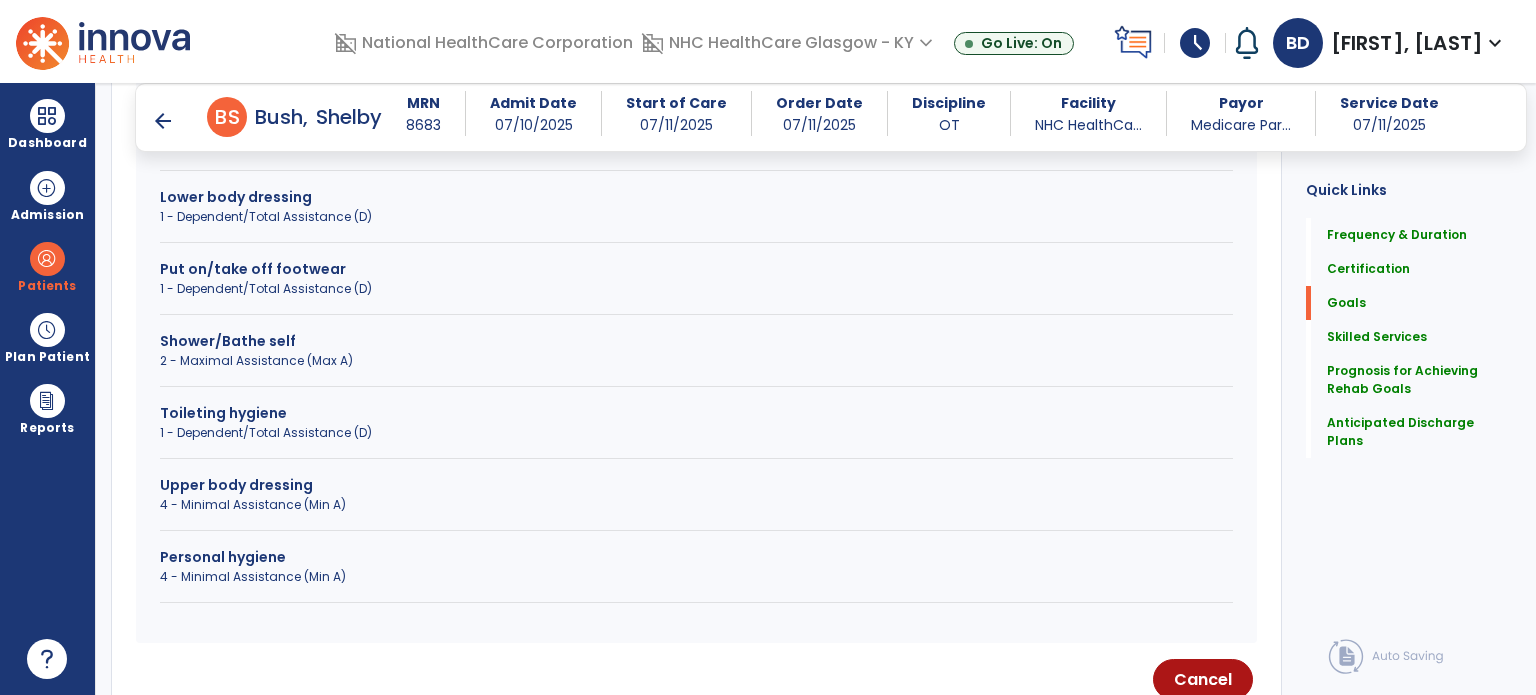 click on "Toileting hygiene 1 - Dependent/Total Assistance (D)" at bounding box center (696, 431) 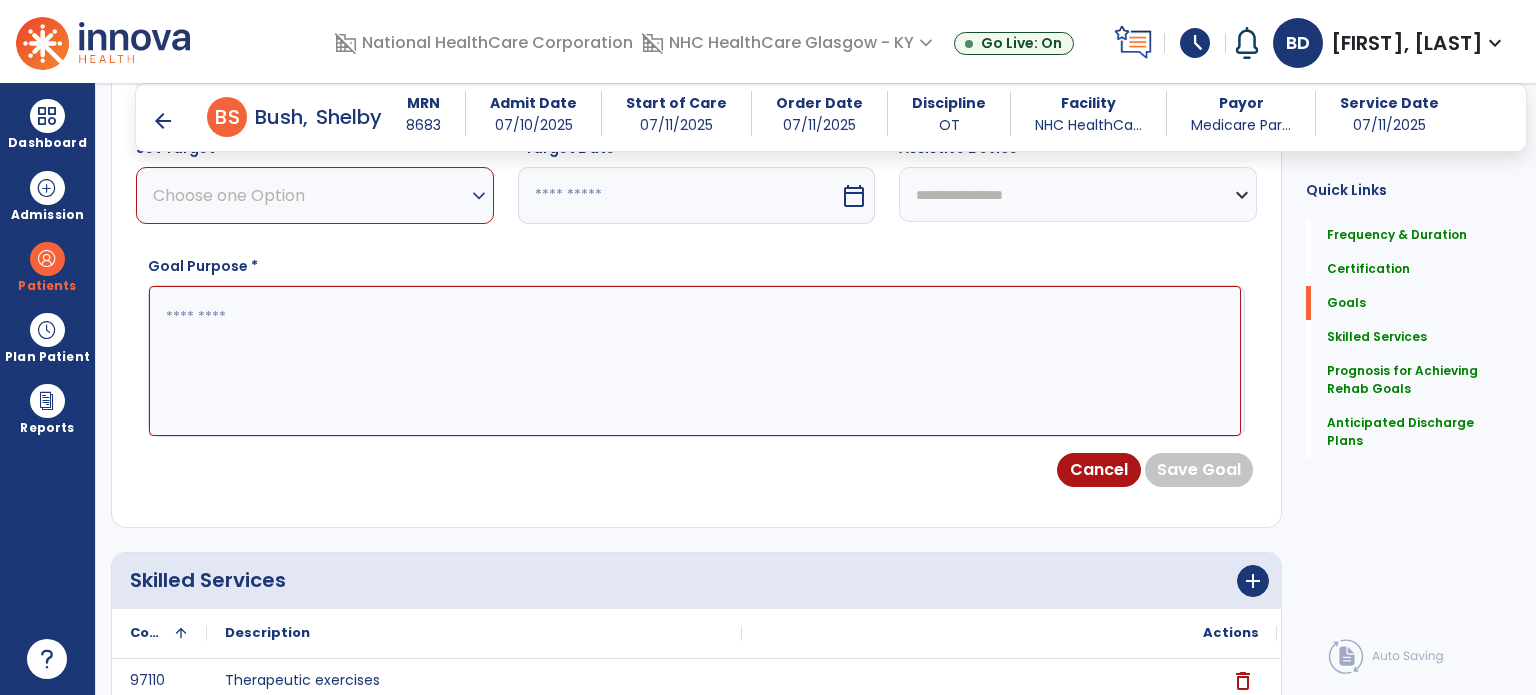 click on "Choose one Option" at bounding box center (310, 195) 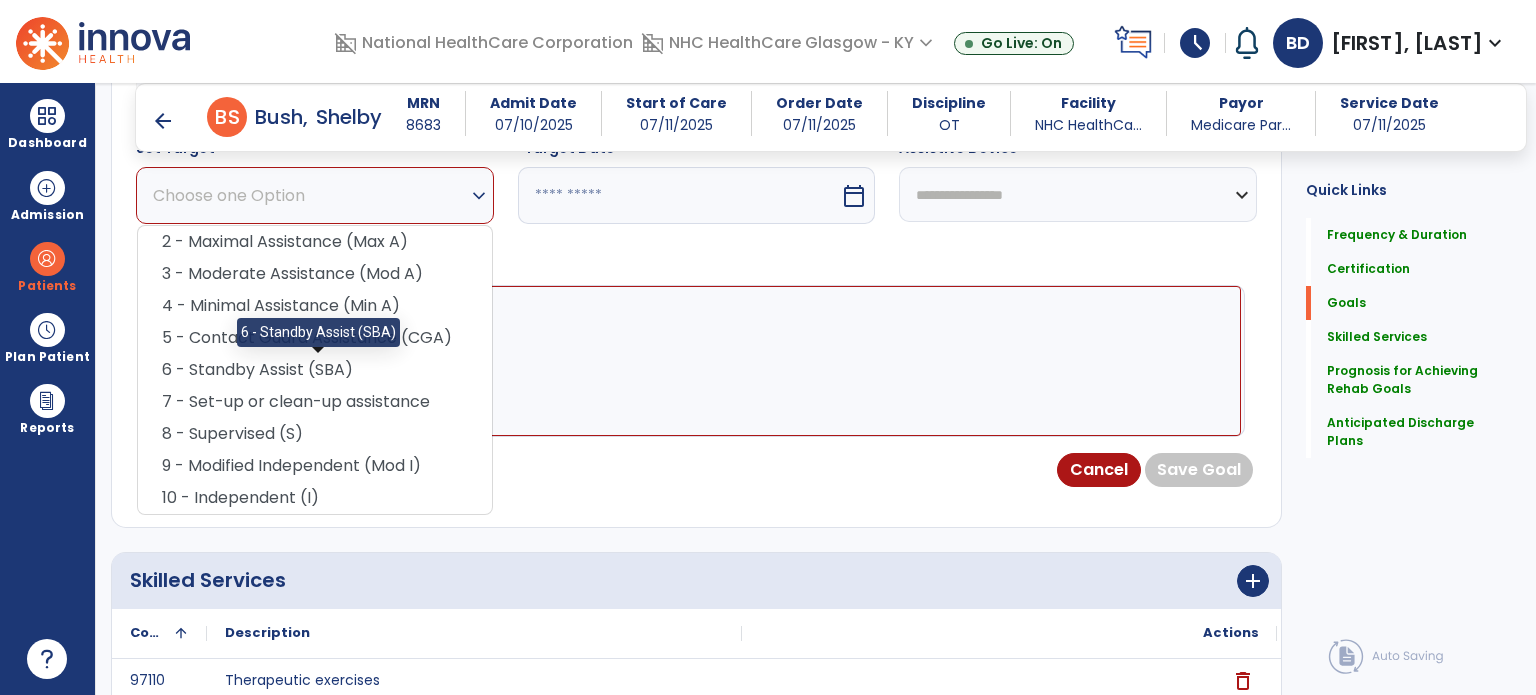 click on "6 - Standby Assist (SBA)" at bounding box center (315, 370) 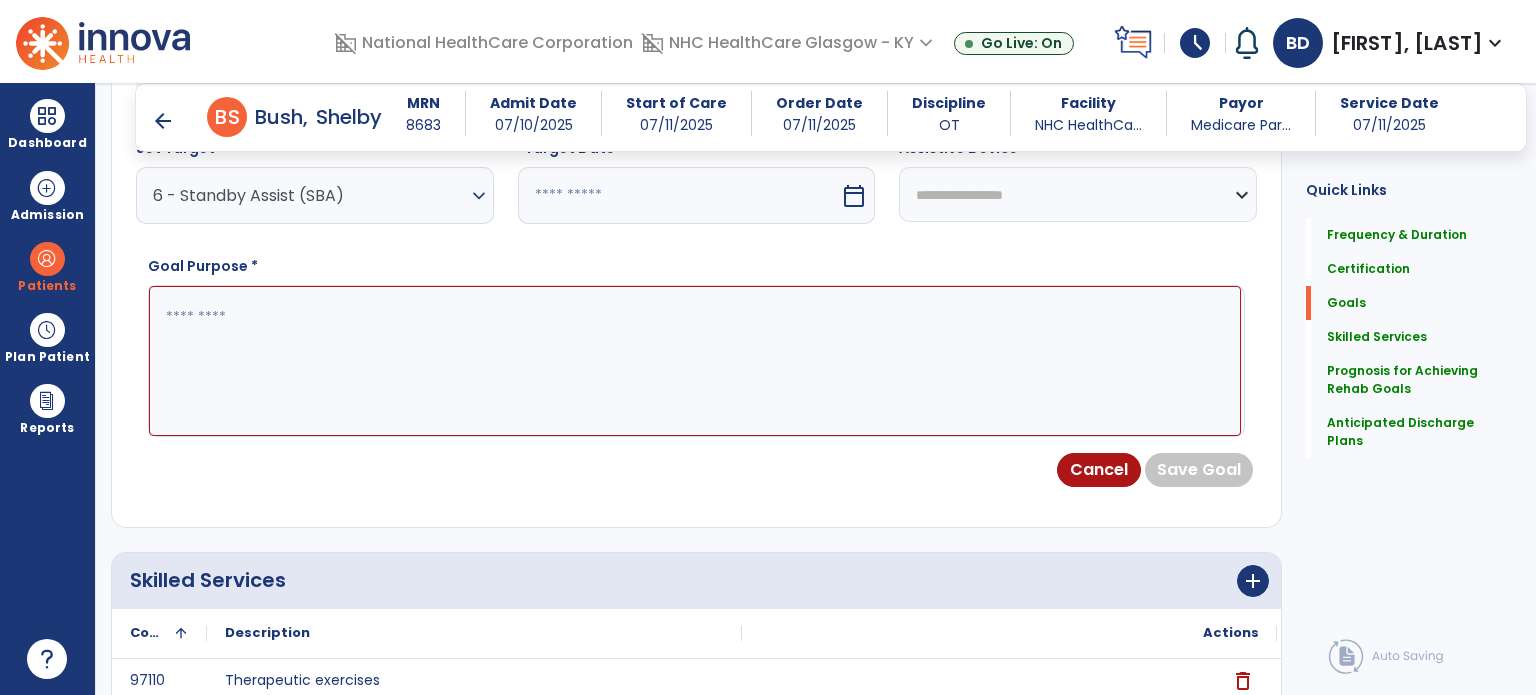 click at bounding box center (695, 361) 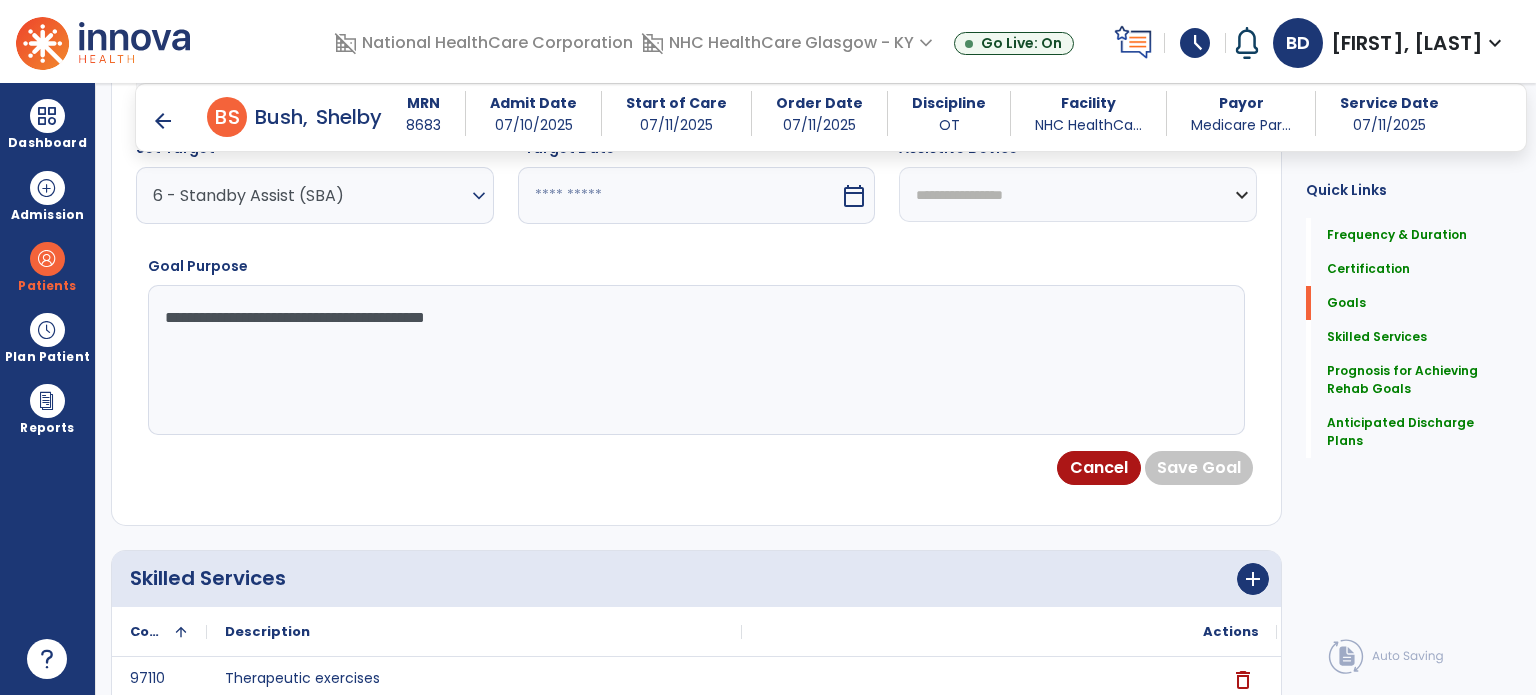 type on "**********" 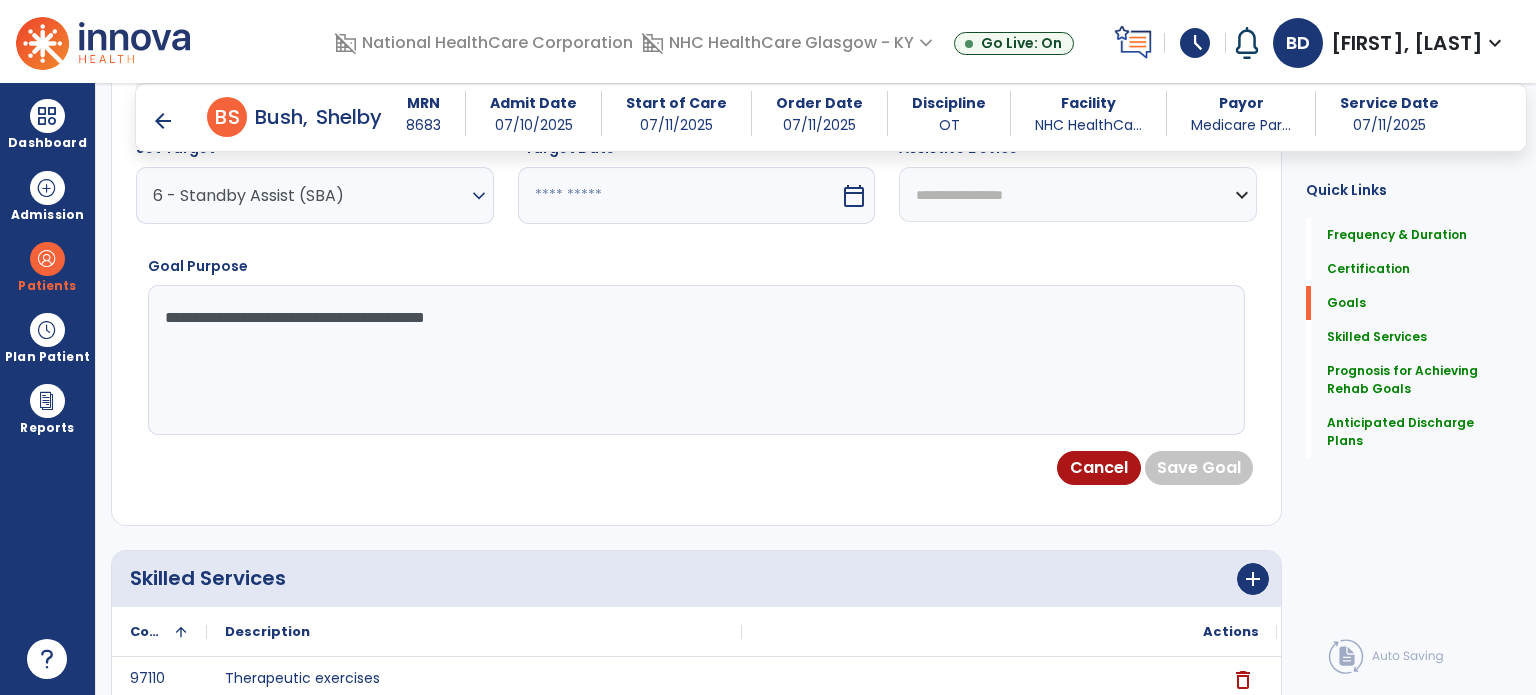 click on "calendar_today" at bounding box center [854, 196] 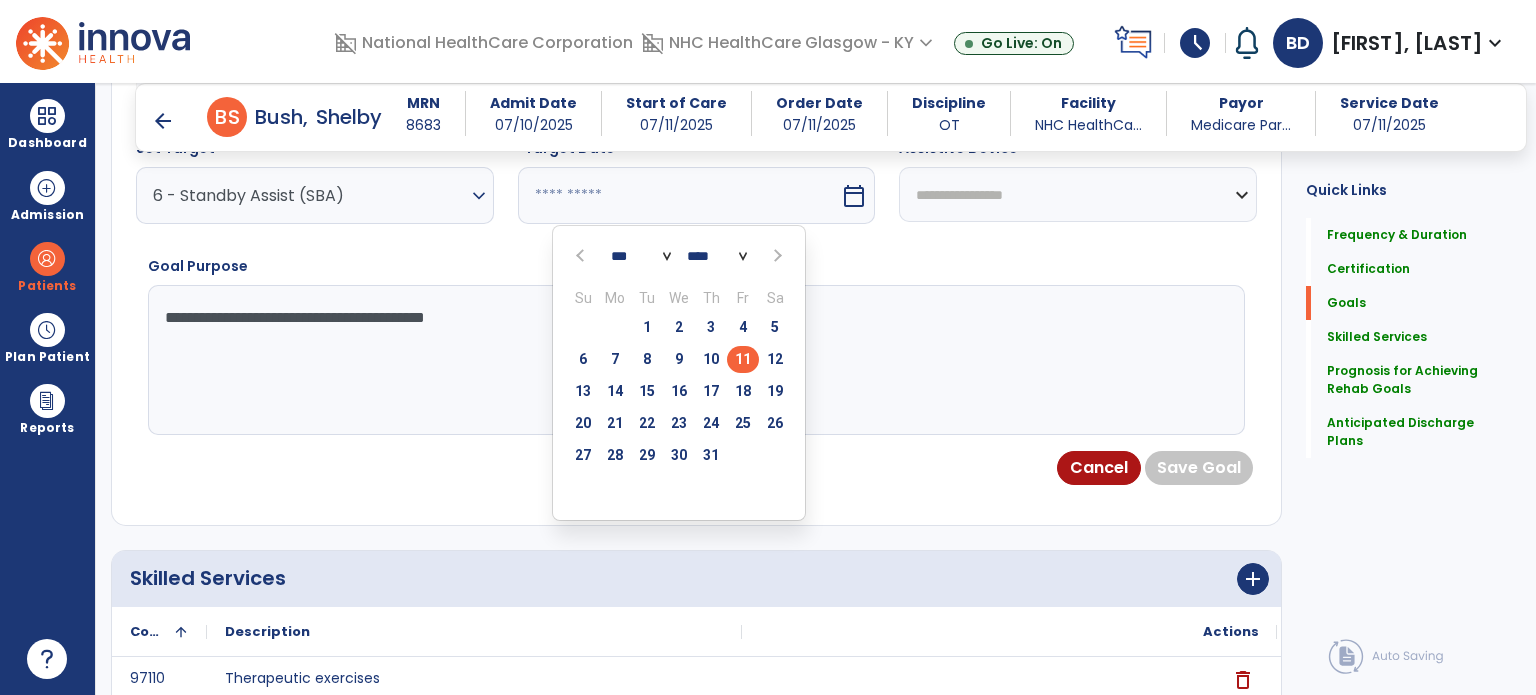 click at bounding box center [775, 256] 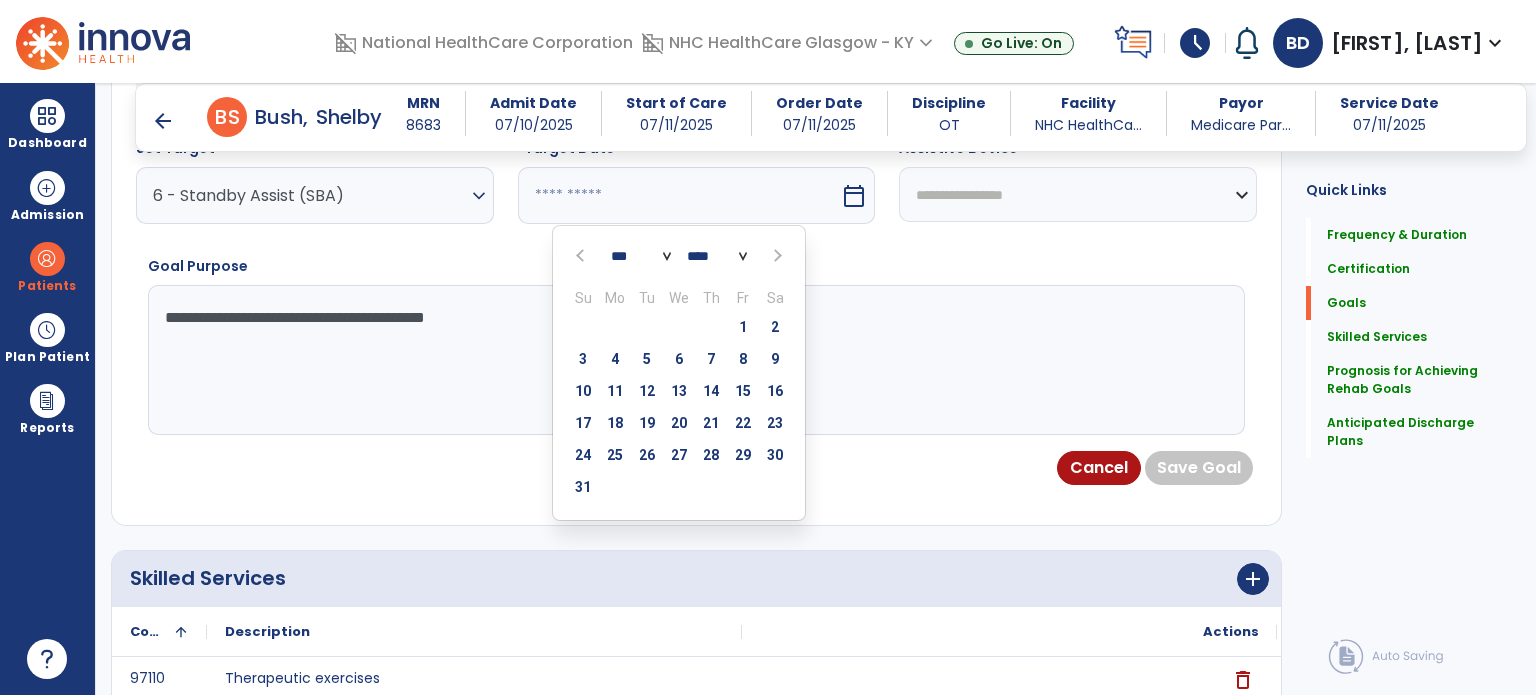click on "12" at bounding box center (647, 391) 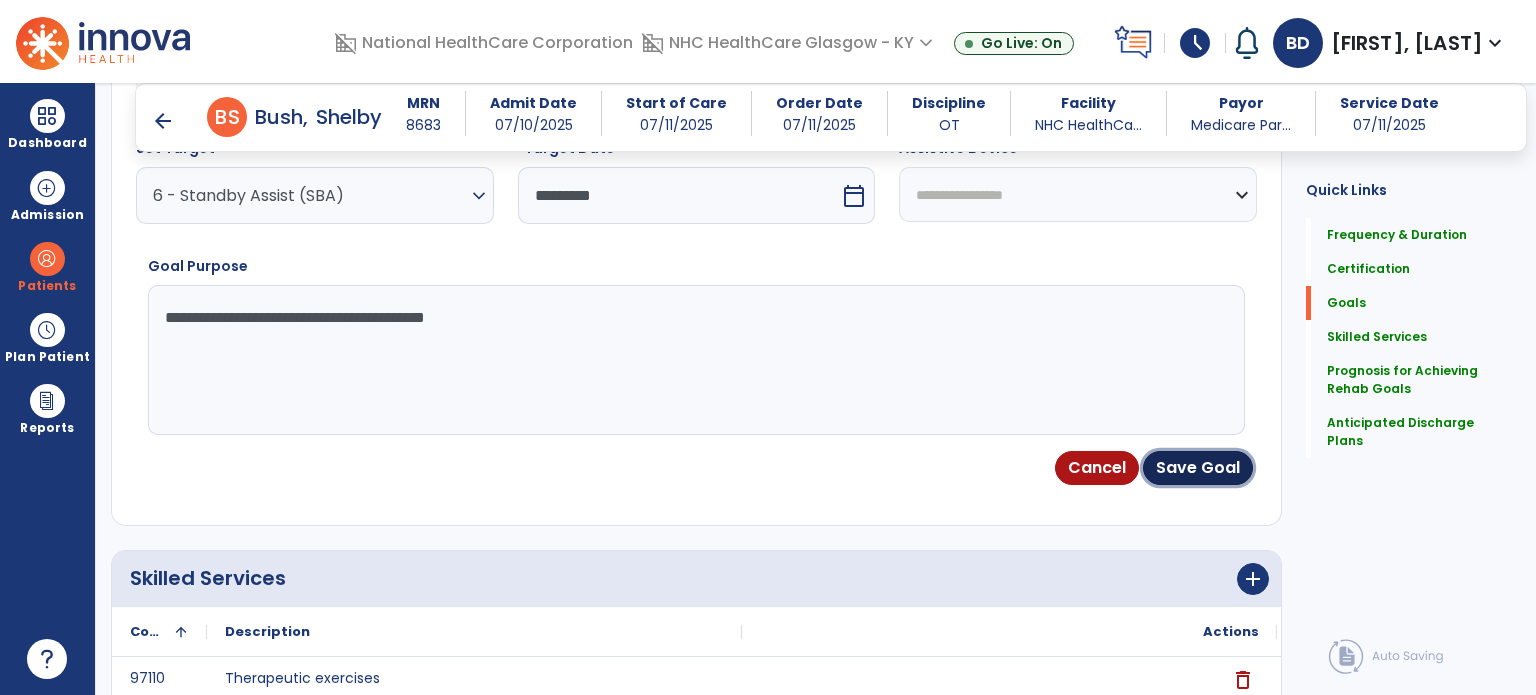 click on "Save Goal" at bounding box center (1198, 468) 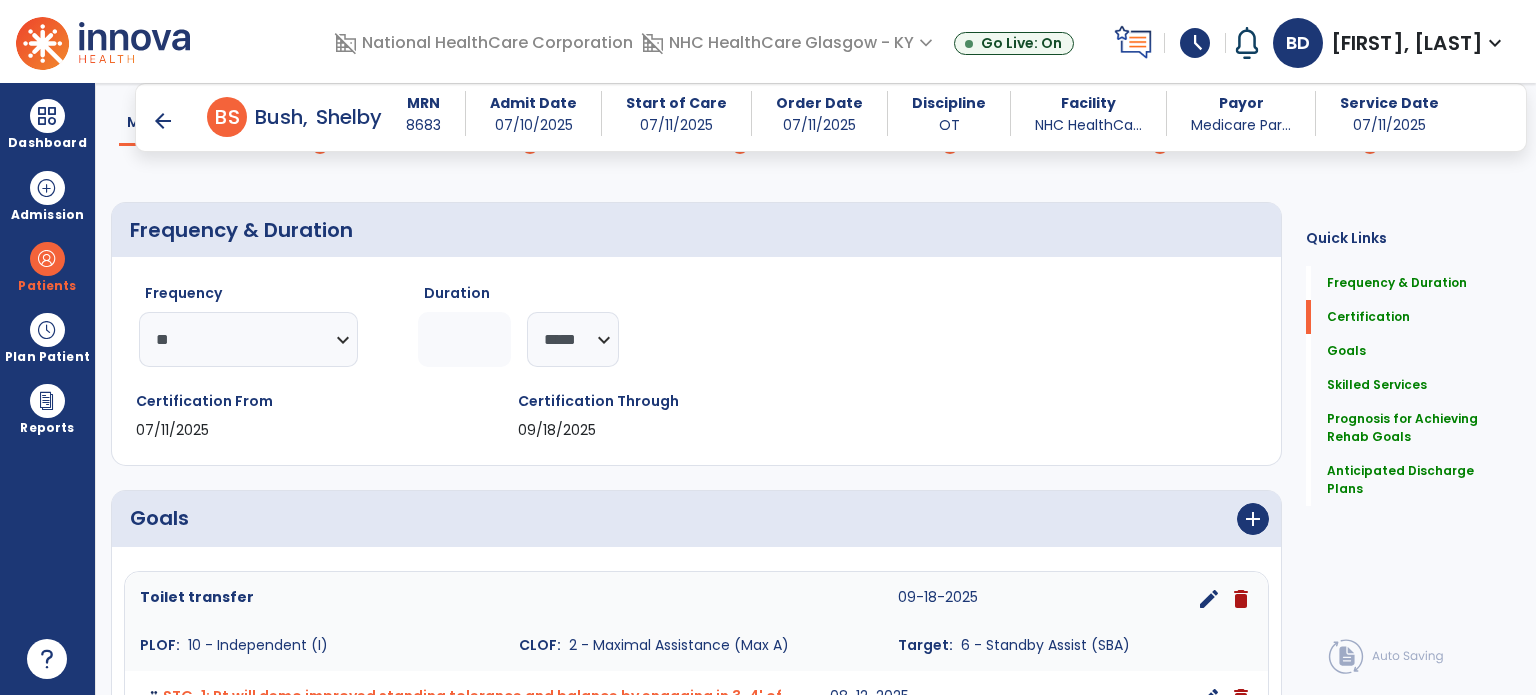 scroll, scrollTop: 123, scrollLeft: 0, axis: vertical 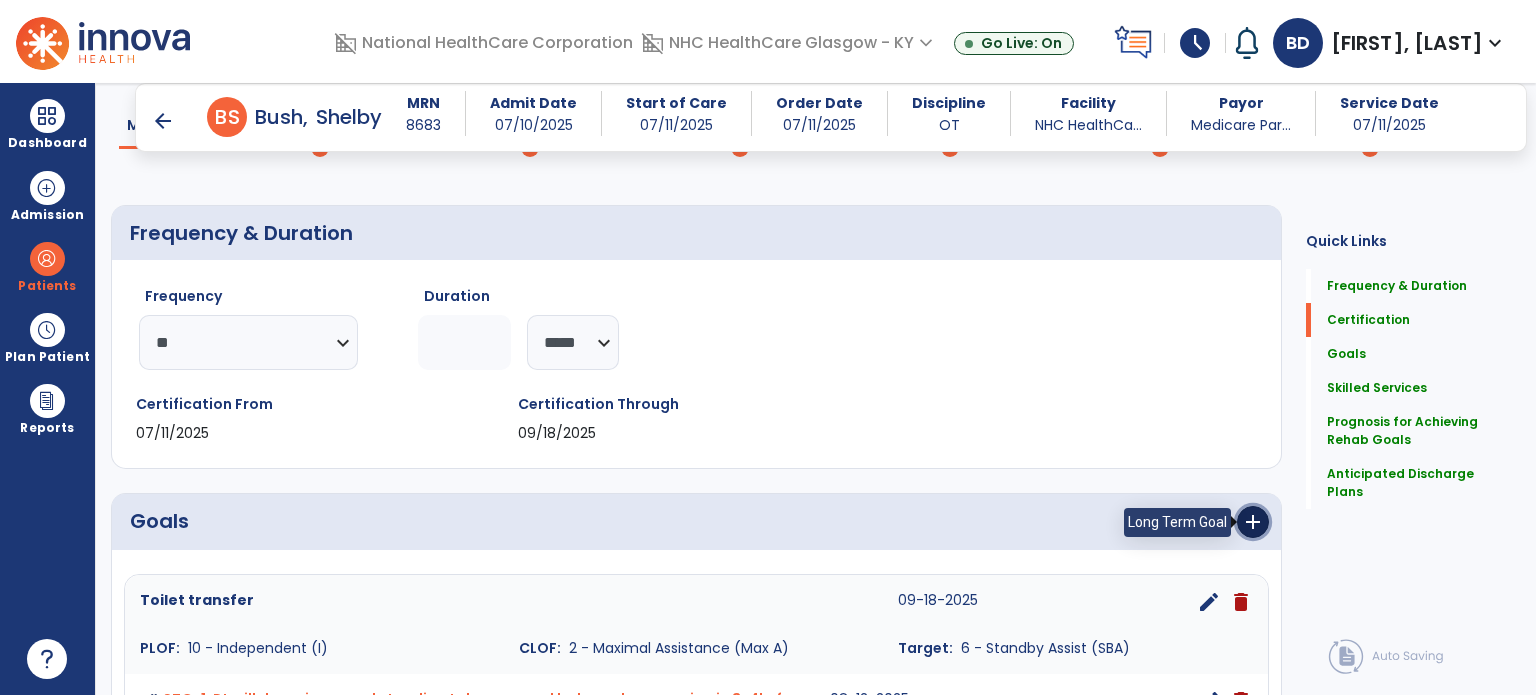 click on "add" at bounding box center [1253, 522] 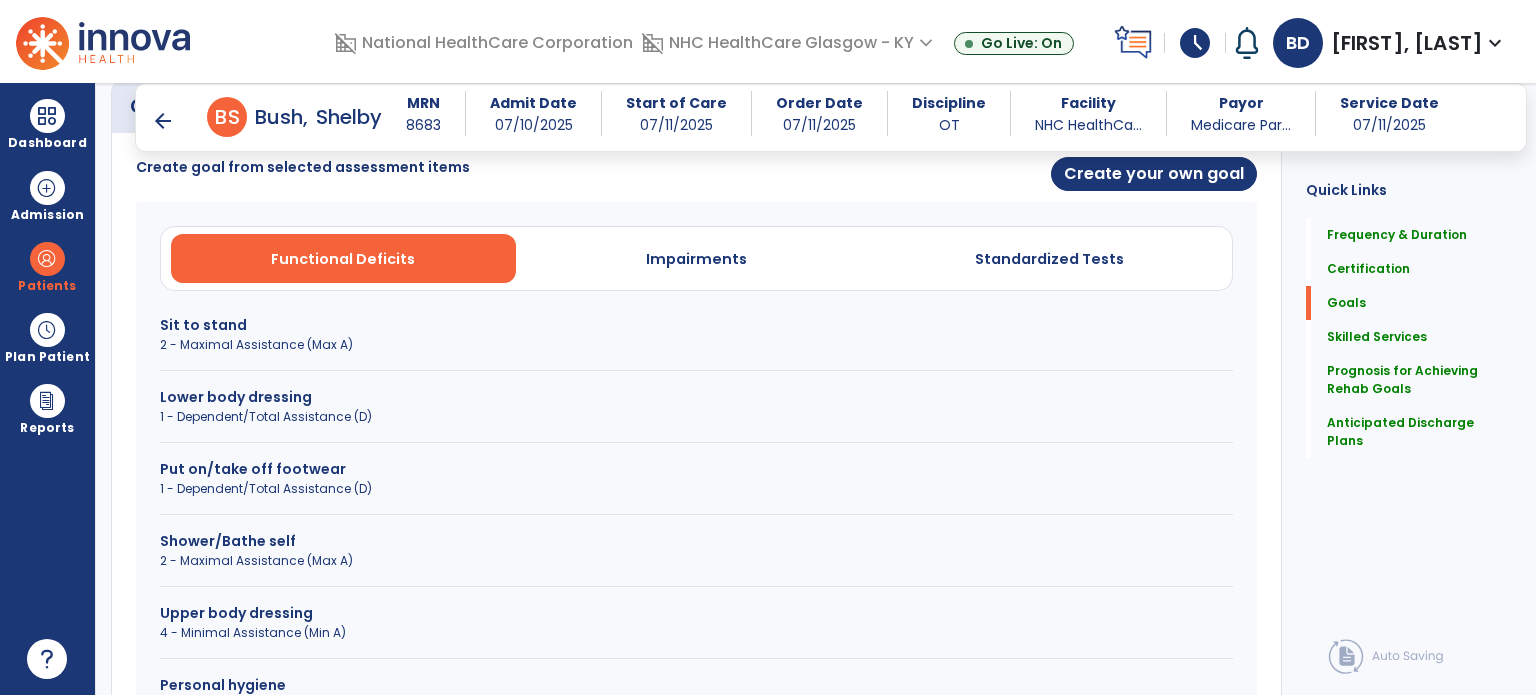 scroll, scrollTop: 539, scrollLeft: 0, axis: vertical 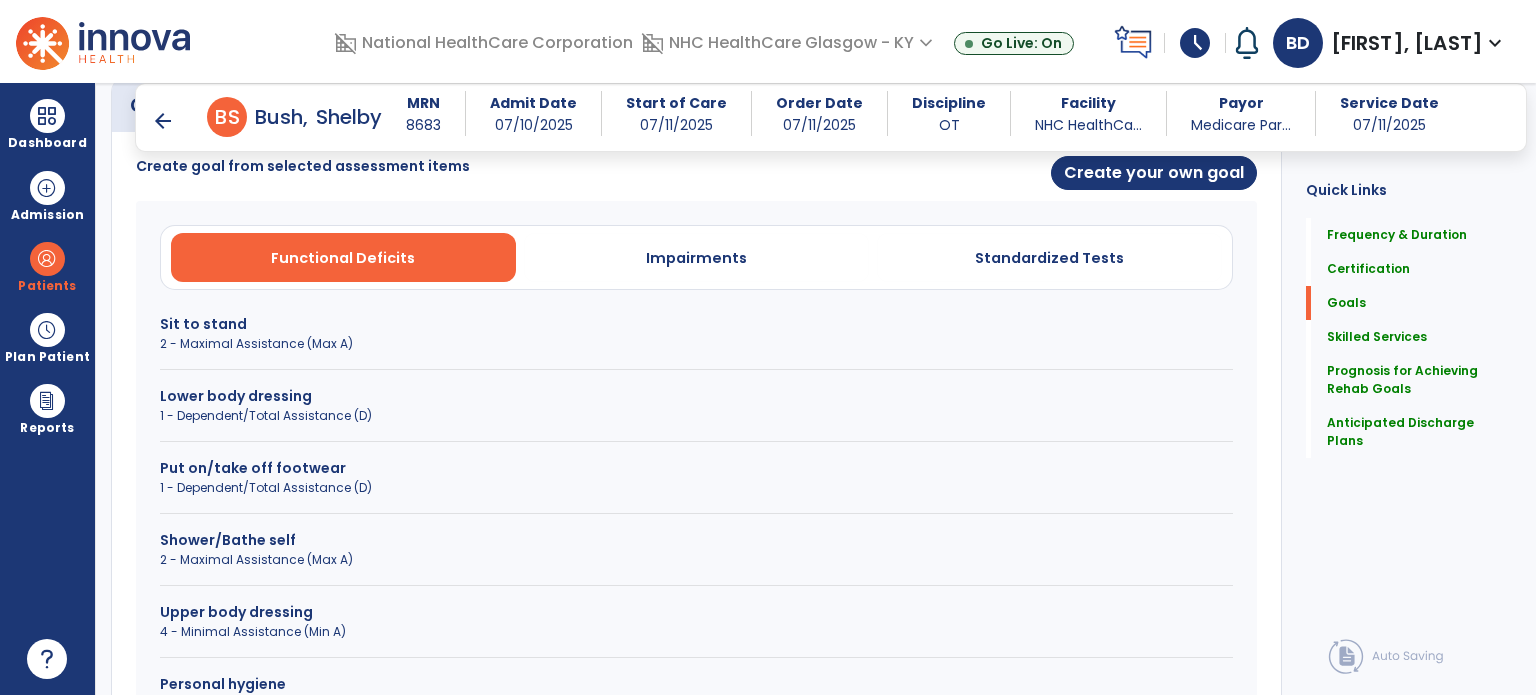 click on "Standardized Tests" at bounding box center (1049, 258) 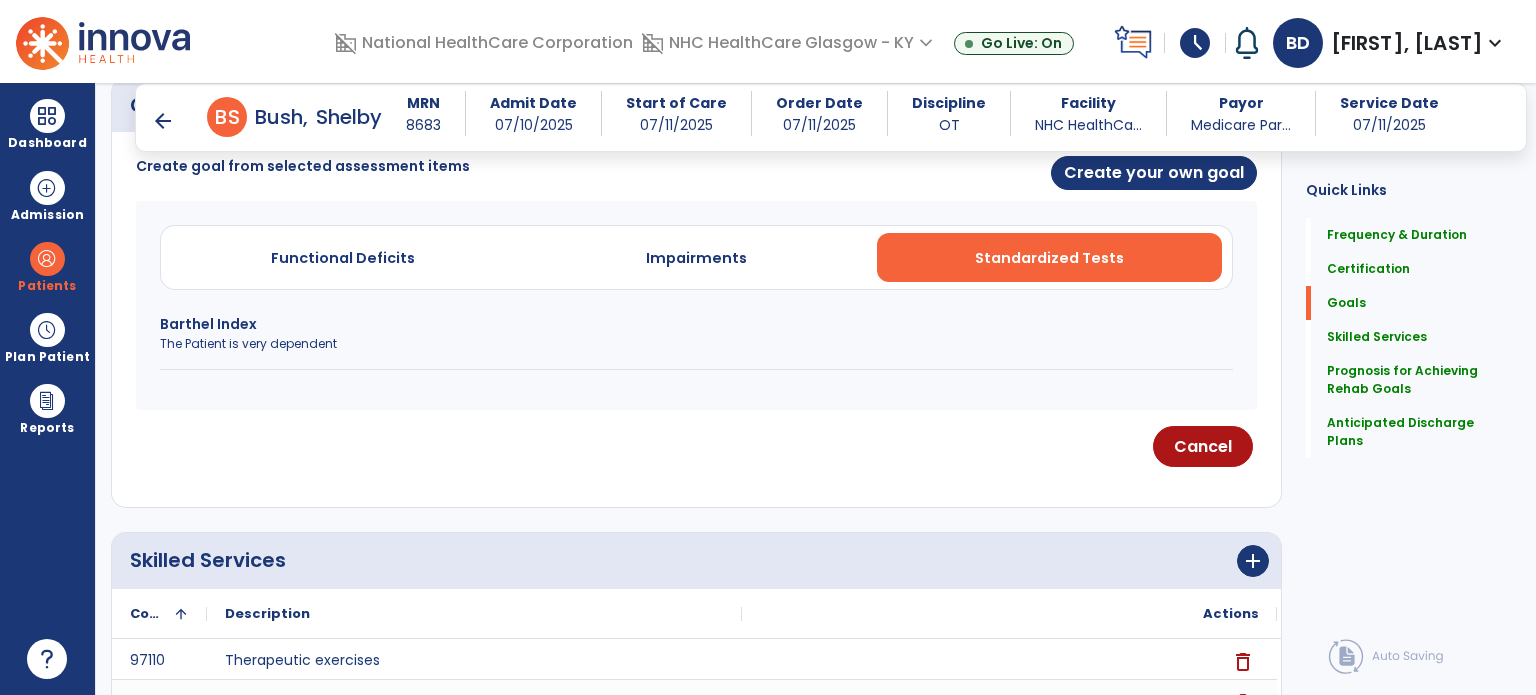 click on "Barthel Index" at bounding box center [696, 324] 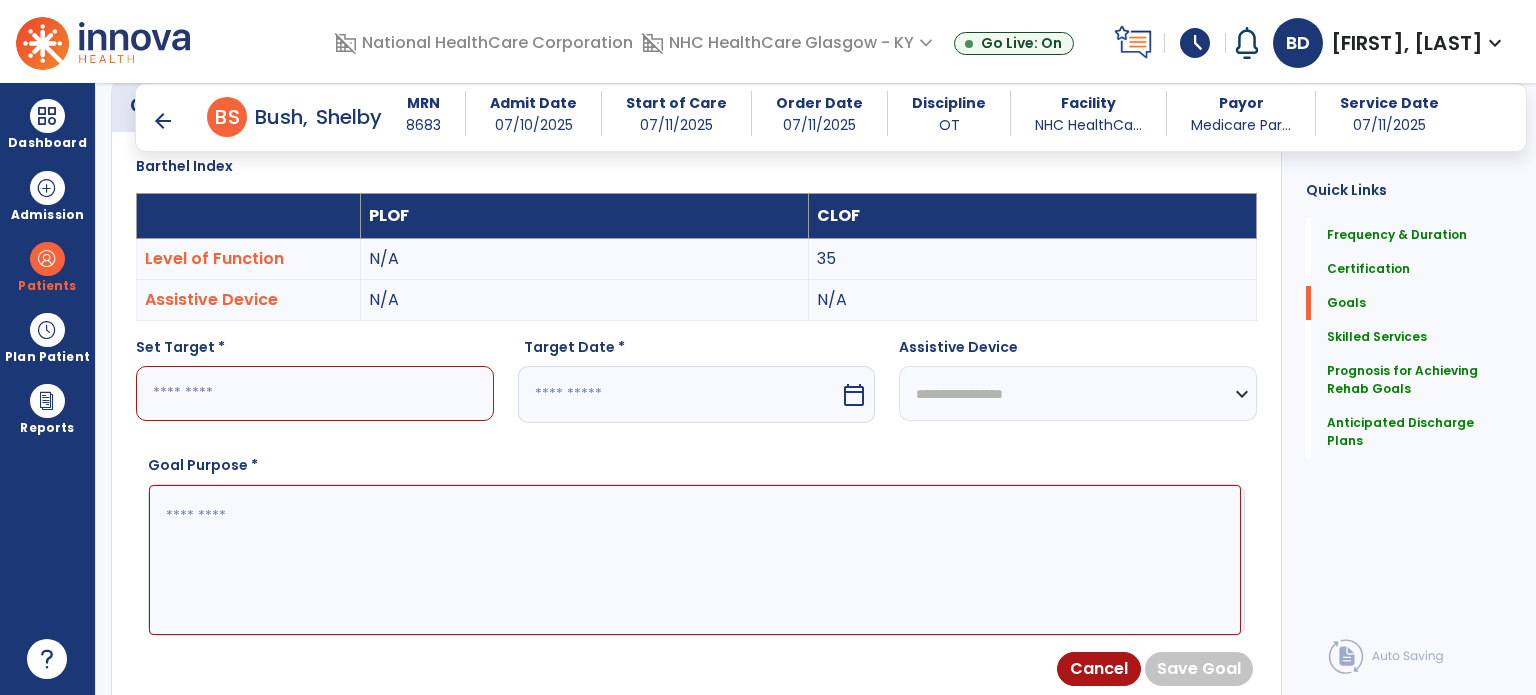 click at bounding box center (315, 393) 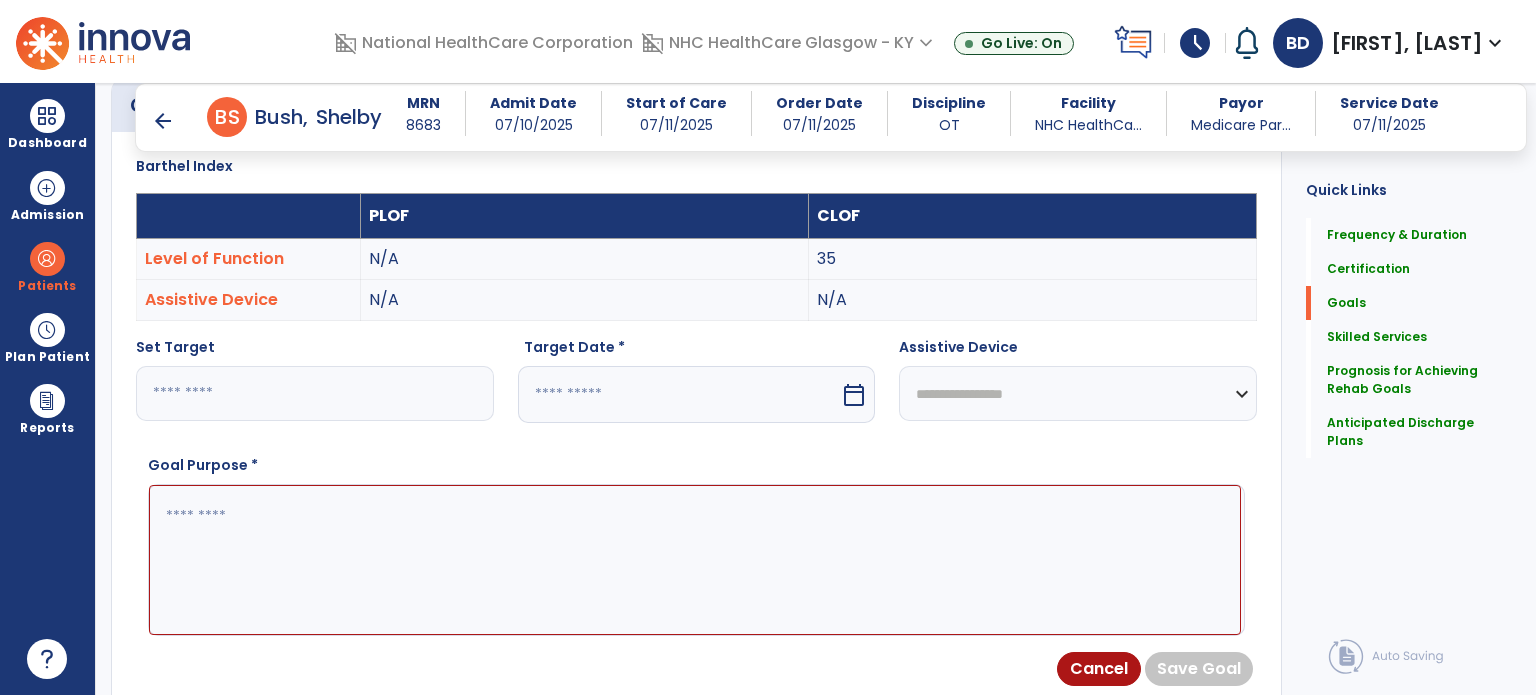 type on "**" 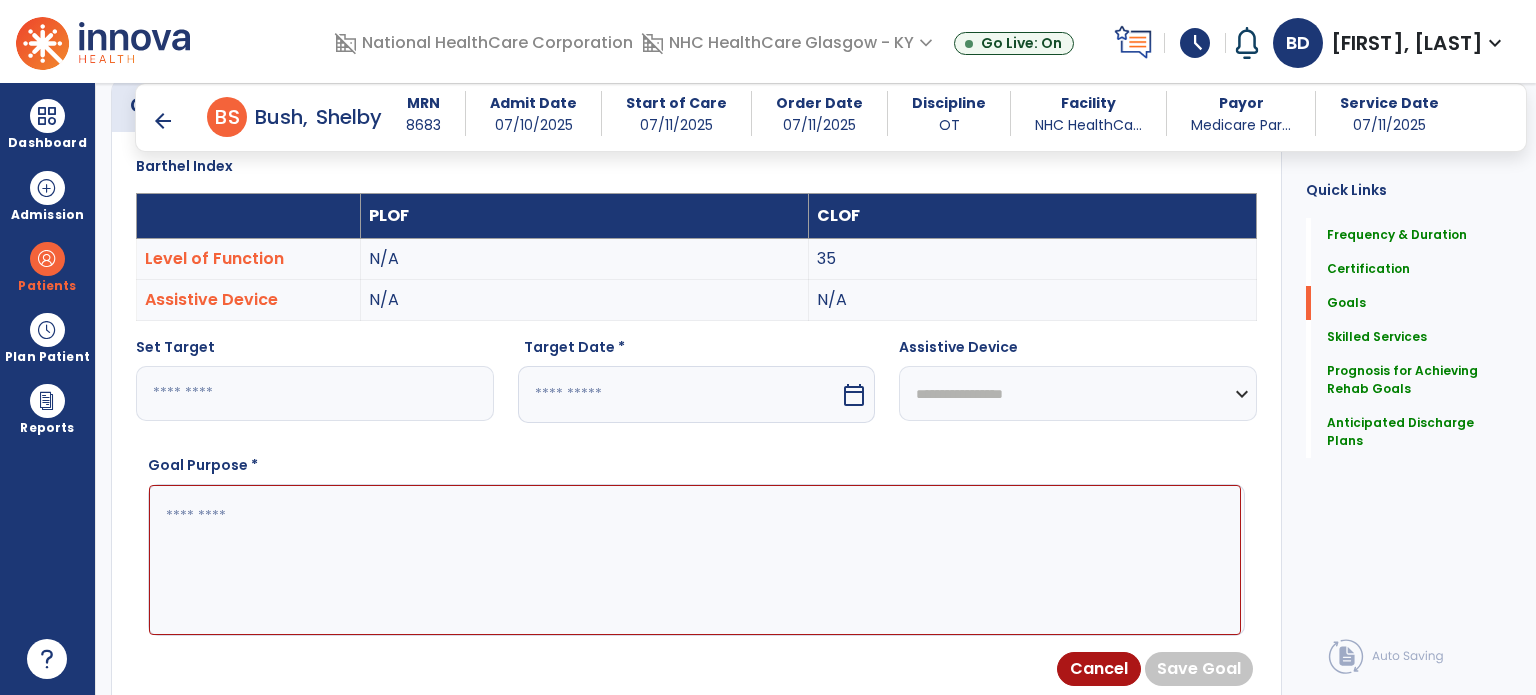 click at bounding box center [679, 394] 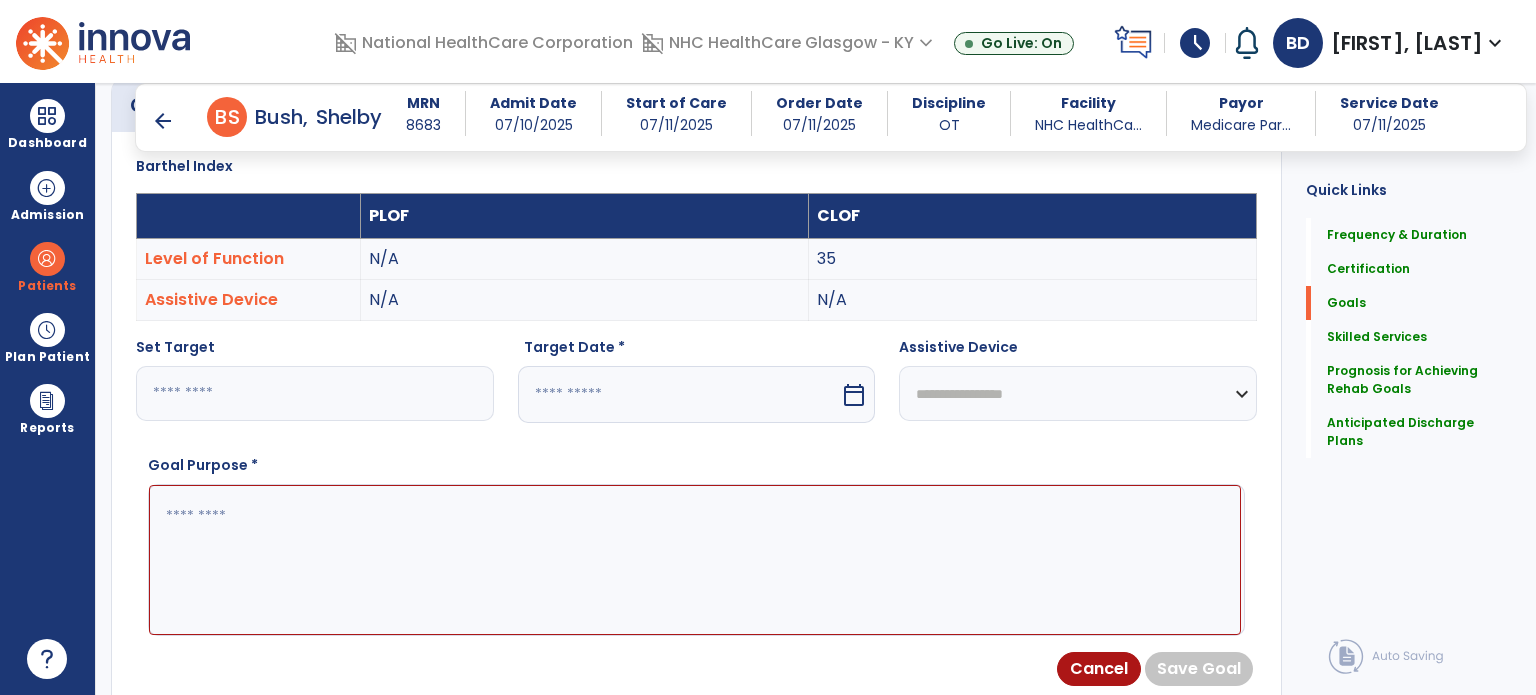 select on "*" 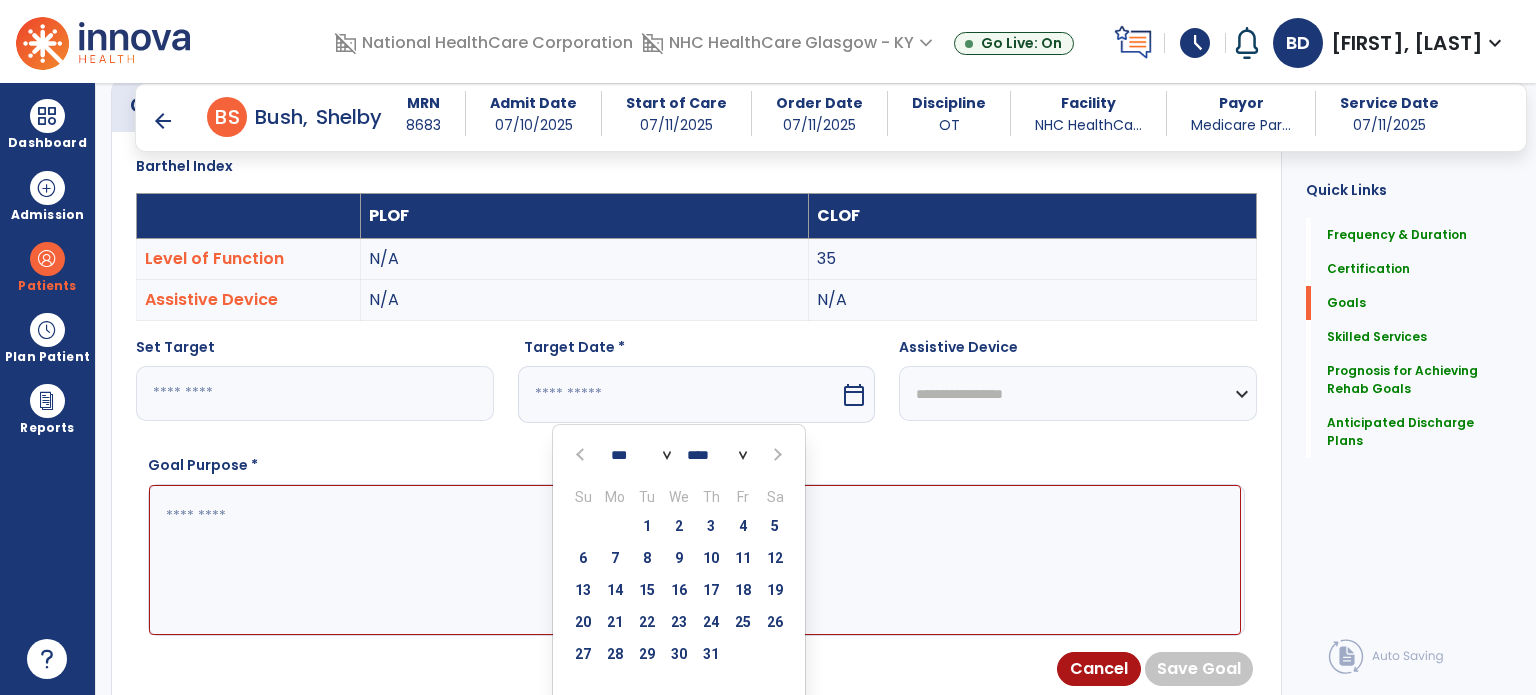 click at bounding box center (775, 455) 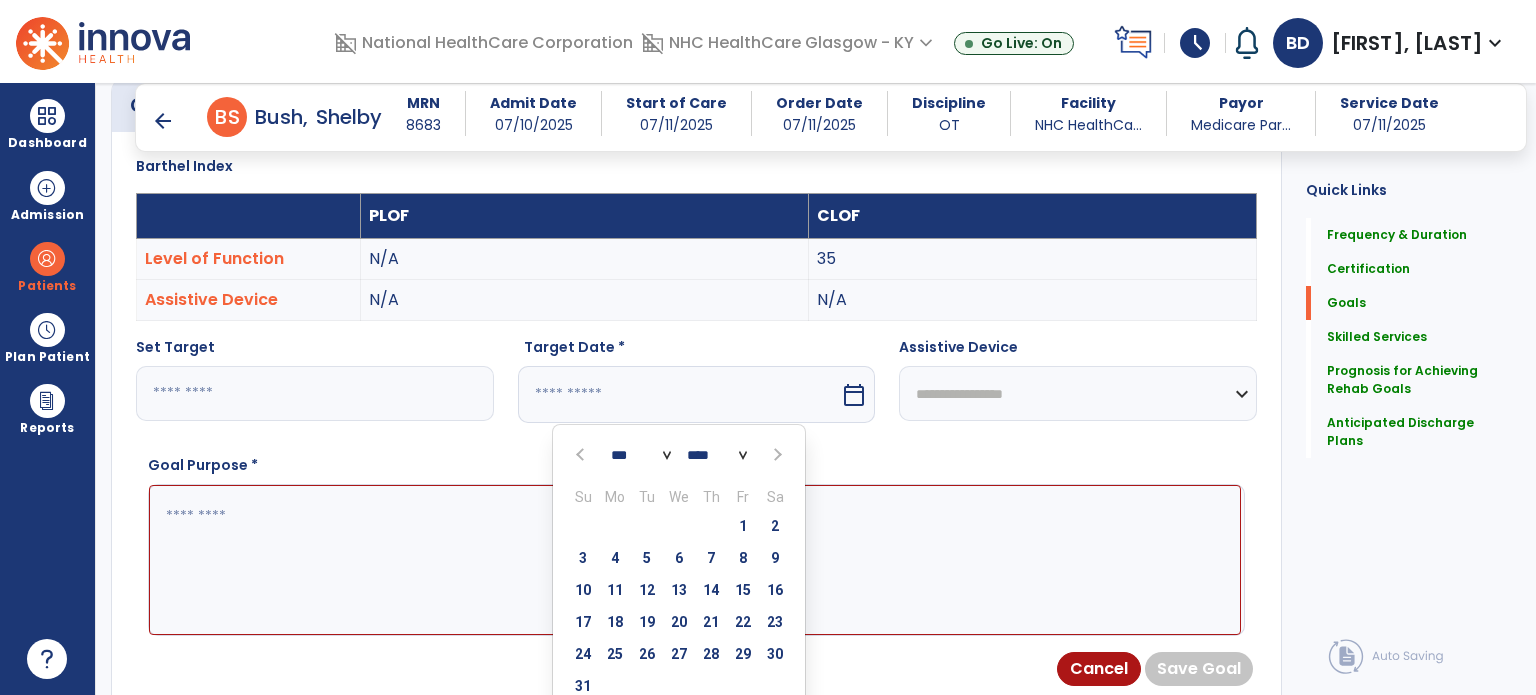 click at bounding box center [775, 455] 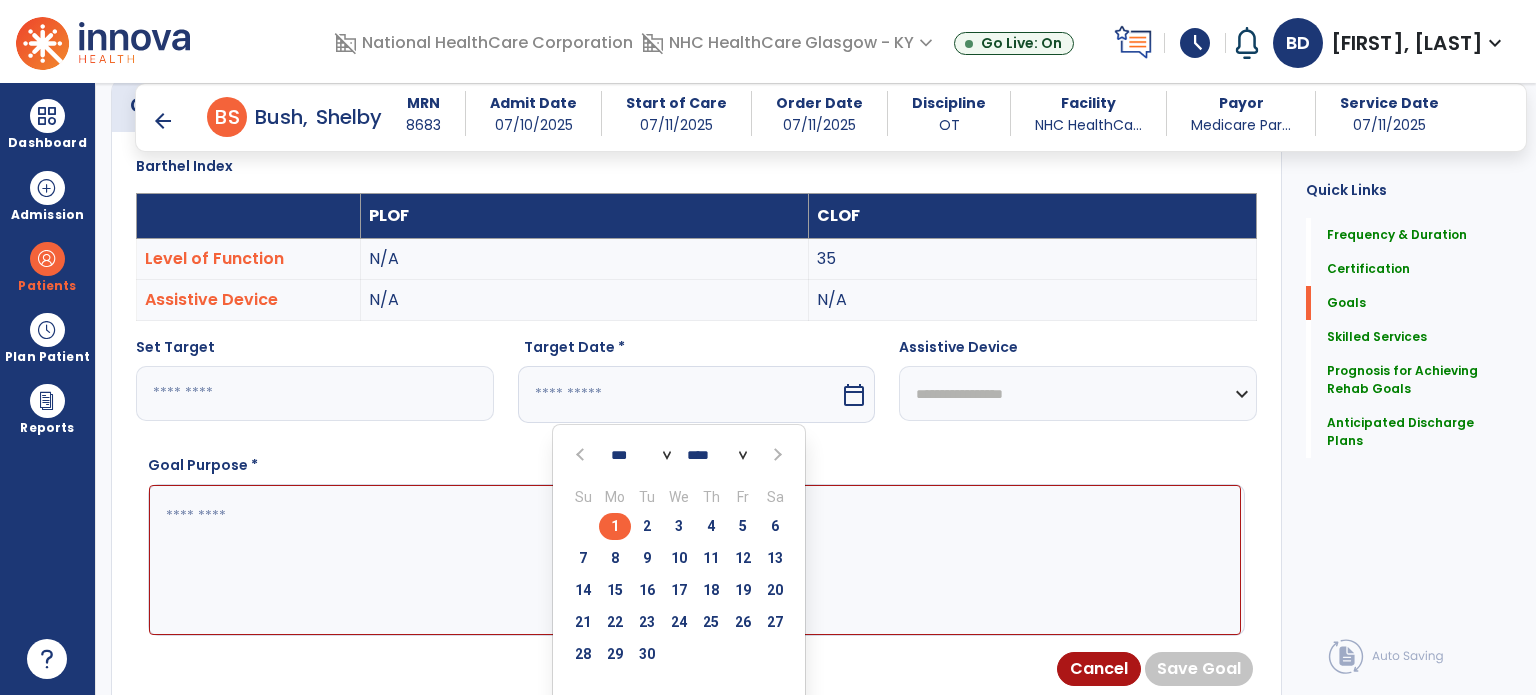 click on "9" at bounding box center [647, 558] 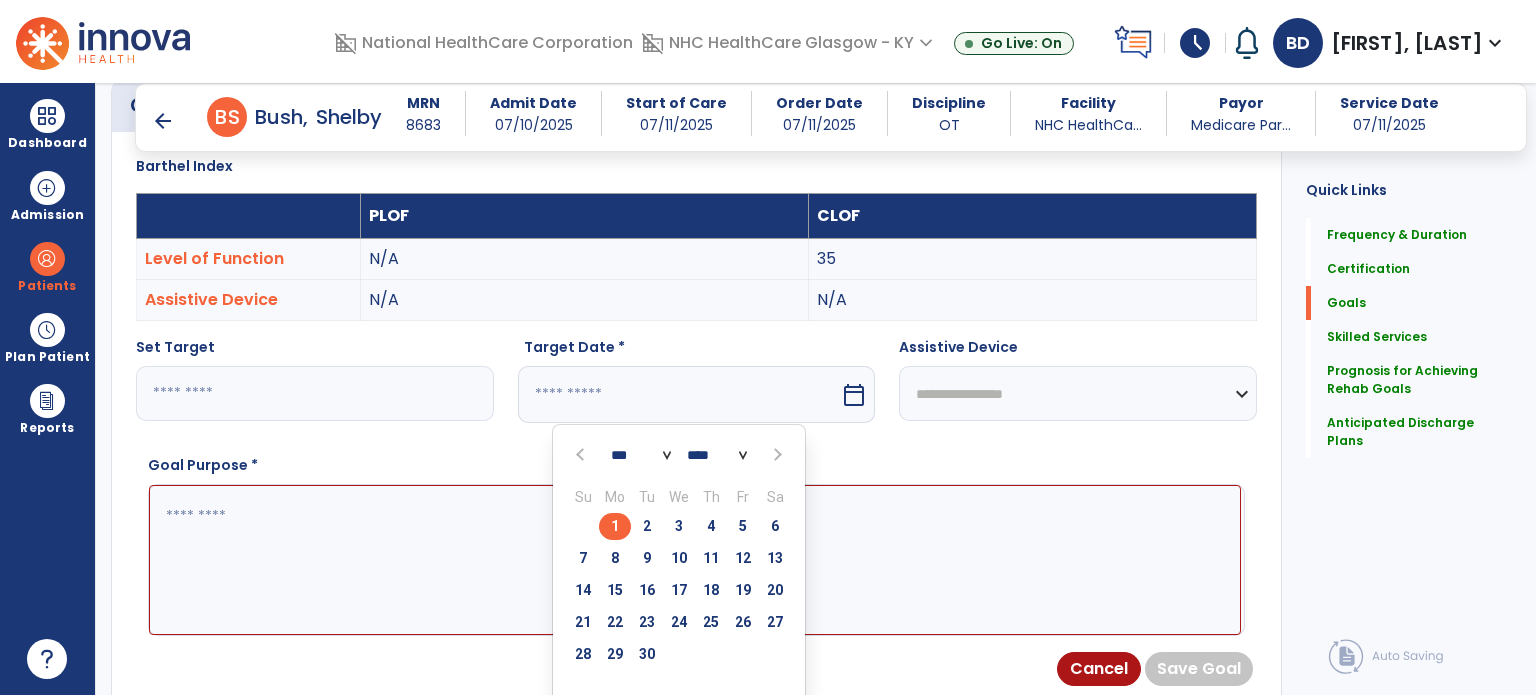 type on "********" 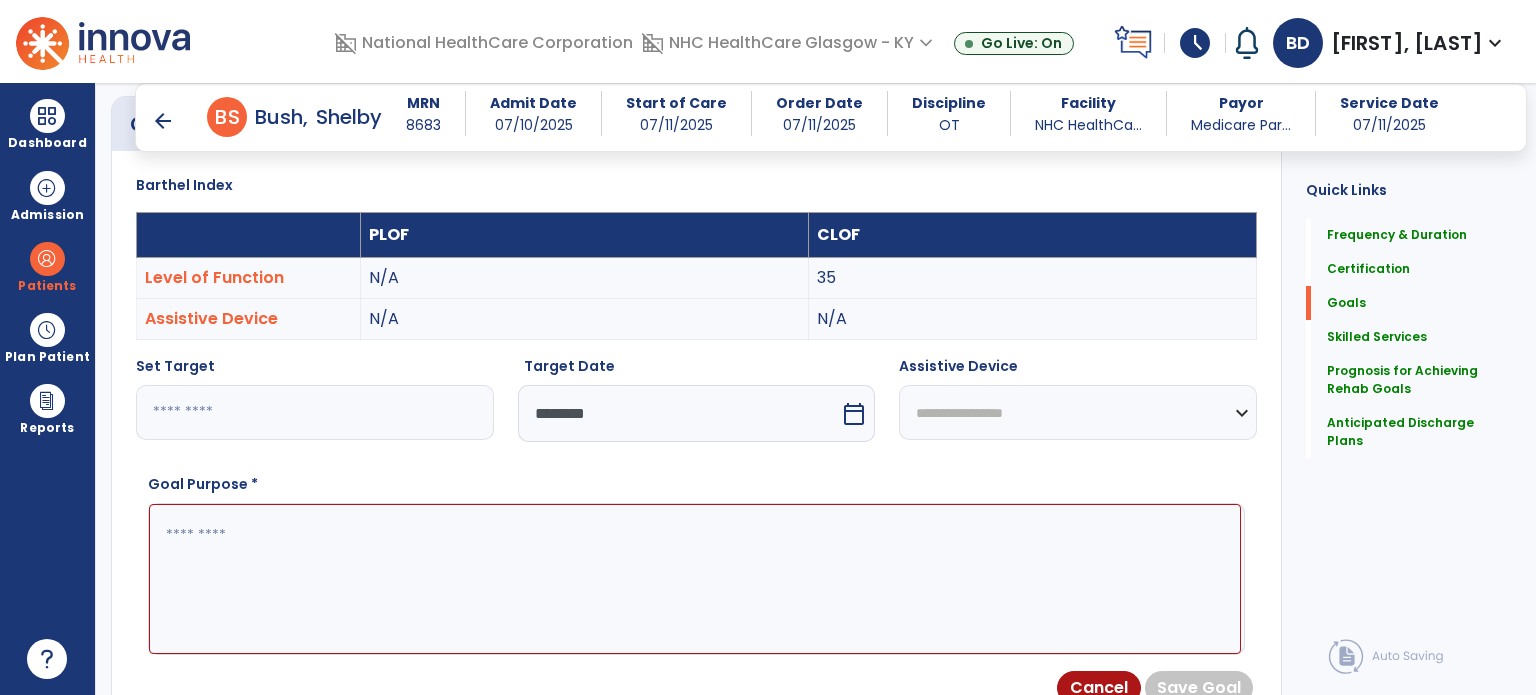 scroll, scrollTop: 522, scrollLeft: 0, axis: vertical 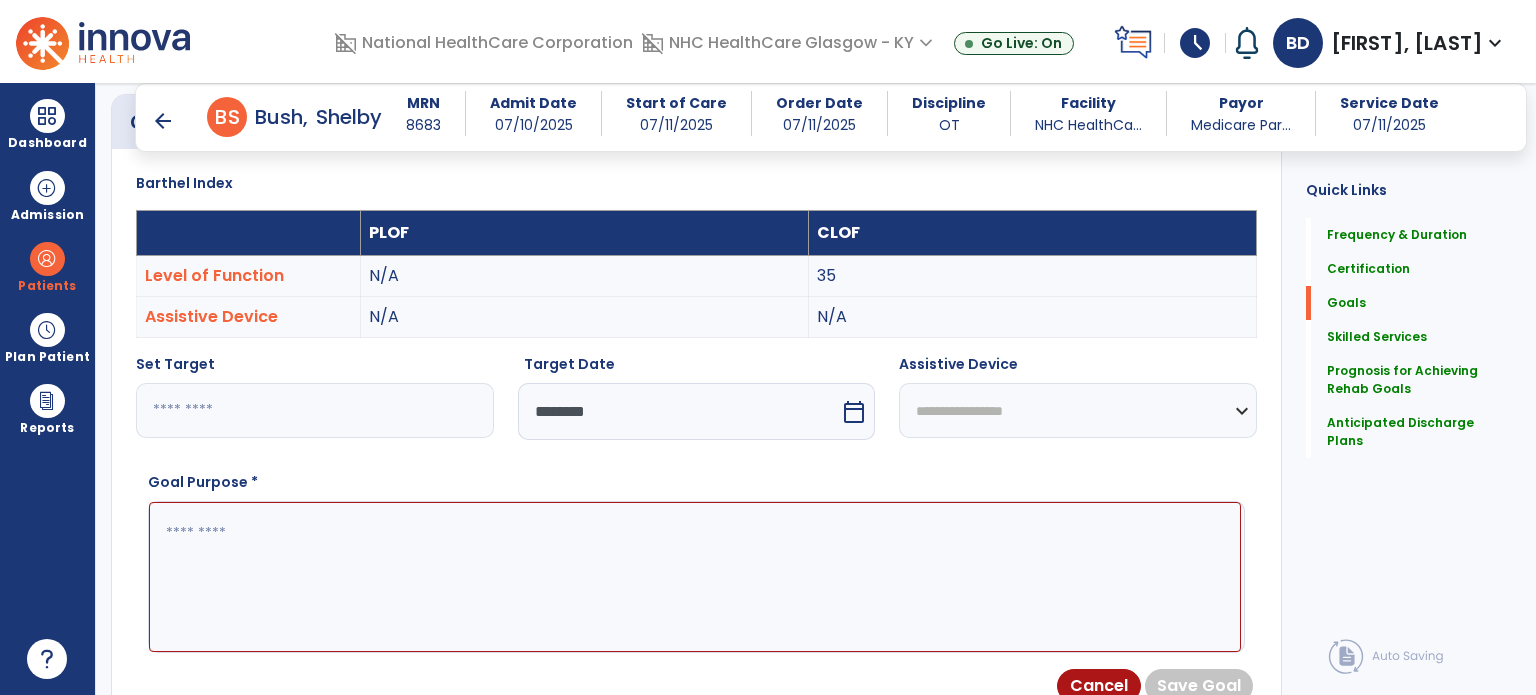 click on "calendar_today" at bounding box center [854, 412] 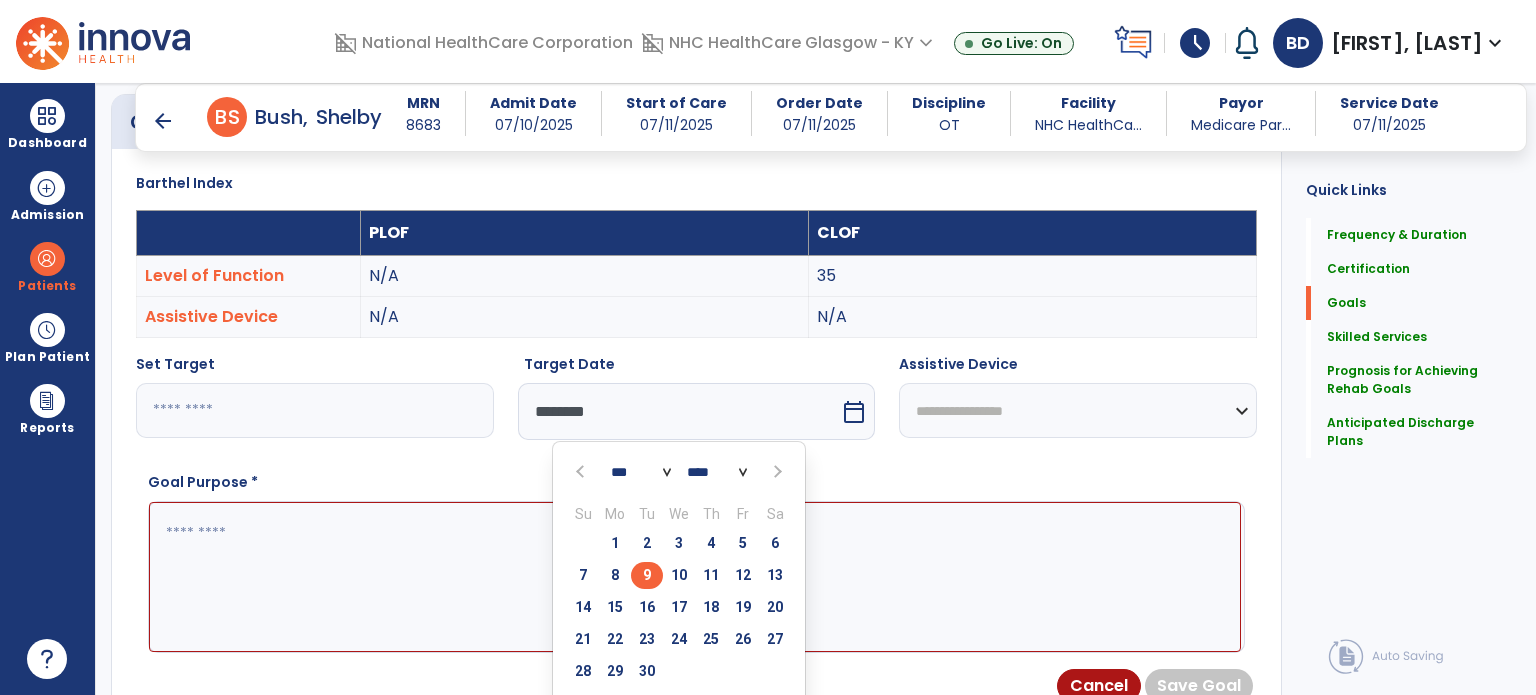 click on "18" at bounding box center (711, 607) 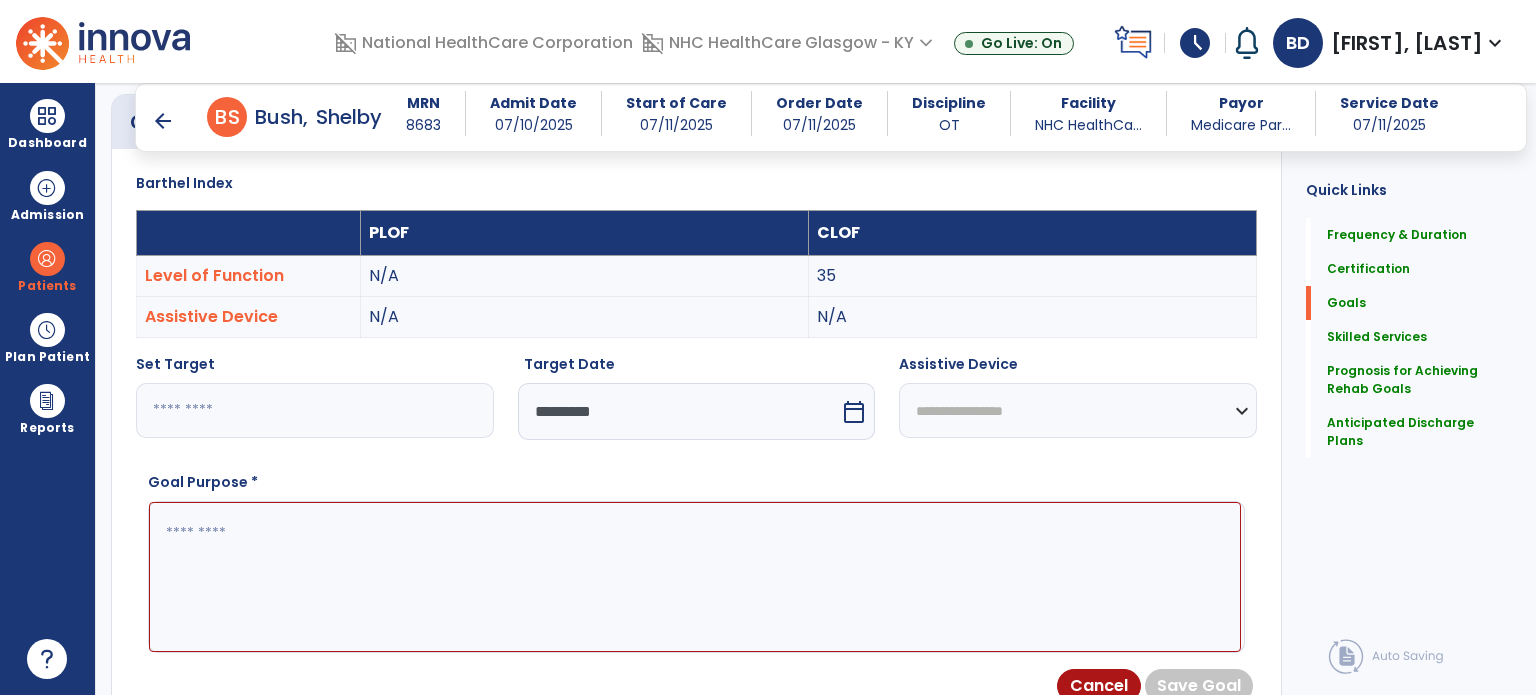 drag, startPoint x: 1094, startPoint y: 526, endPoint x: 930, endPoint y: 542, distance: 164.77864 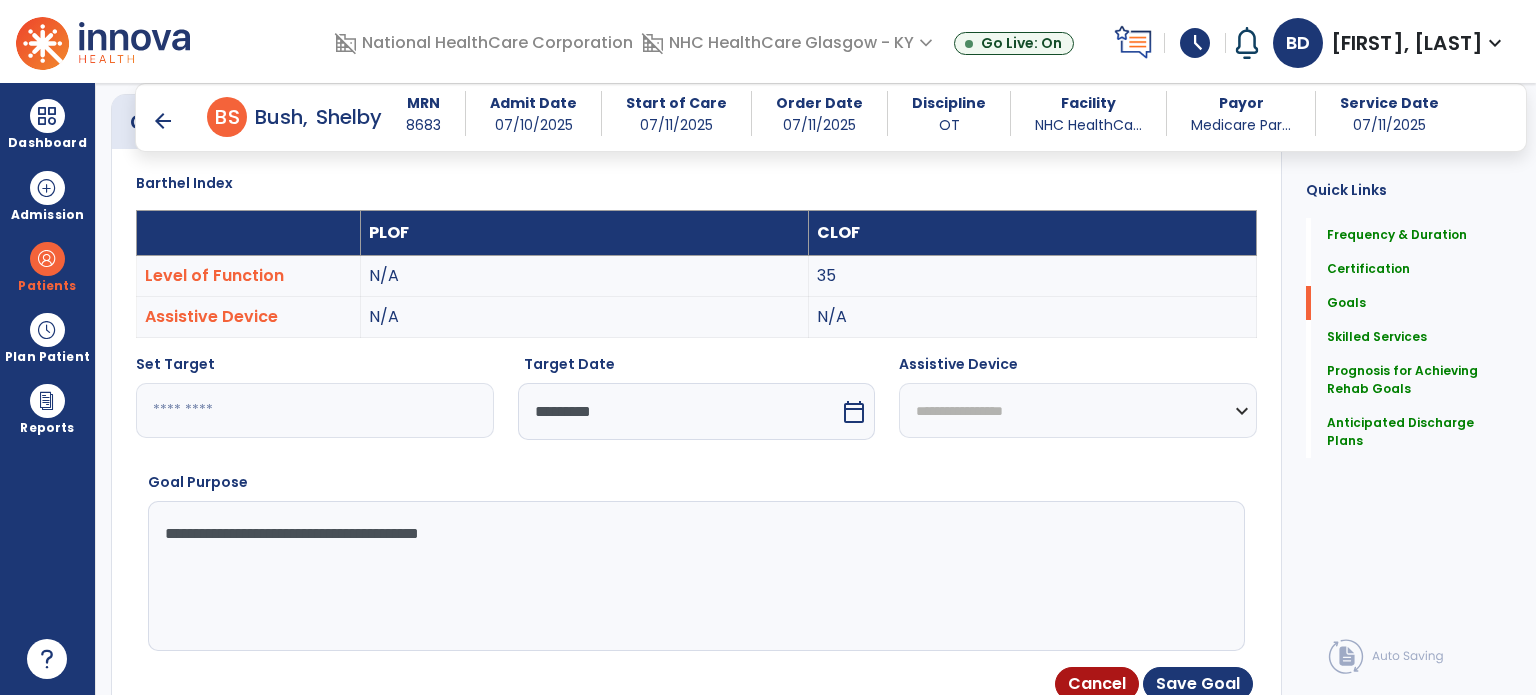 type on "**********" 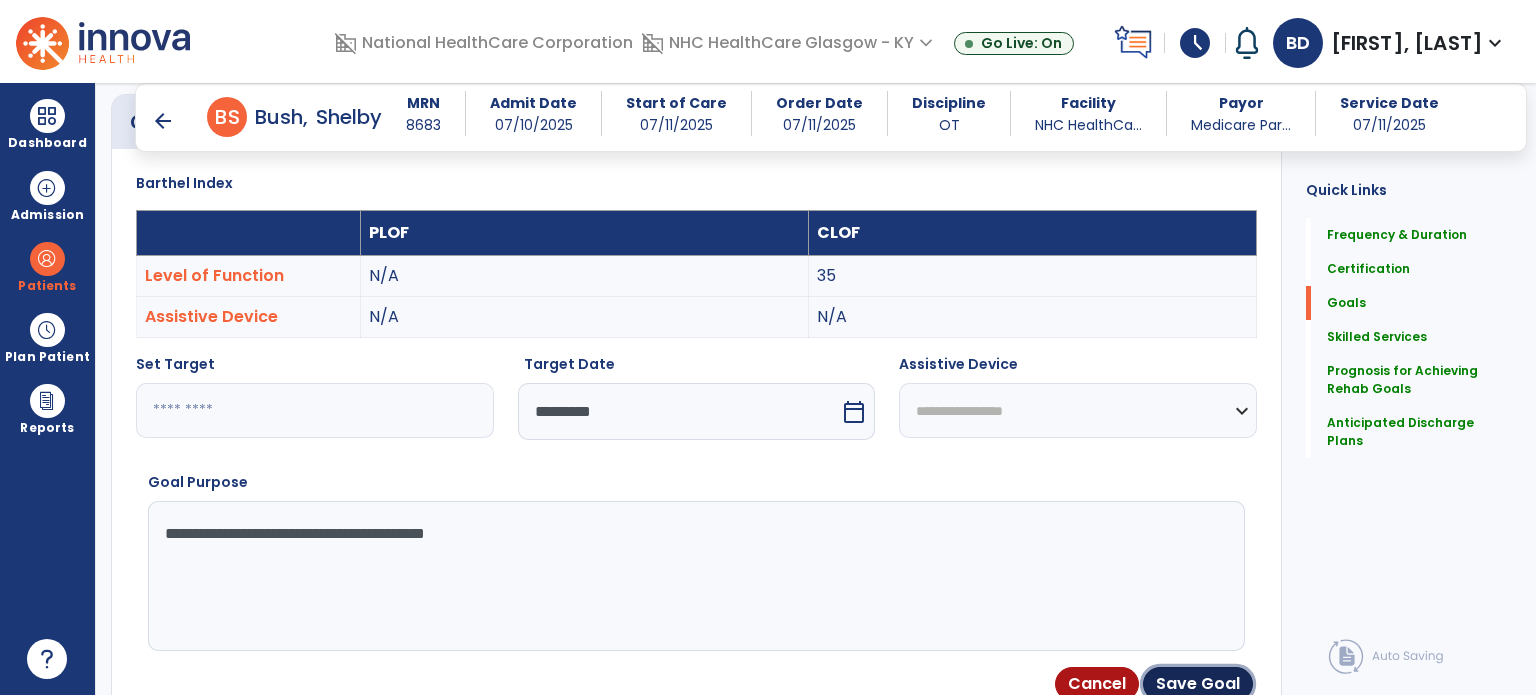 click on "Save Goal" at bounding box center [1198, 684] 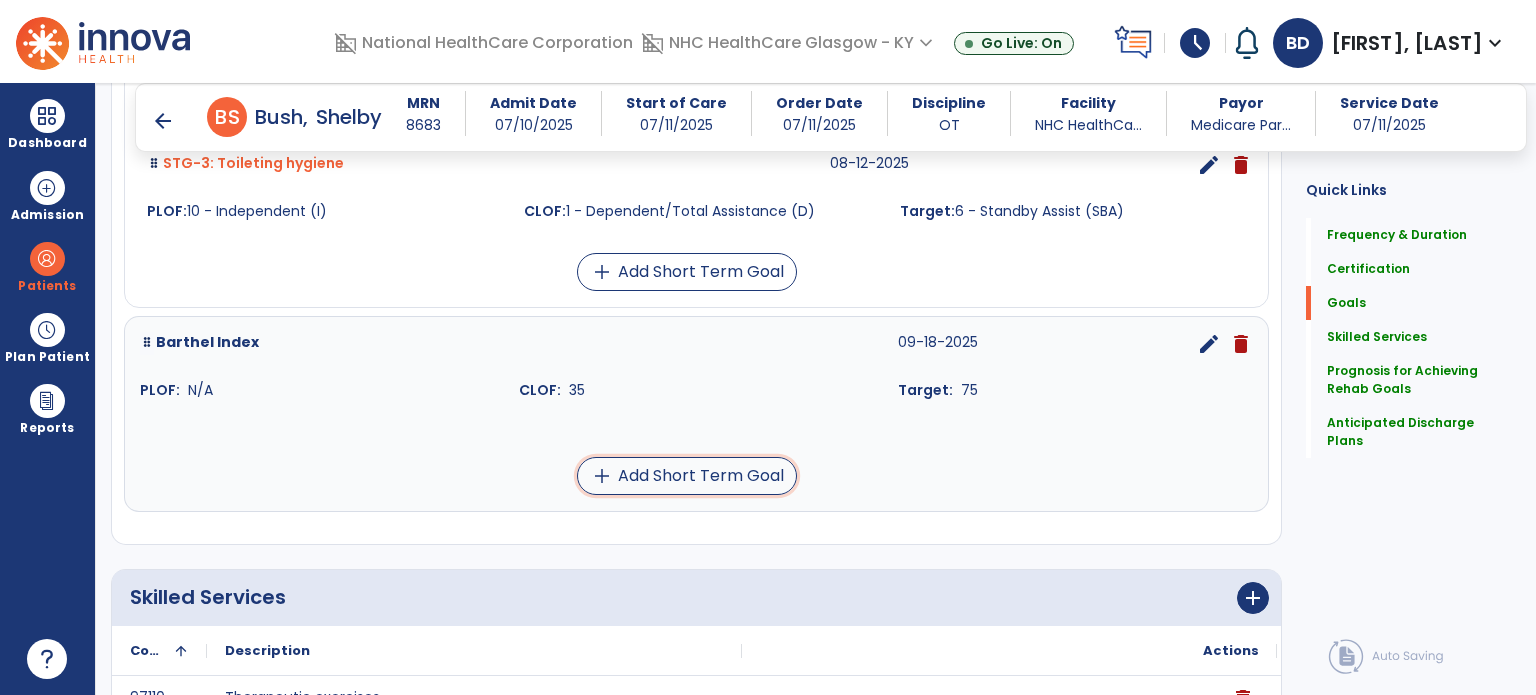 click on "add  Add Short Term Goal" at bounding box center [687, 476] 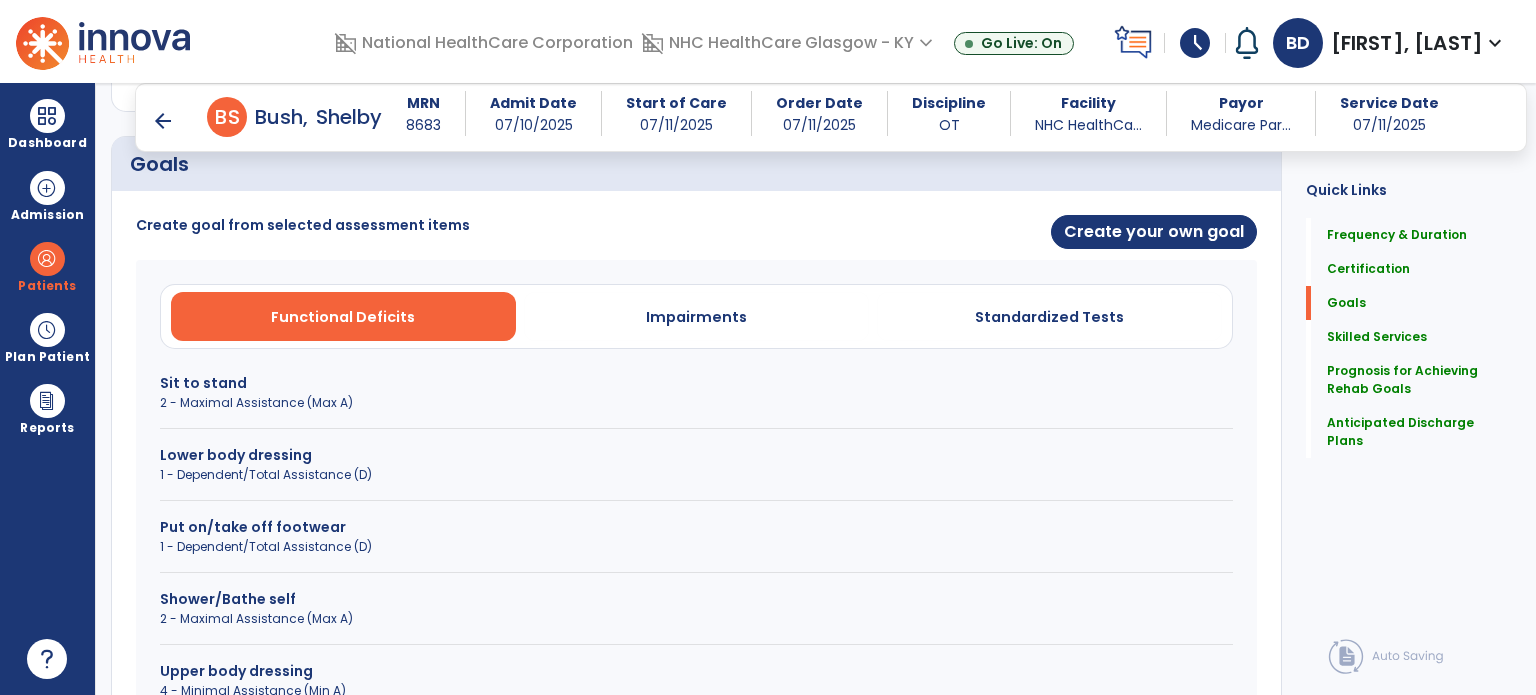scroll, scrollTop: 479, scrollLeft: 0, axis: vertical 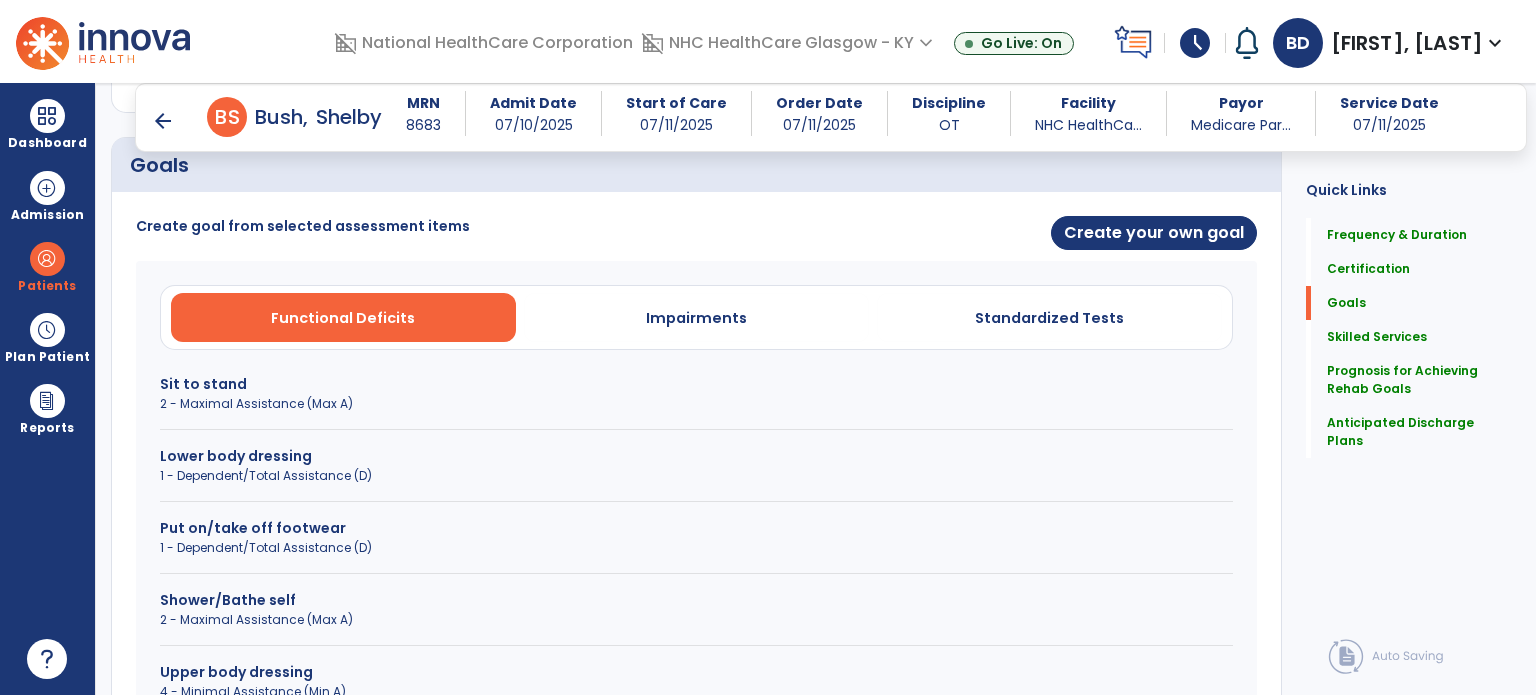 click on "2 - Maximal Assistance (Max A)" at bounding box center [696, 620] 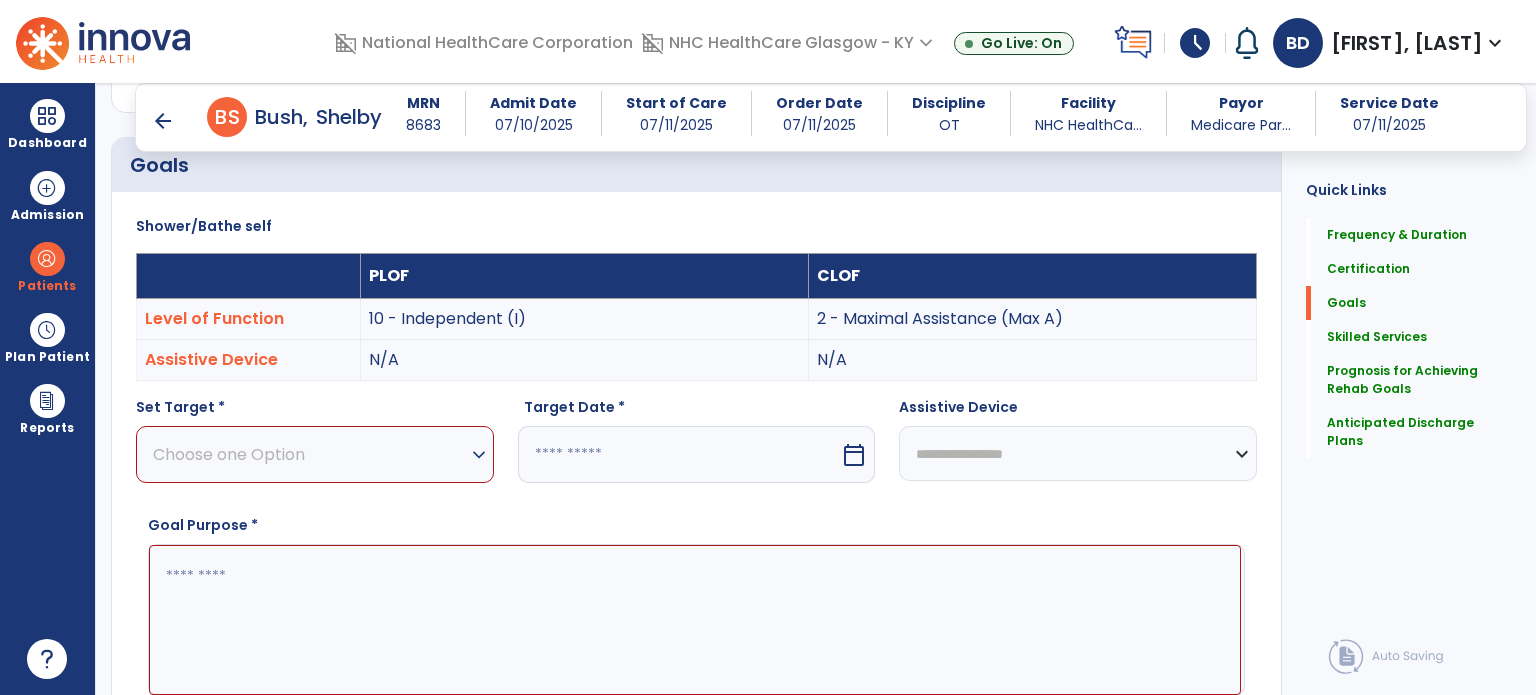 click on "Choose one Option" at bounding box center (310, 454) 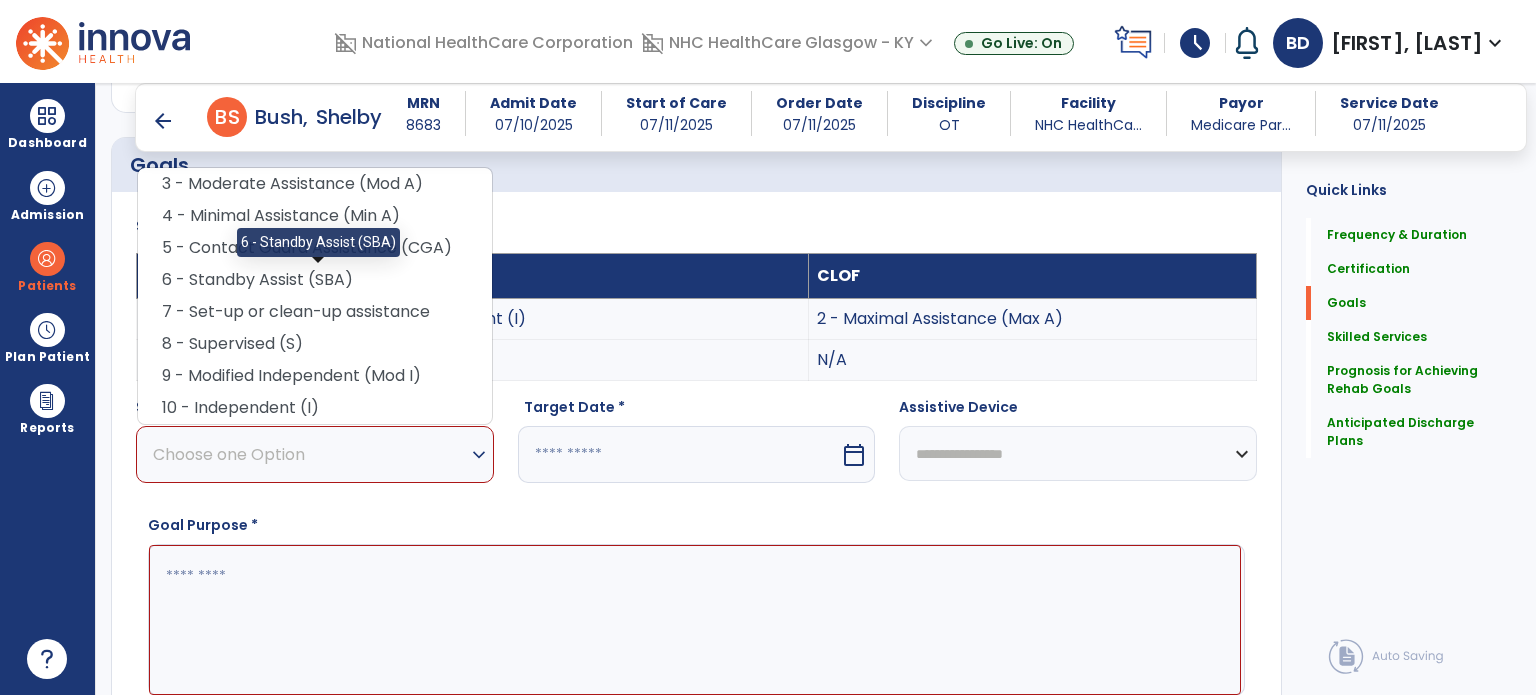 click on "6 - Standby Assist (SBA)" at bounding box center [315, 280] 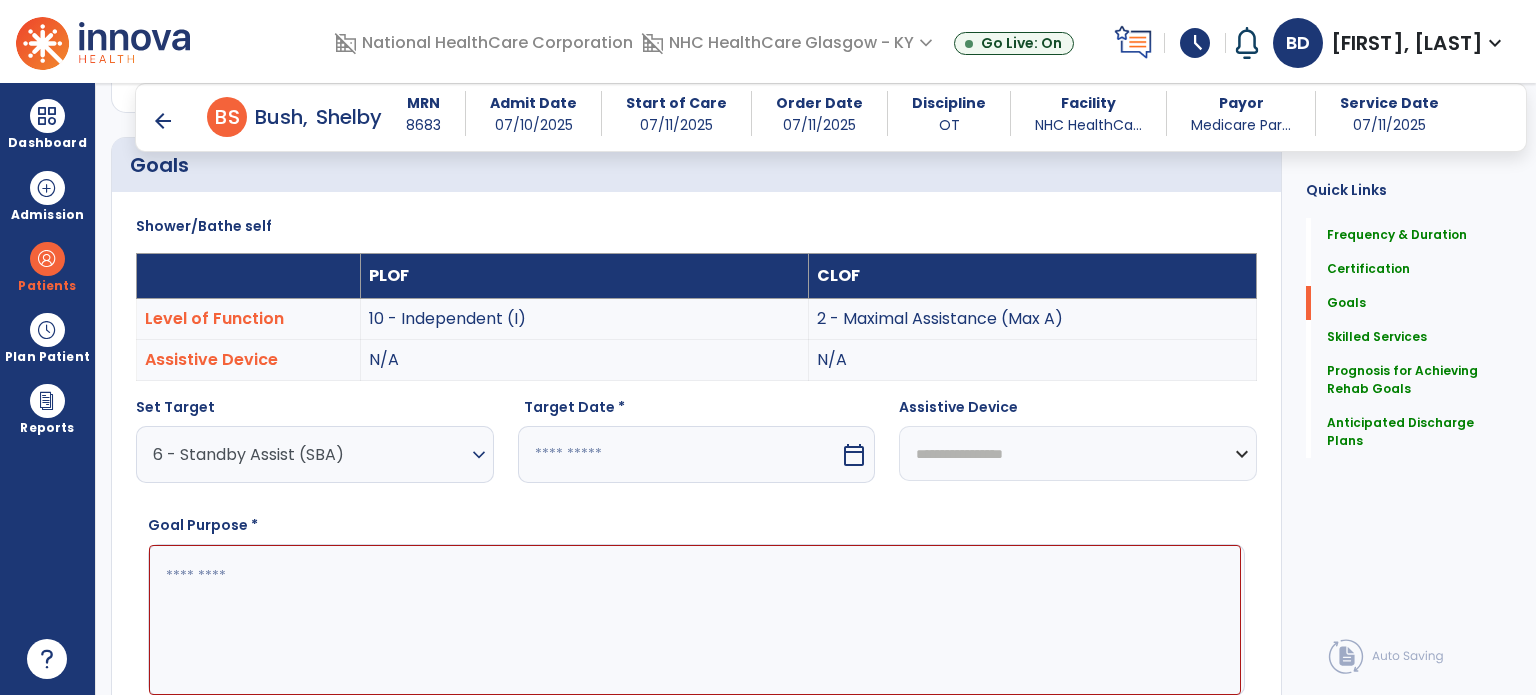 click at bounding box center [695, 620] 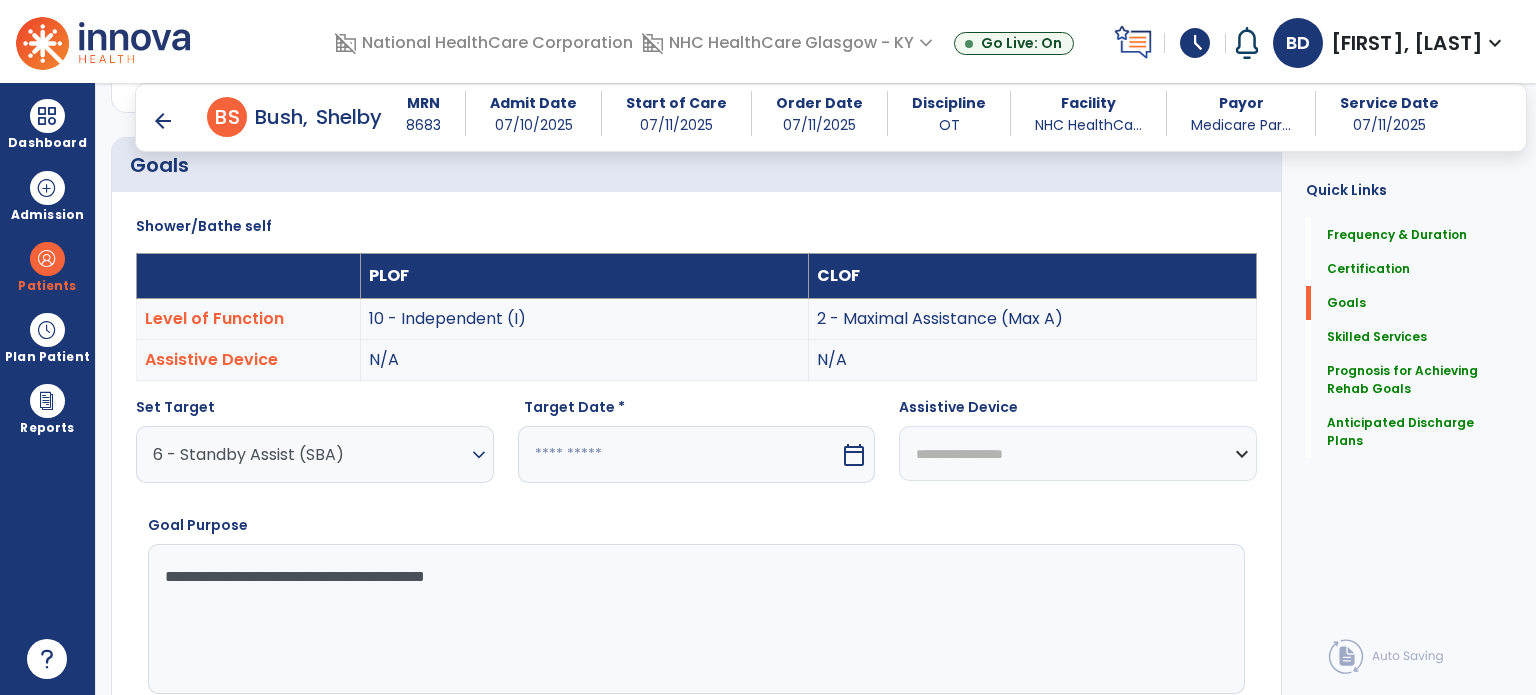 type on "**********" 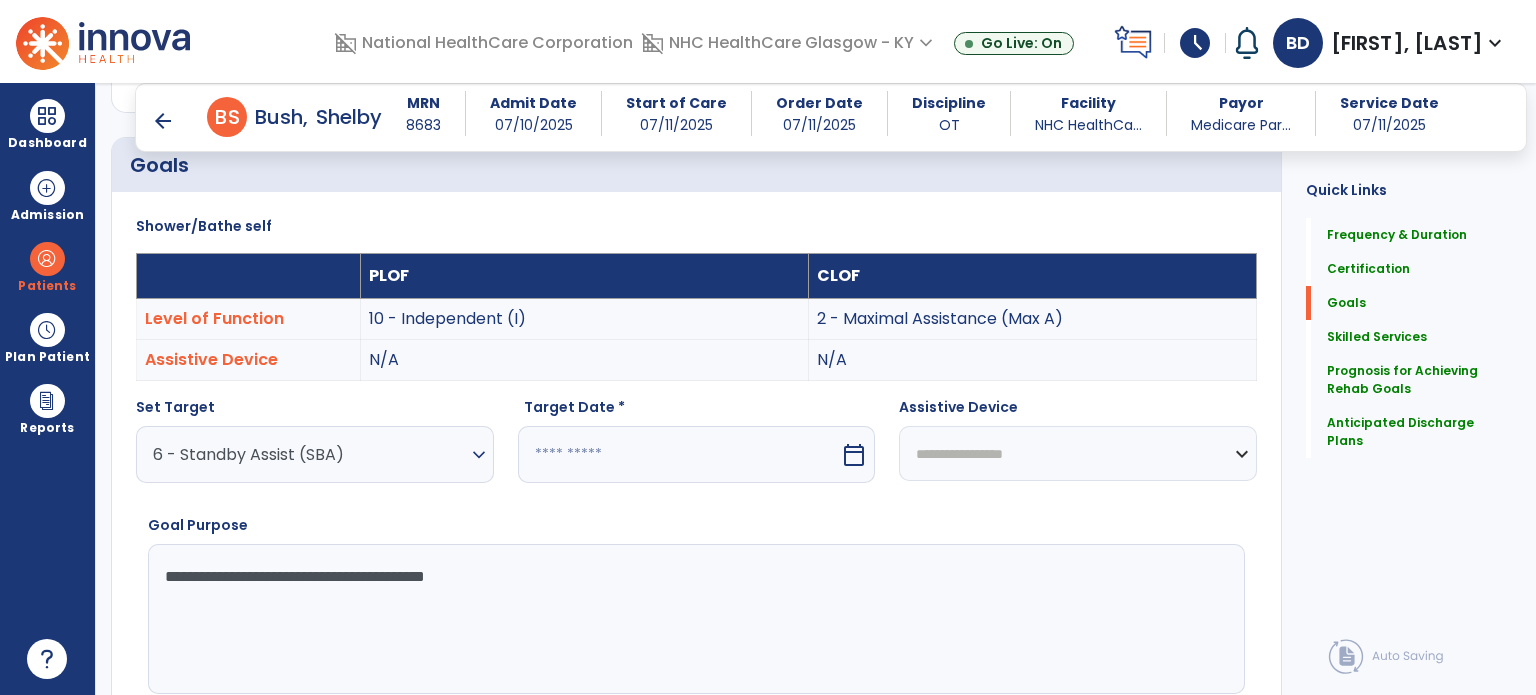 click on "Target Date *  calendar_today" at bounding box center (697, 448) 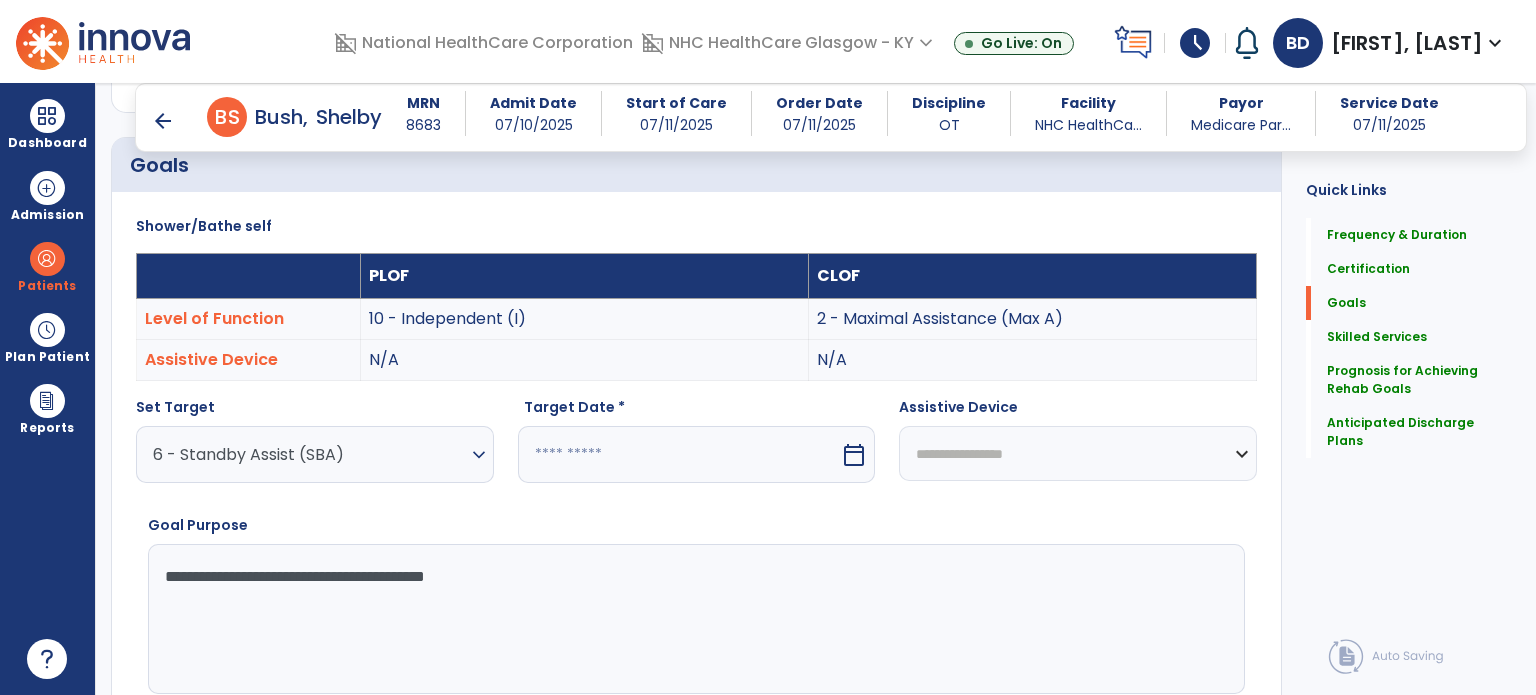 click at bounding box center [679, 454] 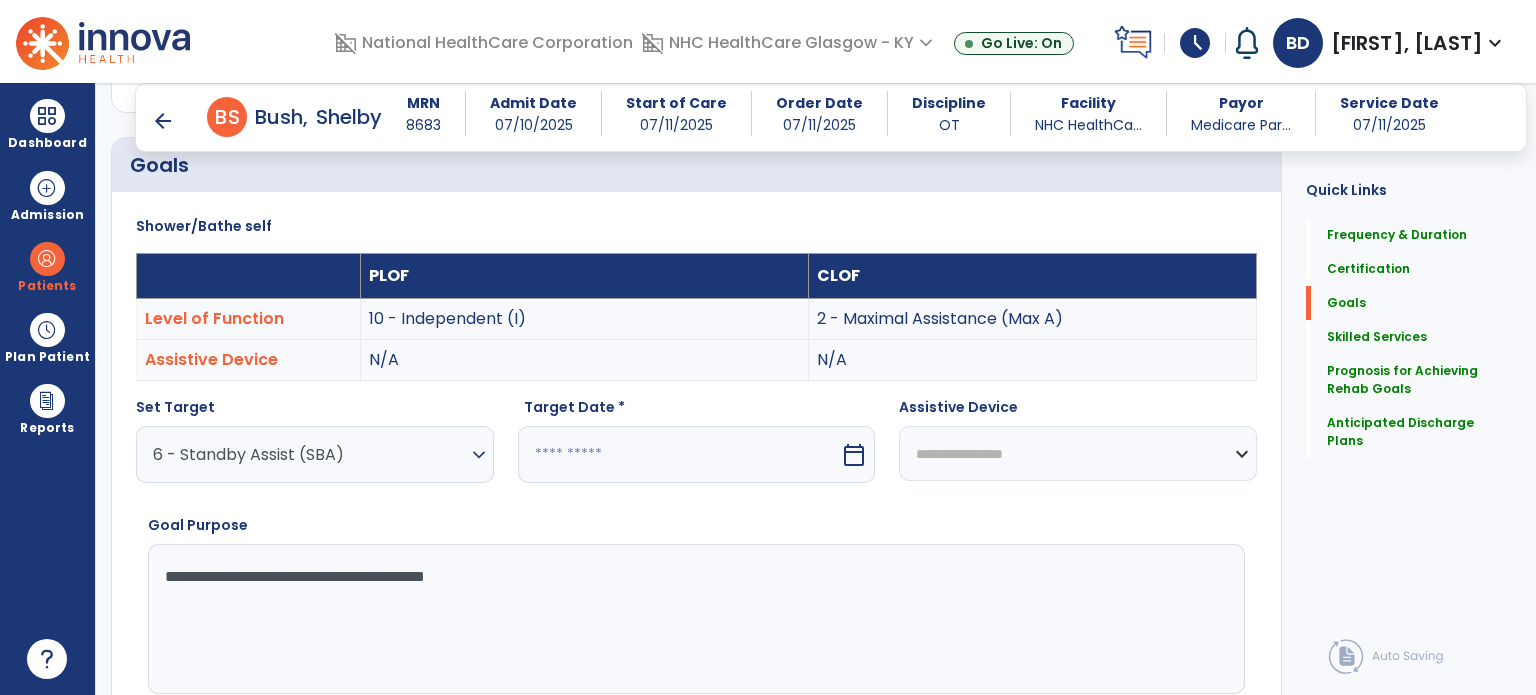 select on "*" 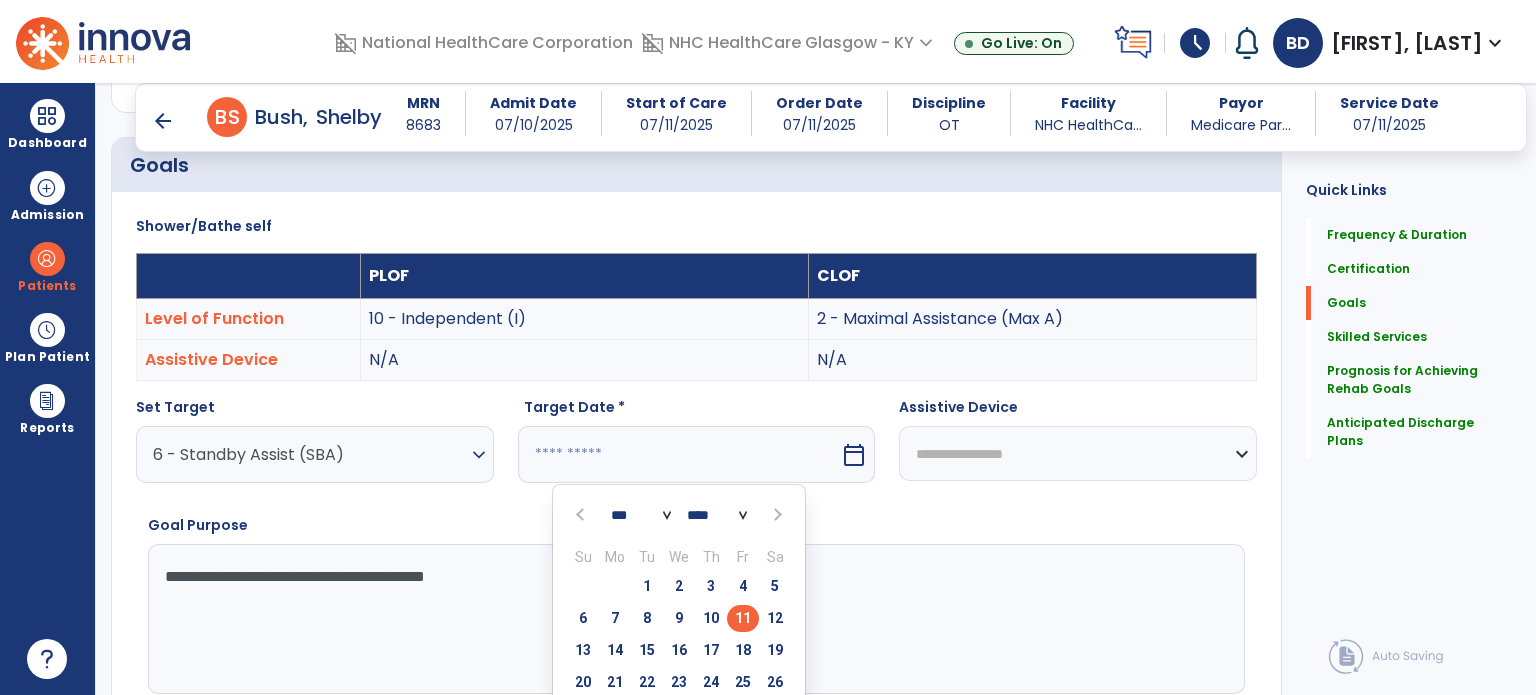 click at bounding box center (776, 515) 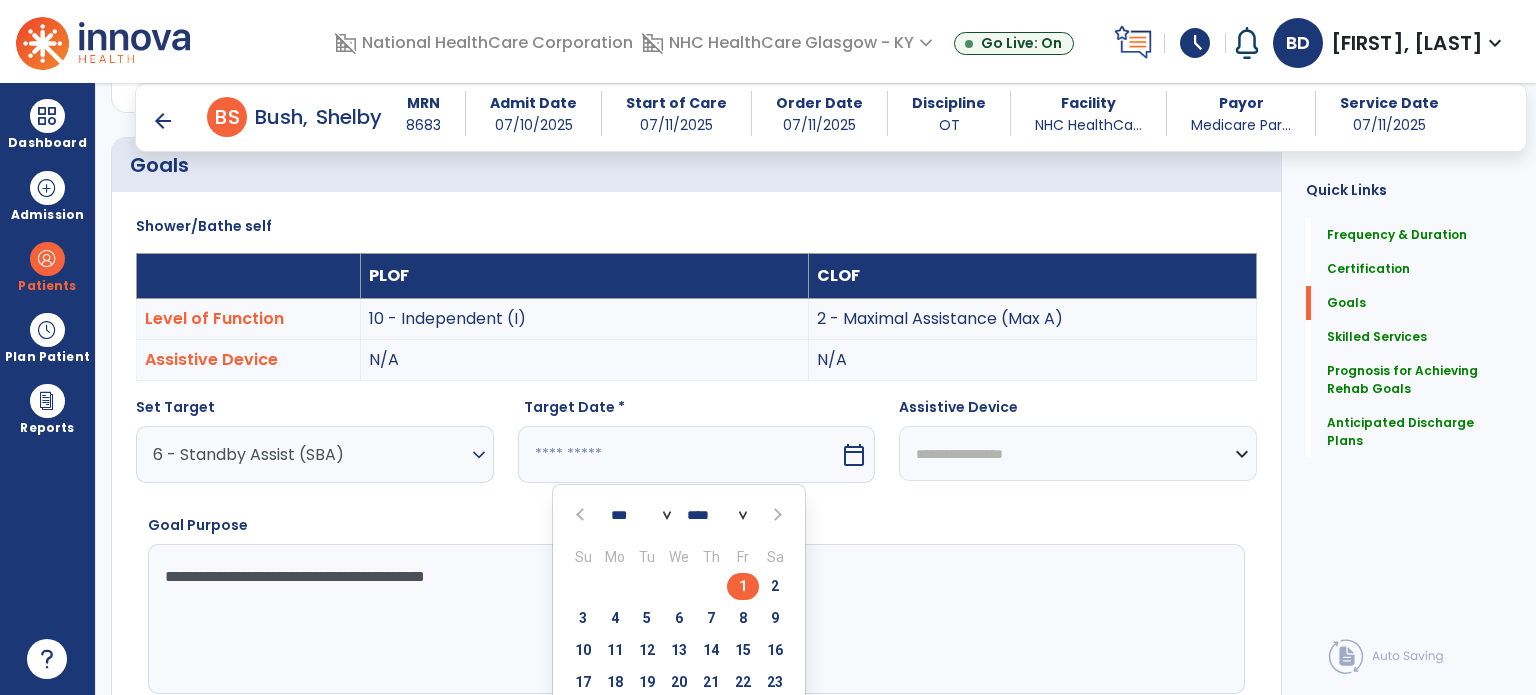 click on "12" at bounding box center [647, 650] 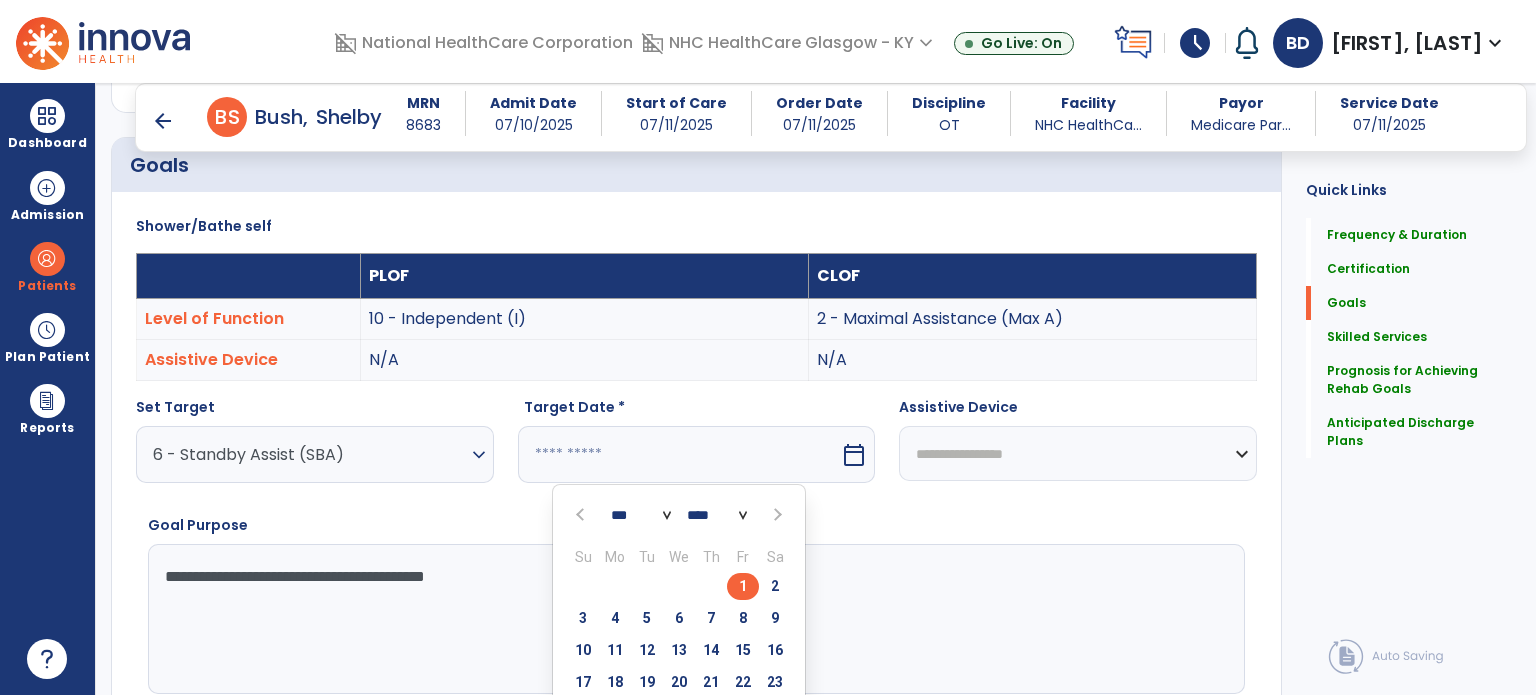 type on "*********" 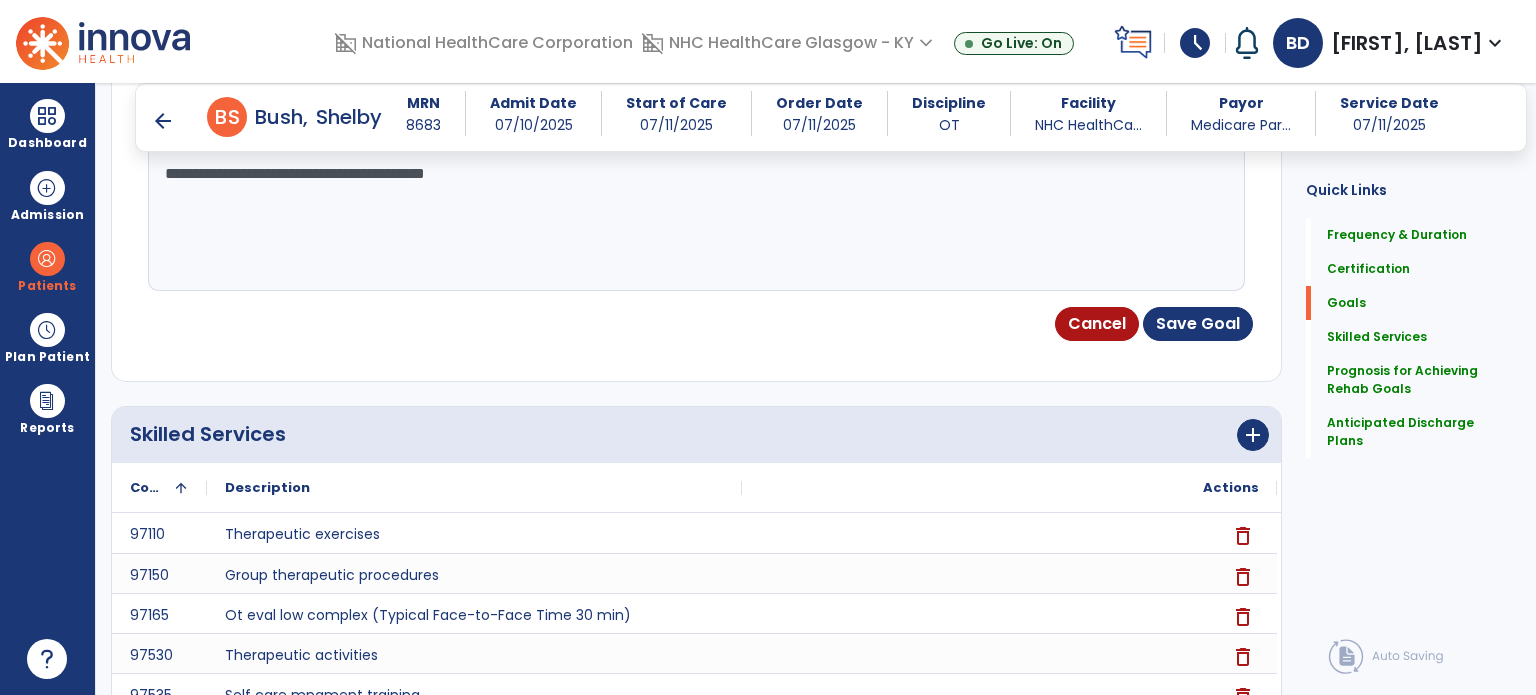 scroll, scrollTop: 923, scrollLeft: 0, axis: vertical 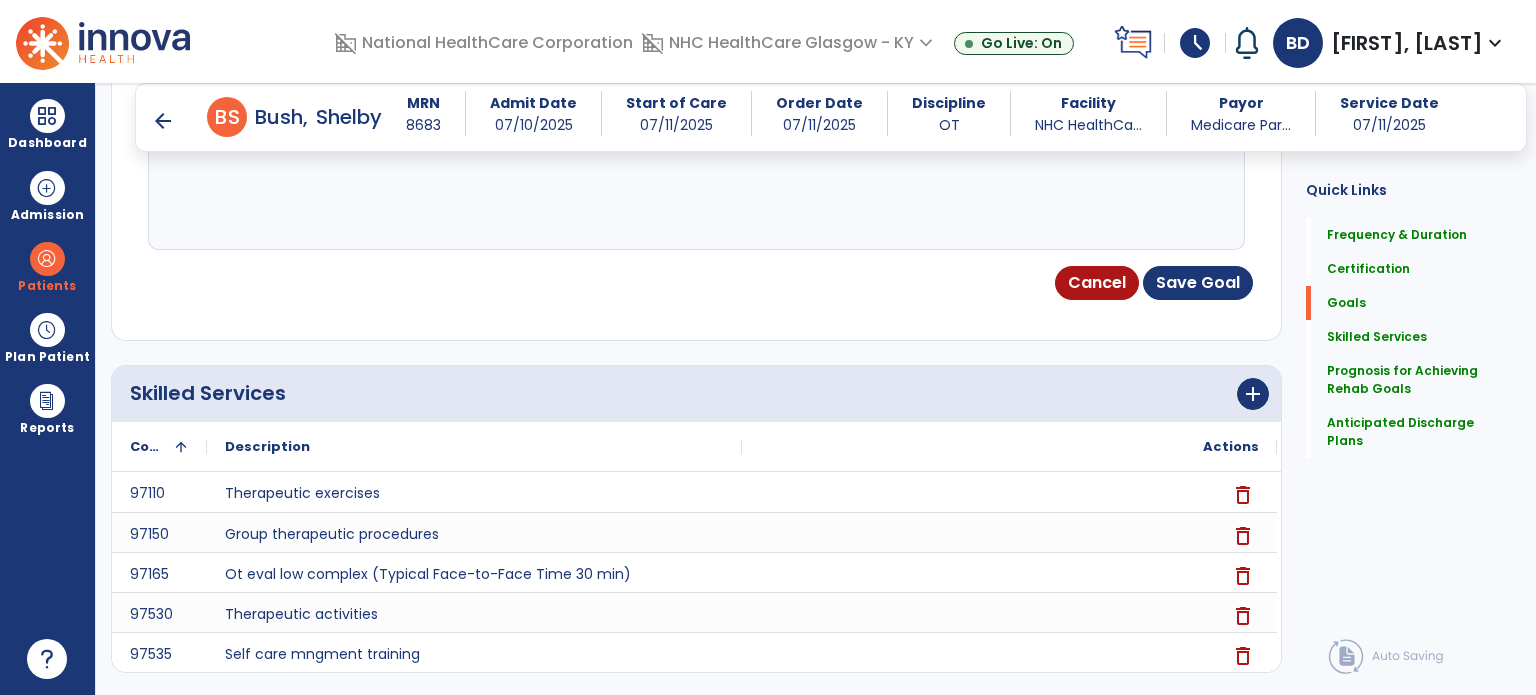 click on "Cancel   Save Goal" at bounding box center [696, 283] 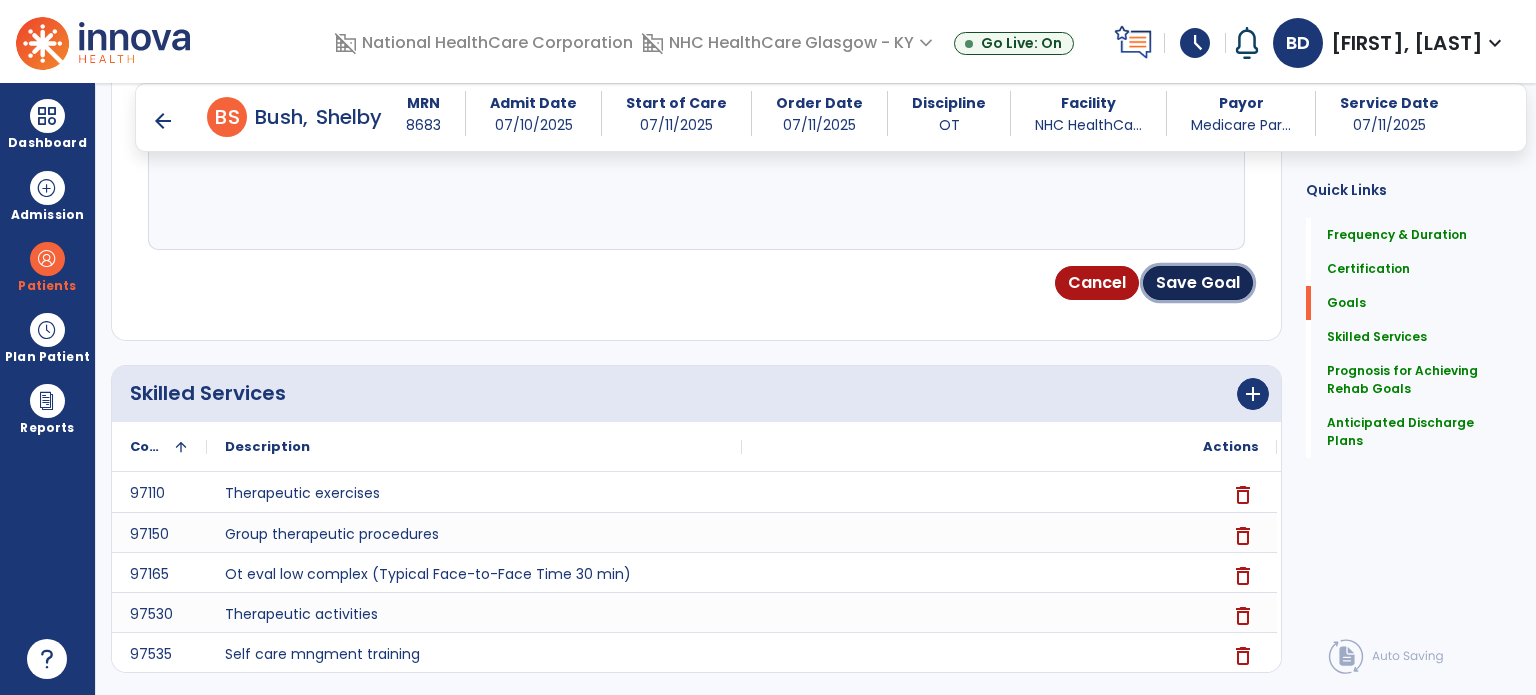 click on "Save Goal" at bounding box center [1198, 283] 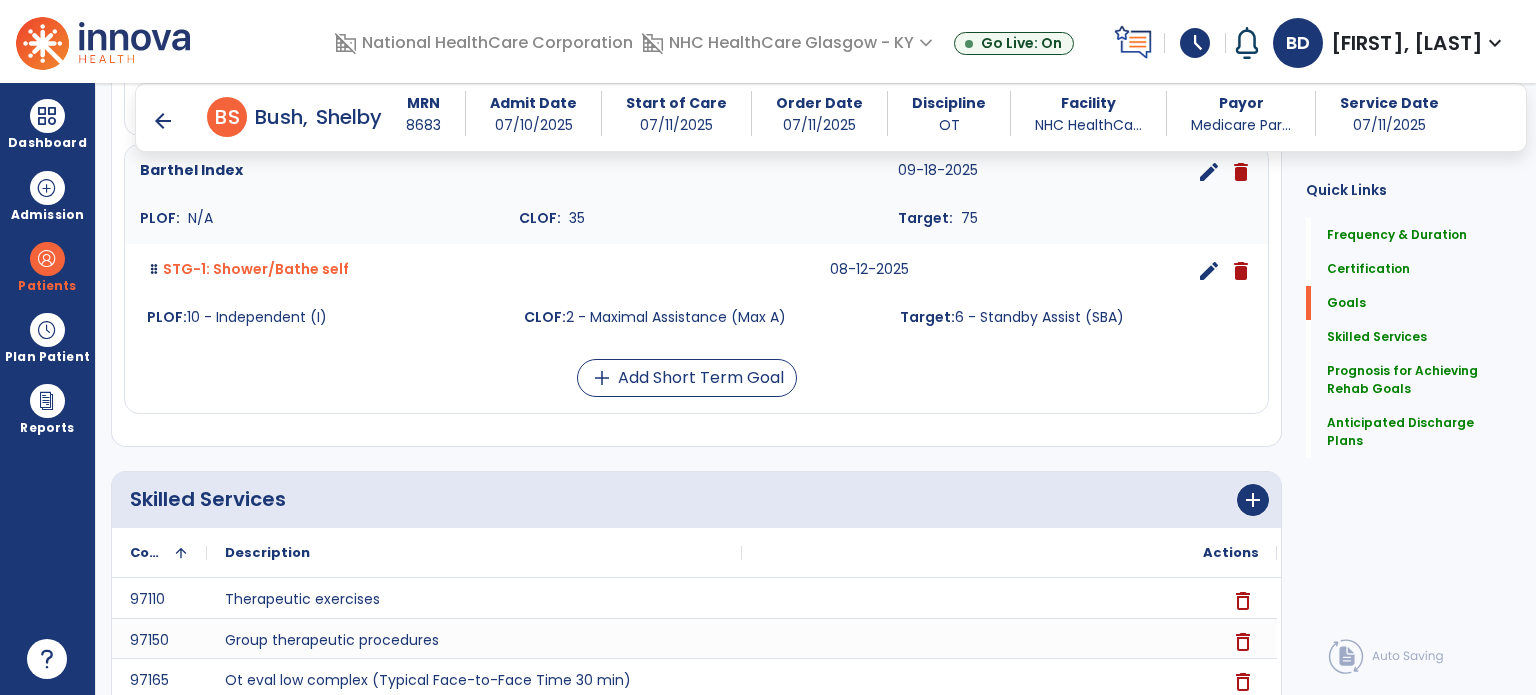 click on "Barthel Index  09-18-2025  edit delete PLOF:    N/A CLOF:    35 Target:    75 STG-1: Shower/Bathe self  08-12-2025  edit delete PLOF:  10 - Independent (I)  CLOF:  2 - Maximal Assistance (Max A)  Target:  6 - Standby Assist (SBA)  add  Add Short Term Goal" at bounding box center [696, 271] 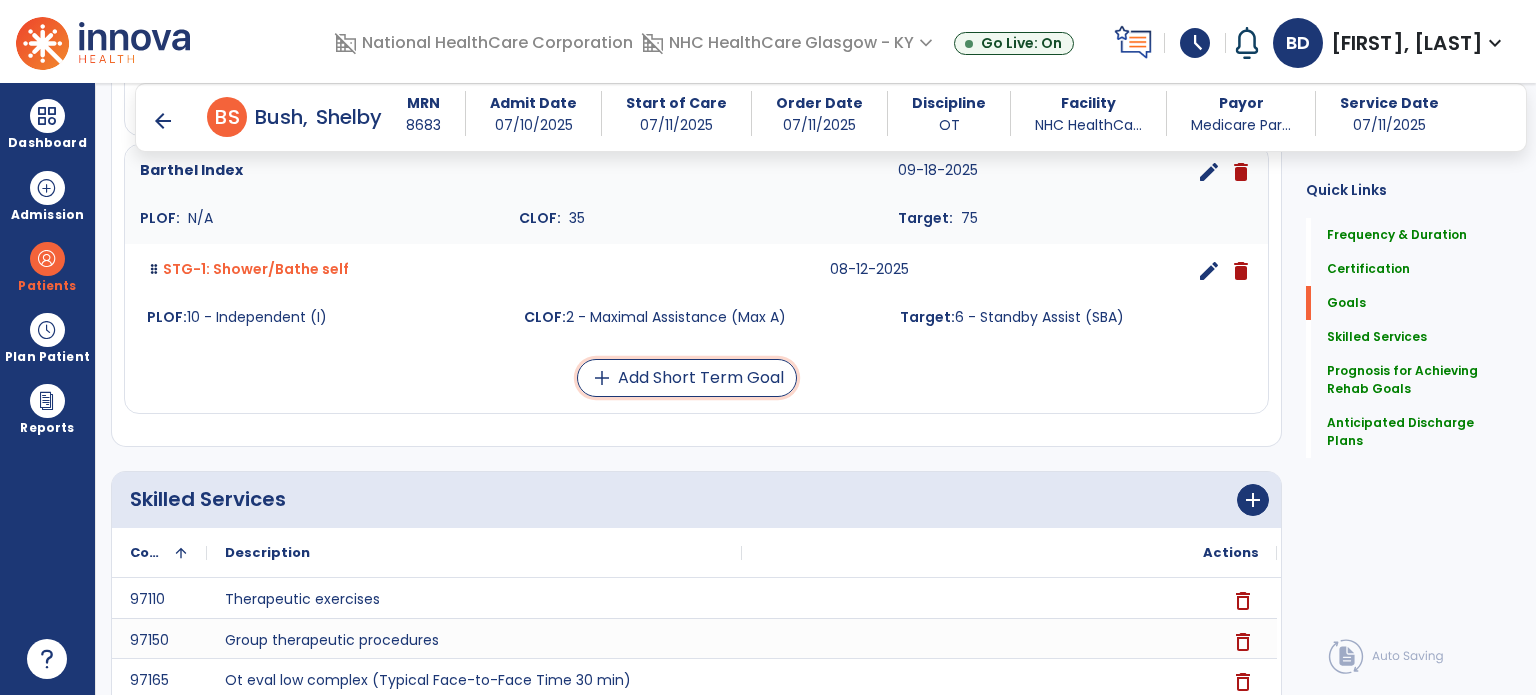 click on "add  Add Short Term Goal" at bounding box center [687, 378] 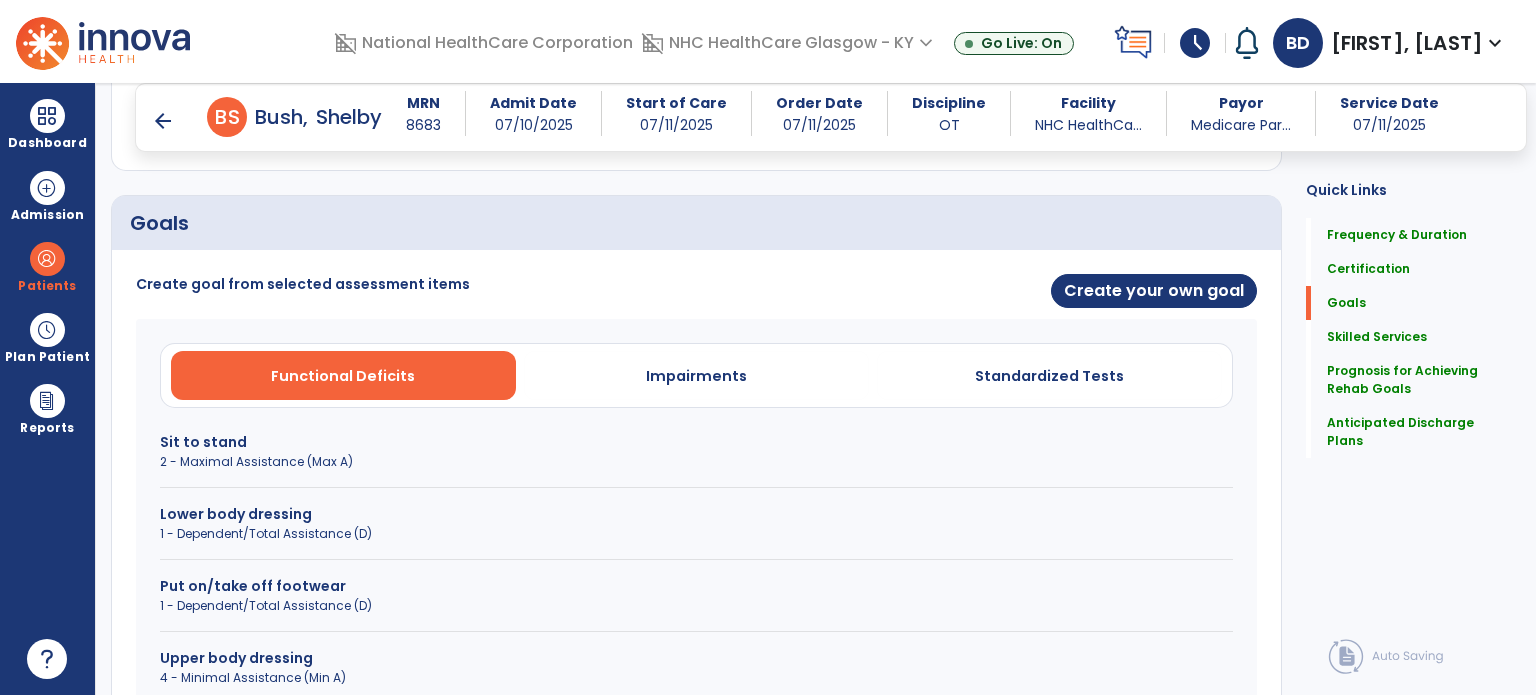 scroll, scrollTop: 389, scrollLeft: 0, axis: vertical 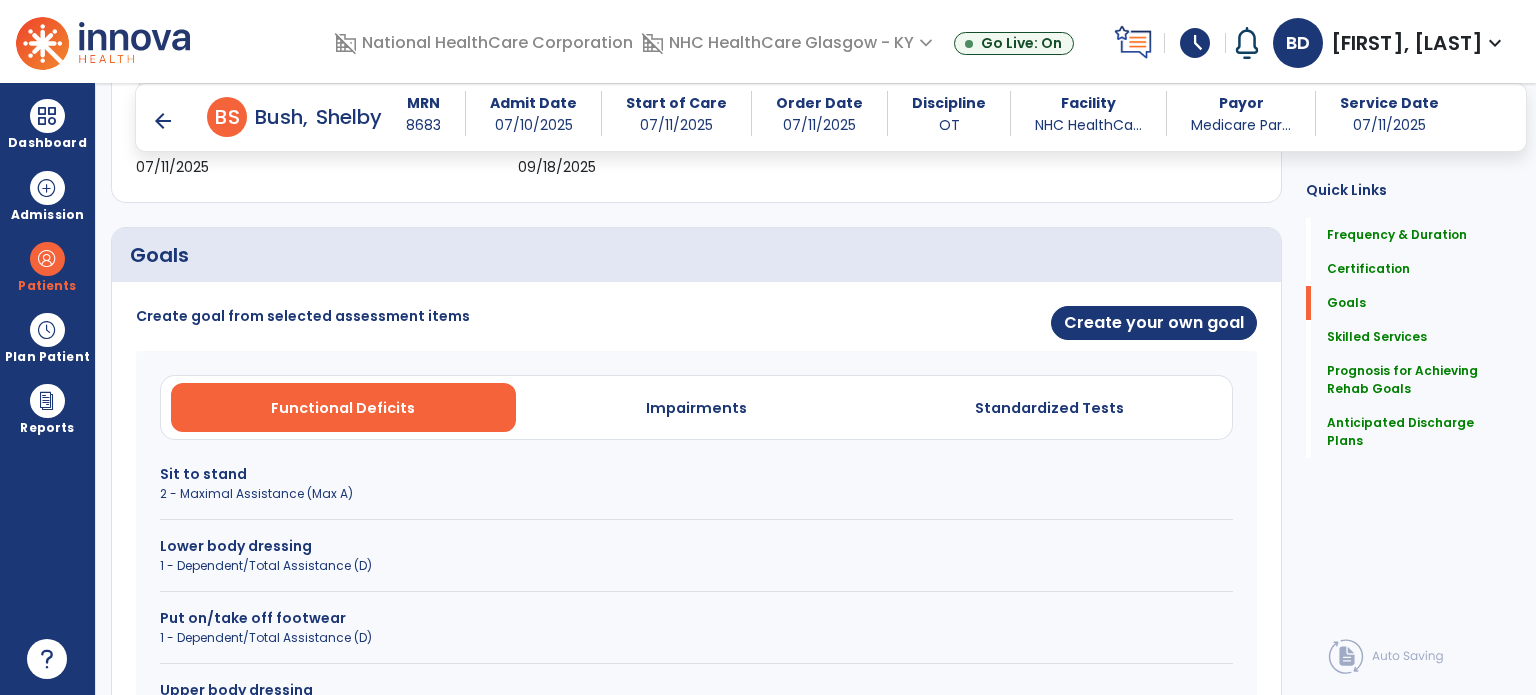 click on "Lower body dressing" at bounding box center [696, 546] 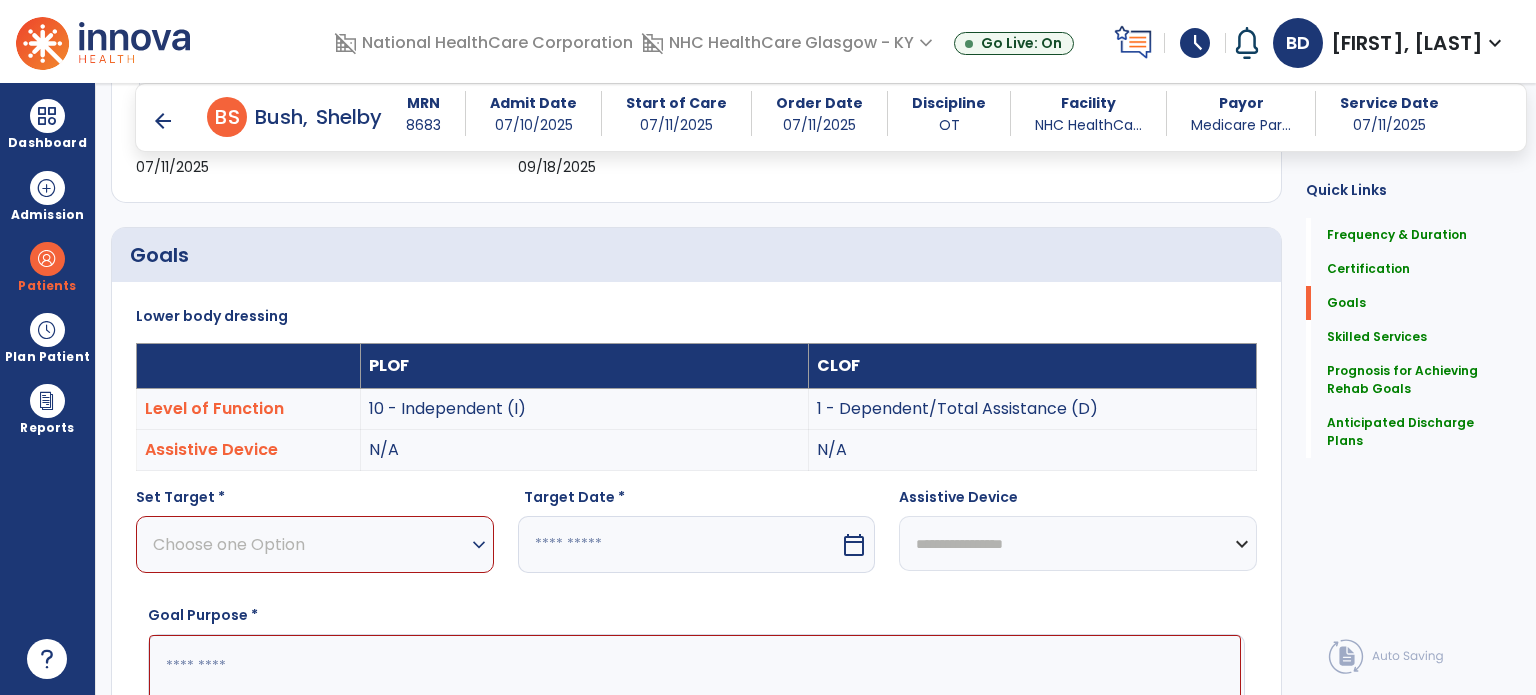 click on "Choose one Option" at bounding box center [310, 544] 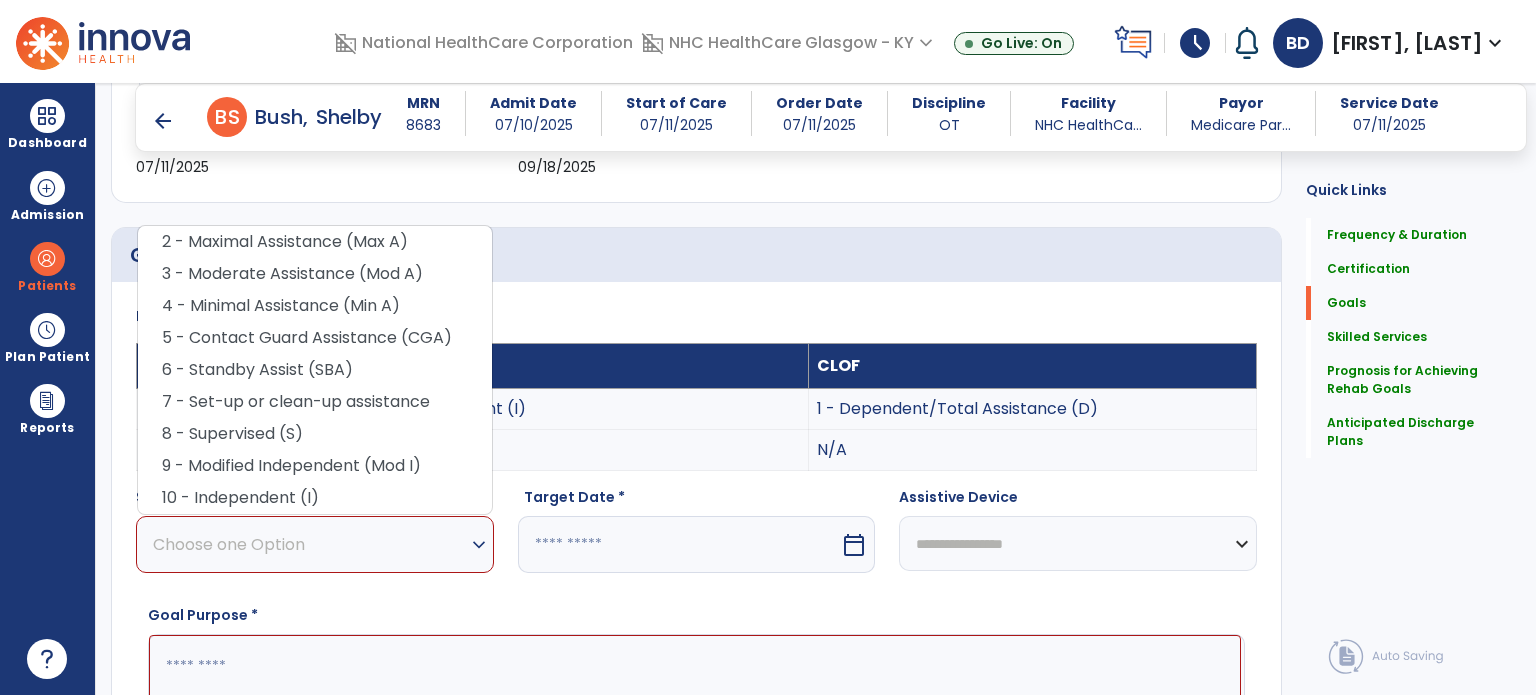click on "6 - Standby Assist (SBA)" at bounding box center [315, 370] 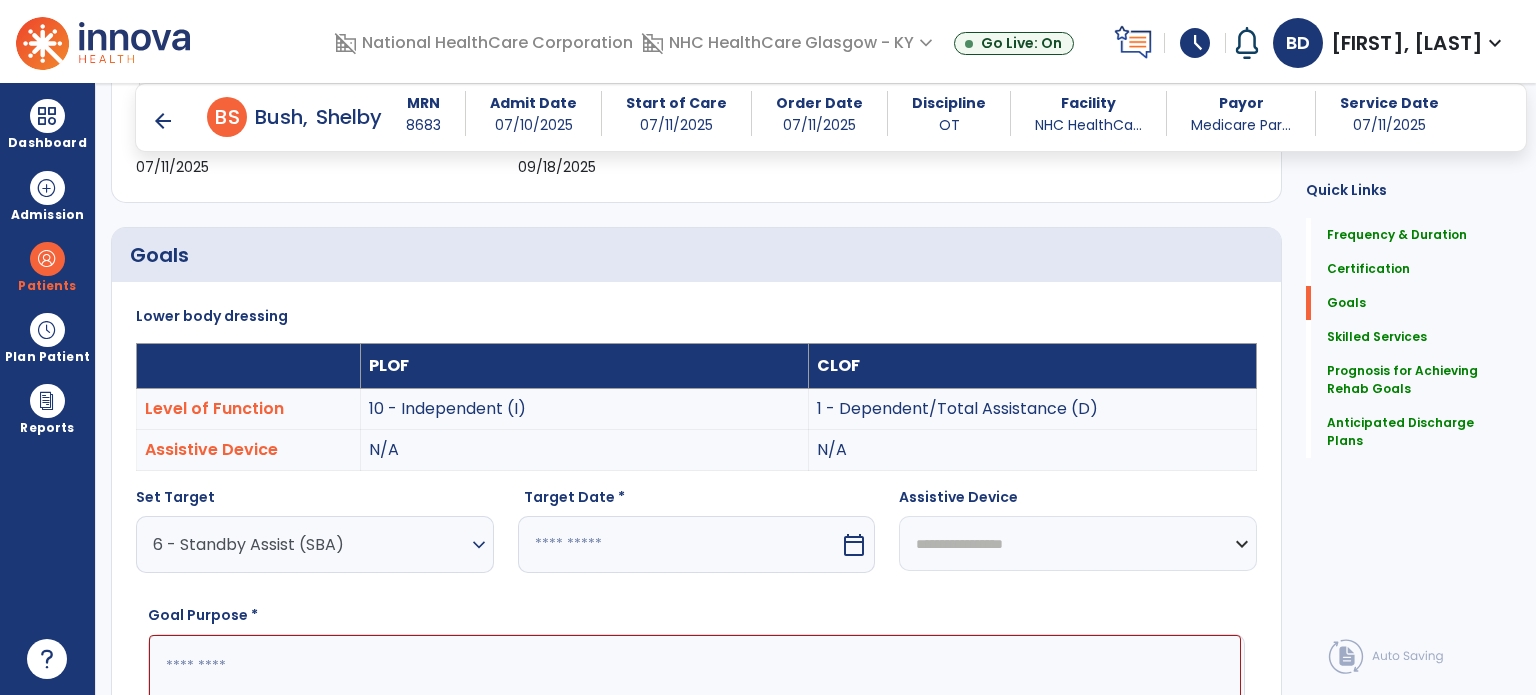 click at bounding box center [695, 710] 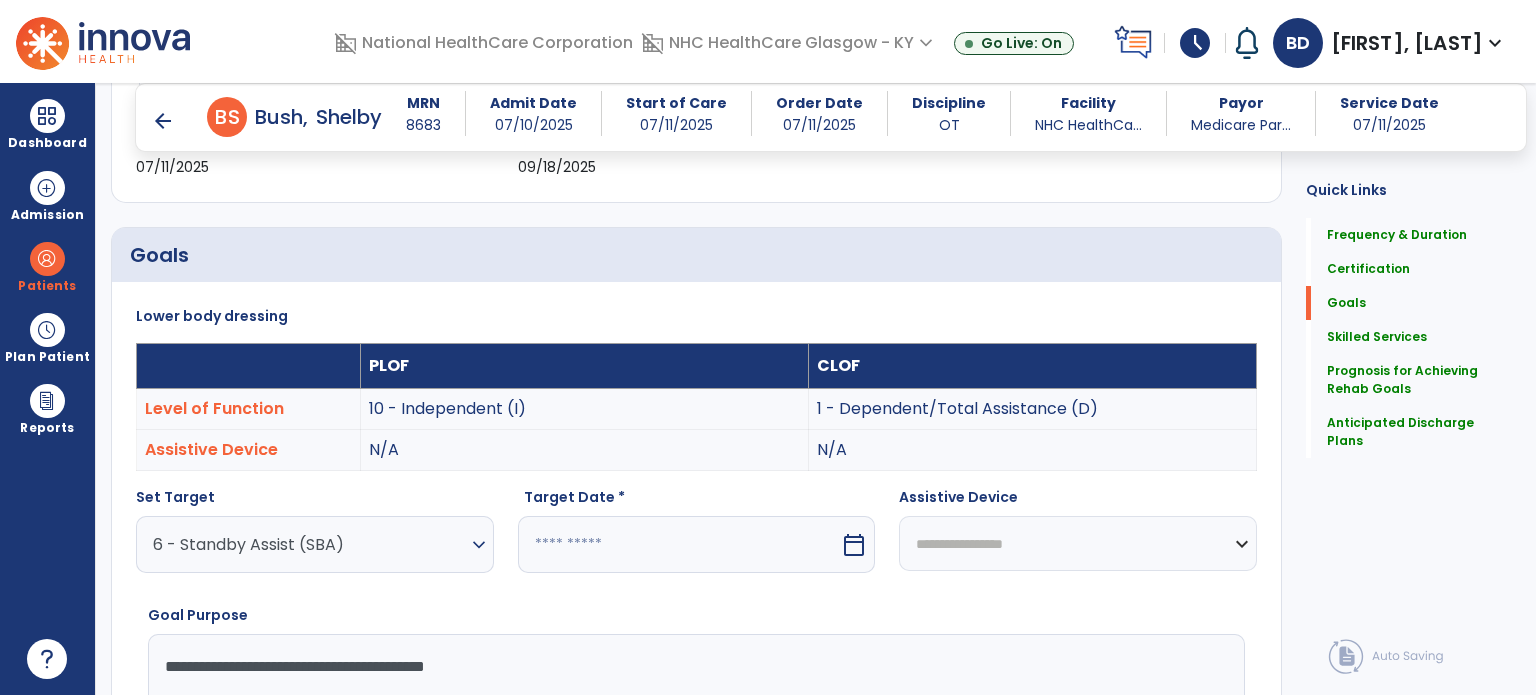 type on "**********" 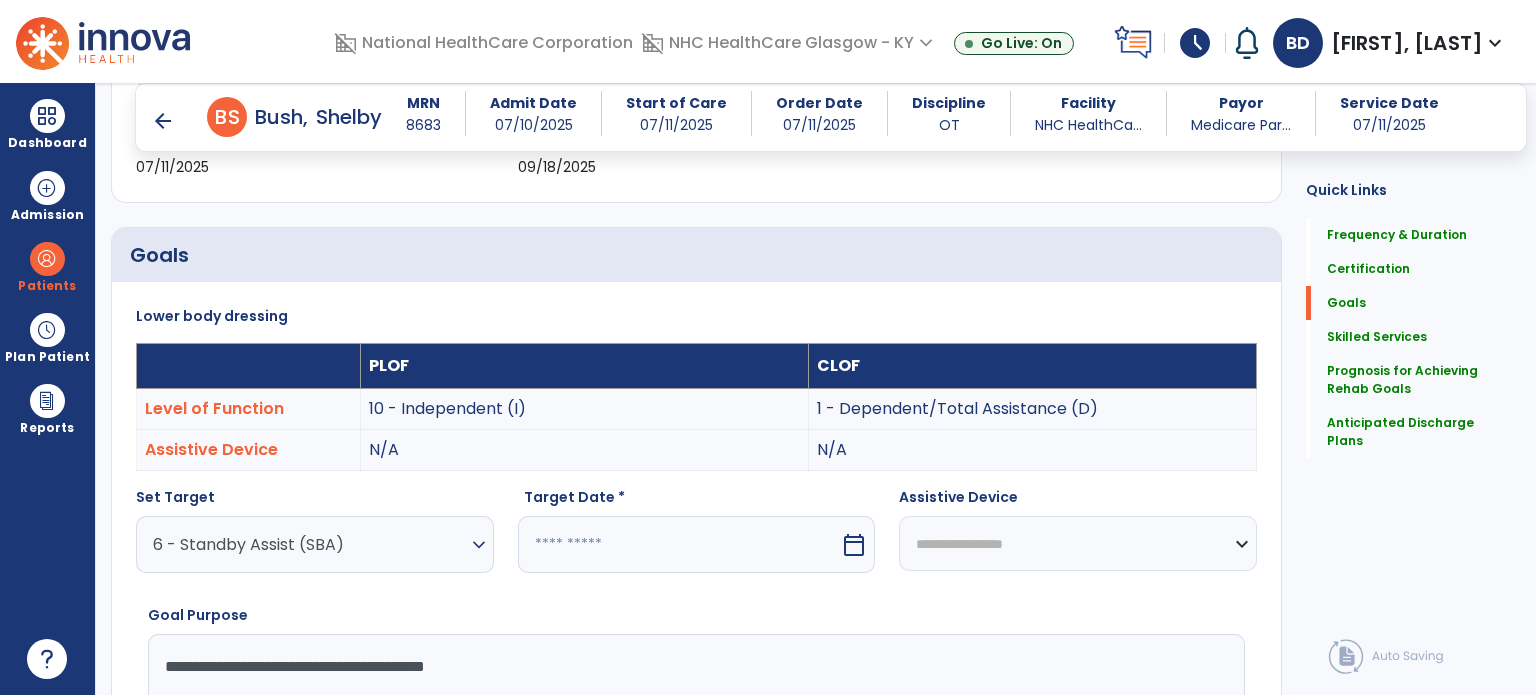 click on "calendar_today" at bounding box center [856, 544] 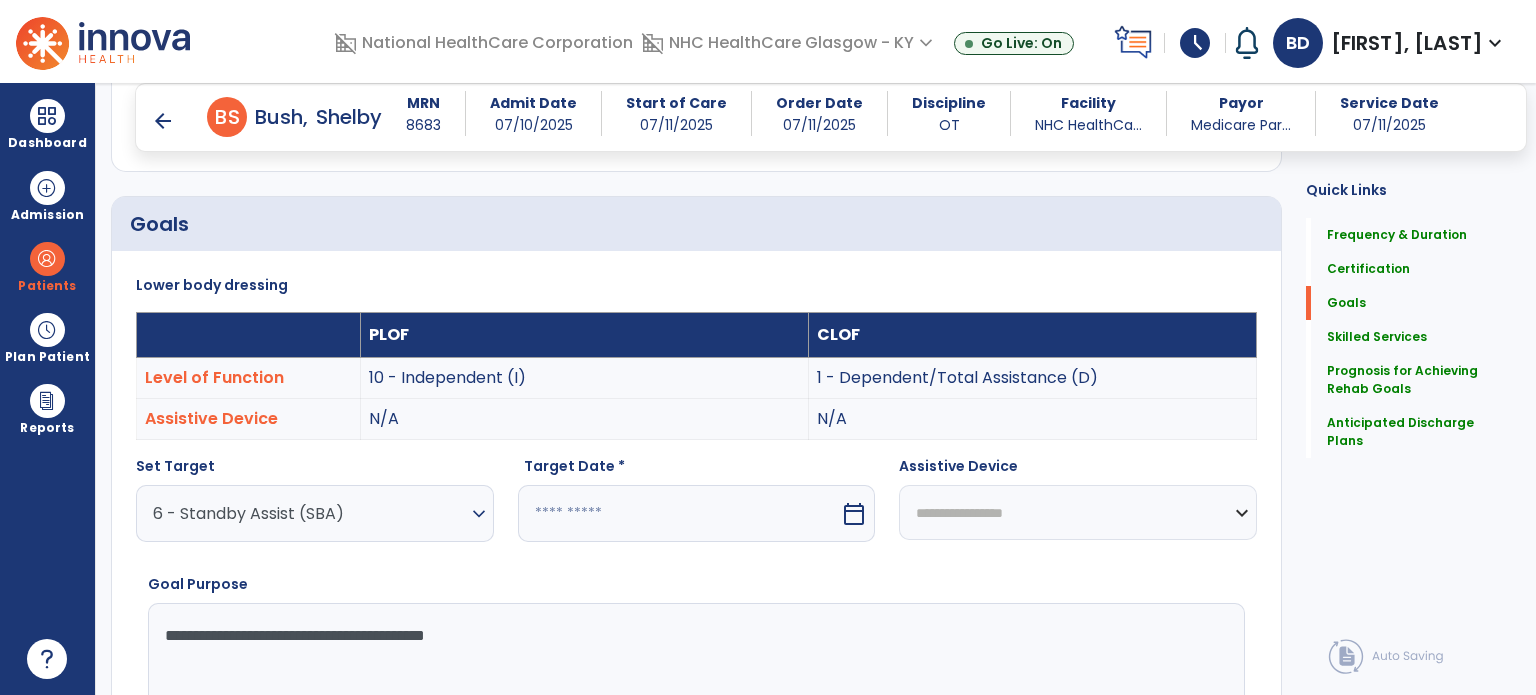 select on "*" 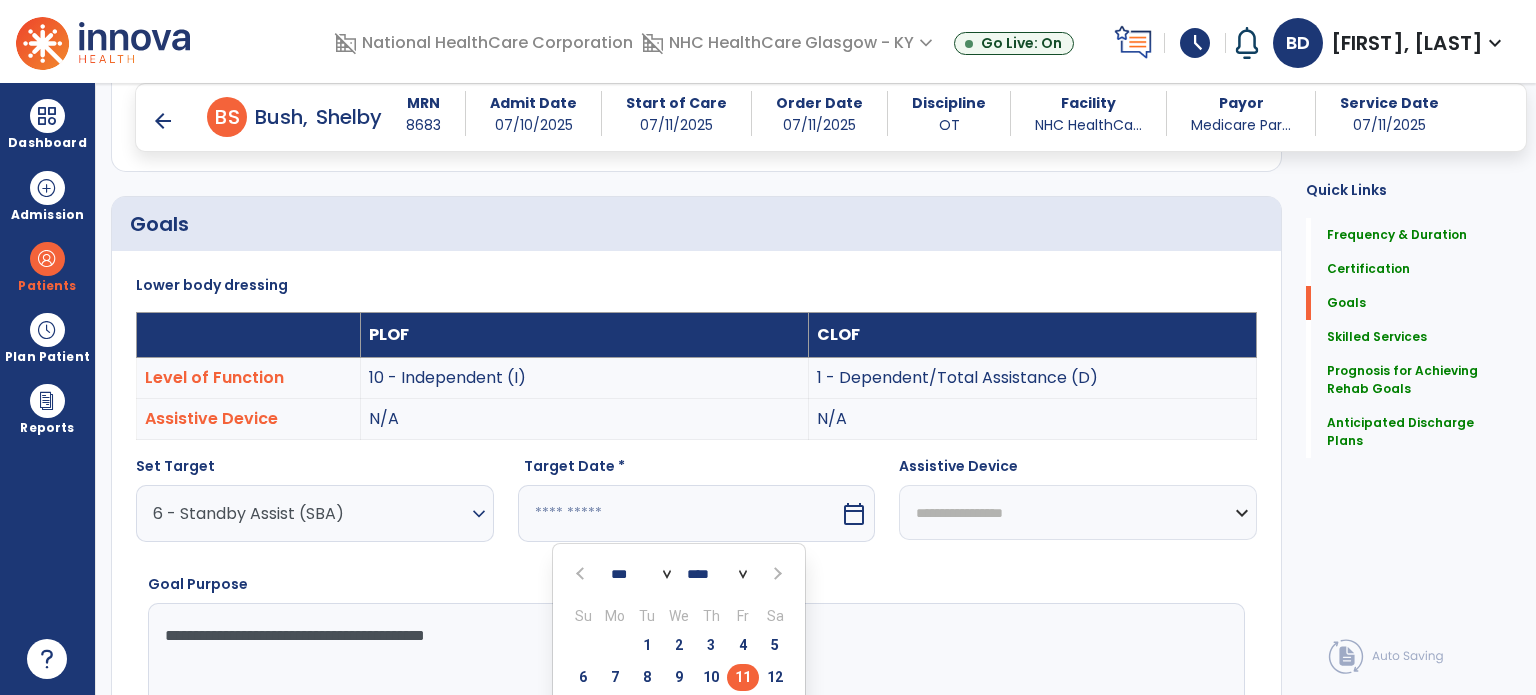 click at bounding box center (776, 574) 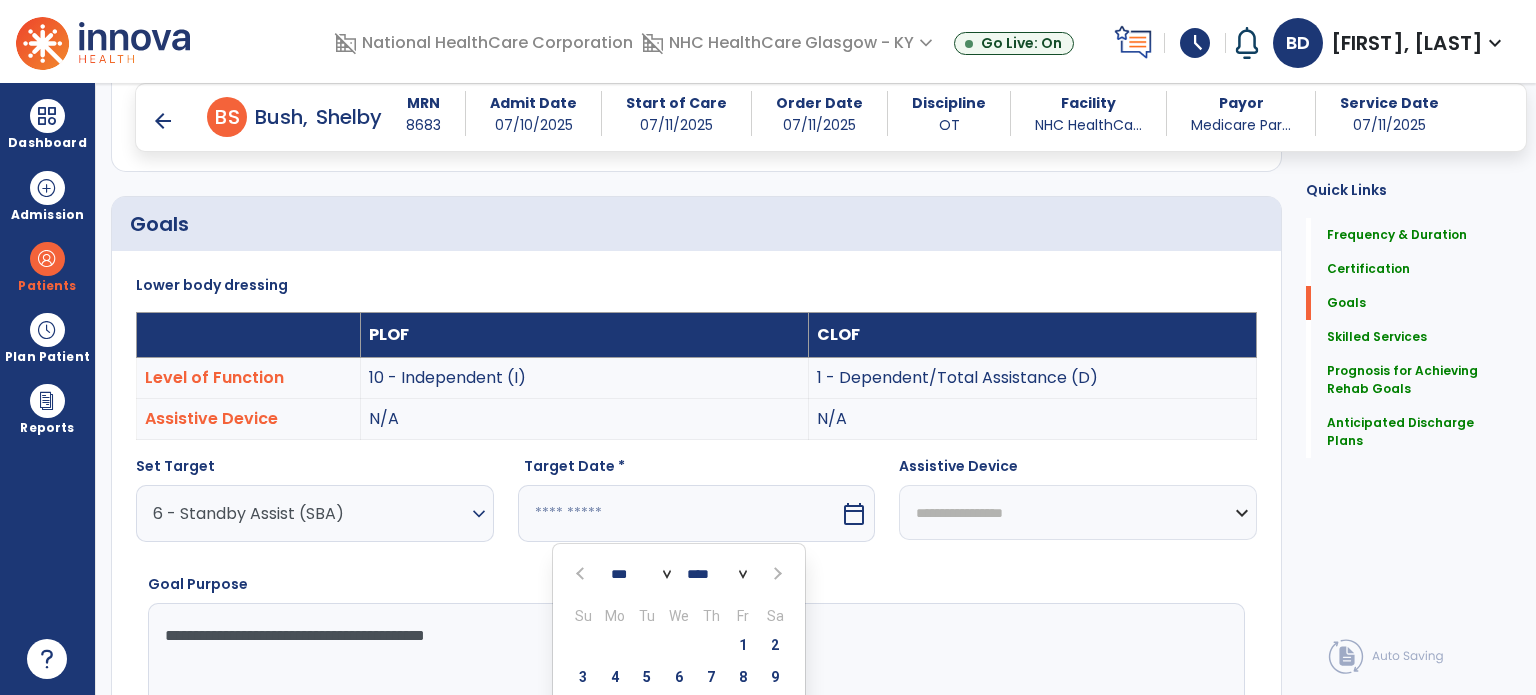 scroll, scrollTop: 528, scrollLeft: 0, axis: vertical 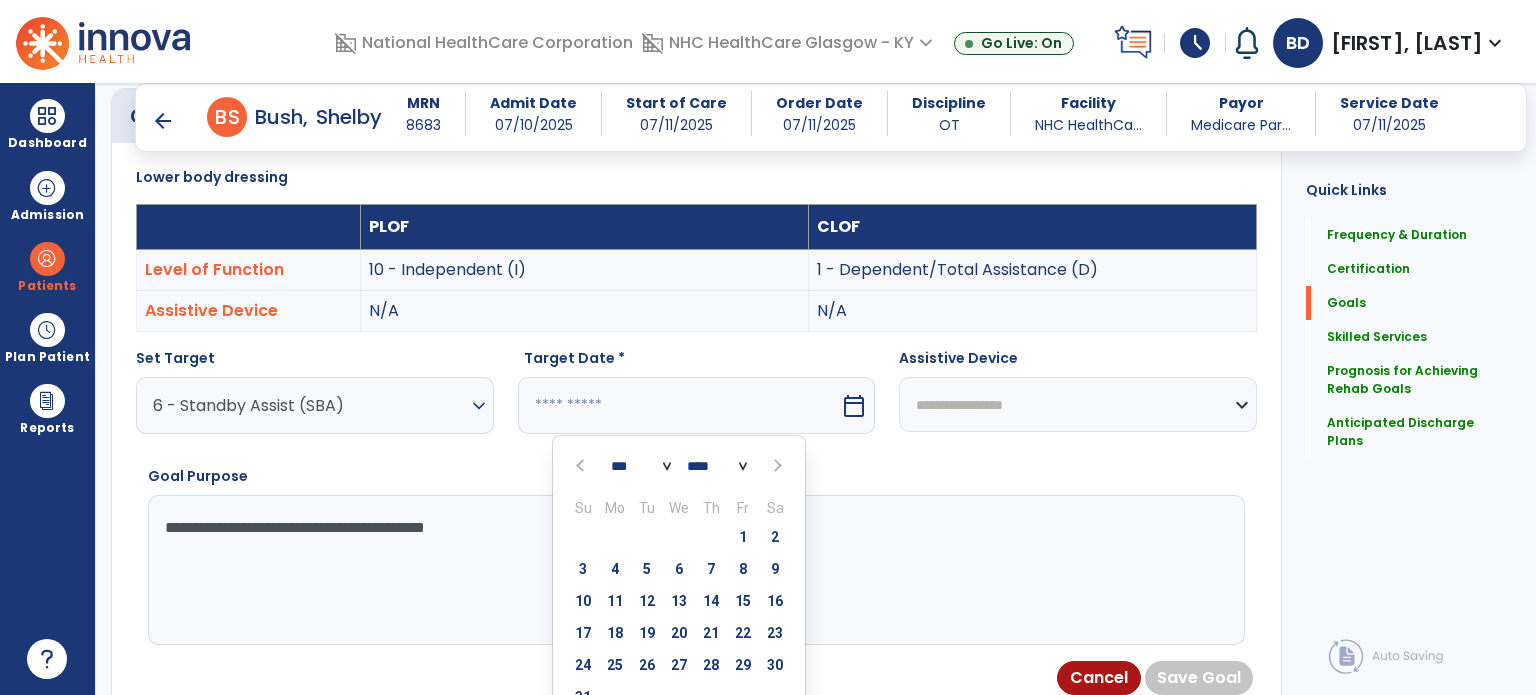 click on "12" at bounding box center (647, 601) 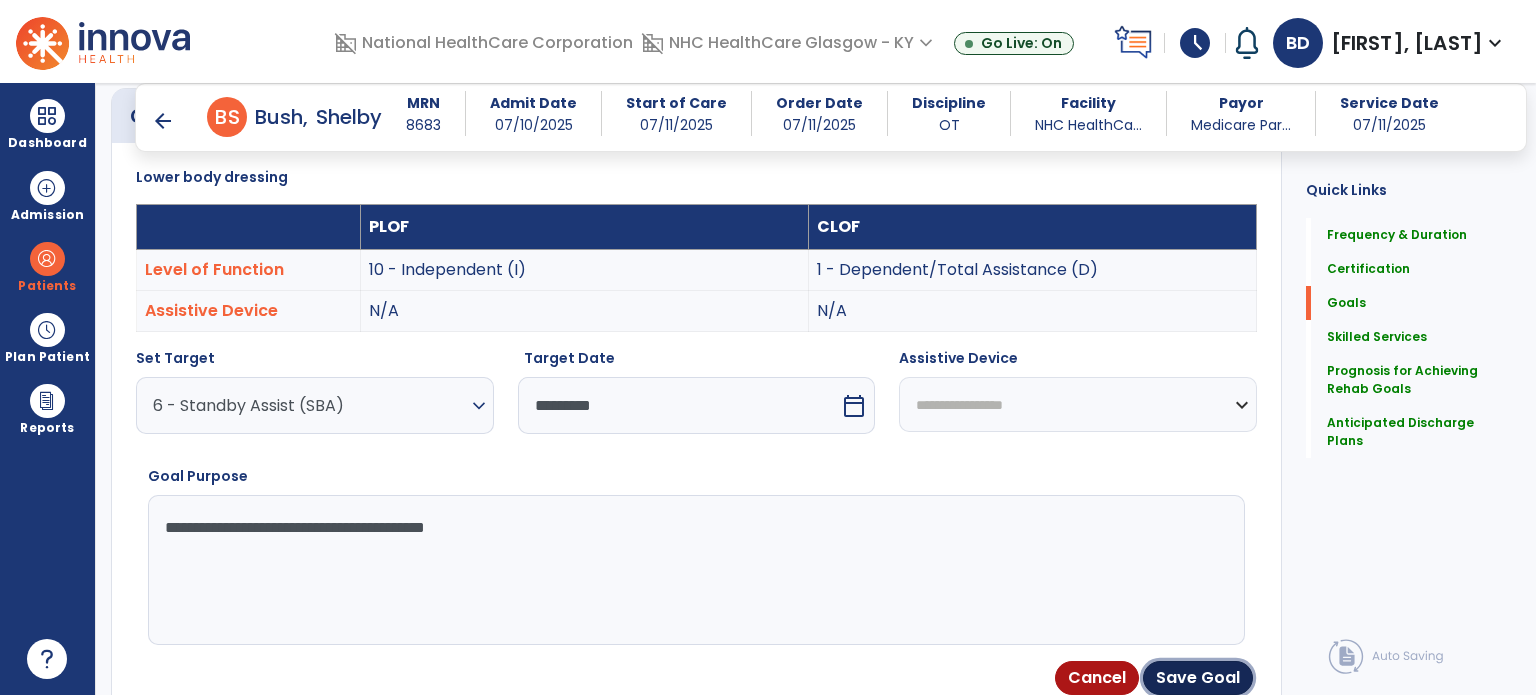 click on "Save Goal" at bounding box center [1198, 678] 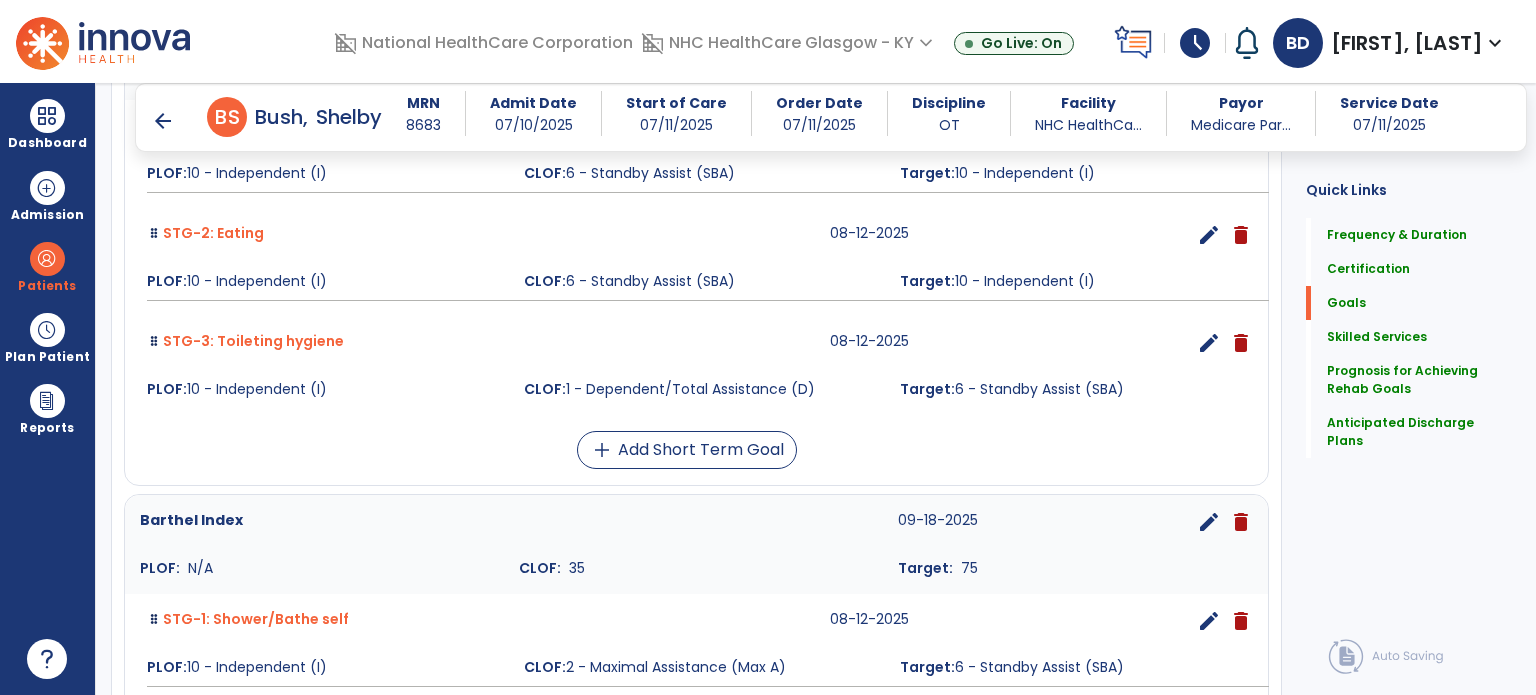 scroll, scrollTop: 1607, scrollLeft: 0, axis: vertical 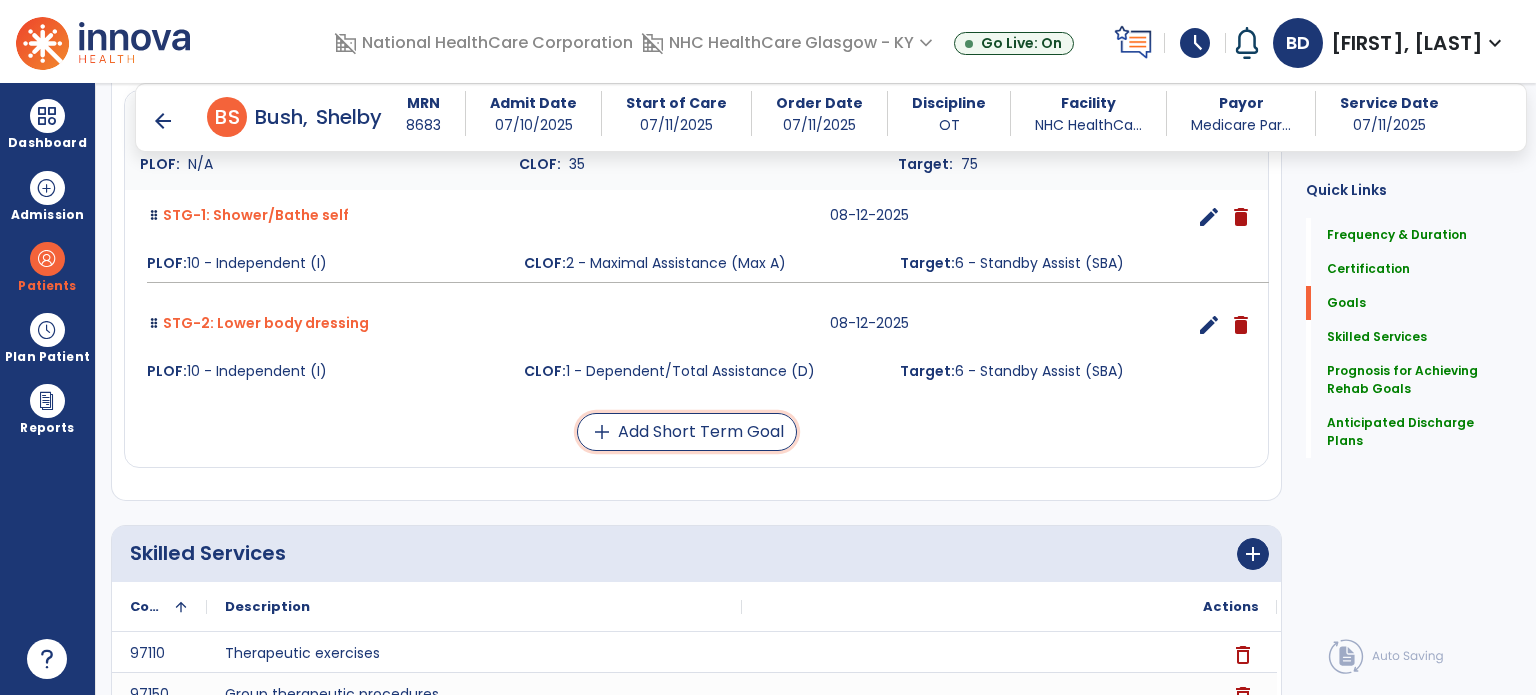 click on "add  Add Short Term Goal" at bounding box center (687, 432) 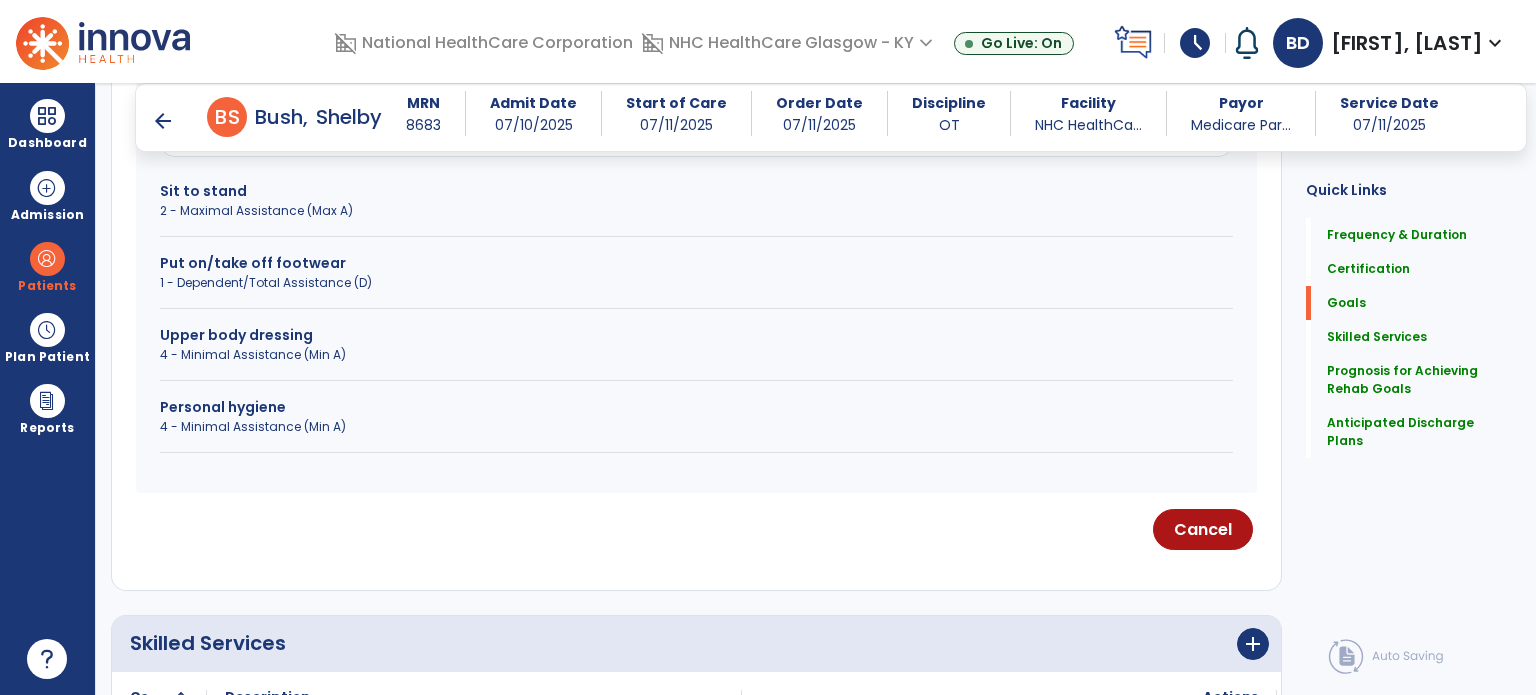 scroll, scrollTop: 672, scrollLeft: 0, axis: vertical 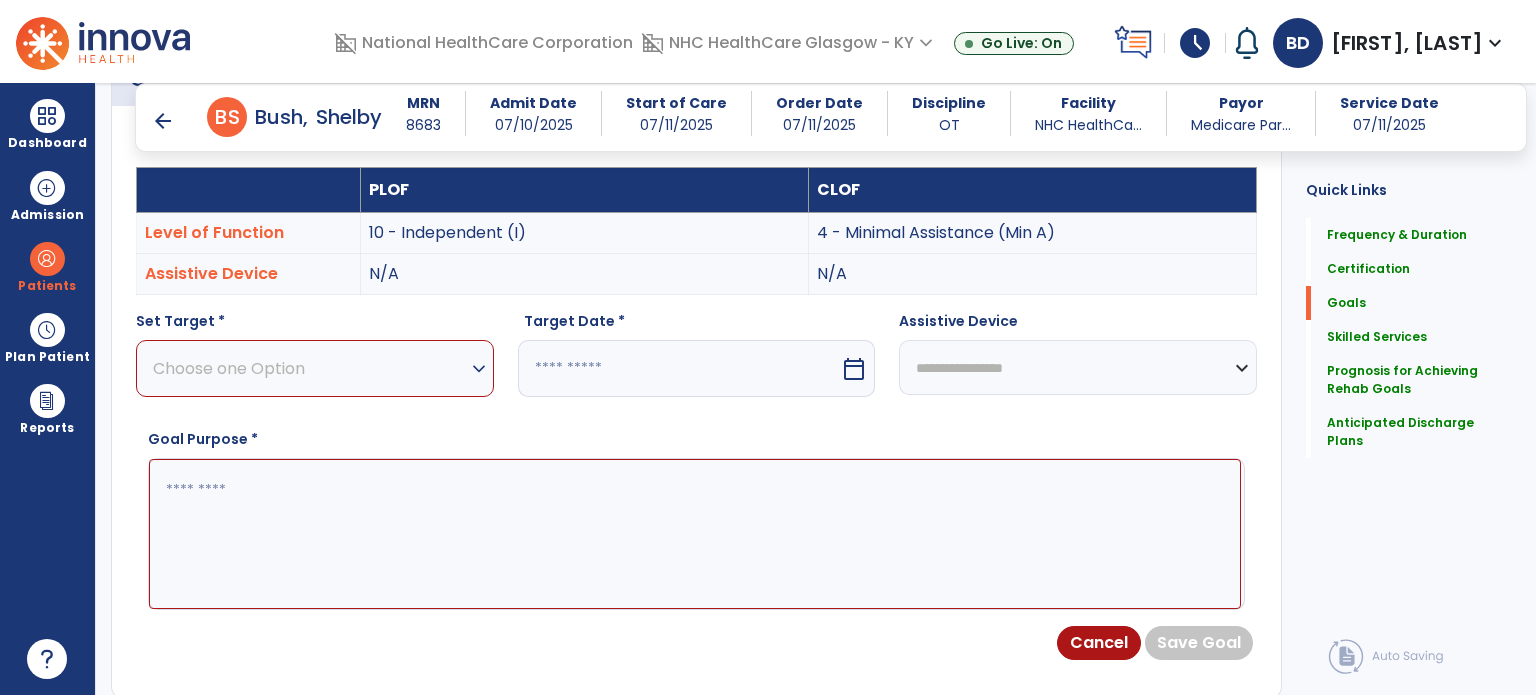 click on "Choose one Option   expand_more" at bounding box center [315, 368] 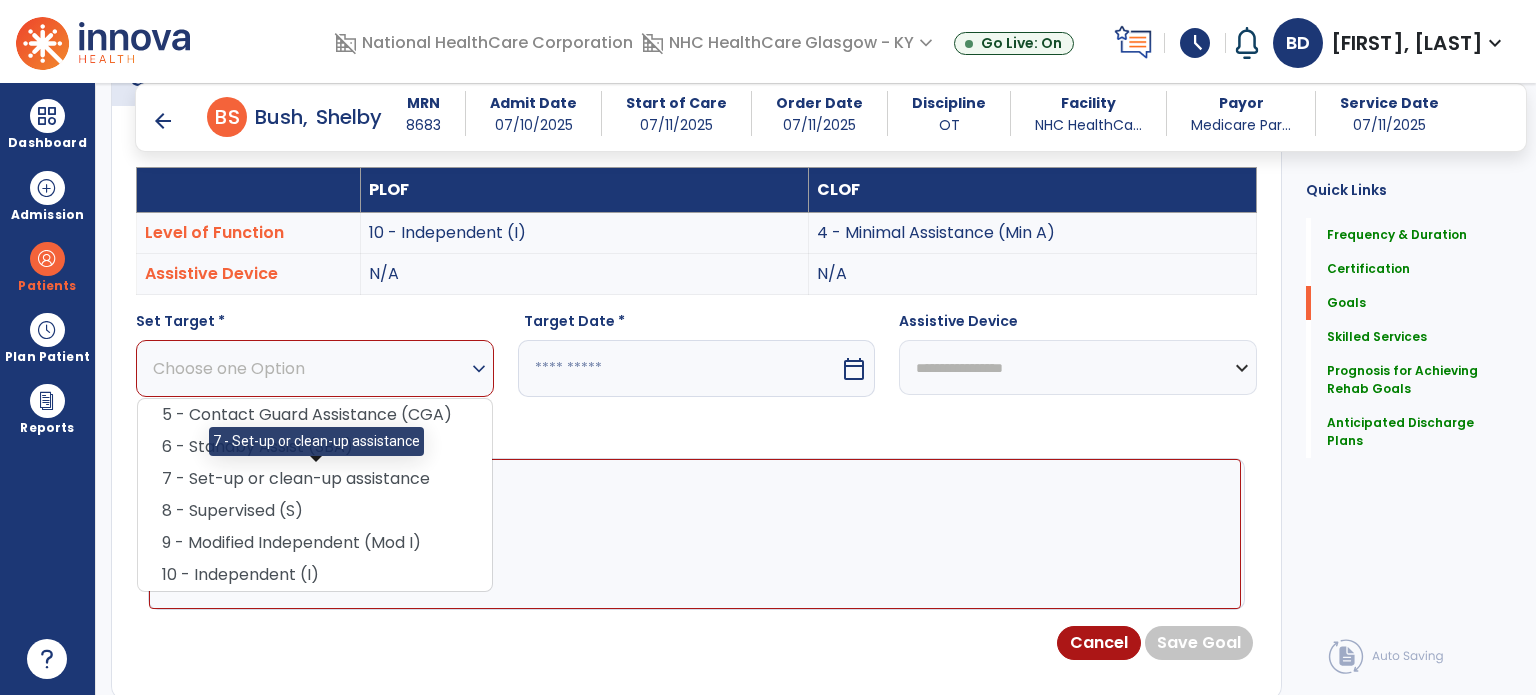click on "7 - Set-up or clean-up assistance" at bounding box center [315, 479] 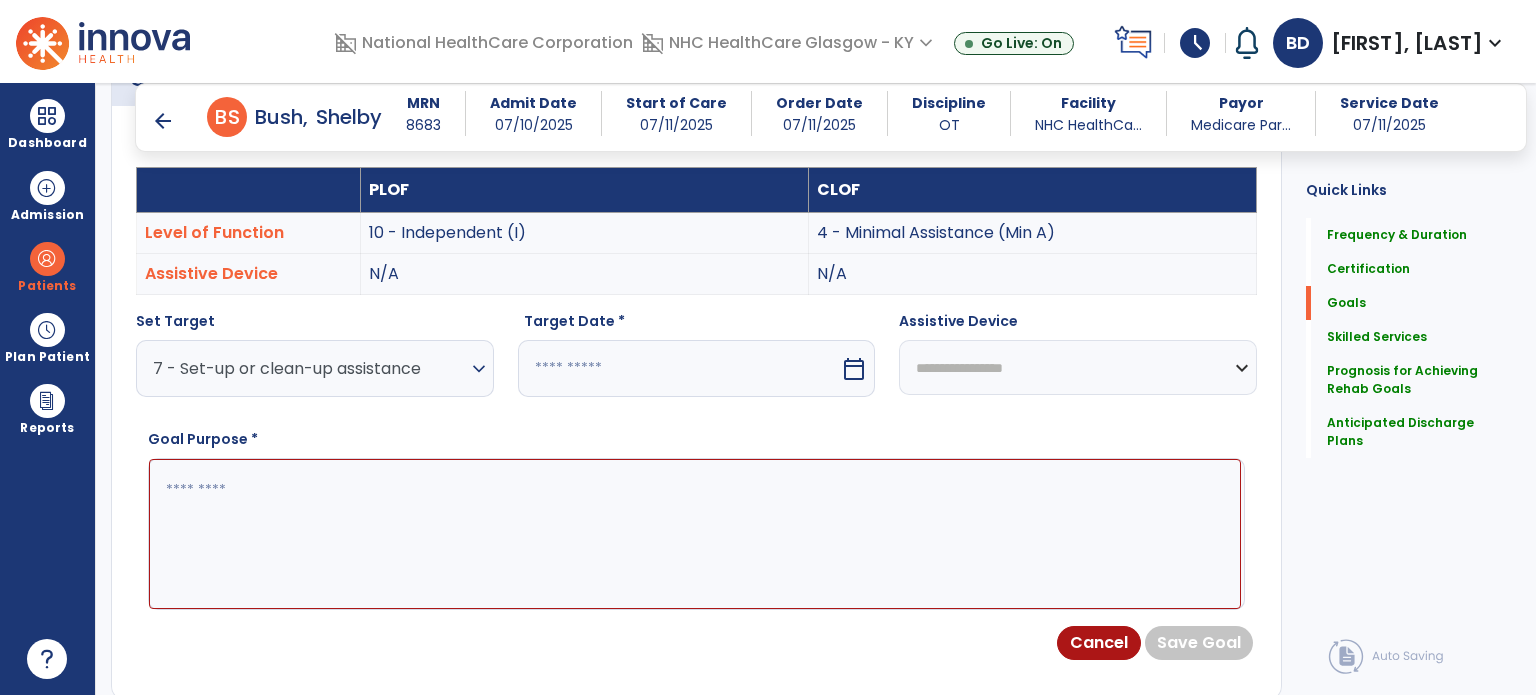 click at bounding box center (695, 534) 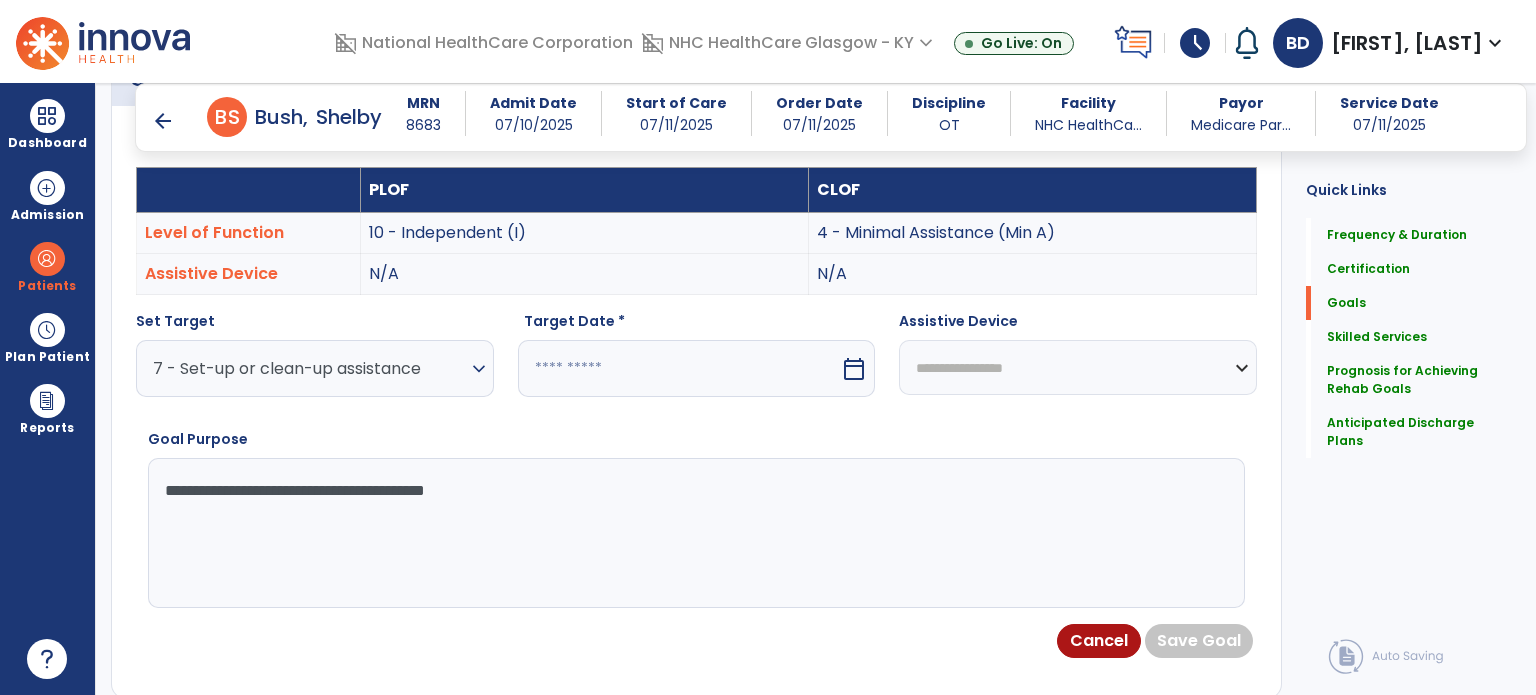 type on "**********" 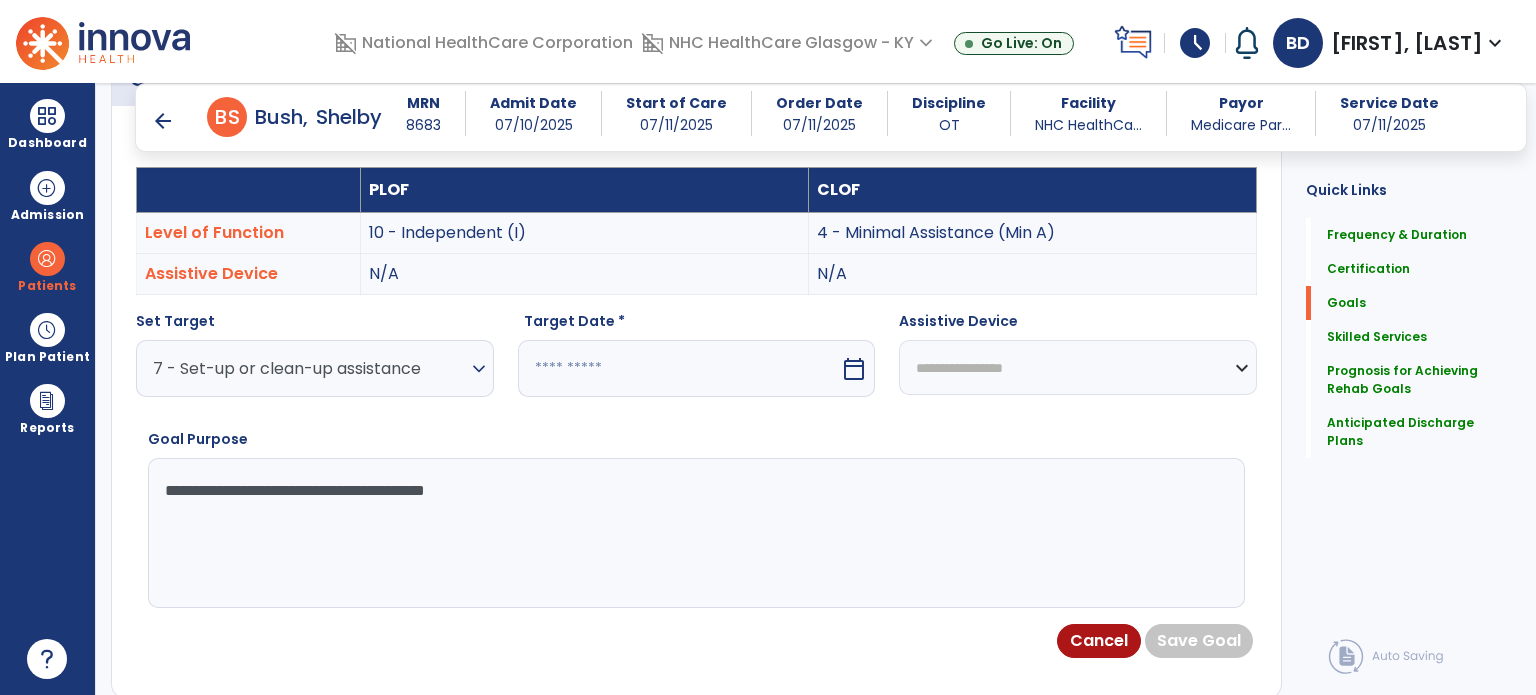 click on "calendar_today" at bounding box center (854, 369) 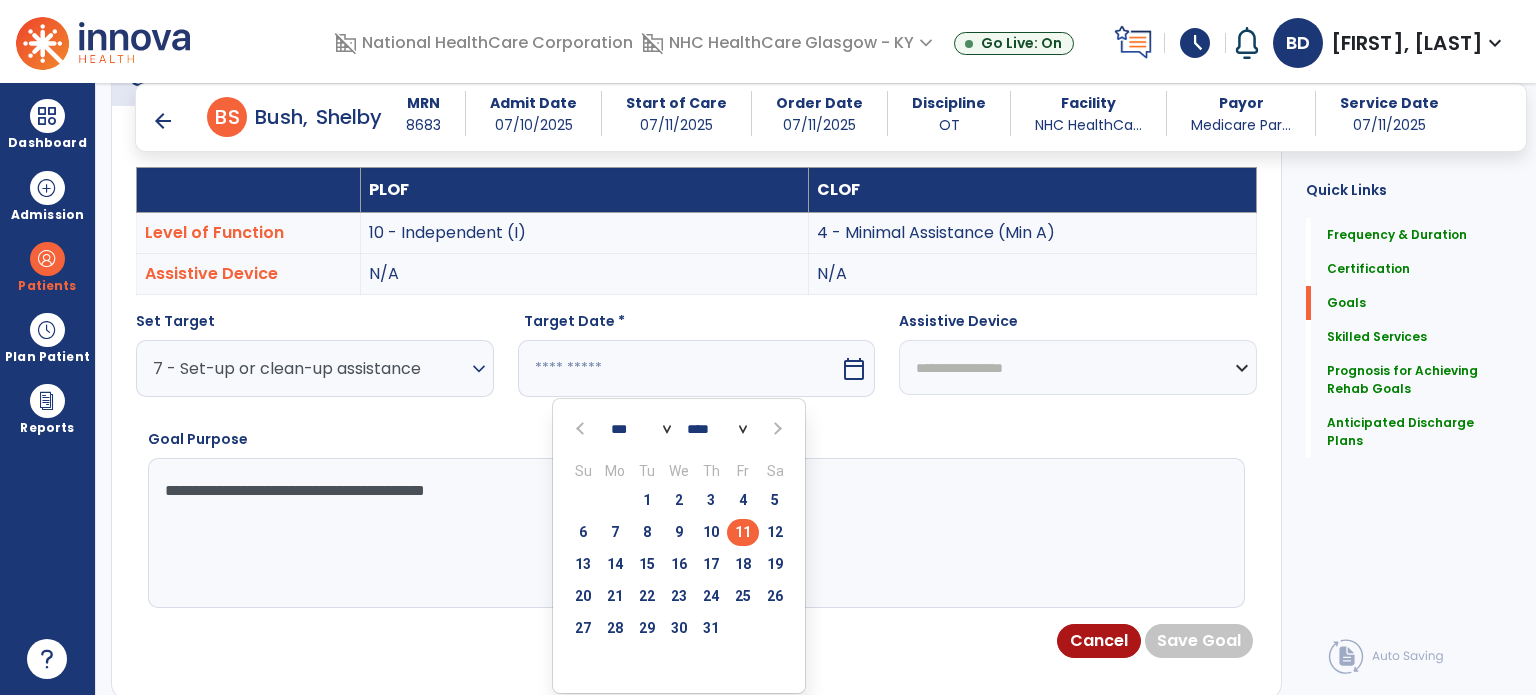 click at bounding box center [776, 429] 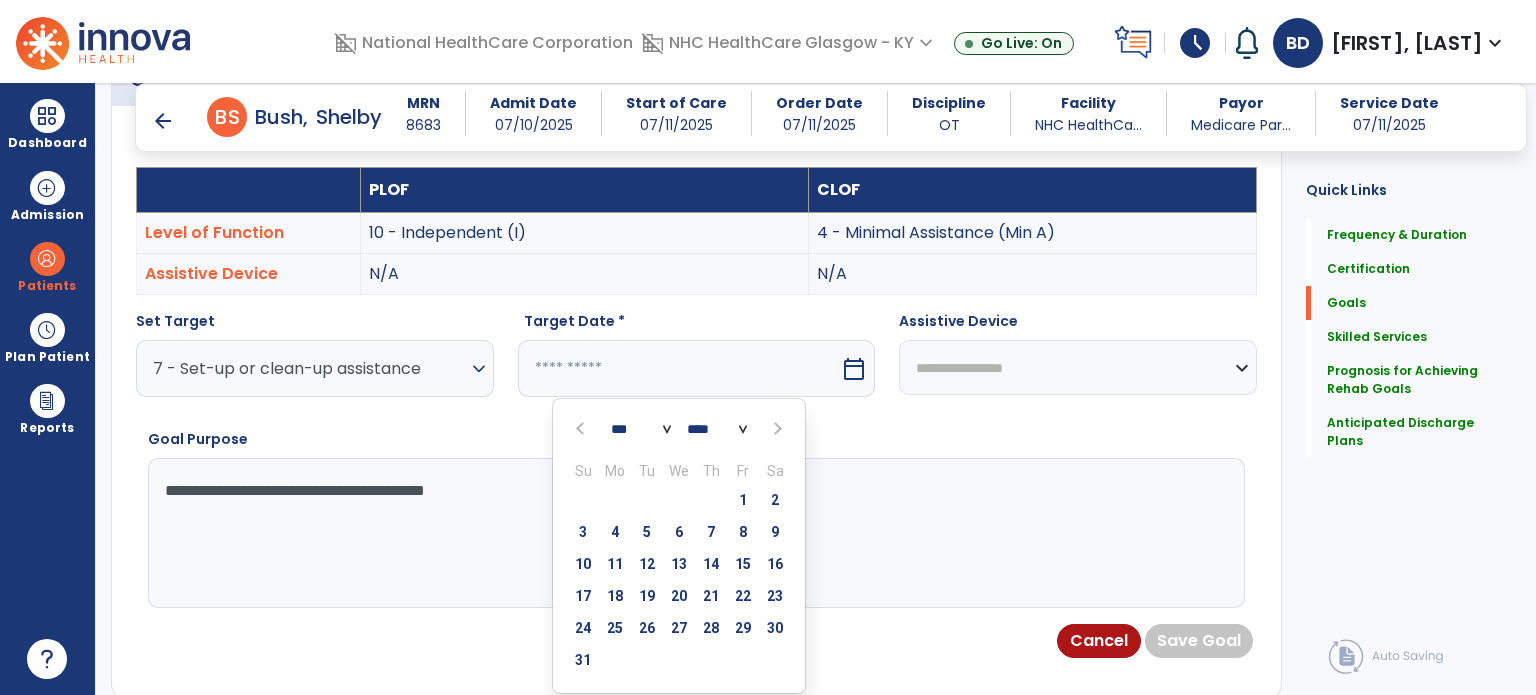 click on "12" at bounding box center (647, 564) 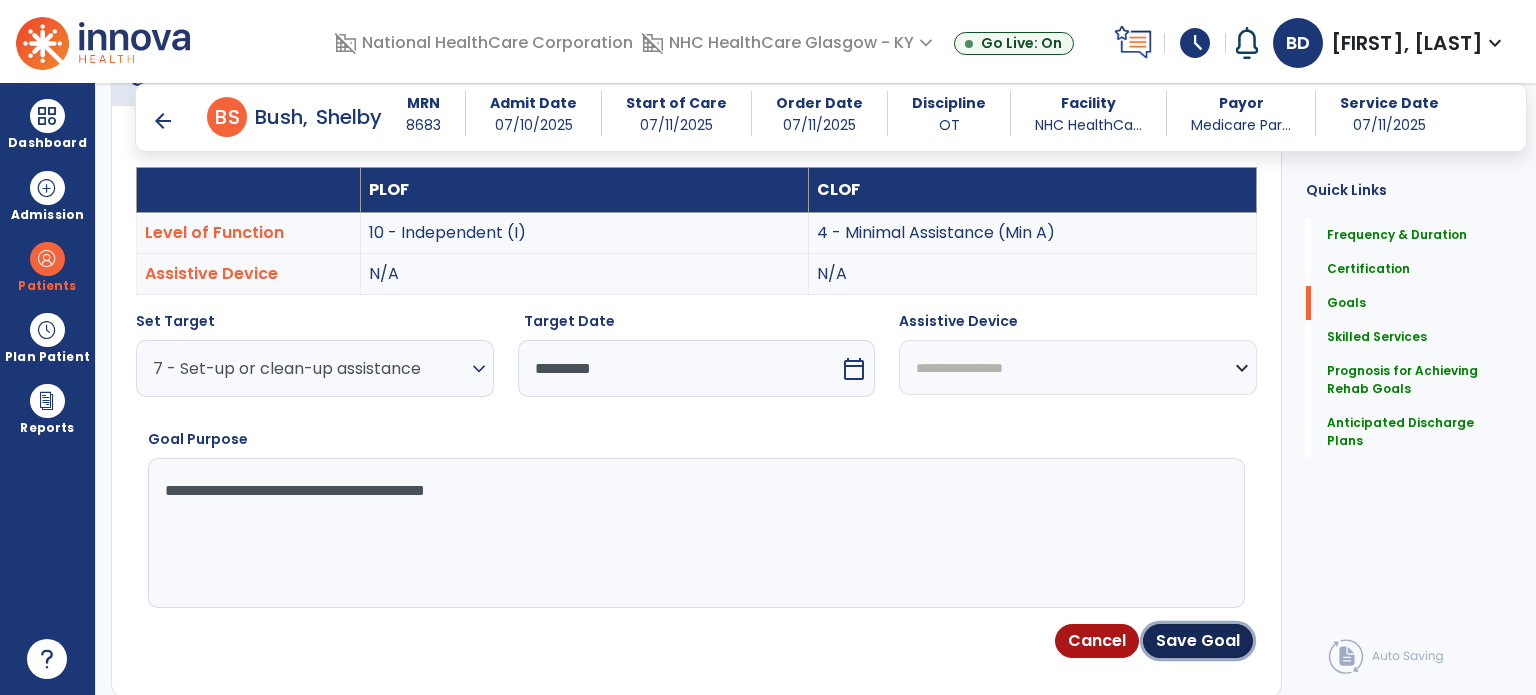 click on "Save Goal" at bounding box center (1198, 641) 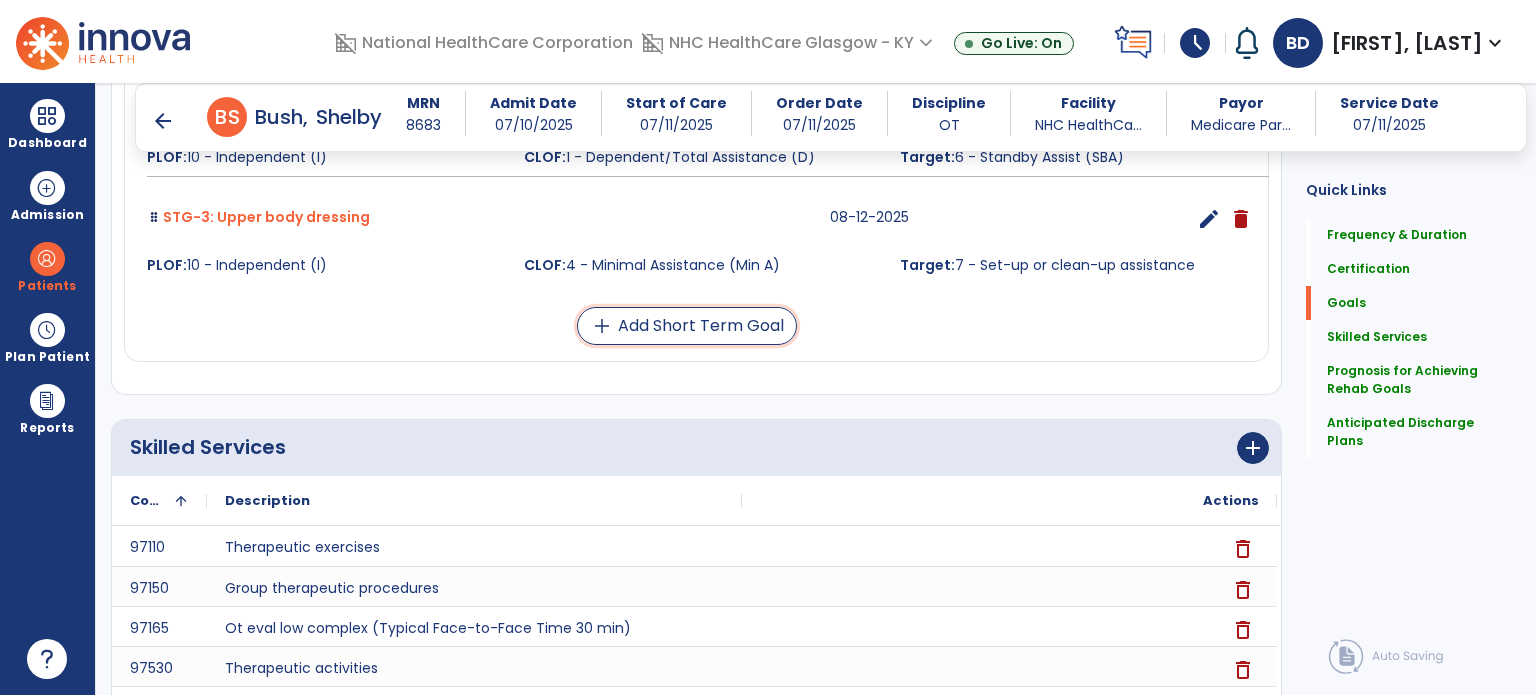 click on "add  Add Short Term Goal" at bounding box center (687, 326) 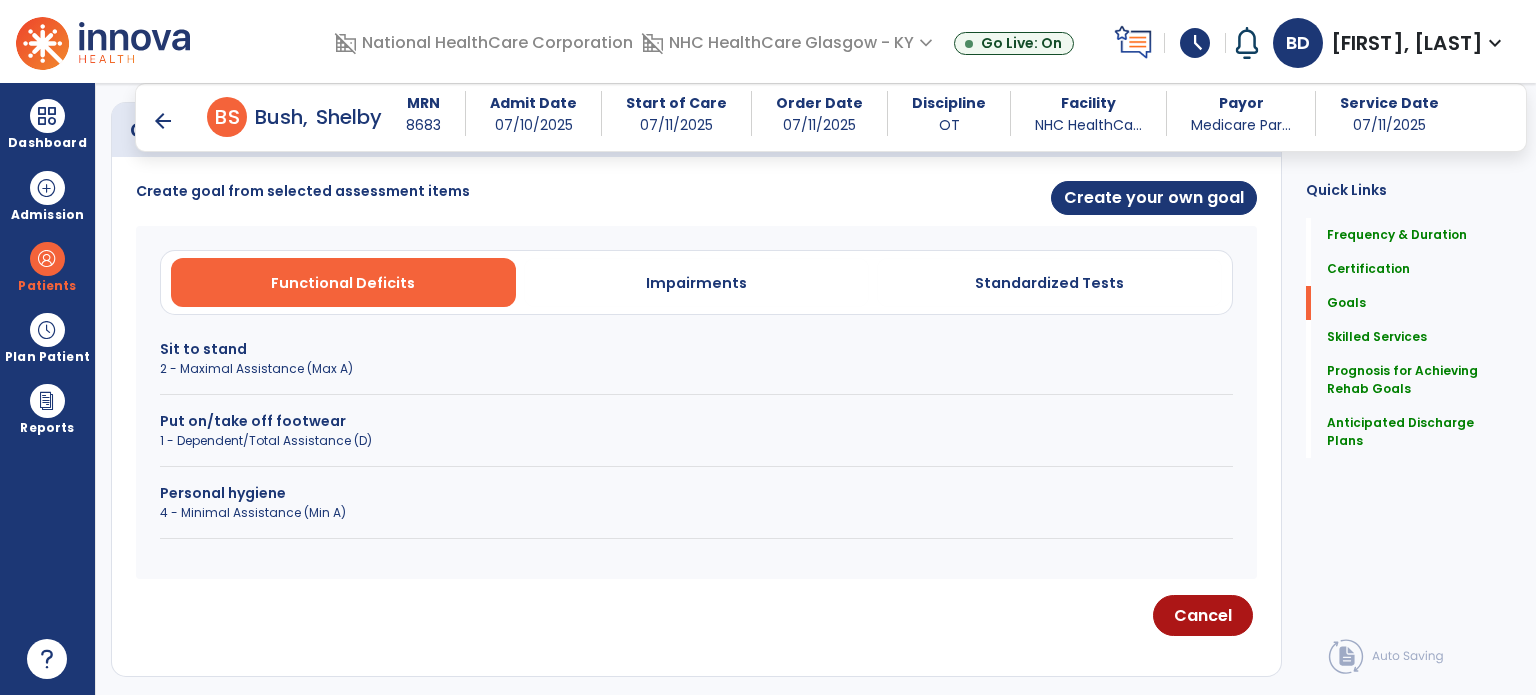 scroll, scrollTop: 513, scrollLeft: 0, axis: vertical 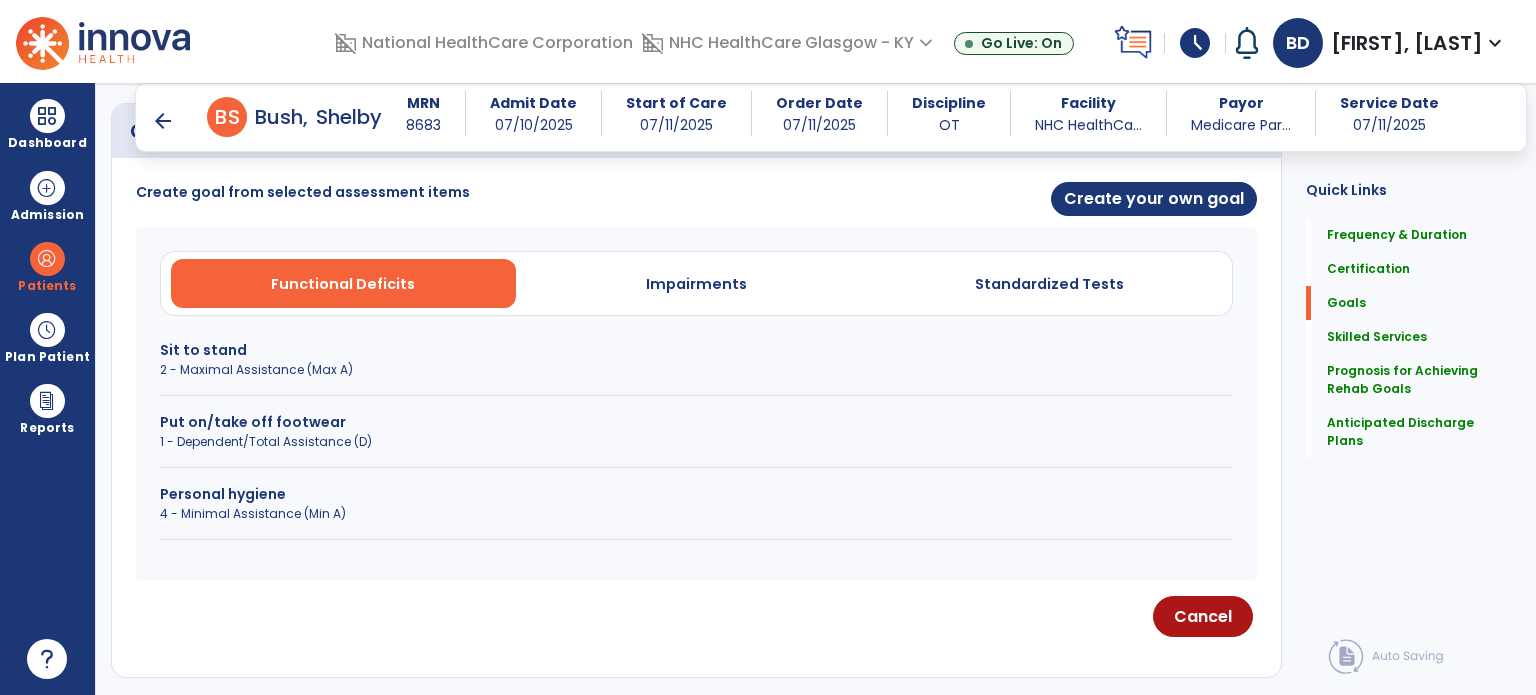 click on "1 - Dependent/Total Assistance (D)" at bounding box center [696, 442] 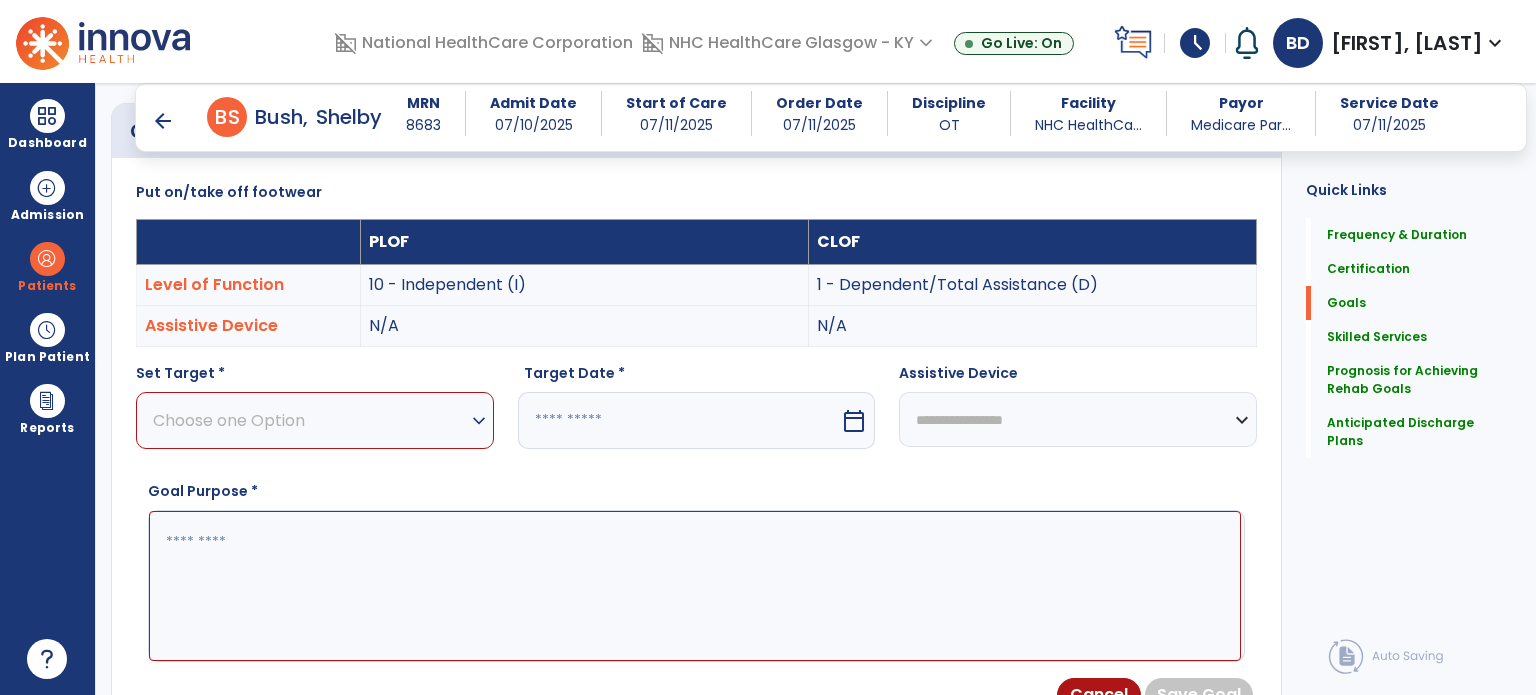 click on "Choose one Option" at bounding box center [310, 420] 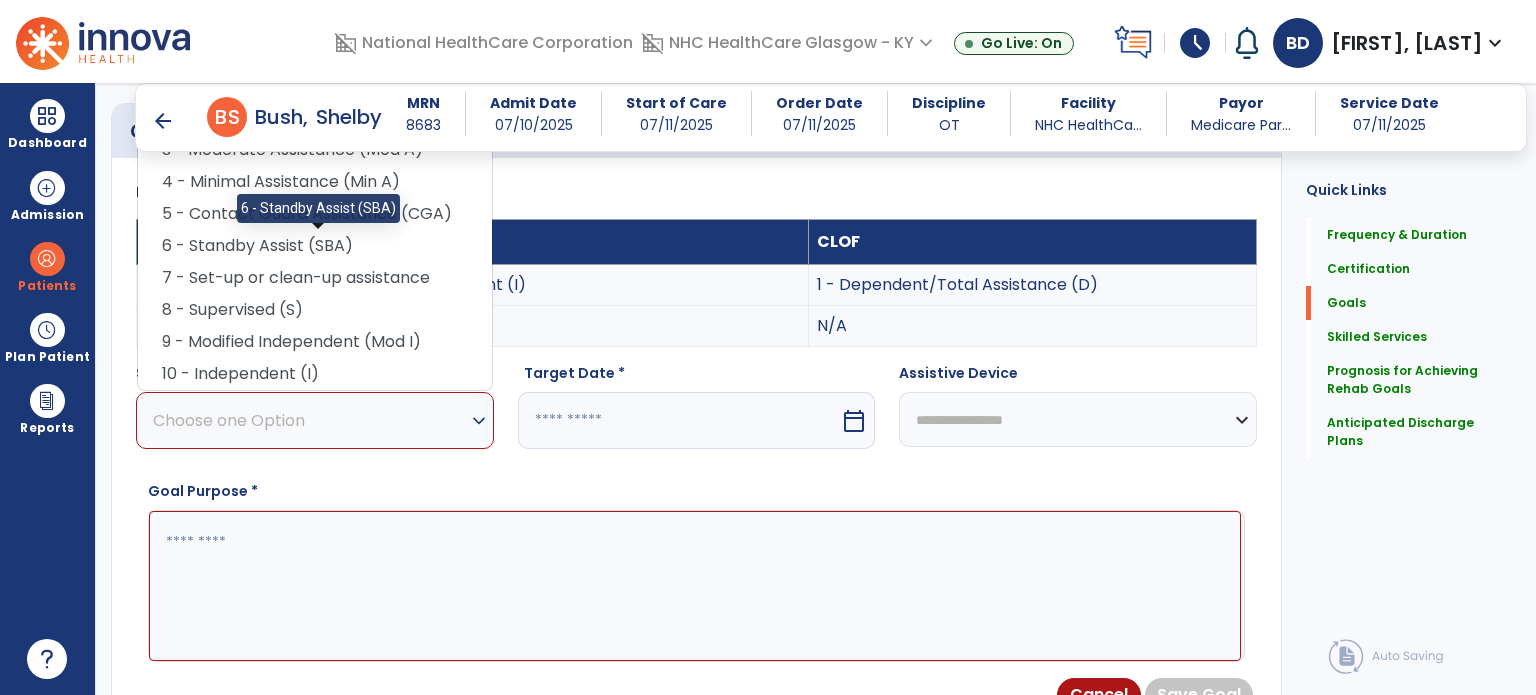click on "6 - Standby Assist (SBA)" at bounding box center (315, 246) 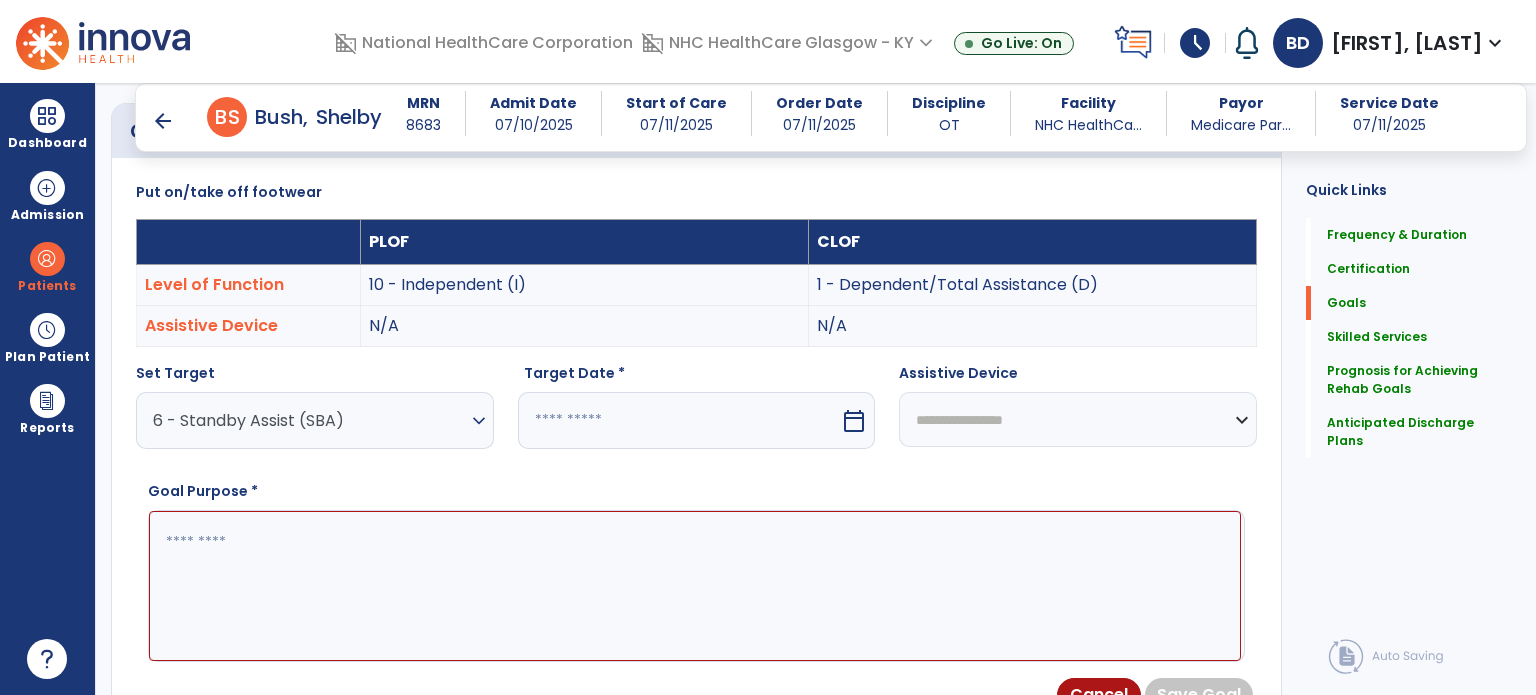 click at bounding box center (695, 586) 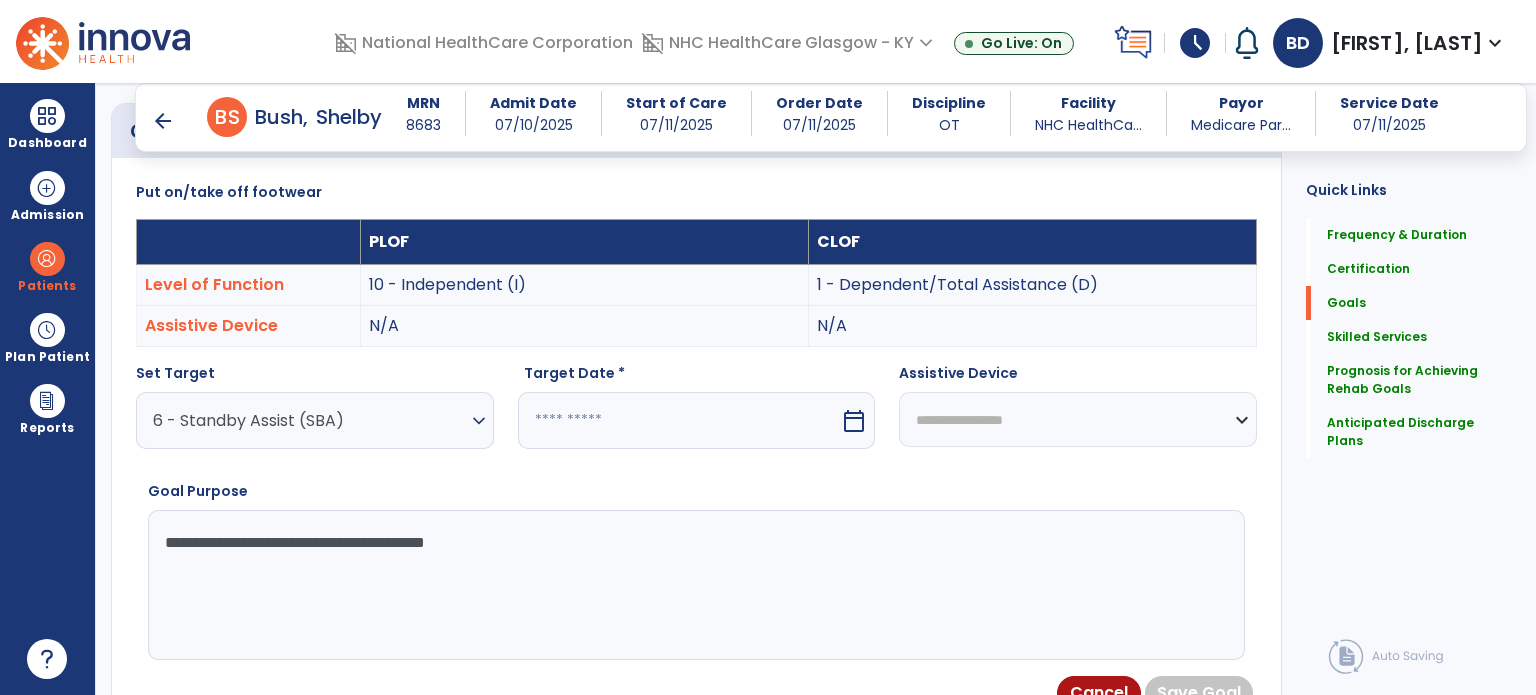 type on "**********" 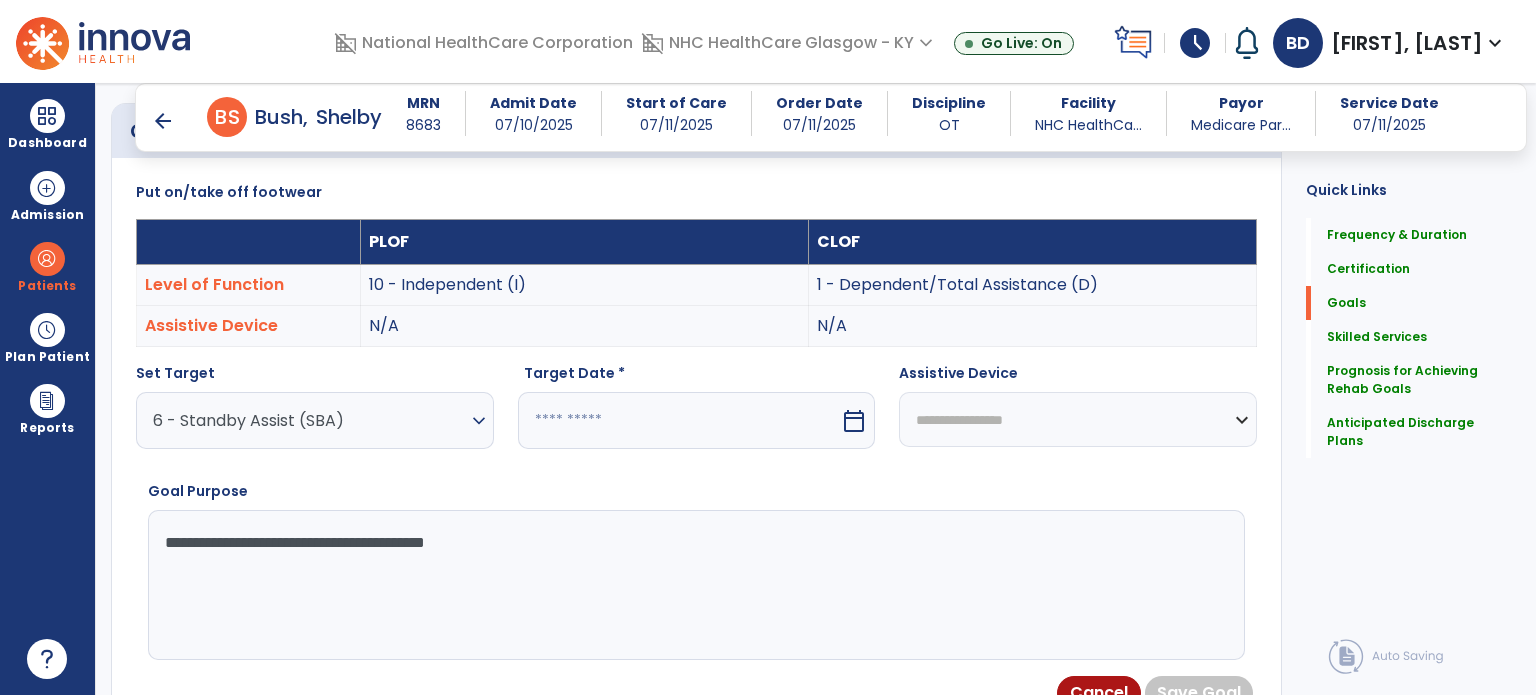 click on "calendar_today" at bounding box center [854, 421] 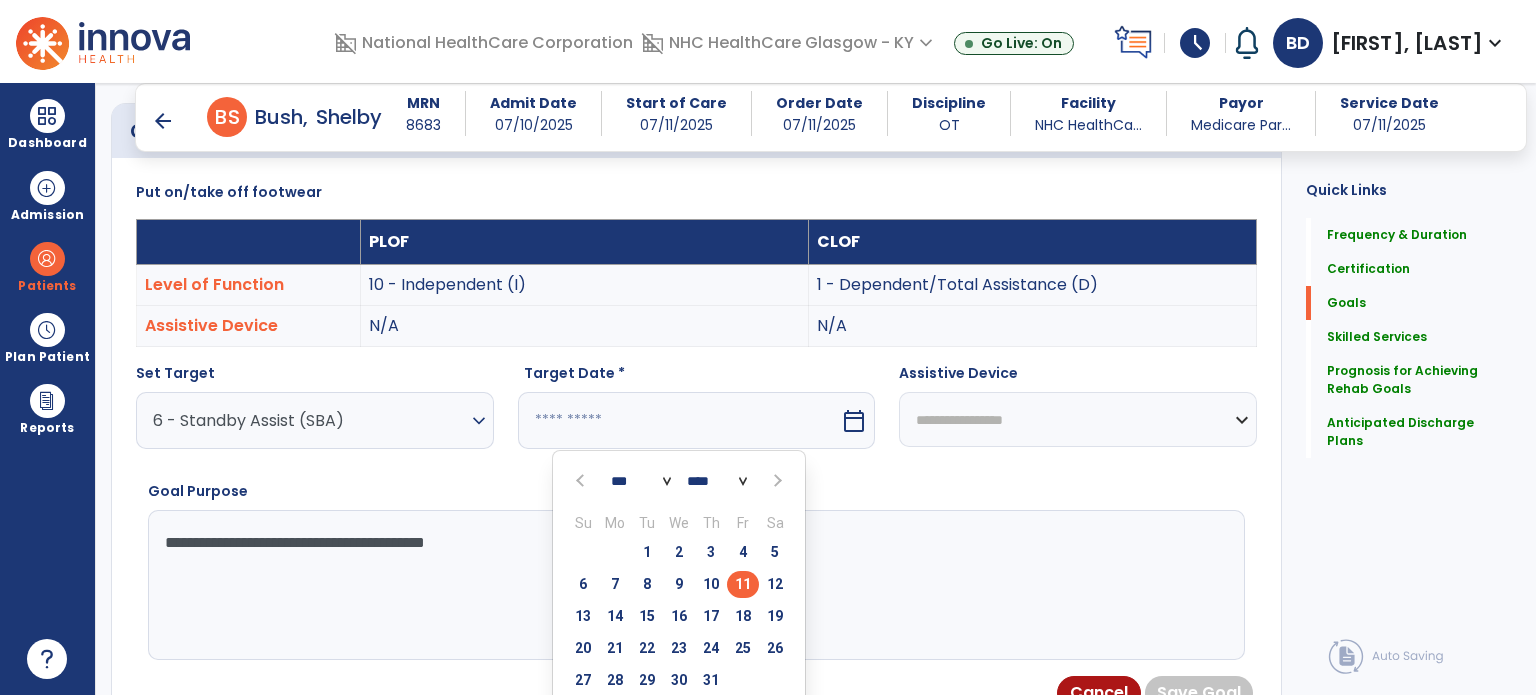click at bounding box center [776, 481] 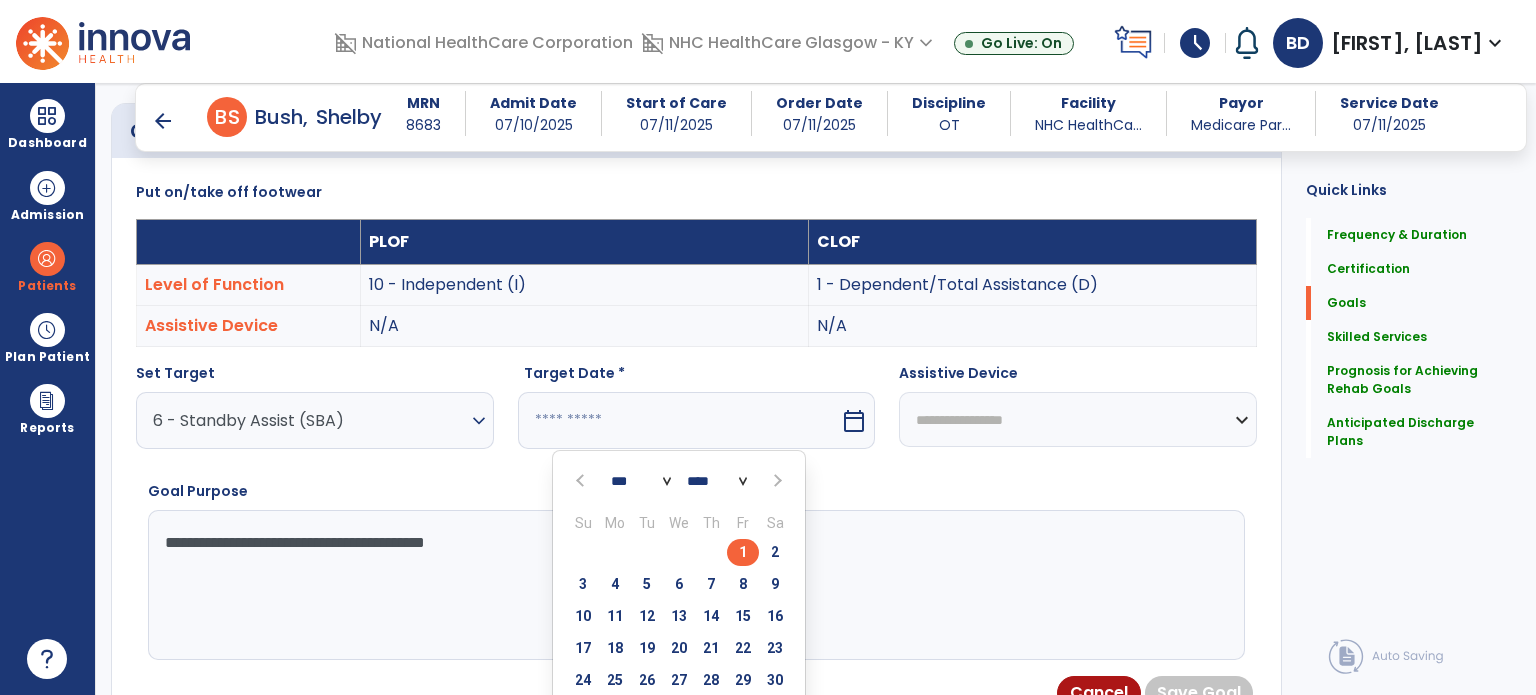 click on "12" at bounding box center [647, 616] 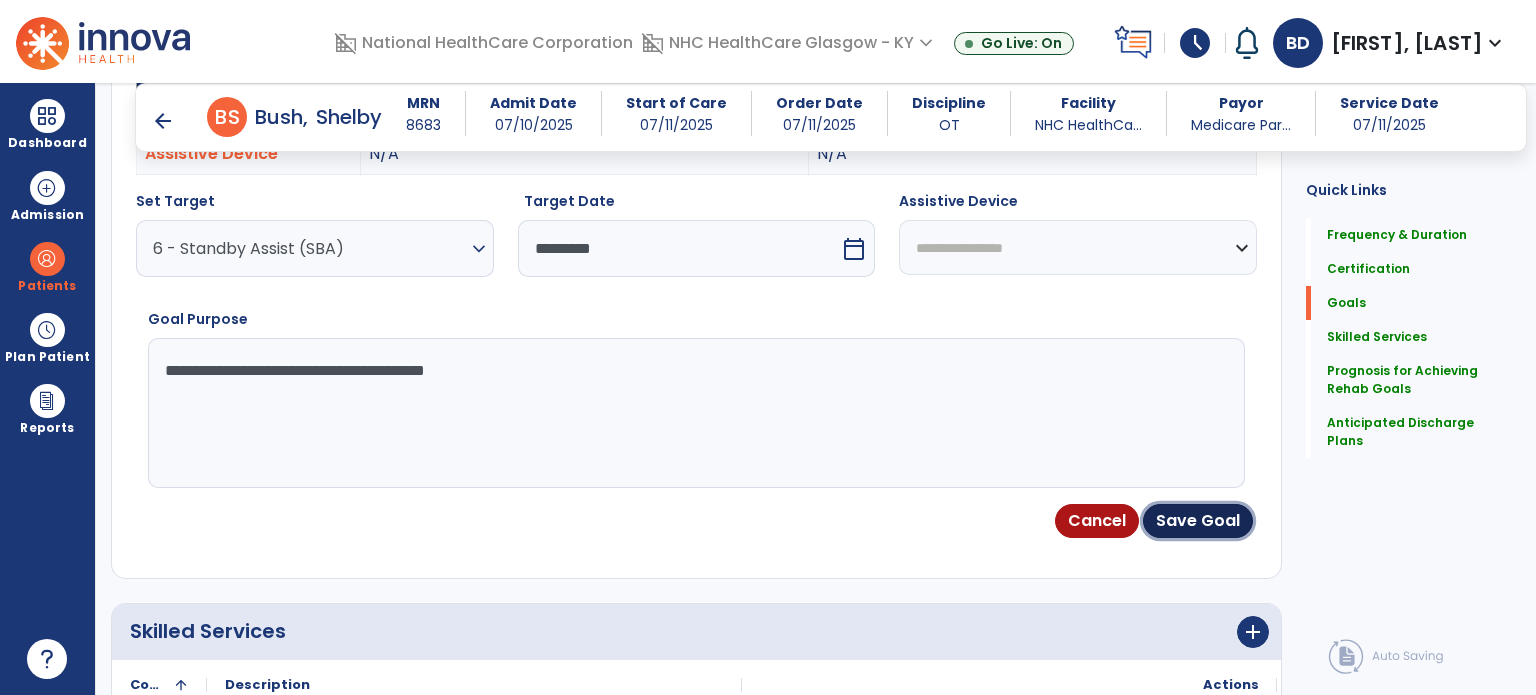 click on "Save Goal" at bounding box center [1198, 521] 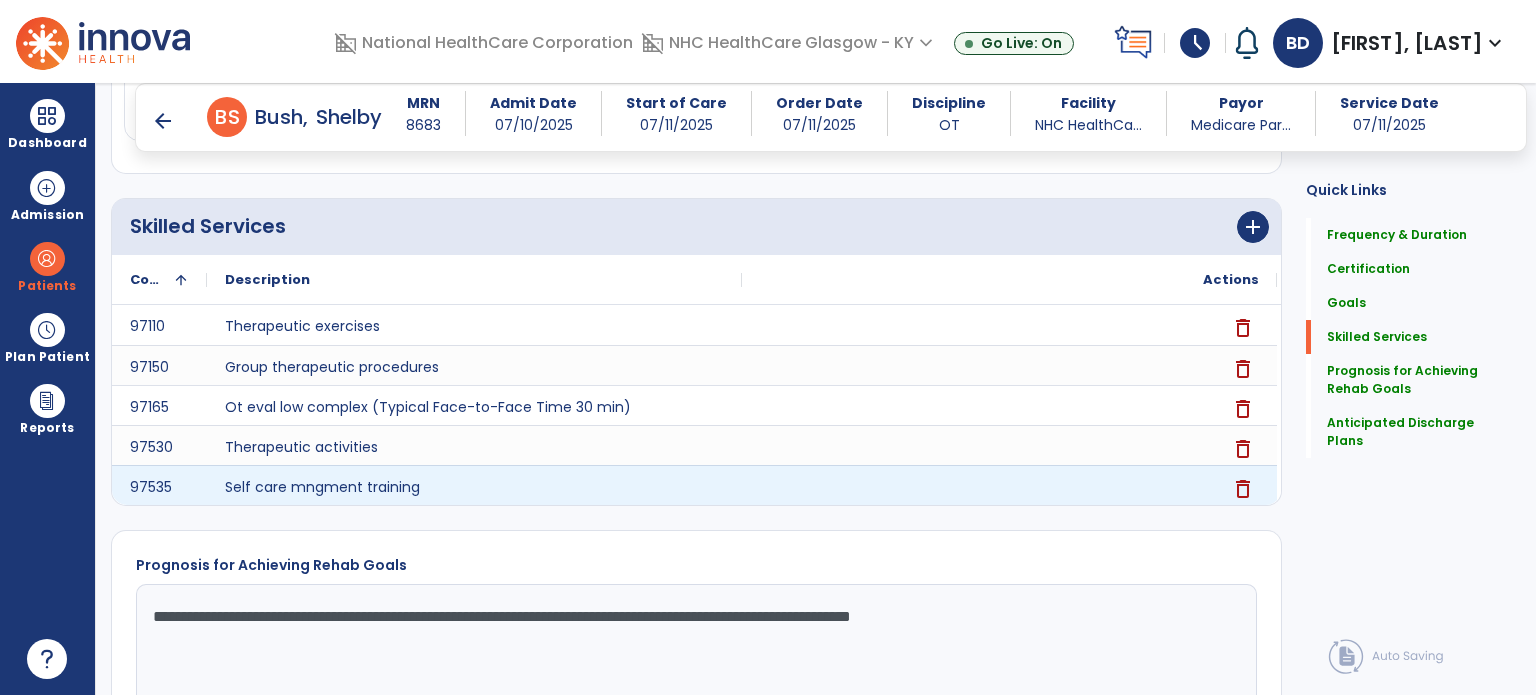 scroll, scrollTop: 2559, scrollLeft: 0, axis: vertical 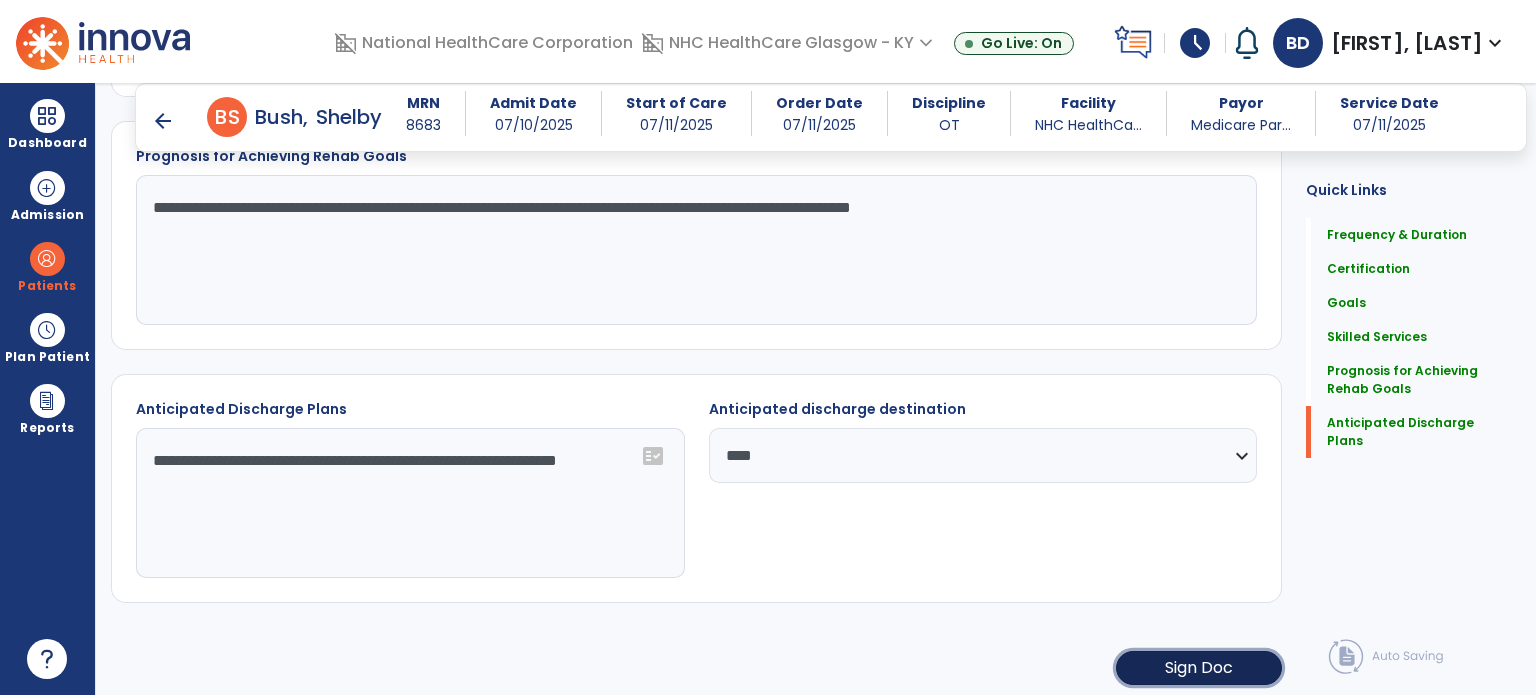 click on "Sign Doc" 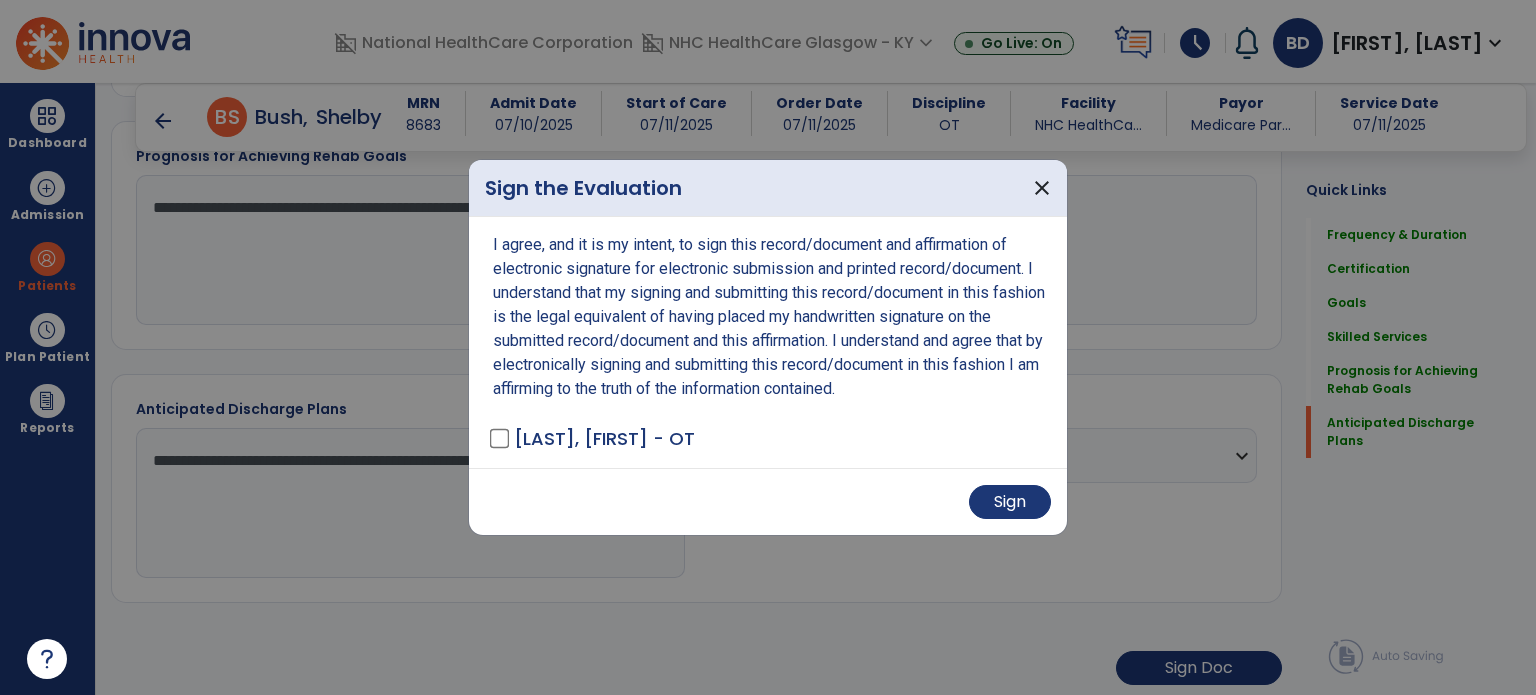 drag, startPoint x: 988, startPoint y: 494, endPoint x: 892, endPoint y: 523, distance: 100.28459 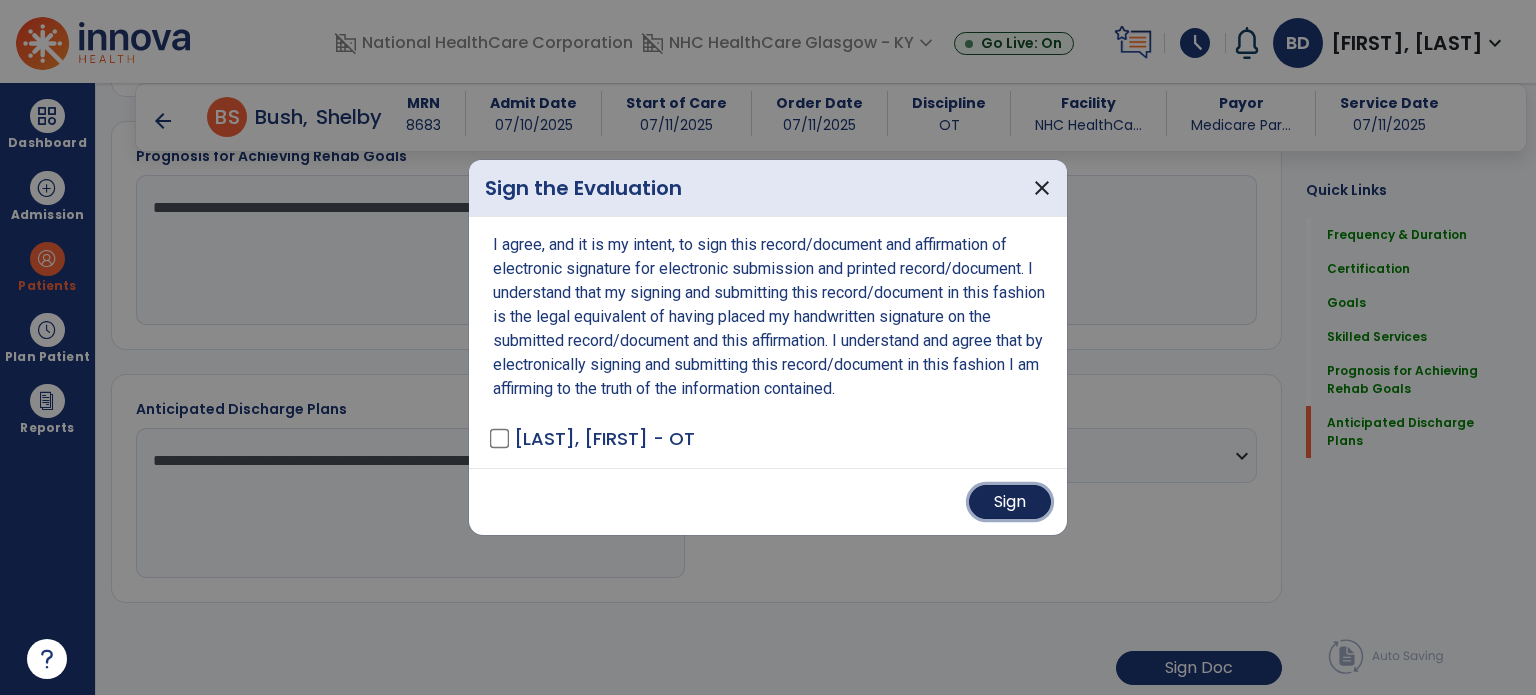 click on "Sign" at bounding box center [1010, 502] 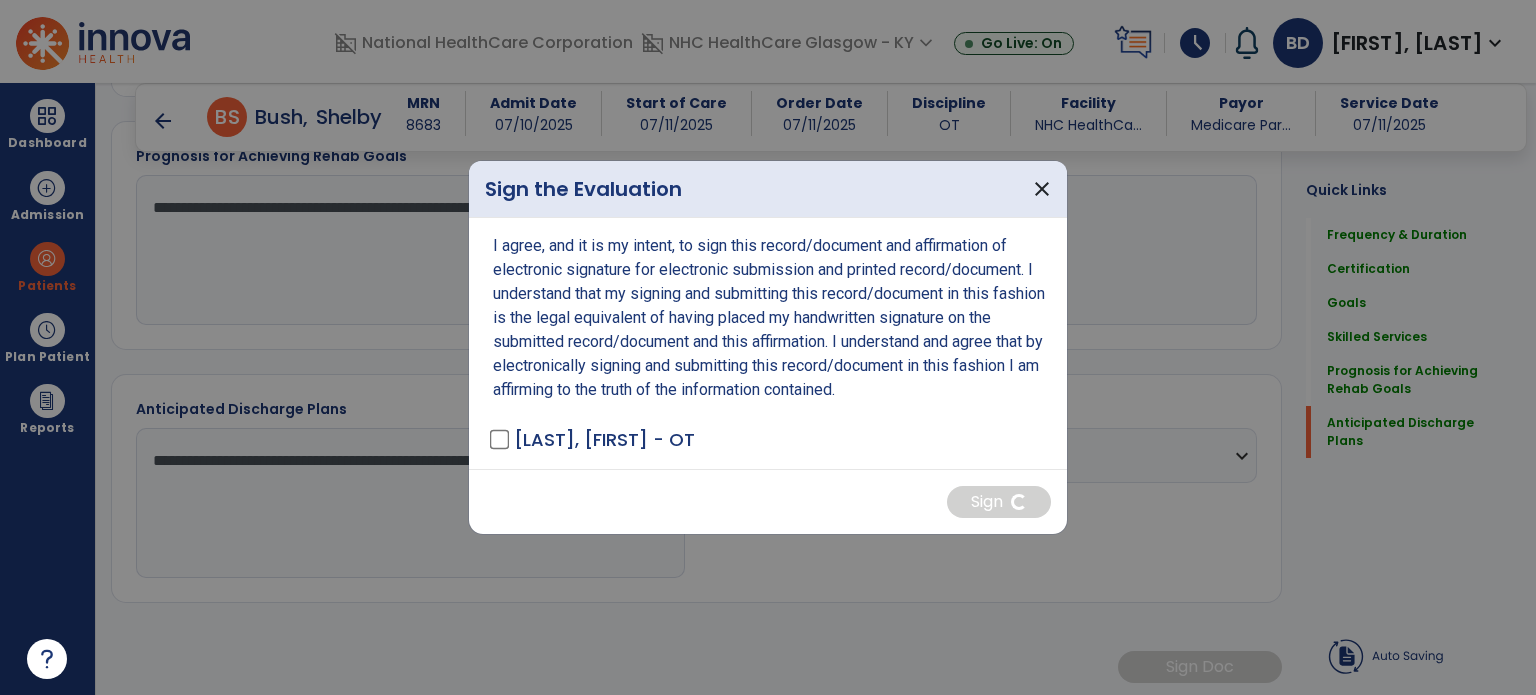 scroll, scrollTop: 2557, scrollLeft: 0, axis: vertical 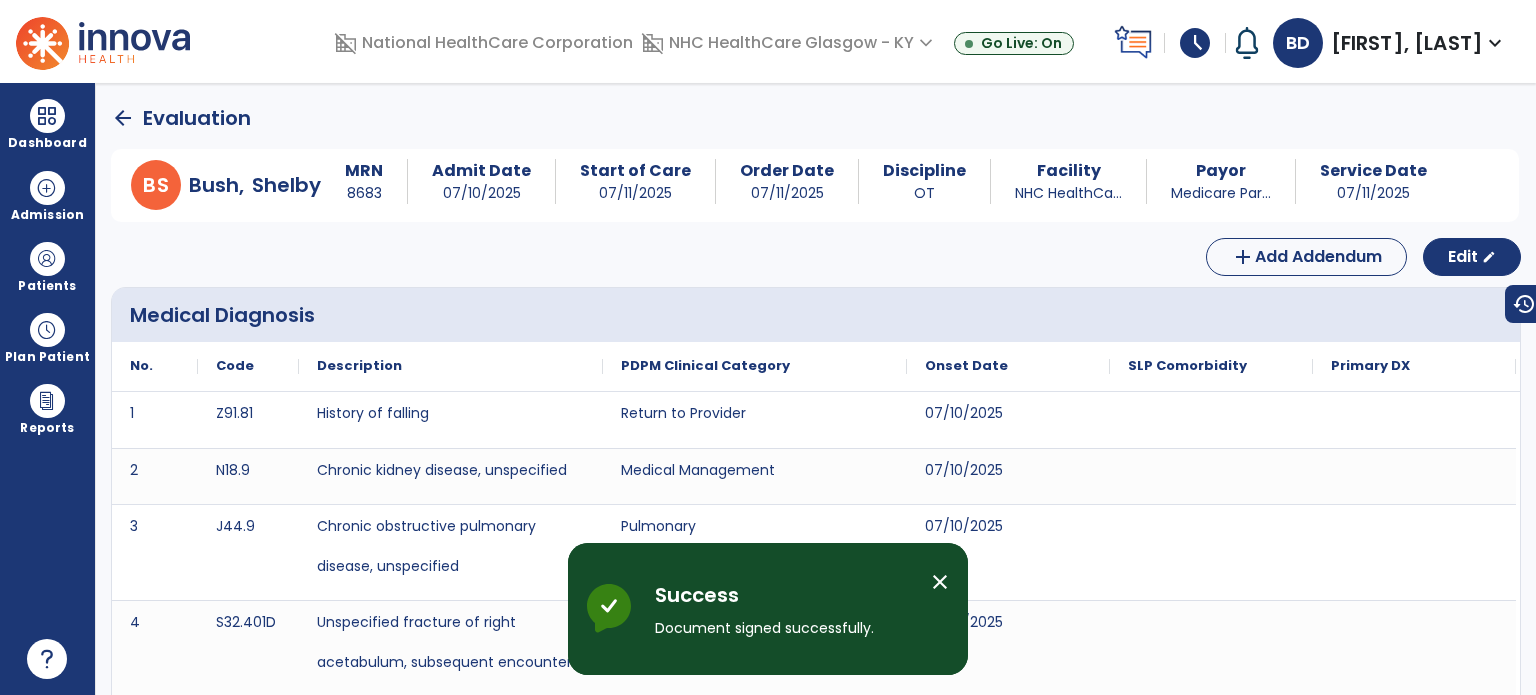 click at bounding box center [47, 116] 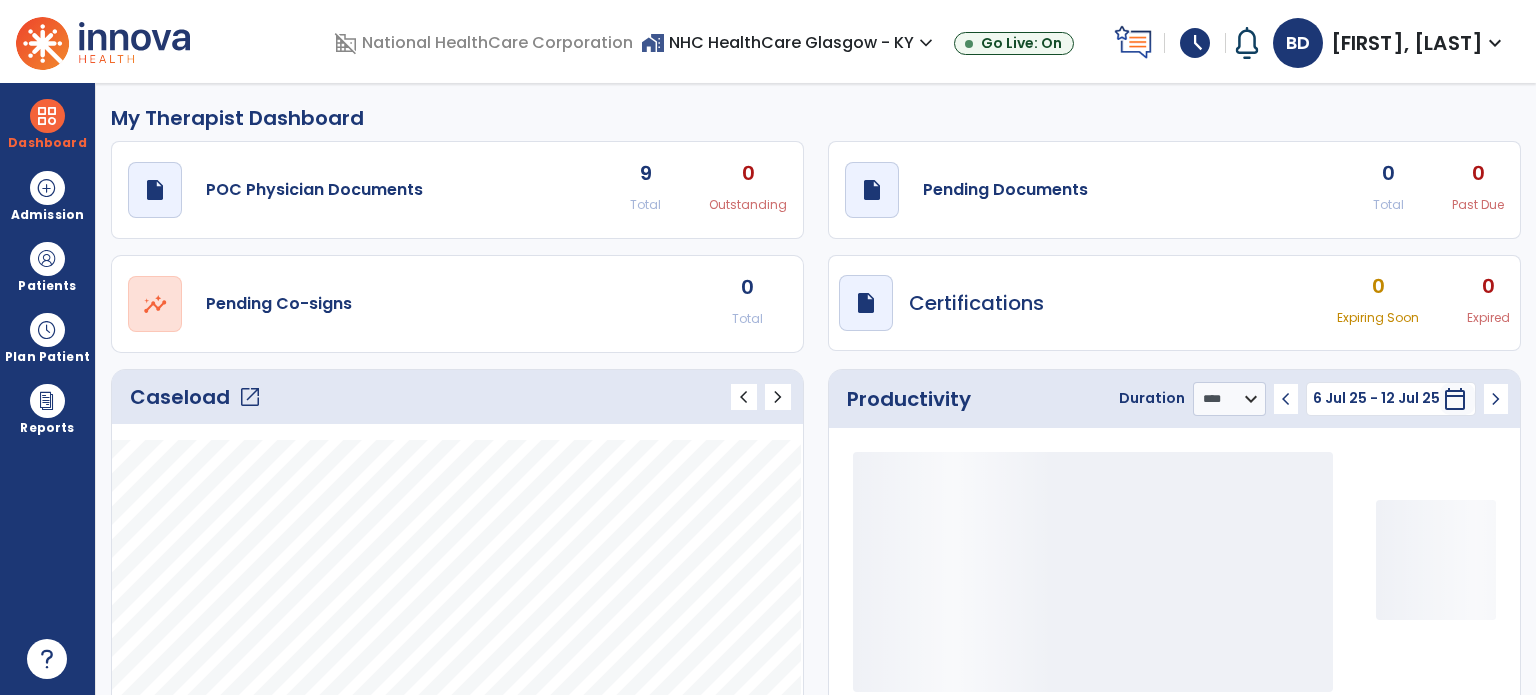 click on "draft   open_in_new" 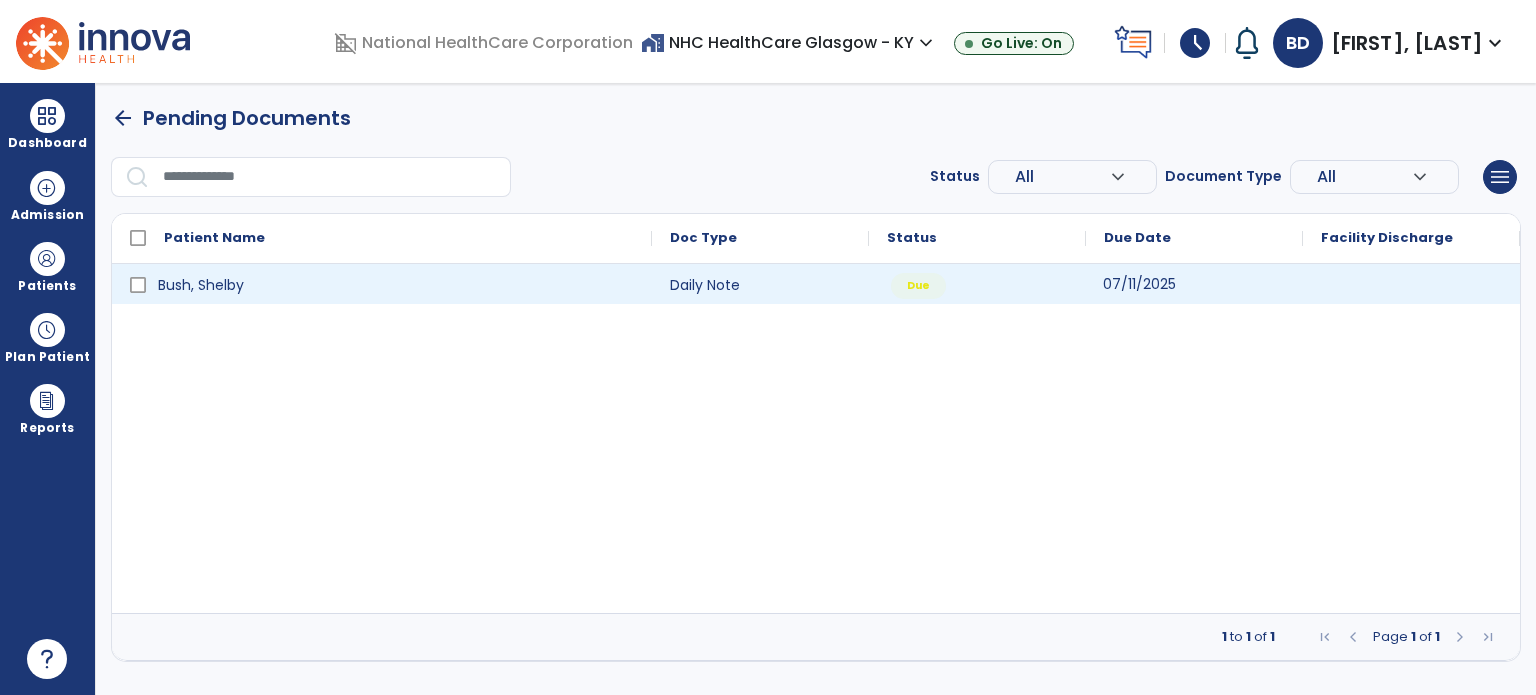 click on "07/11/2025" at bounding box center [1194, 284] 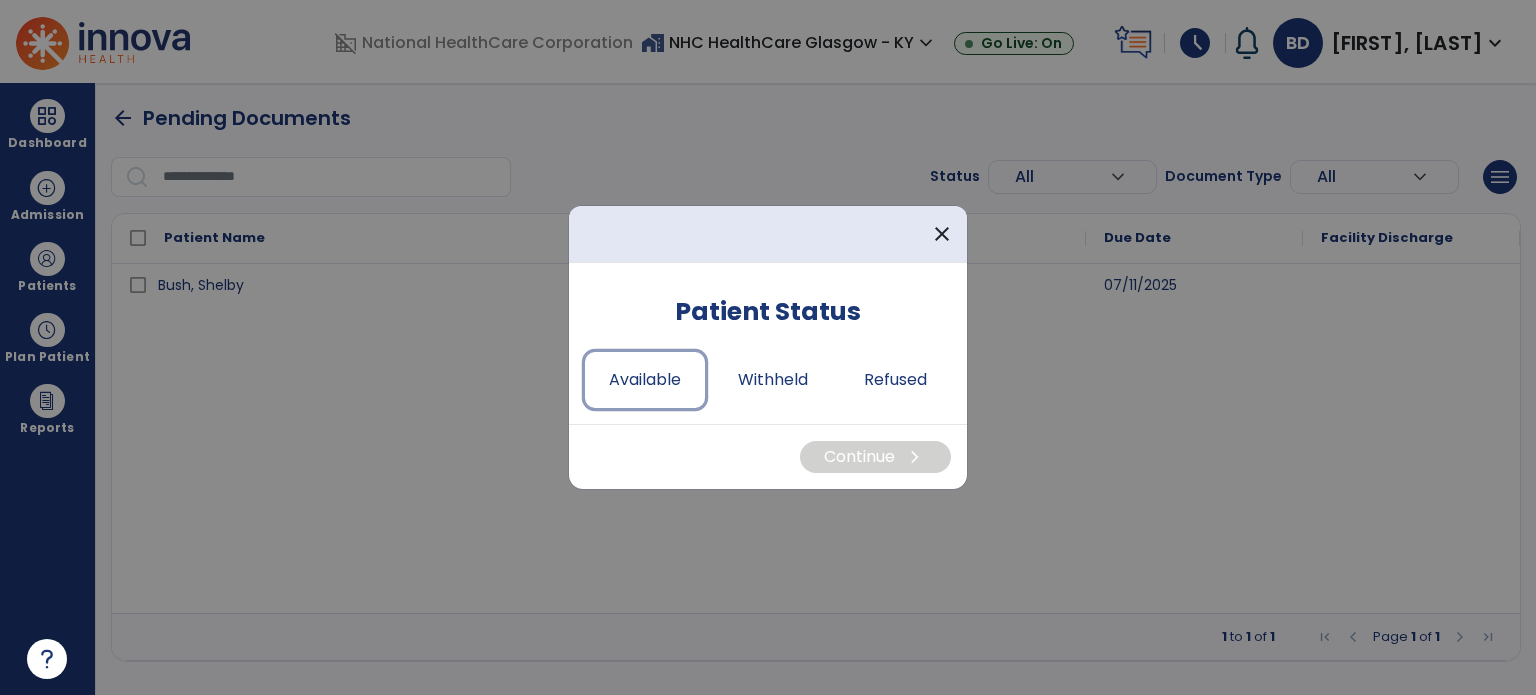 click on "Available" at bounding box center [645, 380] 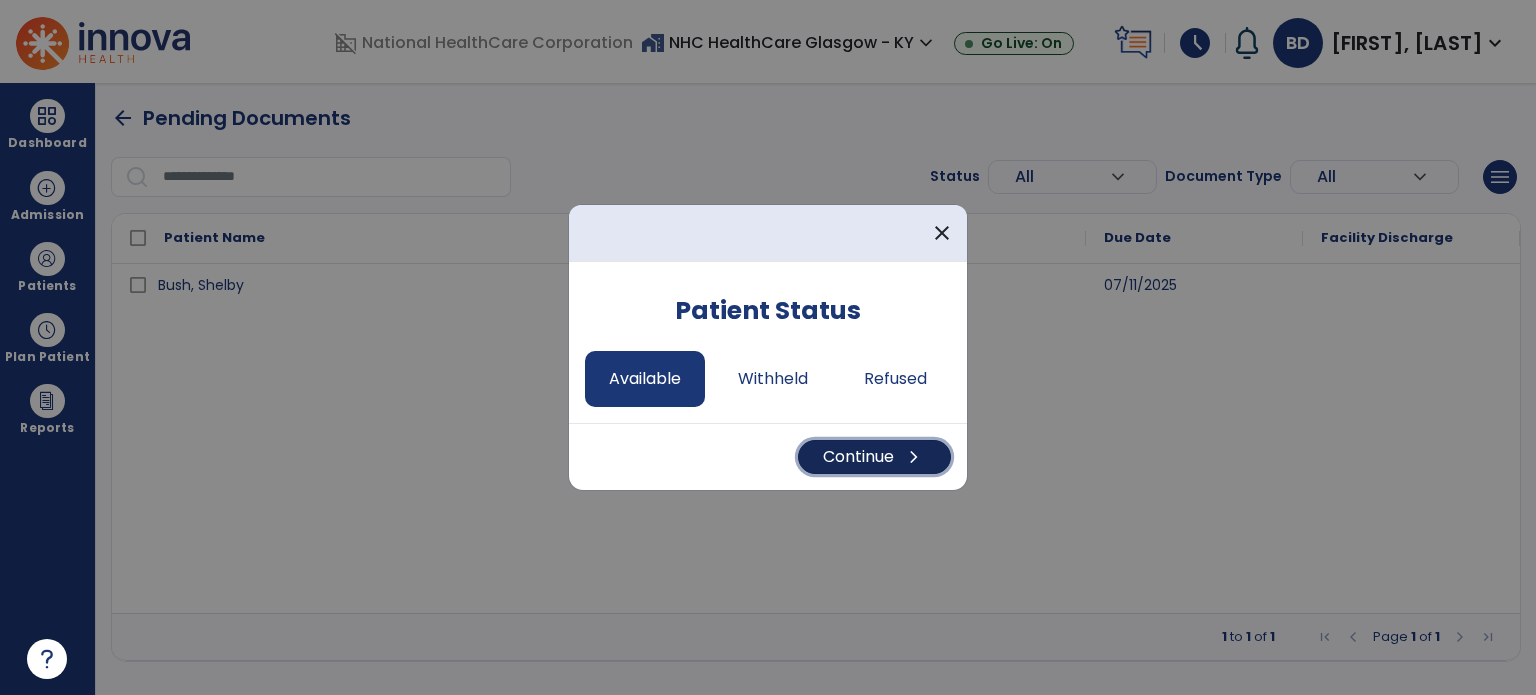 click on "Continue   chevron_right" at bounding box center (874, 457) 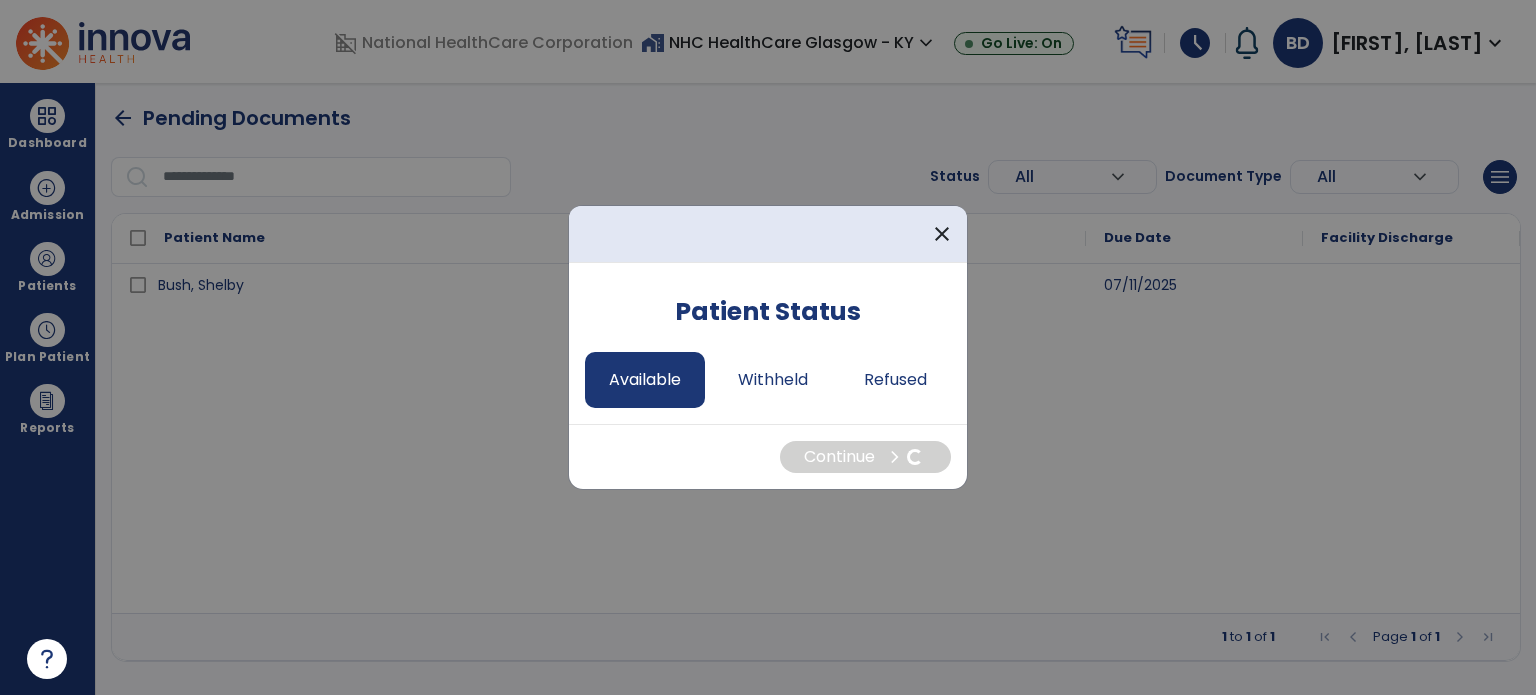 select on "*" 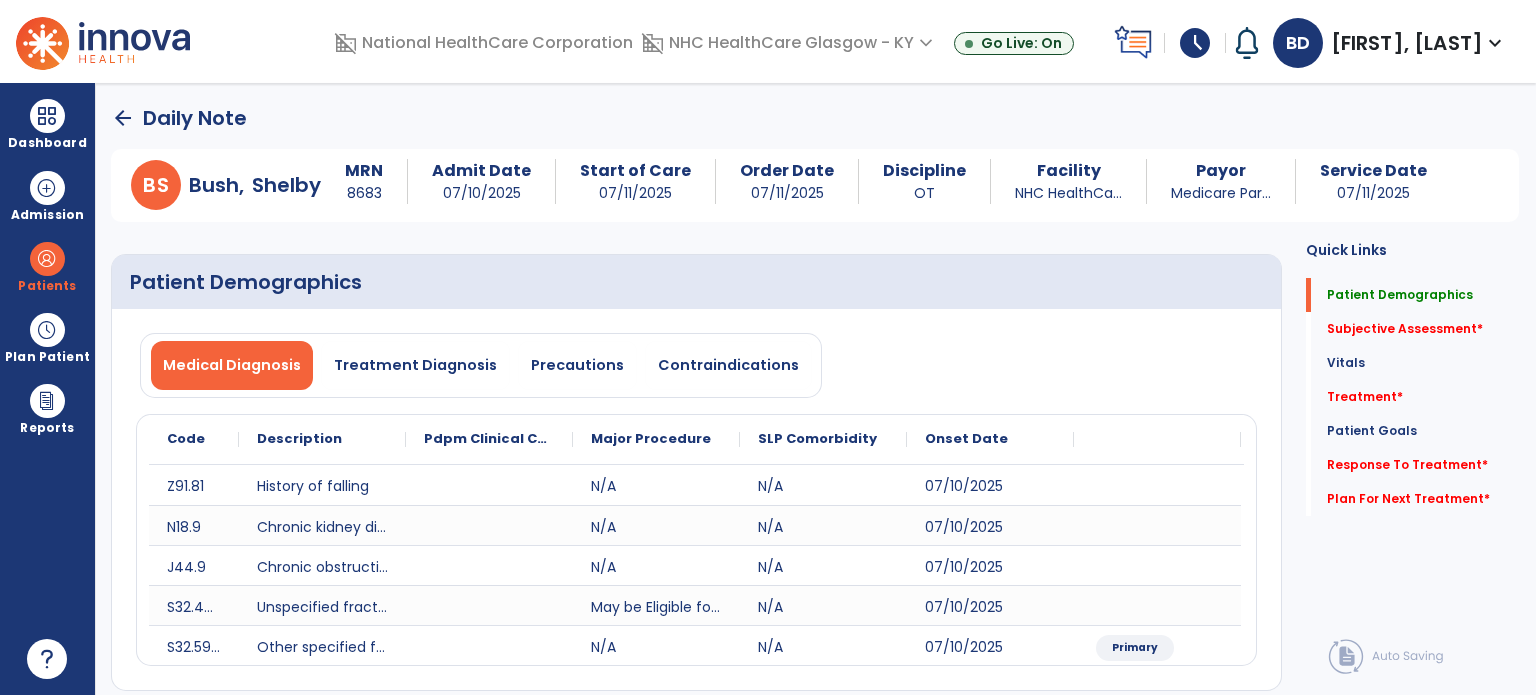 click on "Subjective Assessment   *" 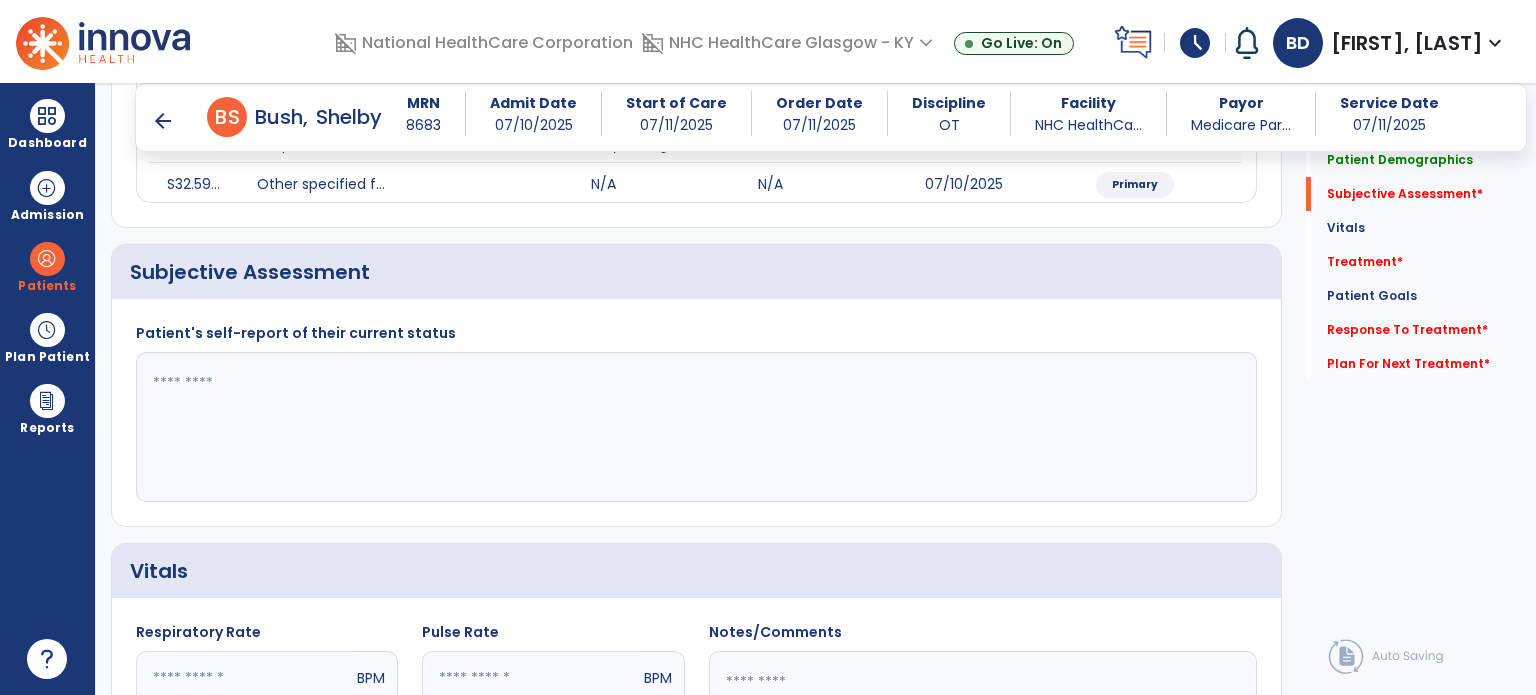 scroll, scrollTop: 458, scrollLeft: 0, axis: vertical 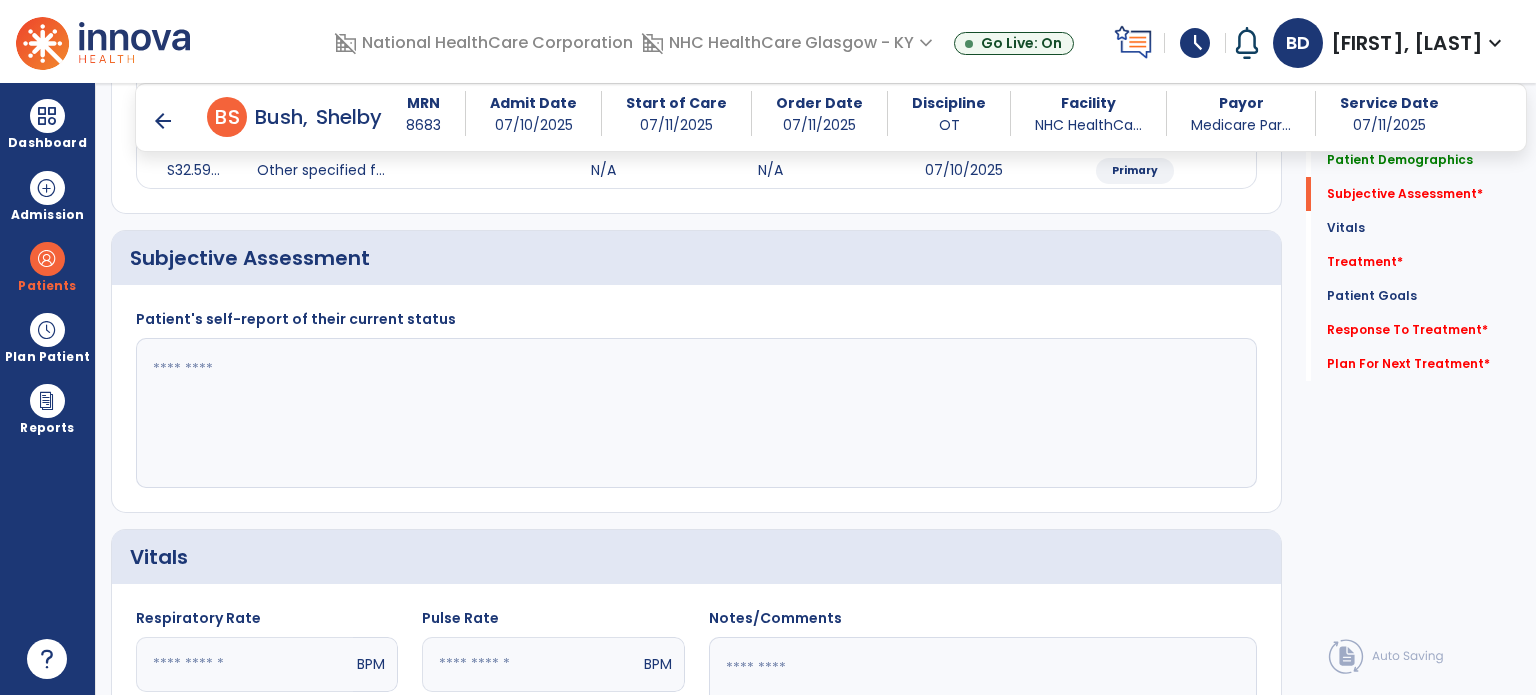 click 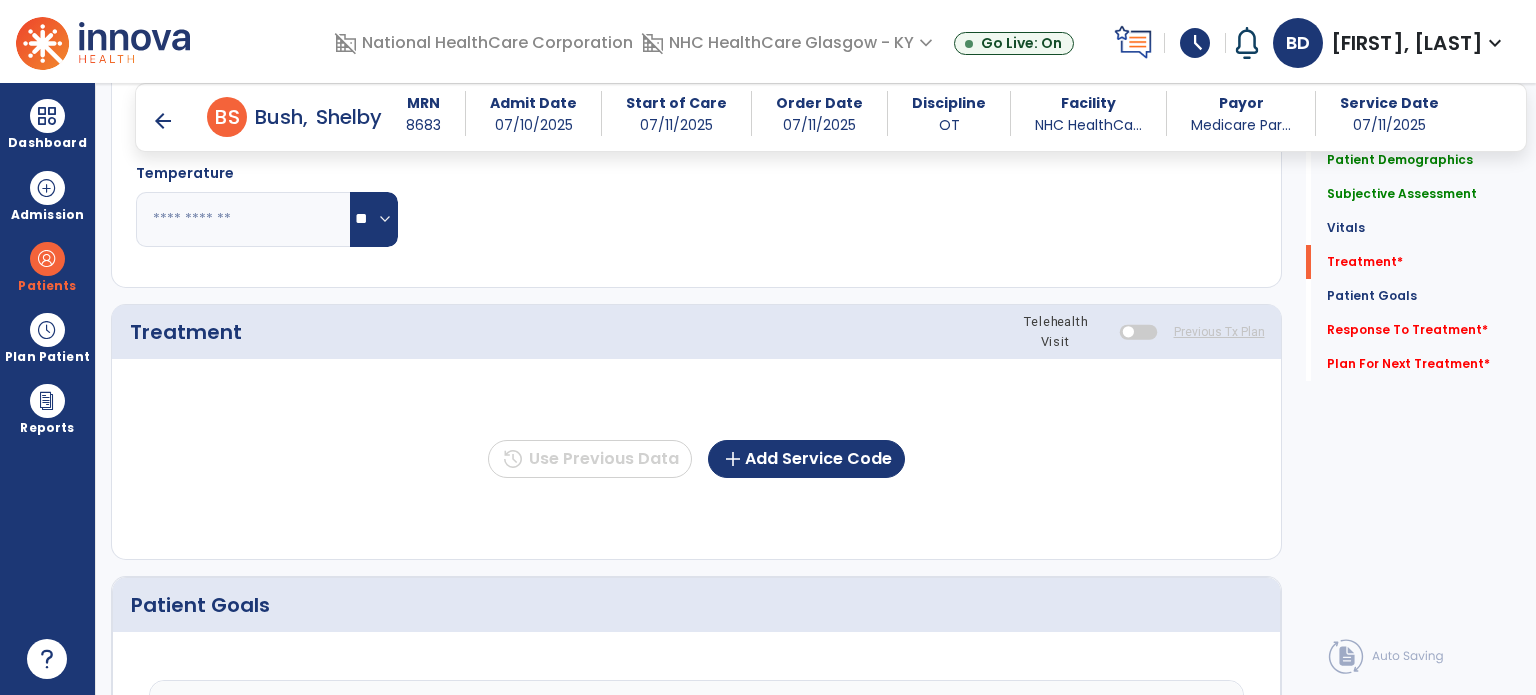scroll, scrollTop: 1110, scrollLeft: 0, axis: vertical 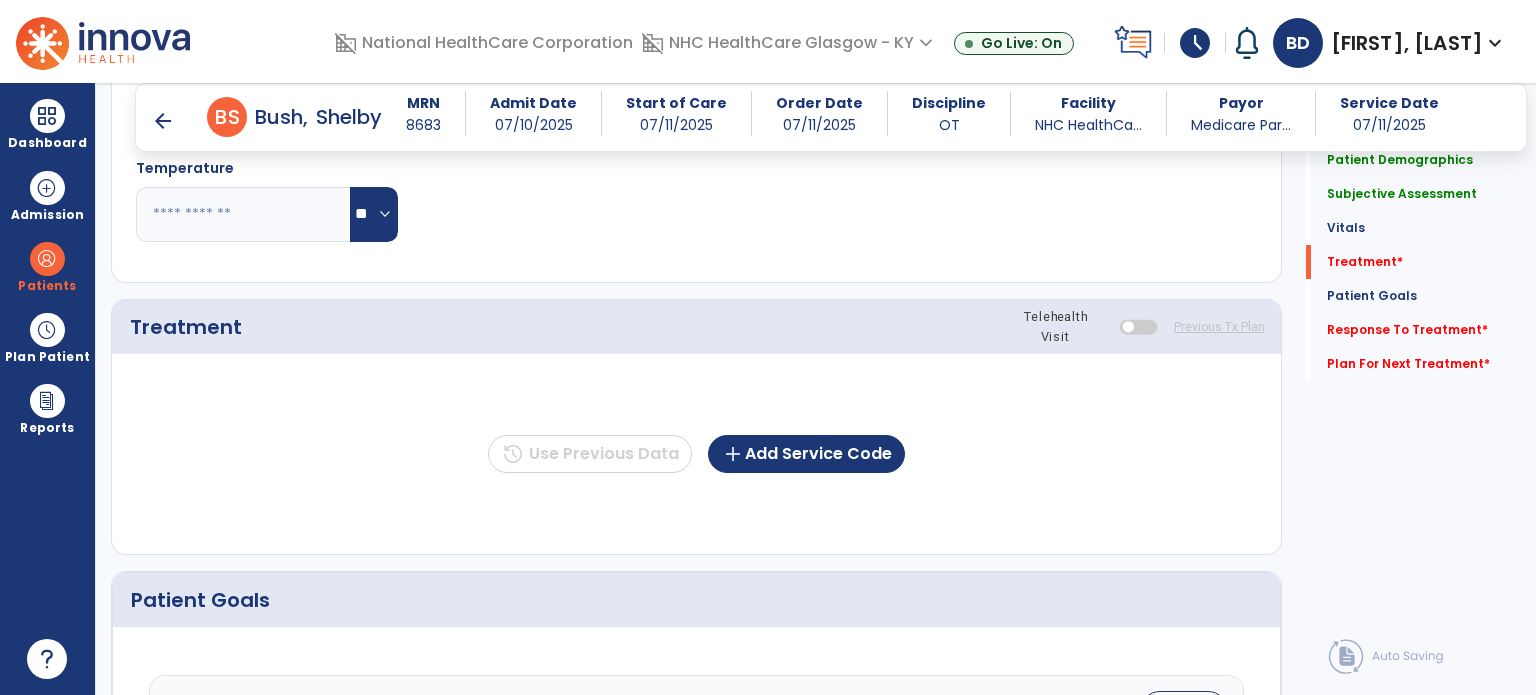 type on "**********" 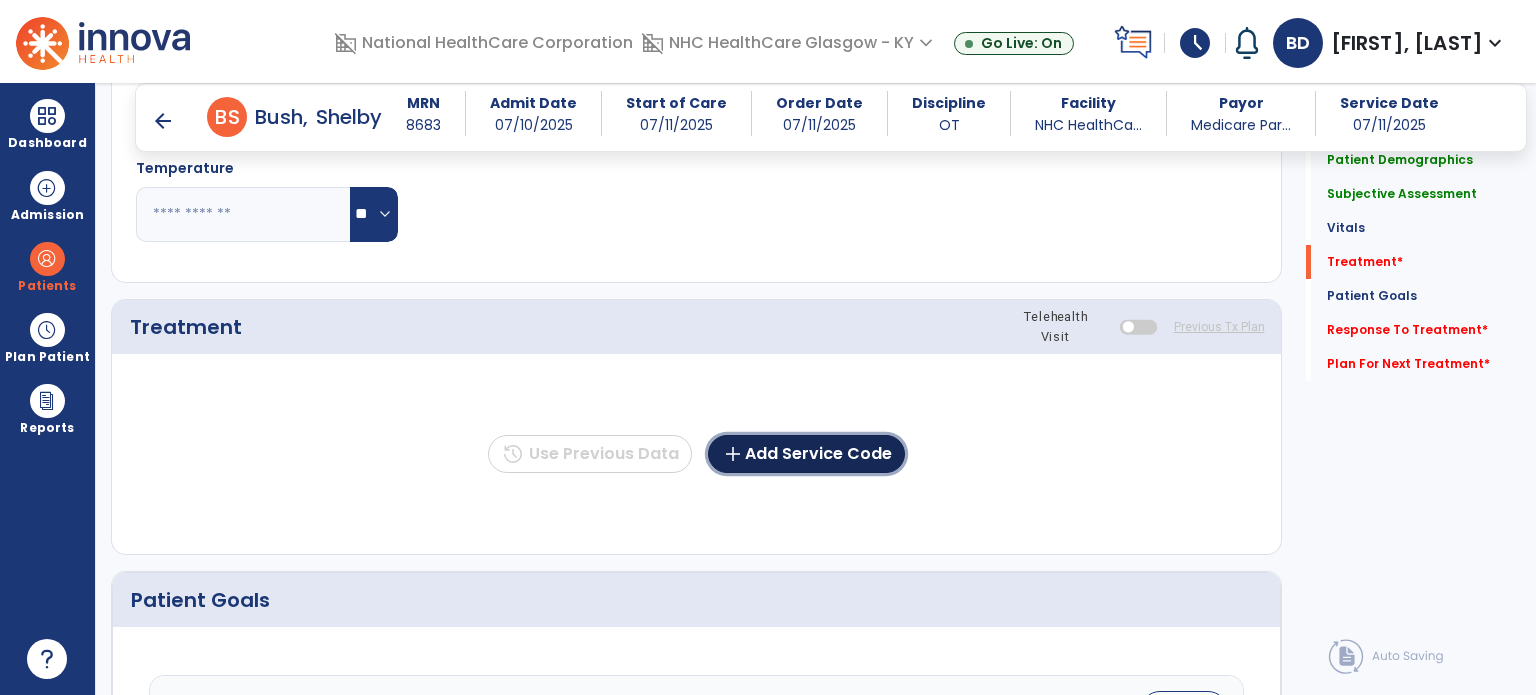 click on "add  Add Service Code" 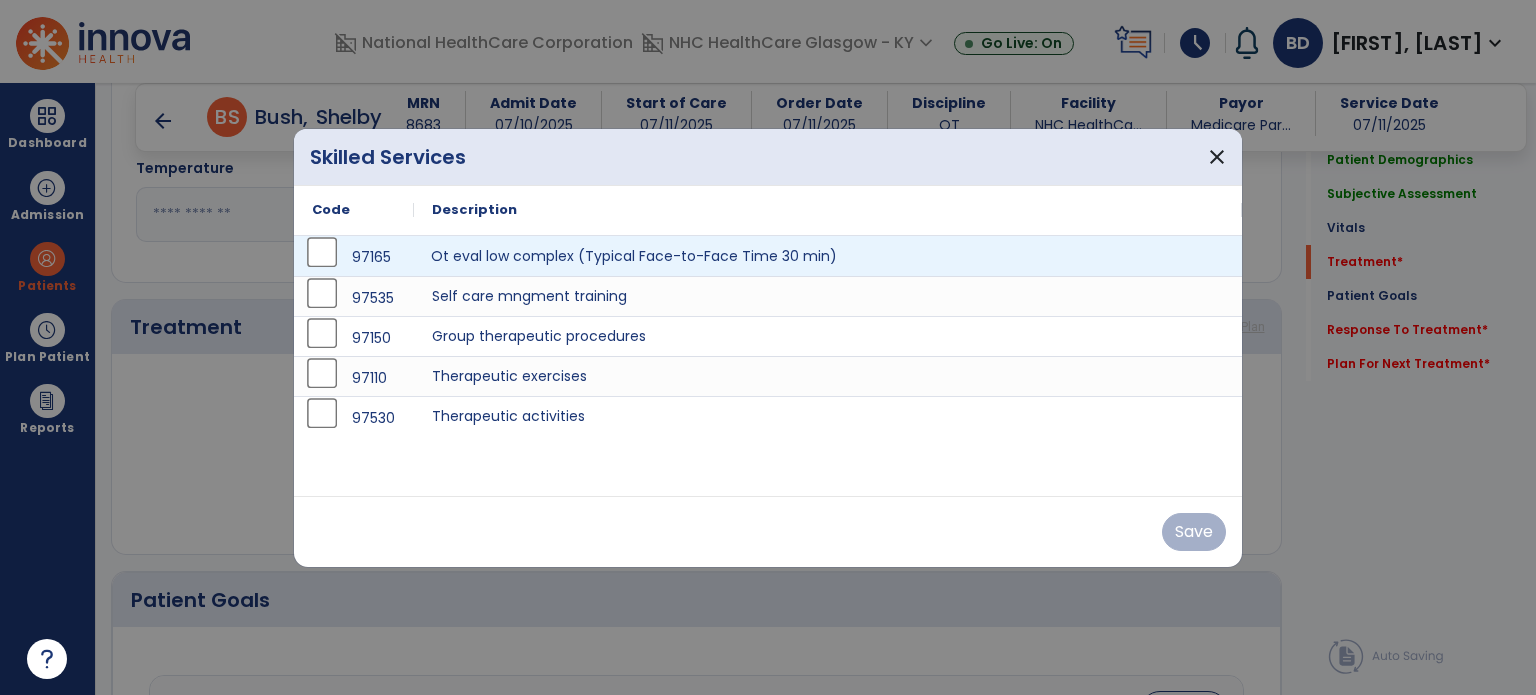 click on "Ot eval low complex (Typical Face-to-Face Time 30 min)" at bounding box center (828, 256) 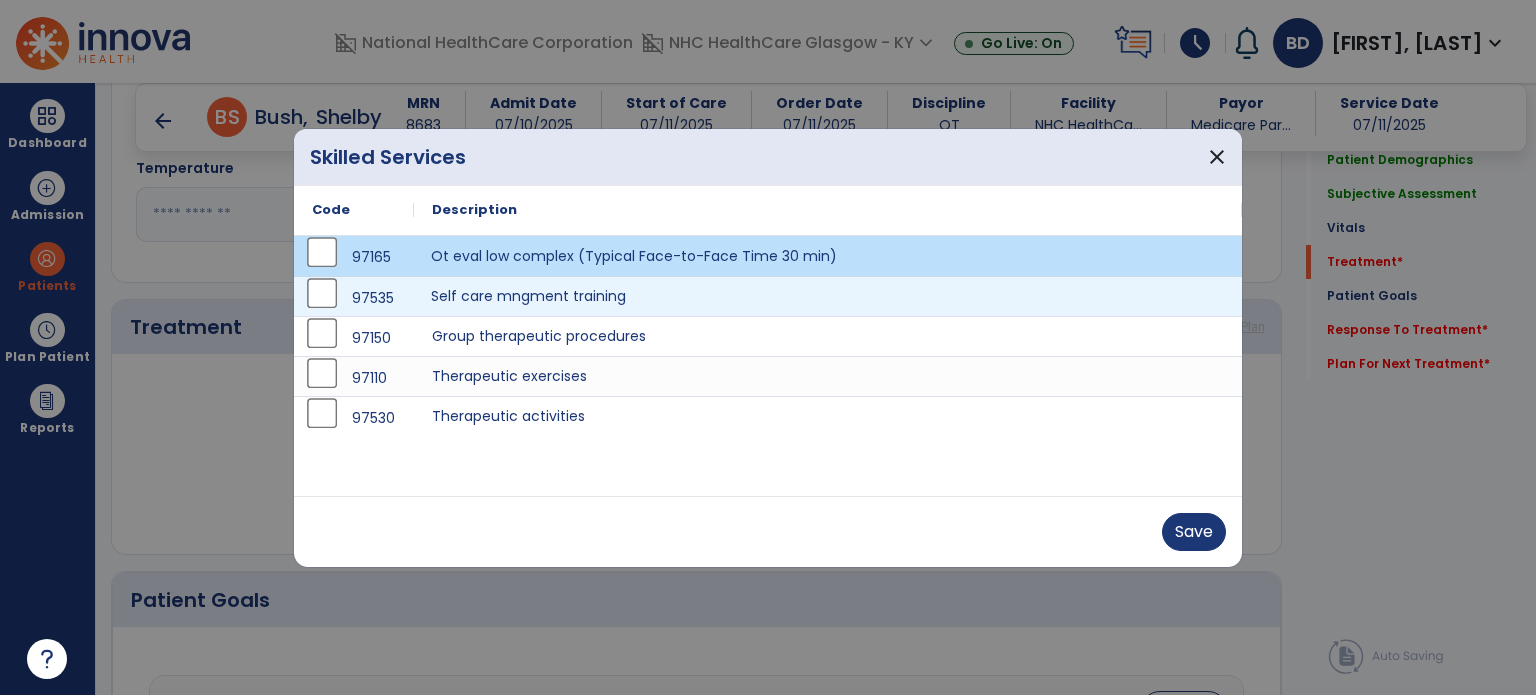 click on "Self care mngment training" at bounding box center [828, 296] 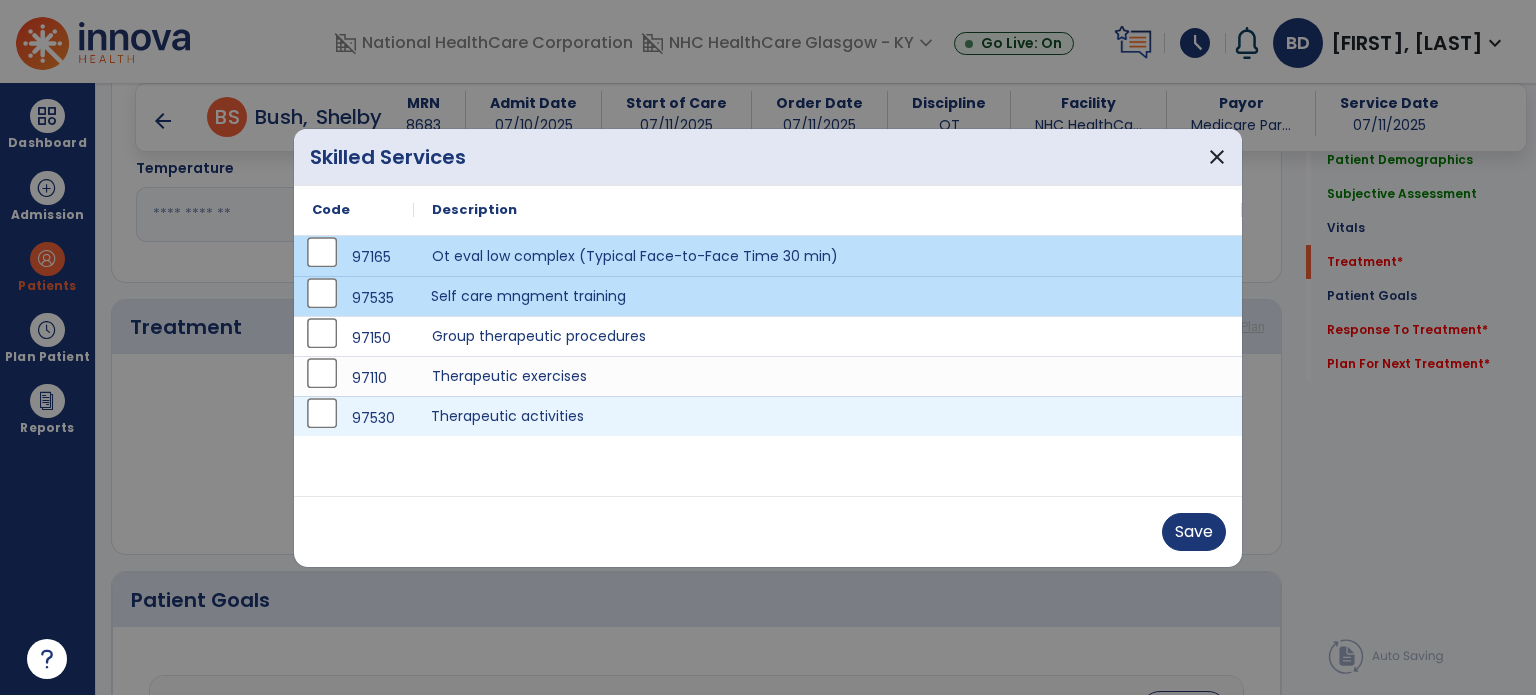 click on "Therapeutic activities" at bounding box center (828, 416) 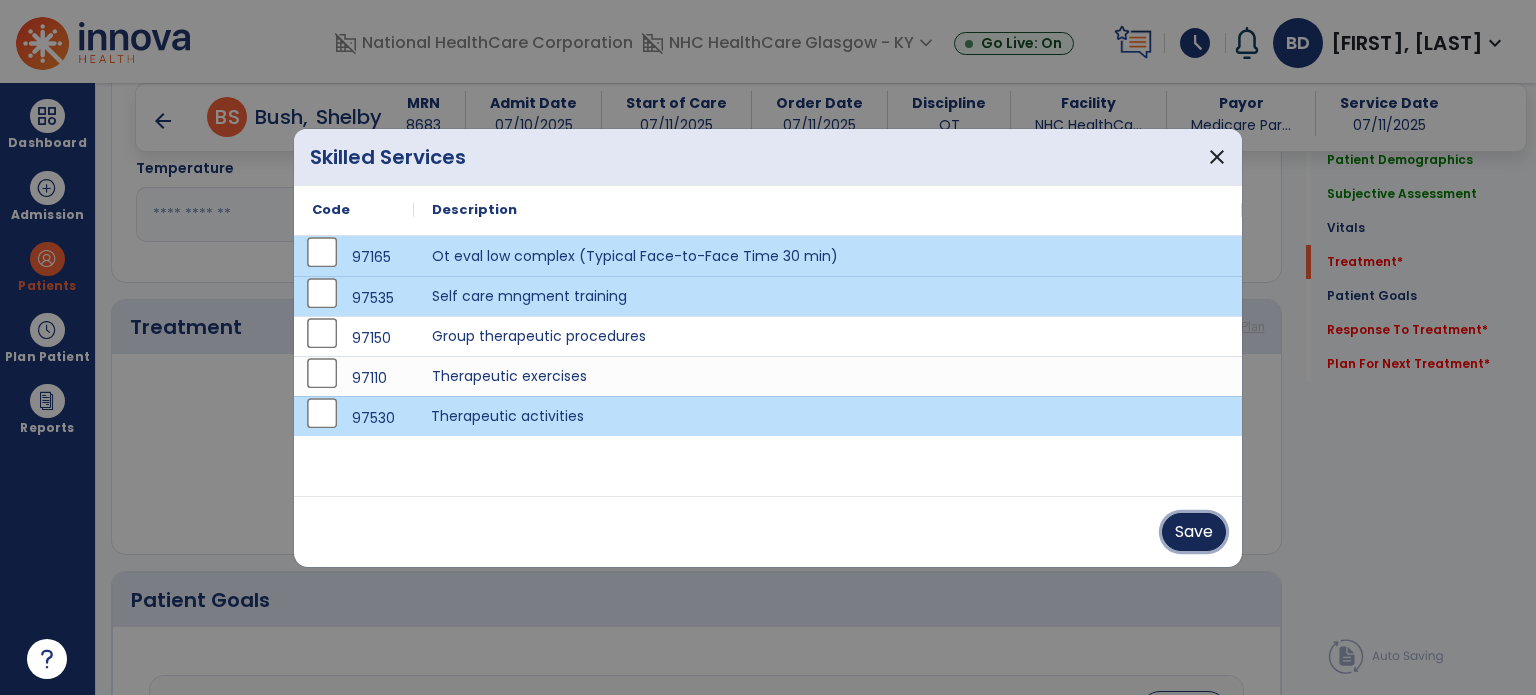 click on "Save" at bounding box center (1194, 532) 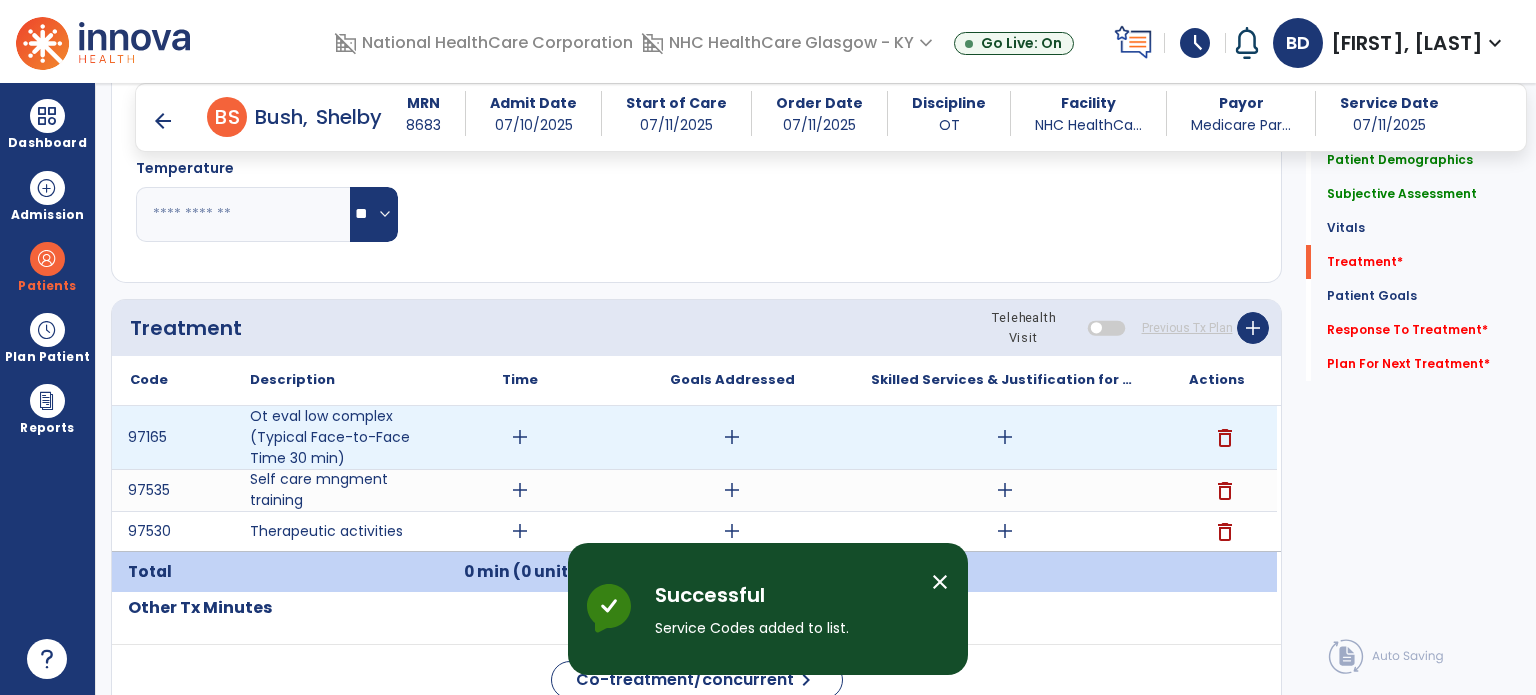 click on "add" at bounding box center (1005, 437) 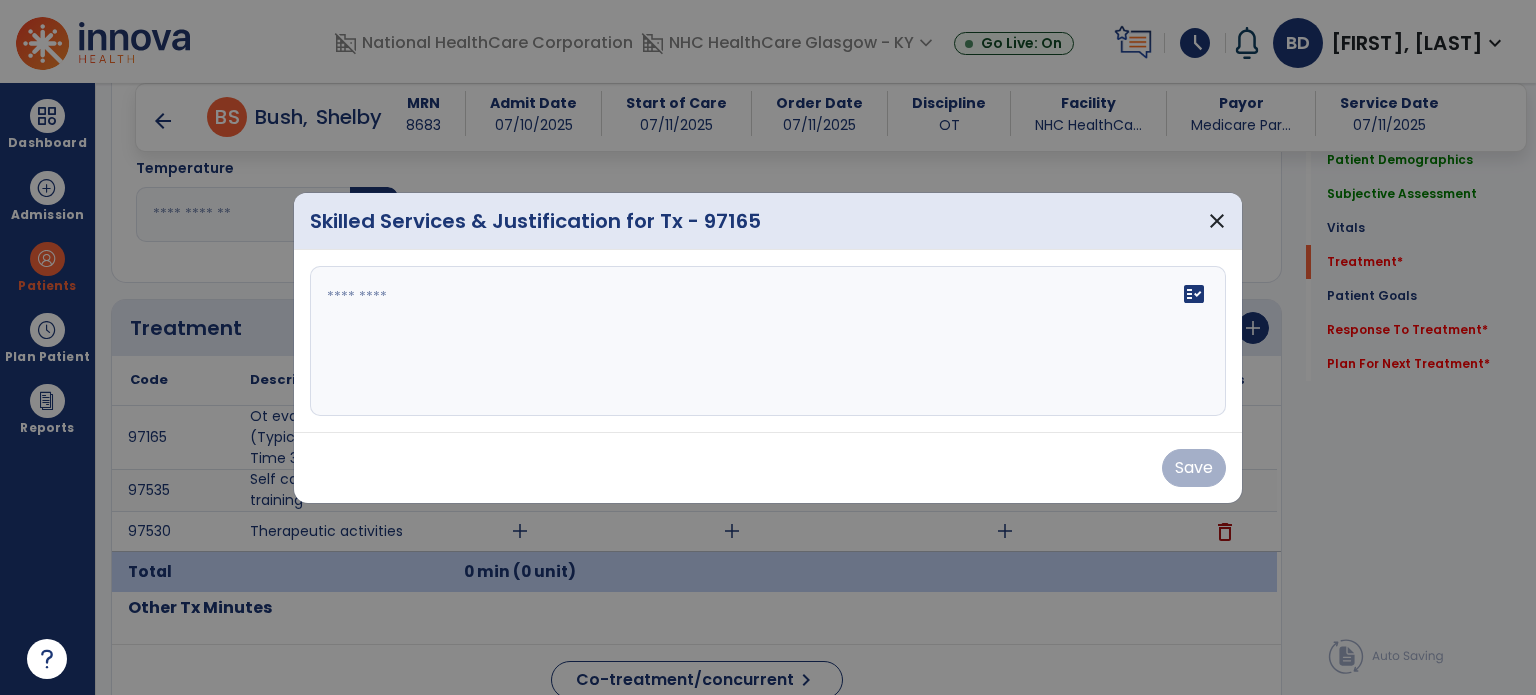 click on "fact_check" at bounding box center (768, 341) 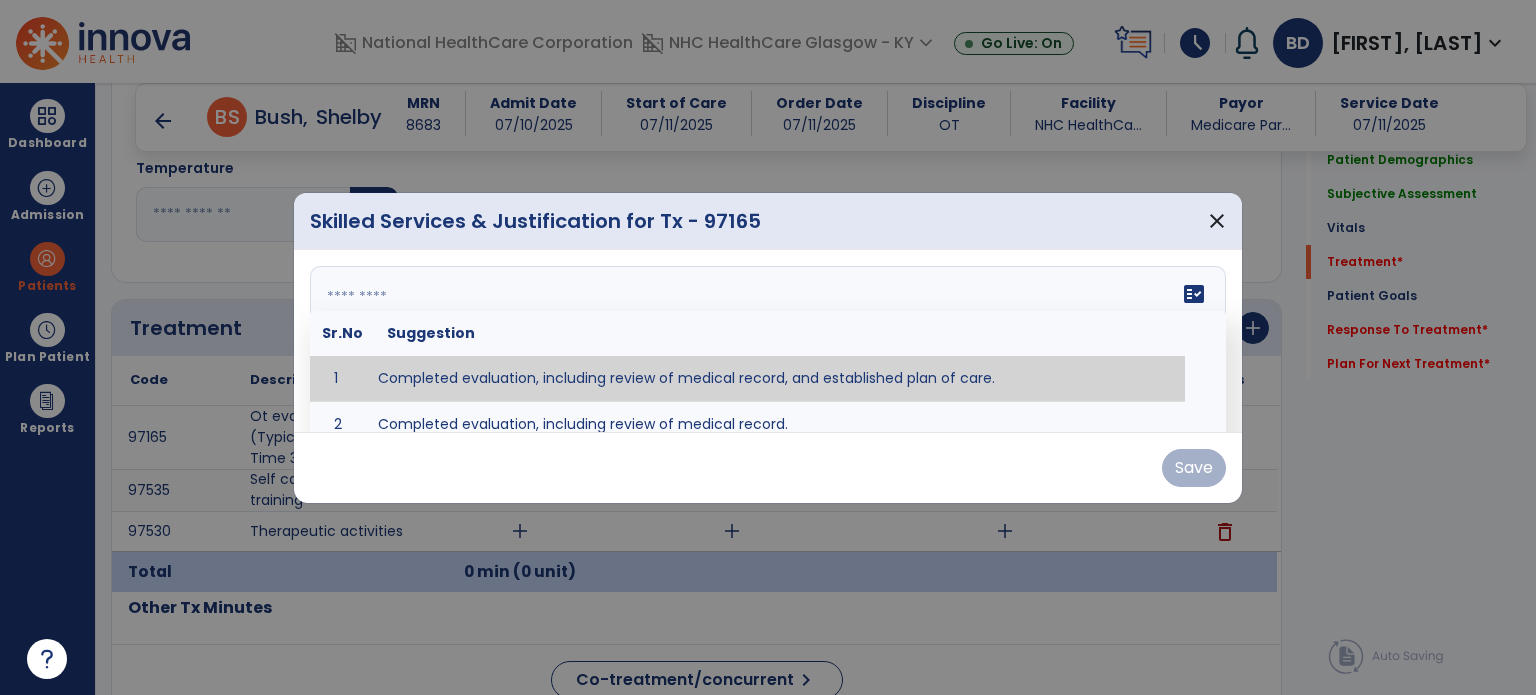 type on "**********" 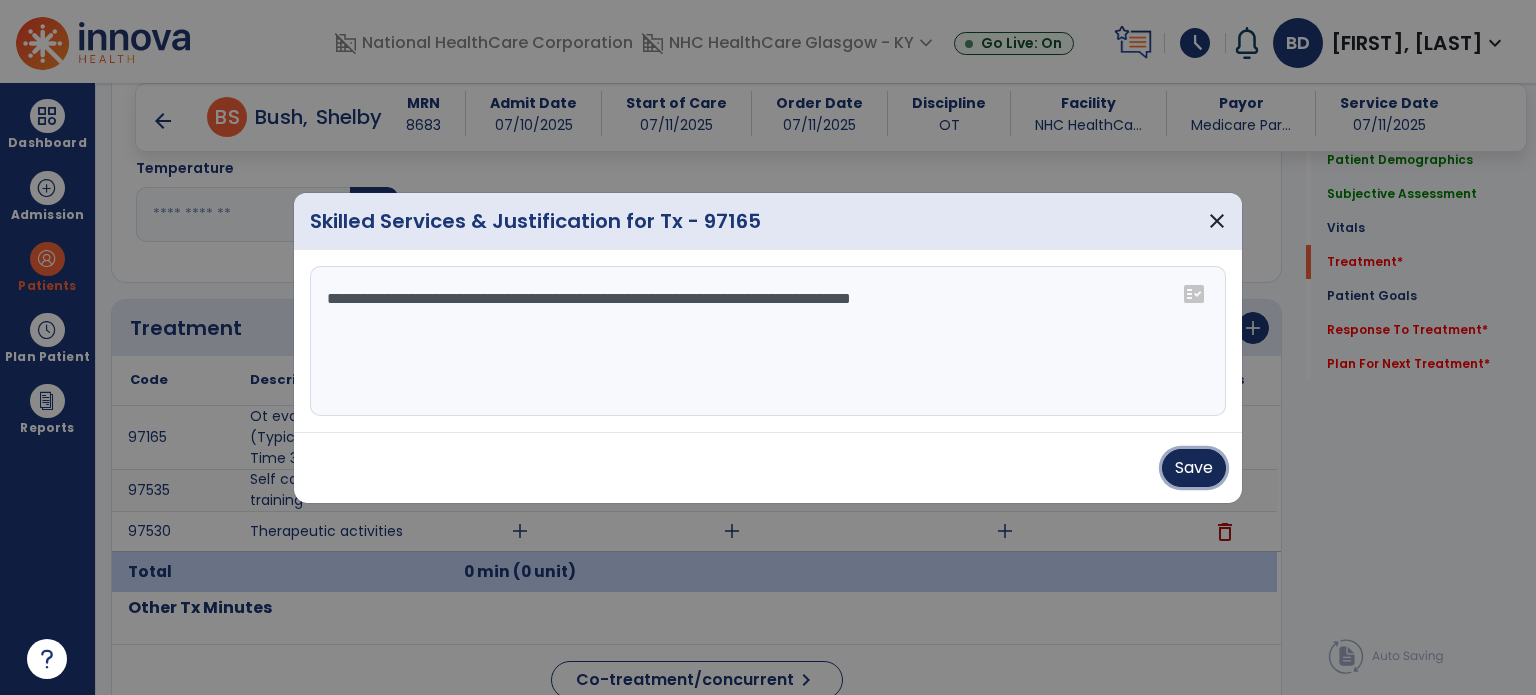 click on "Save" at bounding box center [1194, 468] 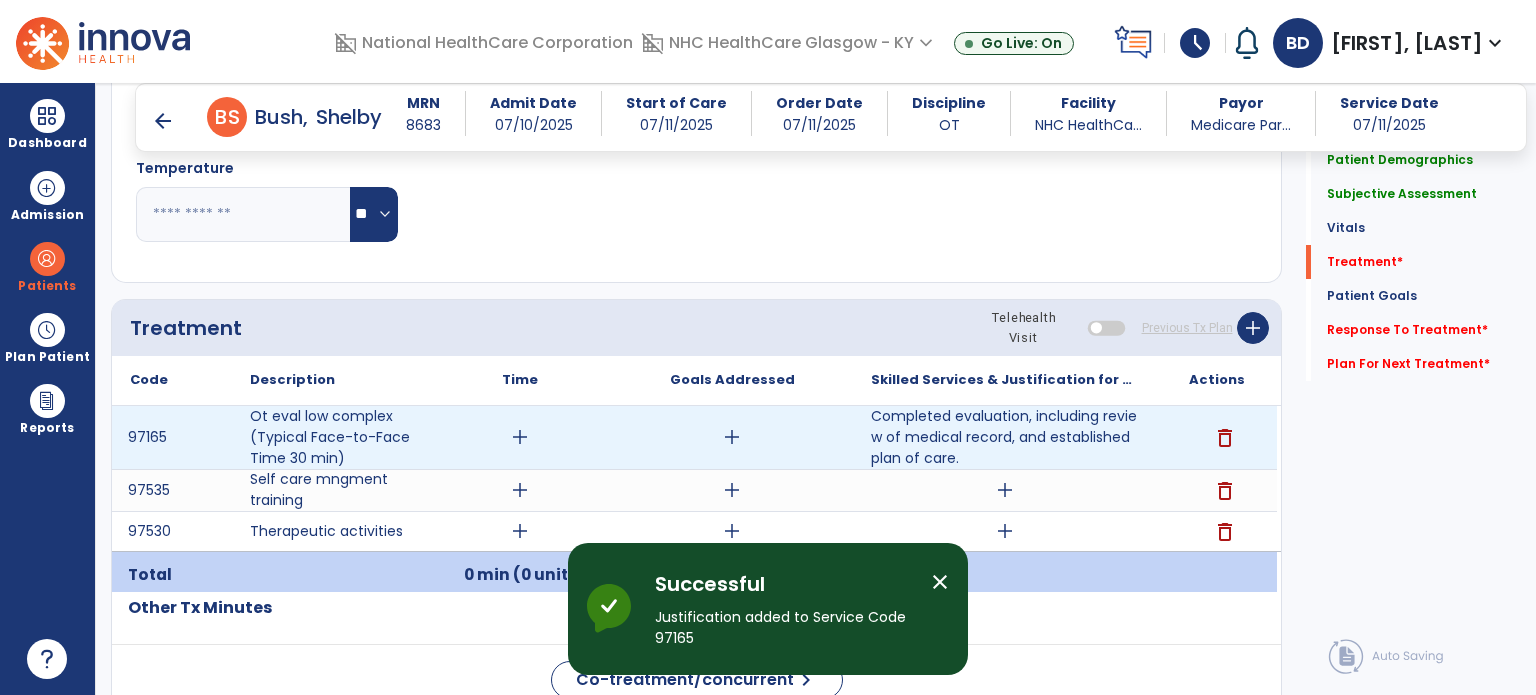 click on "add" at bounding box center (520, 437) 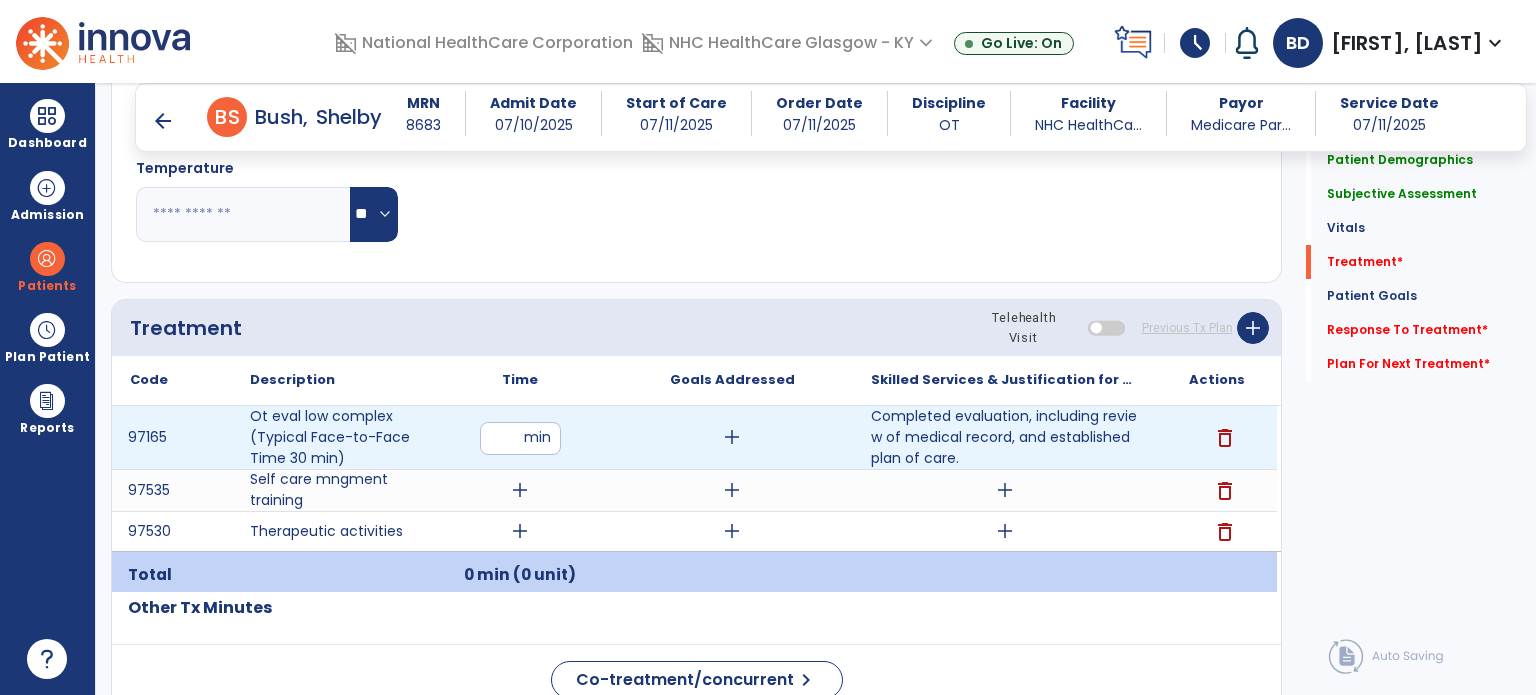 type on "**" 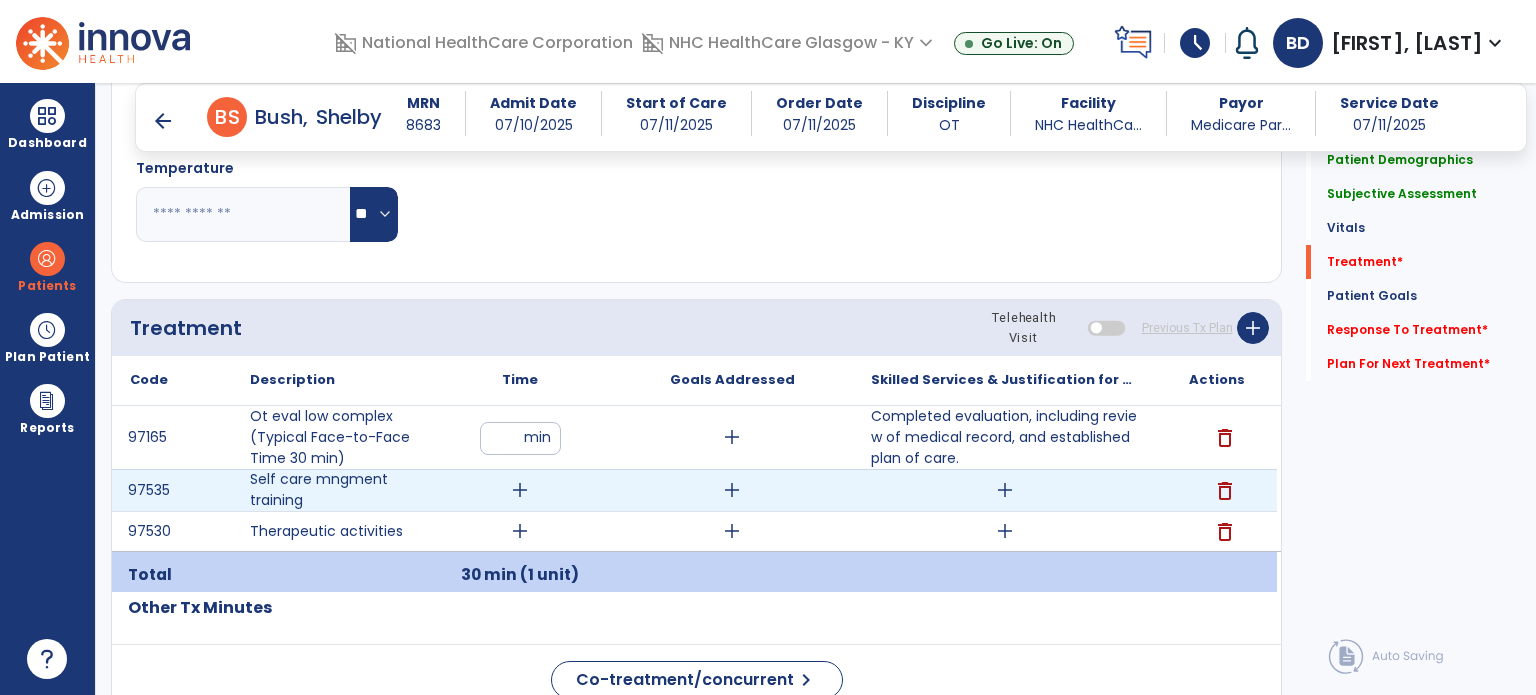click on "add" at bounding box center [520, 490] 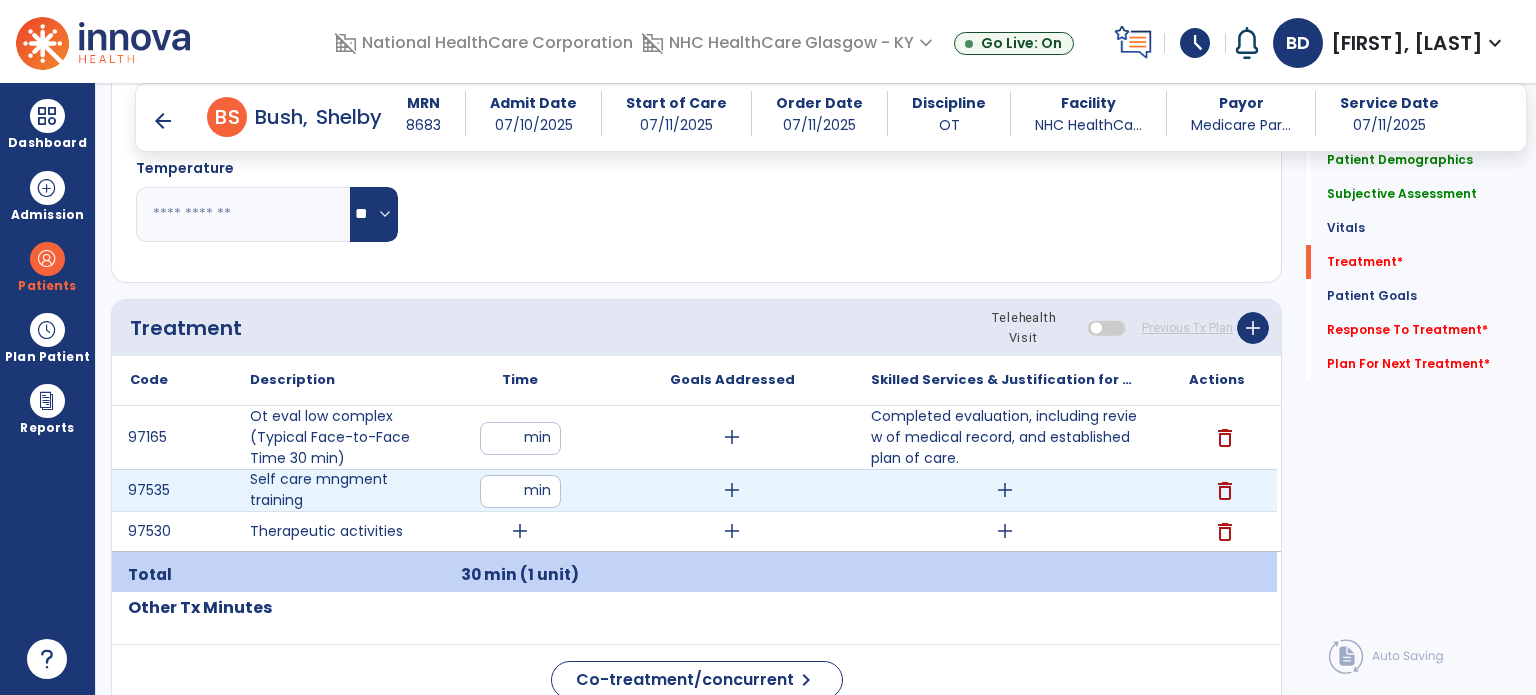 type on "**" 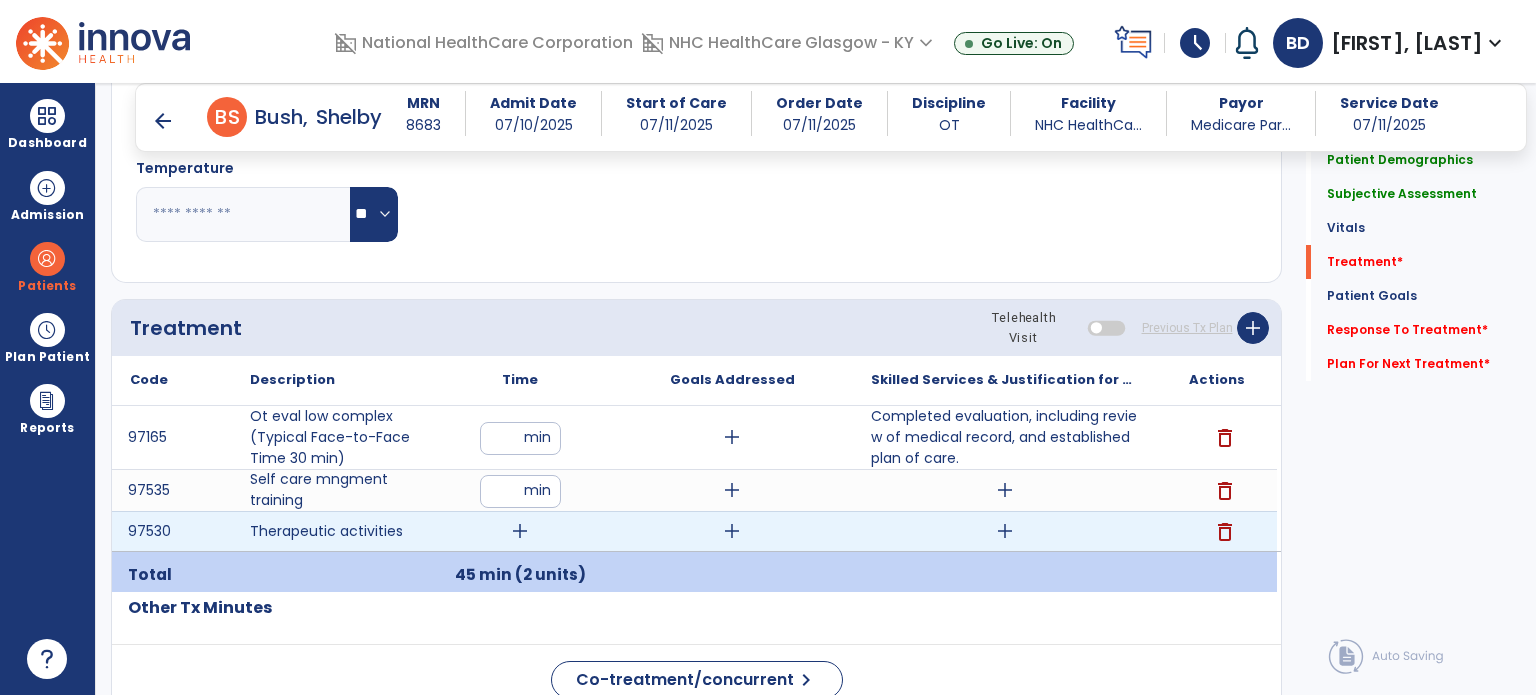 click on "add" at bounding box center [520, 531] 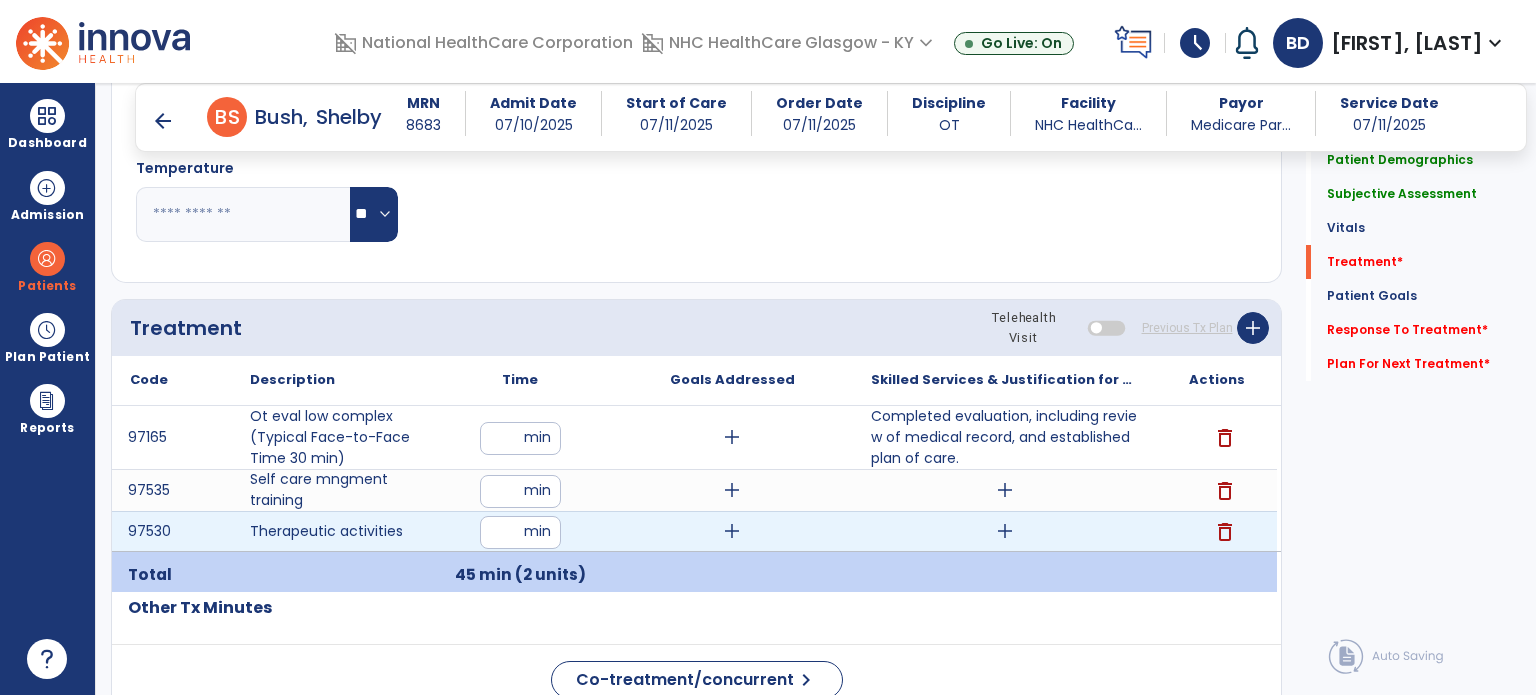 type on "**" 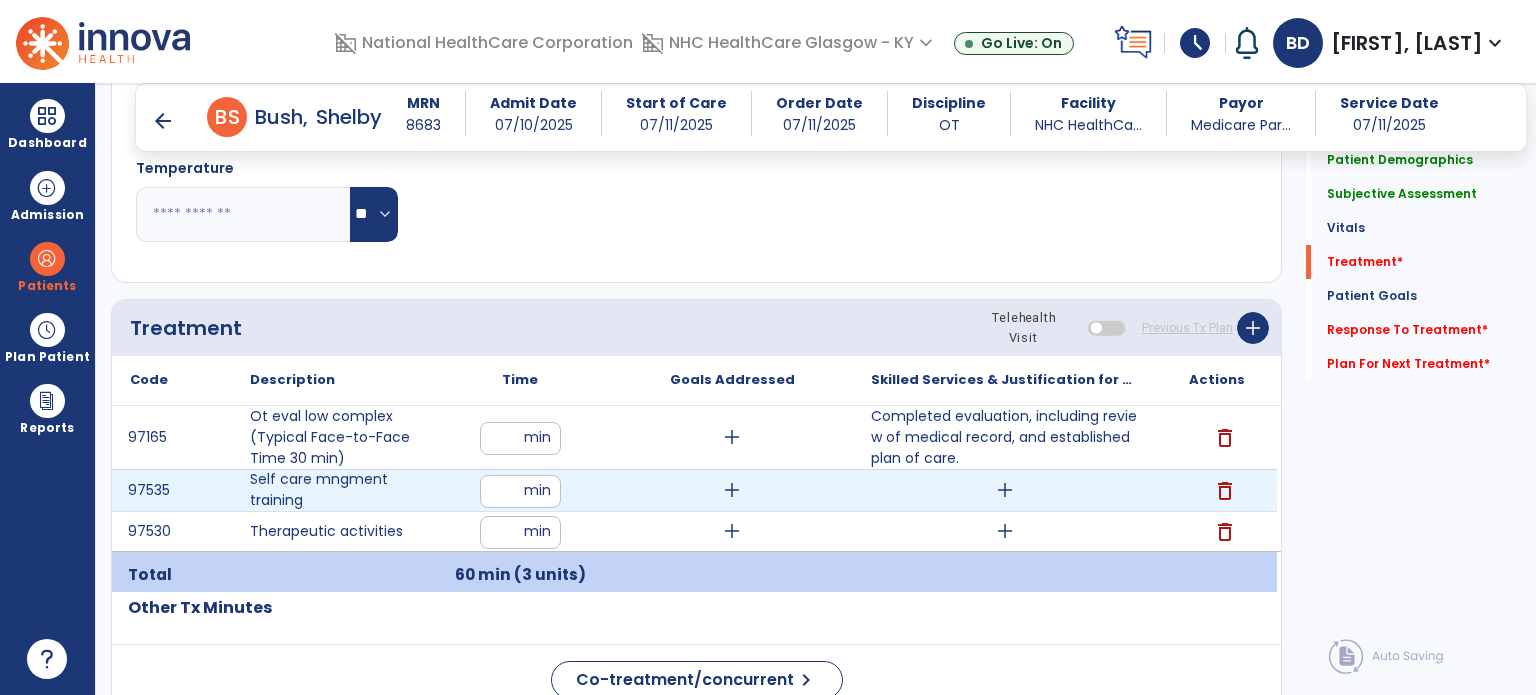 click on "add" at bounding box center [1004, 490] 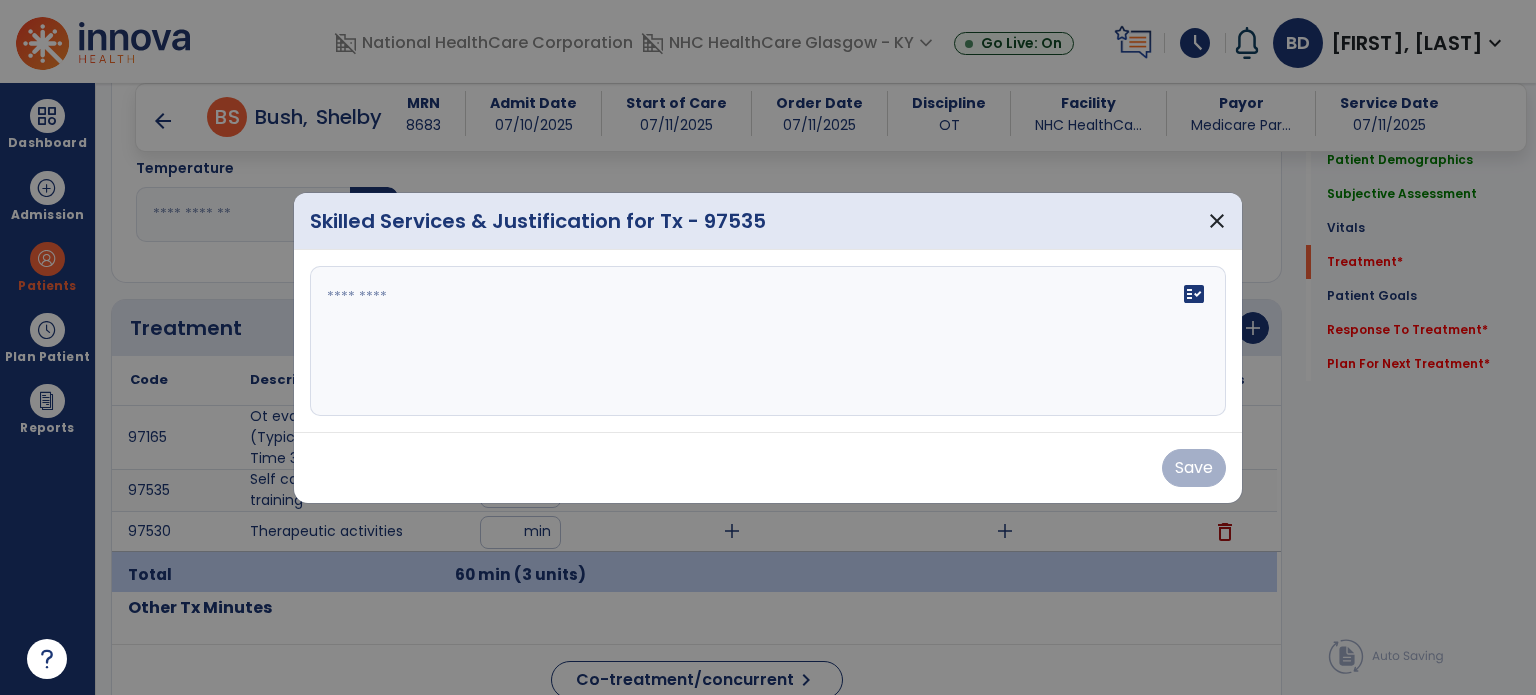click on "fact_check" at bounding box center [768, 341] 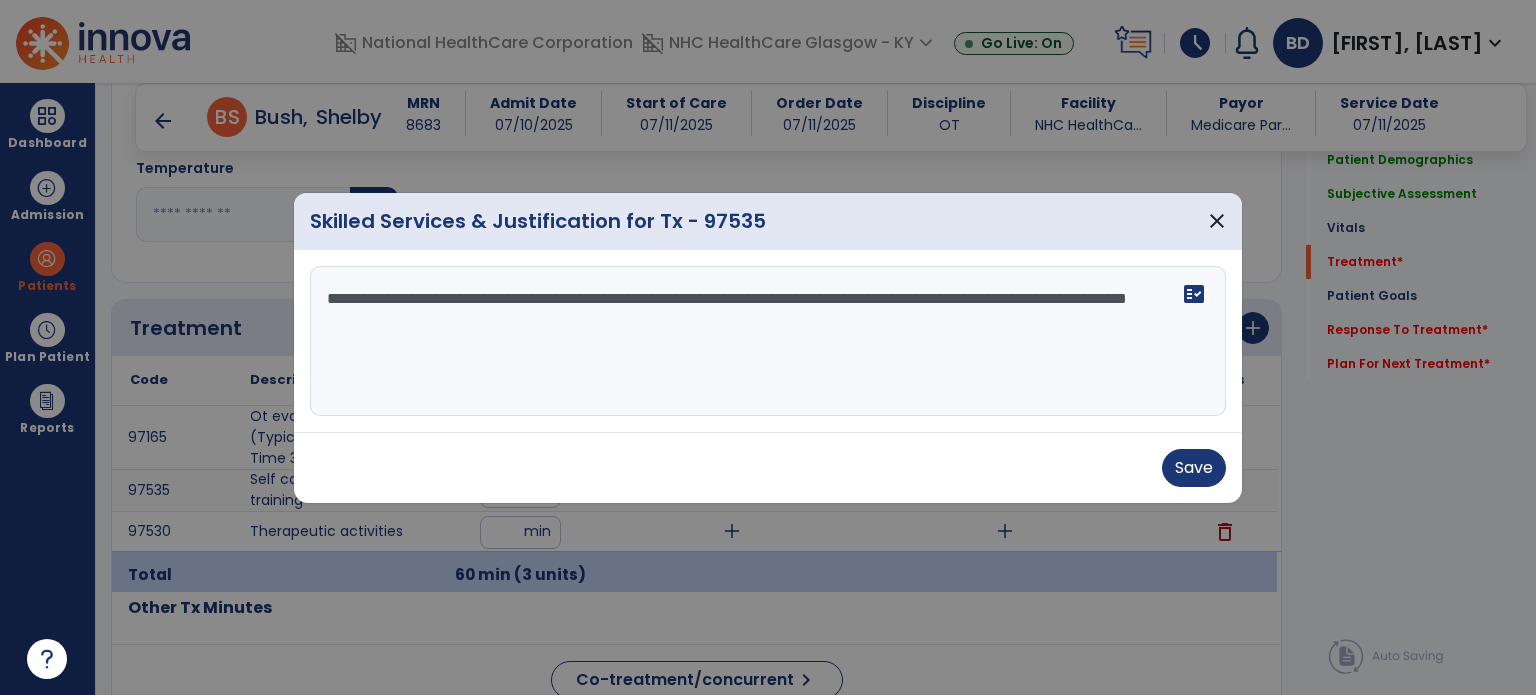 type on "**********" 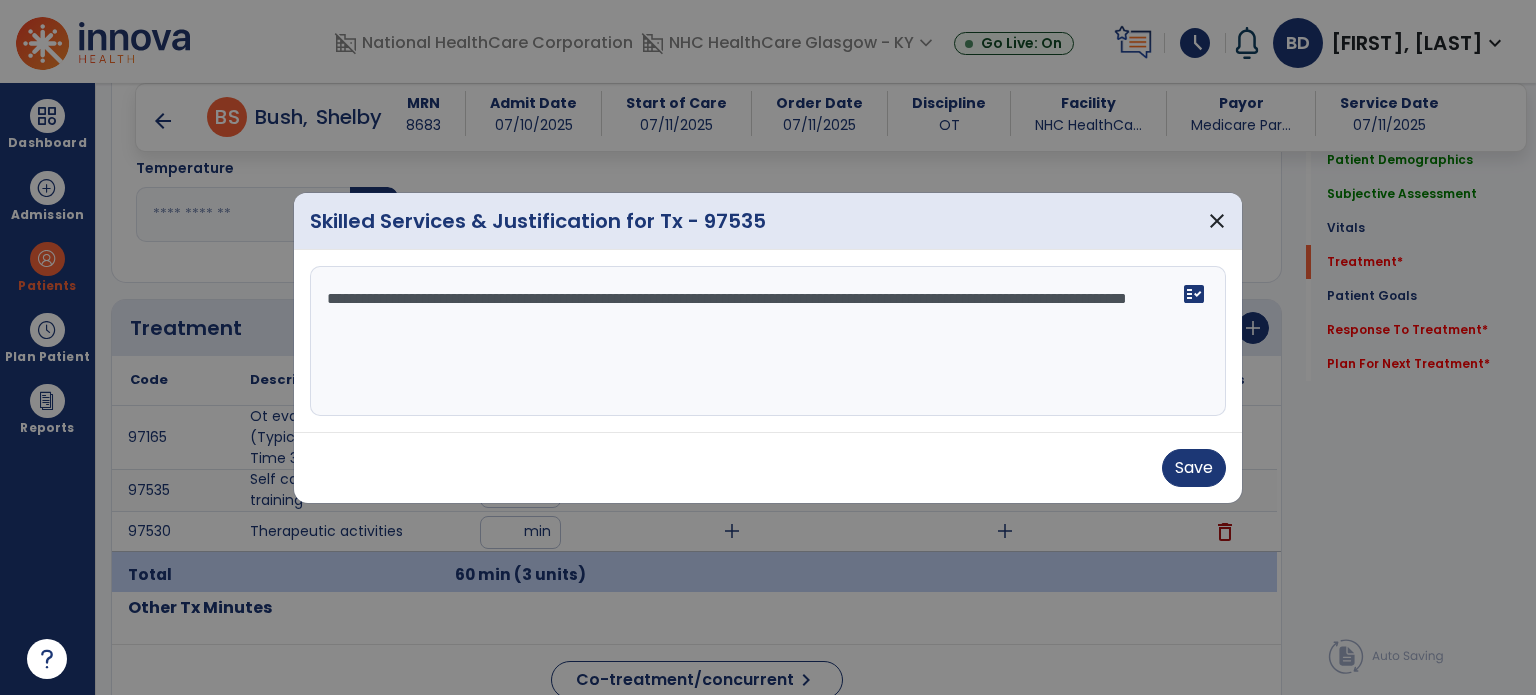click on "Save" at bounding box center [1194, 468] 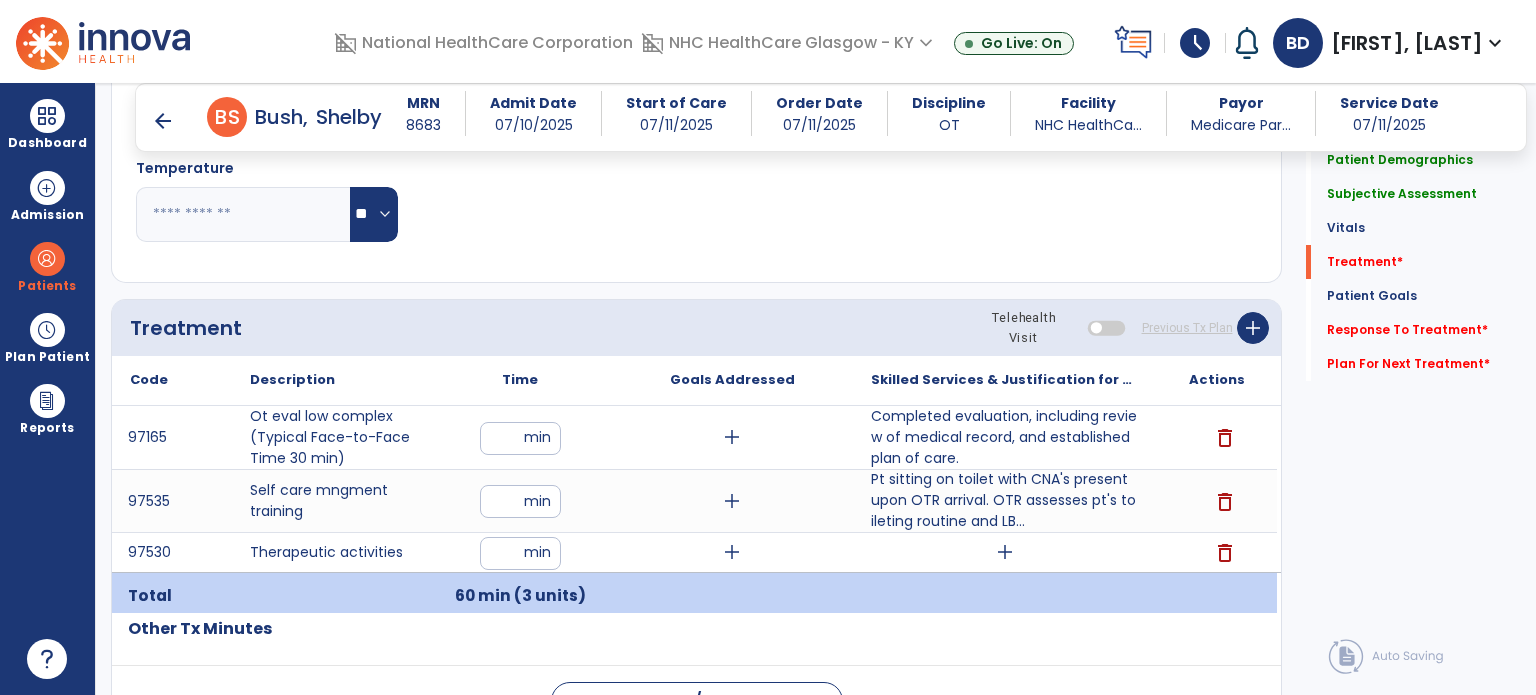 click on "add" at bounding box center [1005, 552] 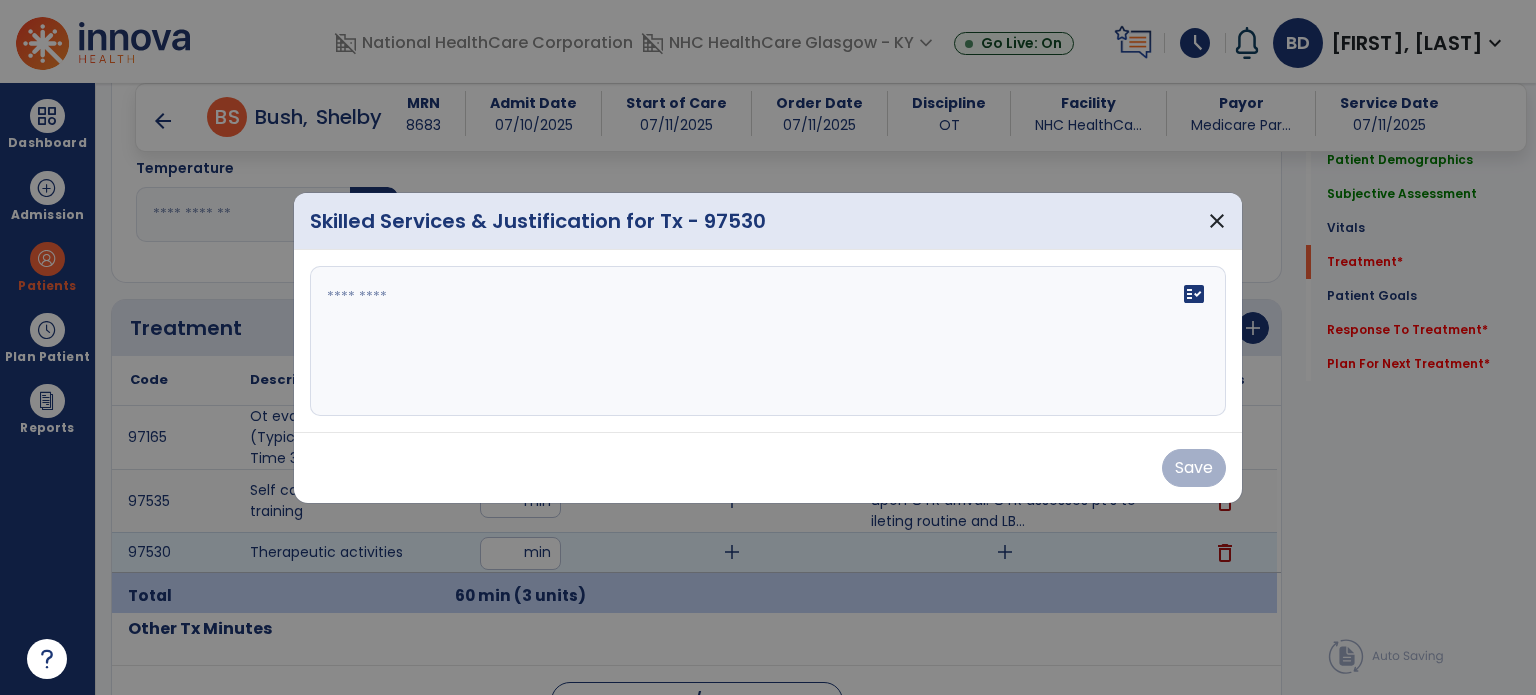 click on "fact_check" at bounding box center [768, 341] 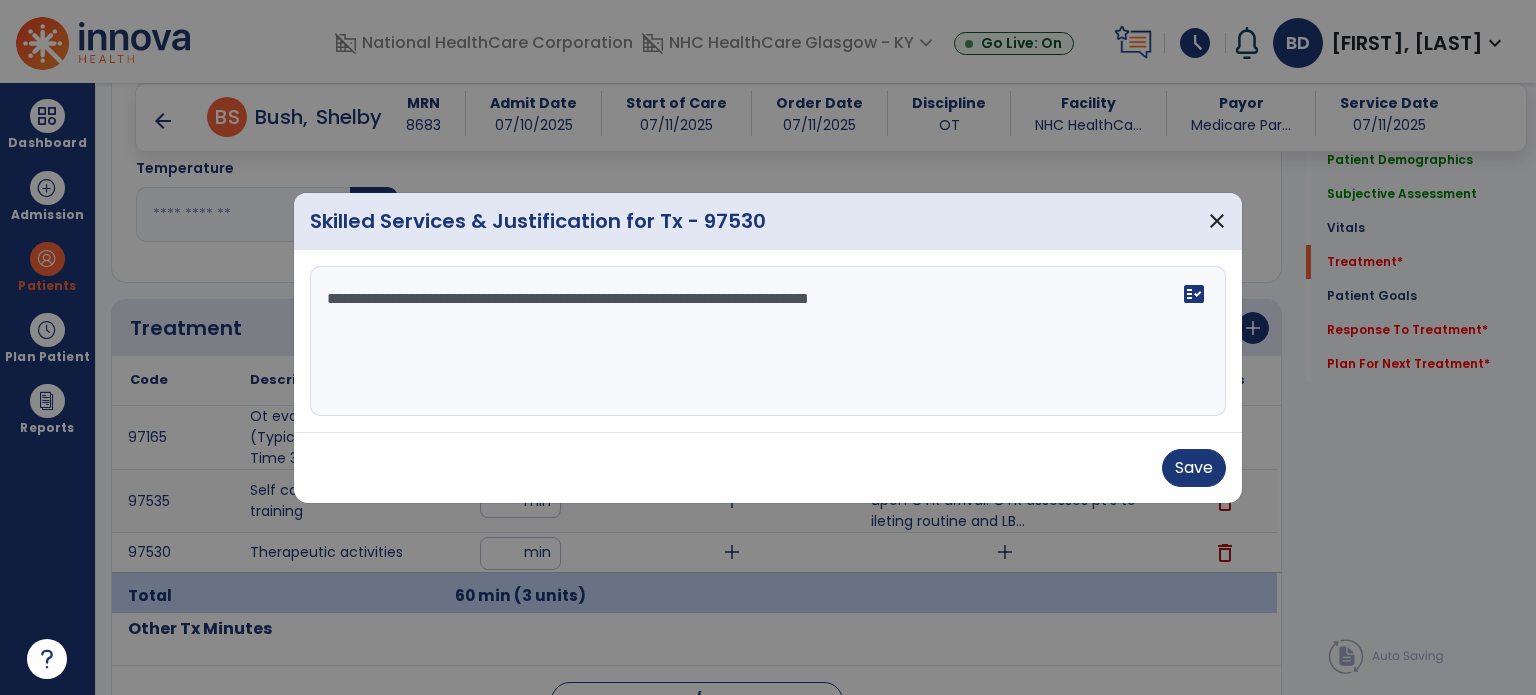 click on "**********" at bounding box center (768, 341) 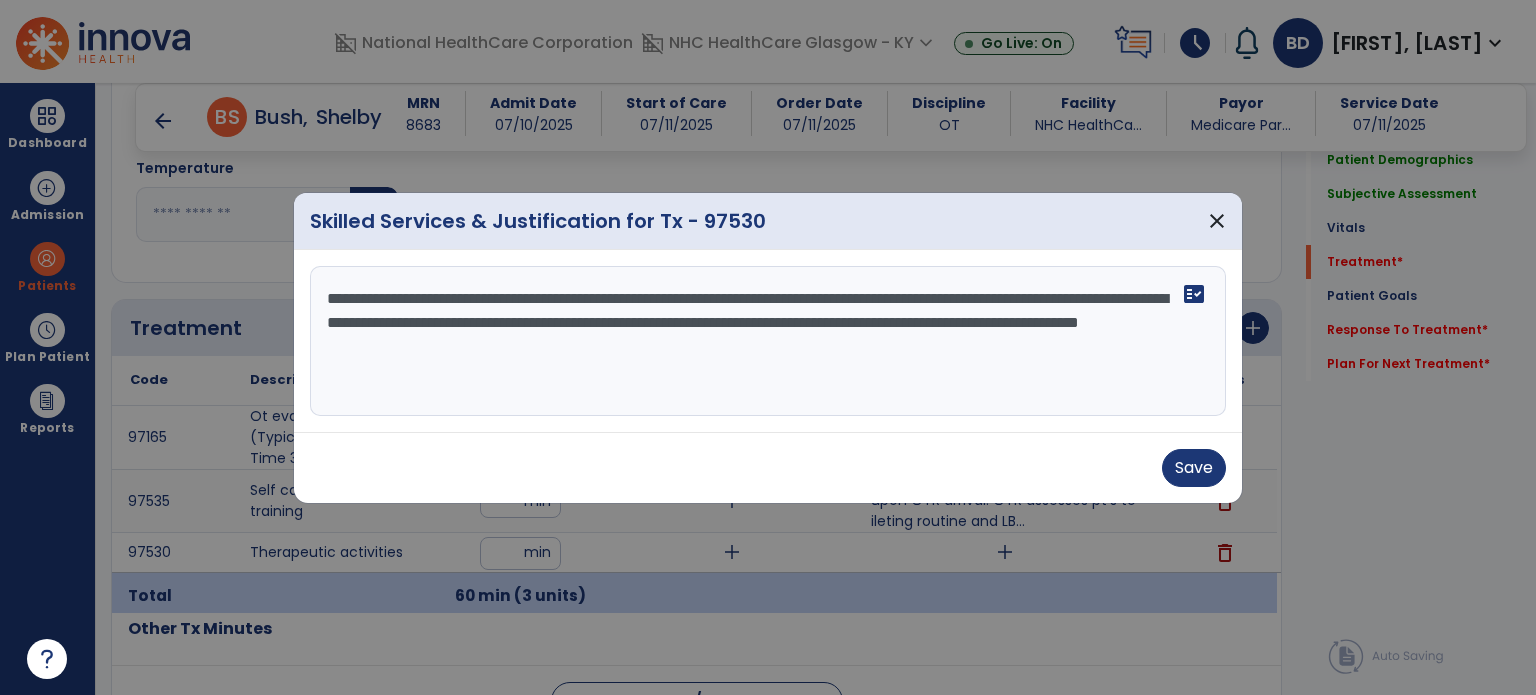 type on "**********" 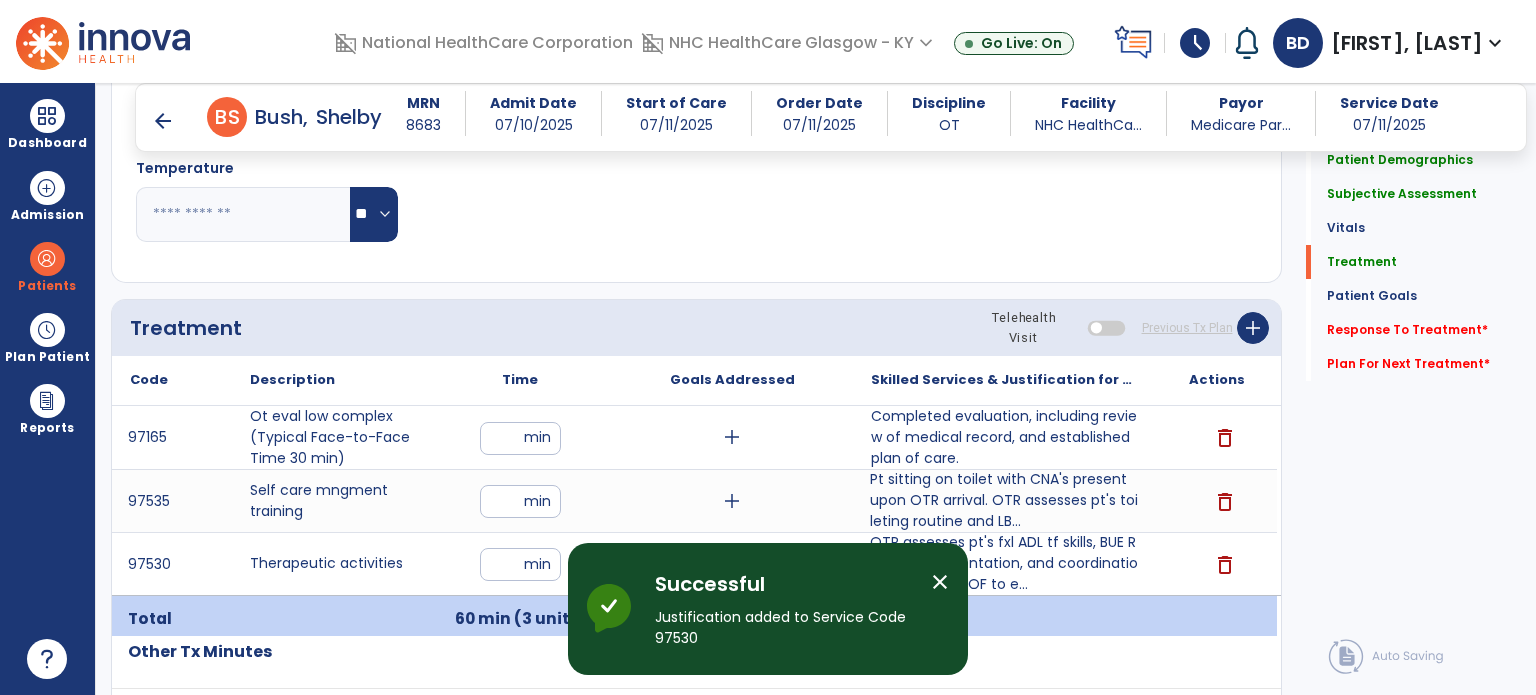 click on "Pt sitting on toilet with CNA's present upon OTR arrival. OTR assesses pt's toileting routine and LB..." at bounding box center (1004, 500) 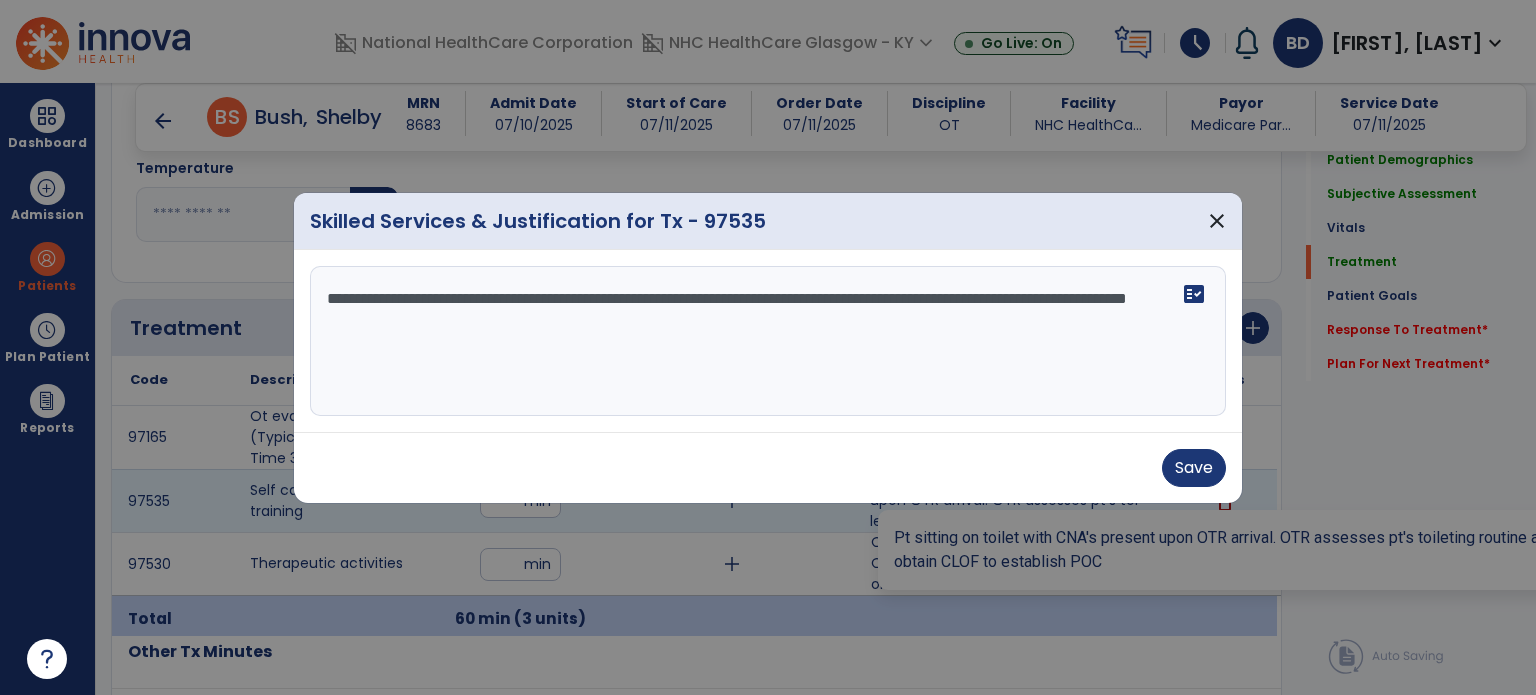 click on "**********" at bounding box center [768, 341] 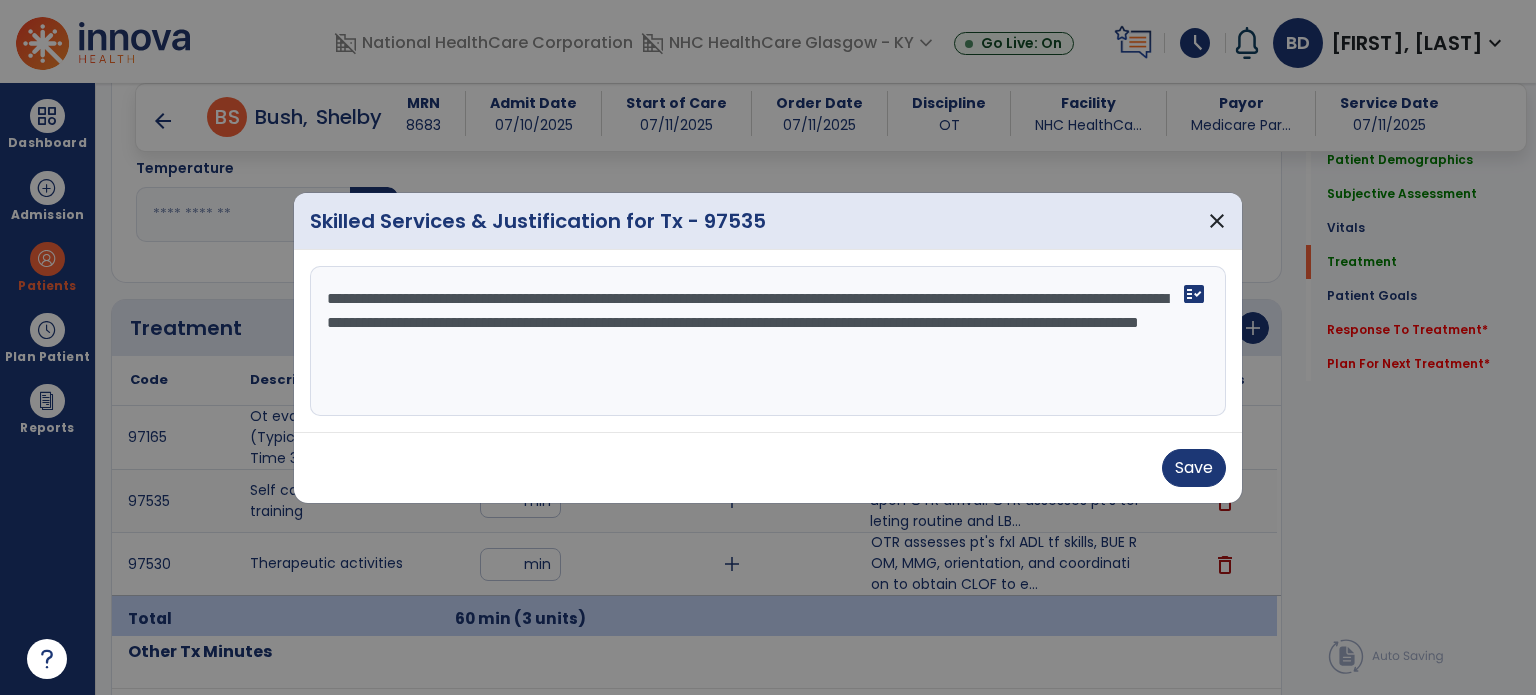 type on "**********" 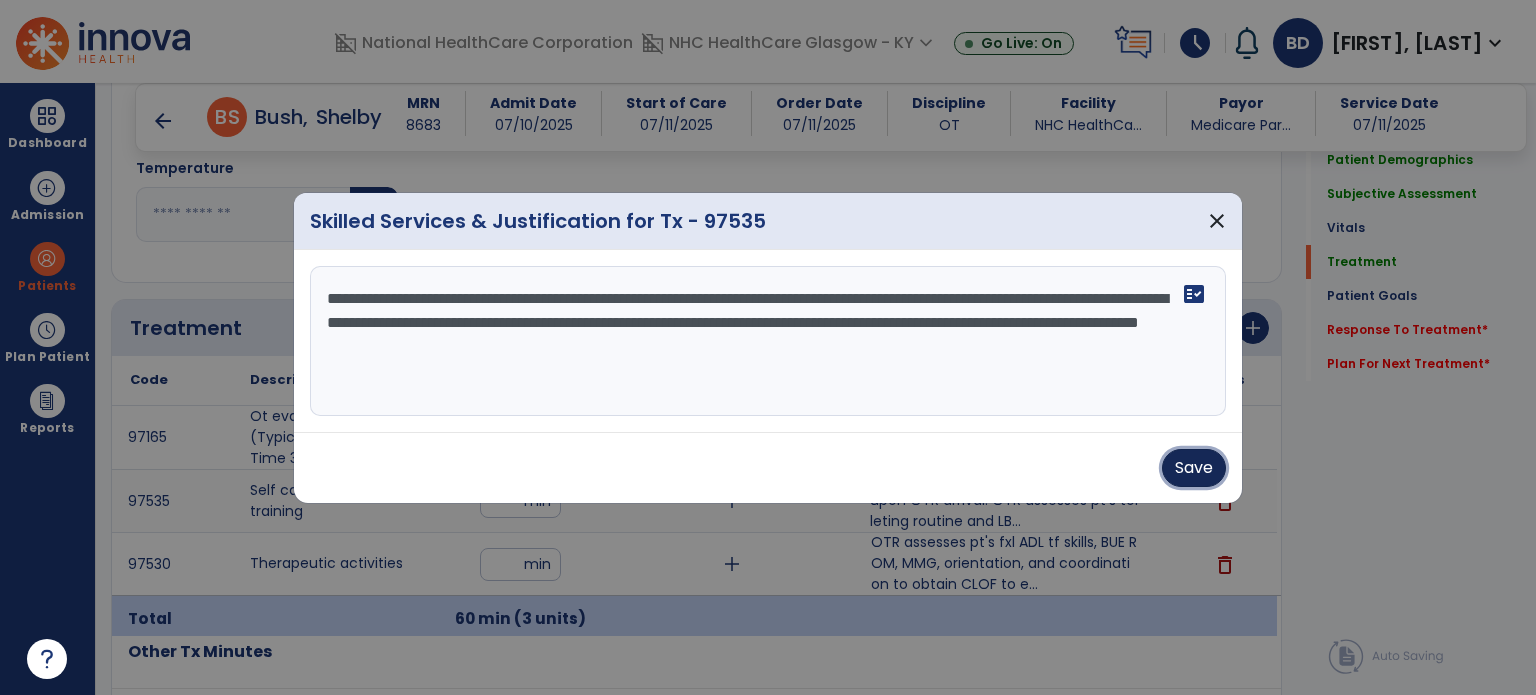 click on "Save" at bounding box center [1194, 468] 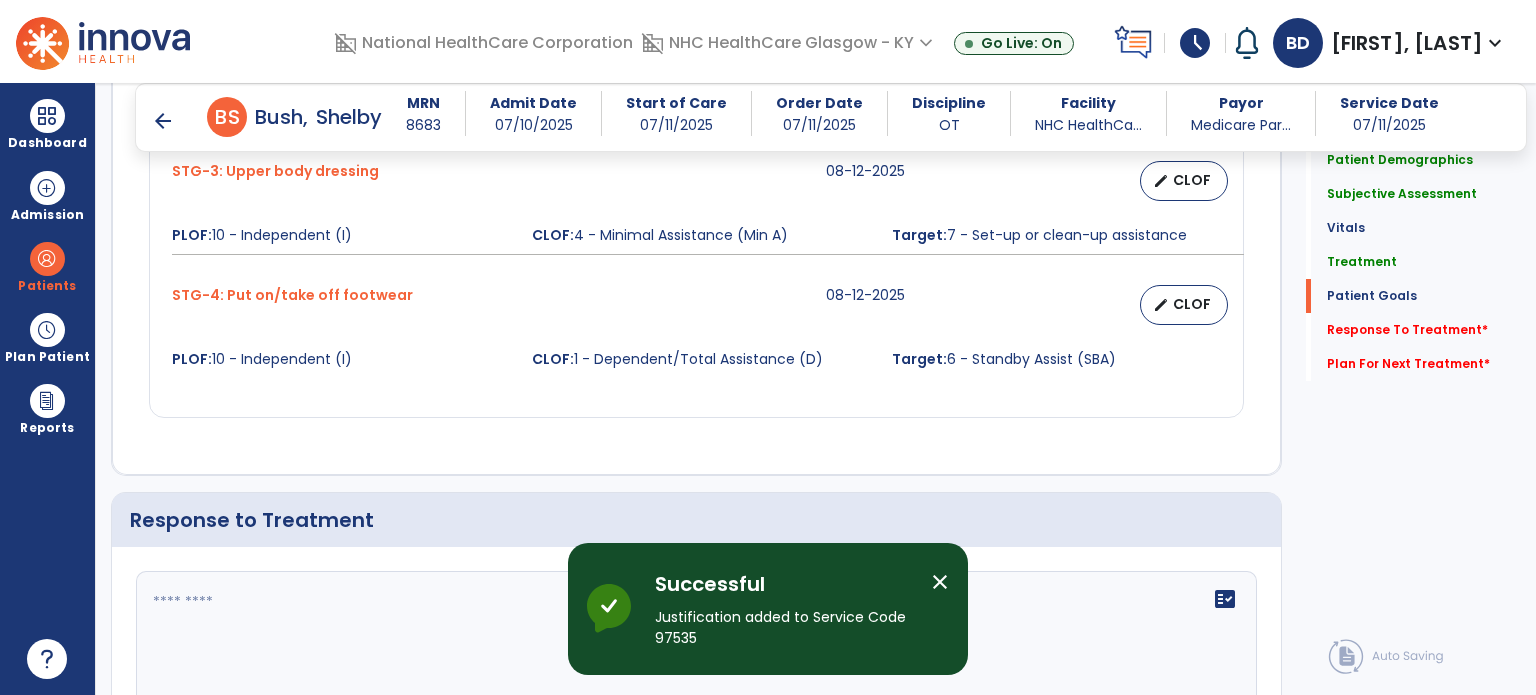 scroll, scrollTop: 3254, scrollLeft: 0, axis: vertical 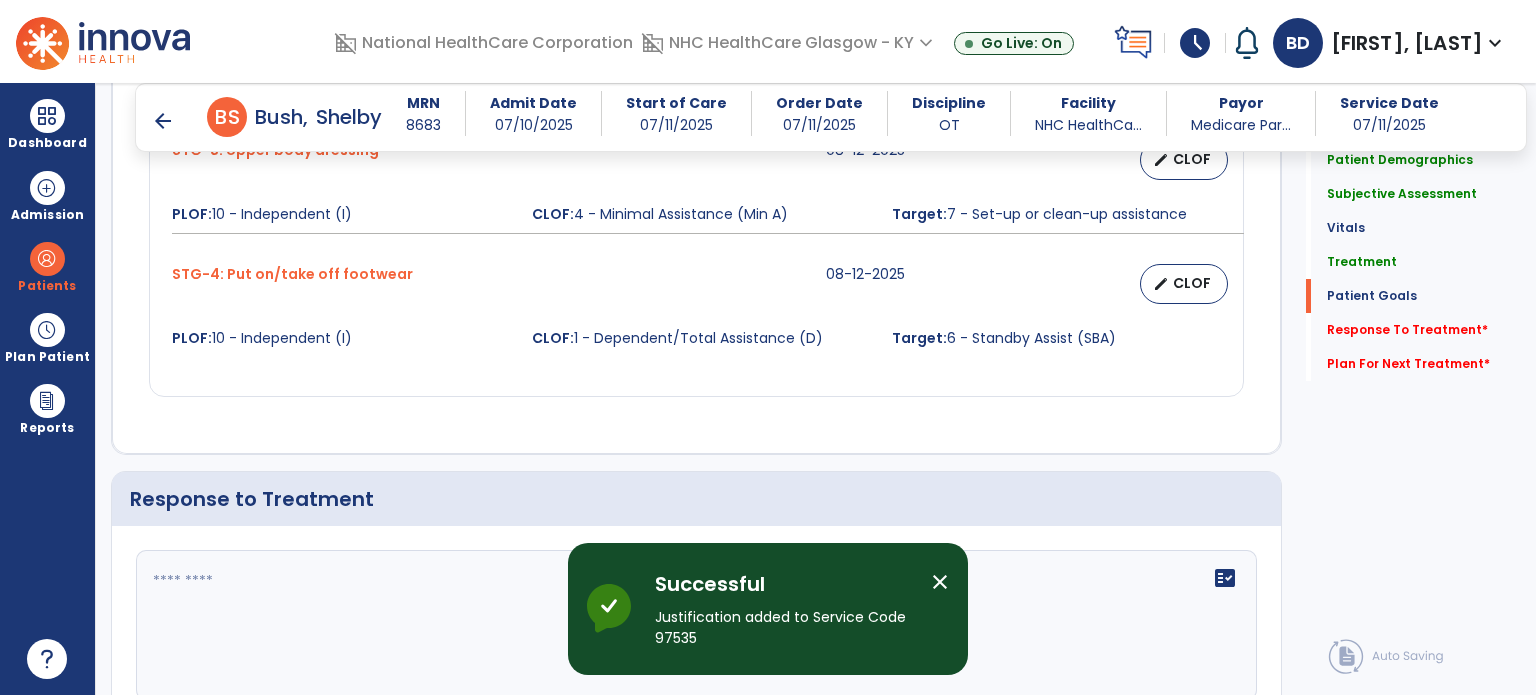 click on "fact_check" 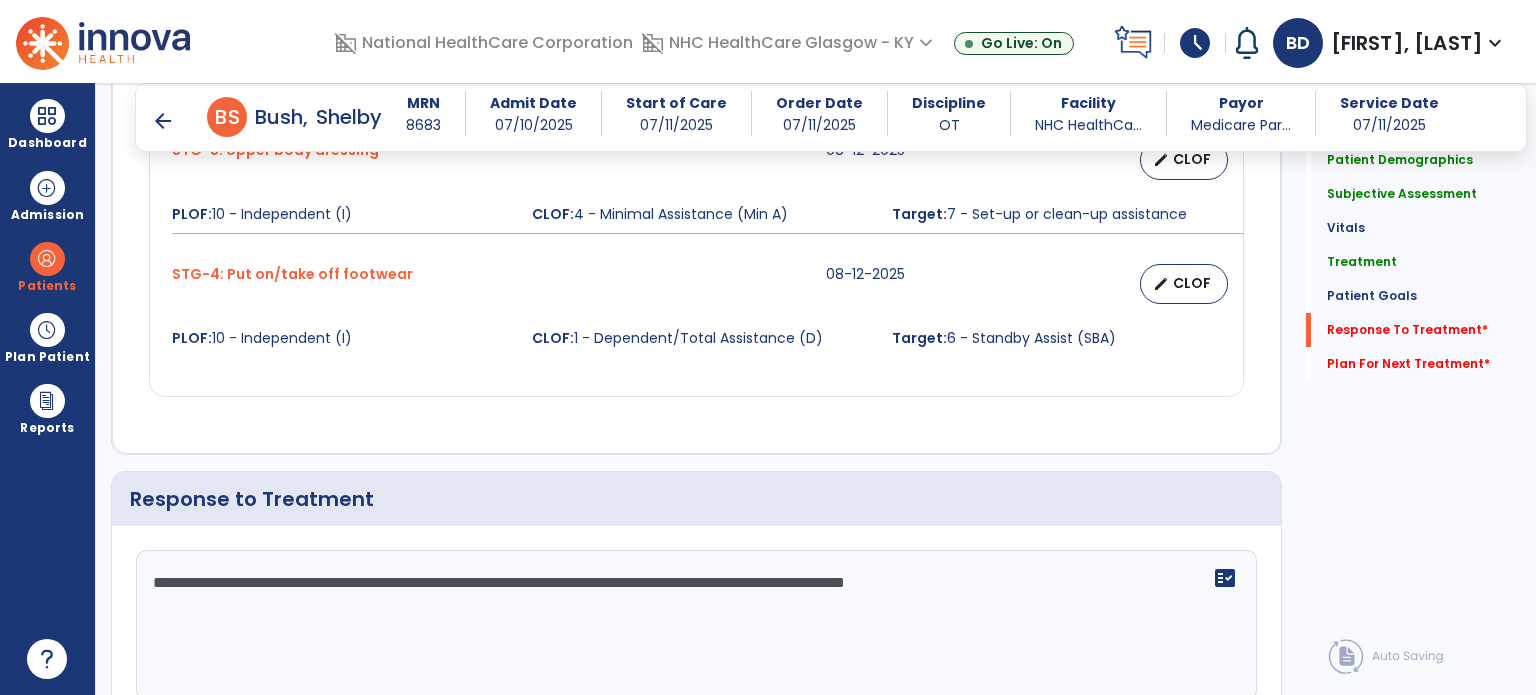 scroll, scrollTop: 3612, scrollLeft: 0, axis: vertical 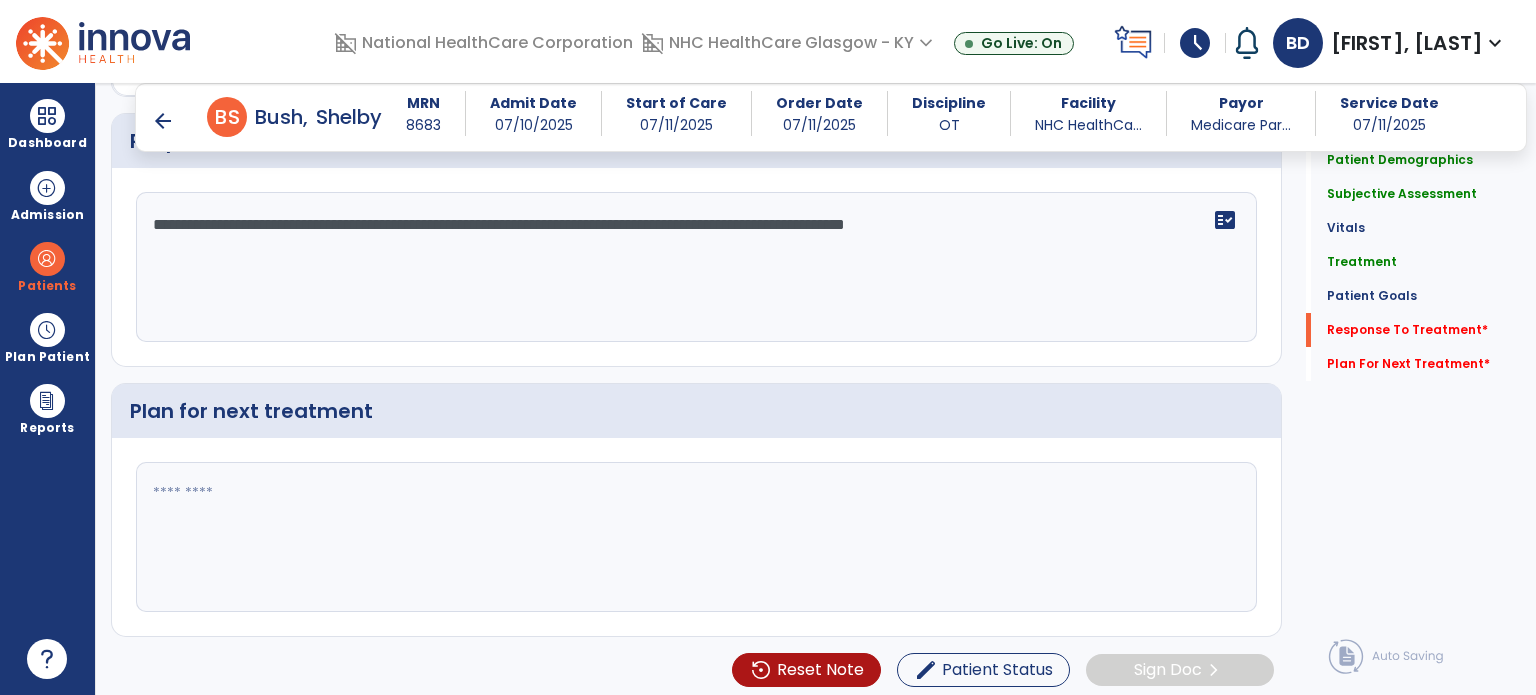 type on "**********" 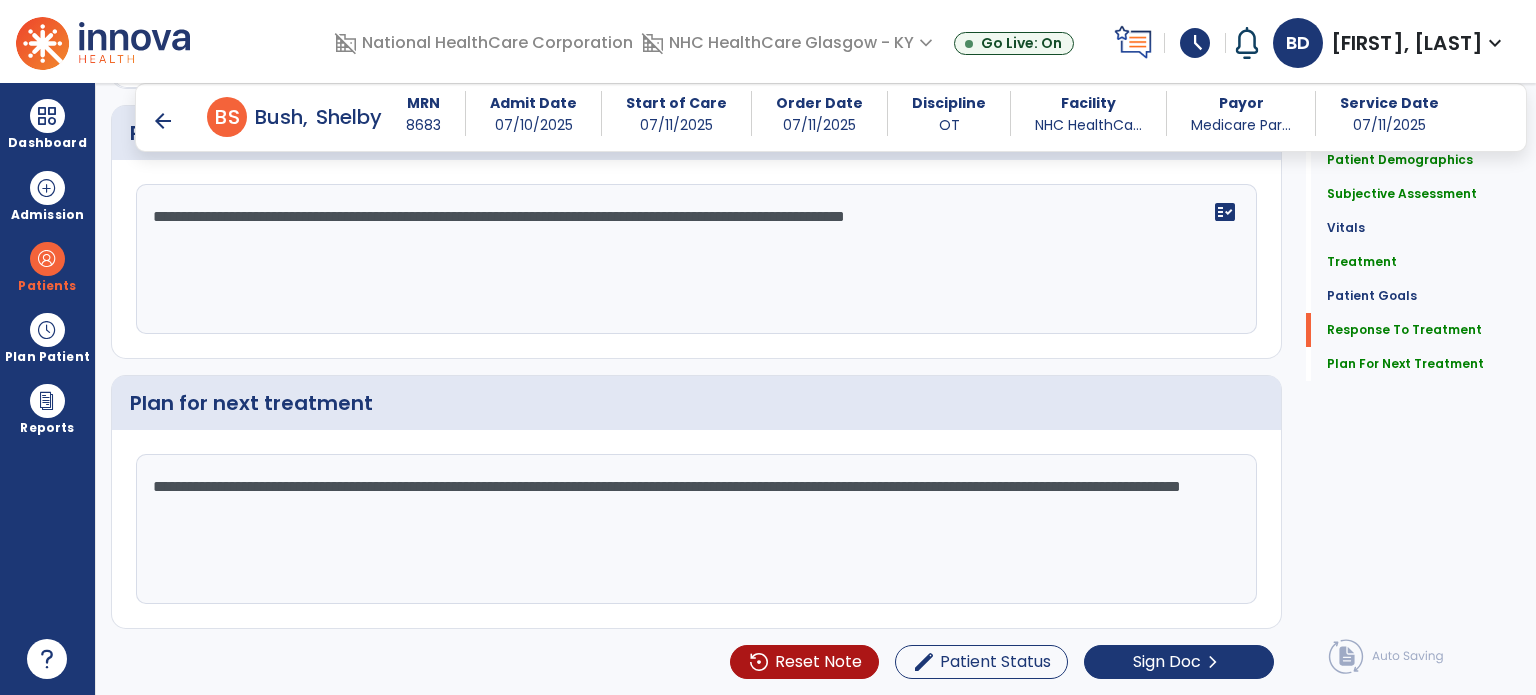 scroll, scrollTop: 3612, scrollLeft: 0, axis: vertical 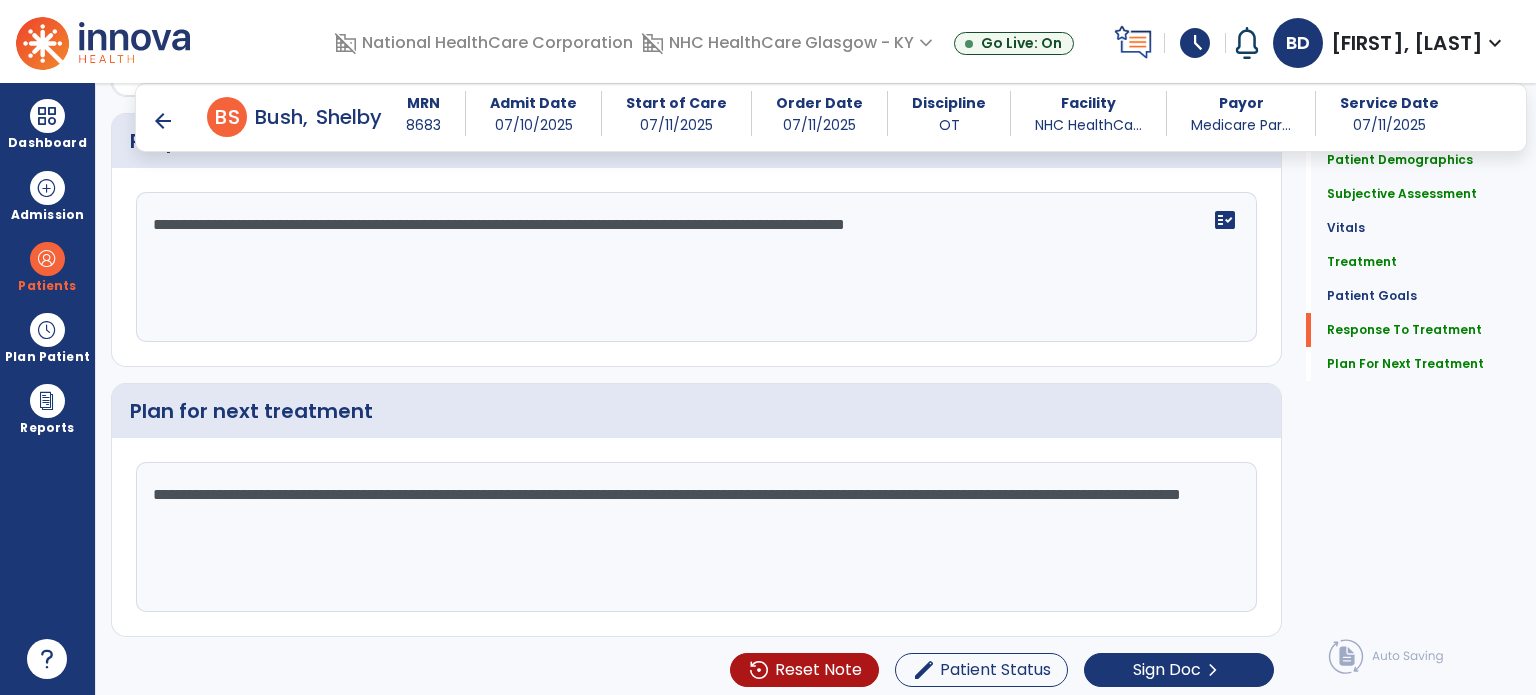 type on "**********" 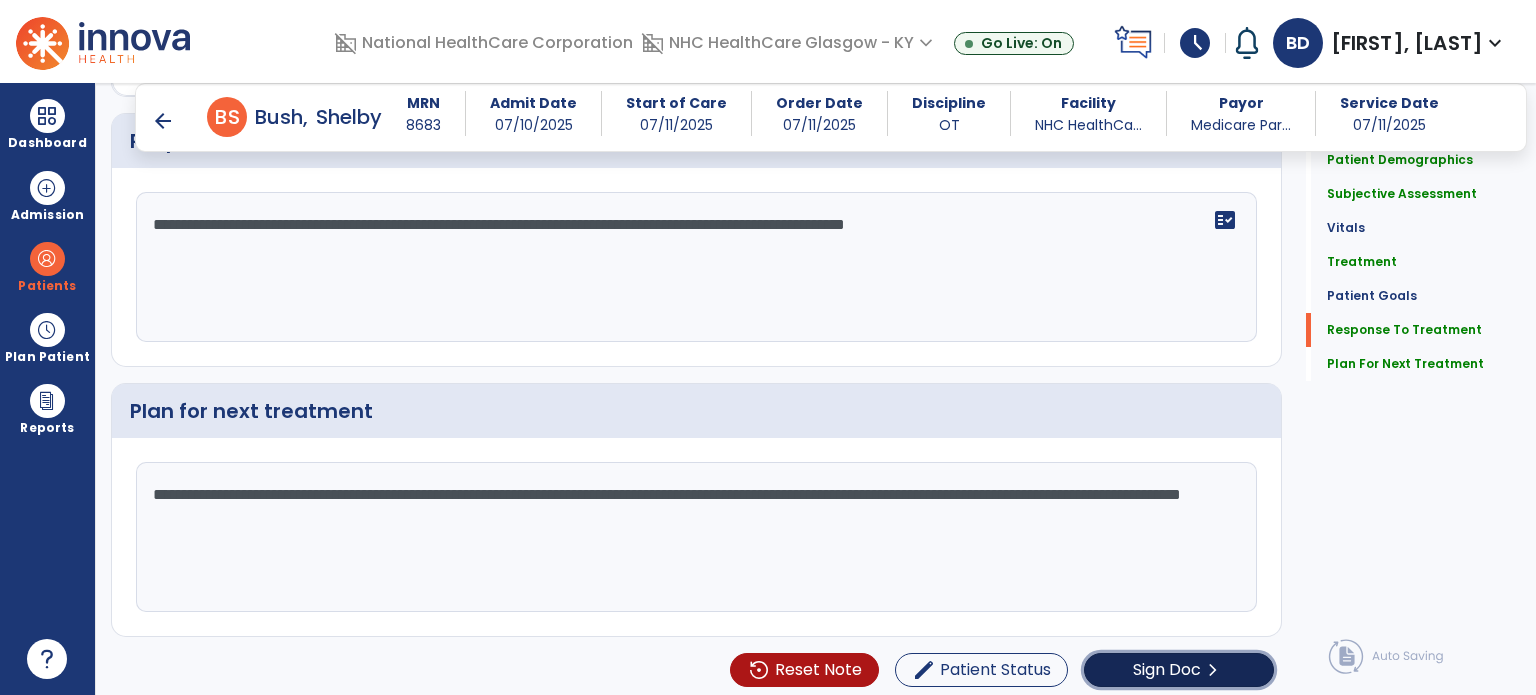 click on "Sign Doc  chevron_right" 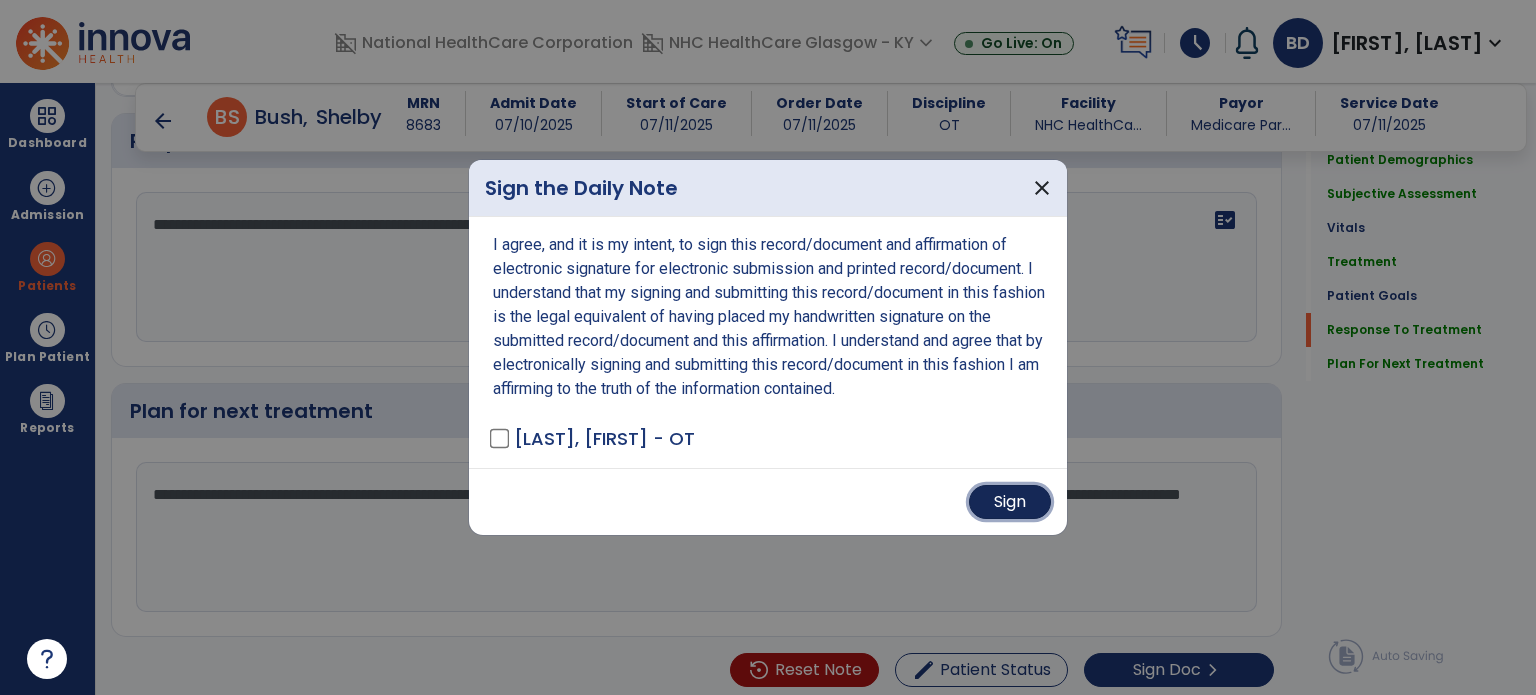 click on "Sign" at bounding box center [1010, 502] 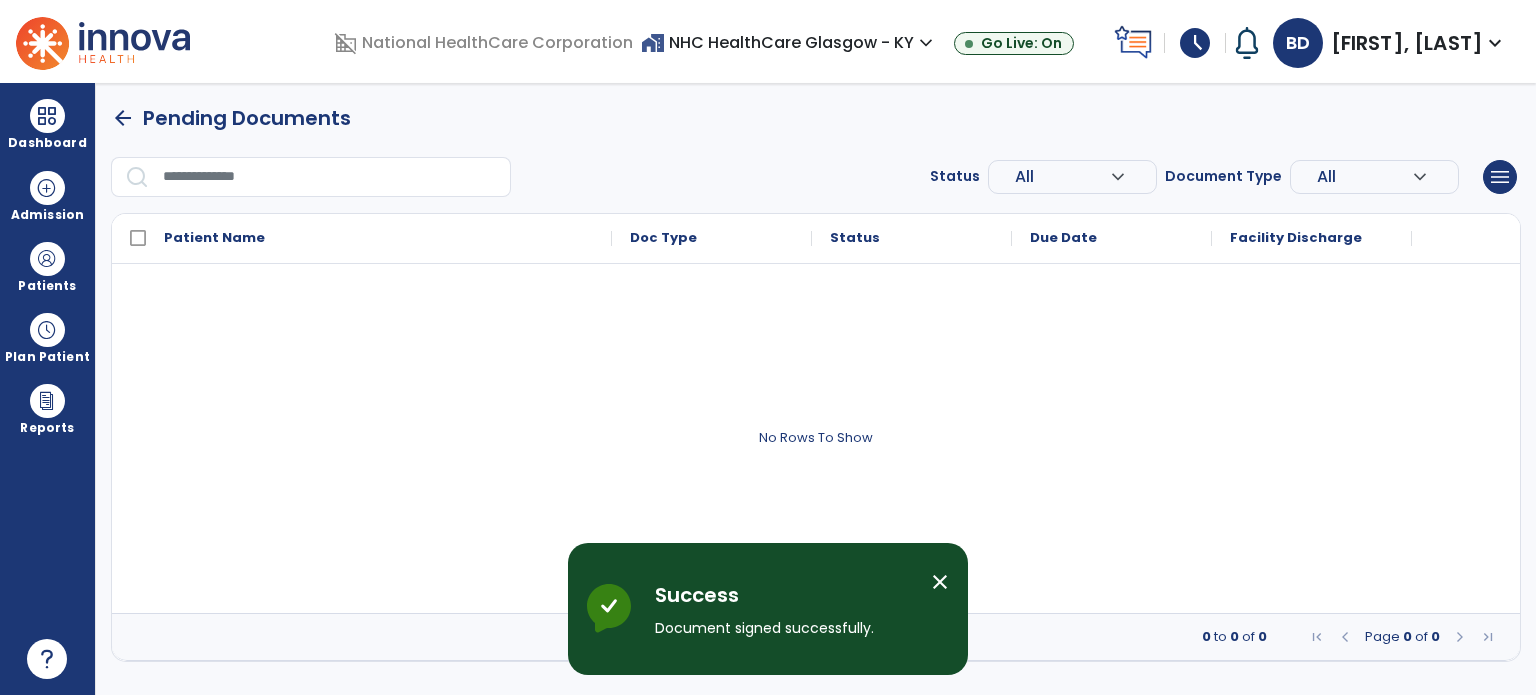 scroll, scrollTop: 0, scrollLeft: 0, axis: both 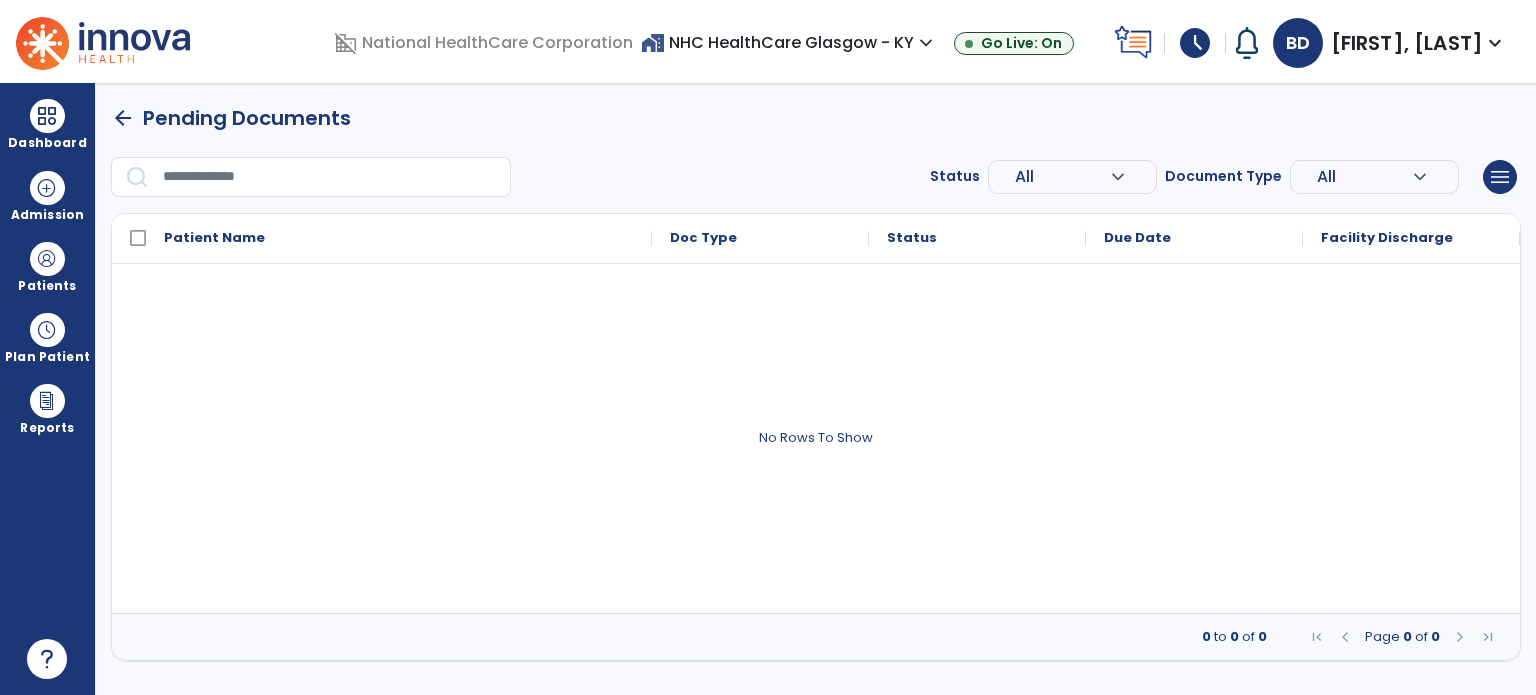 click at bounding box center [47, 259] 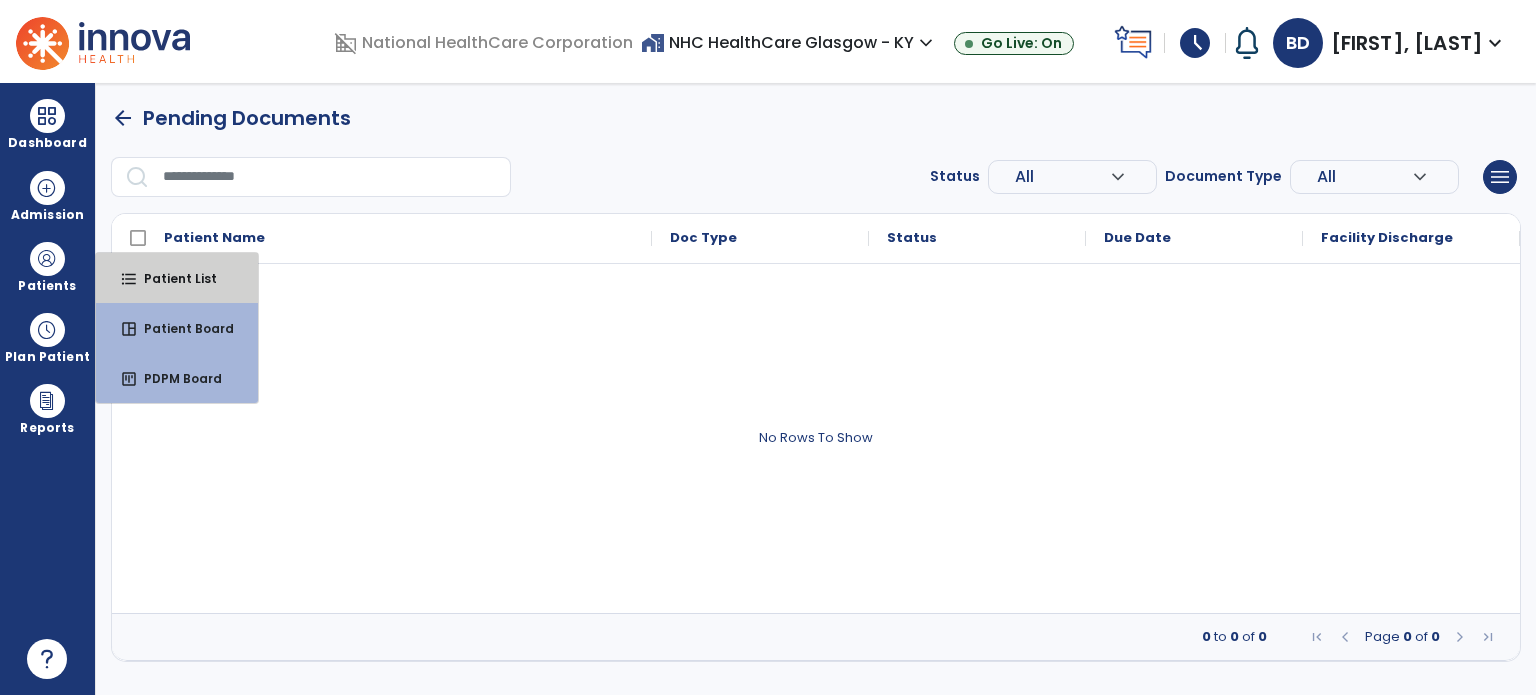 click on "format_list_bulleted  Patient List" at bounding box center [177, 278] 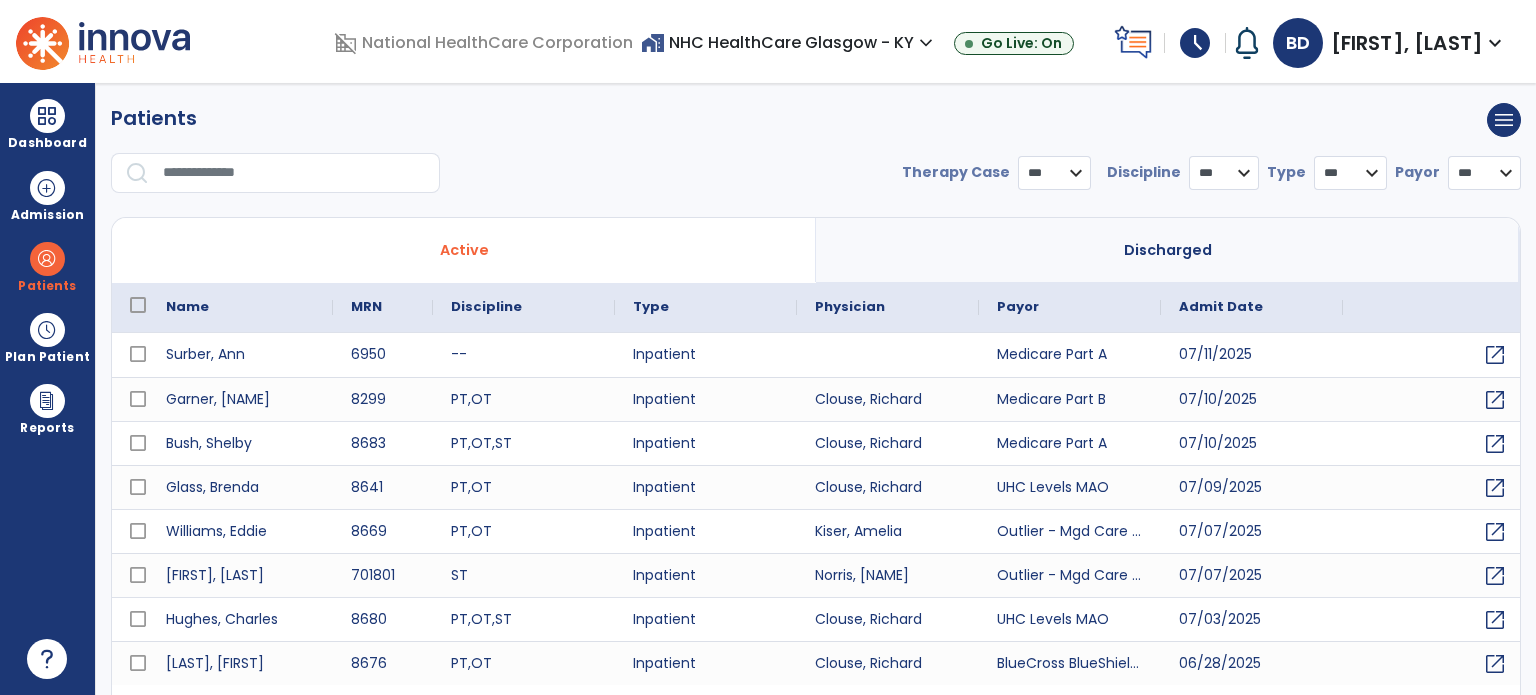 select on "***" 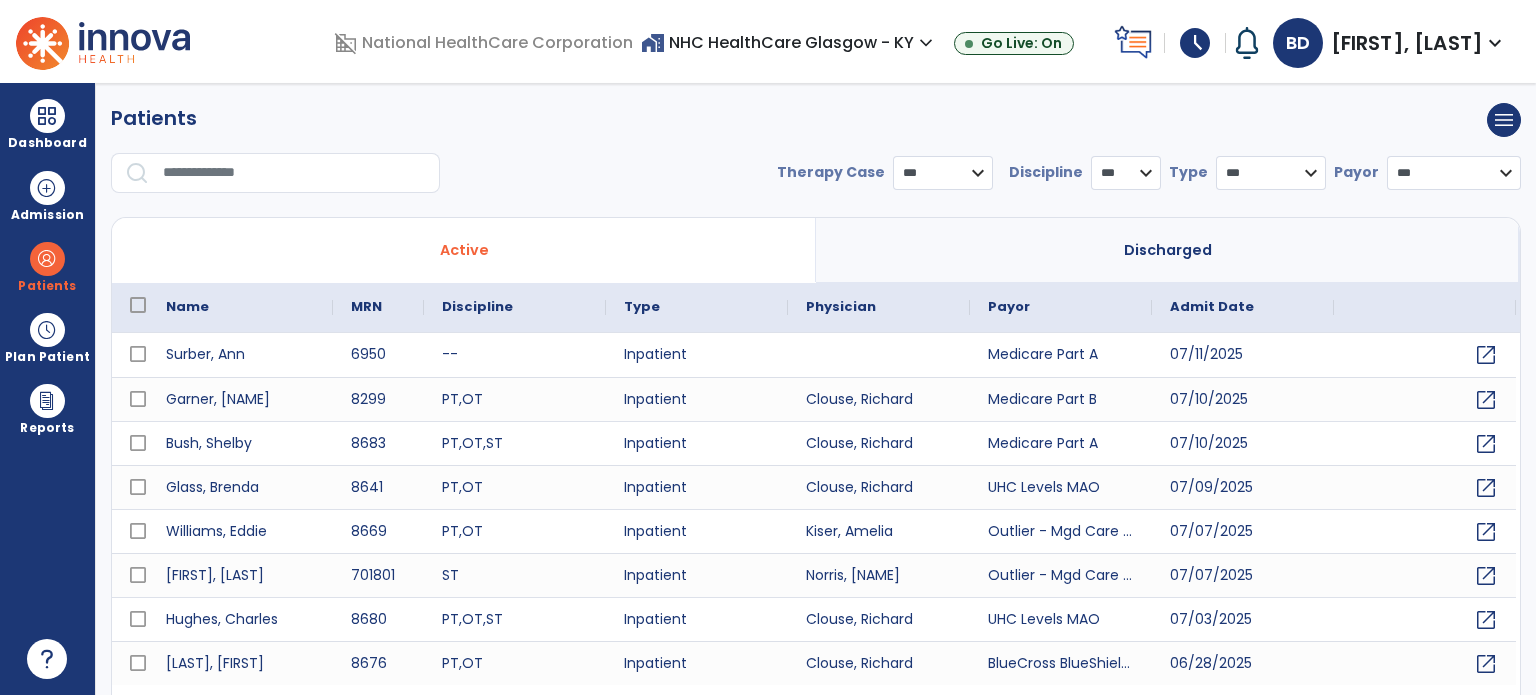 click at bounding box center (294, 173) 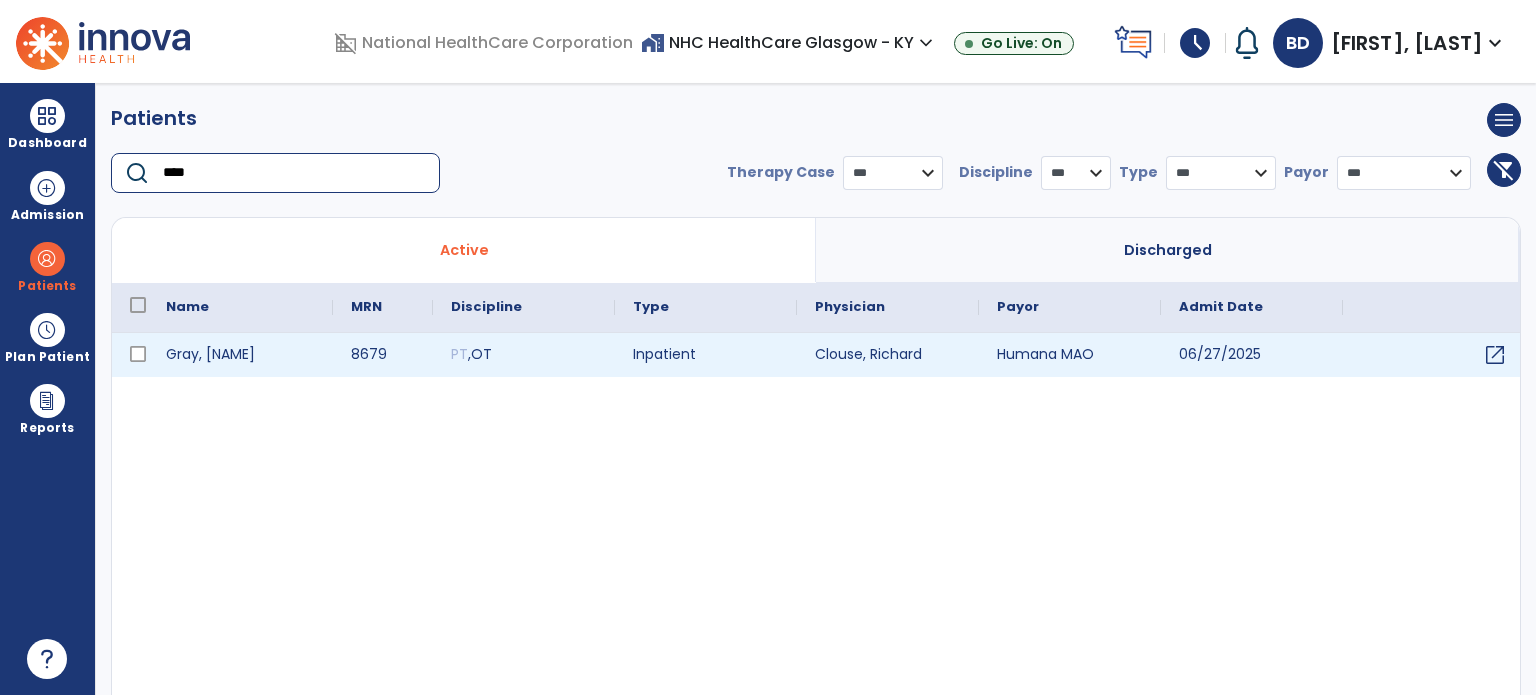 type on "****" 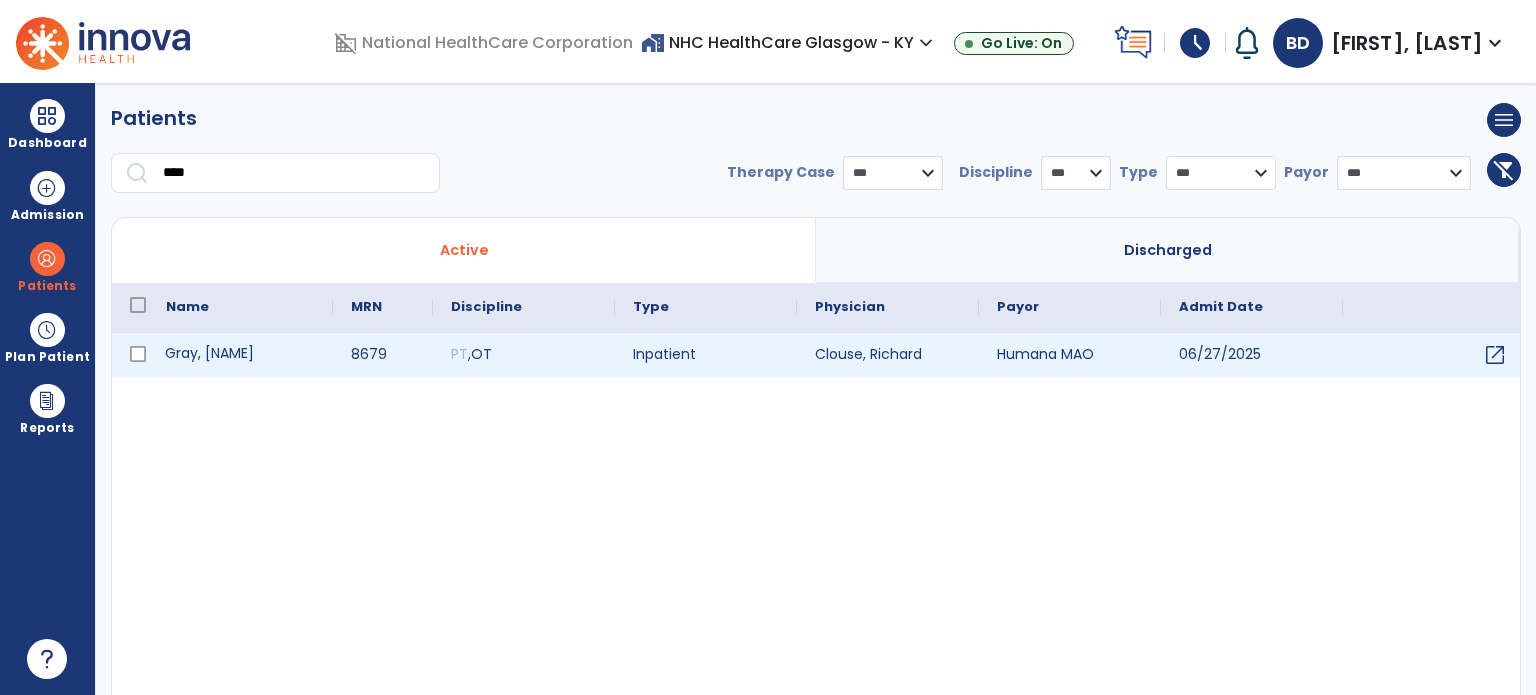 click on "Gray, [NAME]" at bounding box center [240, 355] 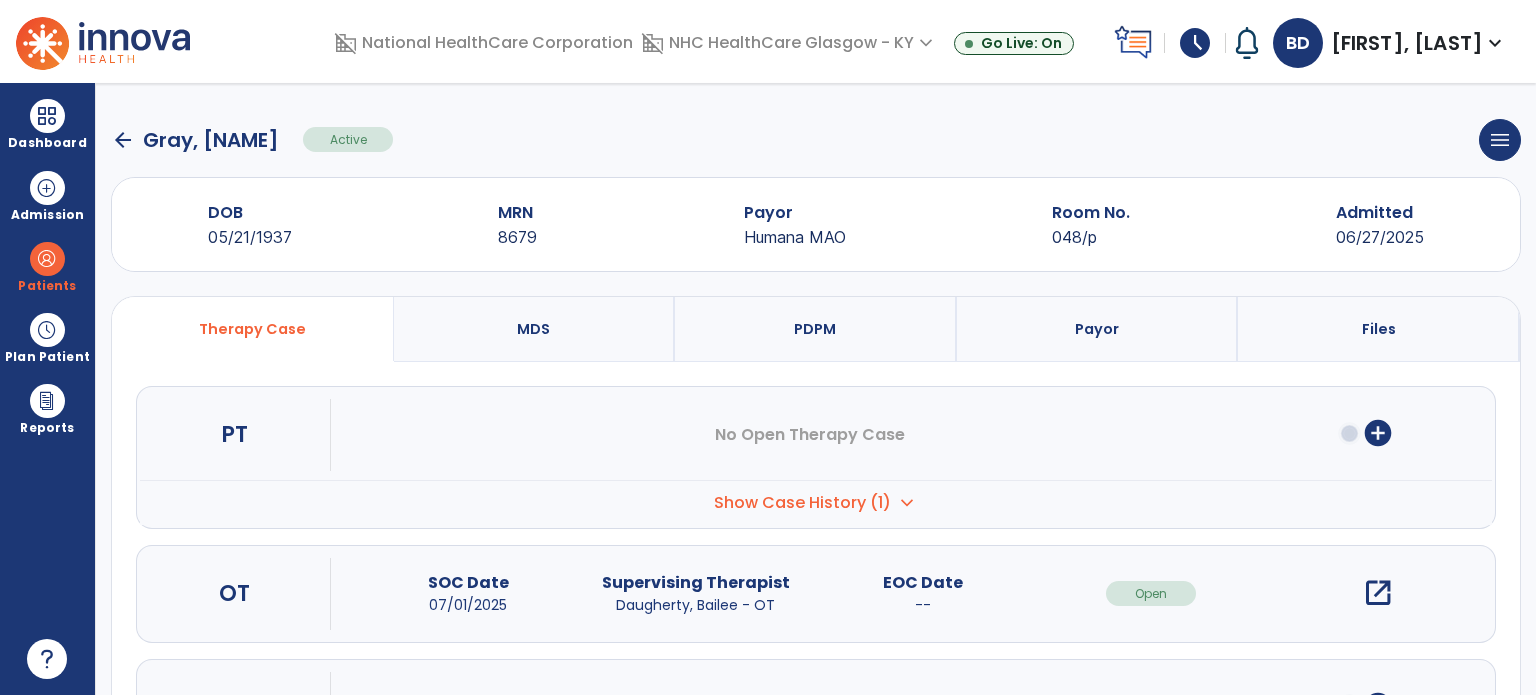click on "open_in_new" at bounding box center (1378, 593) 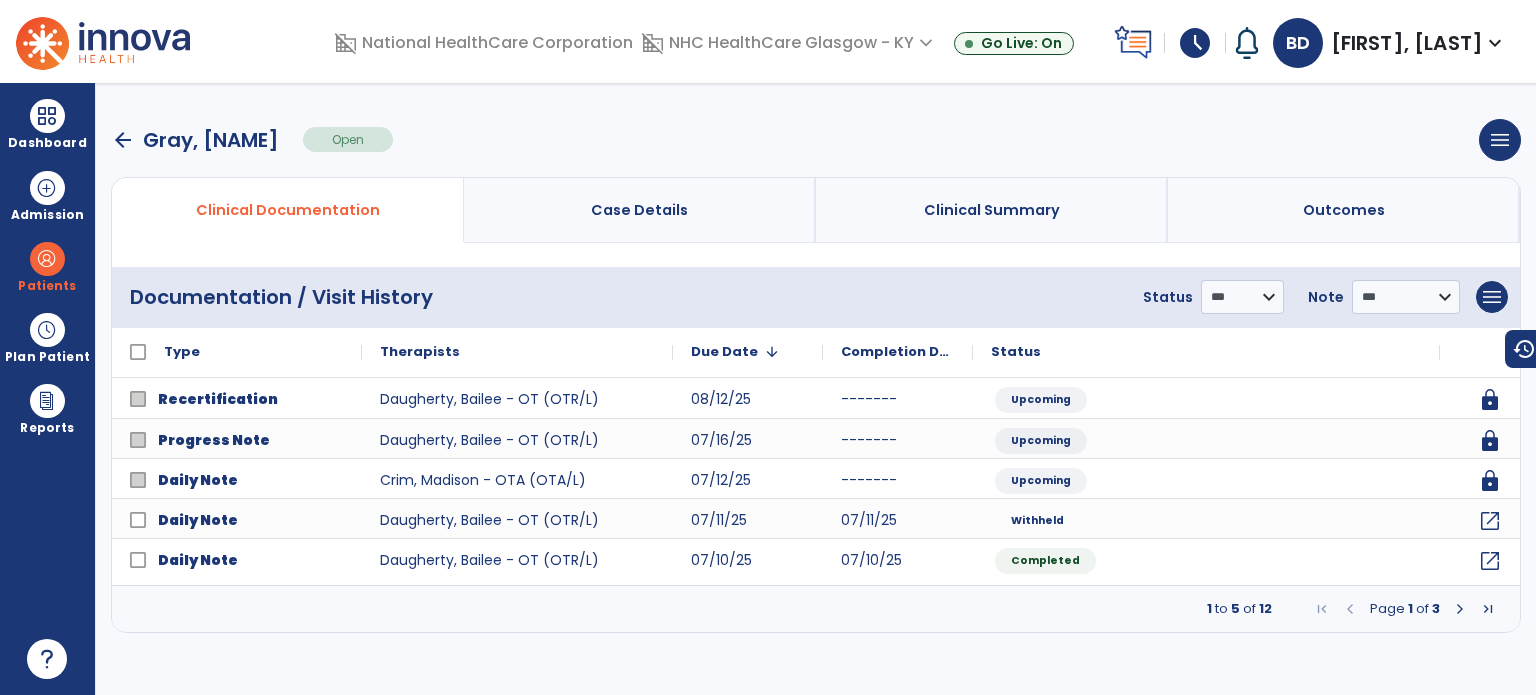 click on "menu   Add New Document   Print Documents   Print Edit History   Delete Document" at bounding box center (1492, 297) 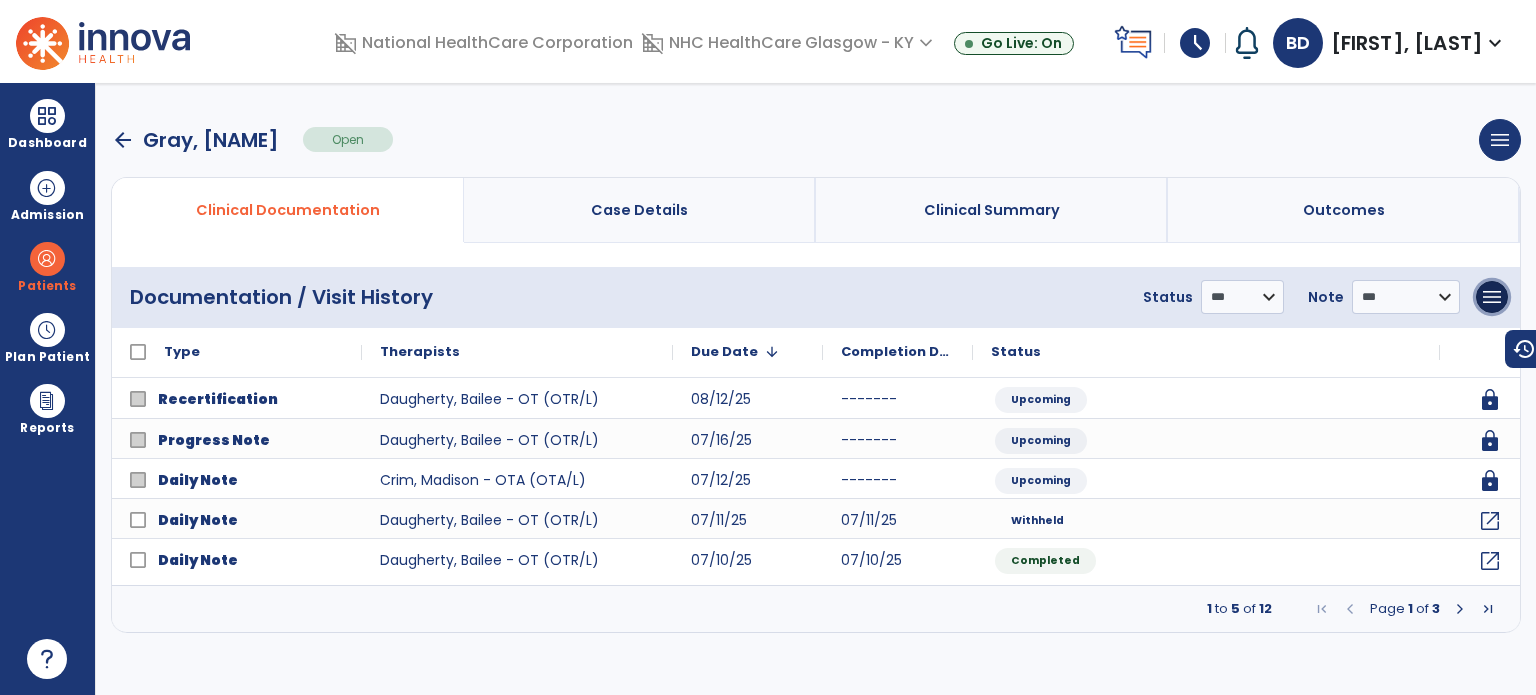 click on "menu" at bounding box center (1492, 297) 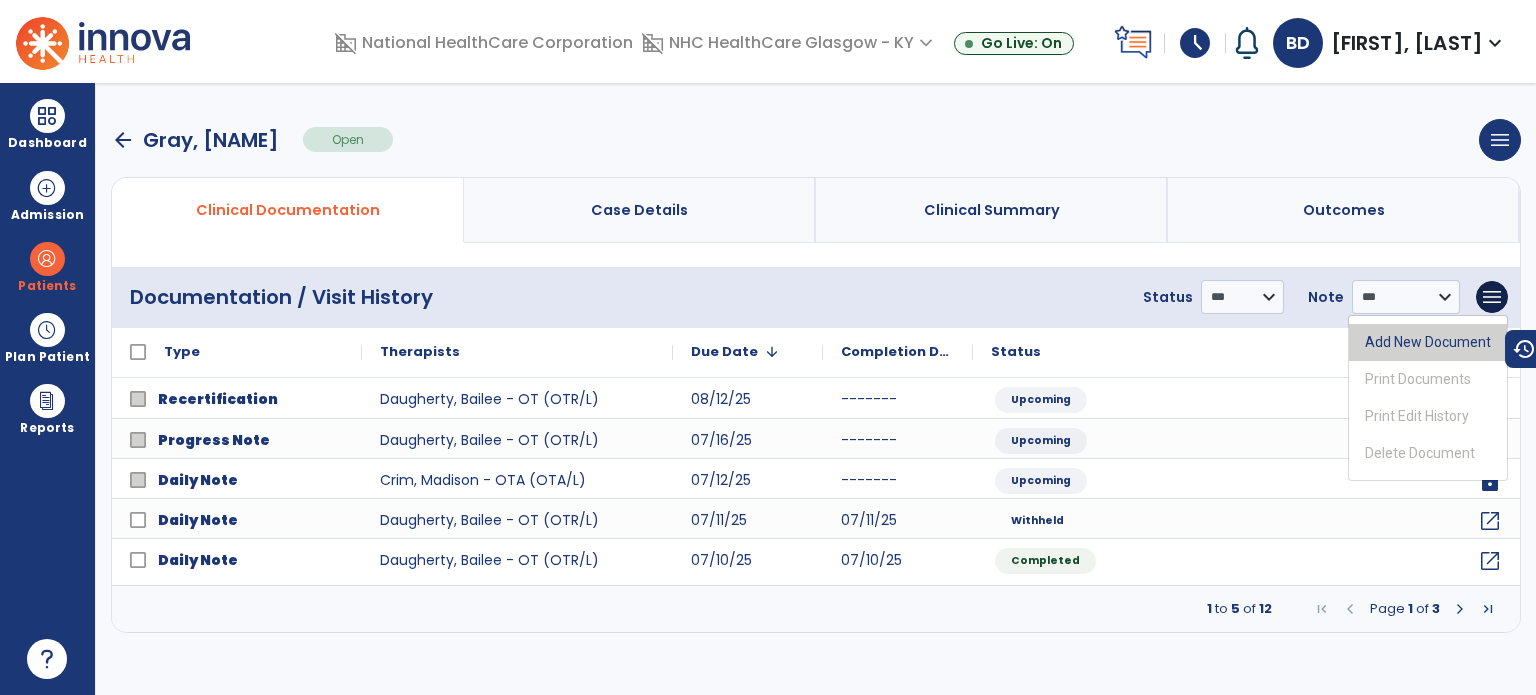 click on "Add New Document" at bounding box center (1428, 342) 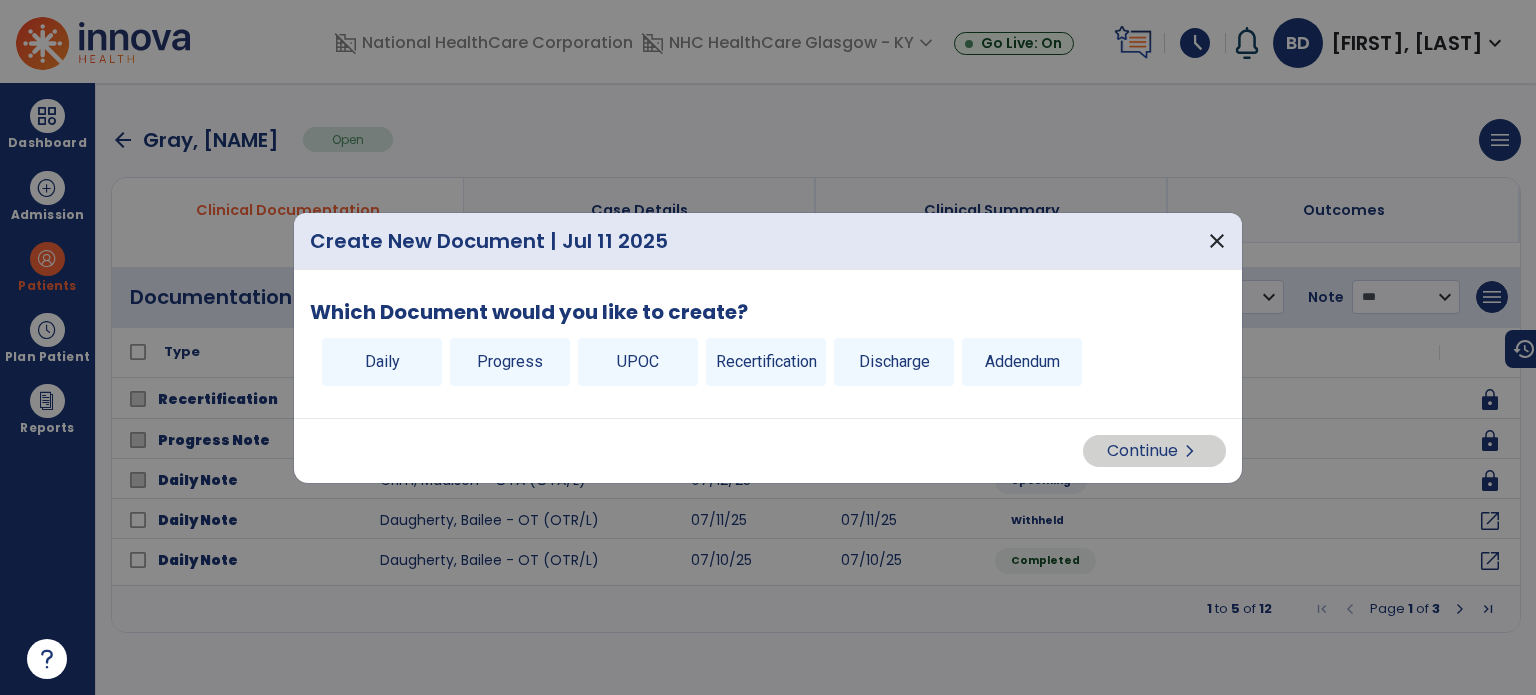 click on "Discharge" at bounding box center (894, 362) 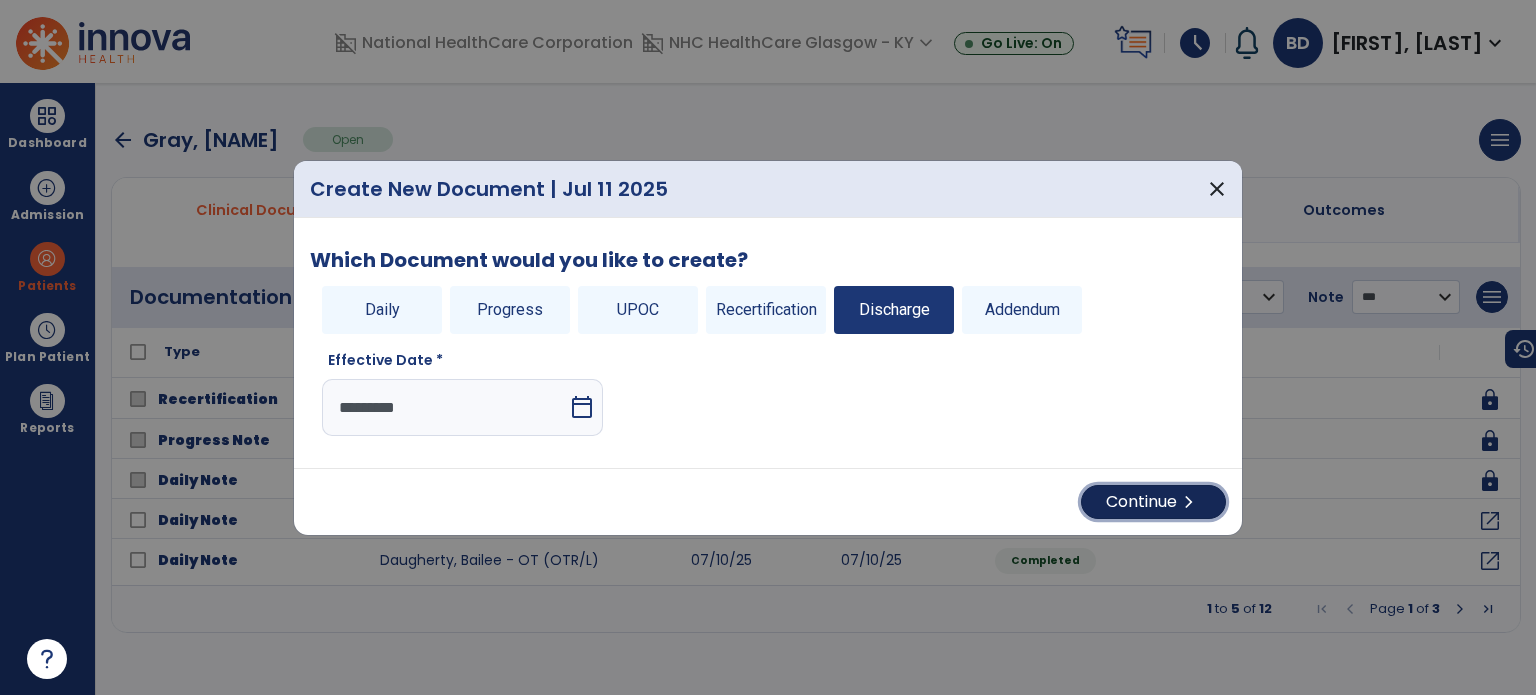click on "Continue   chevron_right" at bounding box center [1153, 502] 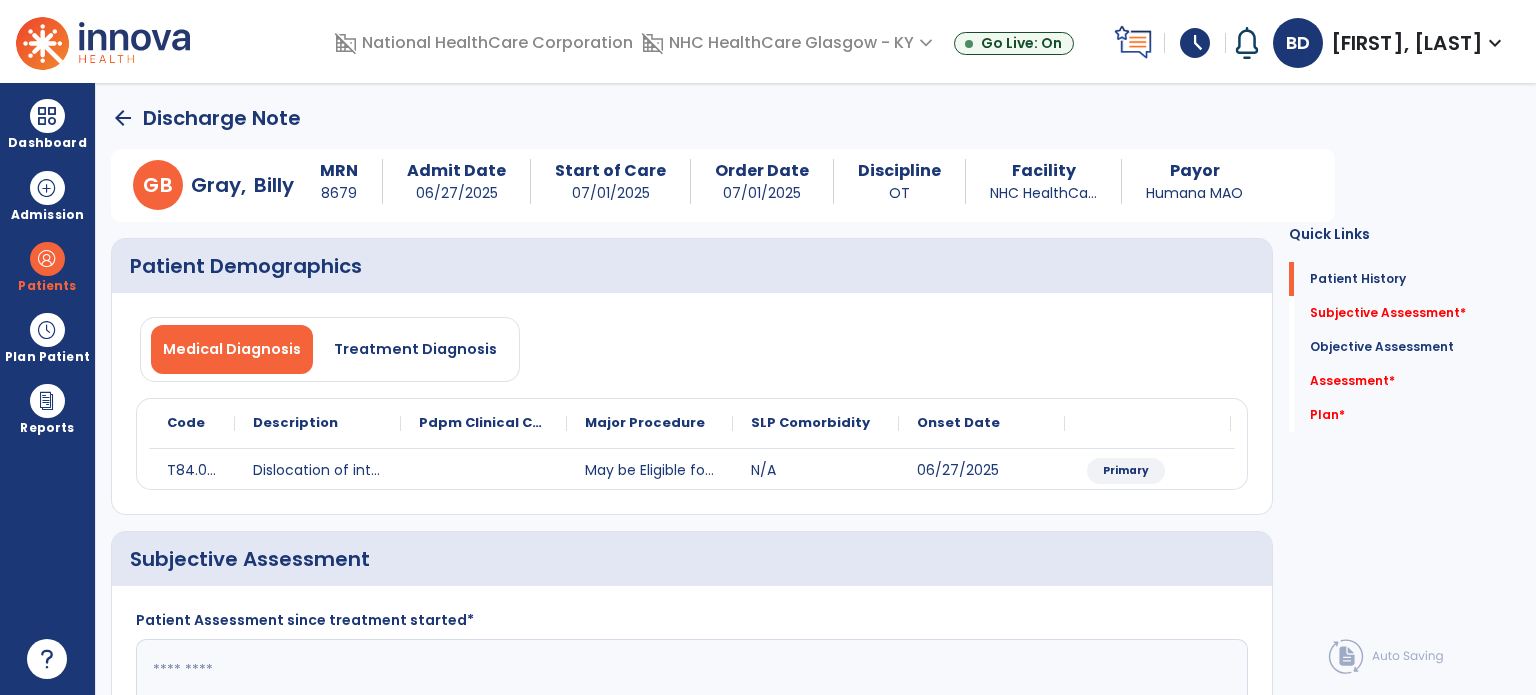 drag, startPoint x: 1409, startPoint y: 311, endPoint x: 576, endPoint y: 673, distance: 908.25824 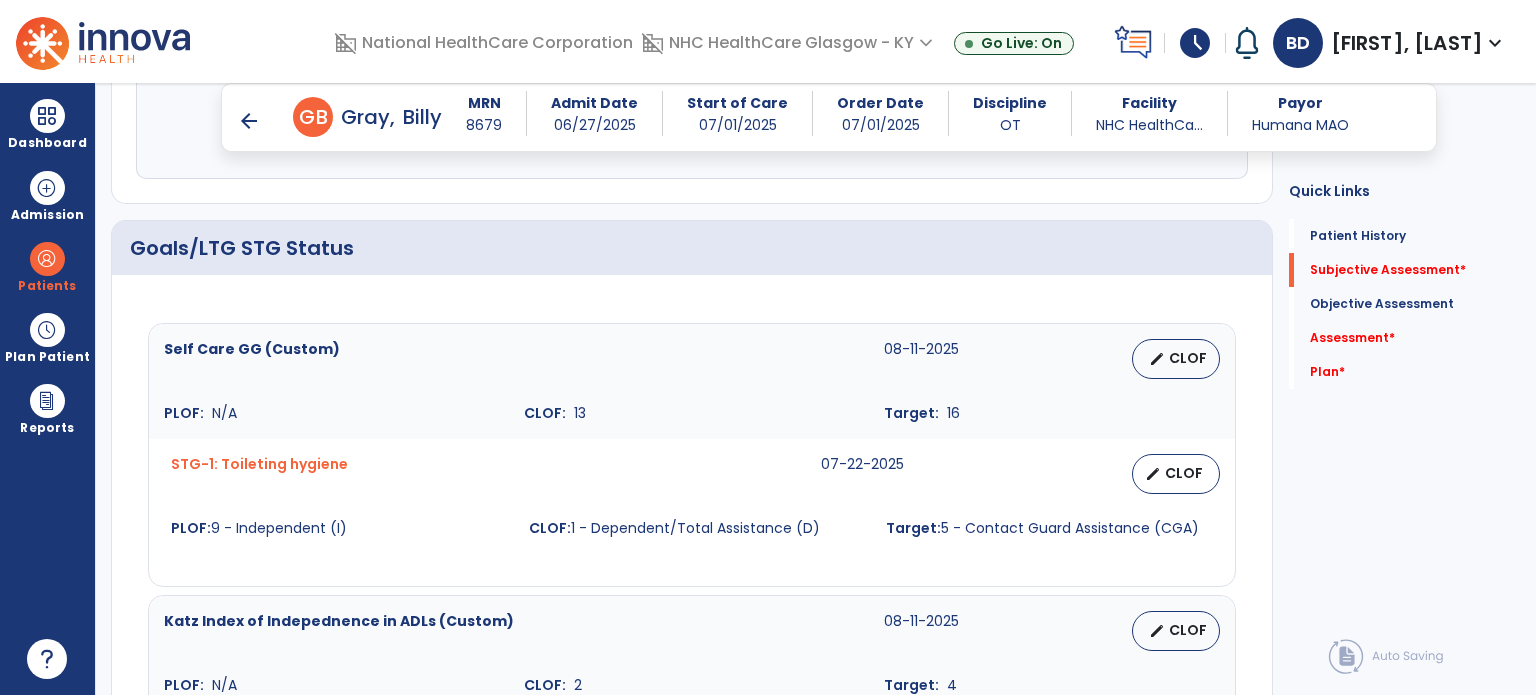 scroll, scrollTop: 592, scrollLeft: 0, axis: vertical 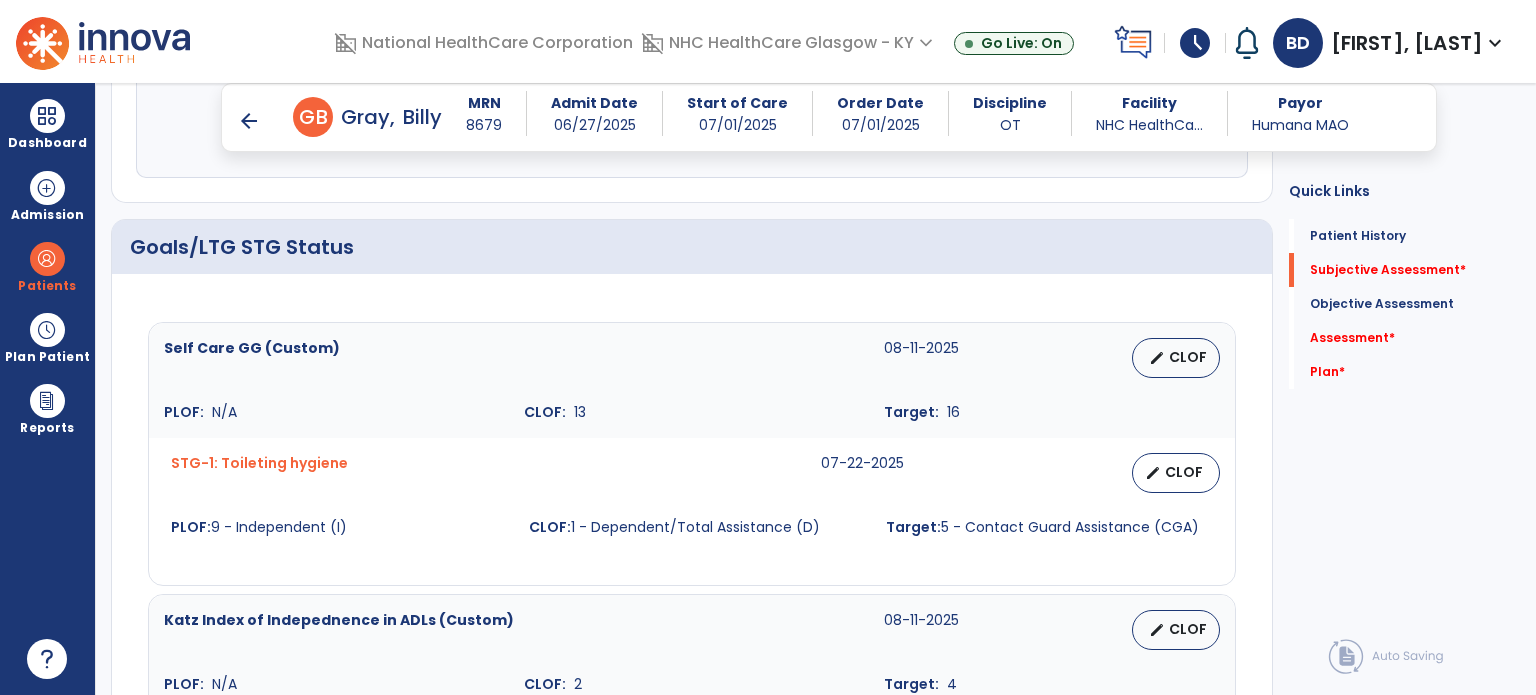 type on "***" 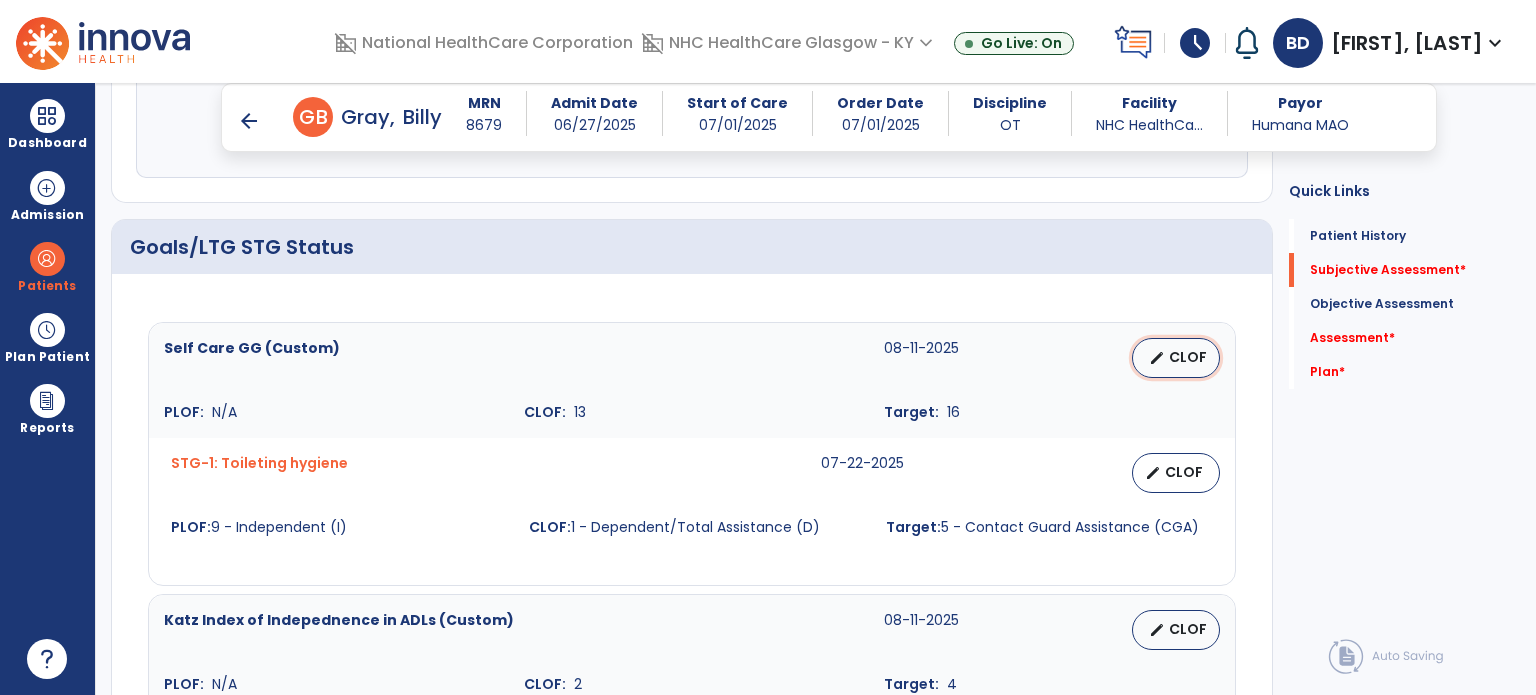 click on "CLOF" at bounding box center (1188, 357) 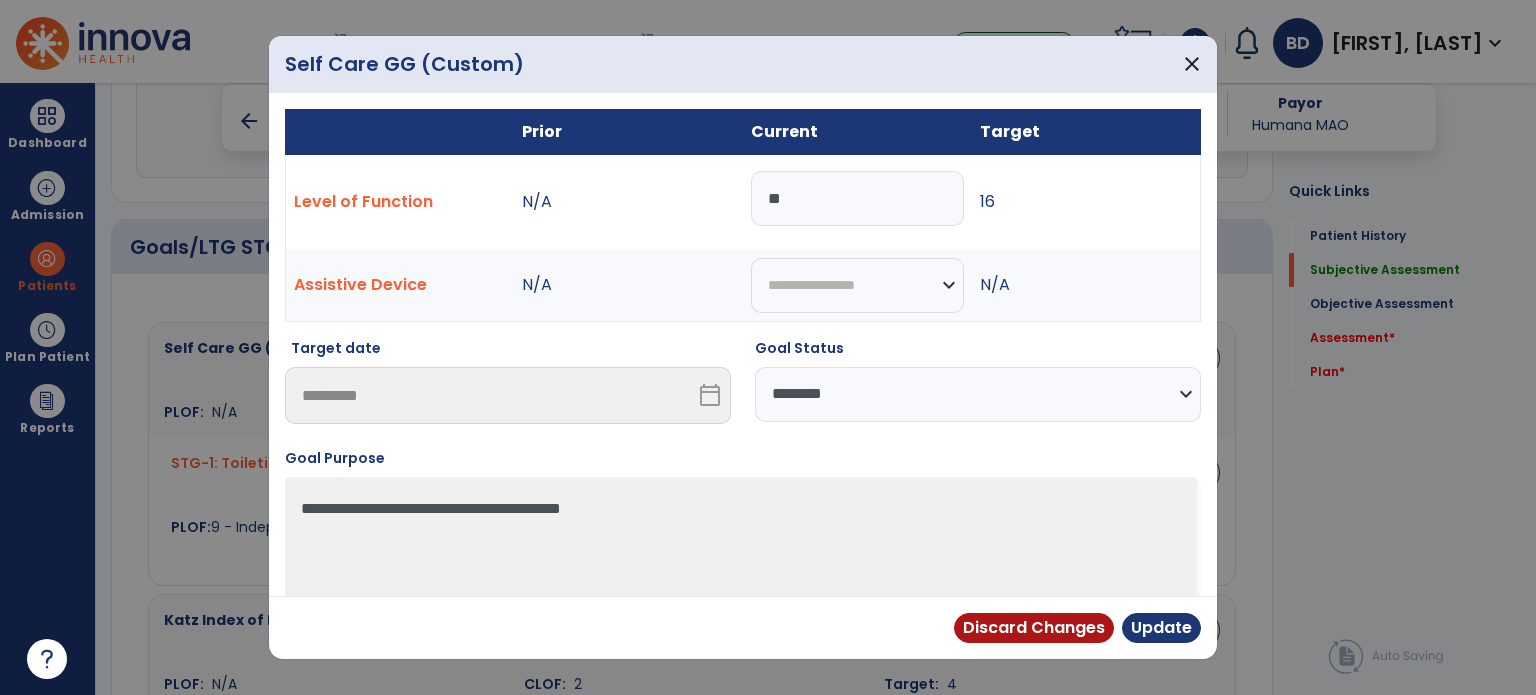 click on "**********" at bounding box center (978, 394) 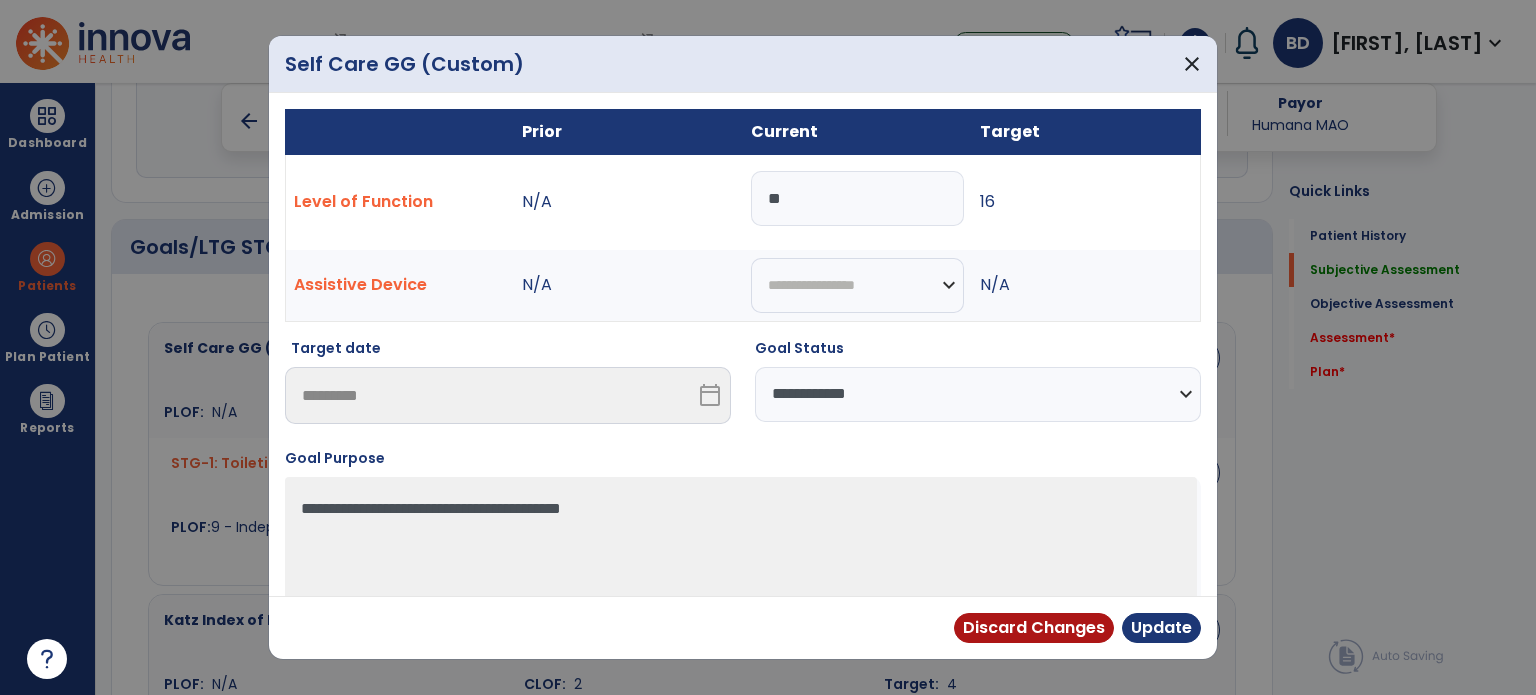 click on "**********" at bounding box center [978, 394] 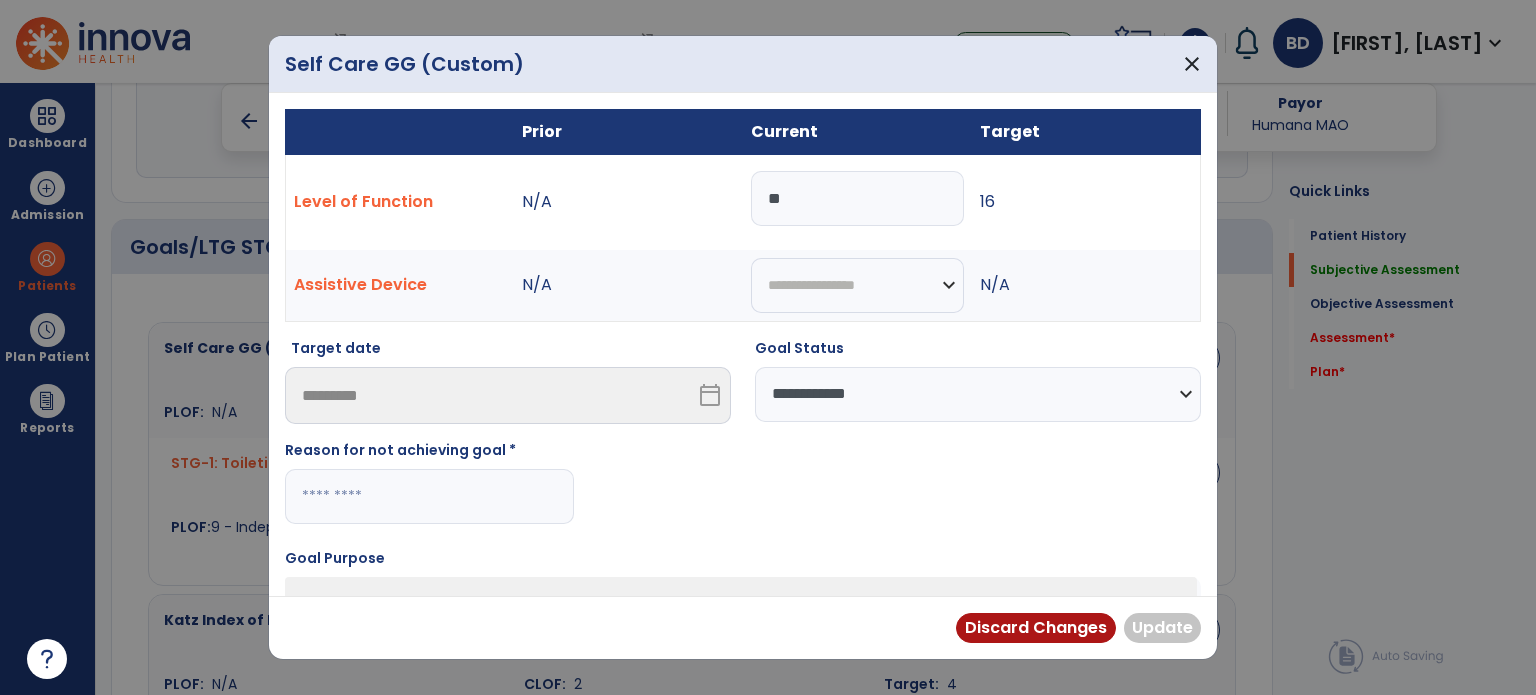 click at bounding box center (429, 496) 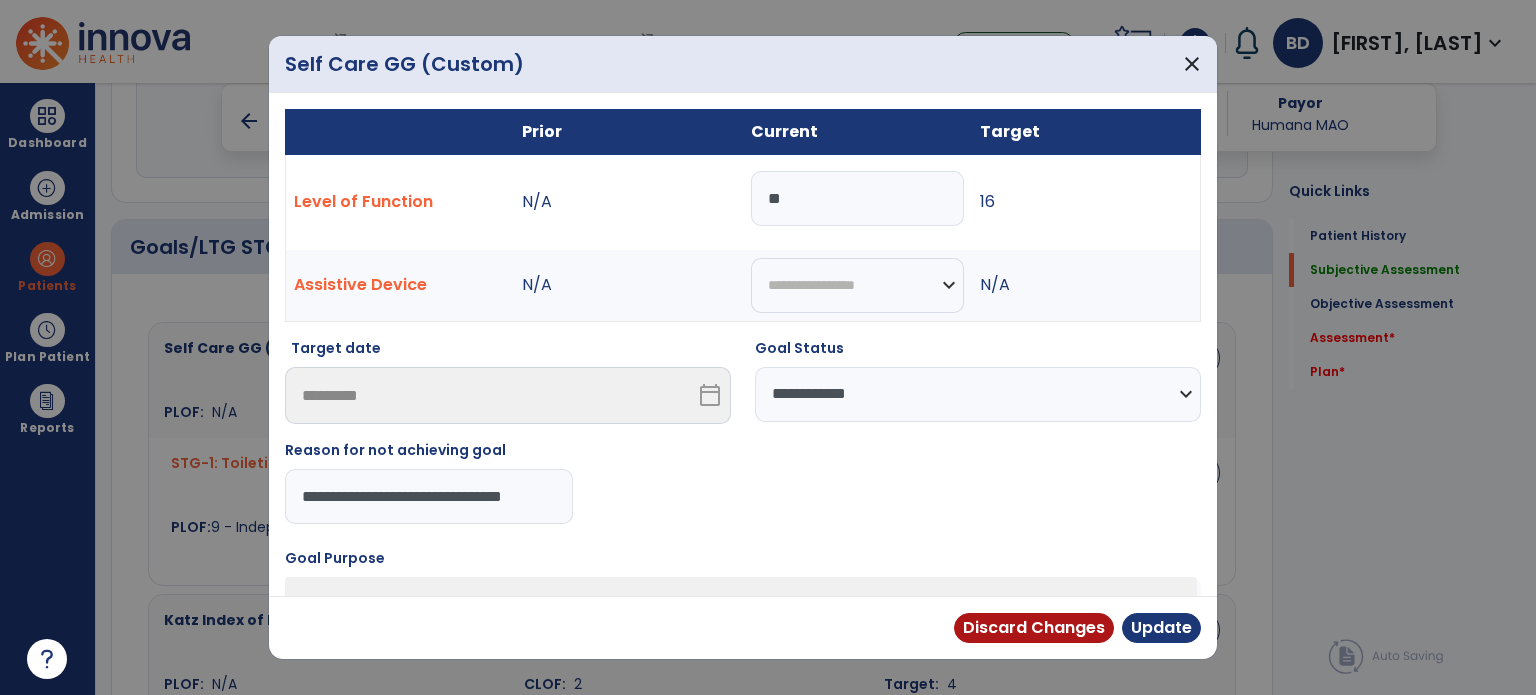 scroll, scrollTop: 0, scrollLeft: 0, axis: both 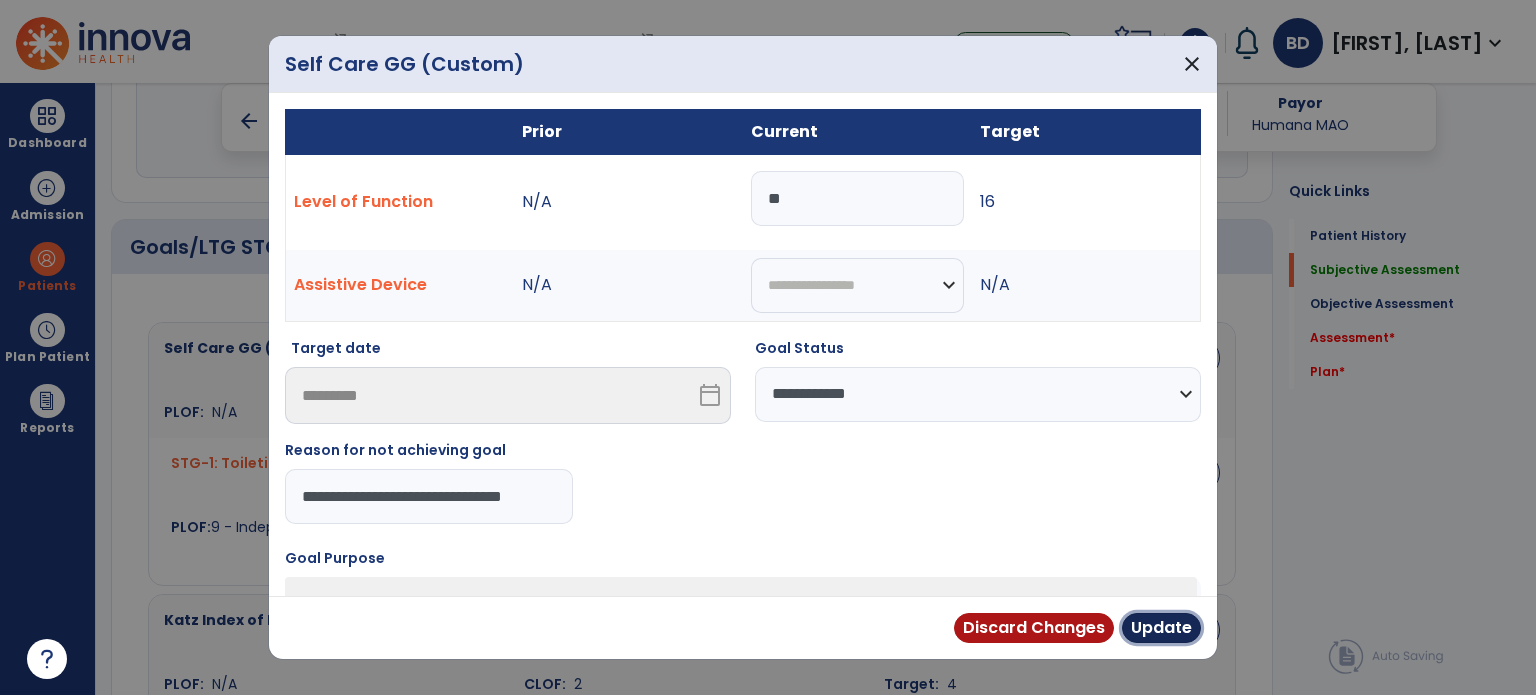 click on "Update" at bounding box center [1161, 628] 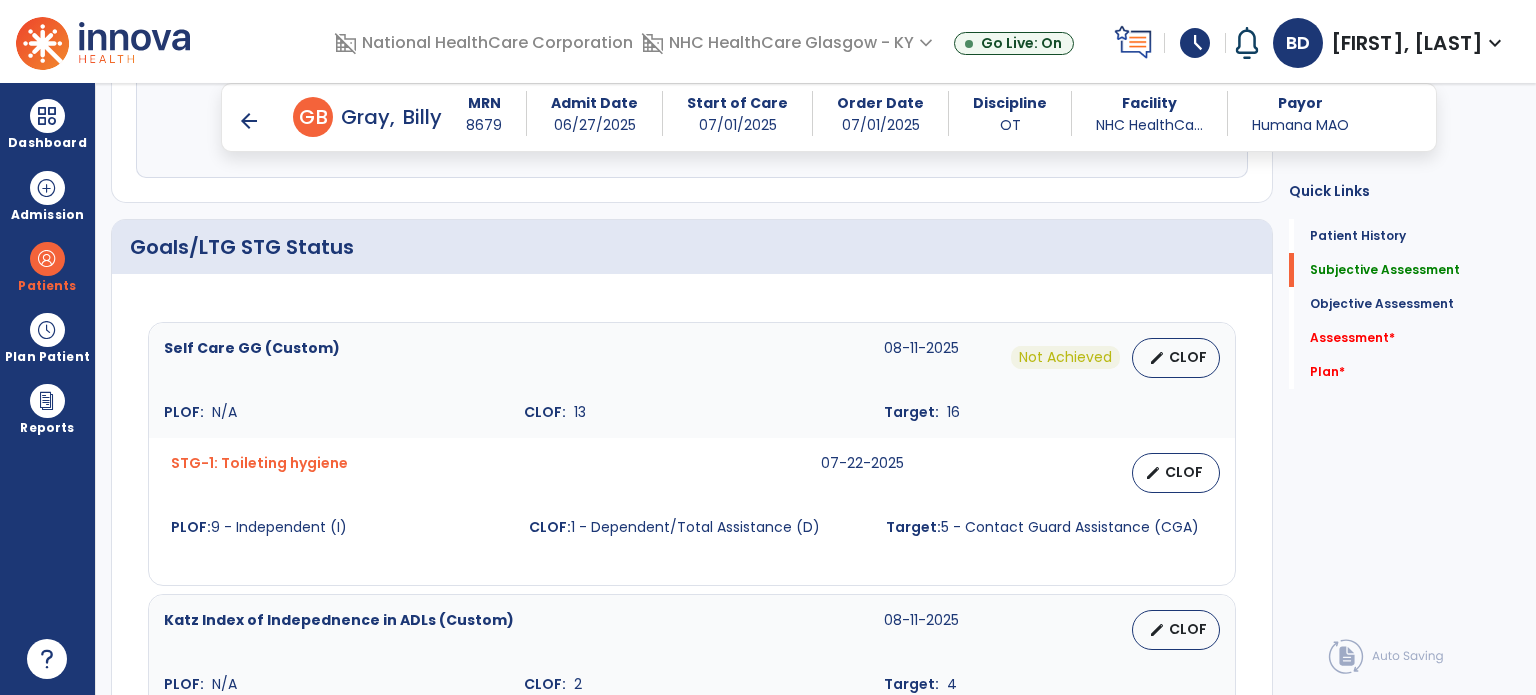 click on "CLOF" at bounding box center [1184, 472] 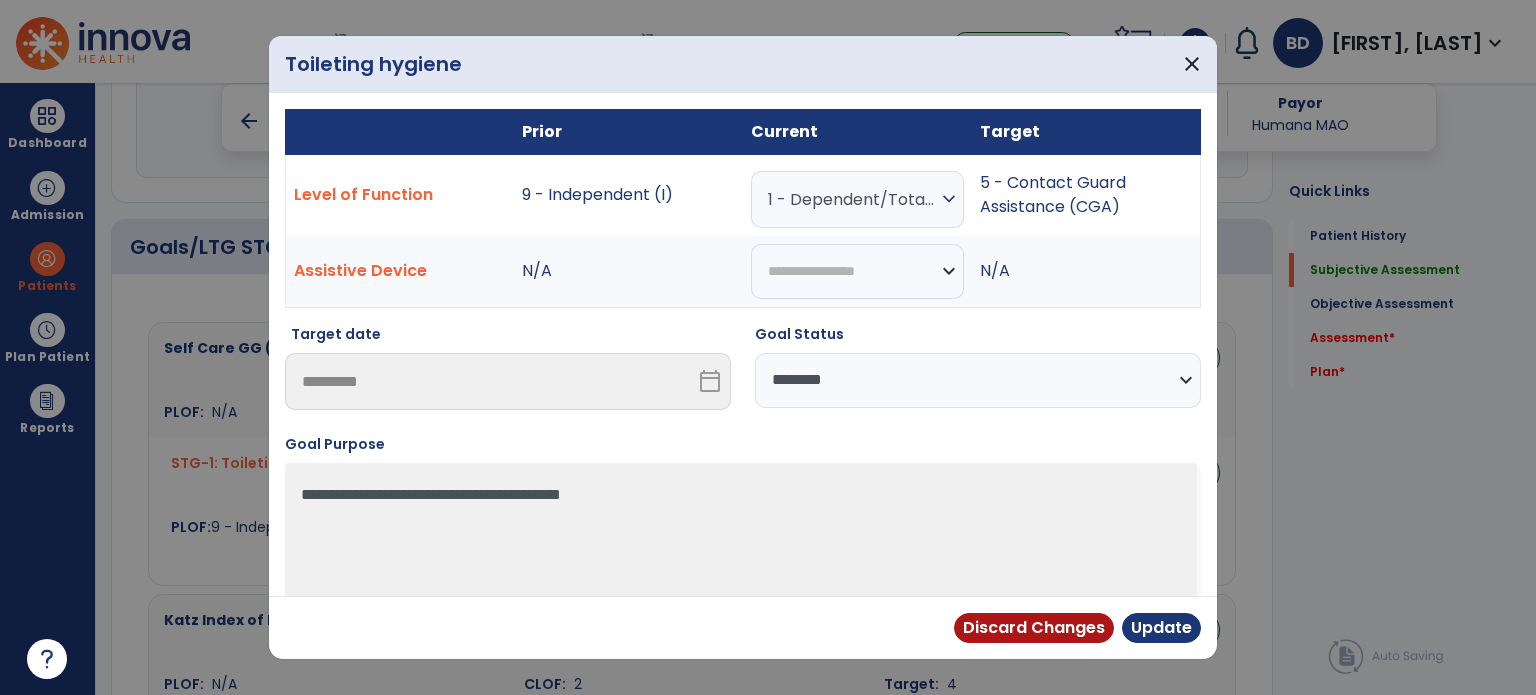 click on "**********" at bounding box center [978, 380] 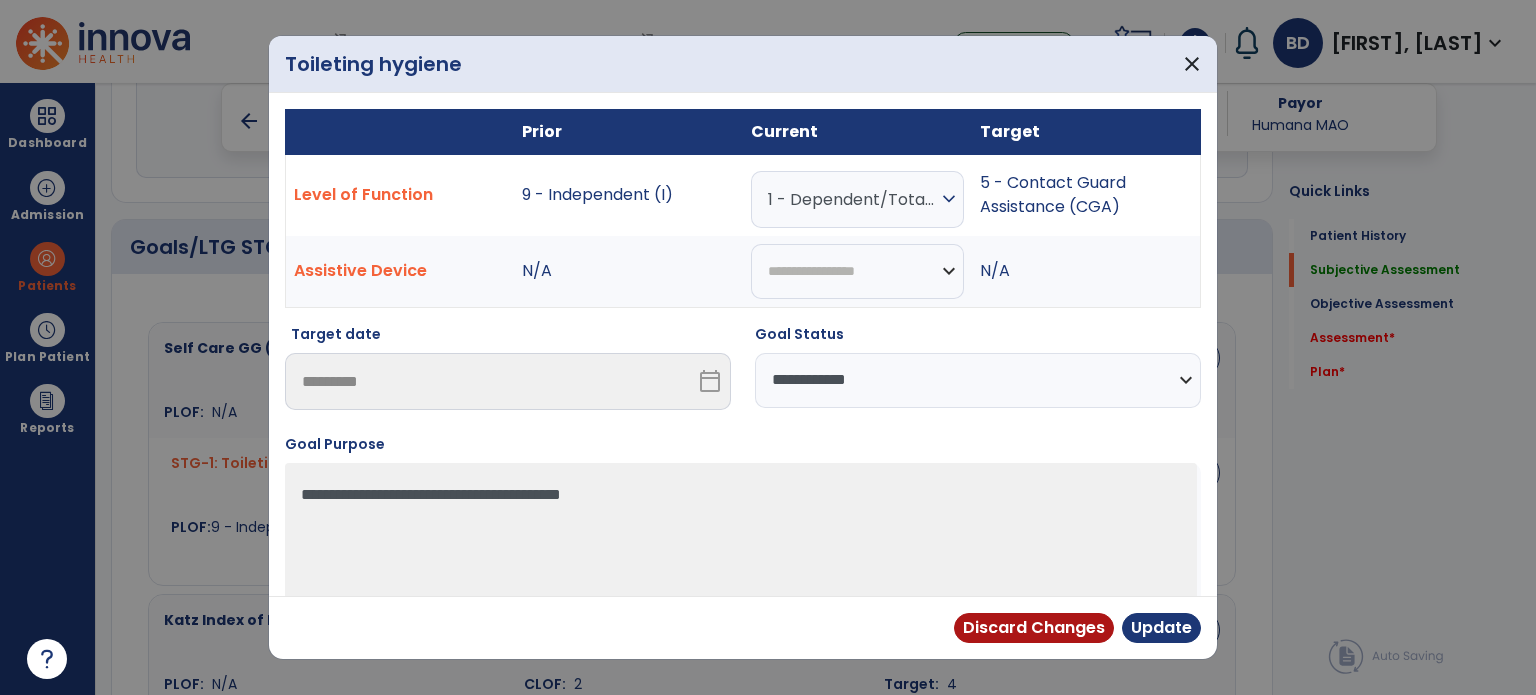 click on "**********" at bounding box center (978, 380) 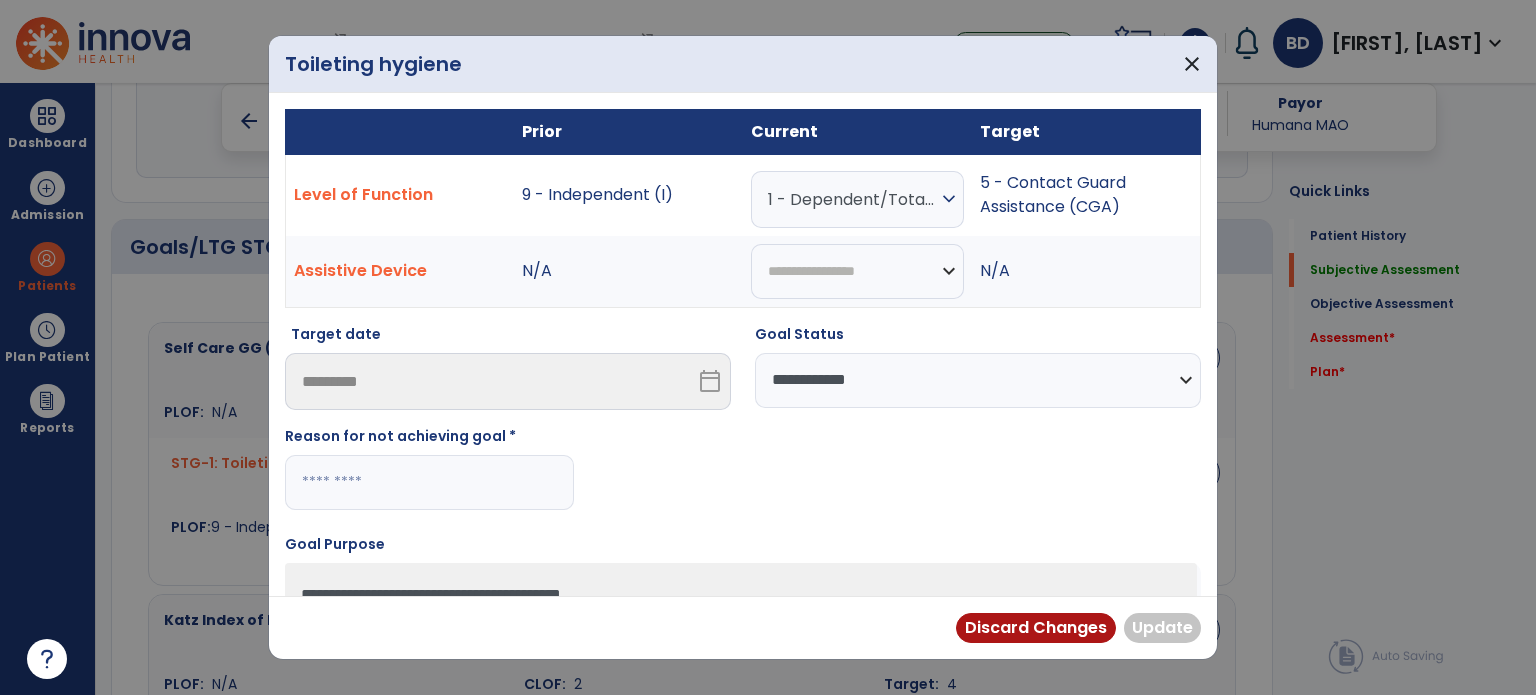 click at bounding box center (429, 482) 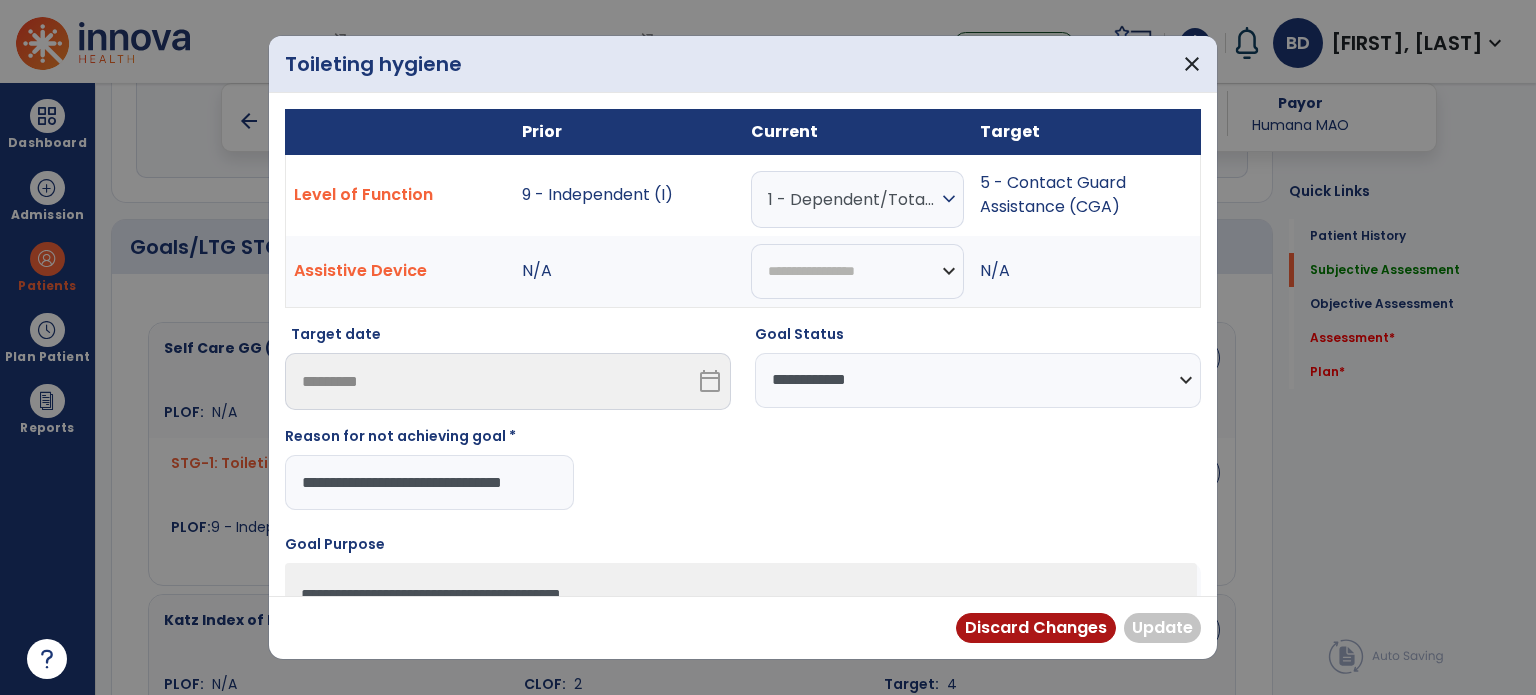 scroll, scrollTop: 0, scrollLeft: 11, axis: horizontal 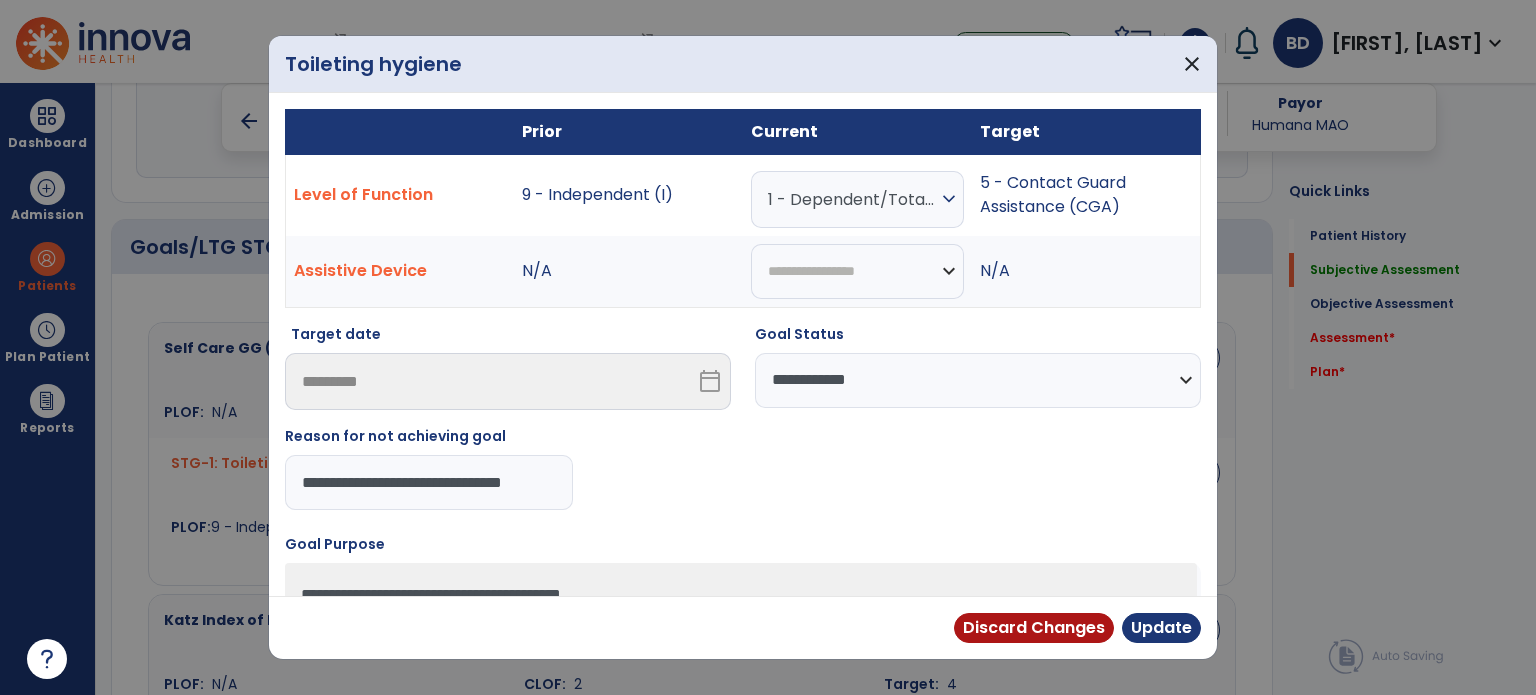 click on "Update" at bounding box center (1161, 628) 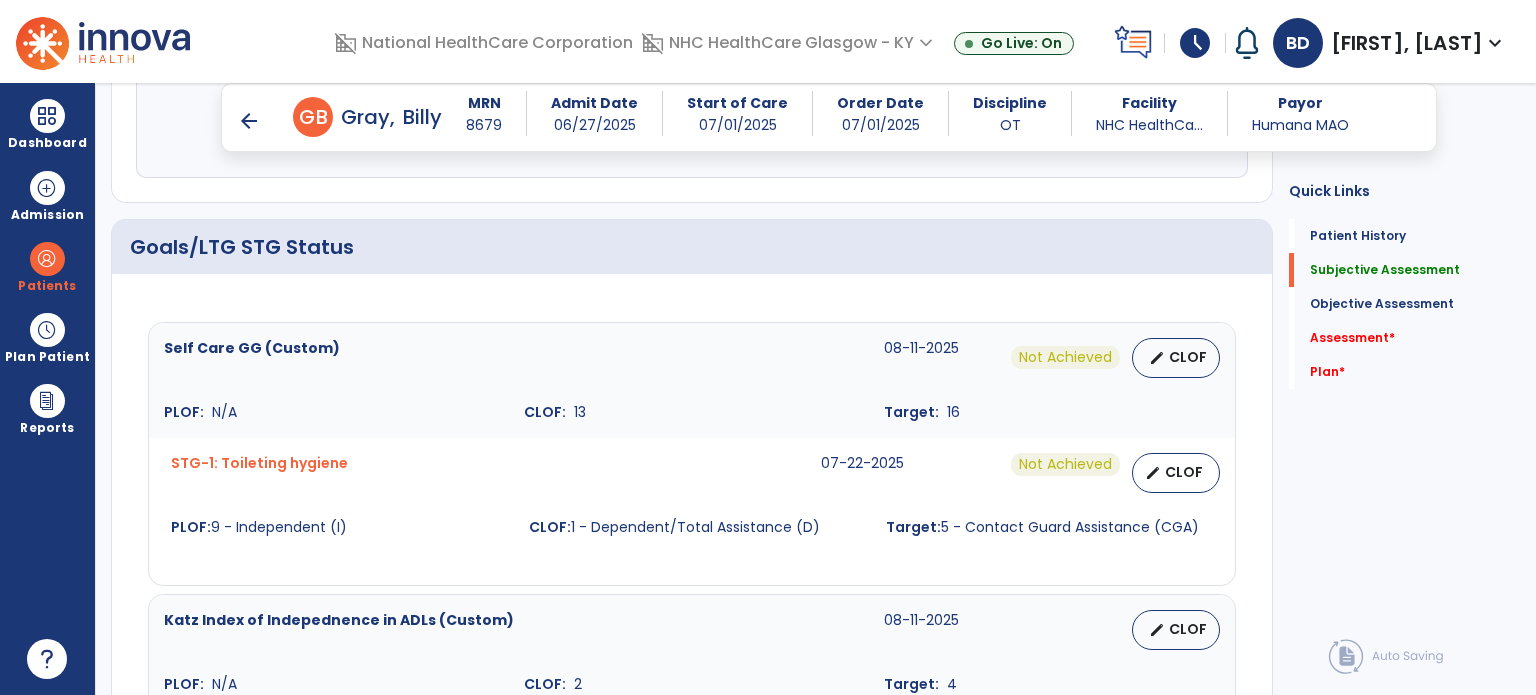 click on "CLOF" at bounding box center [1188, 629] 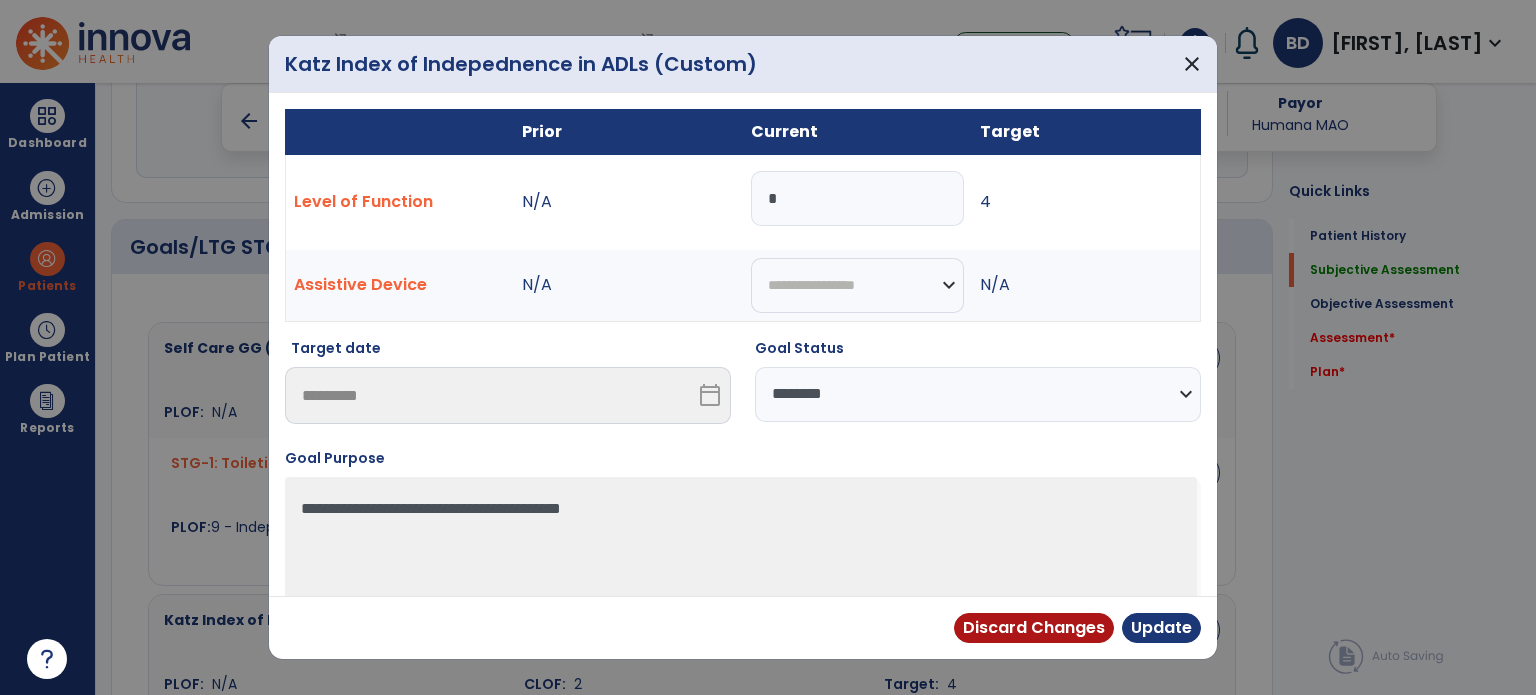 click on "**********" at bounding box center (978, 394) 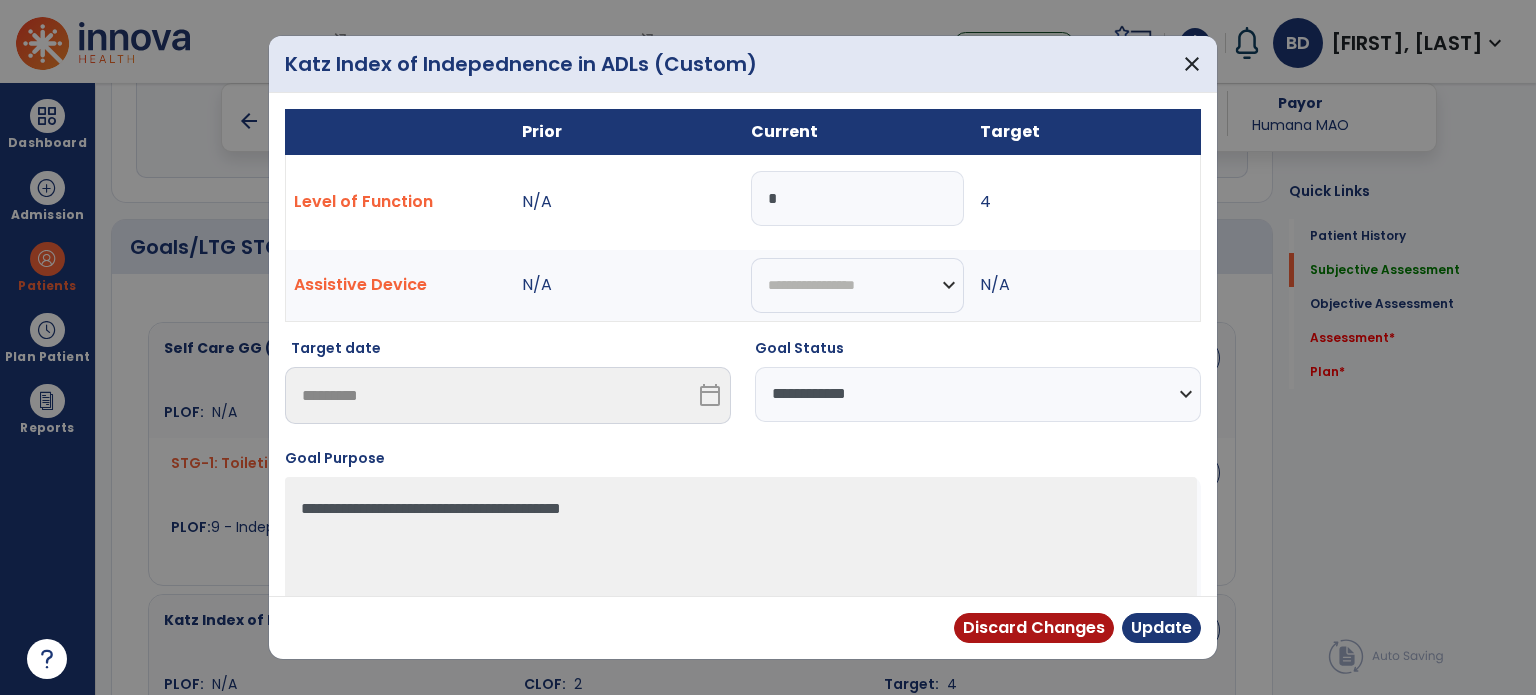click on "**********" at bounding box center (978, 394) 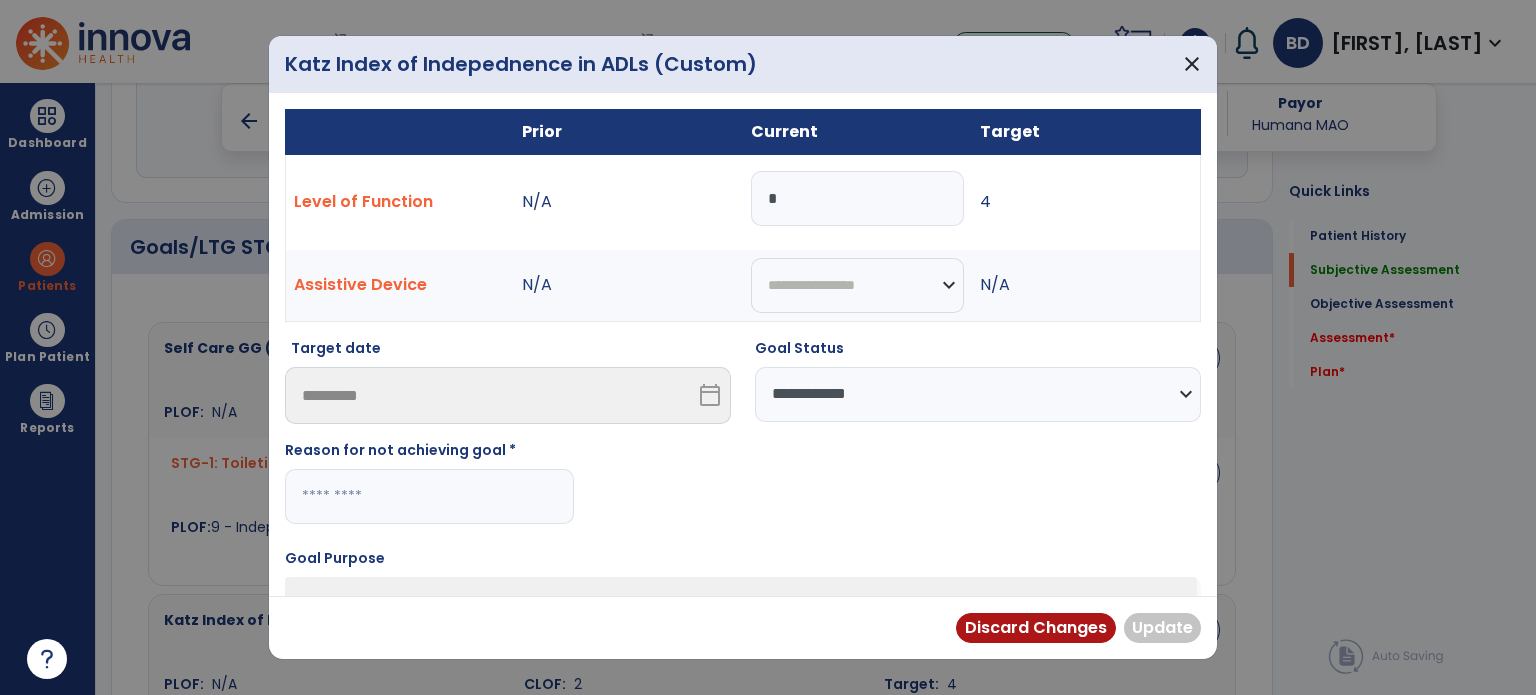 click at bounding box center (429, 496) 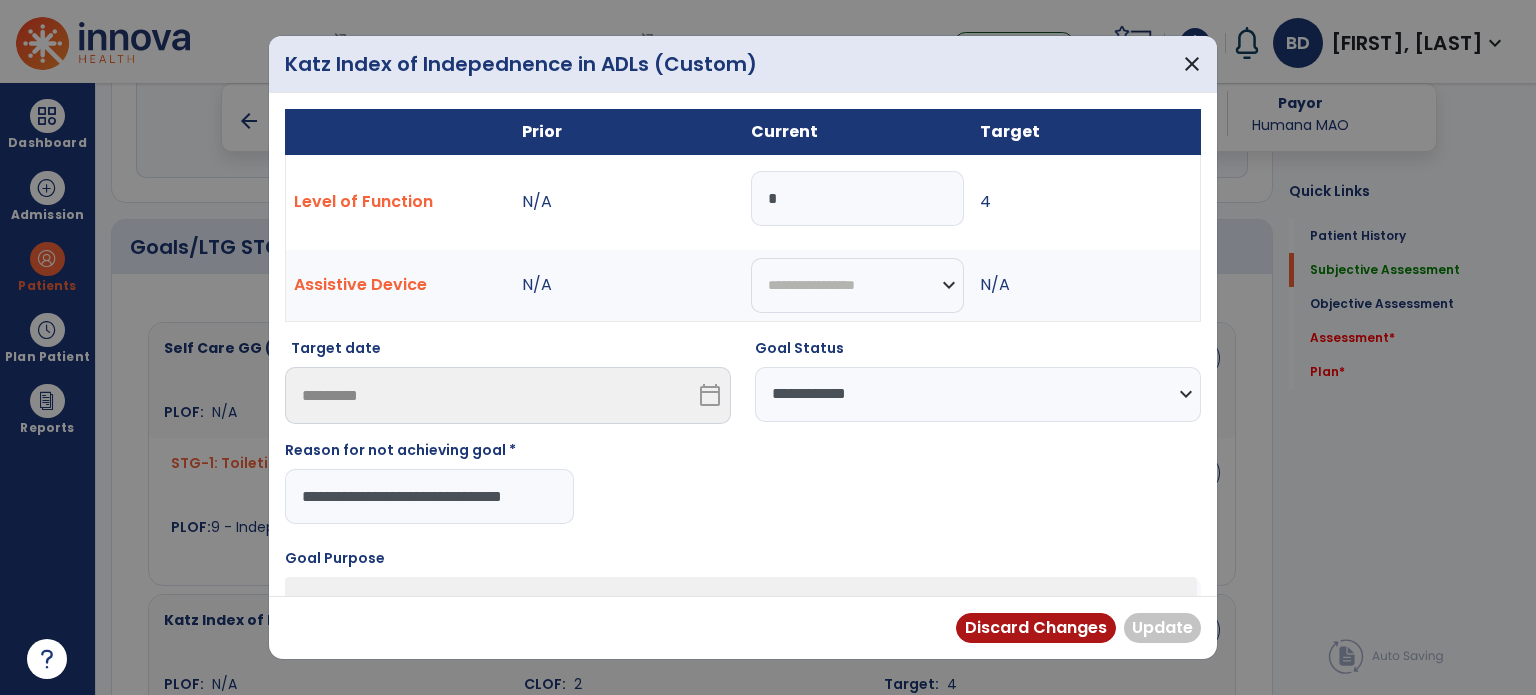 scroll, scrollTop: 0, scrollLeft: 11, axis: horizontal 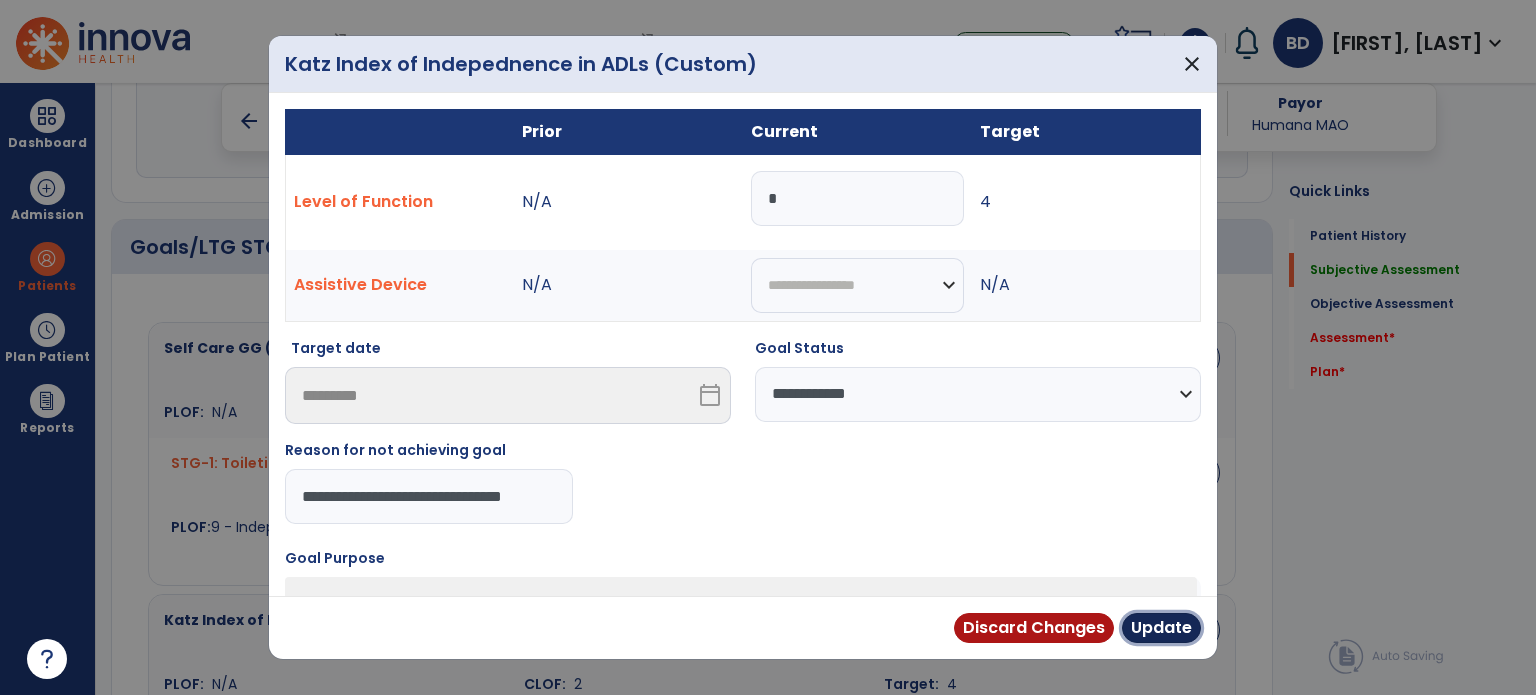 click on "Update" at bounding box center (1161, 628) 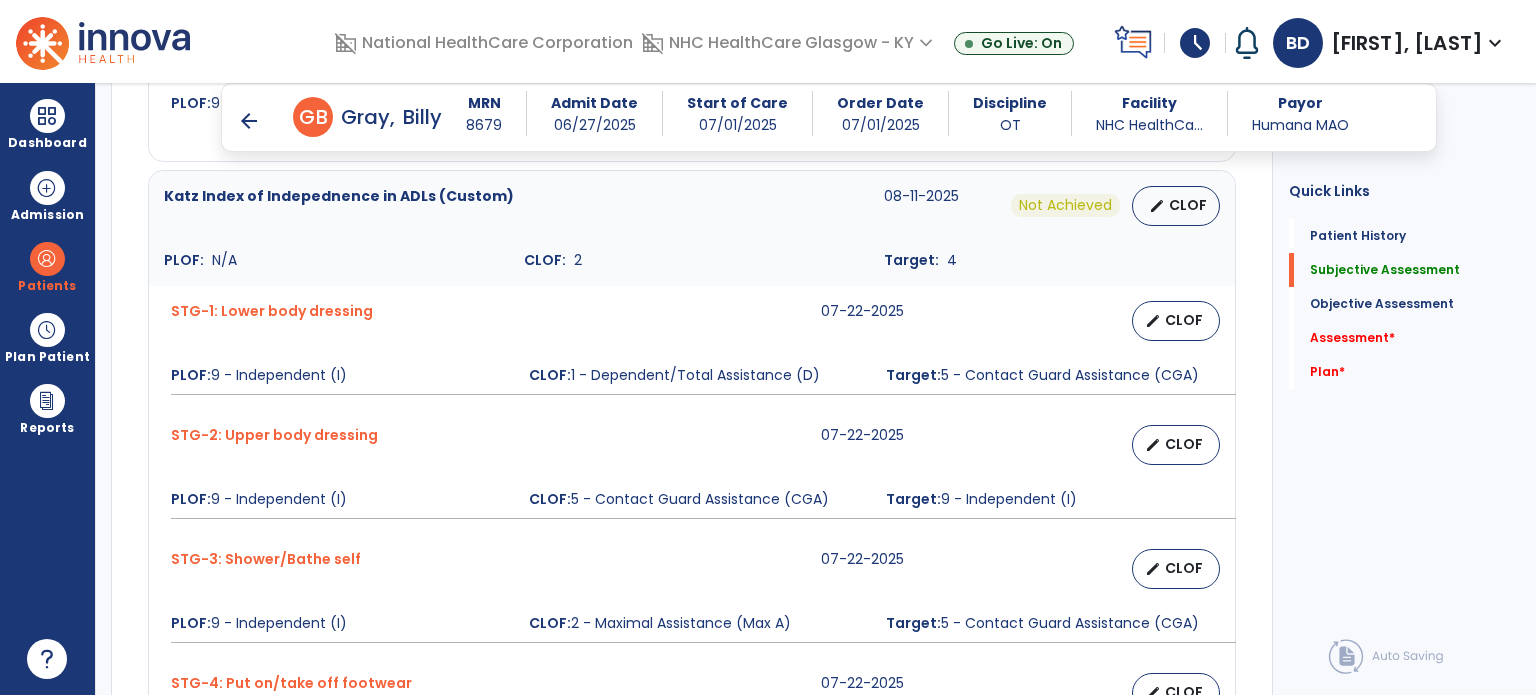 scroll, scrollTop: 1022, scrollLeft: 0, axis: vertical 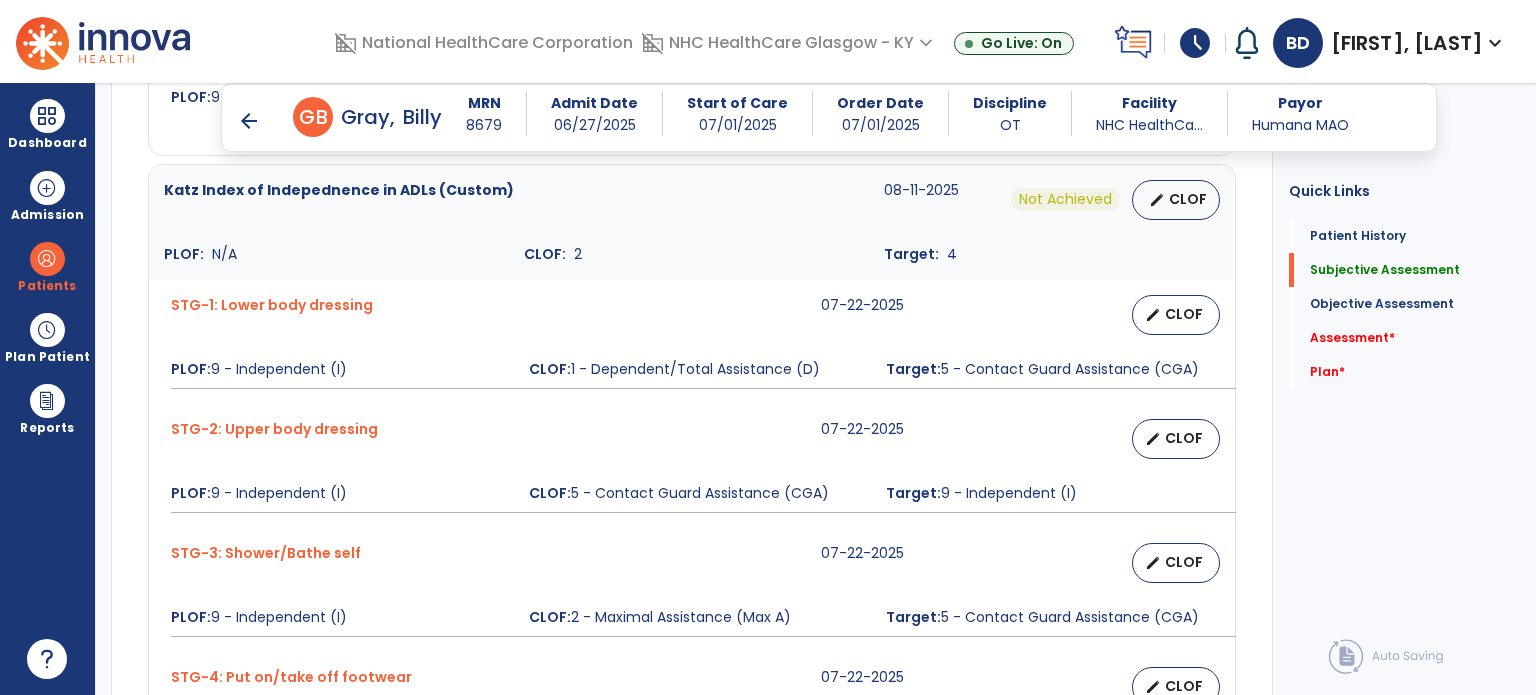 click on "STG-1: Lower body dressing 07-22-2025 edit CLOF PLOF: 9 - Independent (I) CLOF: 1 - Dependent/Total Assistance (D) Target: 5 - Contact Guard Assistance (CGA)" at bounding box center [692, 342] 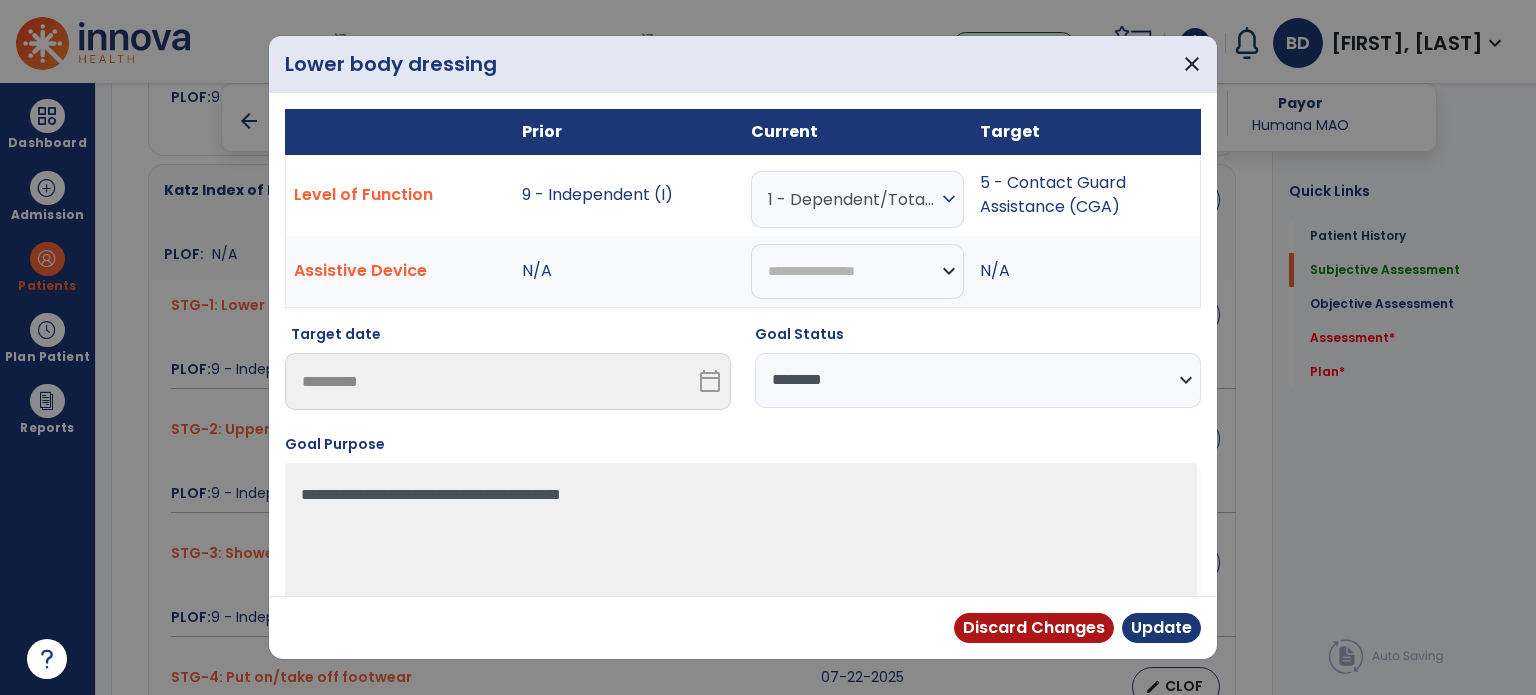 click on "**********" at bounding box center (978, 380) 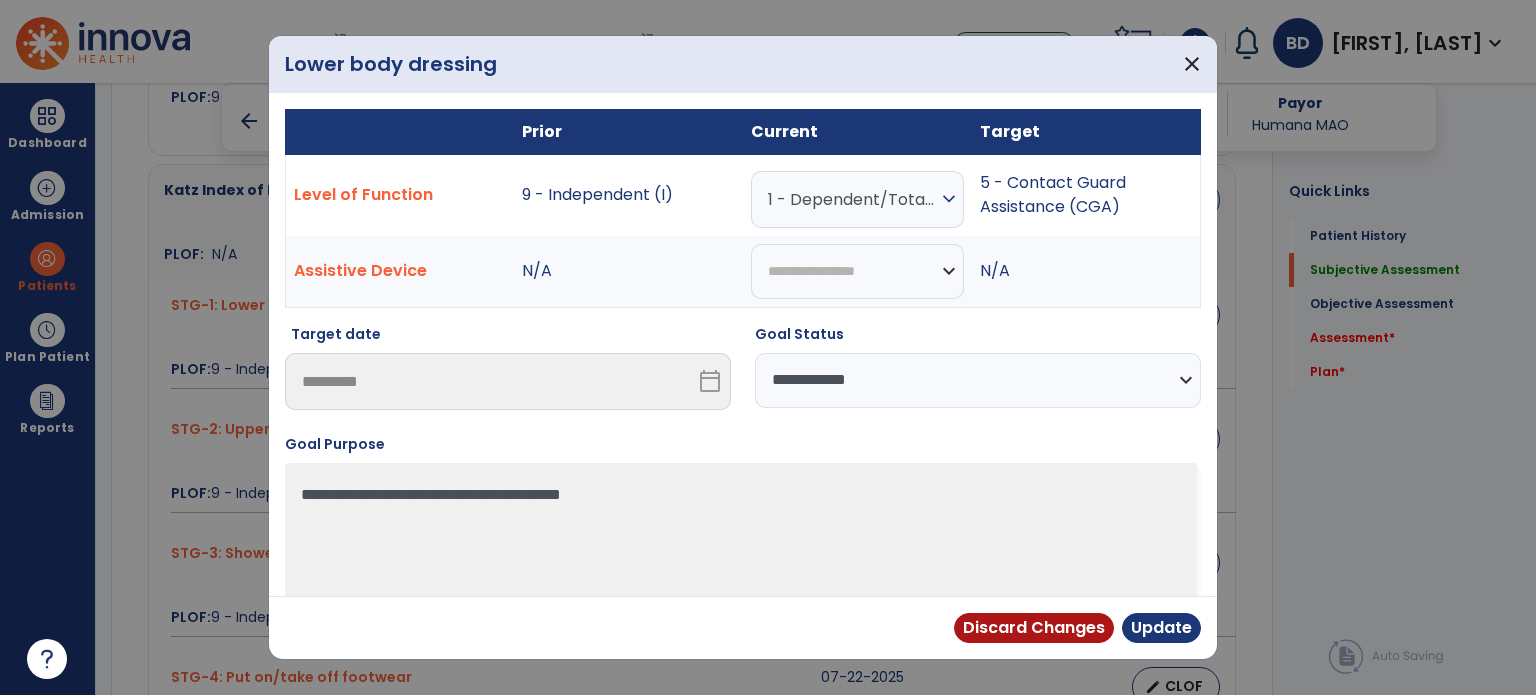 click on "**********" at bounding box center (978, 380) 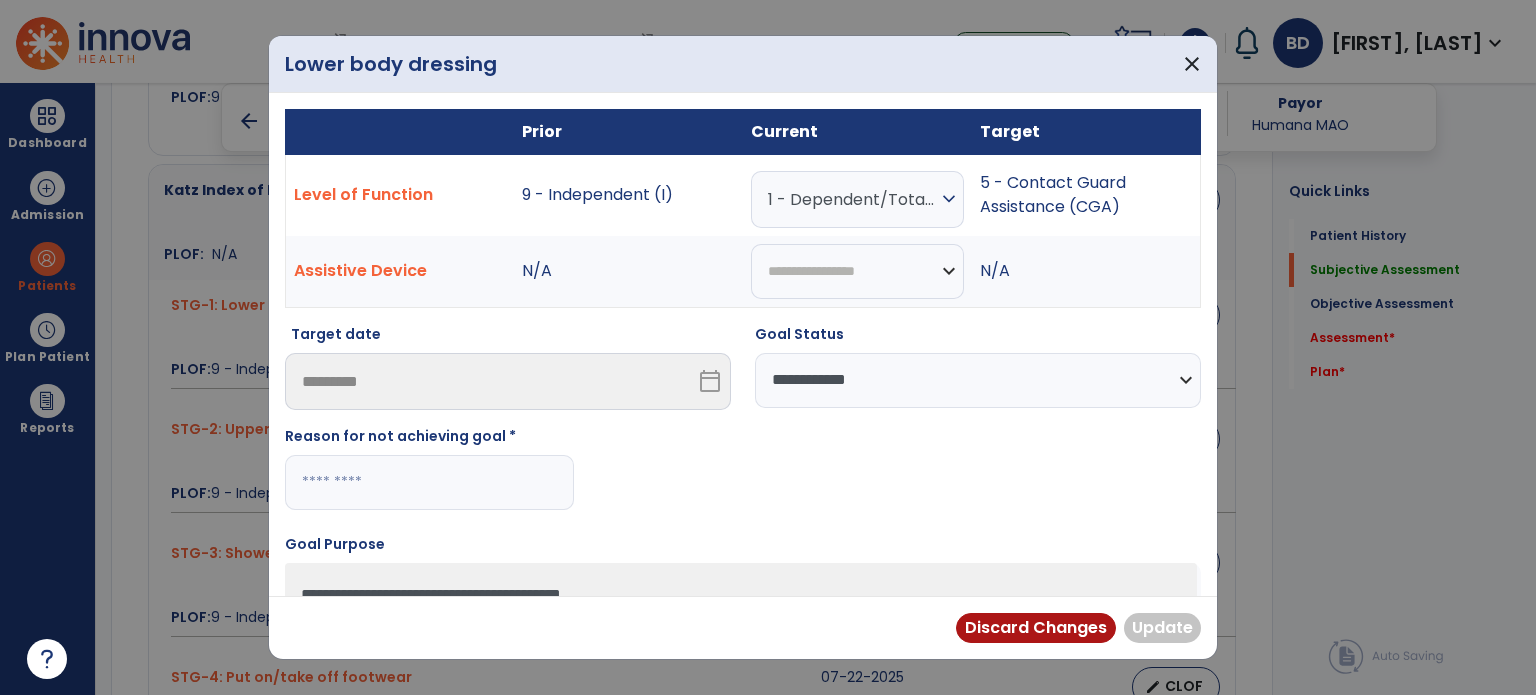 click at bounding box center (429, 482) 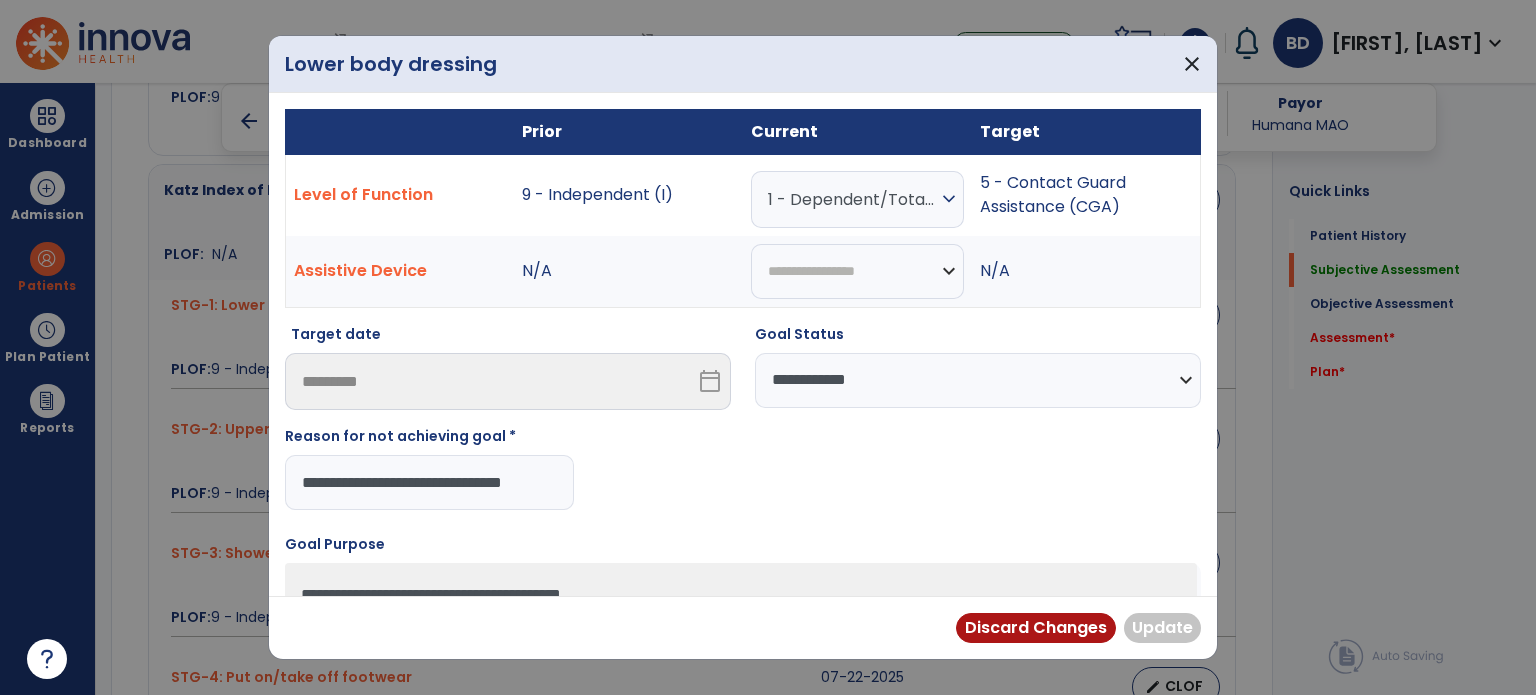 scroll, scrollTop: 0, scrollLeft: 11, axis: horizontal 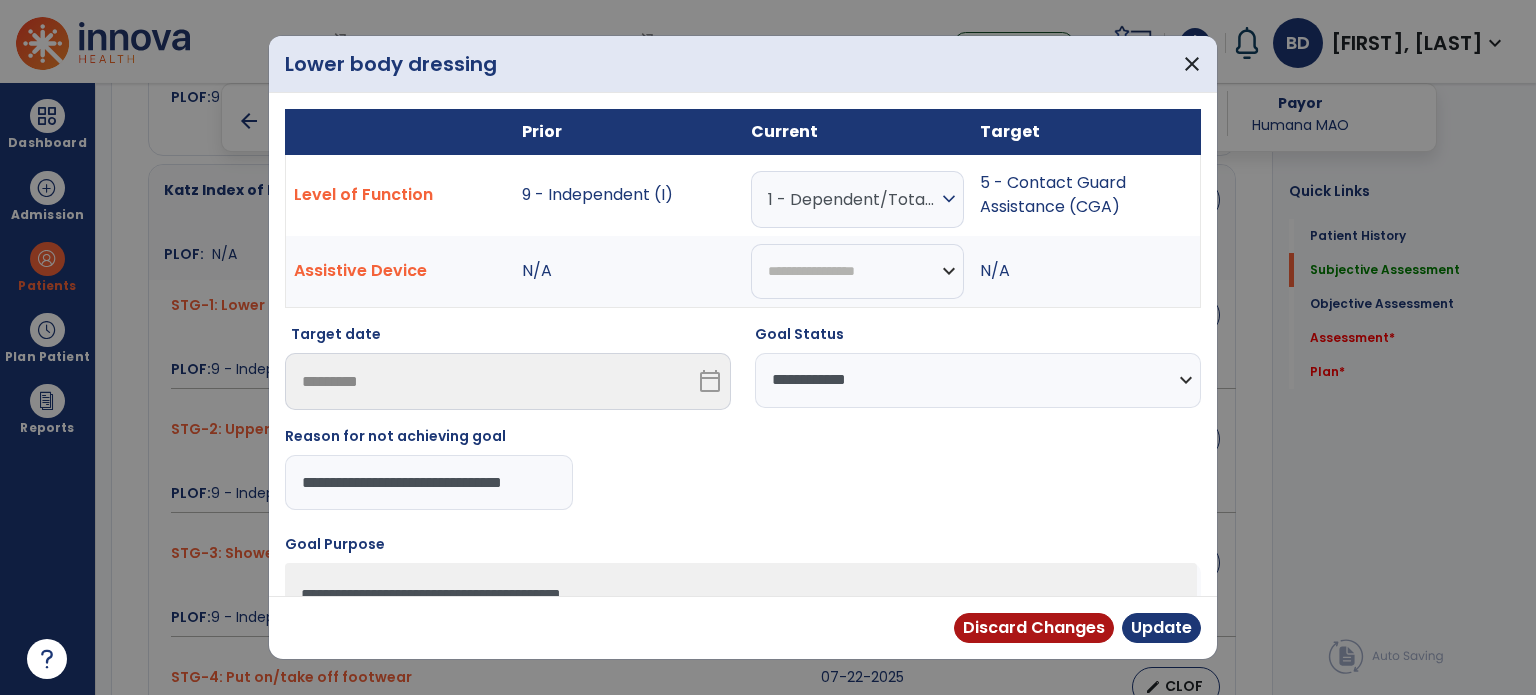 click on "Update" at bounding box center (1161, 628) 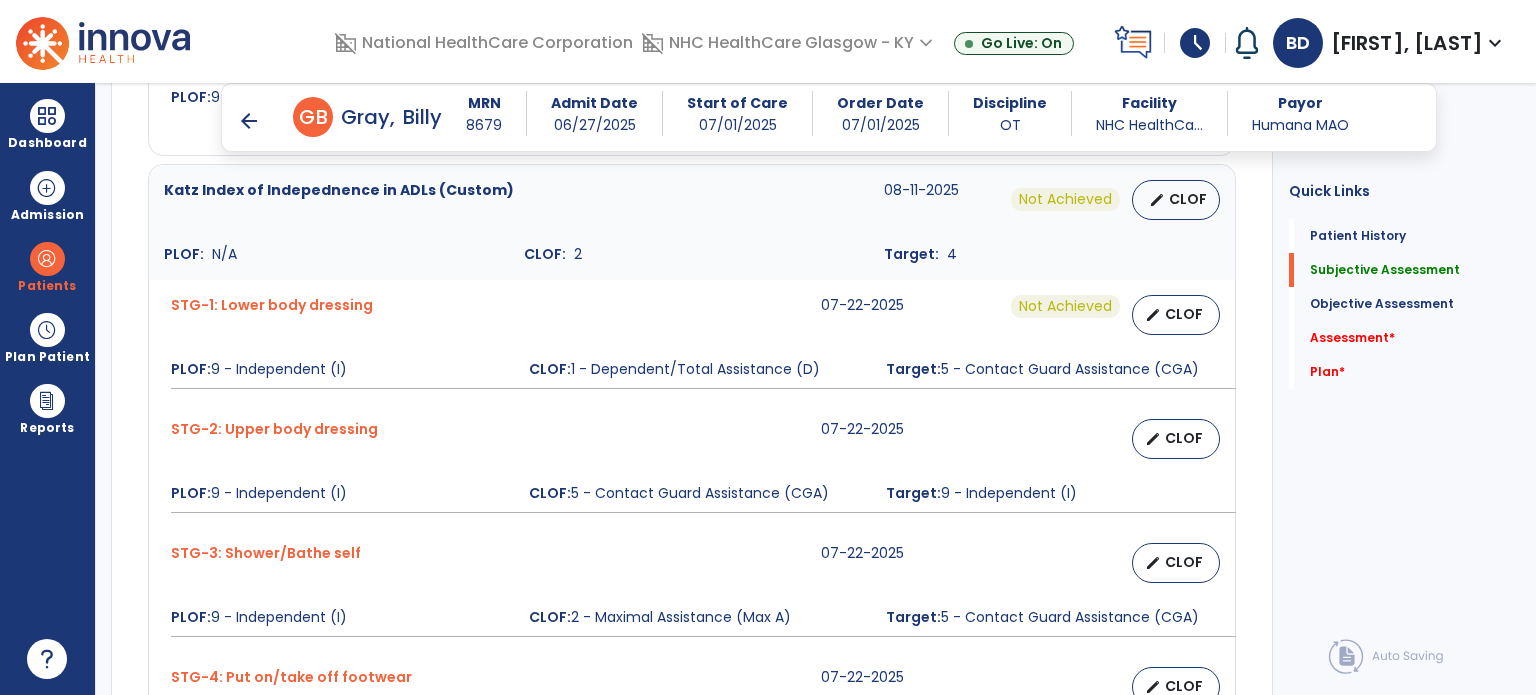 click on "edit   CLOF" at bounding box center [1176, 563] 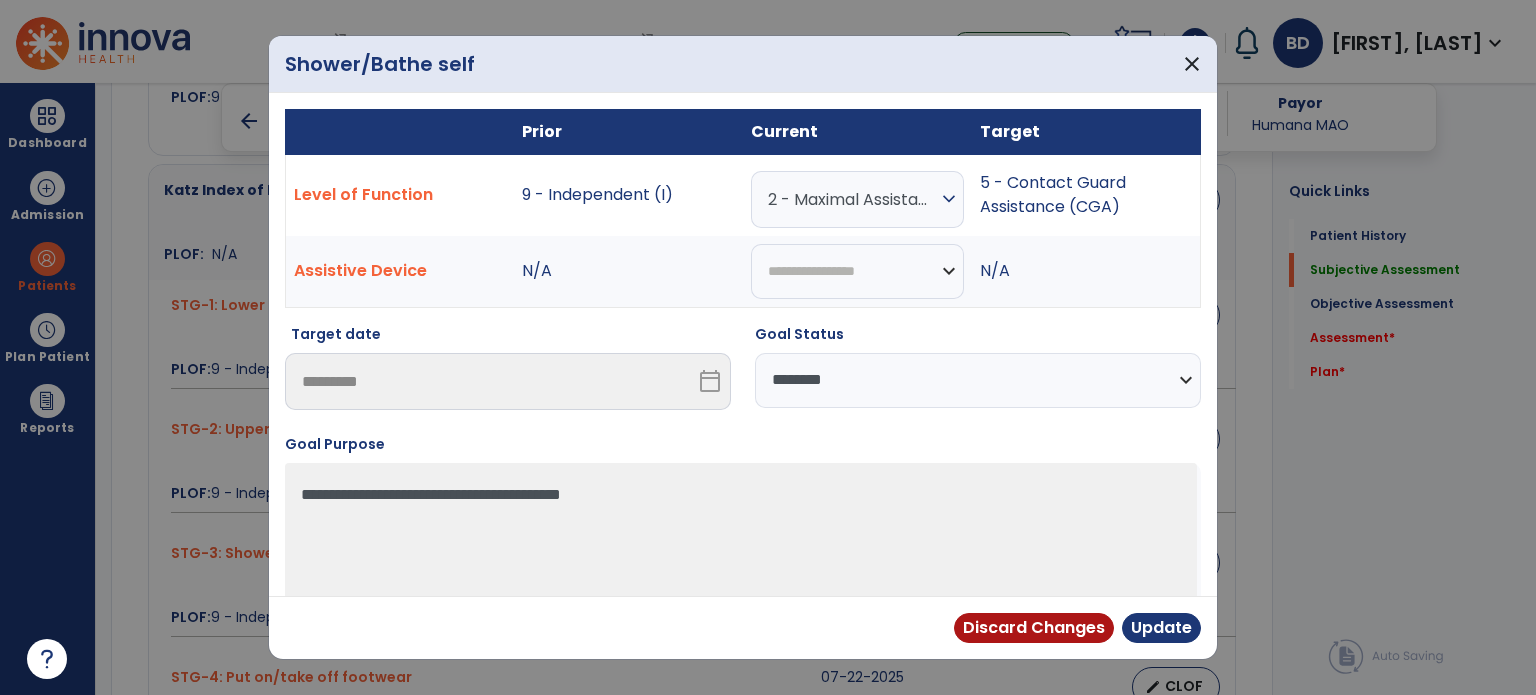 click on "**********" at bounding box center (978, 380) 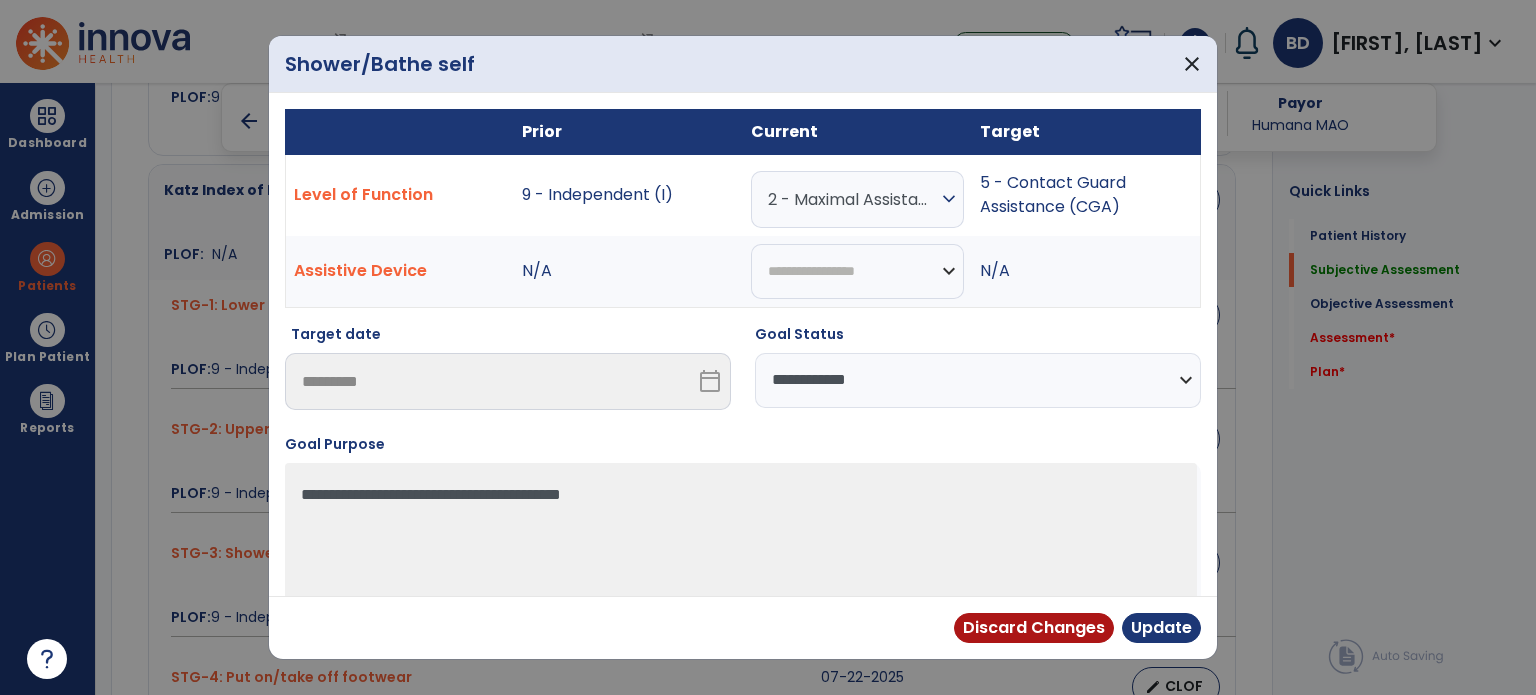 click on "**********" at bounding box center (978, 380) 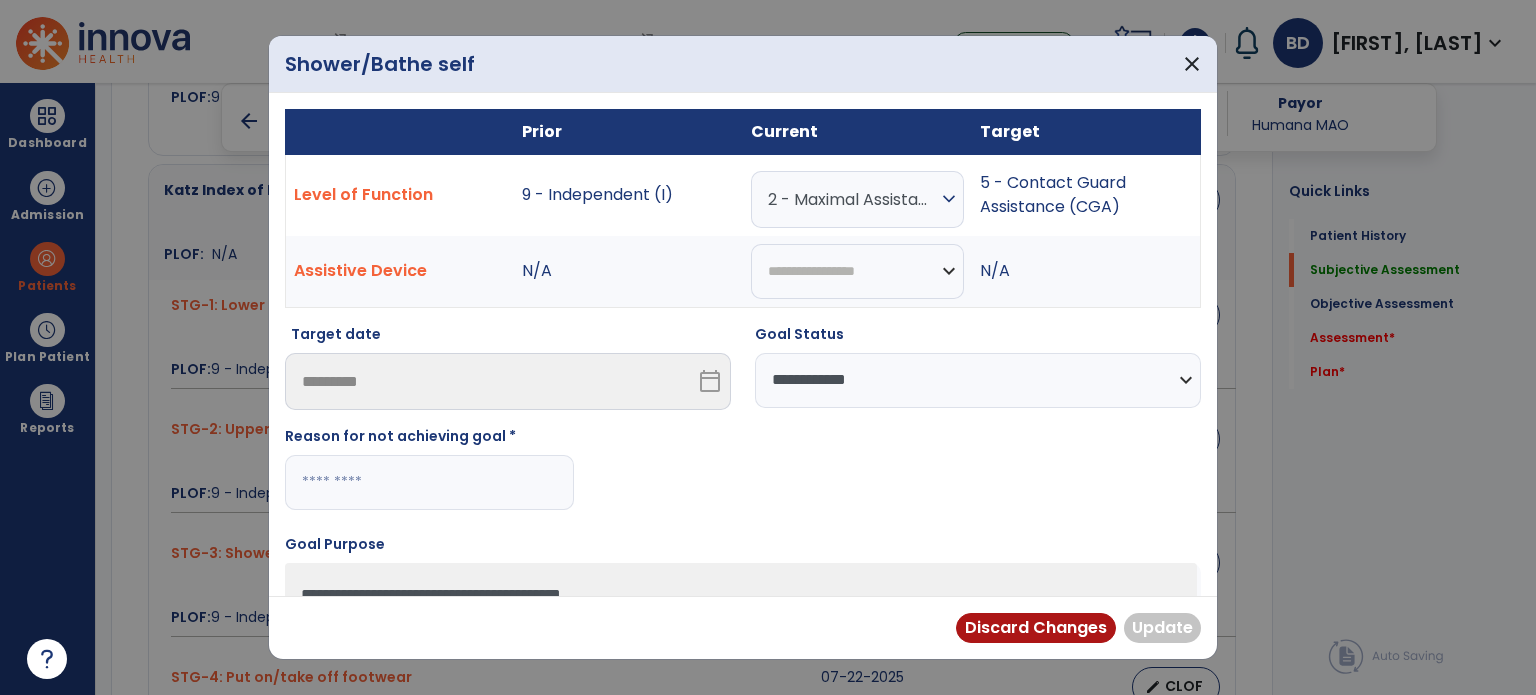 click at bounding box center [429, 482] 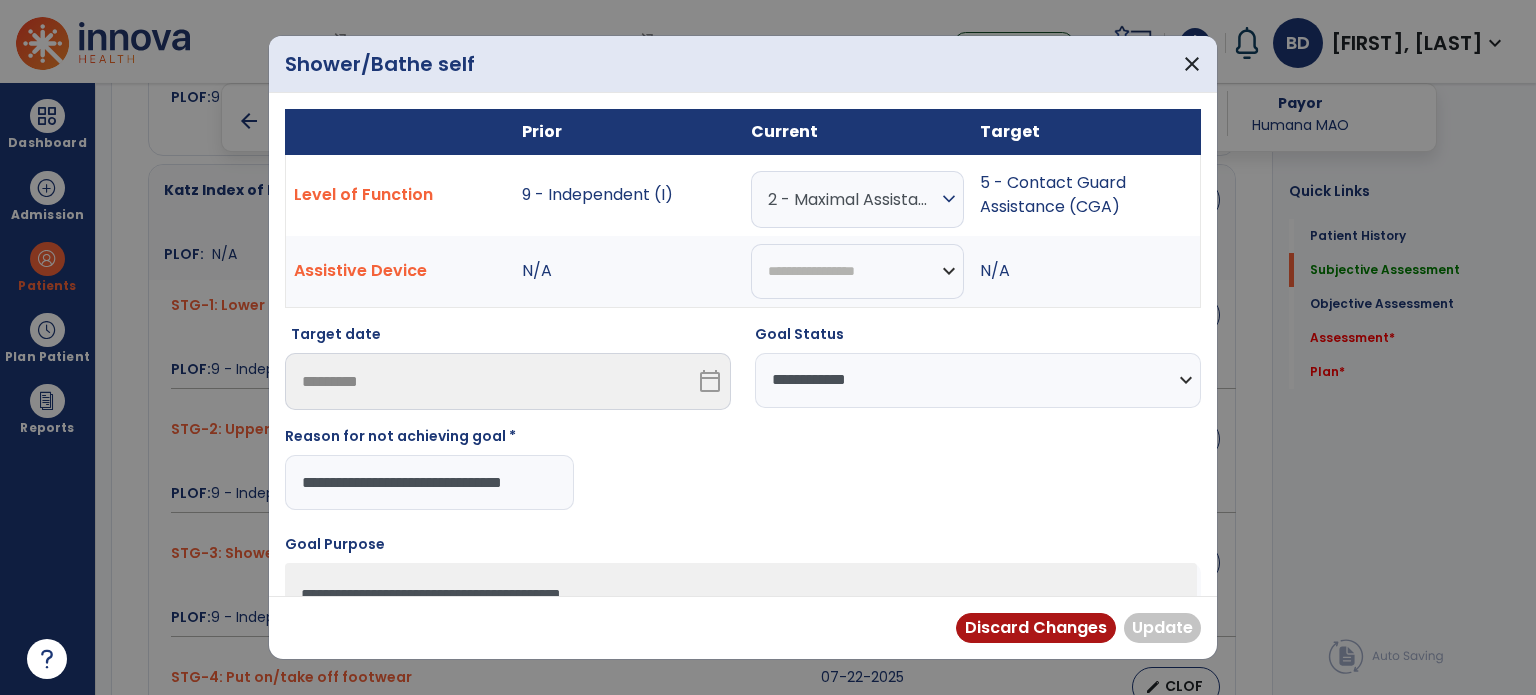 scroll, scrollTop: 0, scrollLeft: 11, axis: horizontal 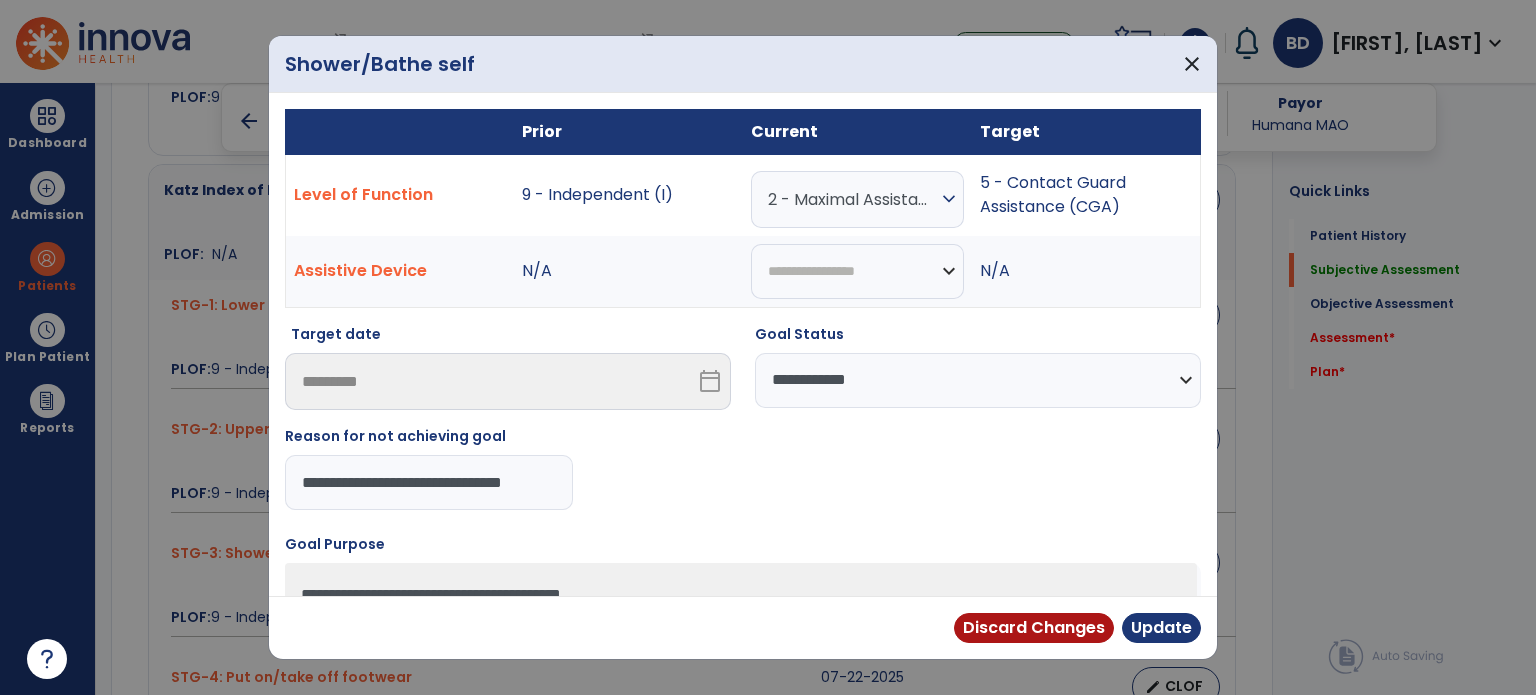 click on "Update" at bounding box center (1161, 628) 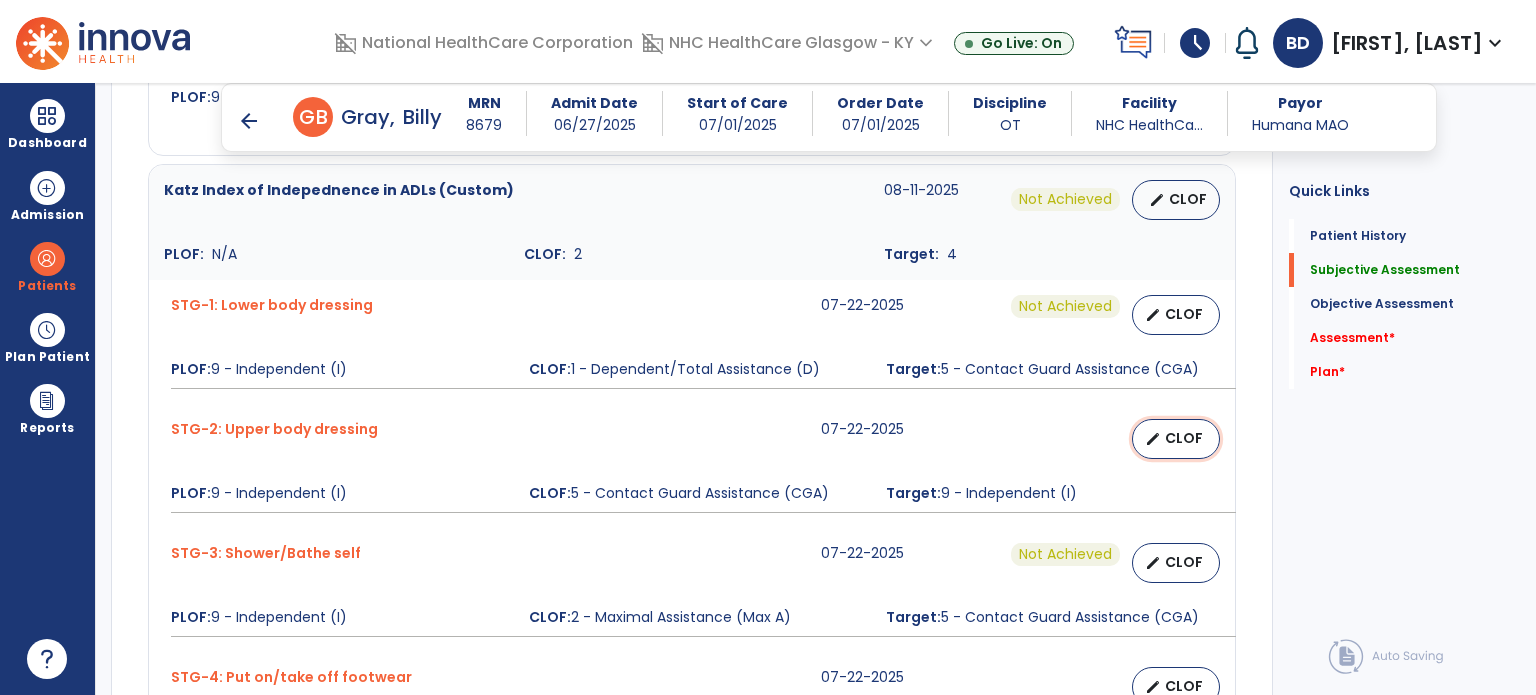 click on "CLOF" at bounding box center (1184, 438) 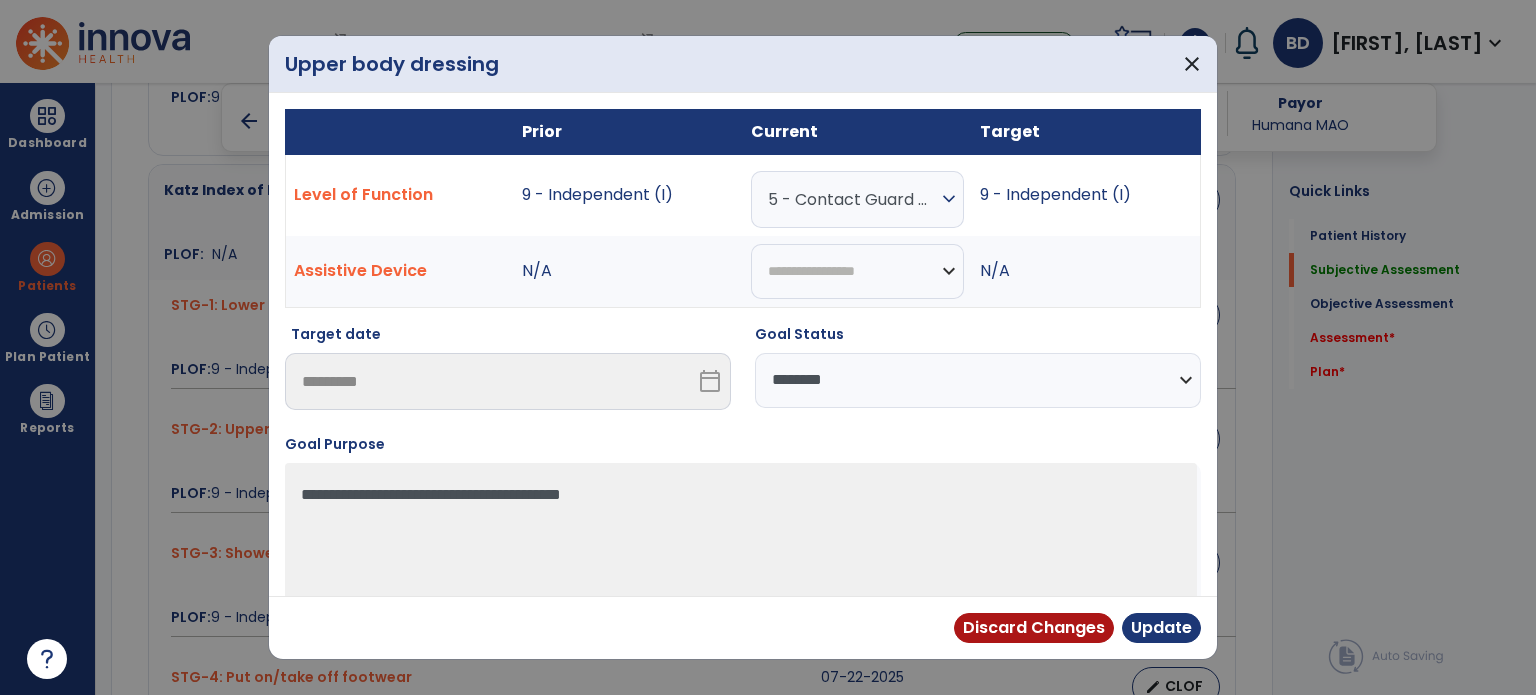 click on "**********" at bounding box center [978, 380] 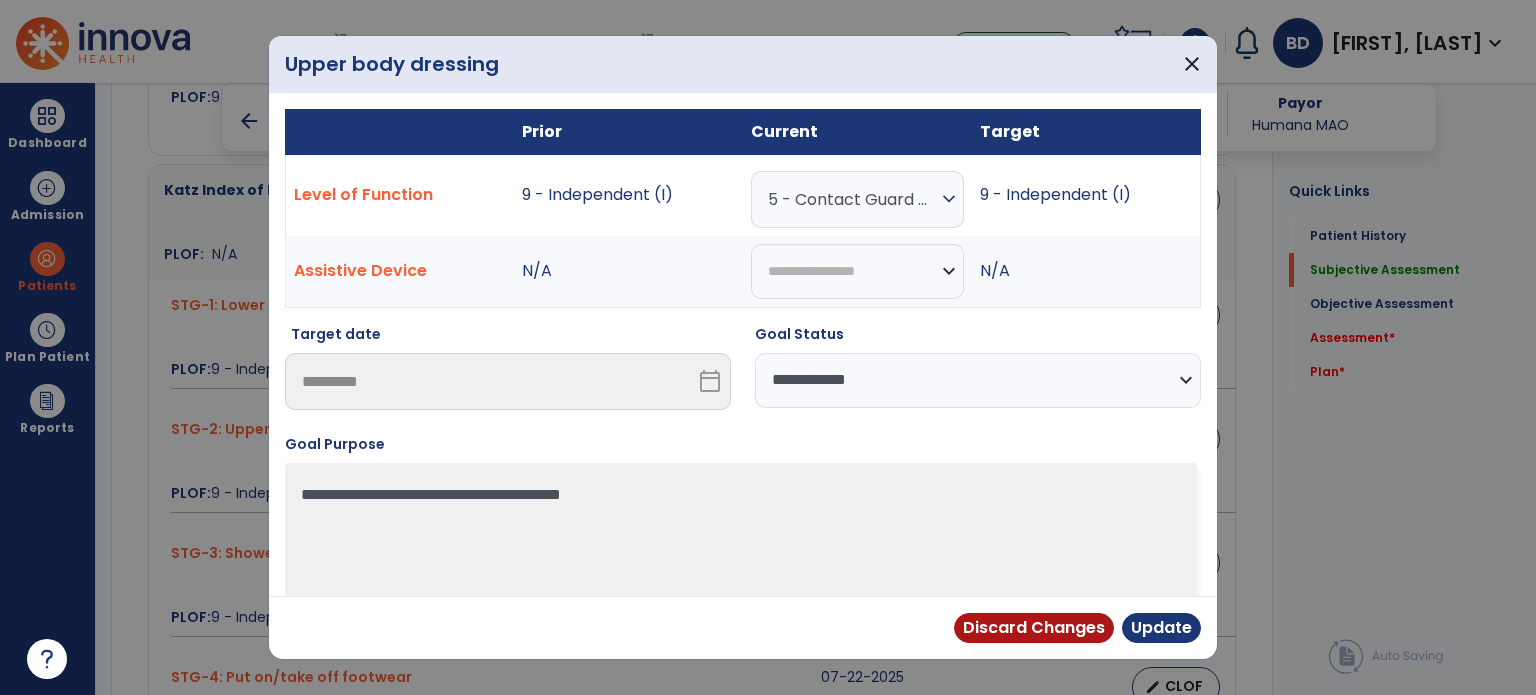 click on "**********" at bounding box center [978, 380] 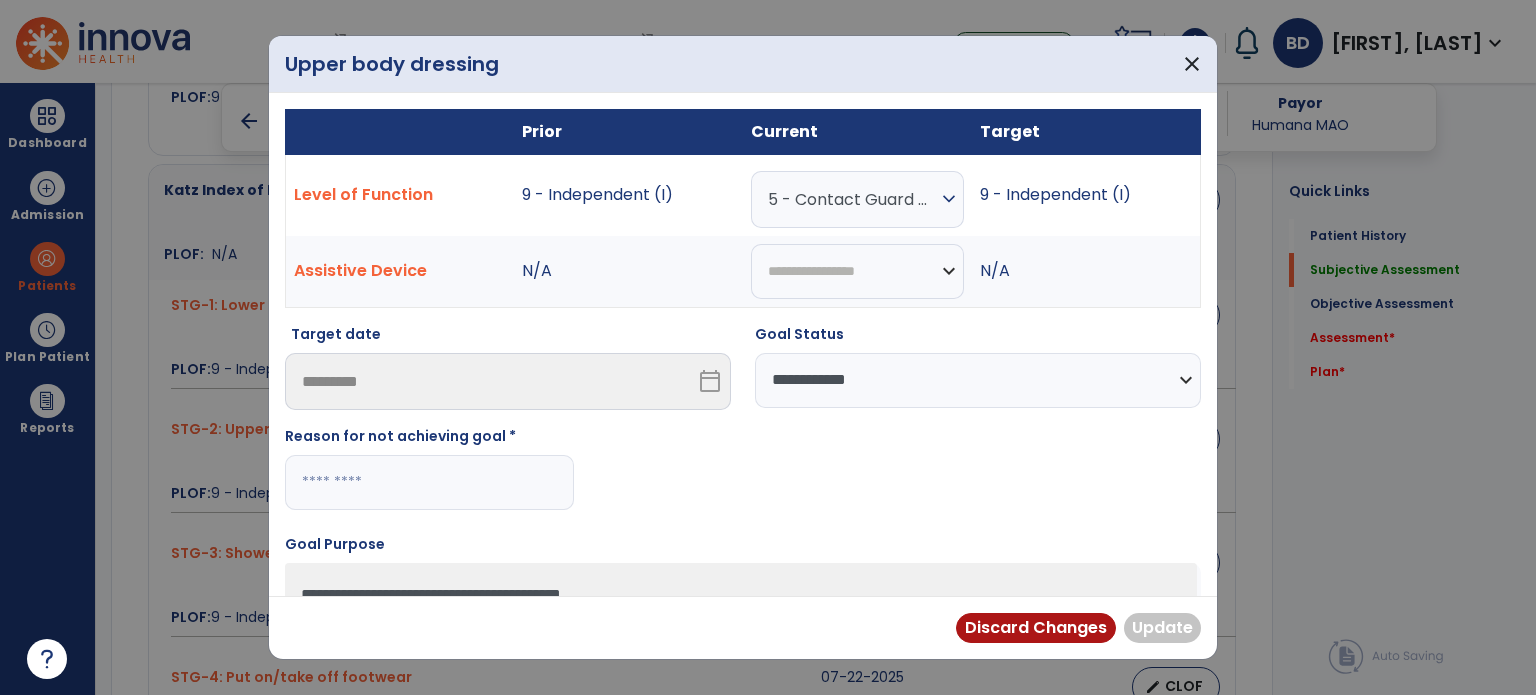 click at bounding box center (429, 482) 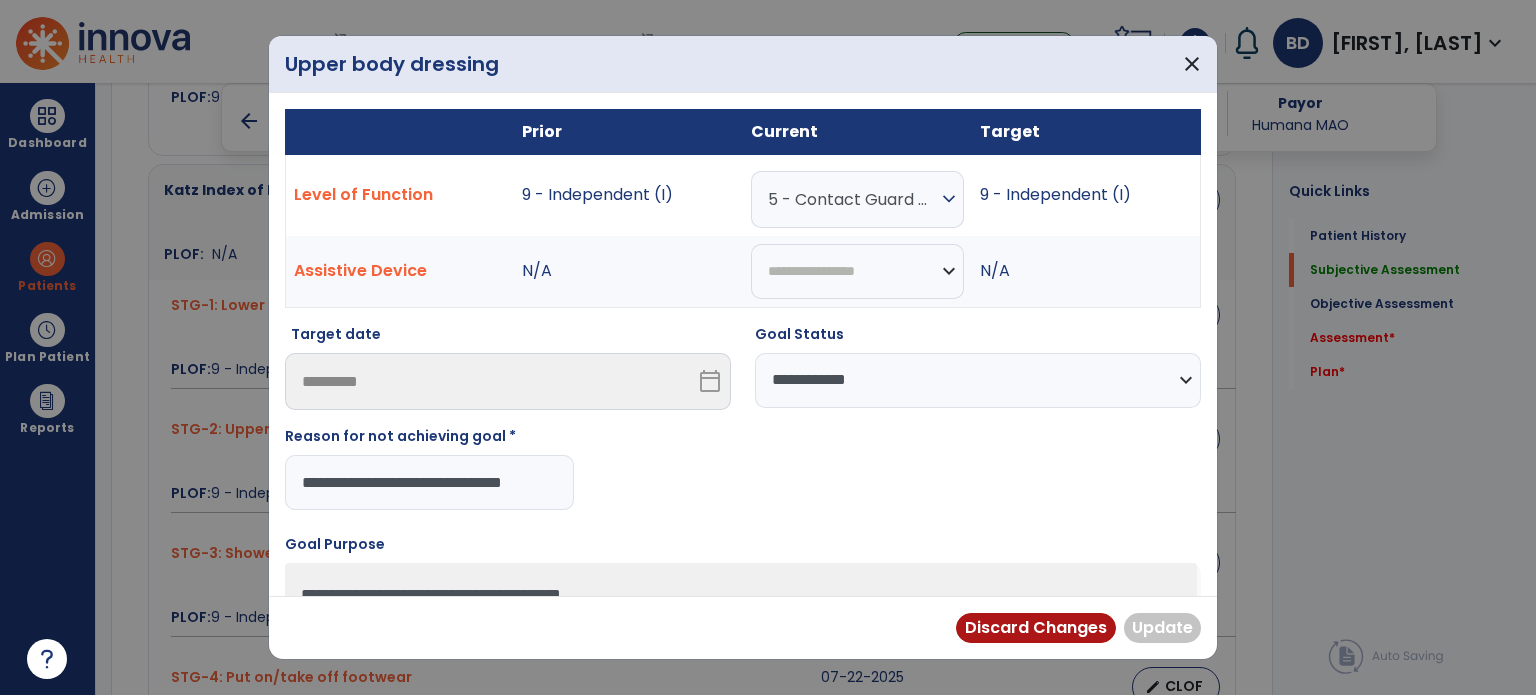 scroll, scrollTop: 0, scrollLeft: 11, axis: horizontal 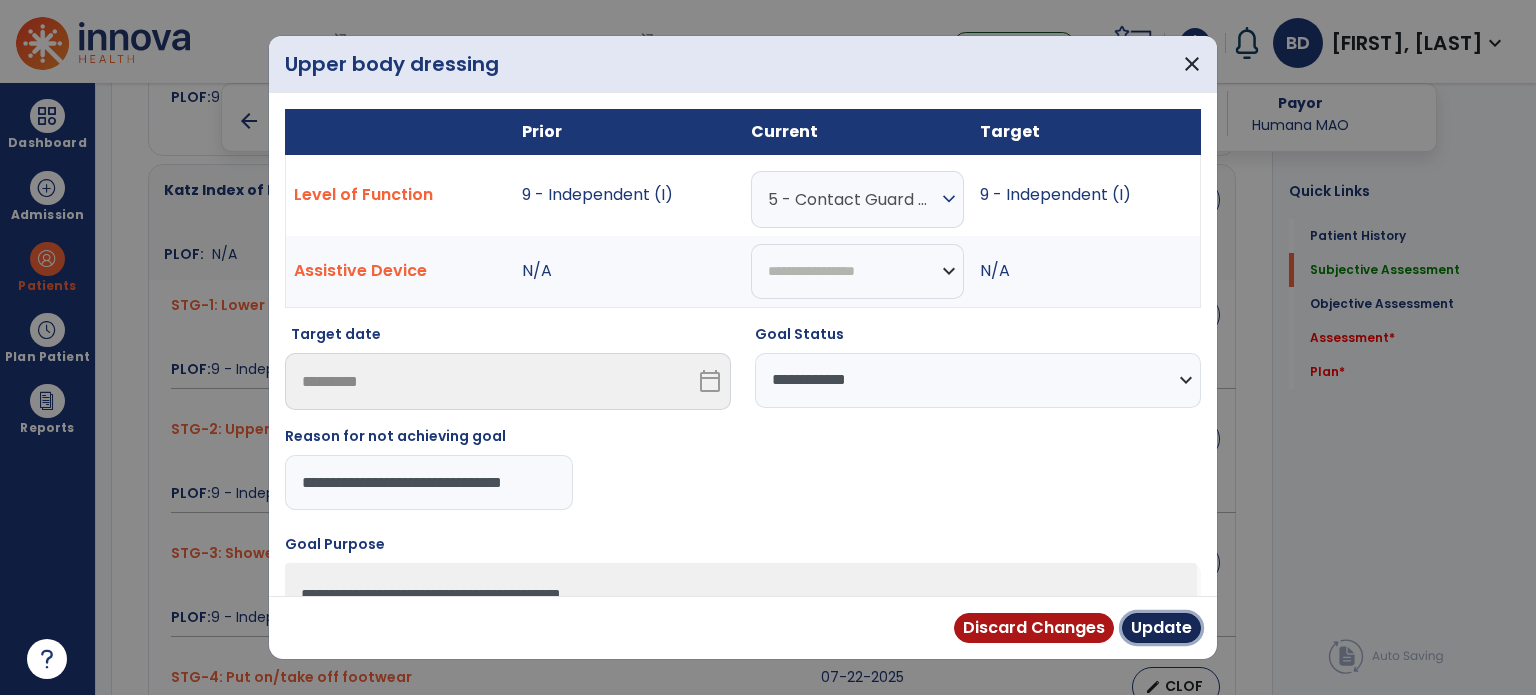 click on "Update" at bounding box center (1161, 628) 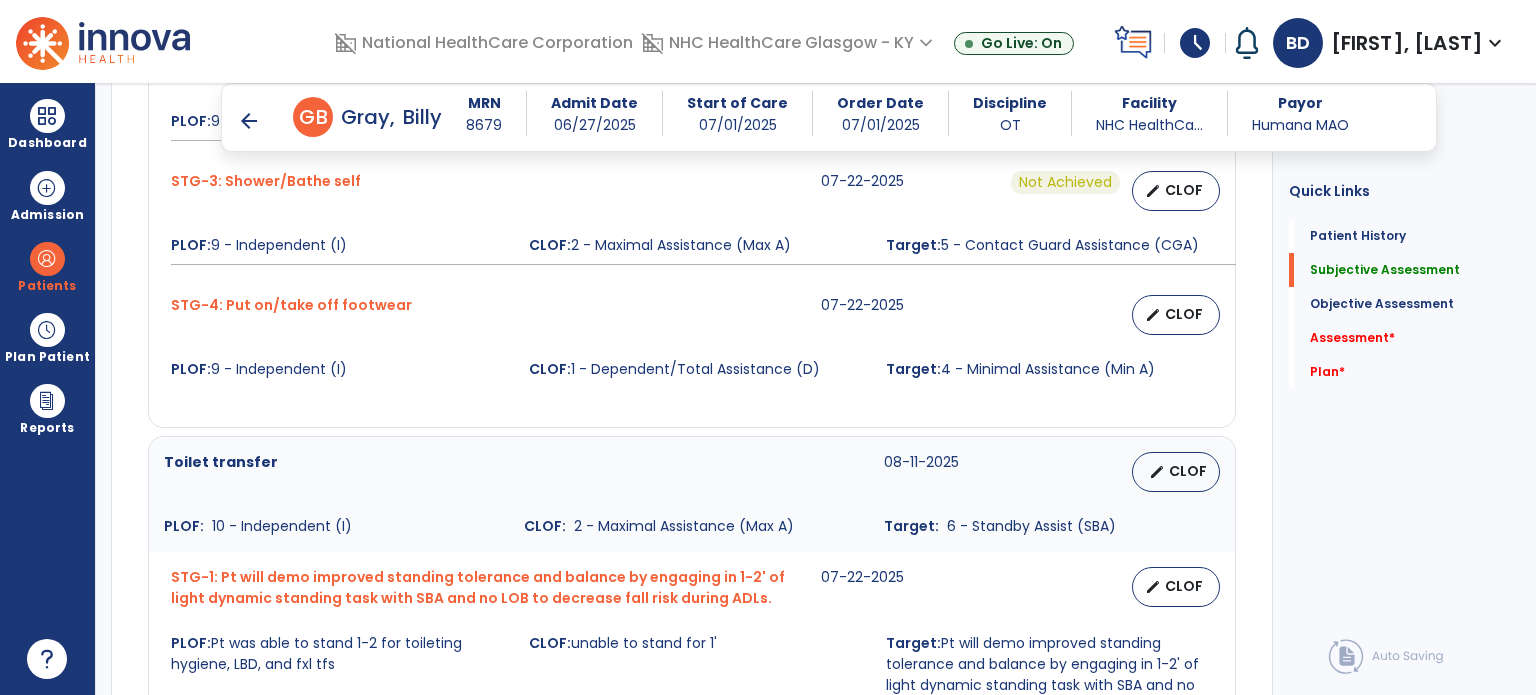scroll, scrollTop: 1388, scrollLeft: 0, axis: vertical 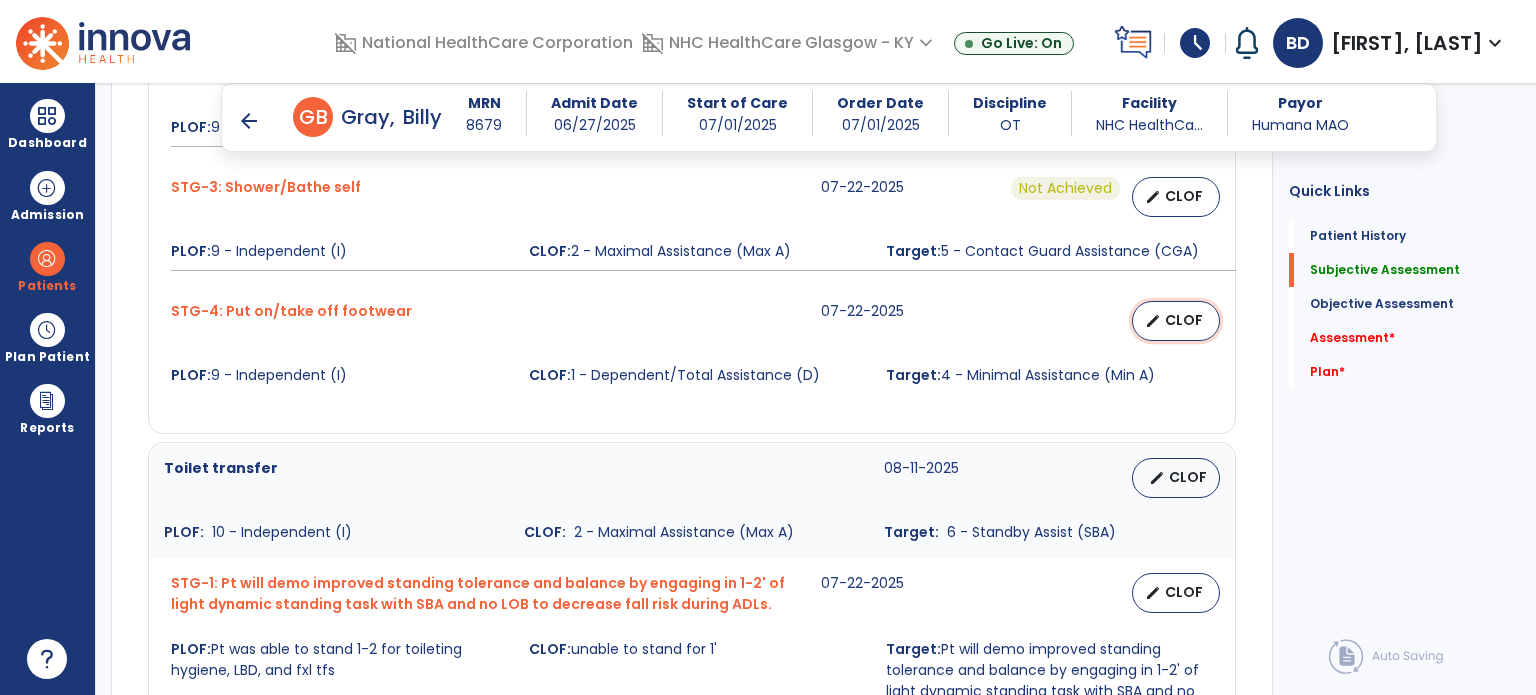 click on "edit   CLOF" at bounding box center [1176, 321] 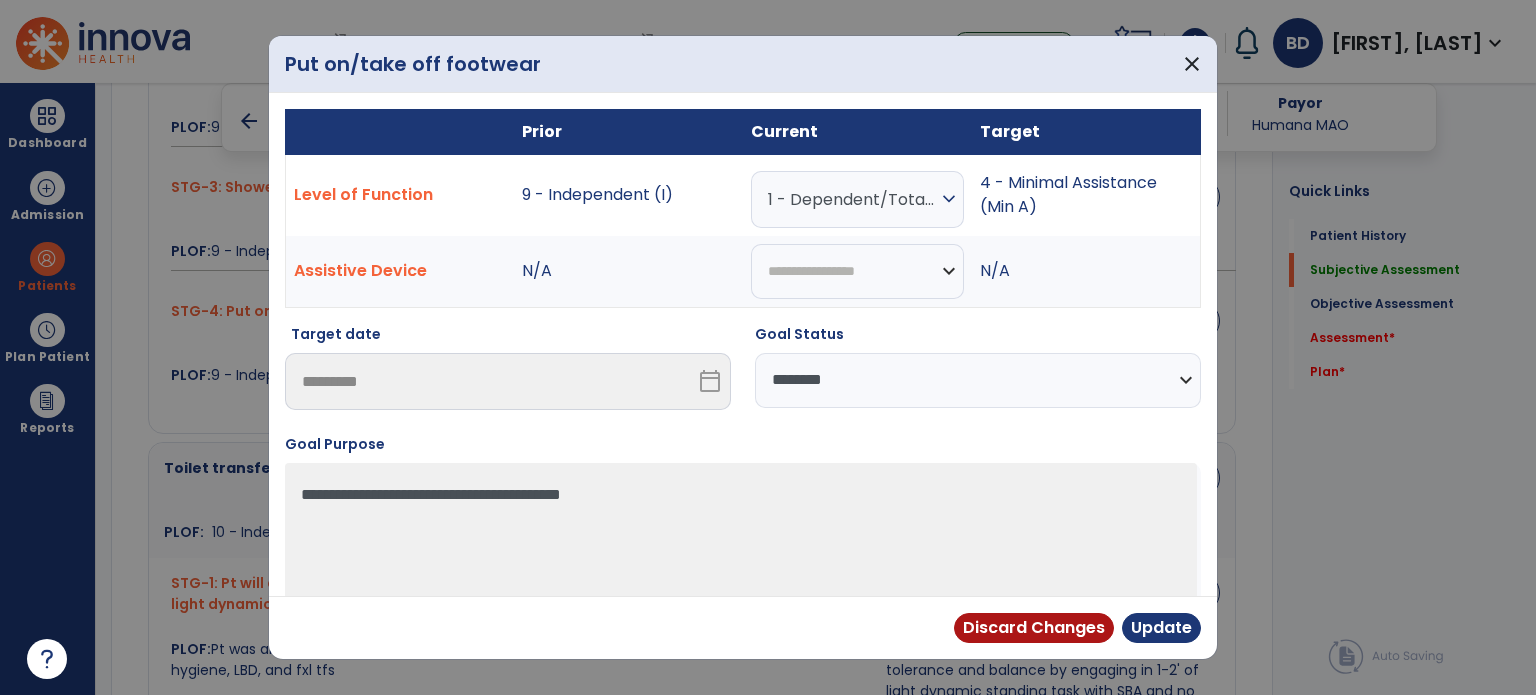 click on "**********" at bounding box center (978, 380) 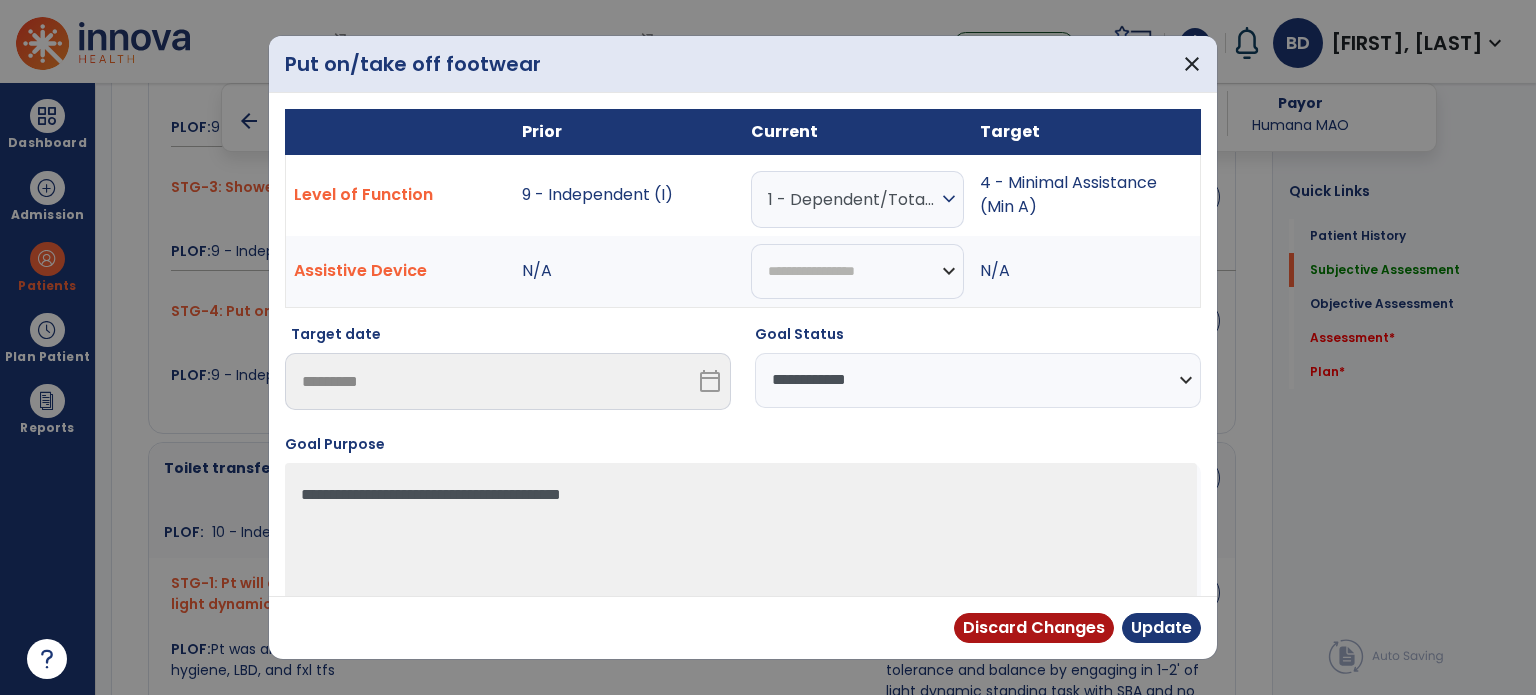 click on "**********" at bounding box center [978, 380] 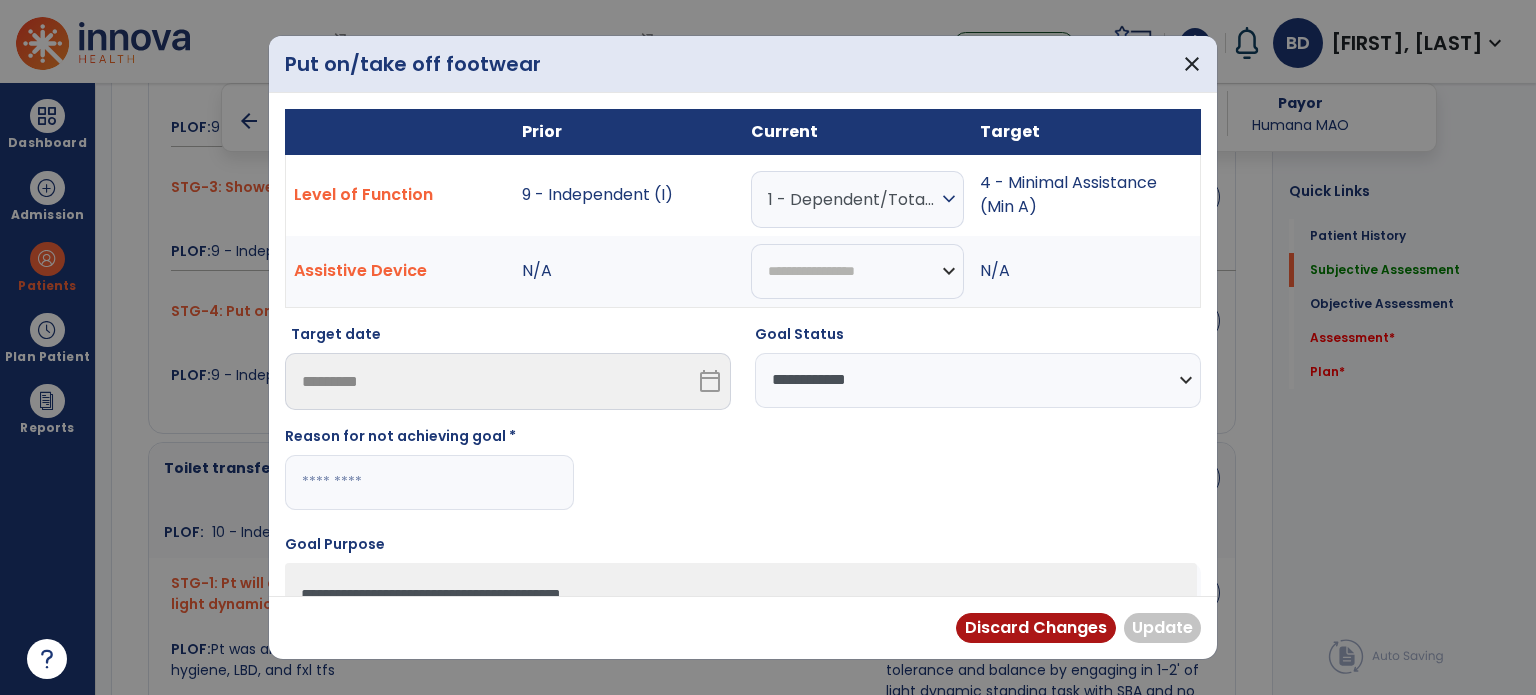click at bounding box center [429, 482] 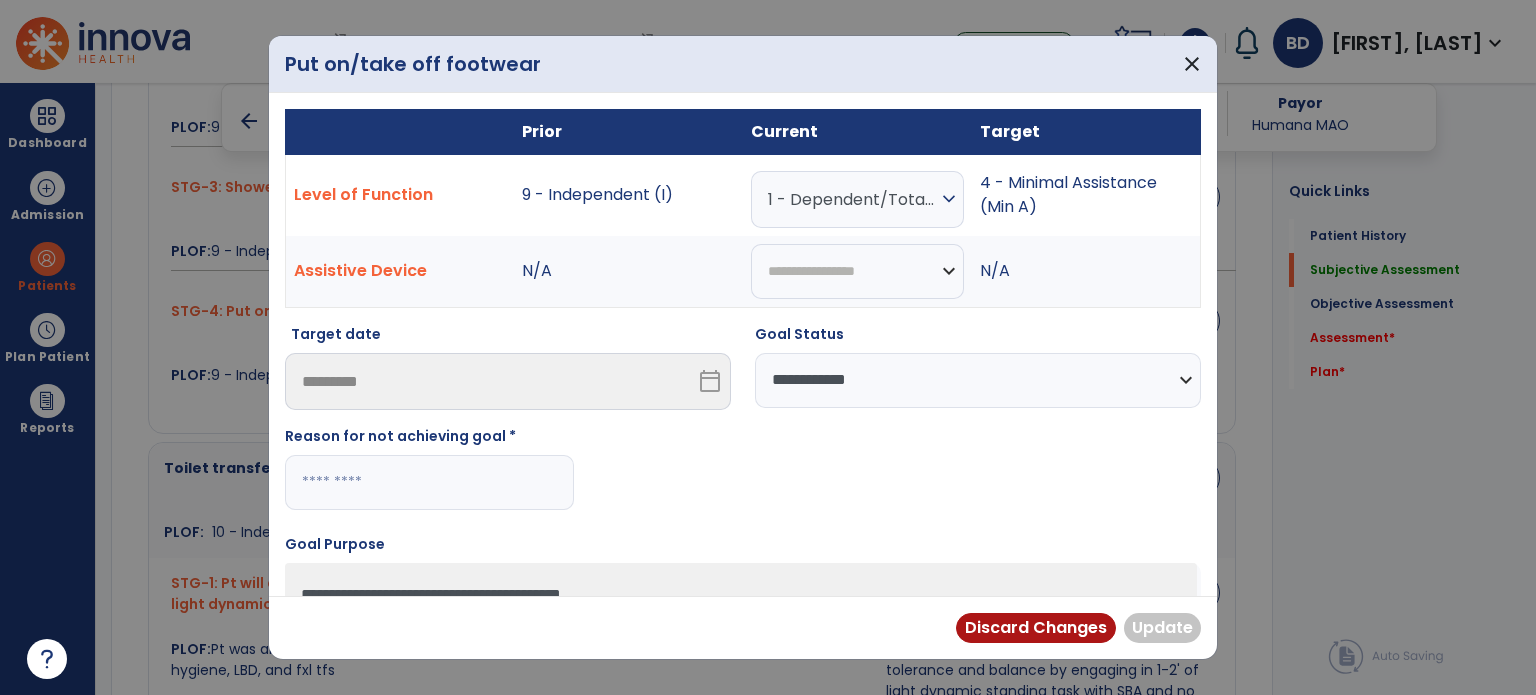 paste on "**********" 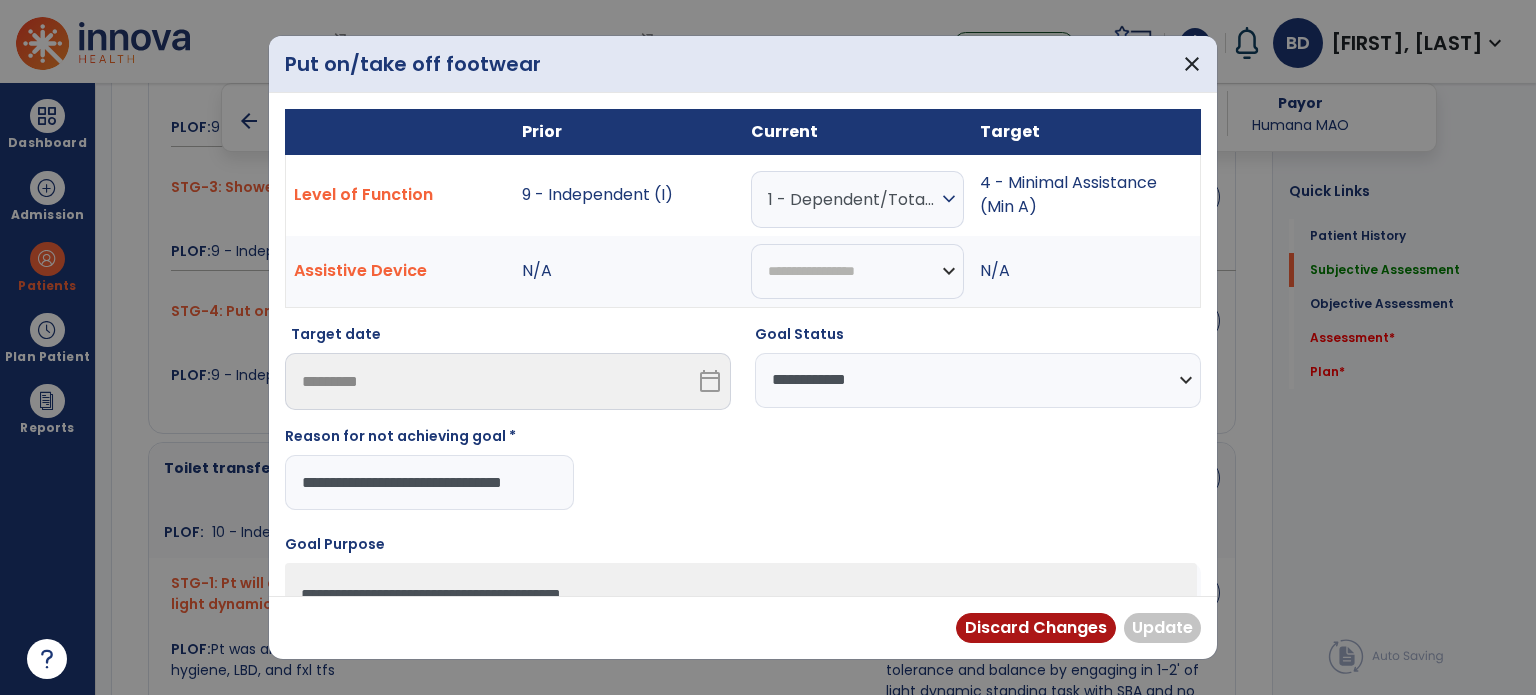 scroll, scrollTop: 0, scrollLeft: 11, axis: horizontal 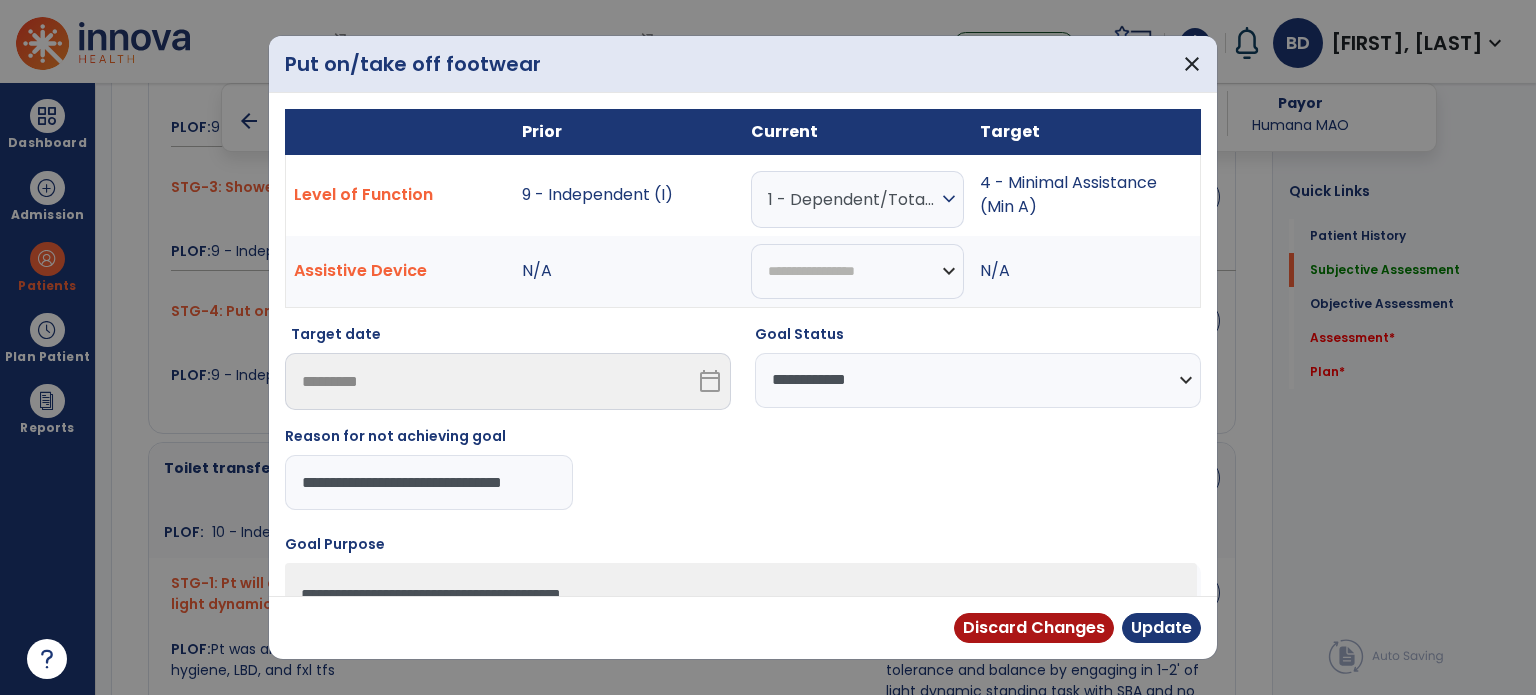click on "Update" at bounding box center [1161, 628] 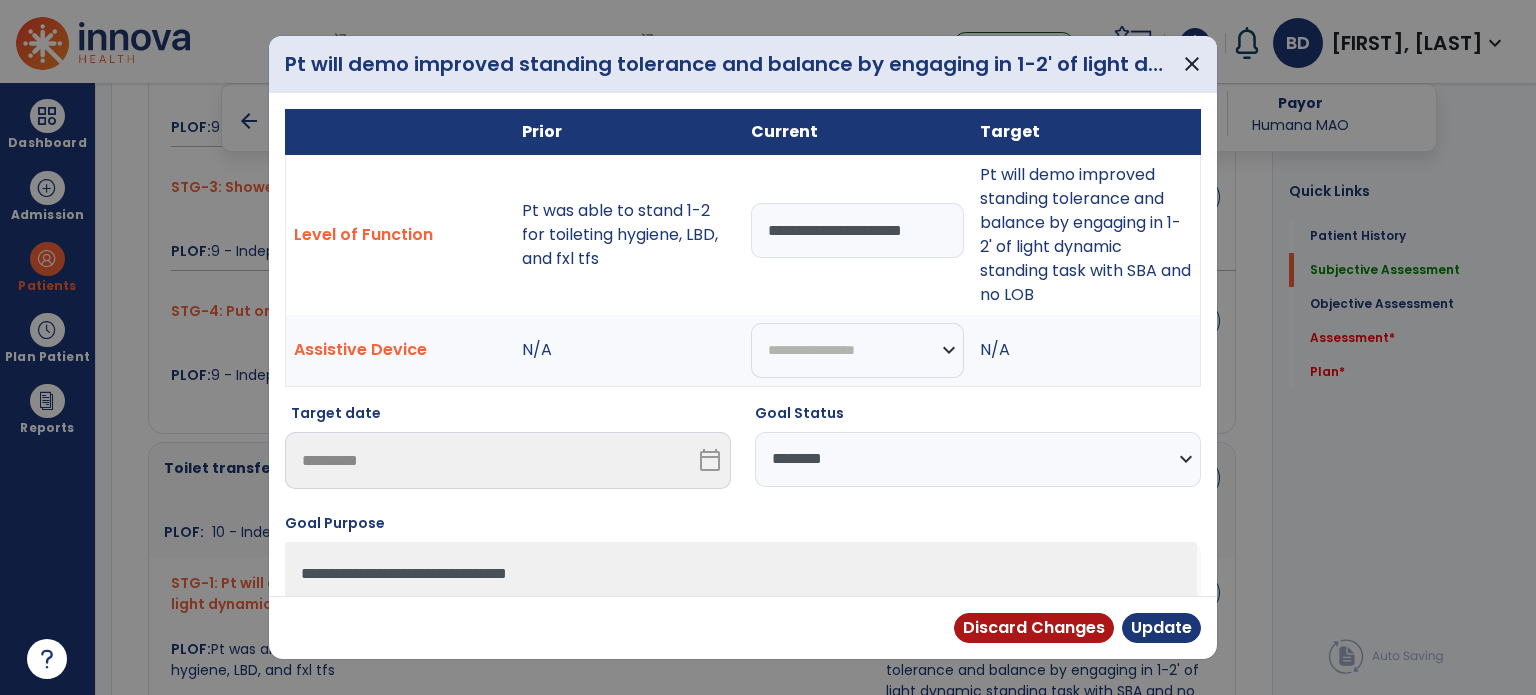 click on "**********" at bounding box center [978, 459] 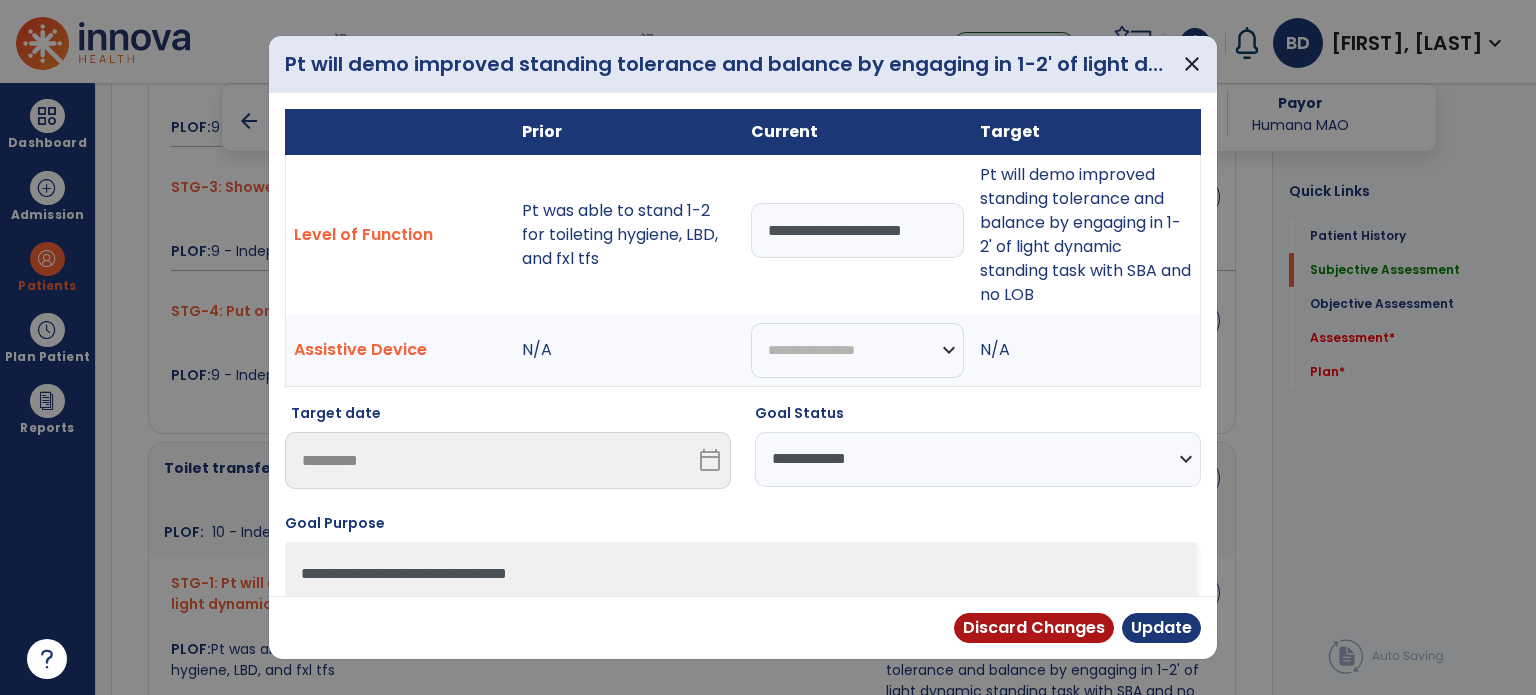 click on "**********" at bounding box center (978, 459) 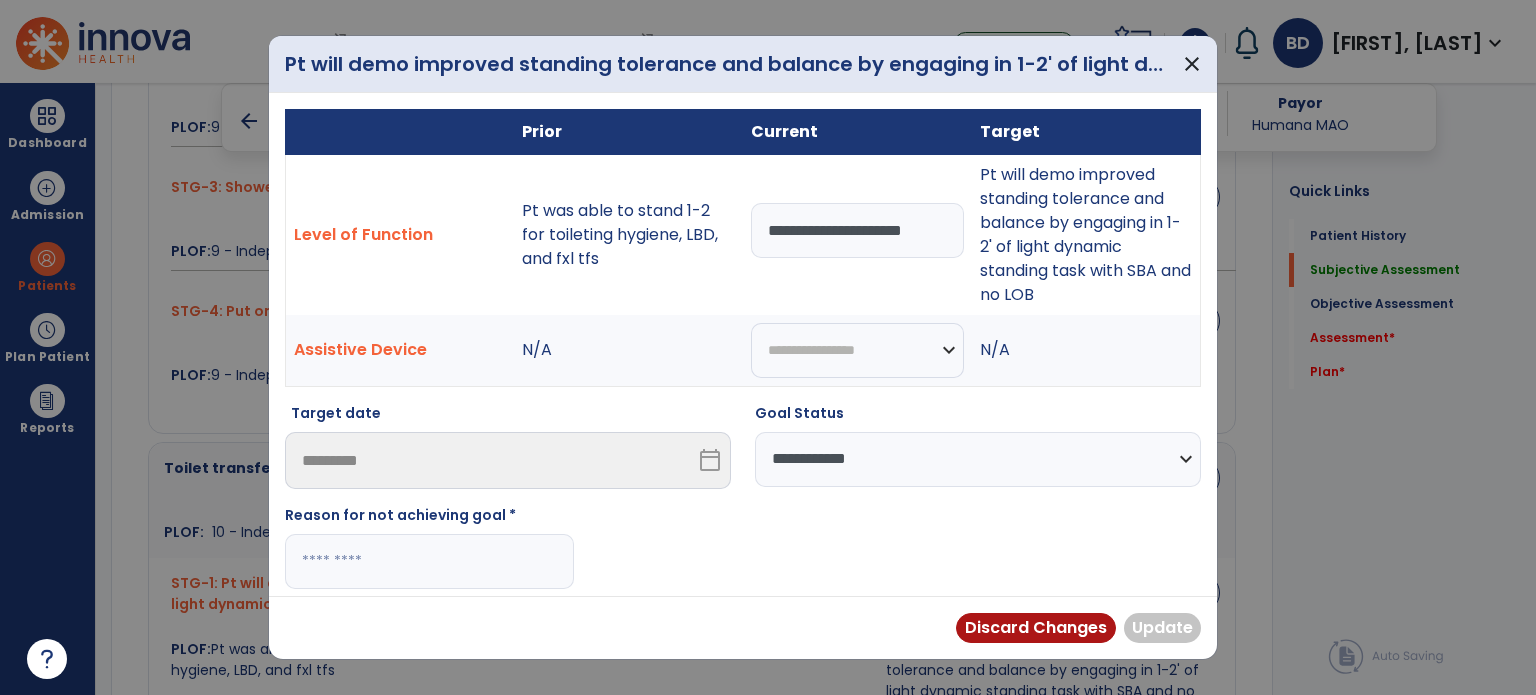 click at bounding box center [429, 561] 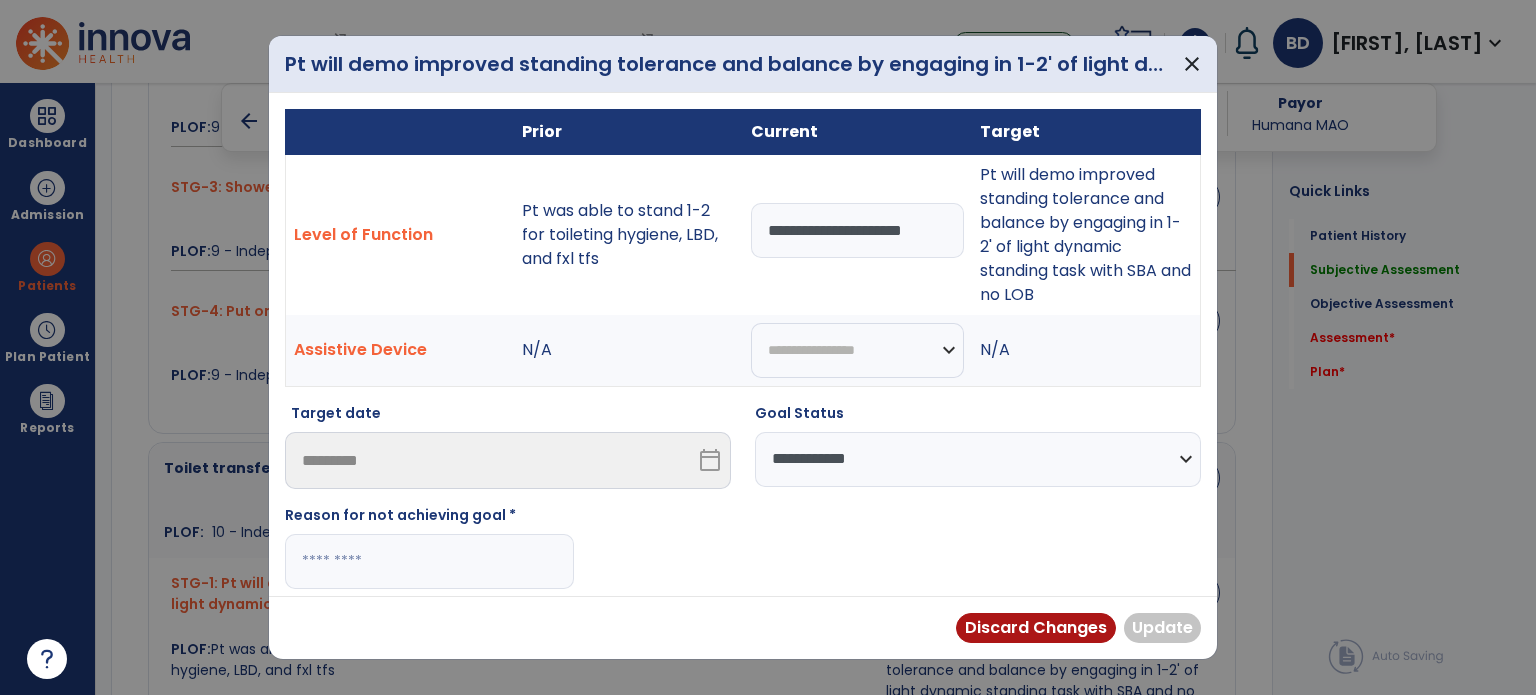type on "**********" 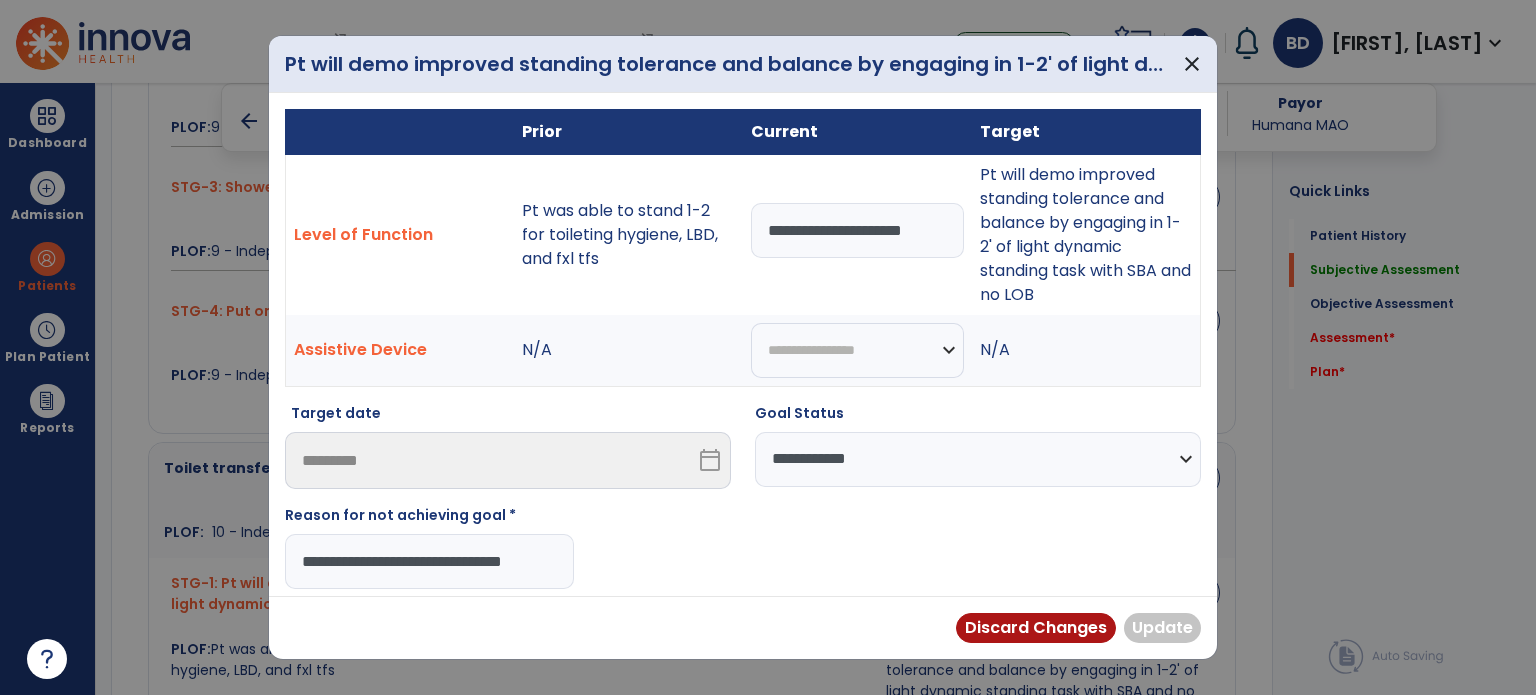 scroll, scrollTop: 0, scrollLeft: 11, axis: horizontal 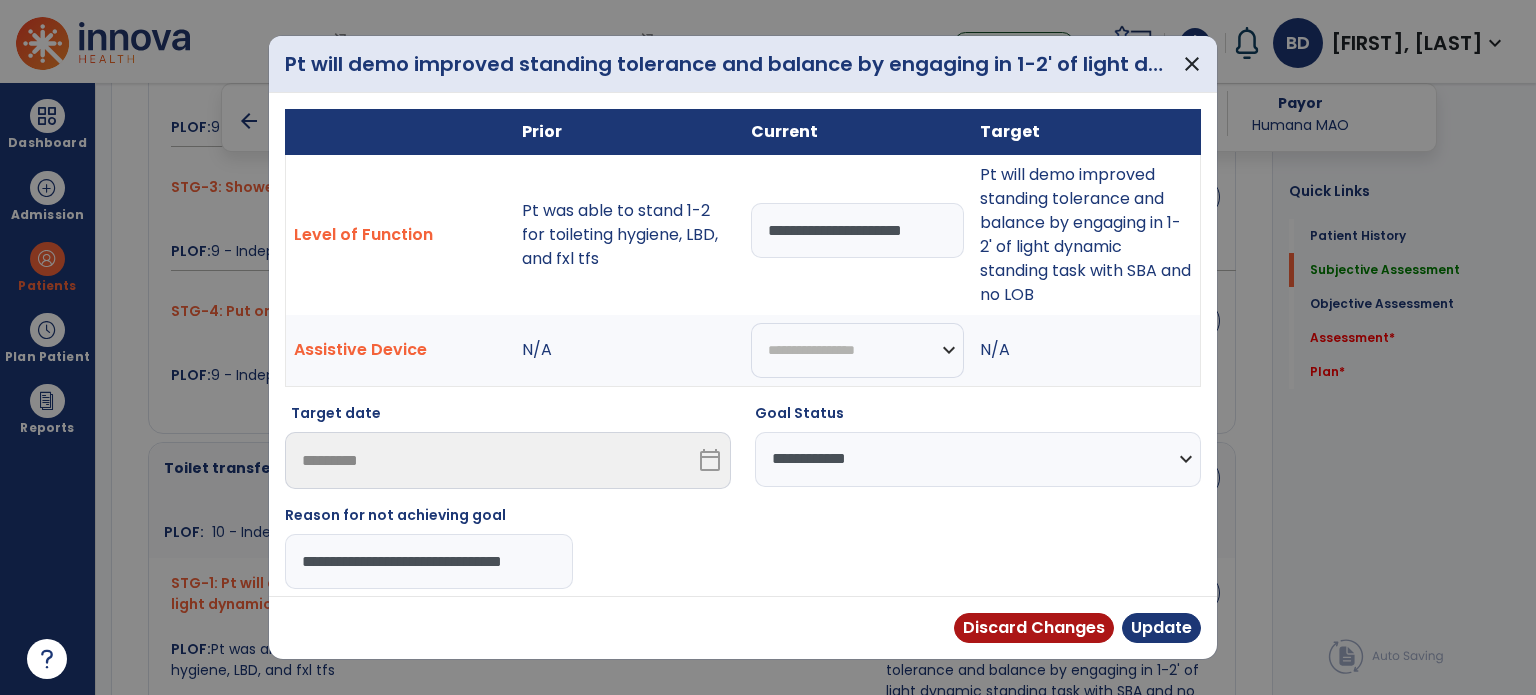 click on "Update" at bounding box center [1161, 628] 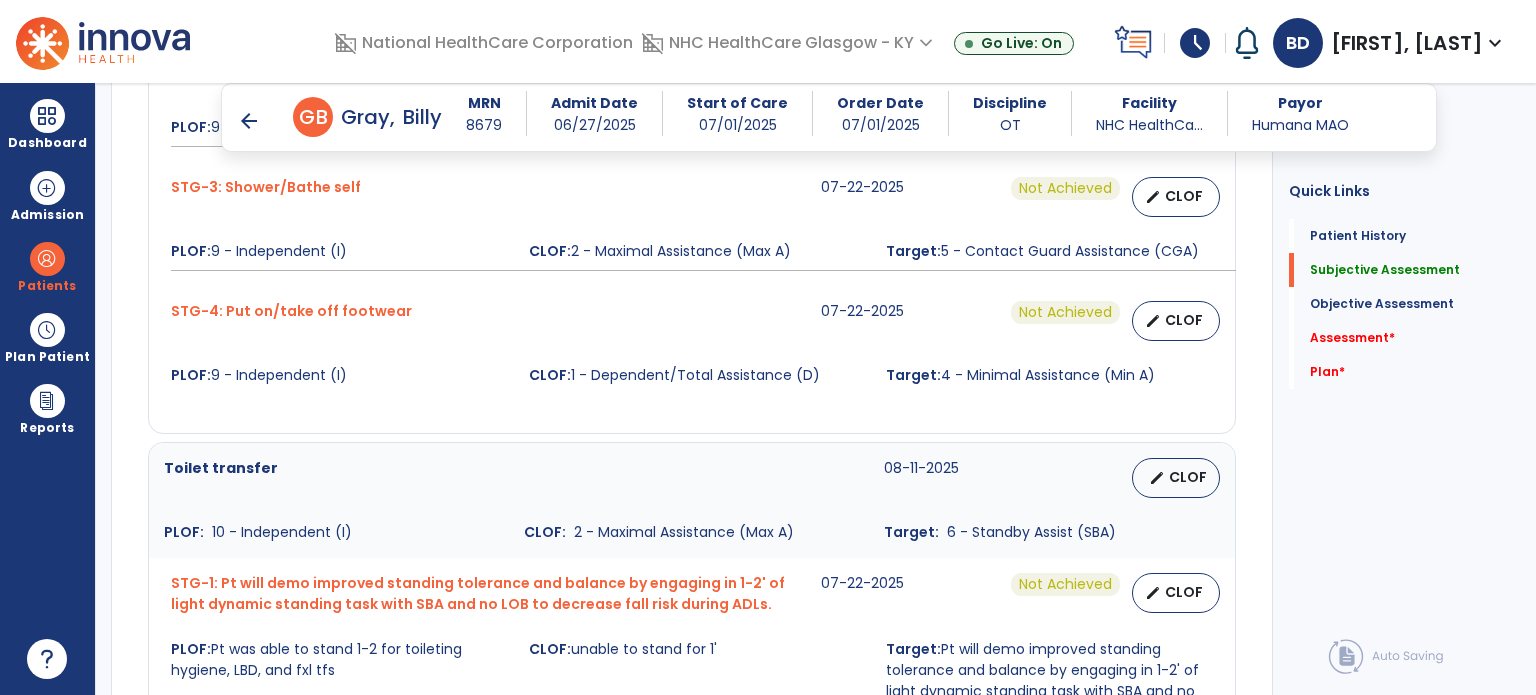 click on "CLOF" at bounding box center [1188, 477] 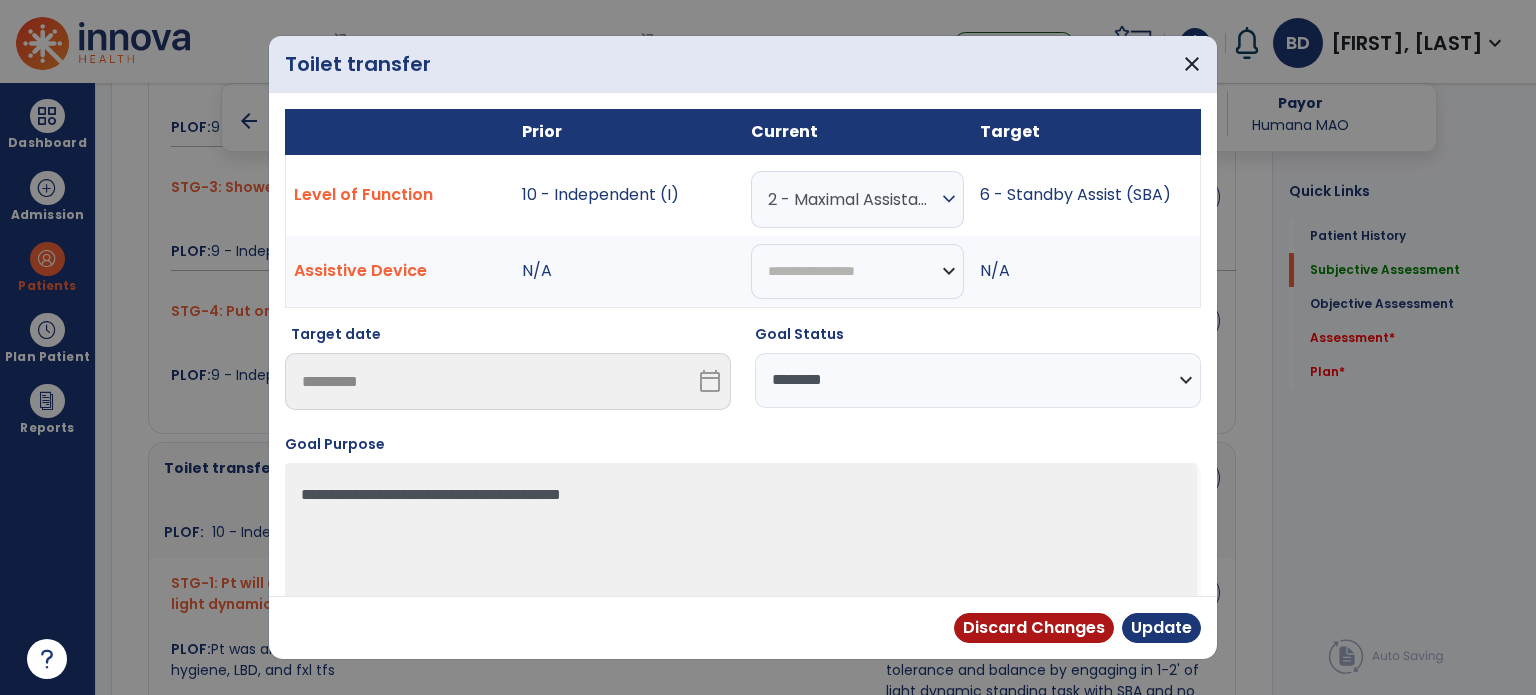 click on "**********" at bounding box center [978, 380] 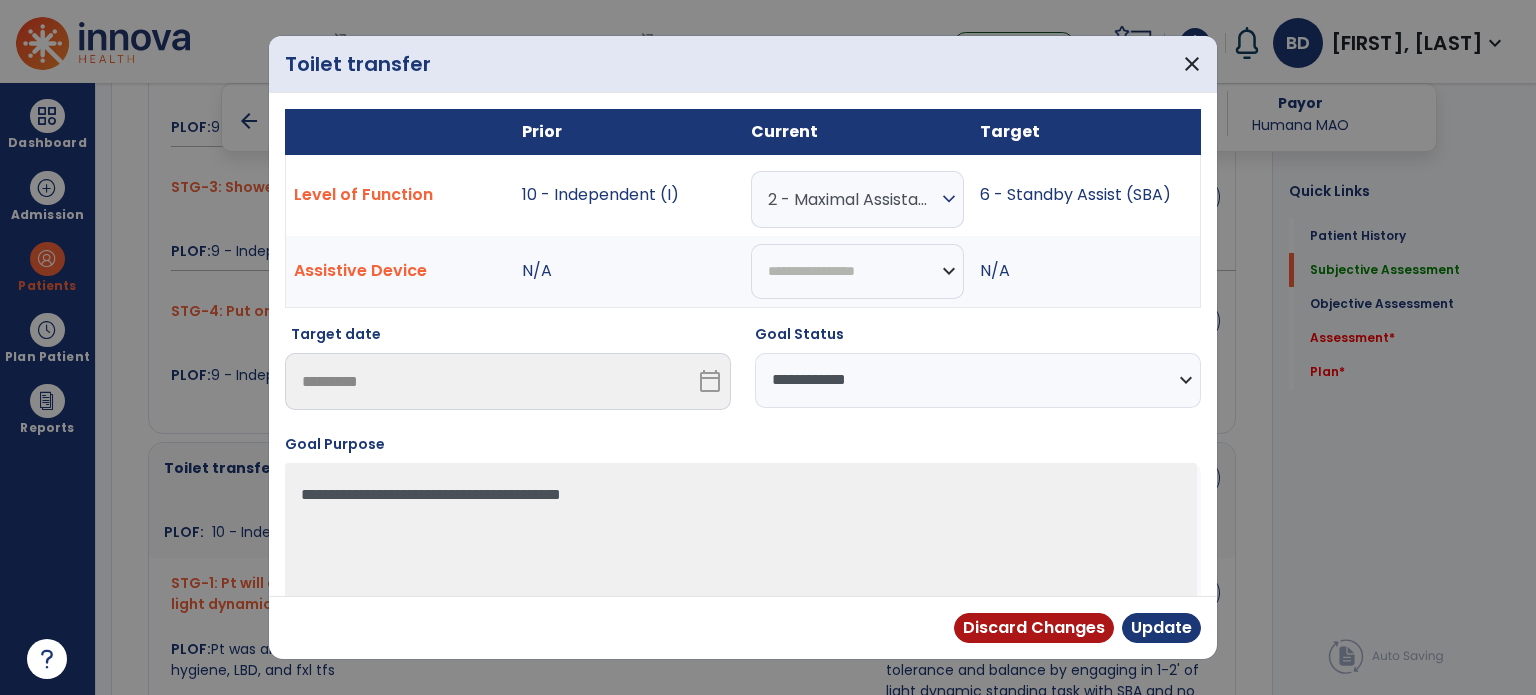 click on "**********" at bounding box center (978, 380) 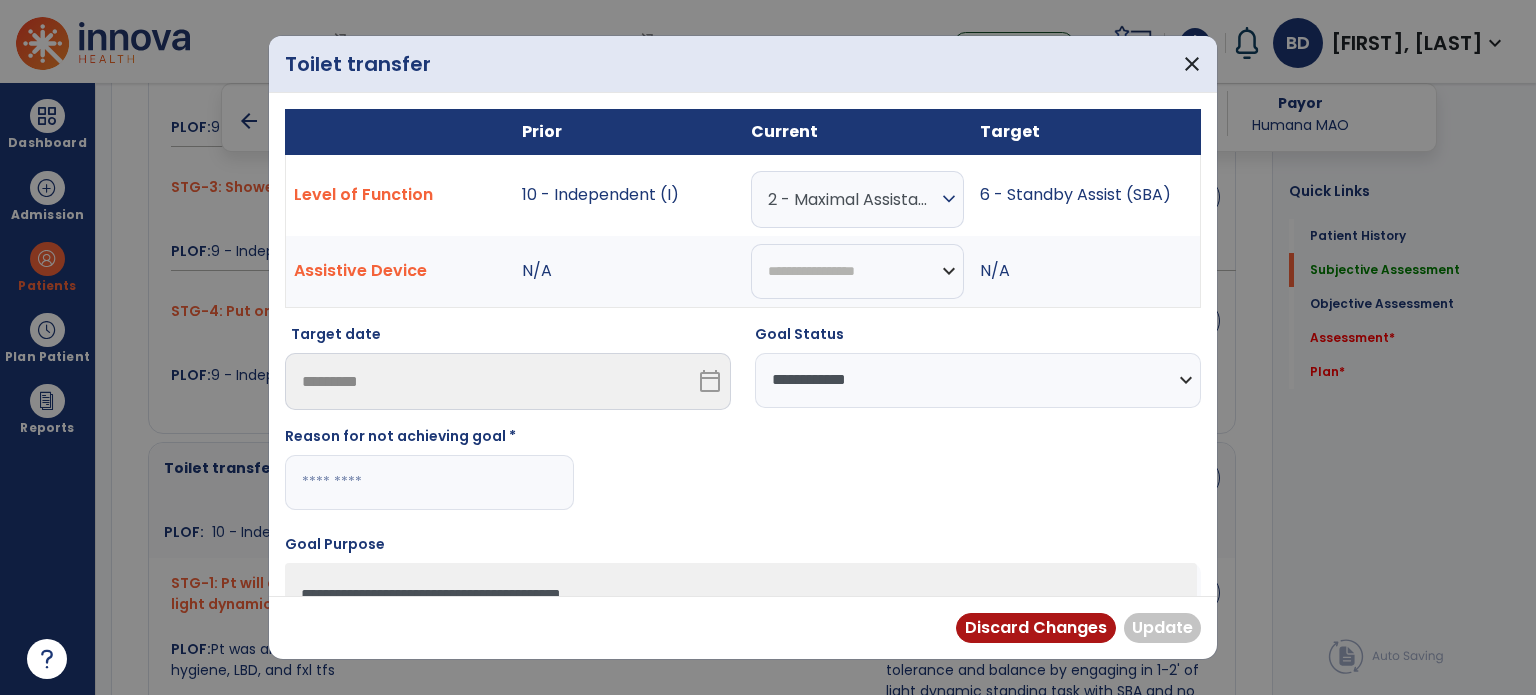 click at bounding box center (429, 482) 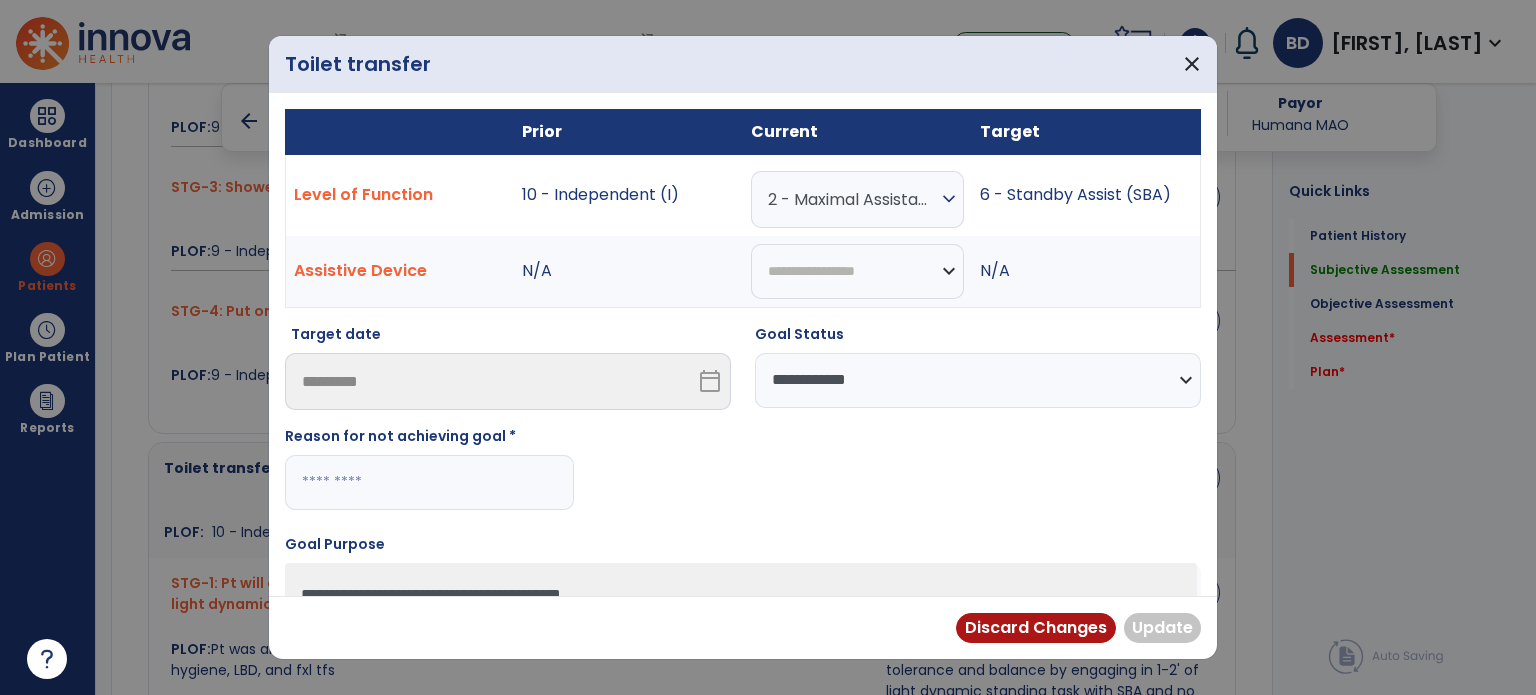 paste on "**********" 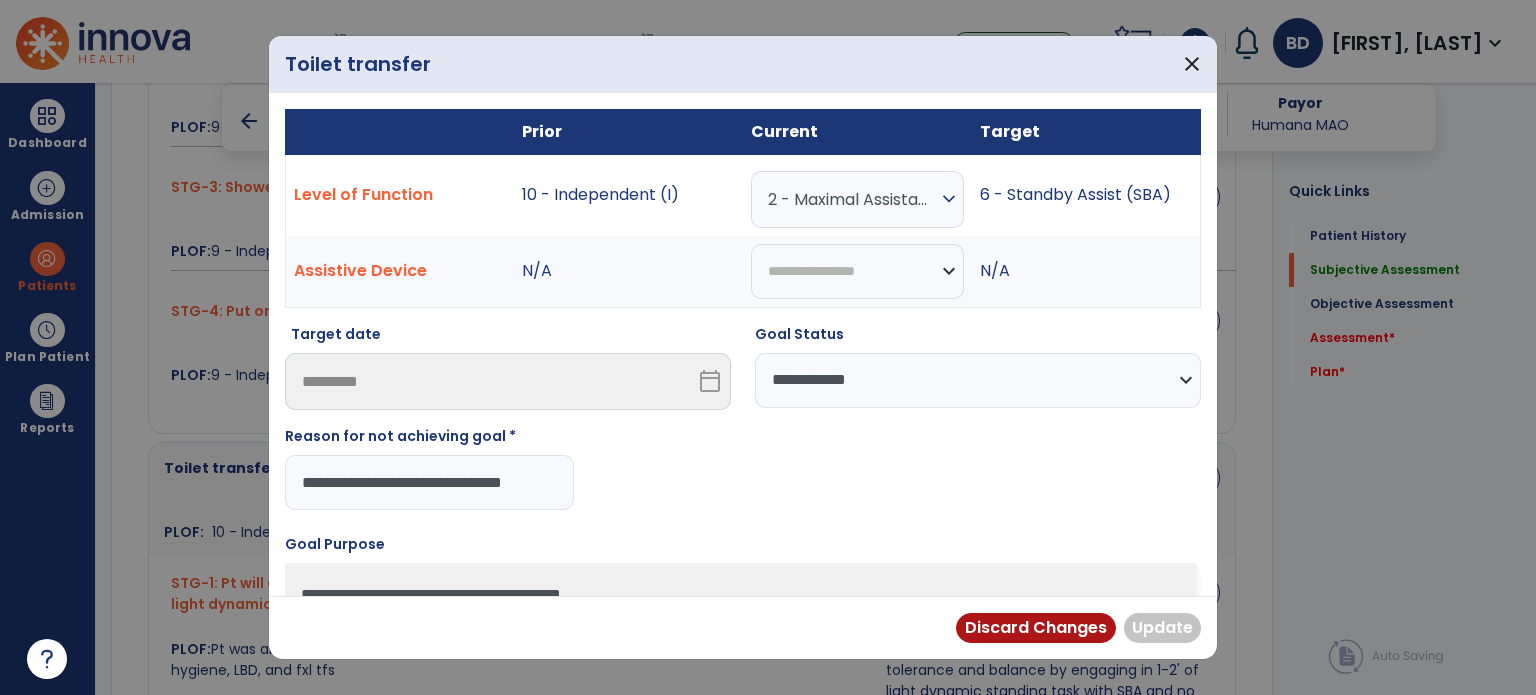 scroll, scrollTop: 0, scrollLeft: 11, axis: horizontal 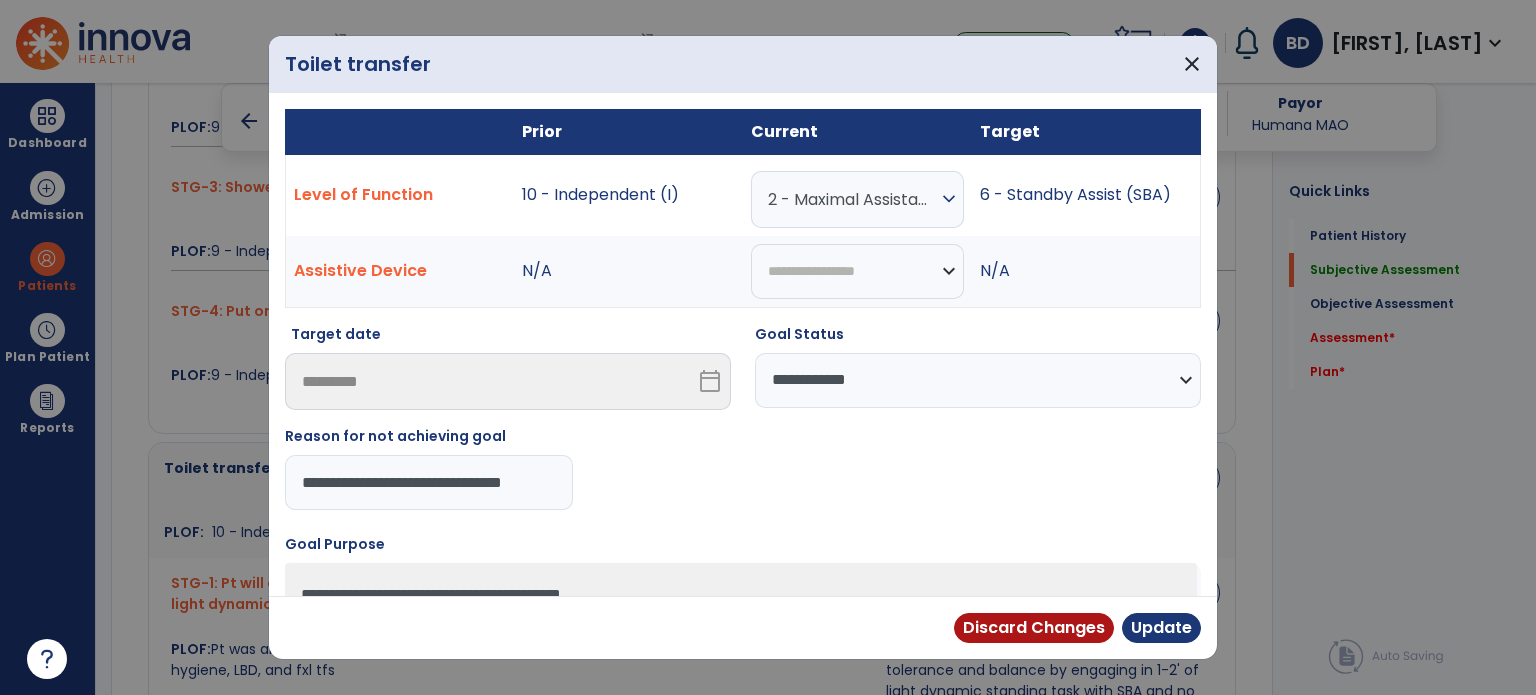 type on "**********" 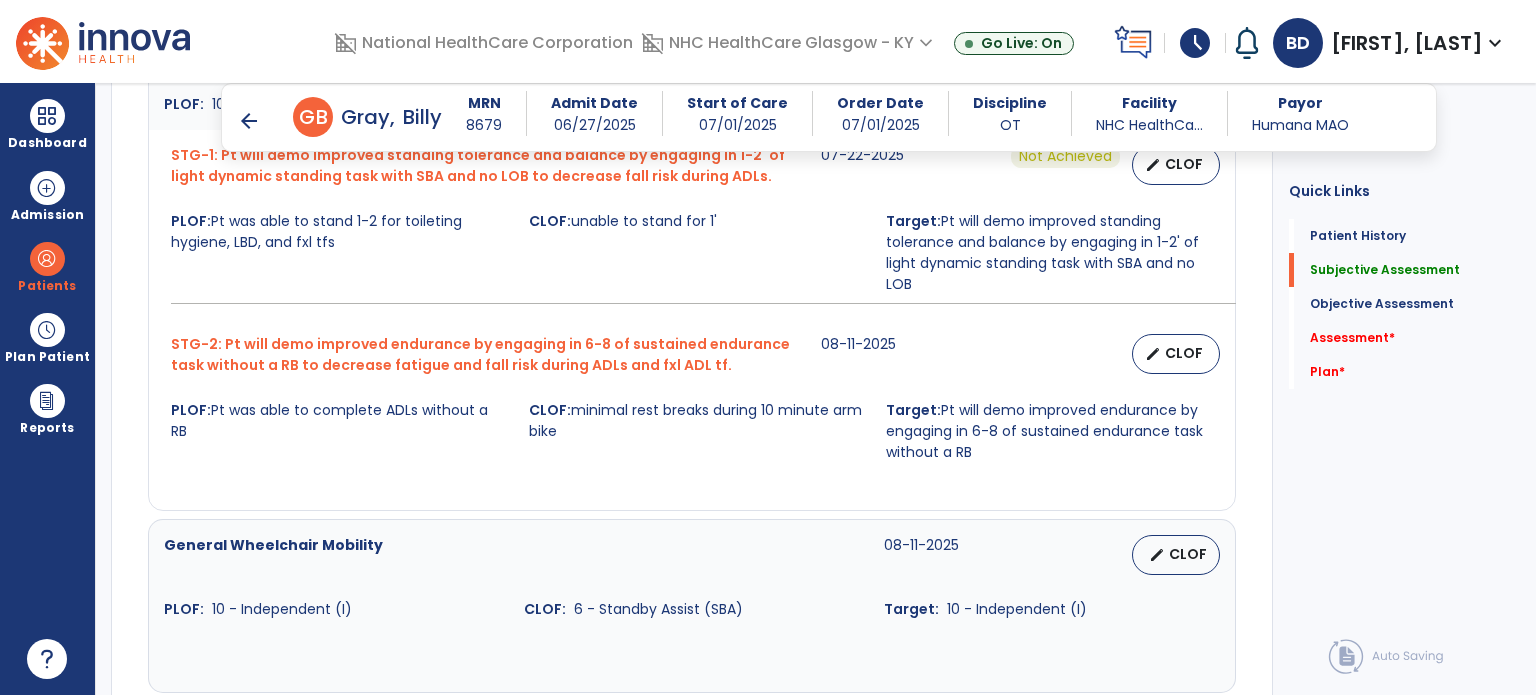 scroll, scrollTop: 1852, scrollLeft: 0, axis: vertical 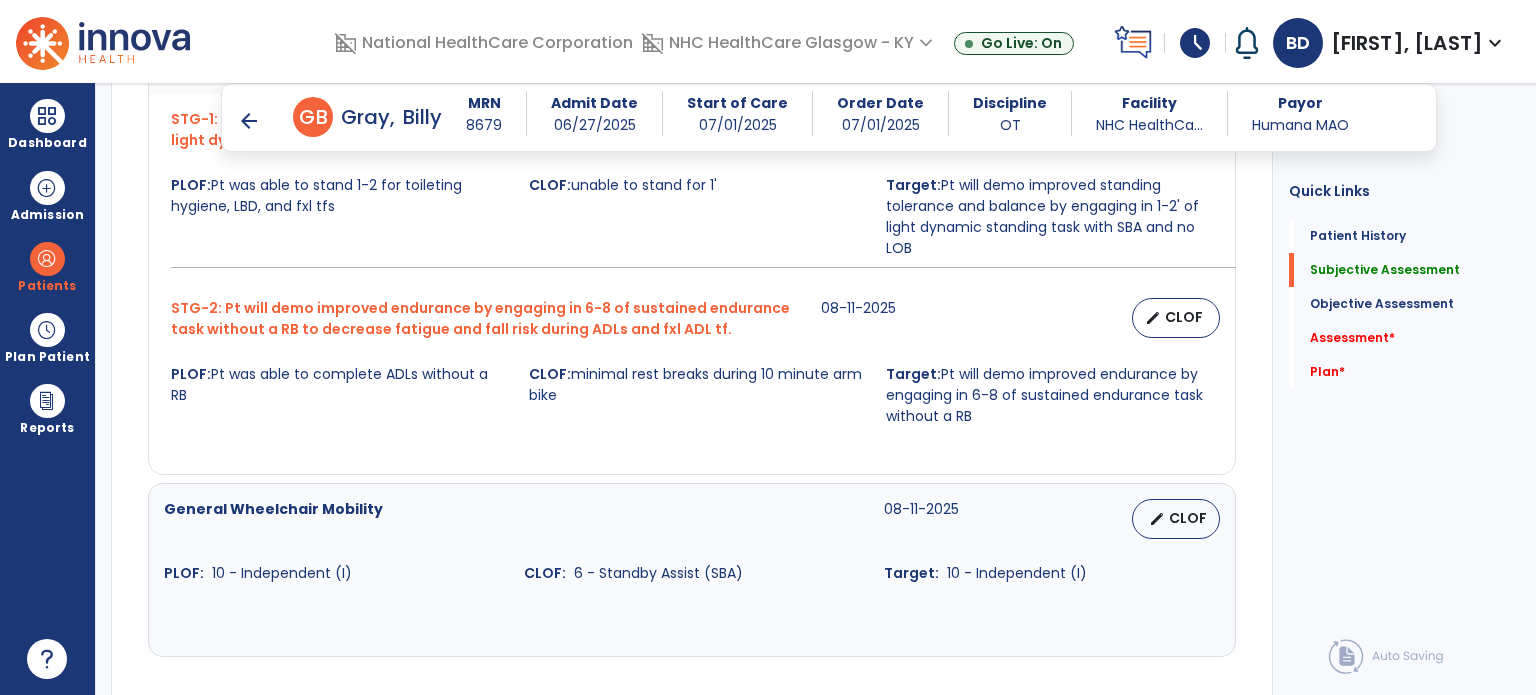 click on "edit   CLOF" at bounding box center [1176, 318] 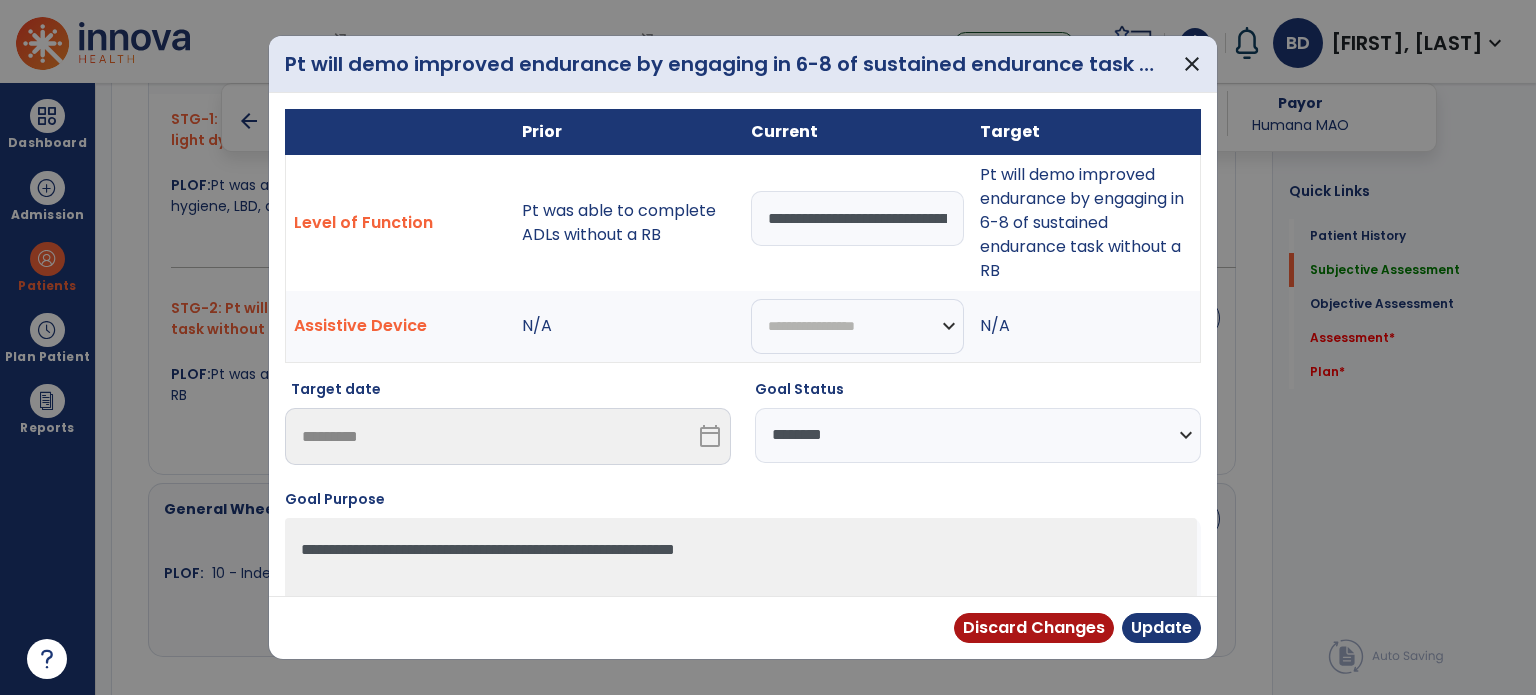 click on "**********" at bounding box center (978, 435) 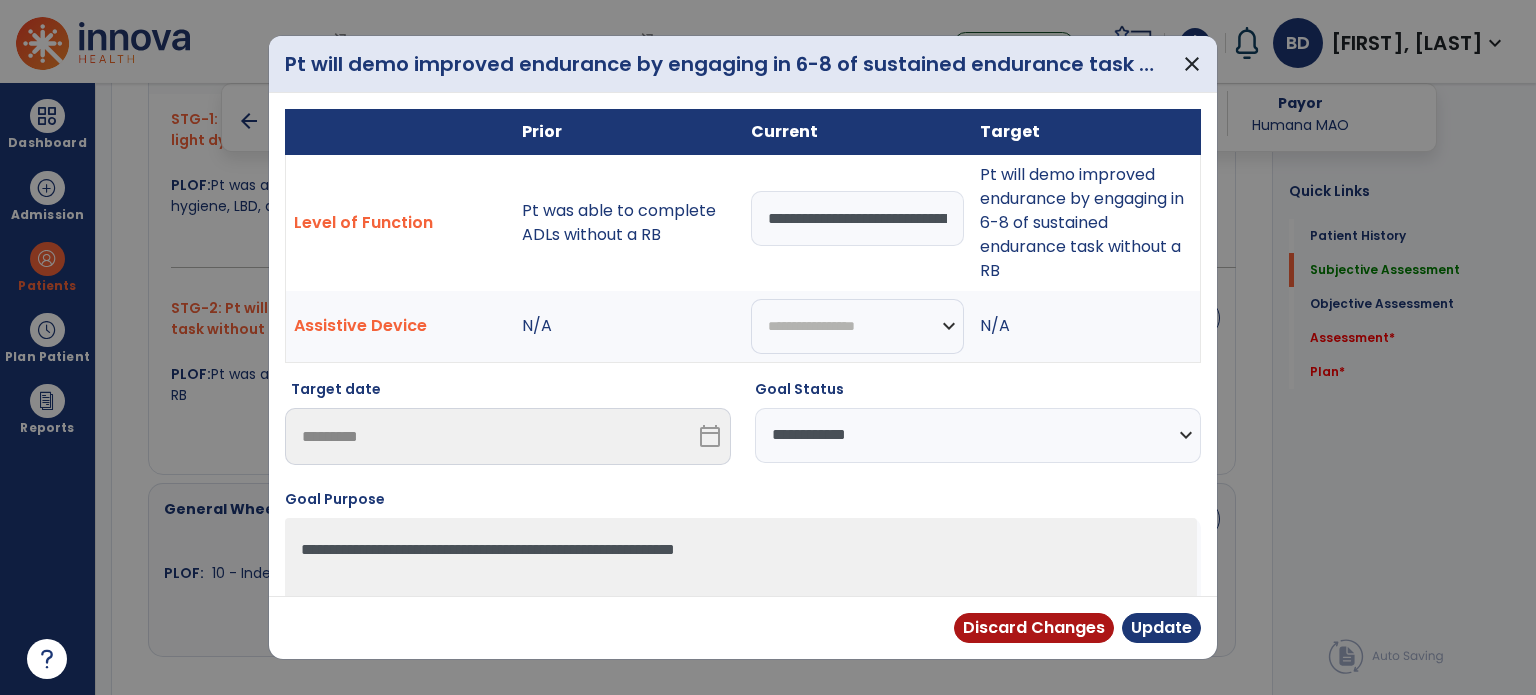 click on "**********" at bounding box center (978, 435) 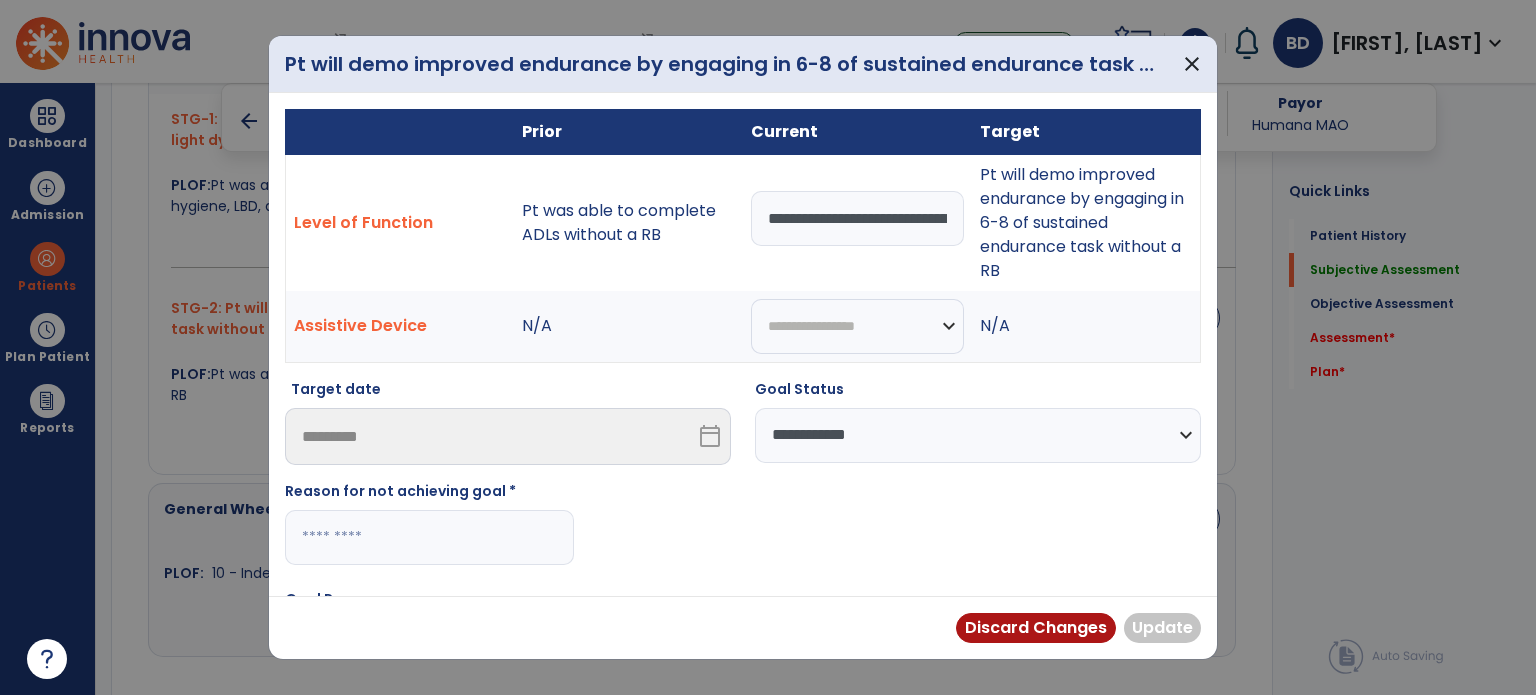 click at bounding box center (429, 537) 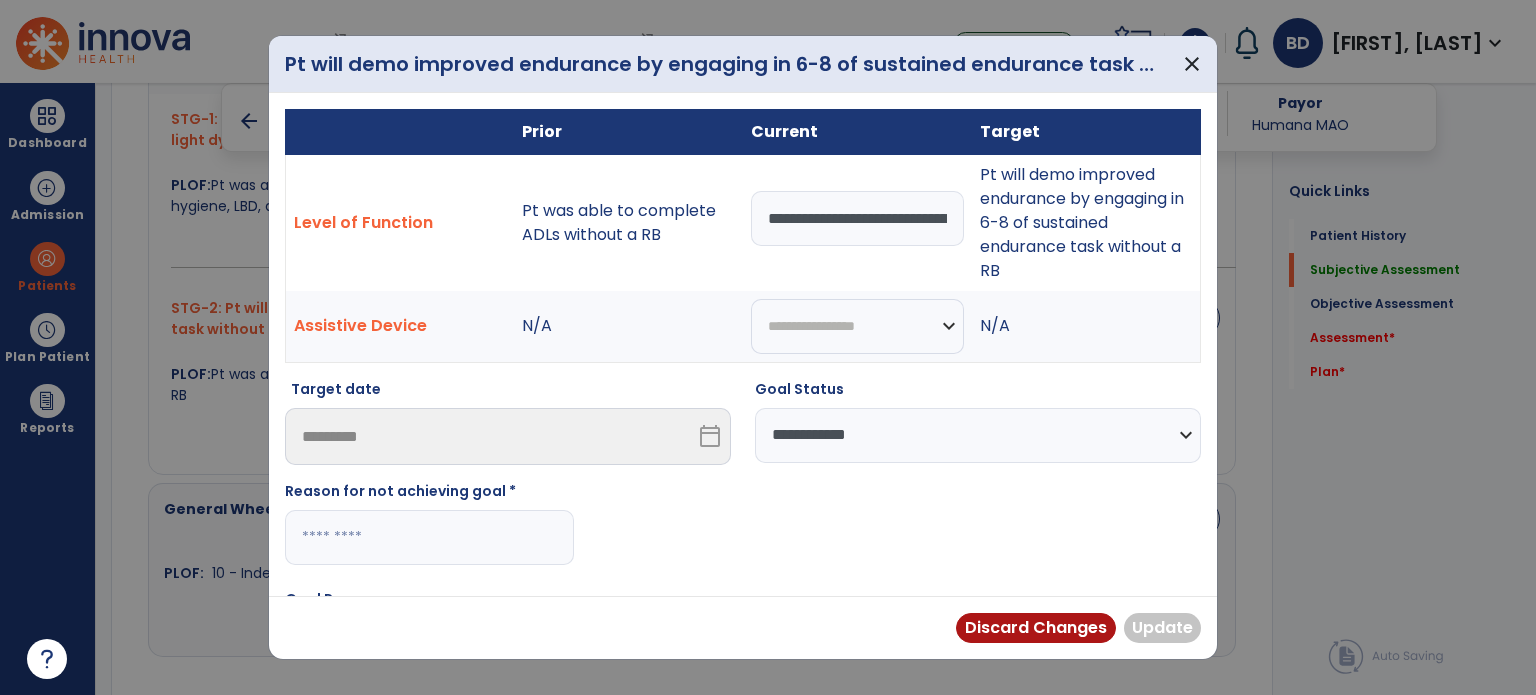 paste on "**********" 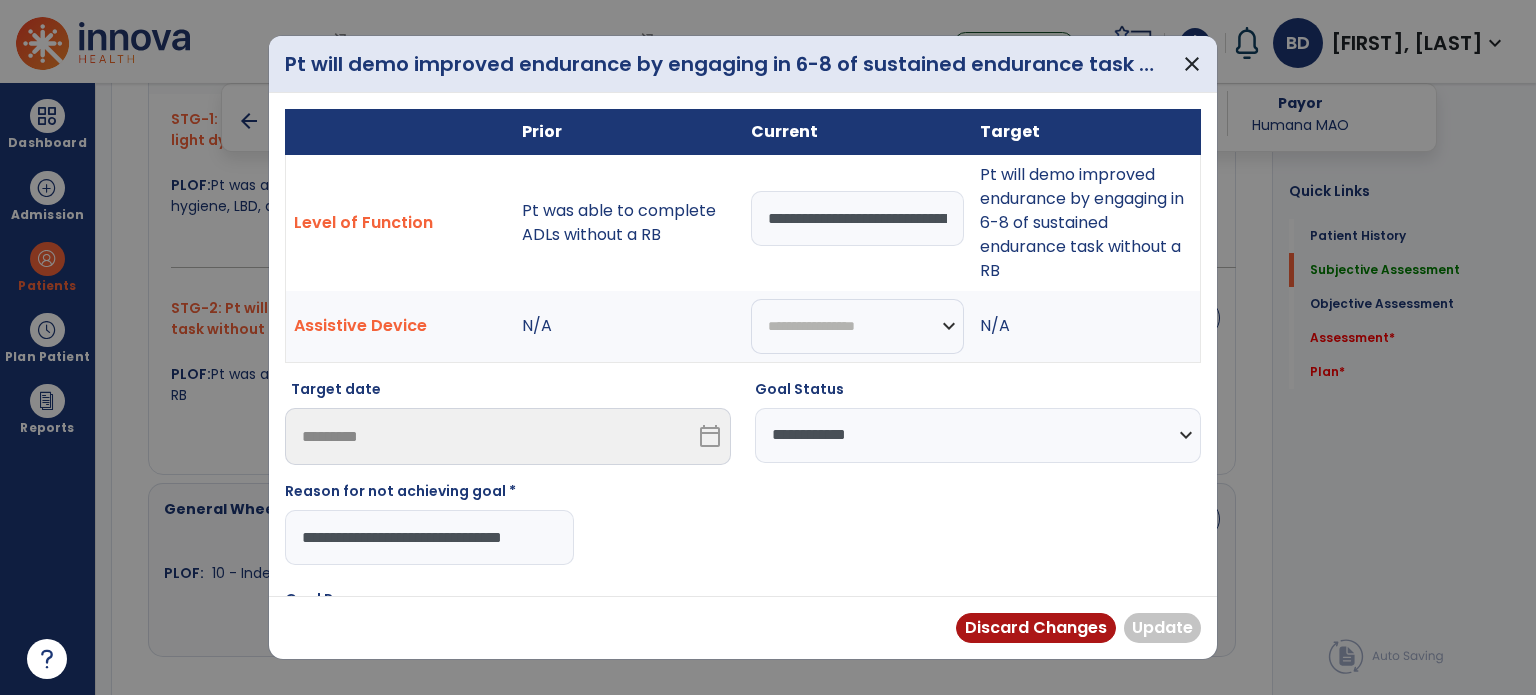 scroll, scrollTop: 0, scrollLeft: 11, axis: horizontal 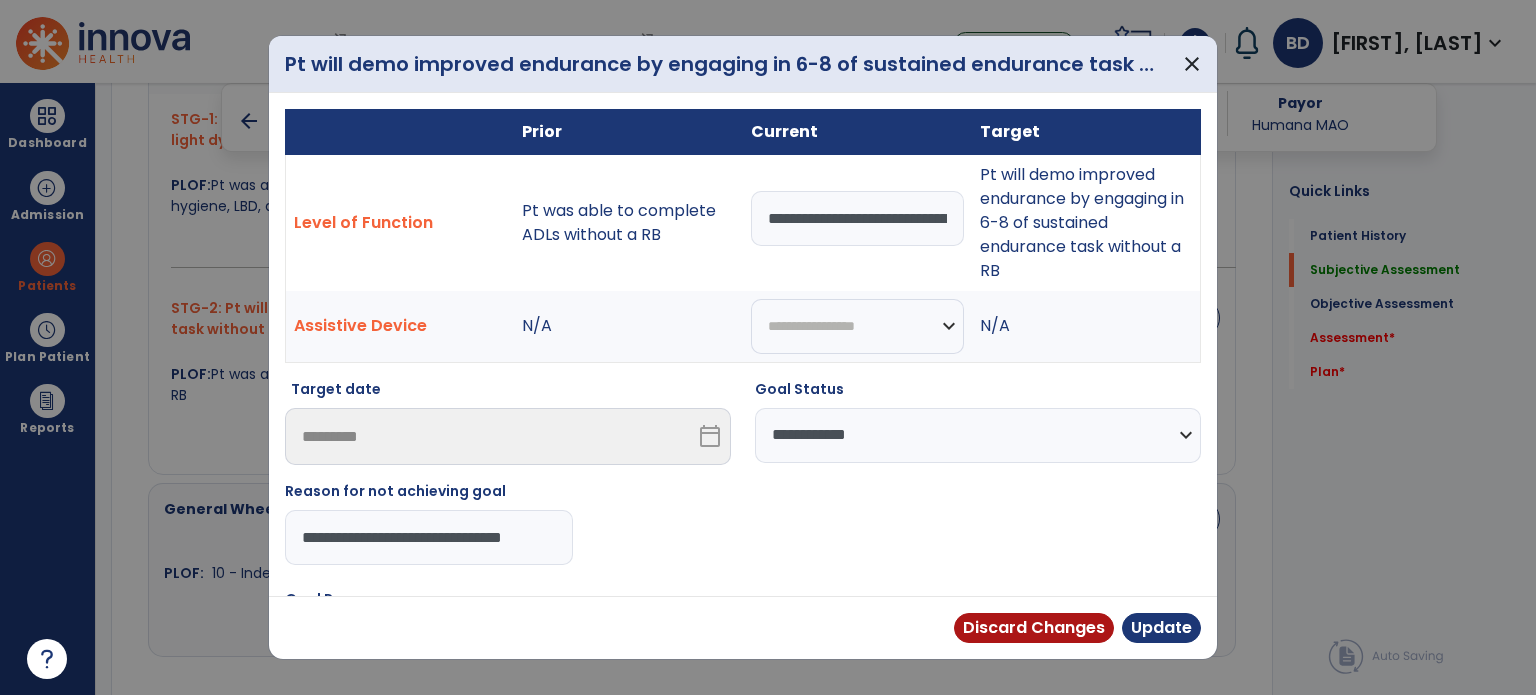 click on "Update" at bounding box center [1161, 628] 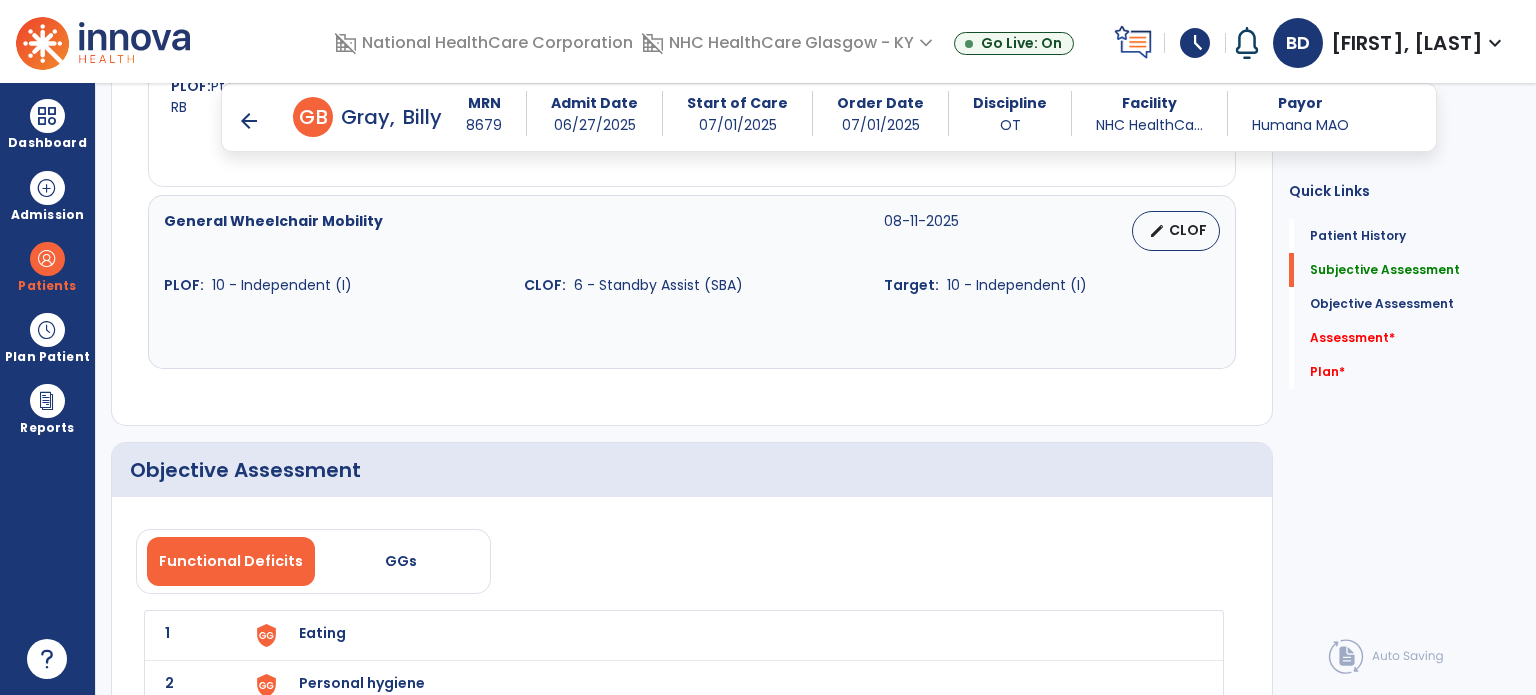 scroll, scrollTop: 2158, scrollLeft: 0, axis: vertical 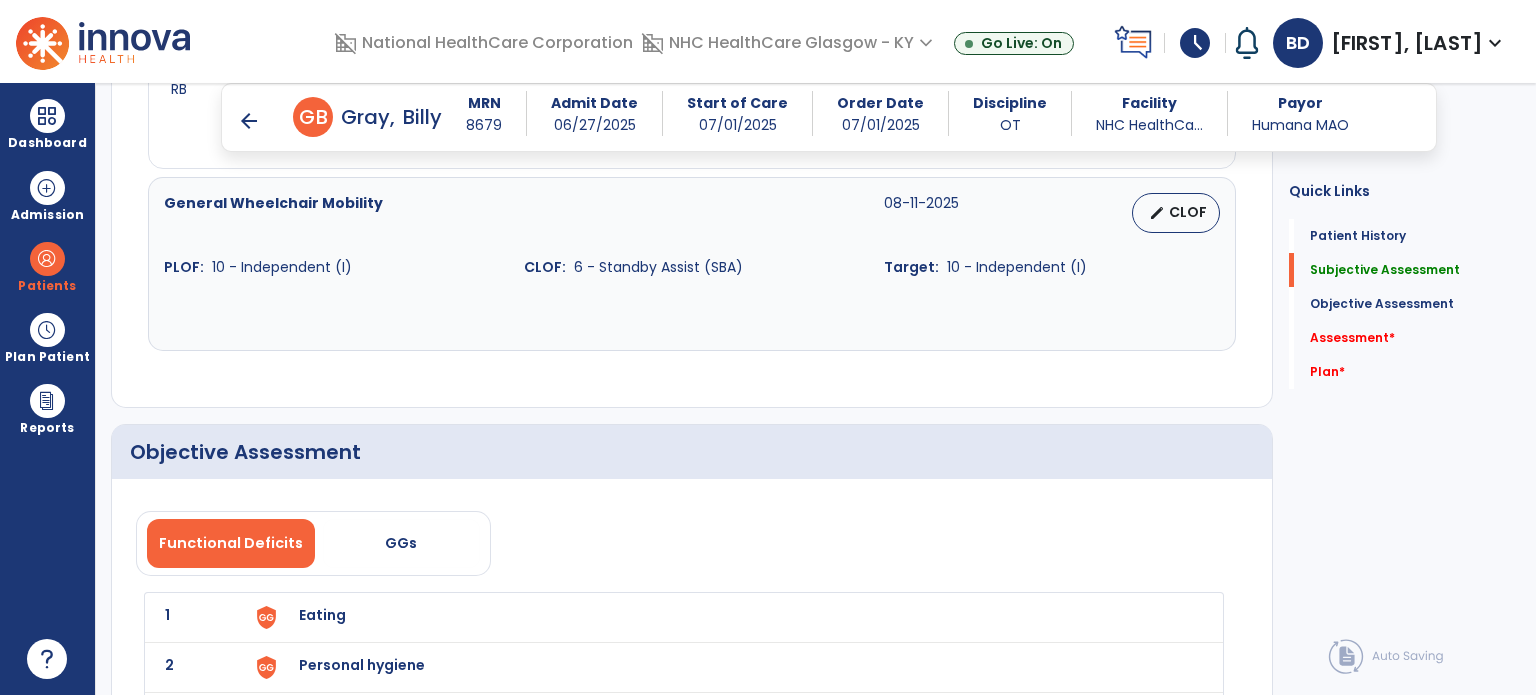 click on "edit   CLOF" at bounding box center (1176, 213) 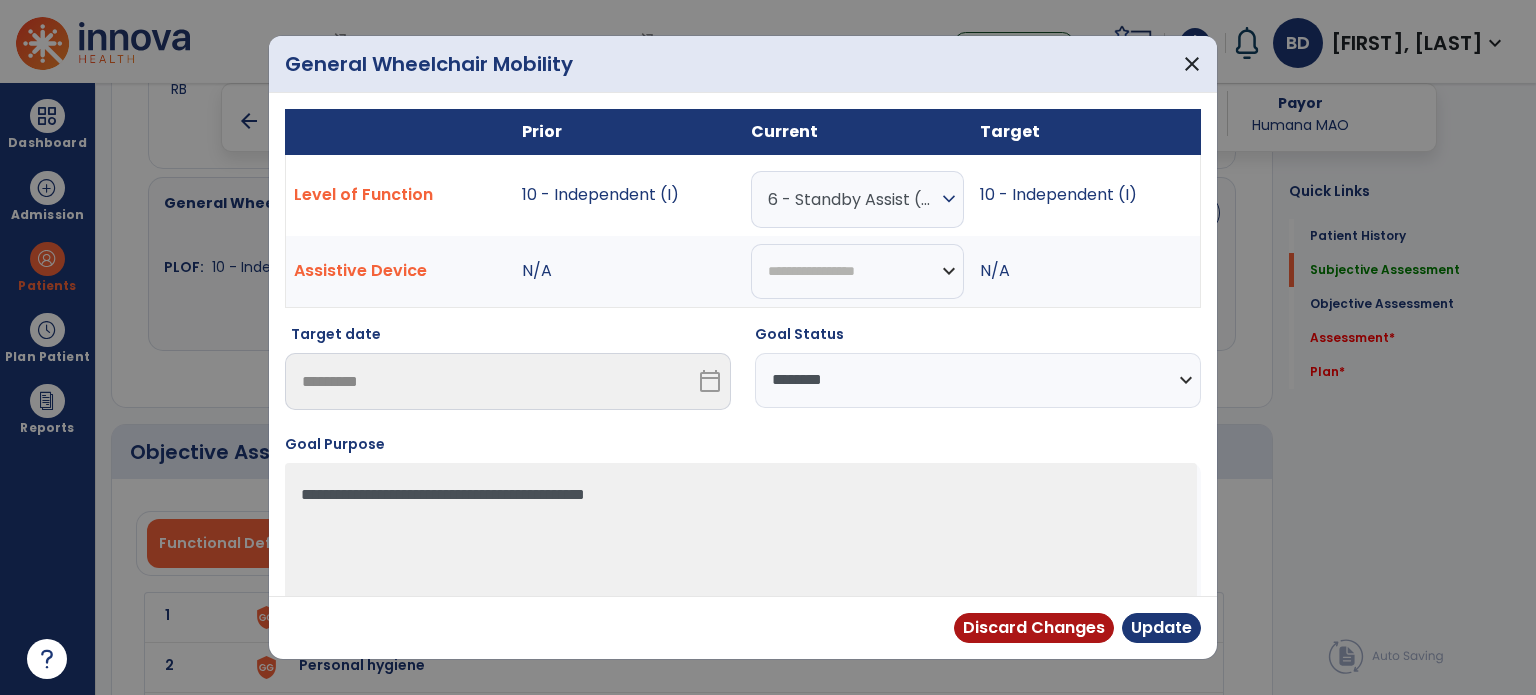 click on "**********" at bounding box center (978, 380) 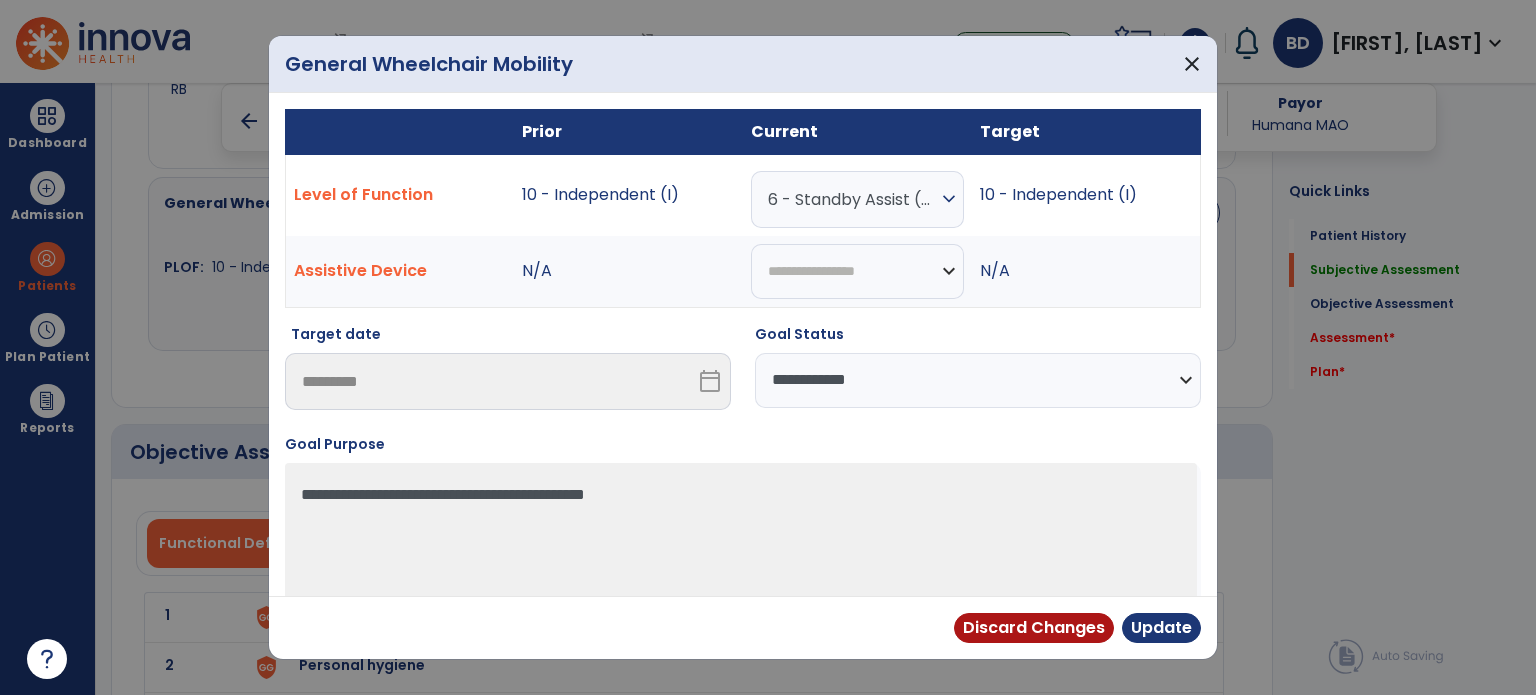 click on "**********" at bounding box center (978, 380) 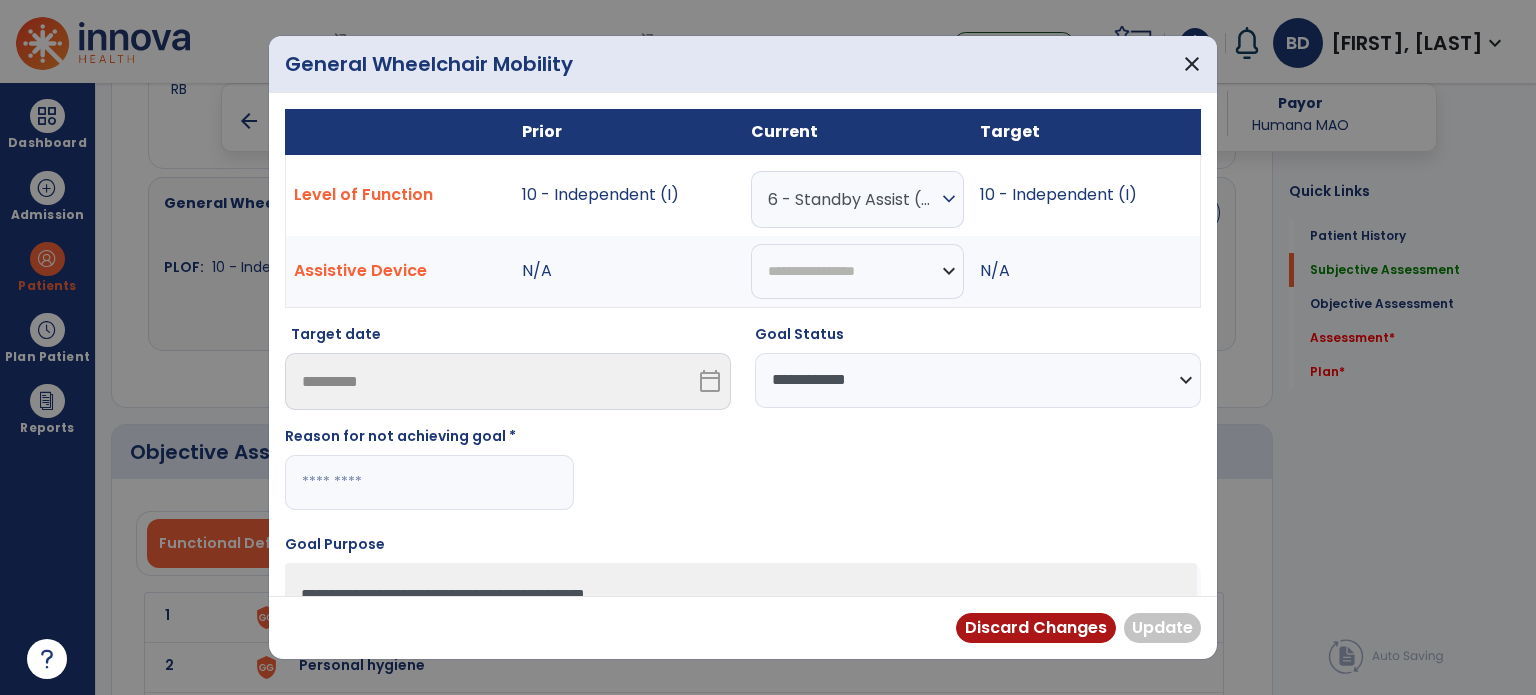 click at bounding box center [429, 482] 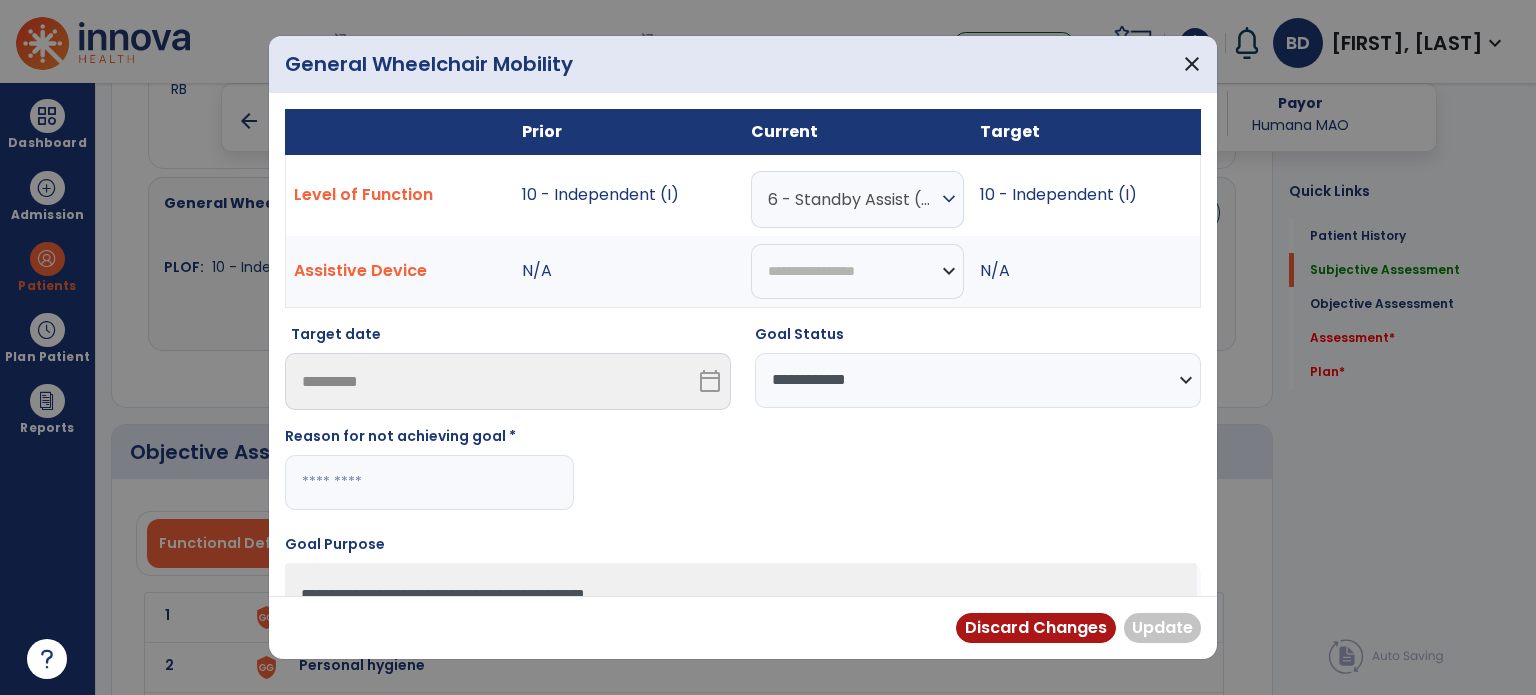 paste on "**********" 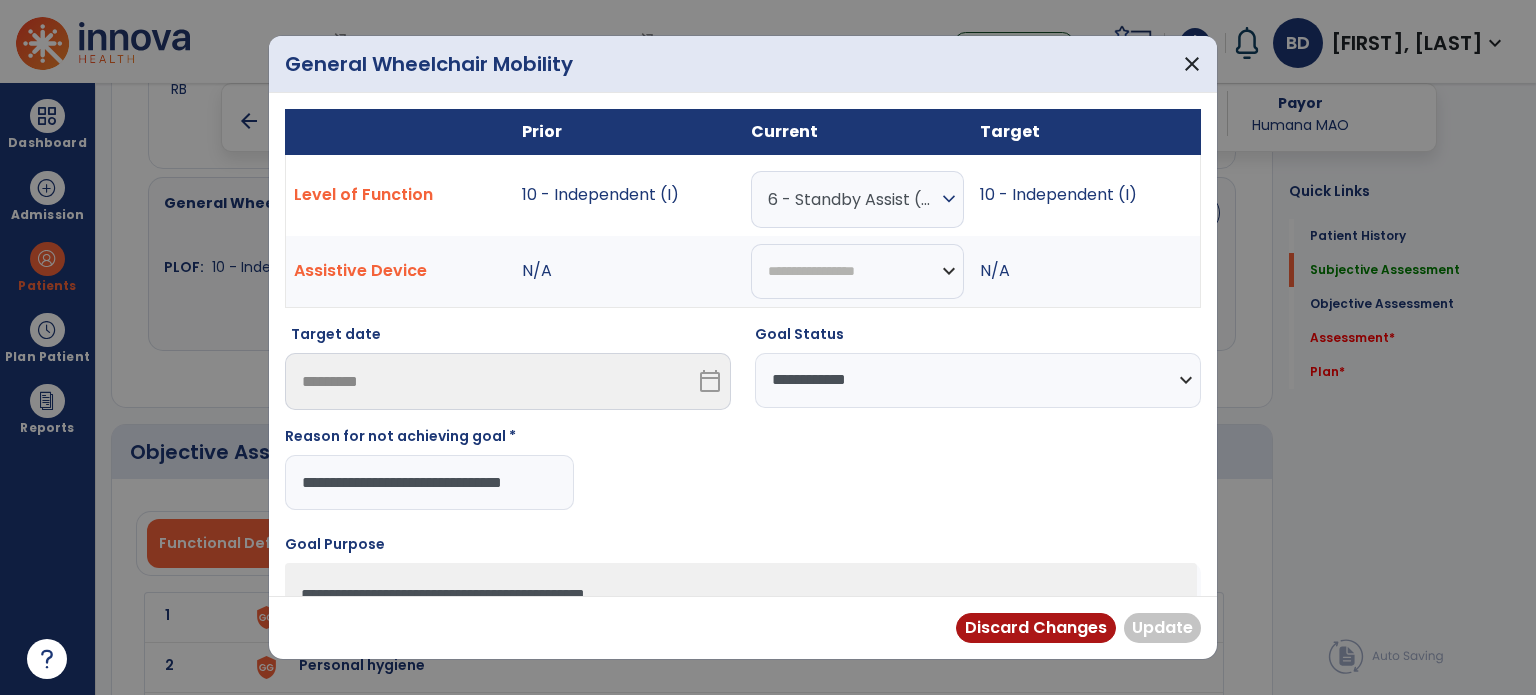 scroll, scrollTop: 0, scrollLeft: 11, axis: horizontal 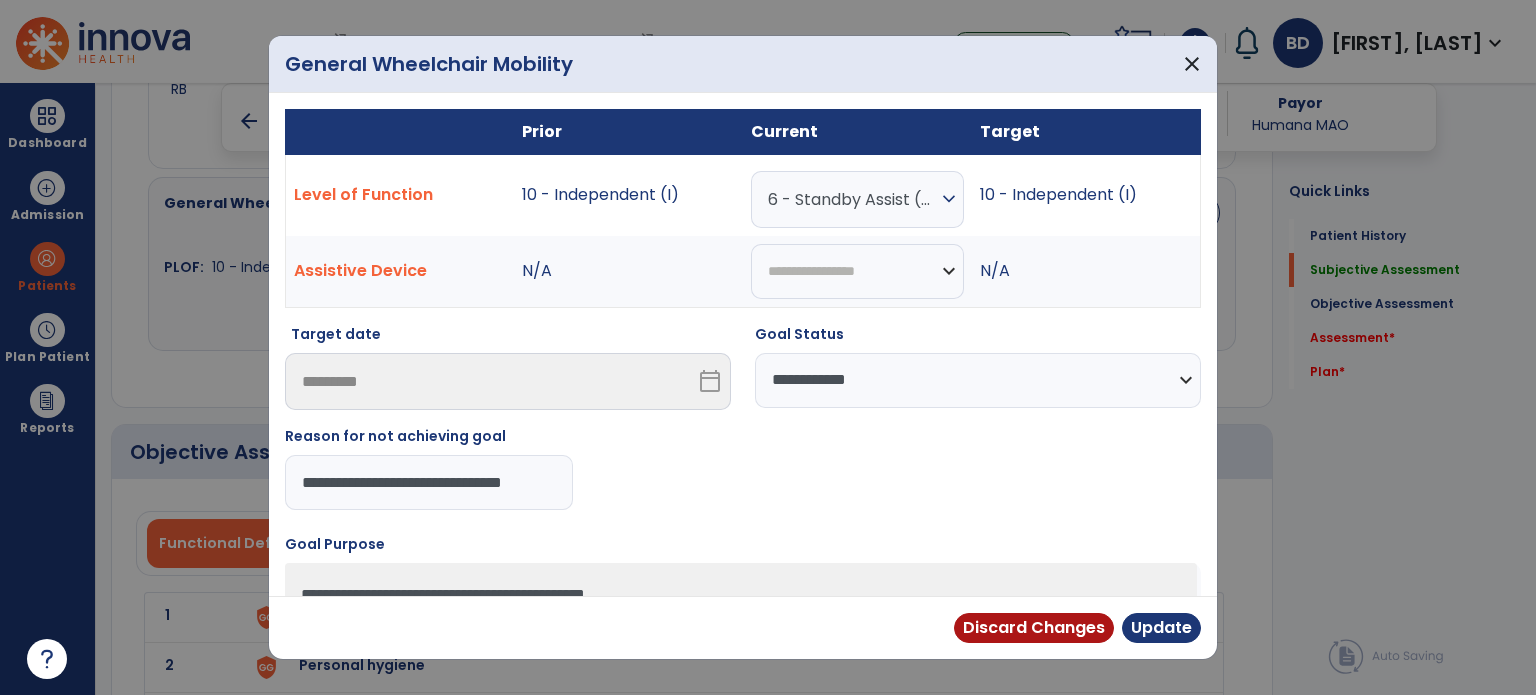 click on "Update" at bounding box center (1161, 628) 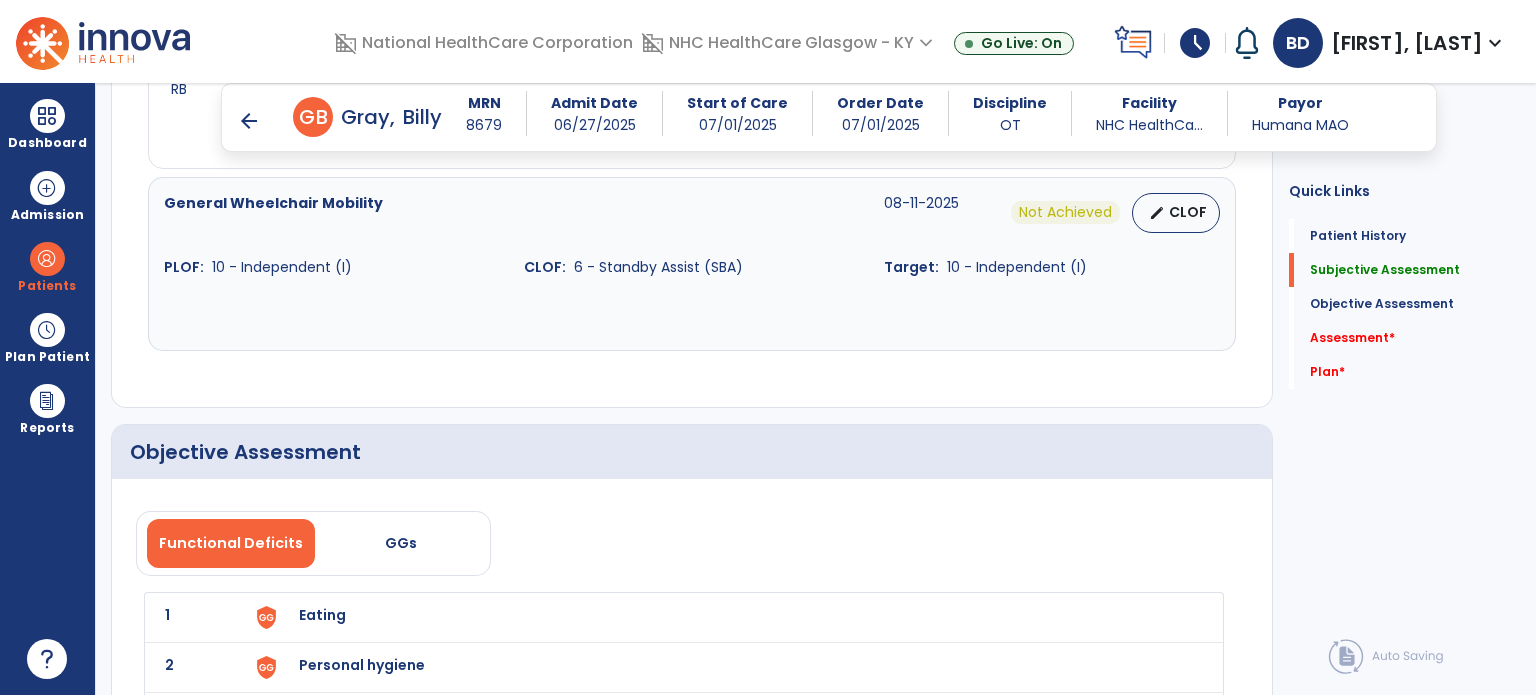 click on "1 Eating" 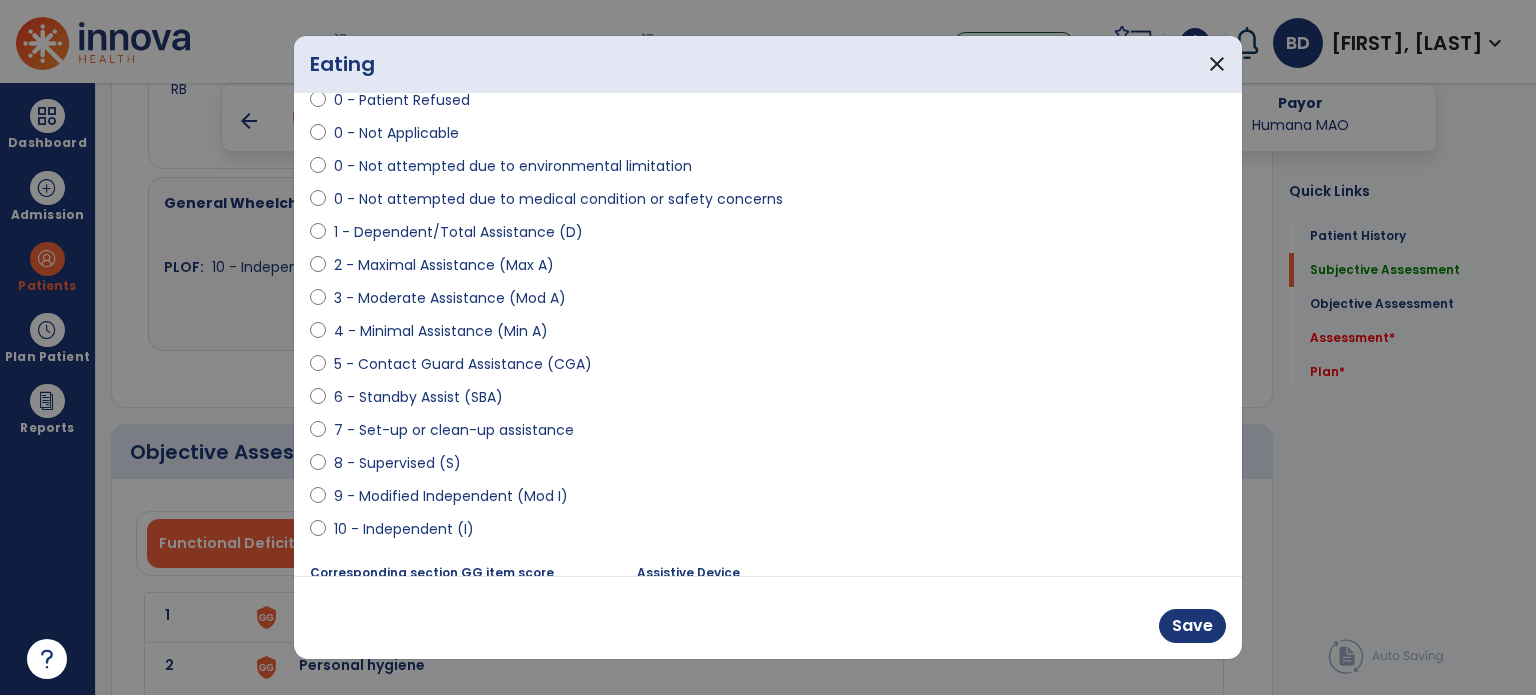 scroll, scrollTop: 126, scrollLeft: 0, axis: vertical 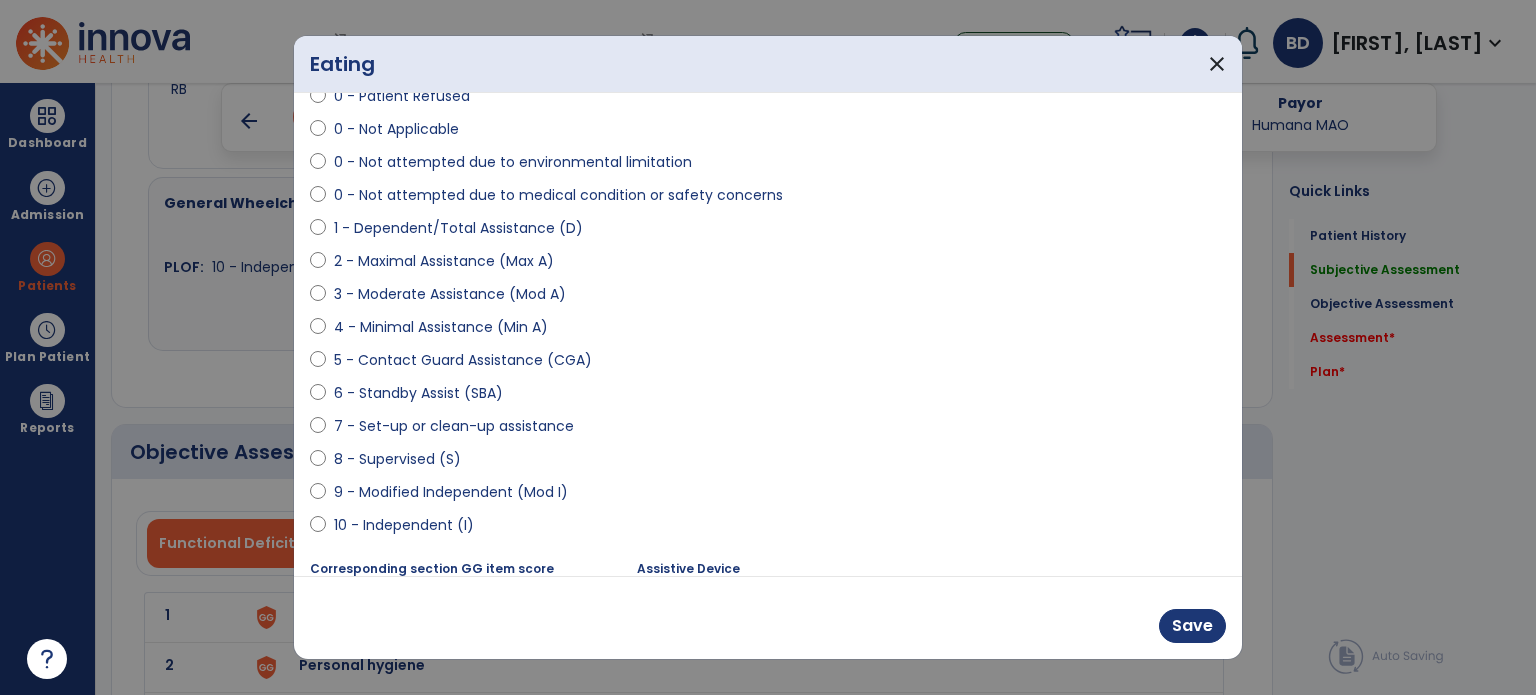 click on "7 - Set-up or clean-up assistance" at bounding box center (454, 426) 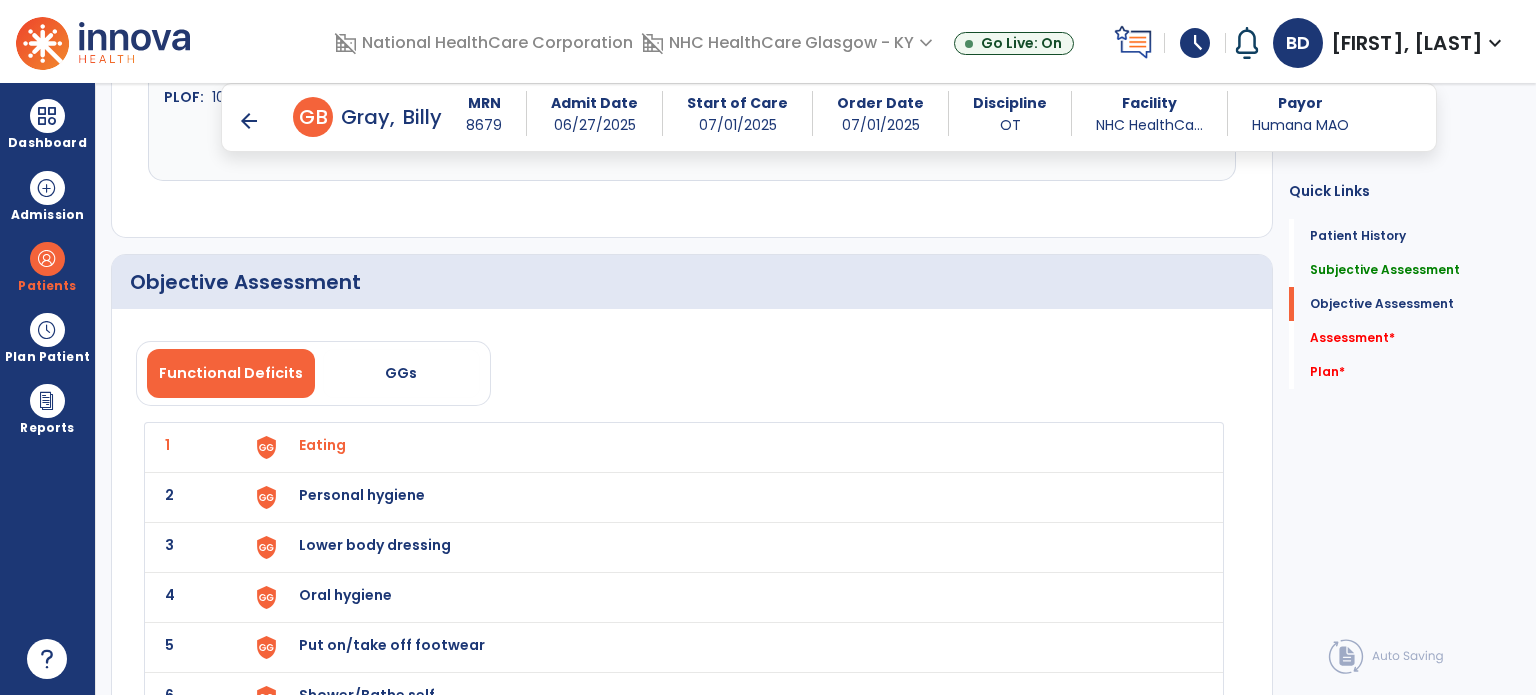 scroll, scrollTop: 2326, scrollLeft: 0, axis: vertical 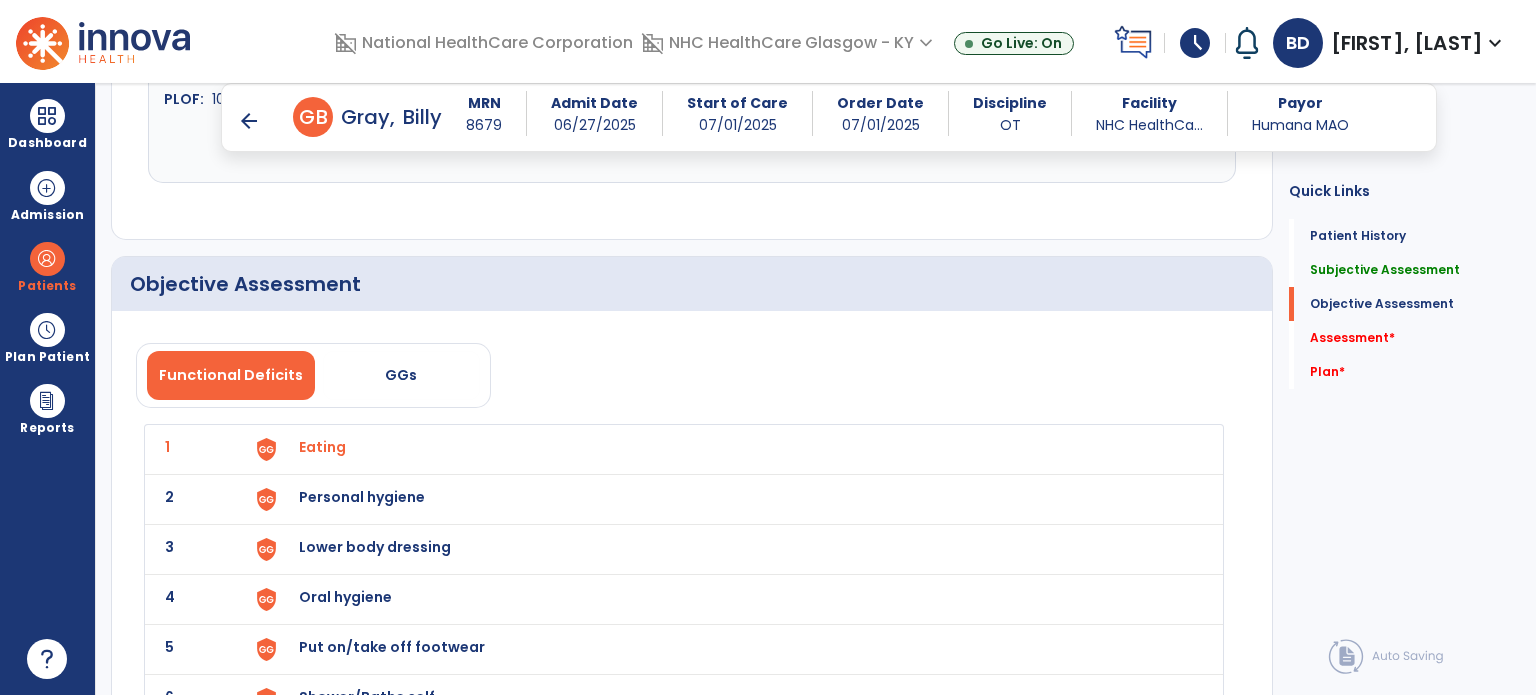 click on "Personal hygiene" at bounding box center [728, 449] 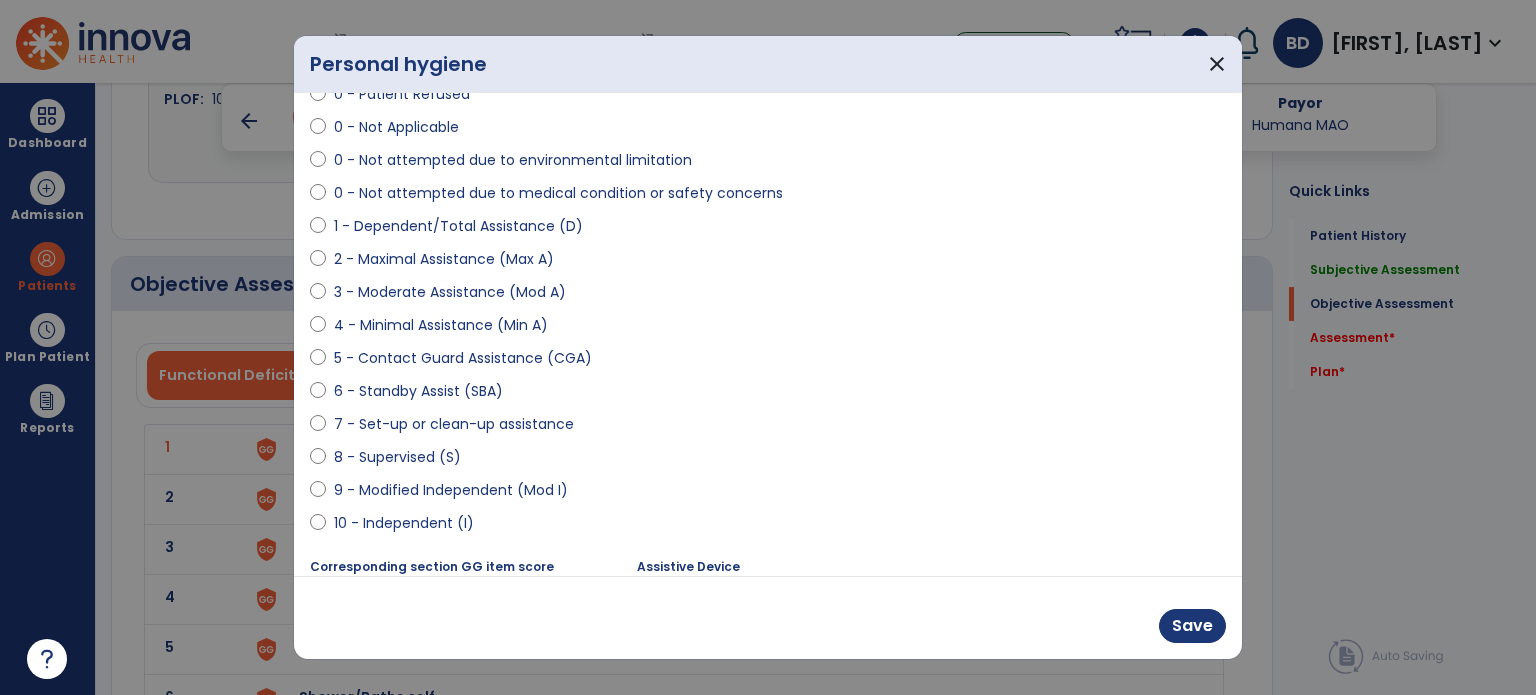 scroll, scrollTop: 129, scrollLeft: 0, axis: vertical 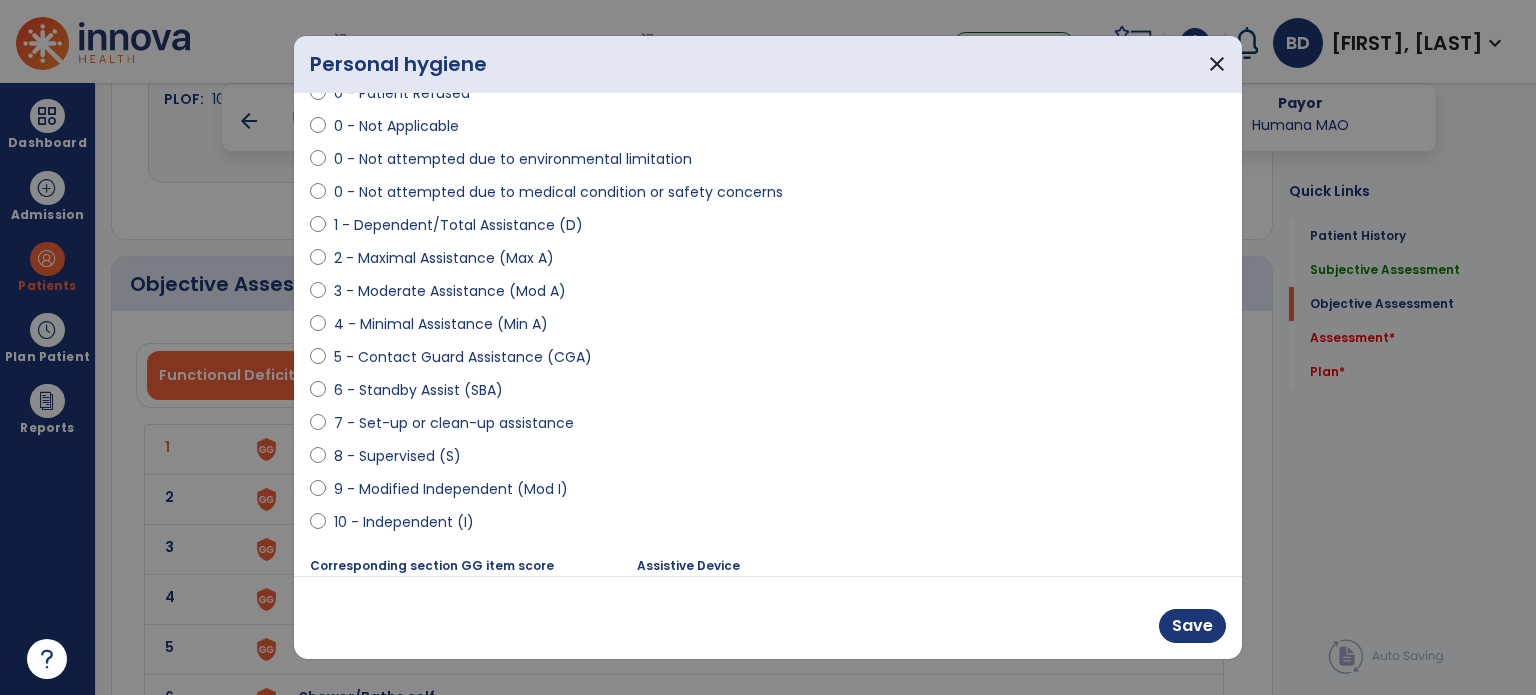 click on "4 - Minimal Assistance (Min A)" at bounding box center [441, 324] 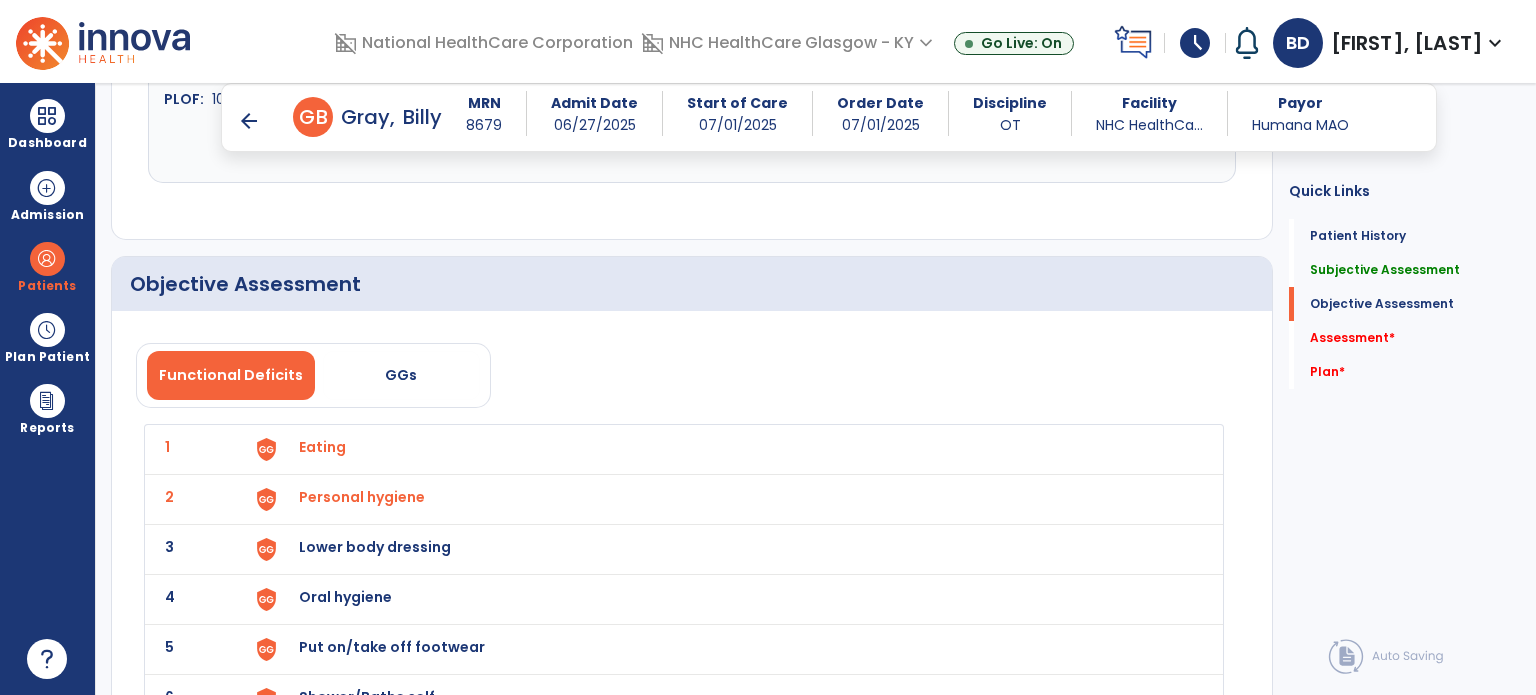 click on "Lower body dressing" at bounding box center (728, 449) 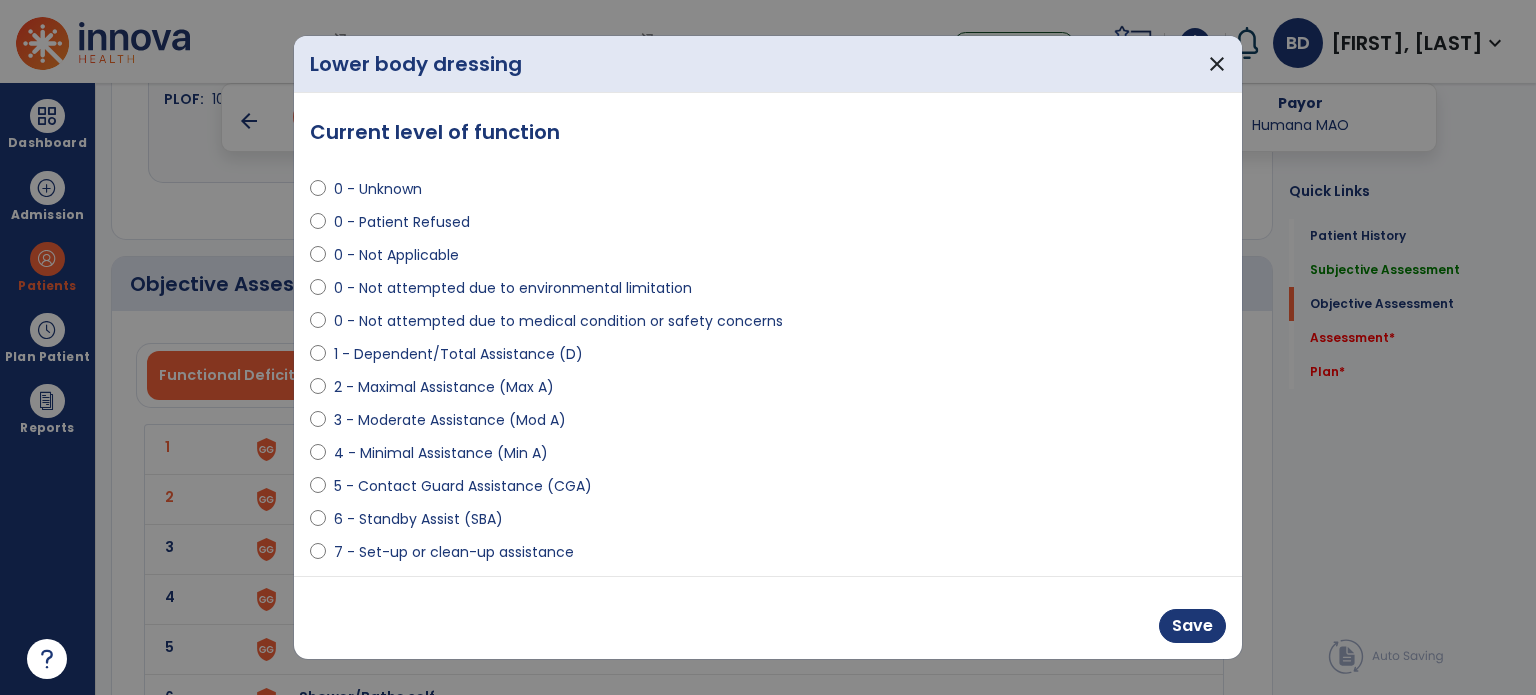 click on "1 - Dependent/Total Assistance (D)" at bounding box center [458, 354] 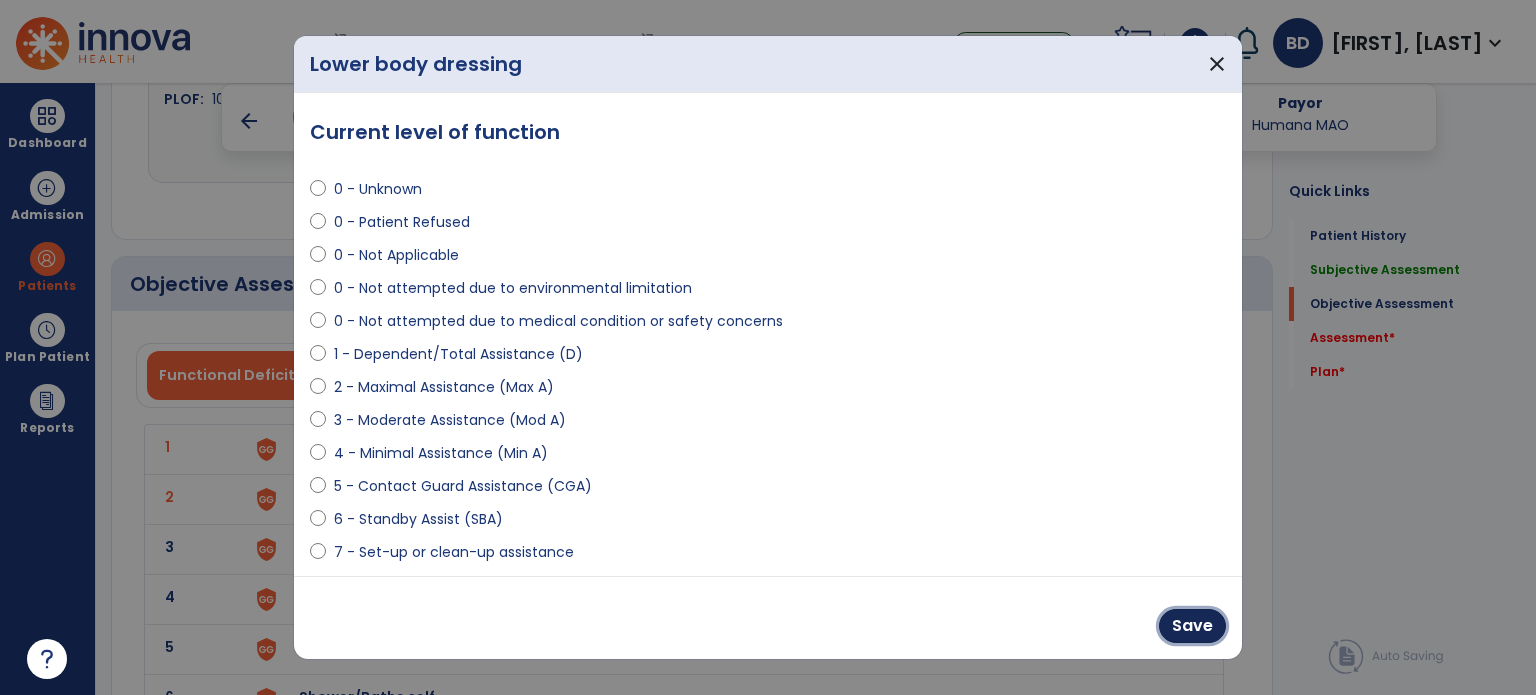 click on "Save" at bounding box center (1192, 626) 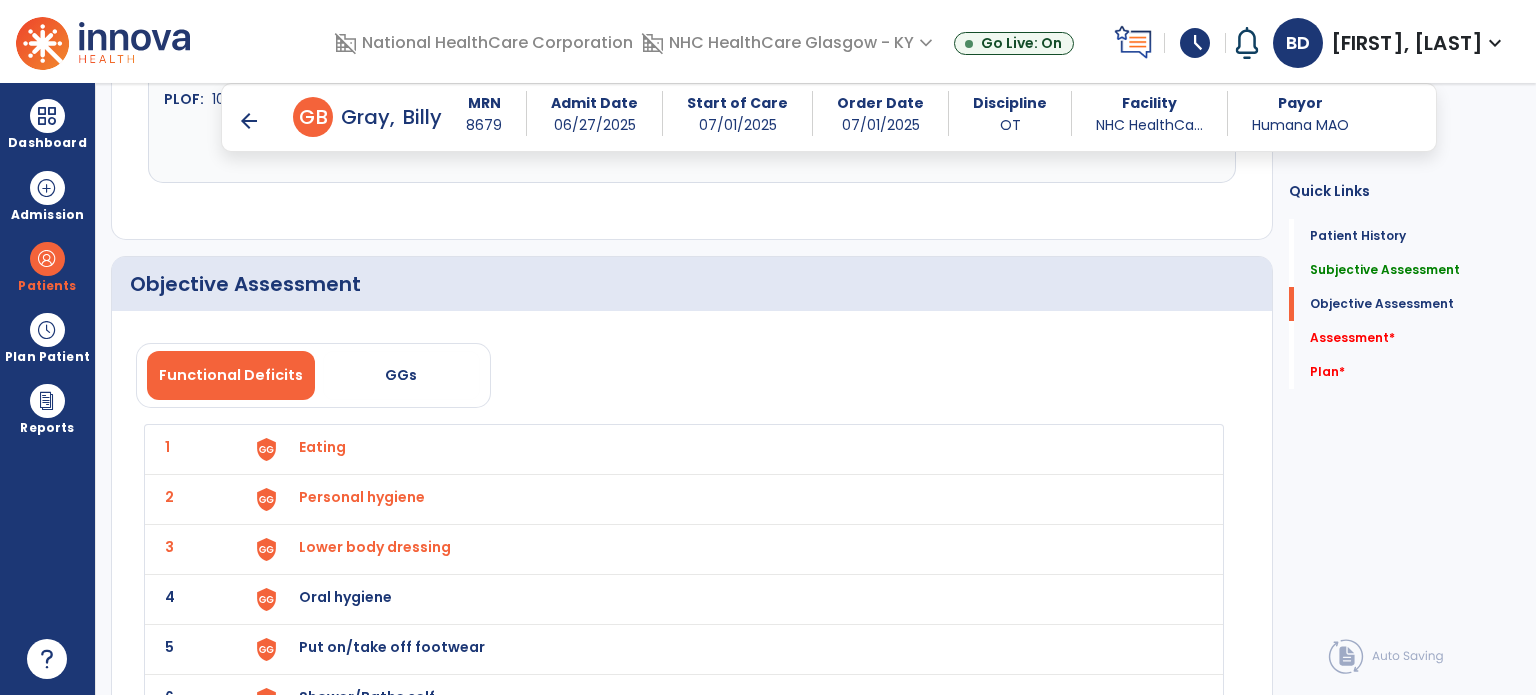 click on "Oral hygiene" at bounding box center [728, 449] 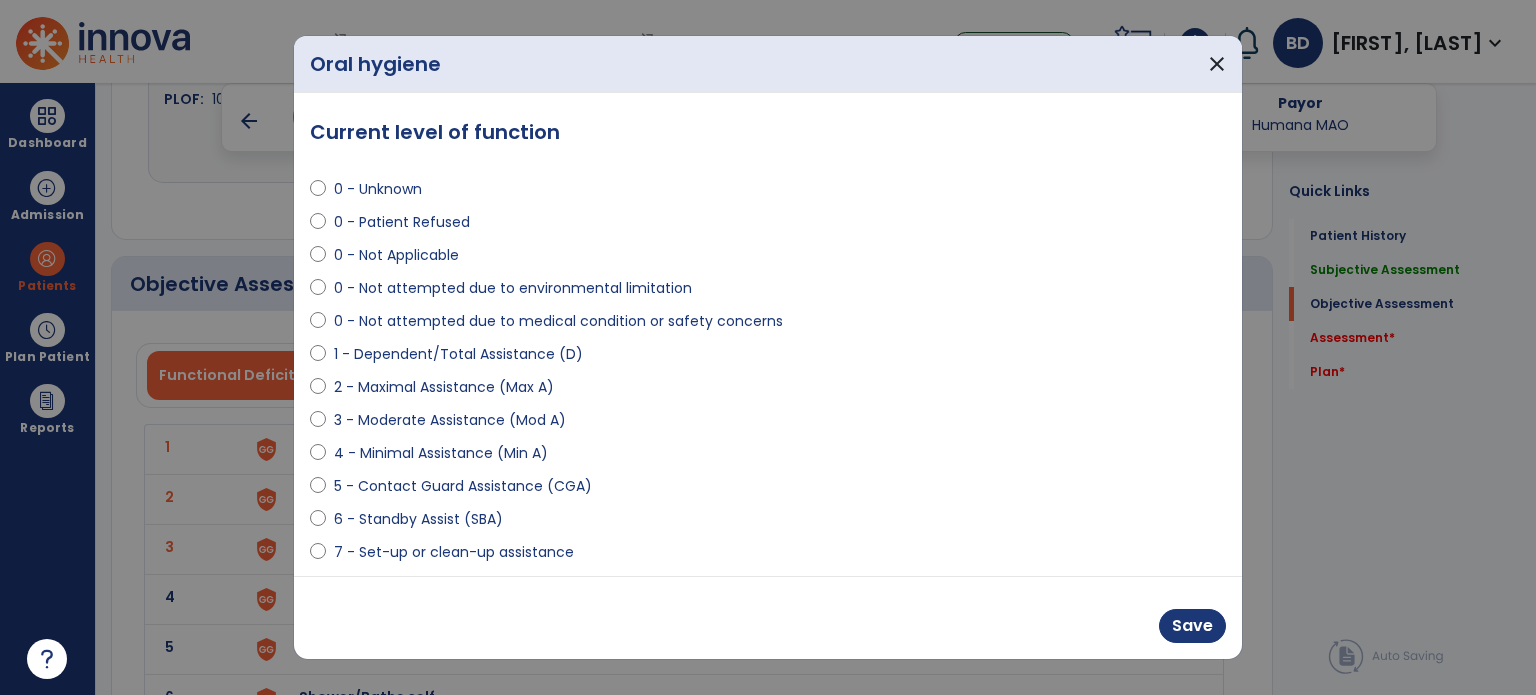 click on "7 - Set-up or clean-up assistance" at bounding box center (454, 552) 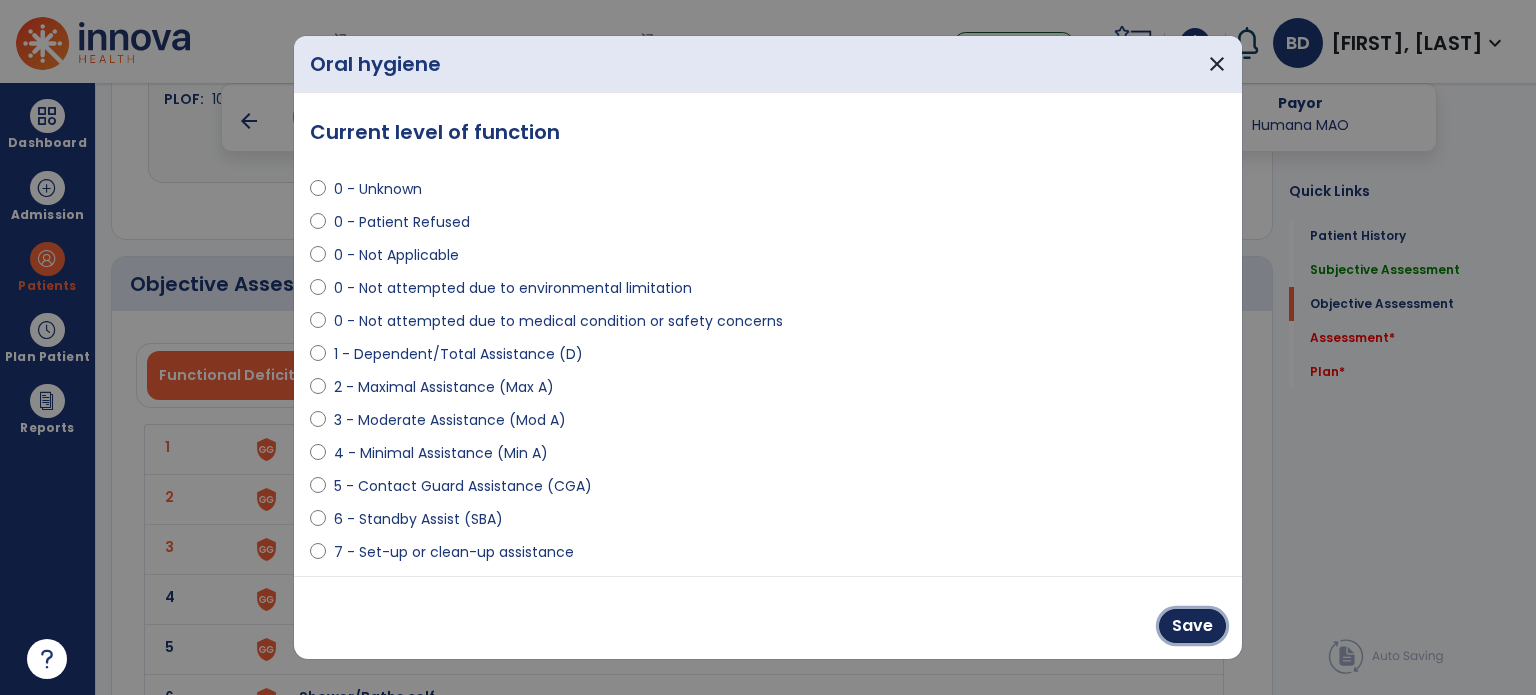 click on "Save" at bounding box center (1192, 626) 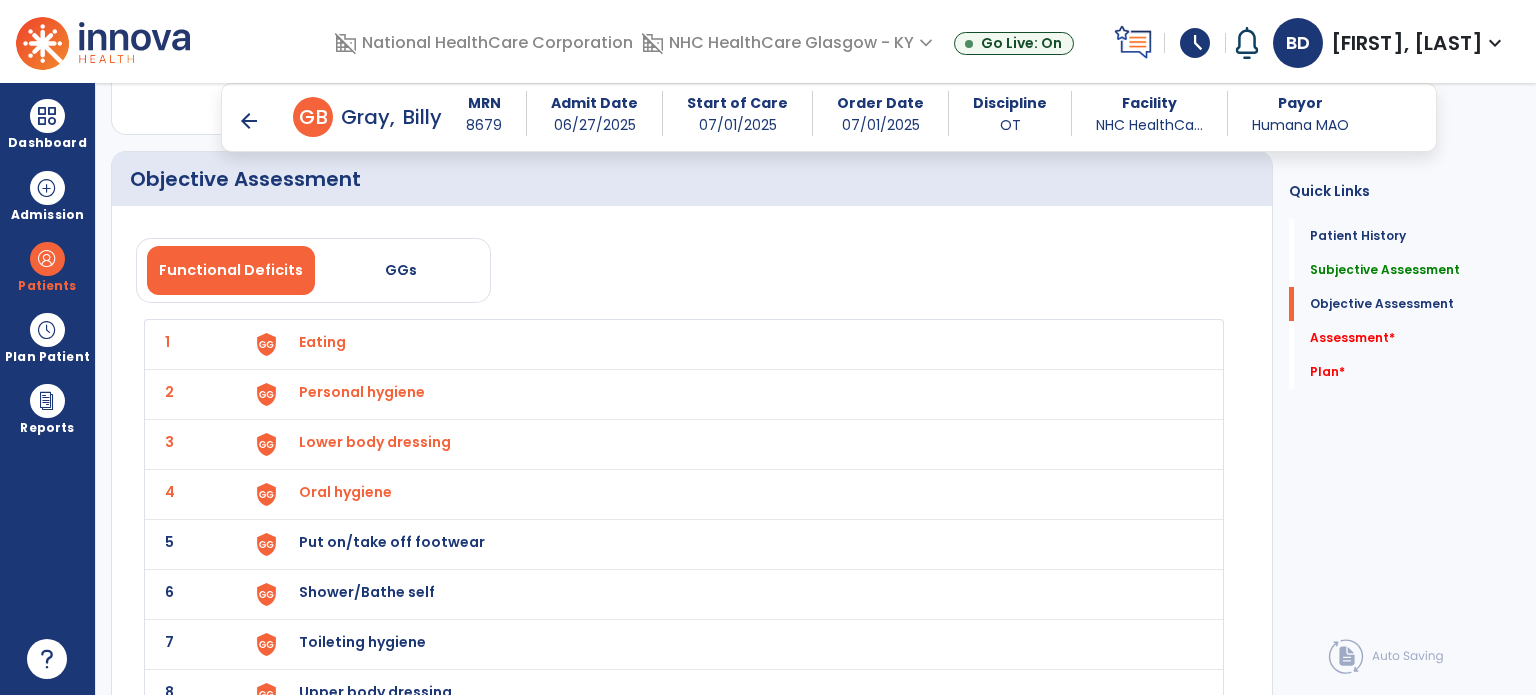 scroll, scrollTop: 2432, scrollLeft: 0, axis: vertical 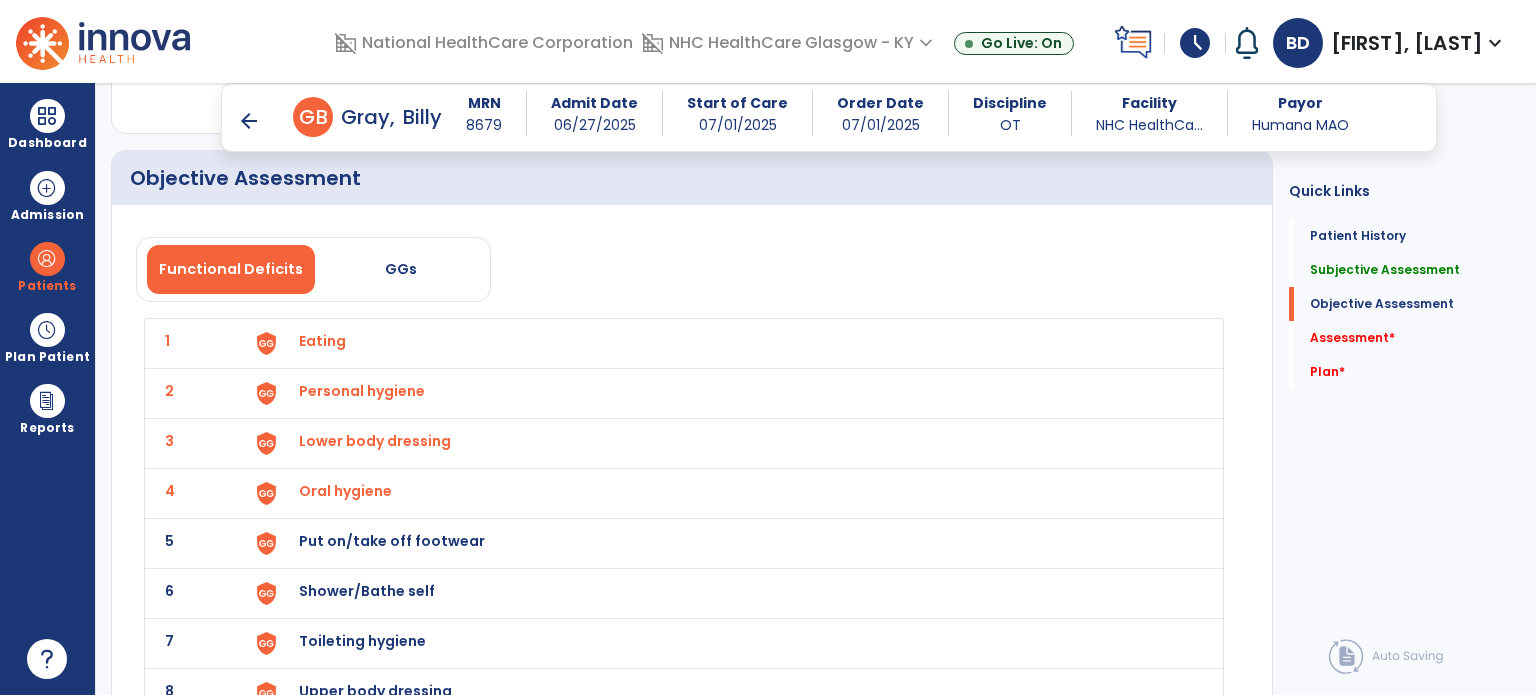 click on "Put on/take off footwear" at bounding box center (728, 343) 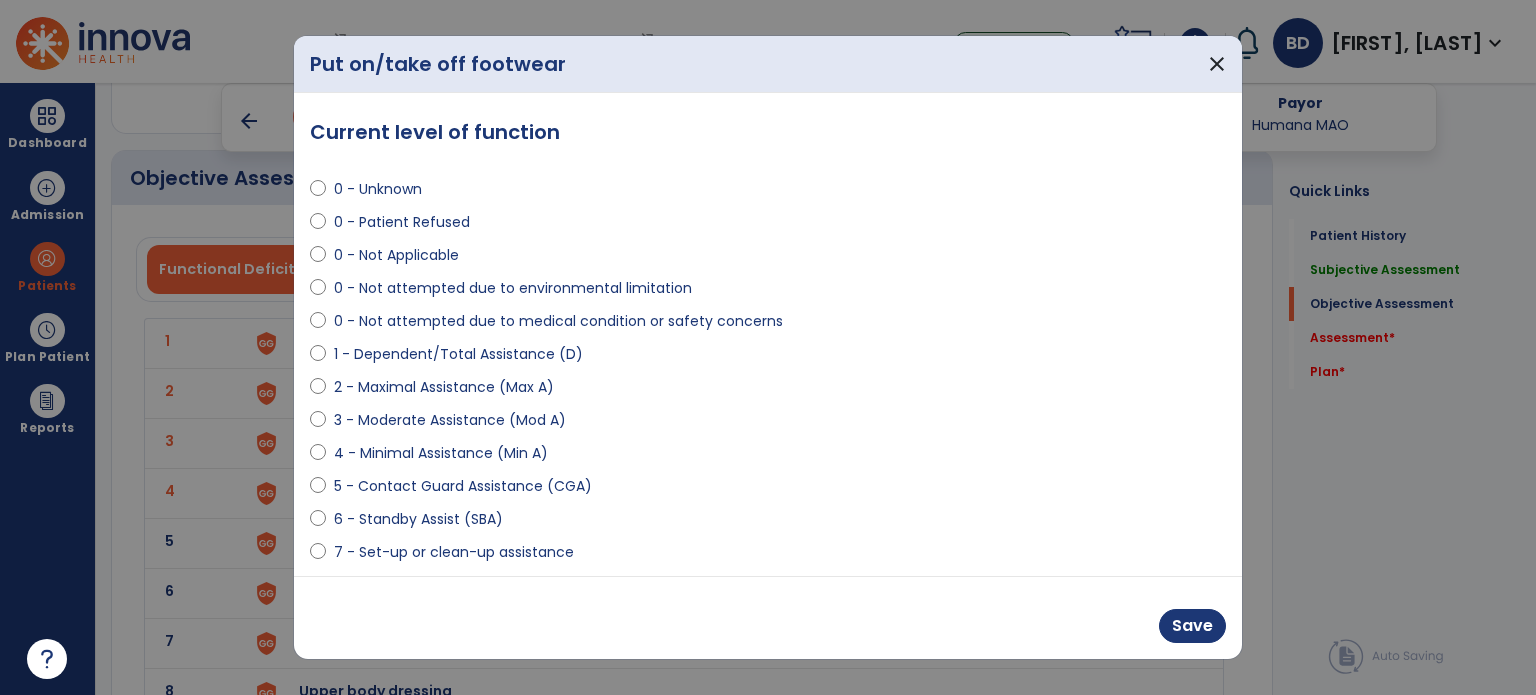 click on "0 - Not attempted due to medical condition or safety concerns" at bounding box center [558, 321] 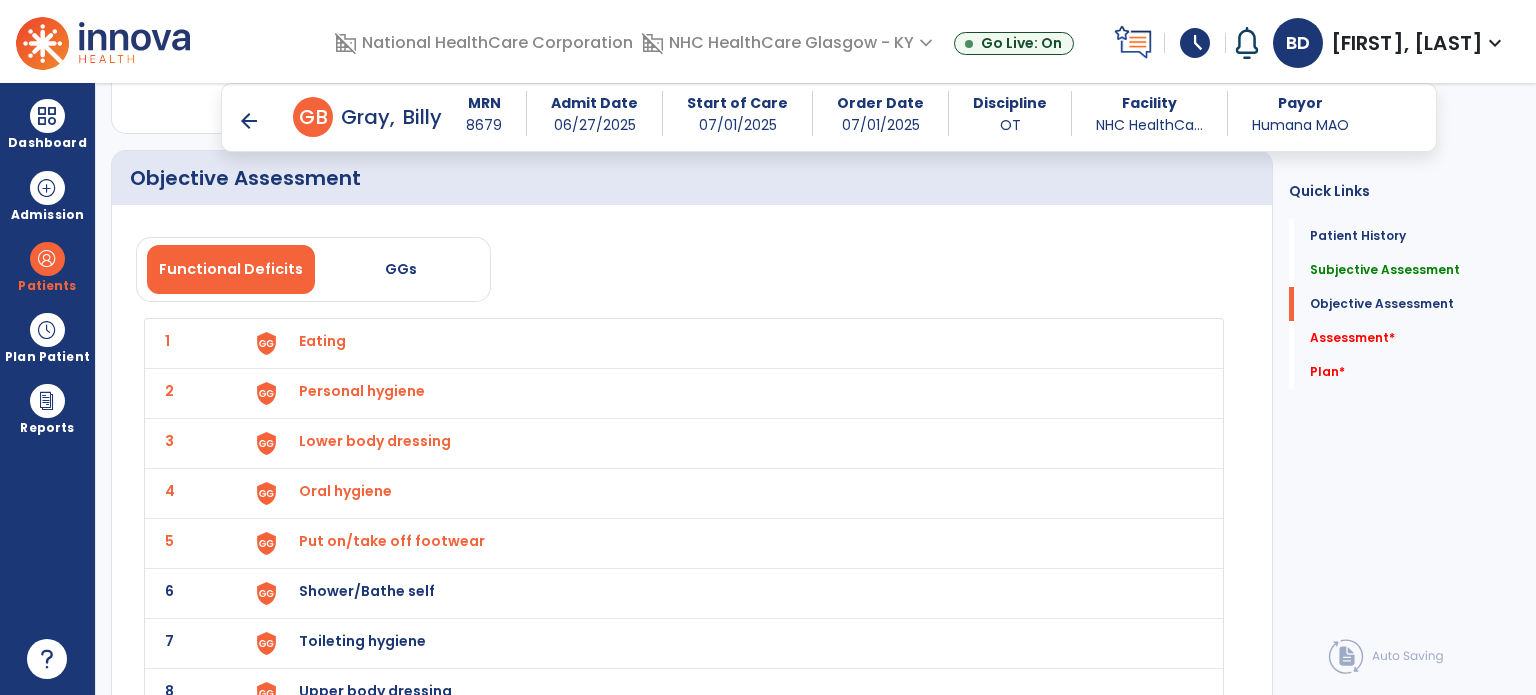 click on "Toileting hygiene" at bounding box center [728, 343] 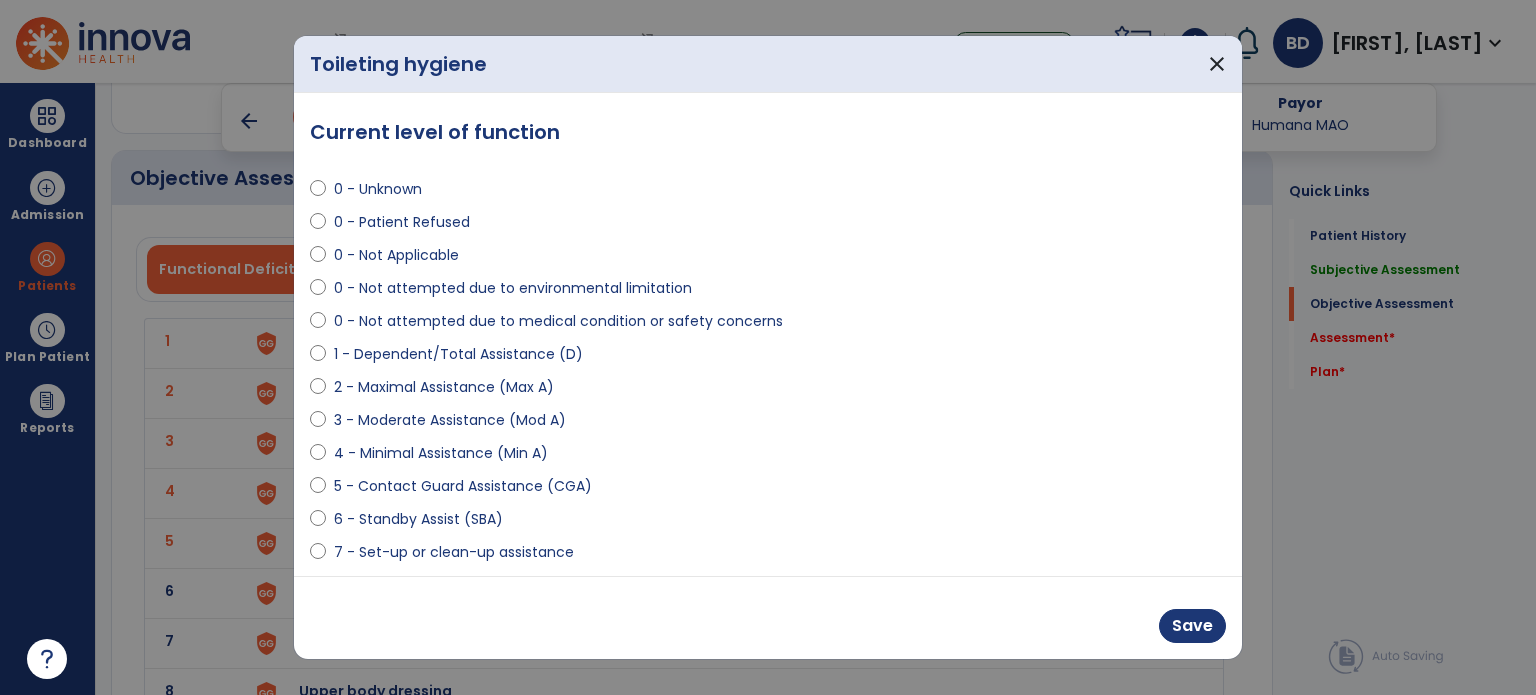 click on "1 - Dependent/Total Assistance (D)" at bounding box center (458, 354) 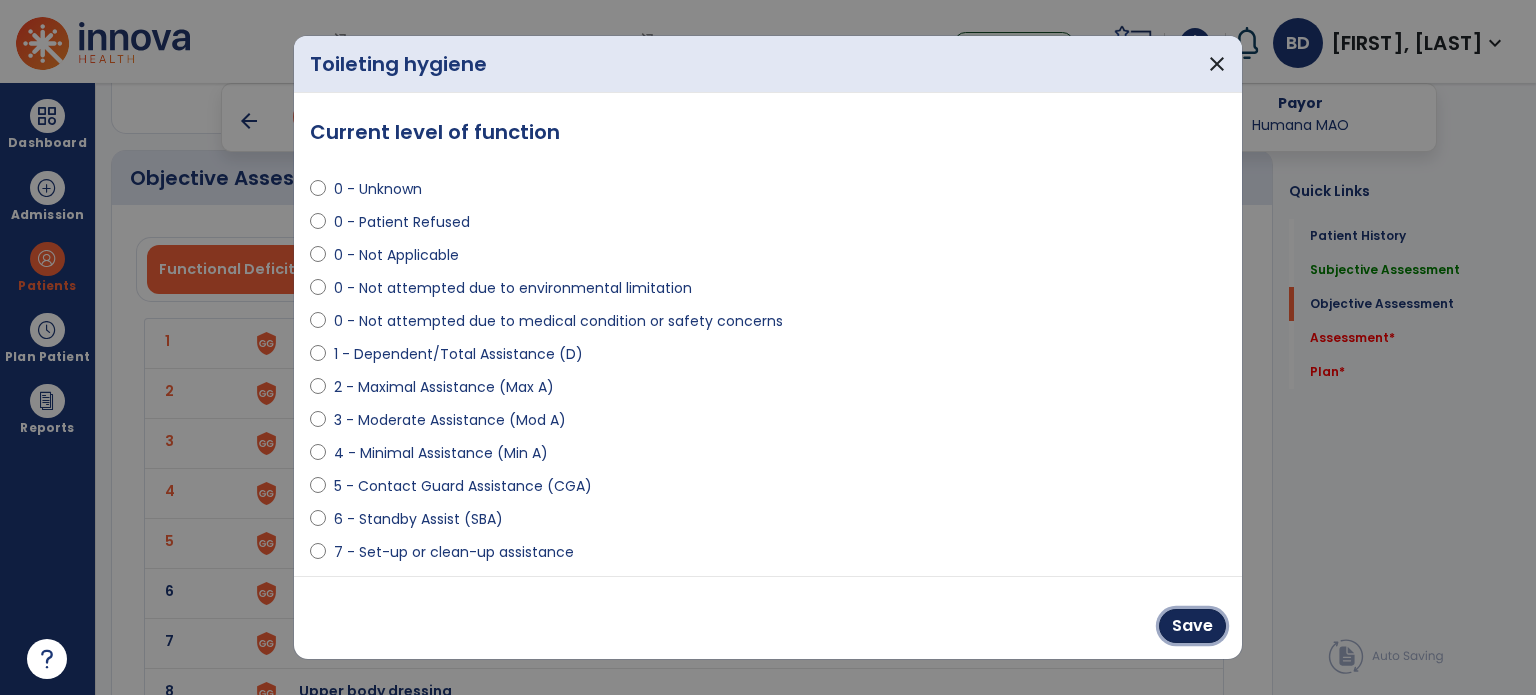 click on "Save" at bounding box center (1192, 626) 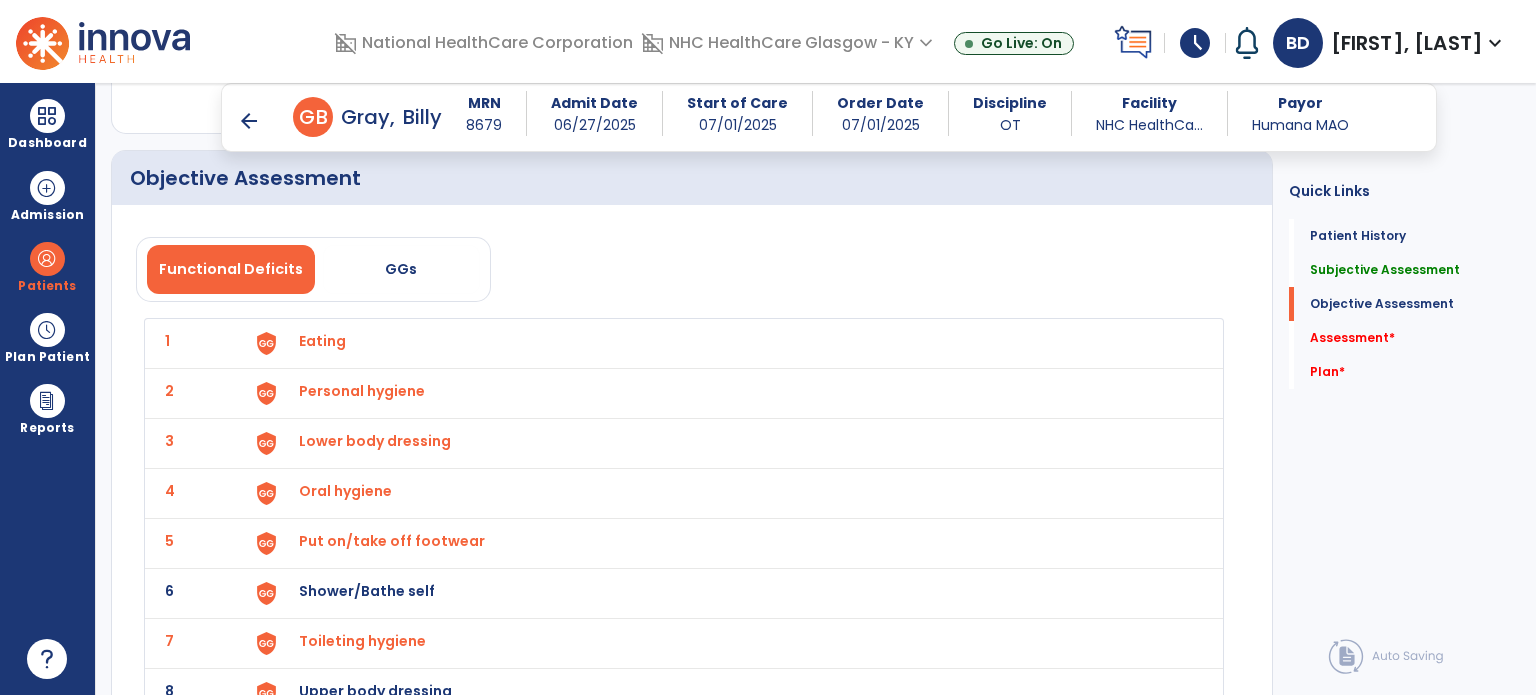 click on "Shower/Bathe self" at bounding box center (728, 343) 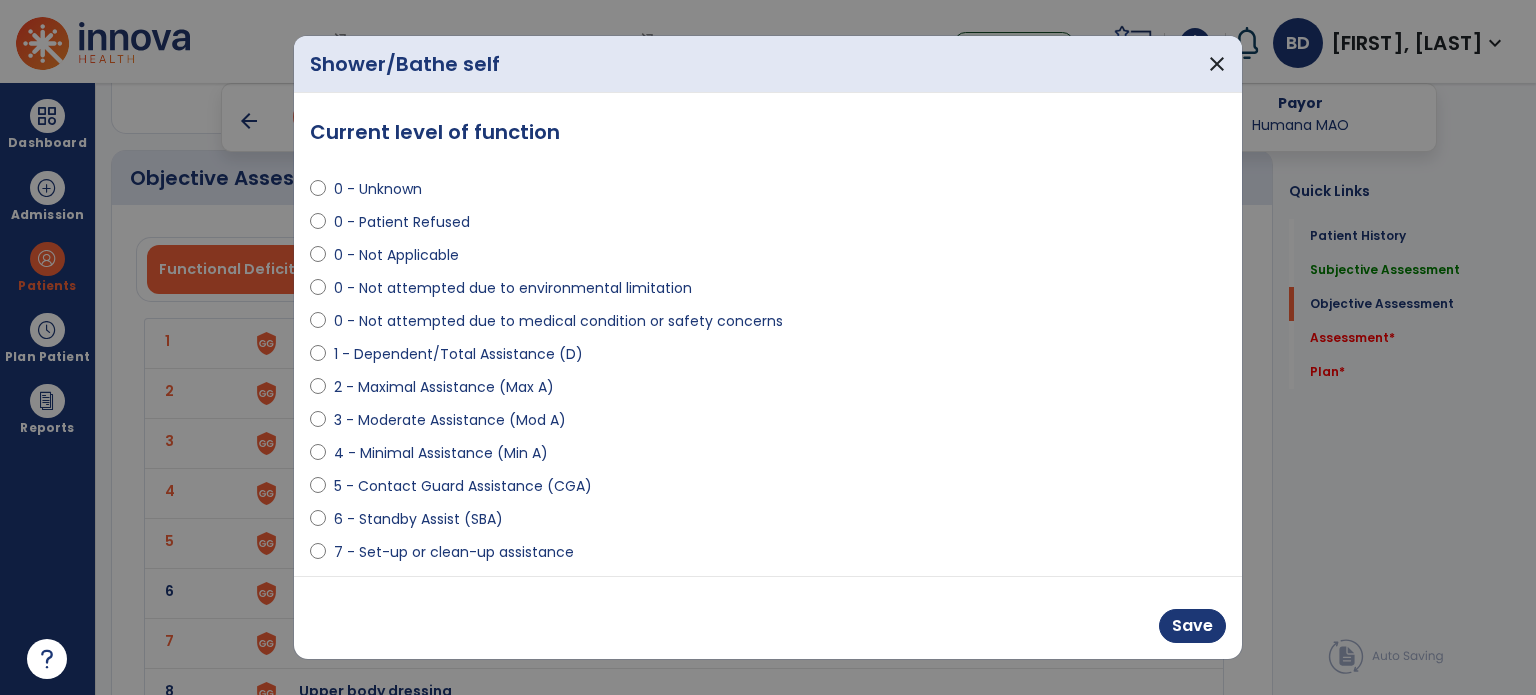 click on "2 - Maximal Assistance (Max A)" at bounding box center [444, 387] 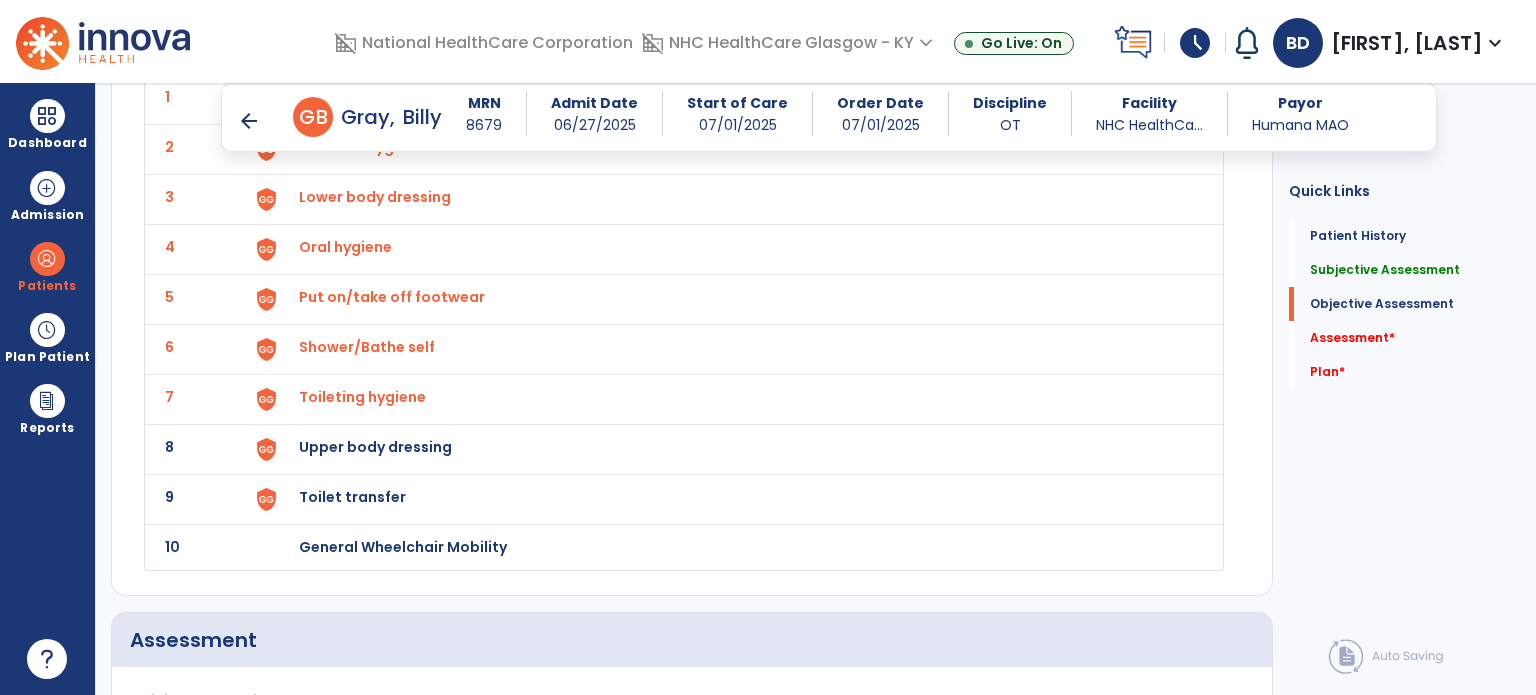 scroll, scrollTop: 2676, scrollLeft: 0, axis: vertical 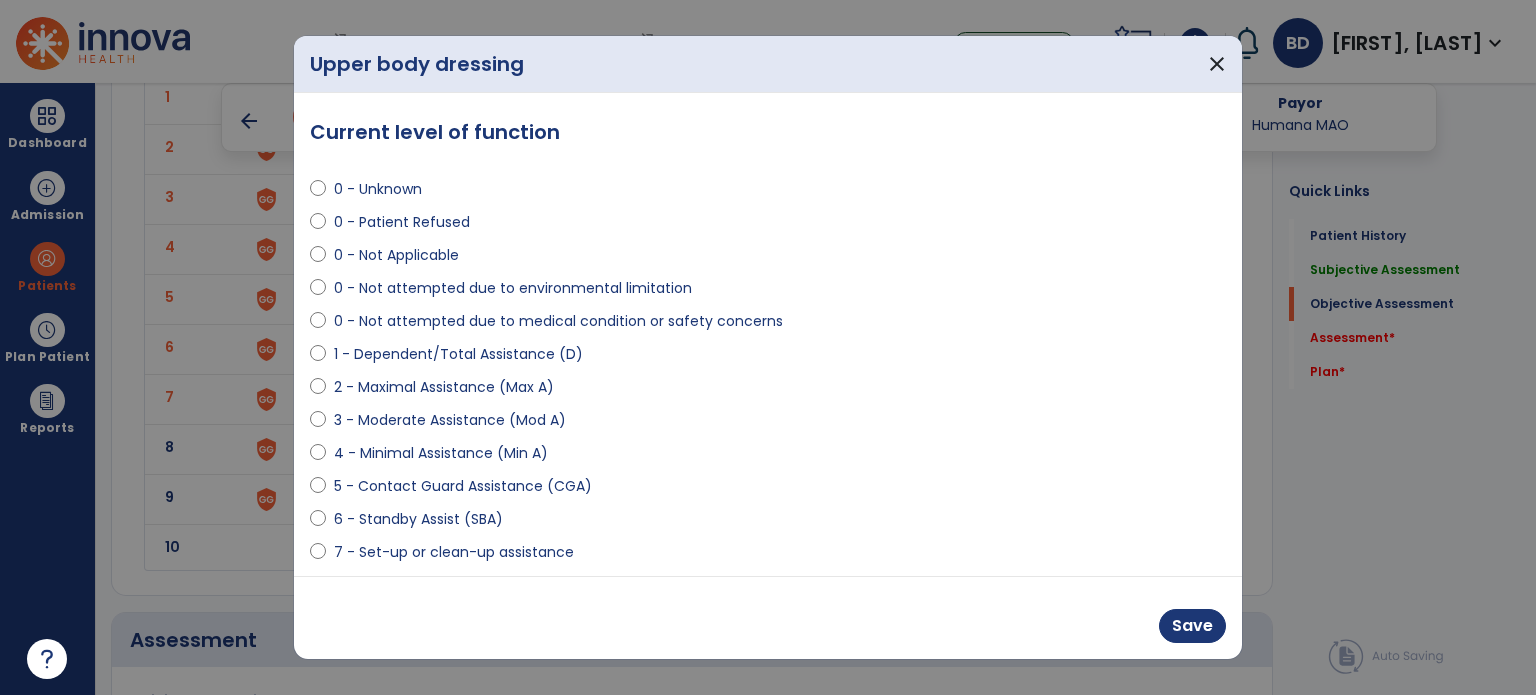 click on "4 - Minimal Assistance (Min A)" at bounding box center (441, 453) 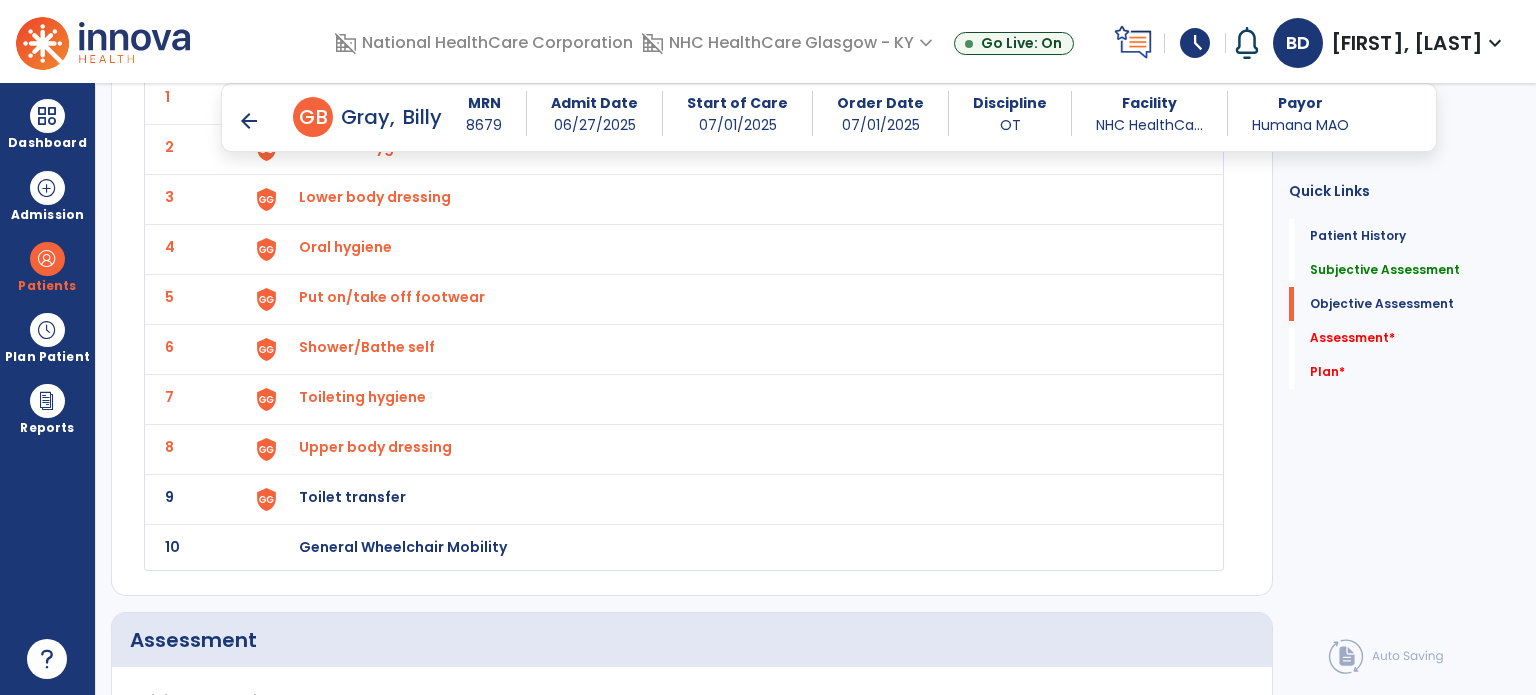 click on "10 General Wheelchair Mobility" 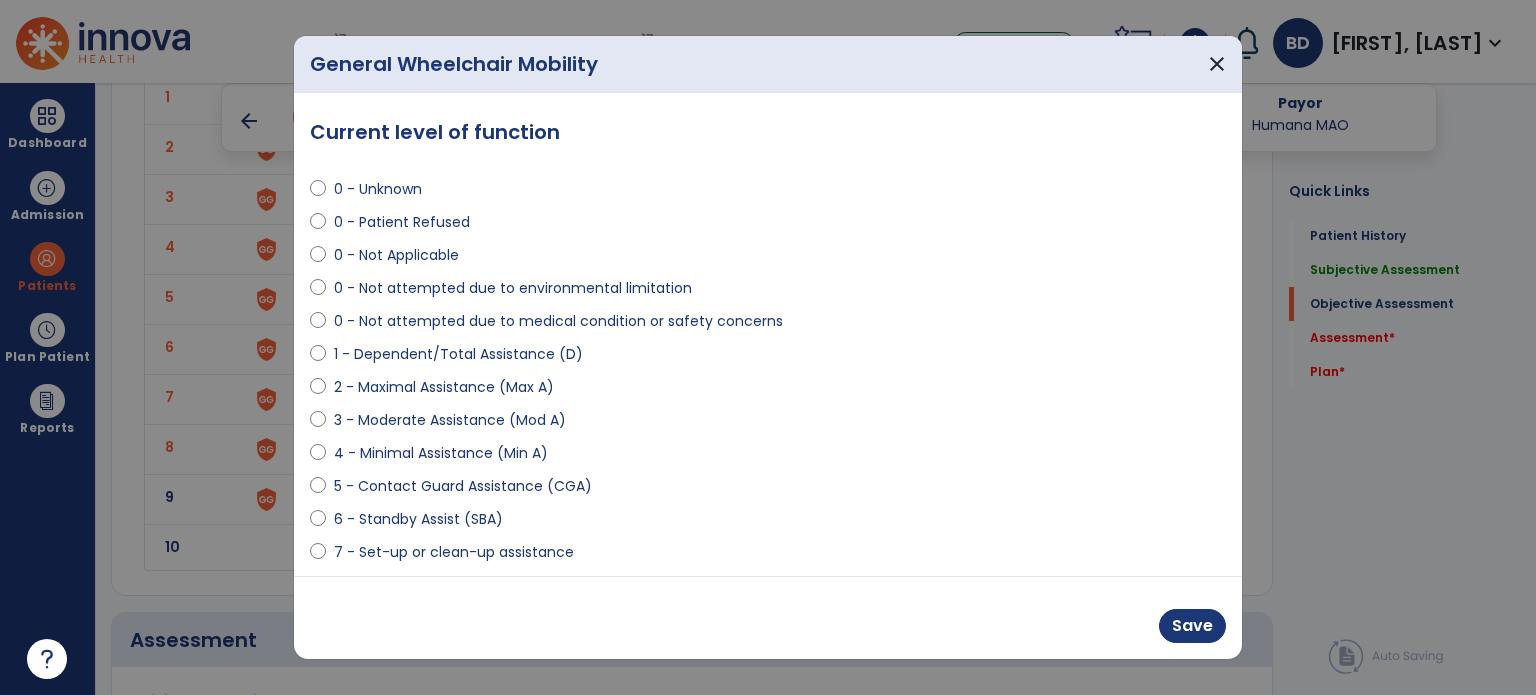 scroll, scrollTop: 204, scrollLeft: 0, axis: vertical 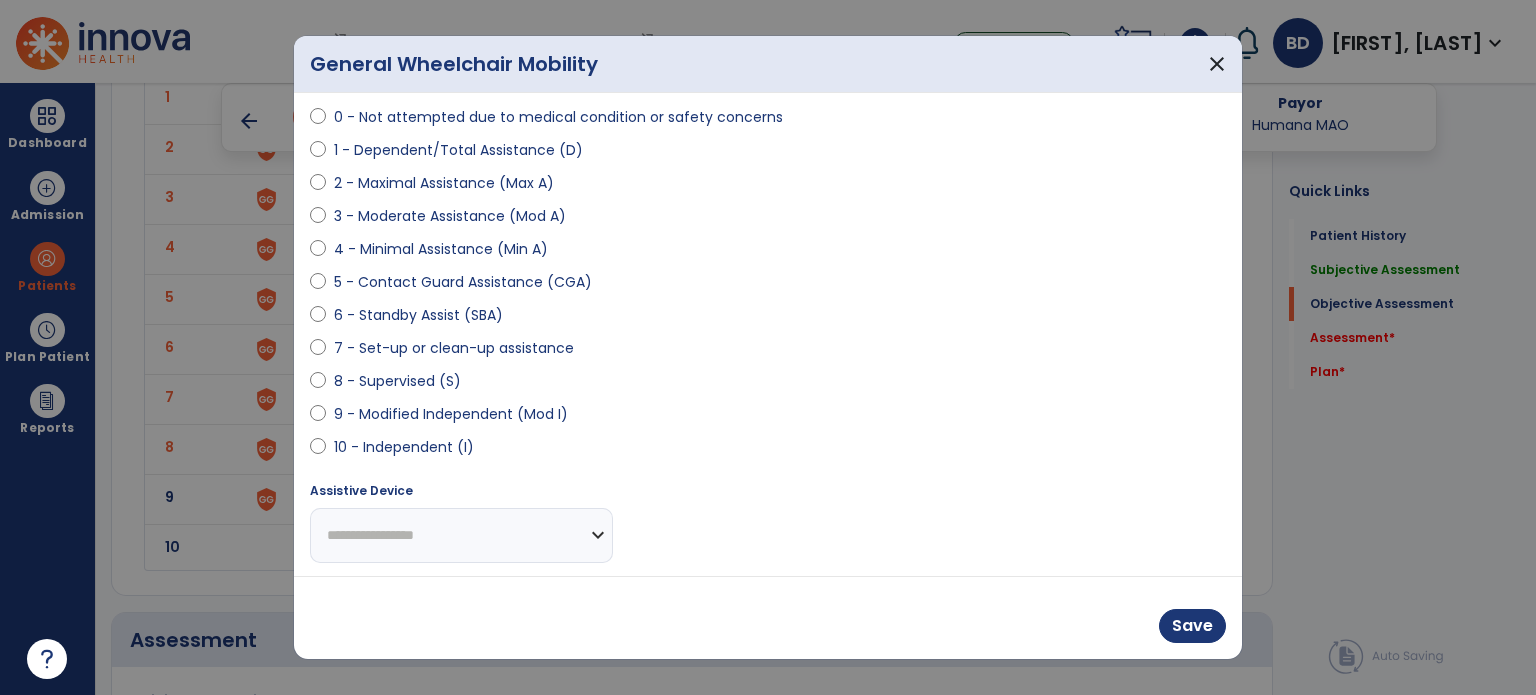 click on "close" at bounding box center [1217, 64] 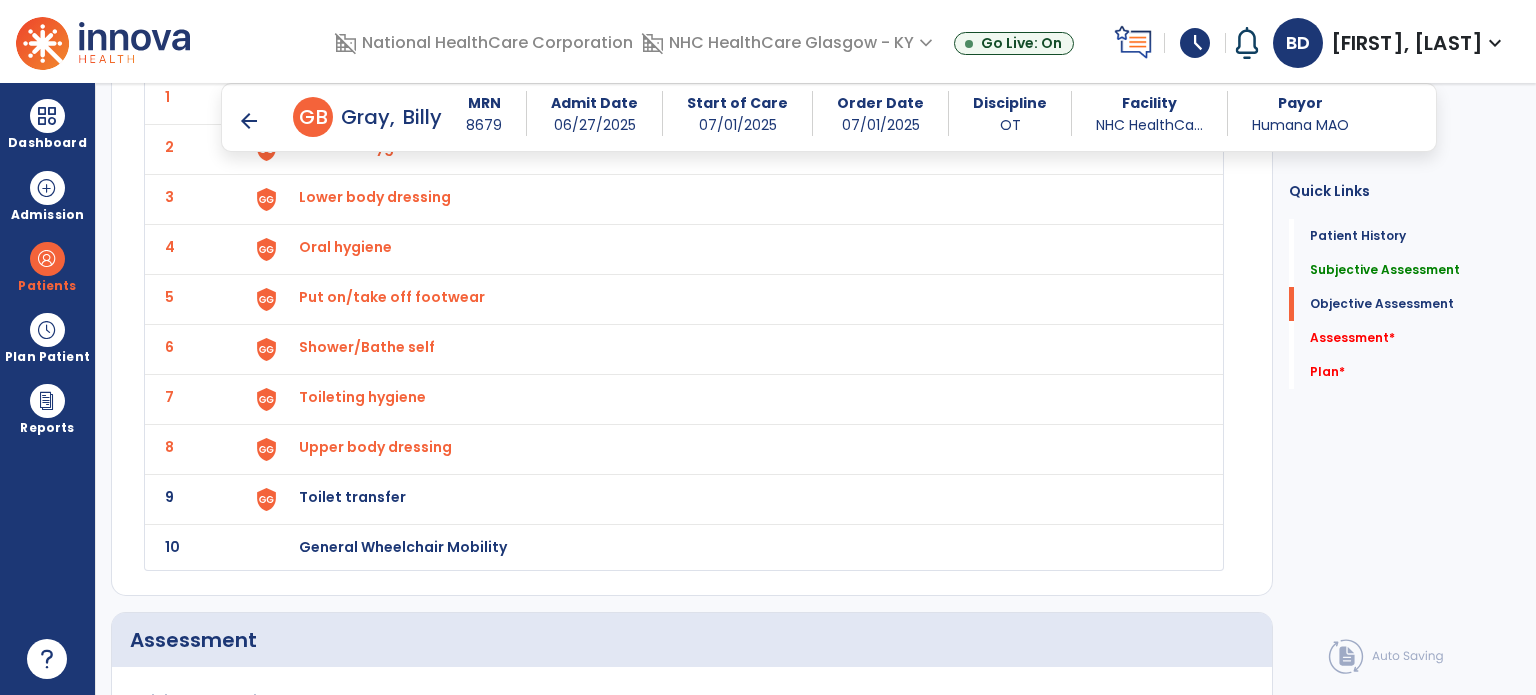 click on "9 Toilet transfer" 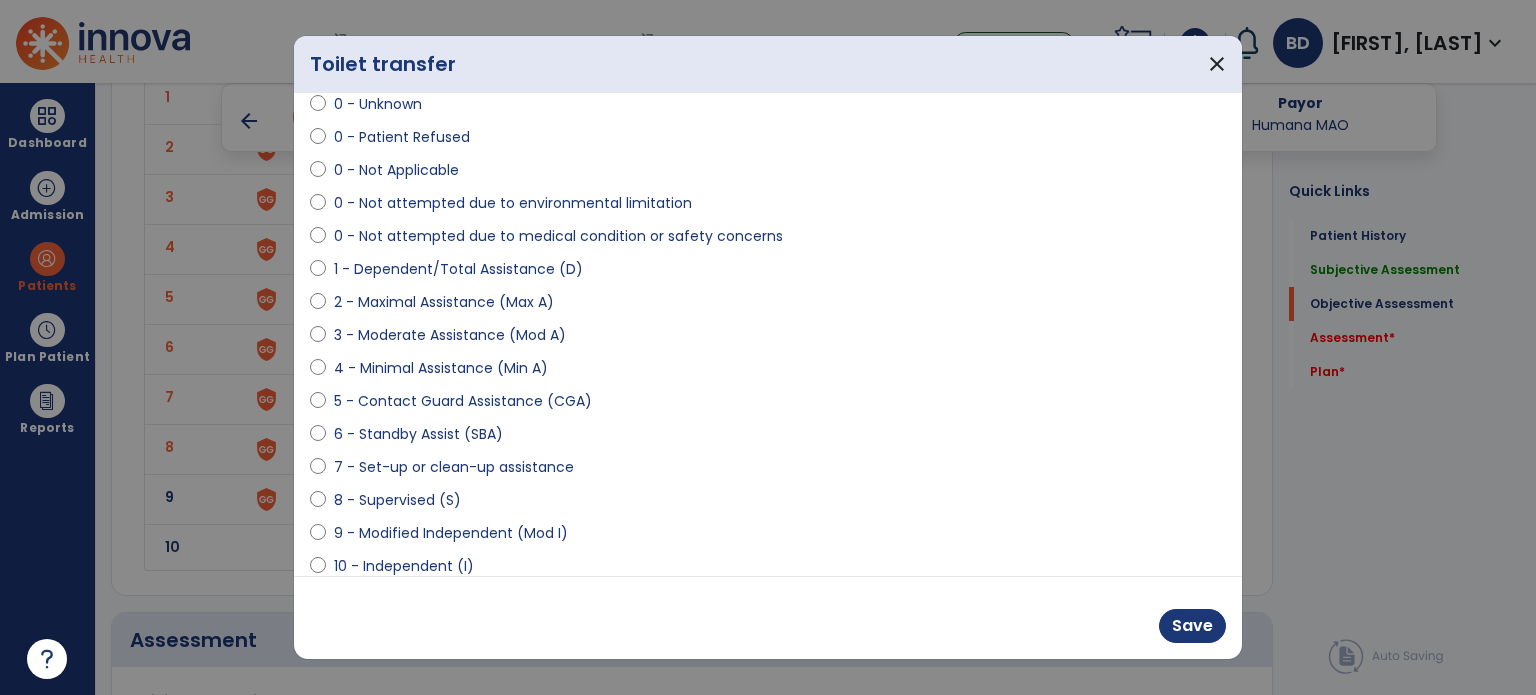 scroll, scrollTop: 85, scrollLeft: 0, axis: vertical 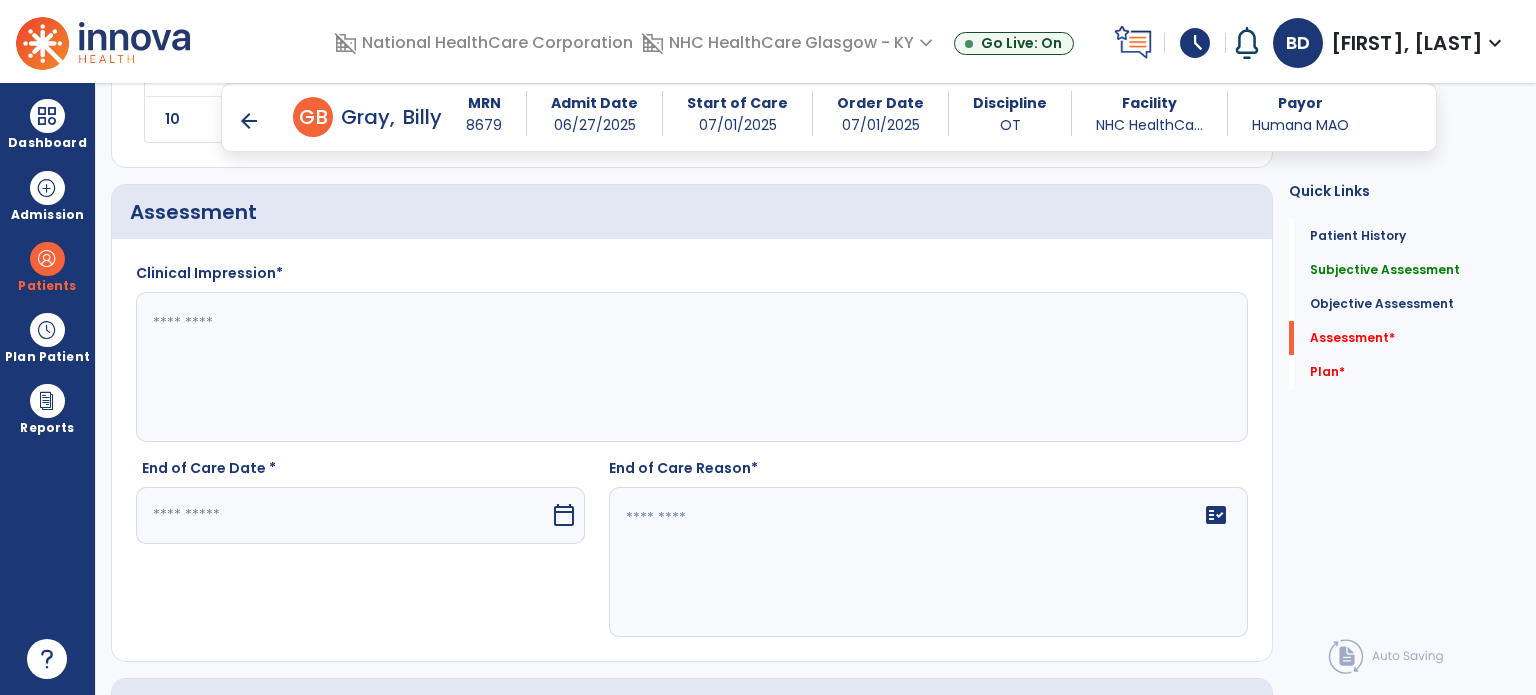 click 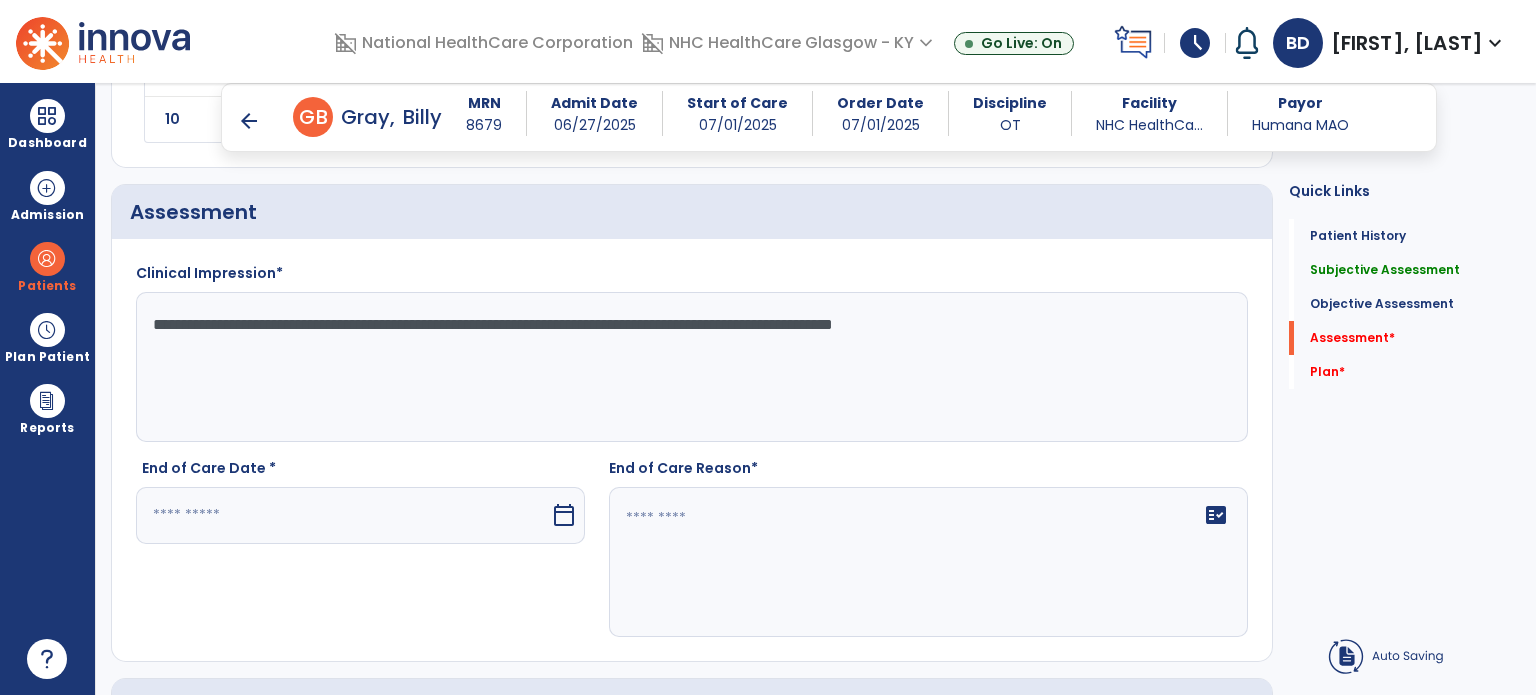type on "**********" 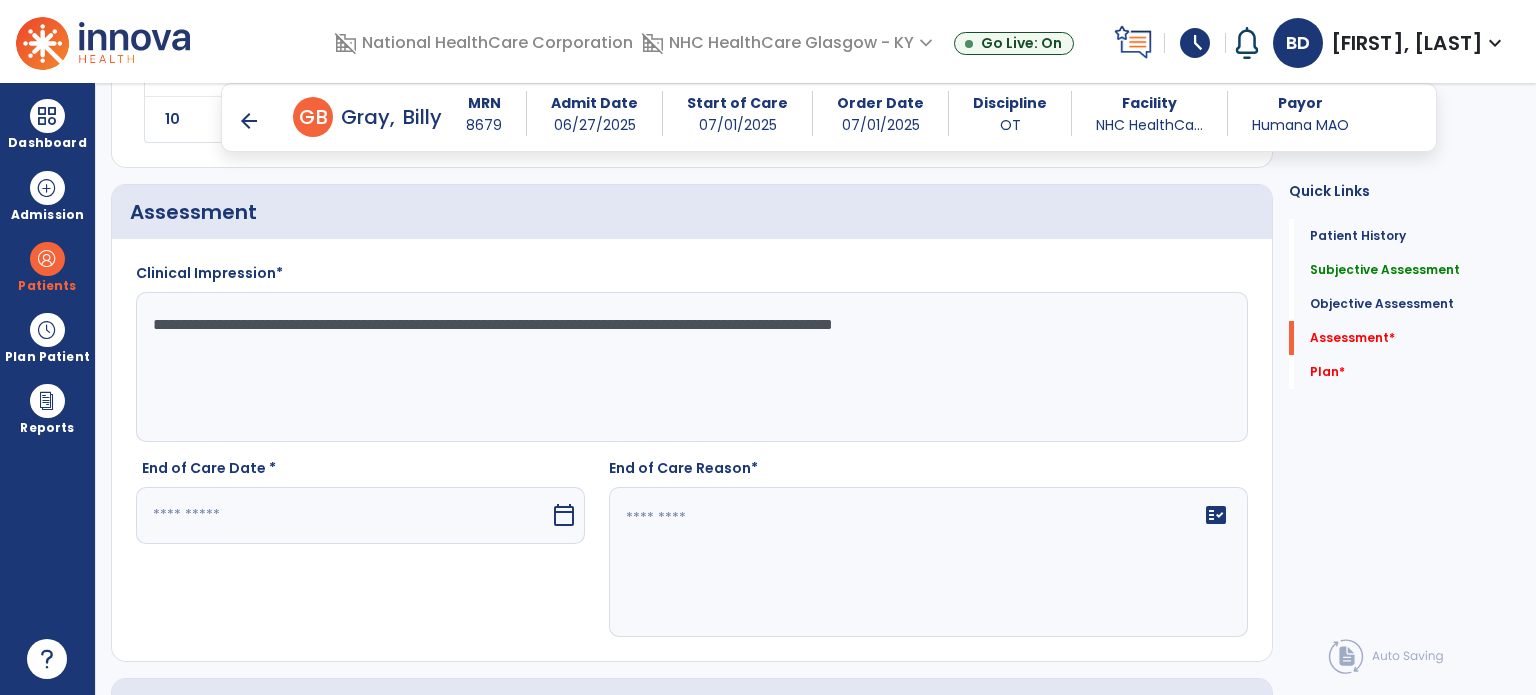 click at bounding box center [343, 515] 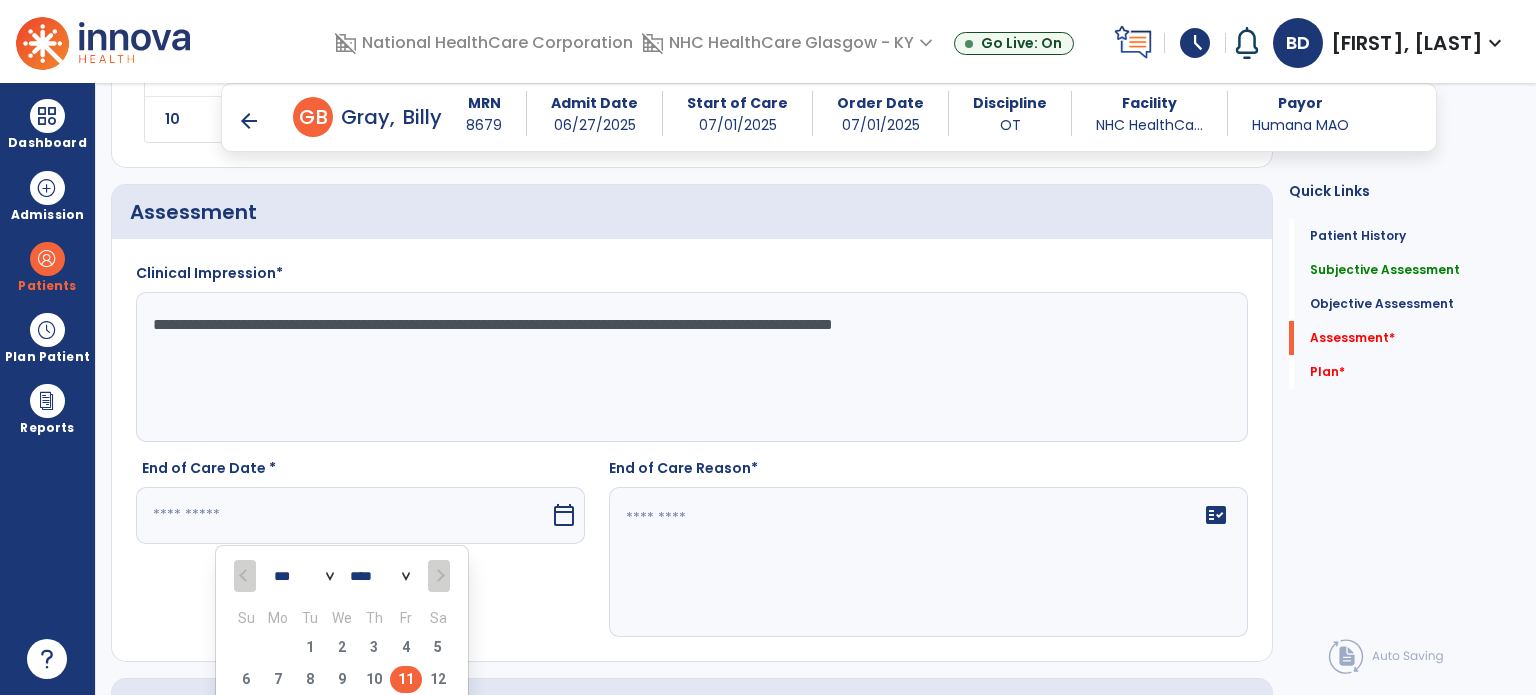 click on "11" at bounding box center [406, 679] 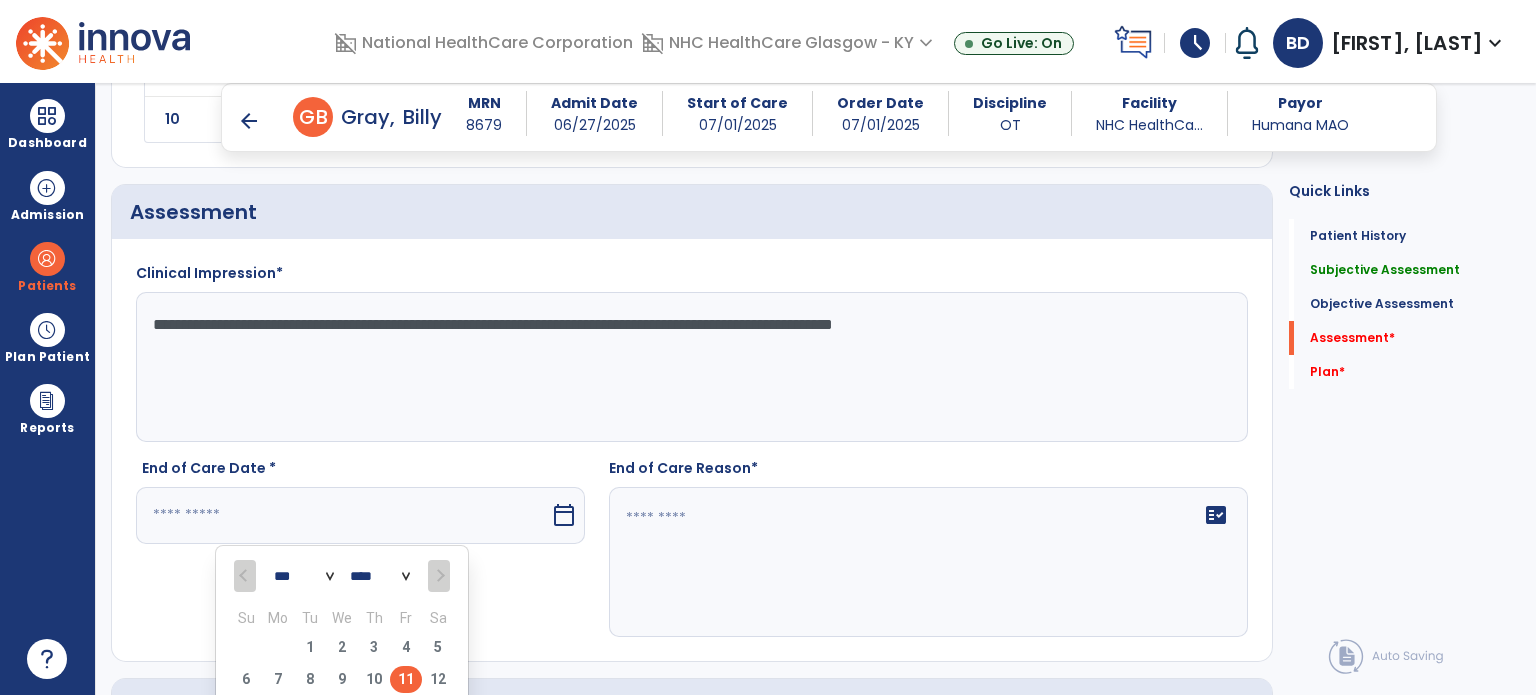 type on "*********" 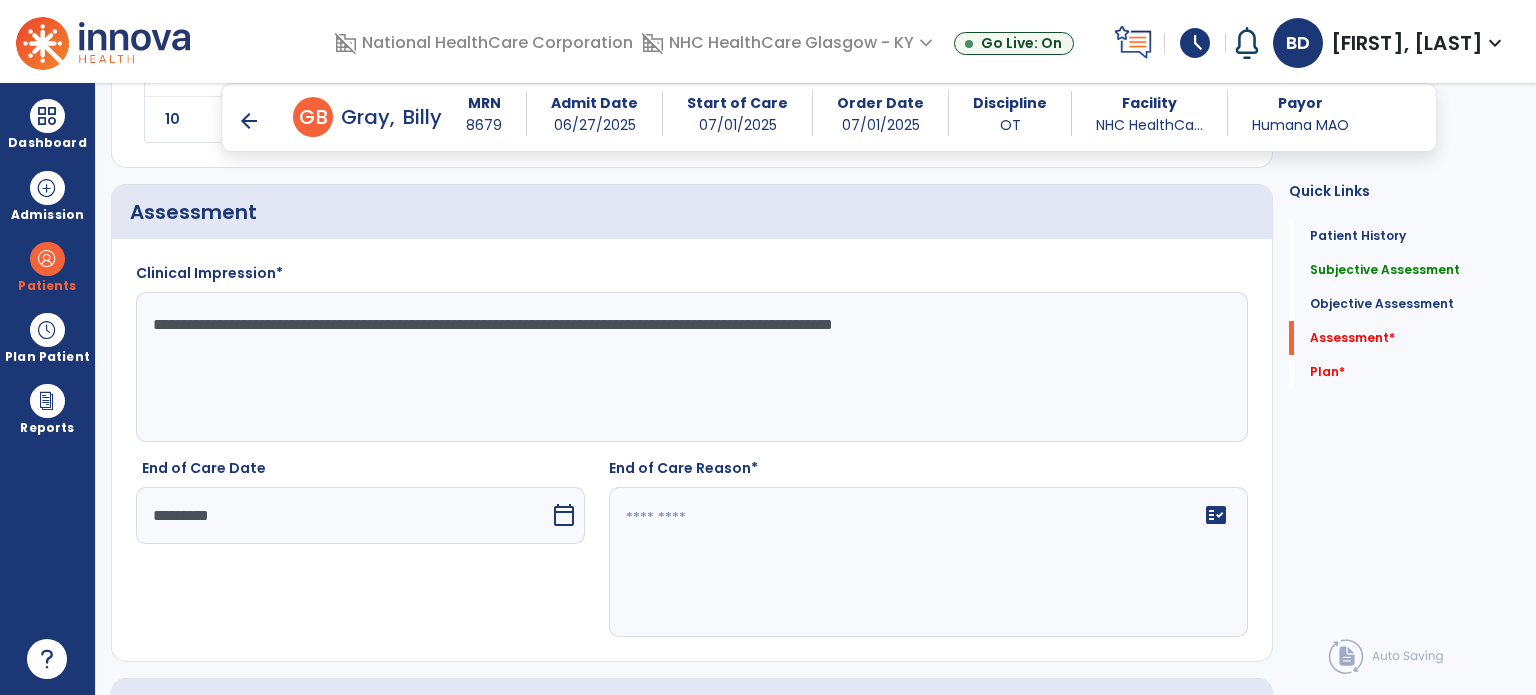 click 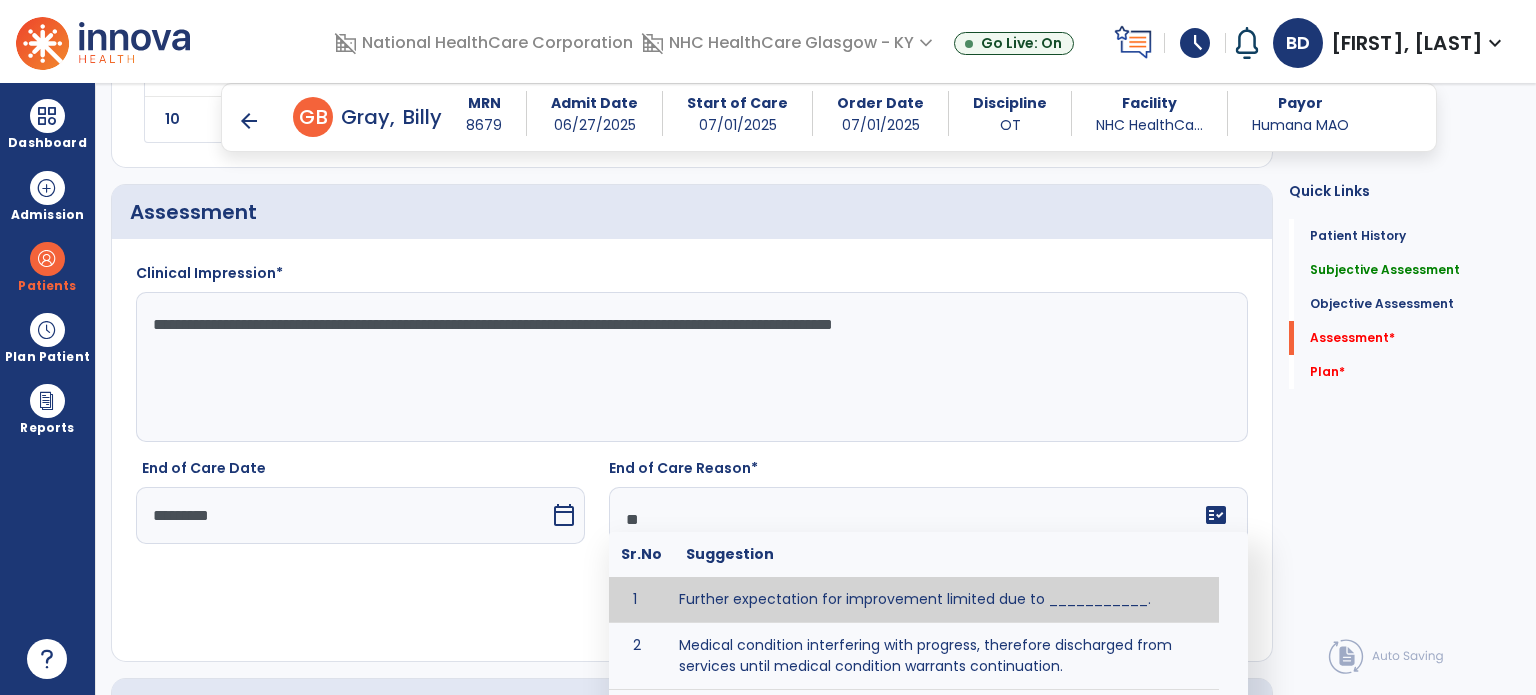 type on "*" 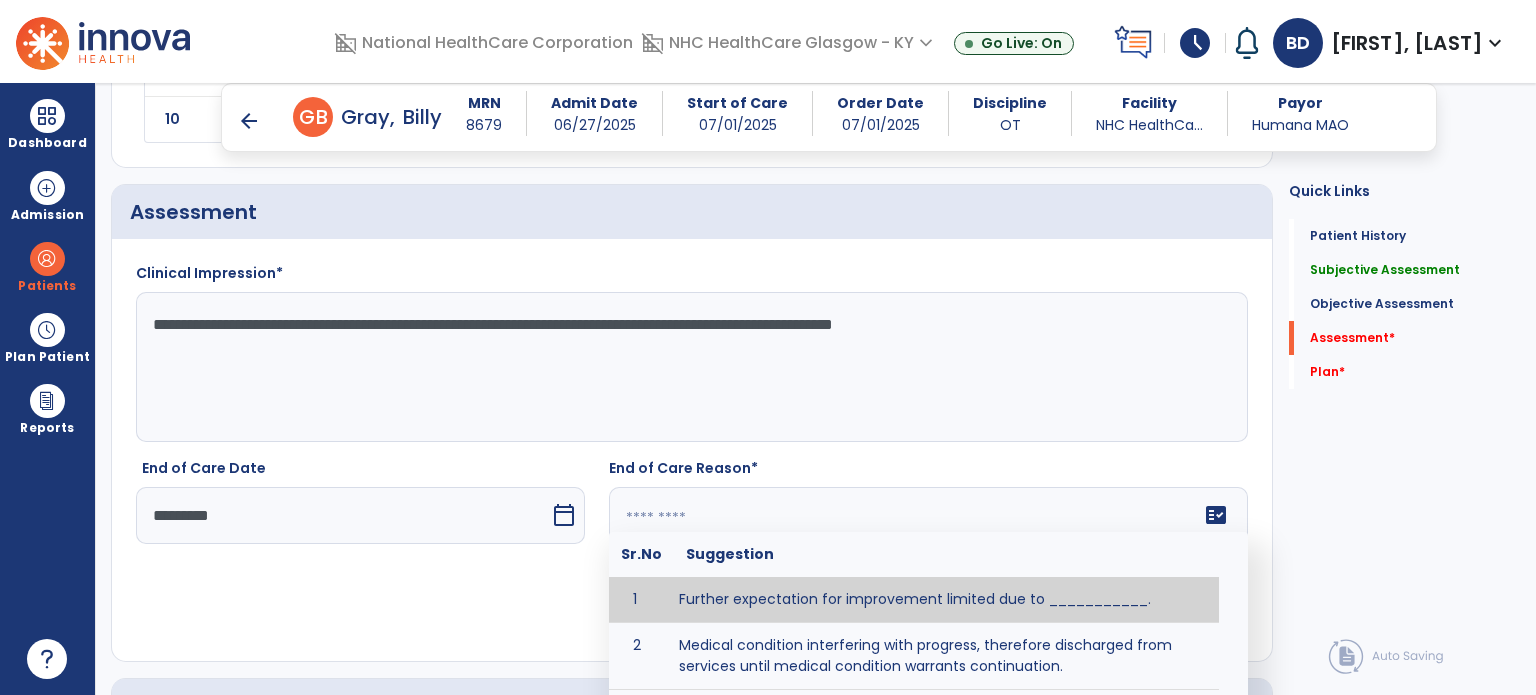 paste on "**********" 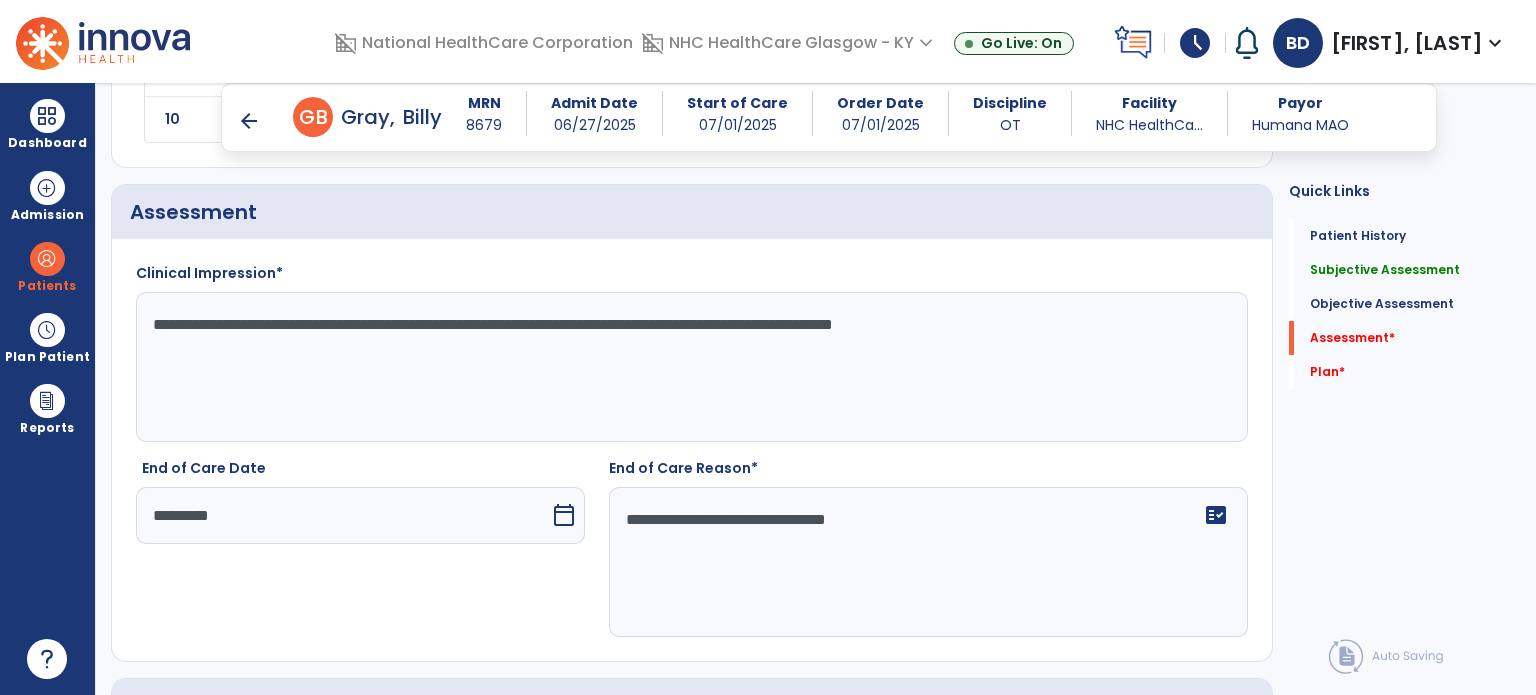 type on "**********" 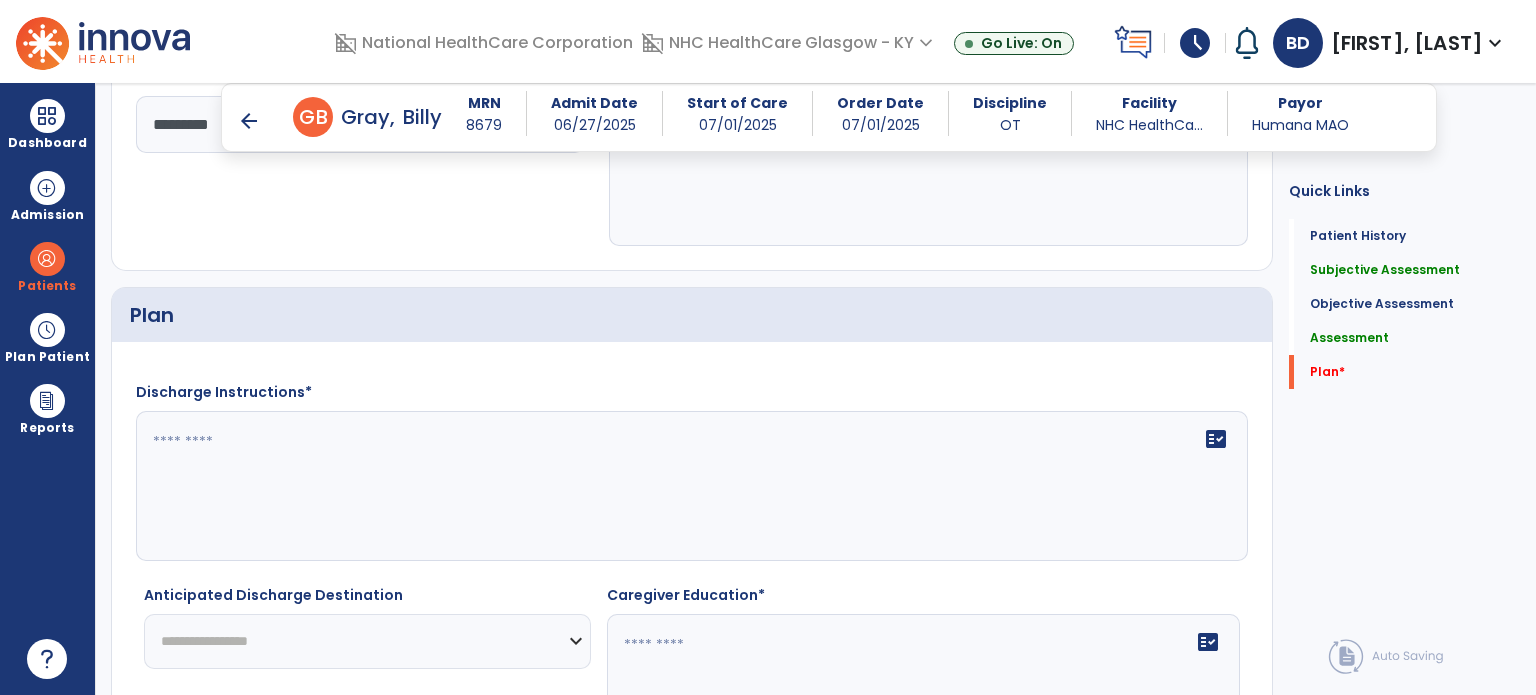 scroll, scrollTop: 3496, scrollLeft: 0, axis: vertical 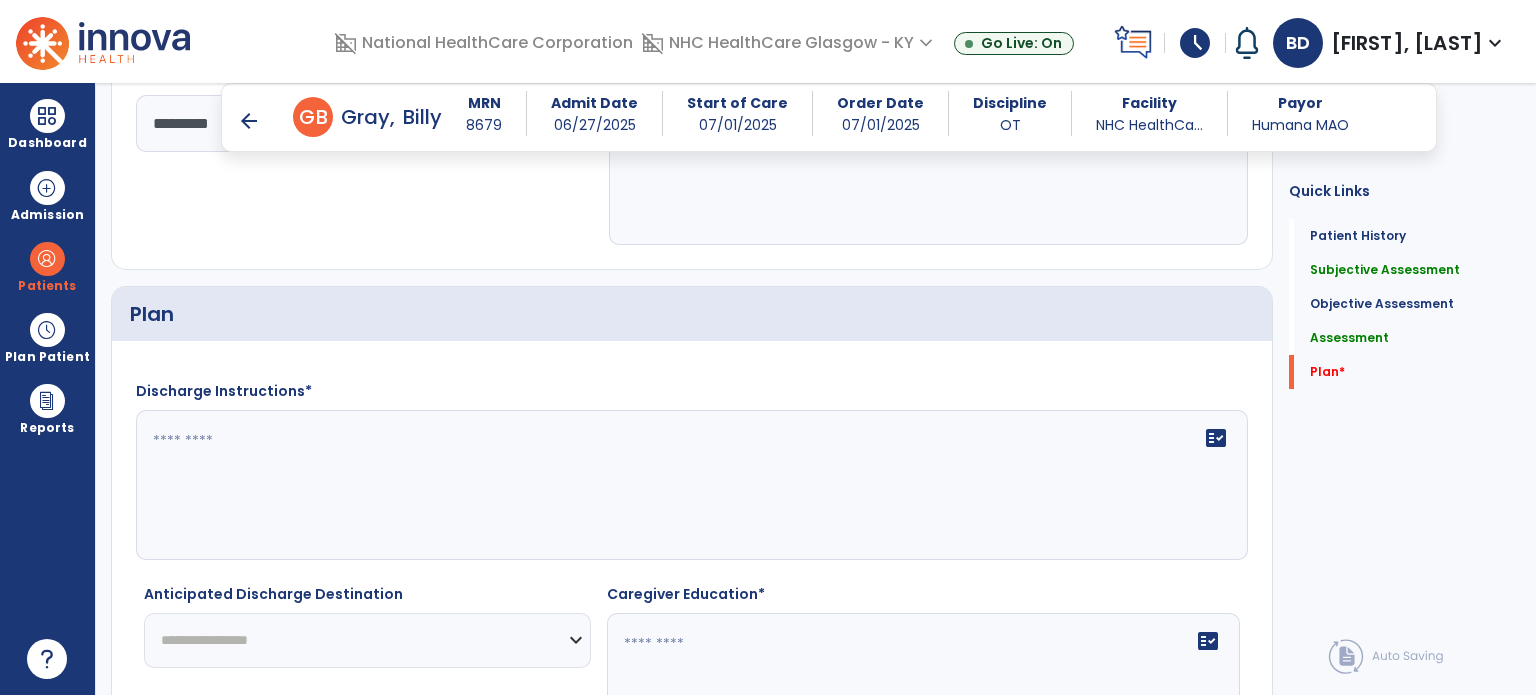 type on "**********" 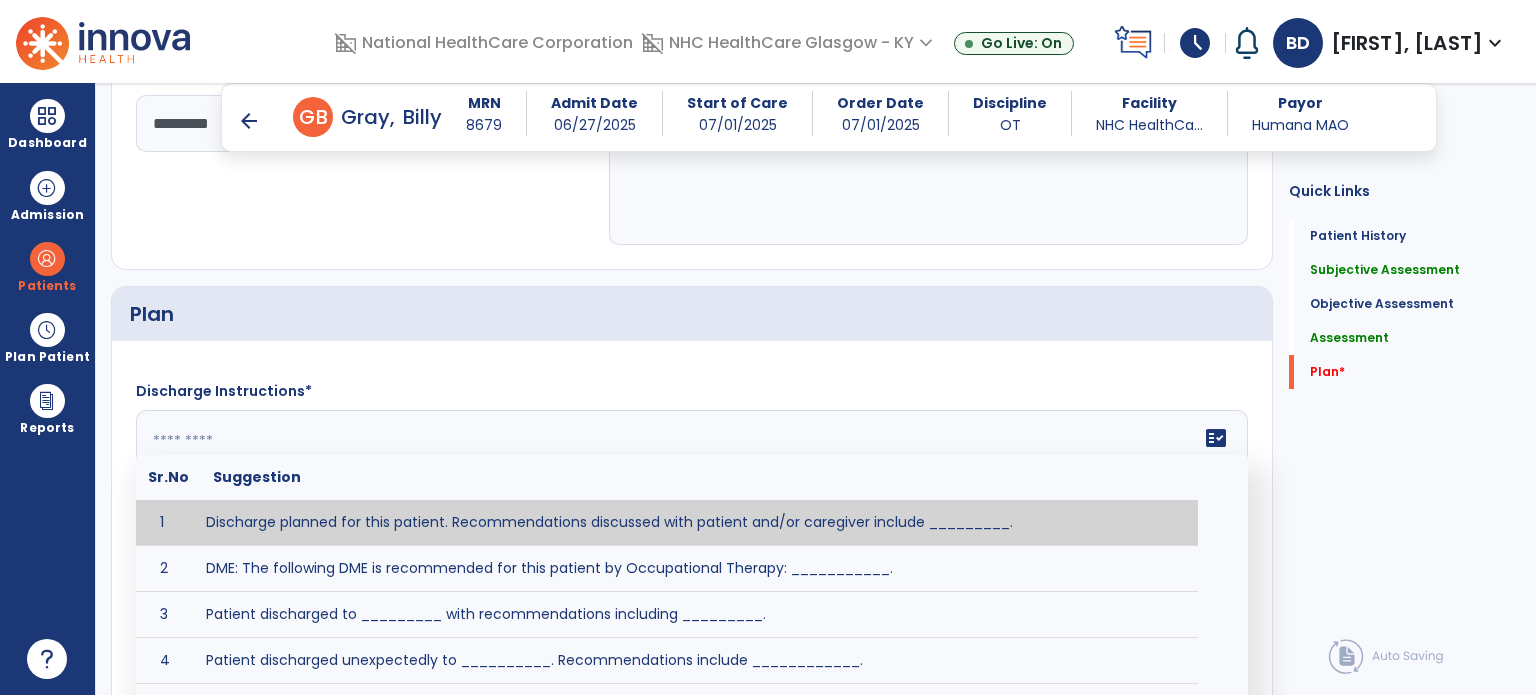 paste on "**********" 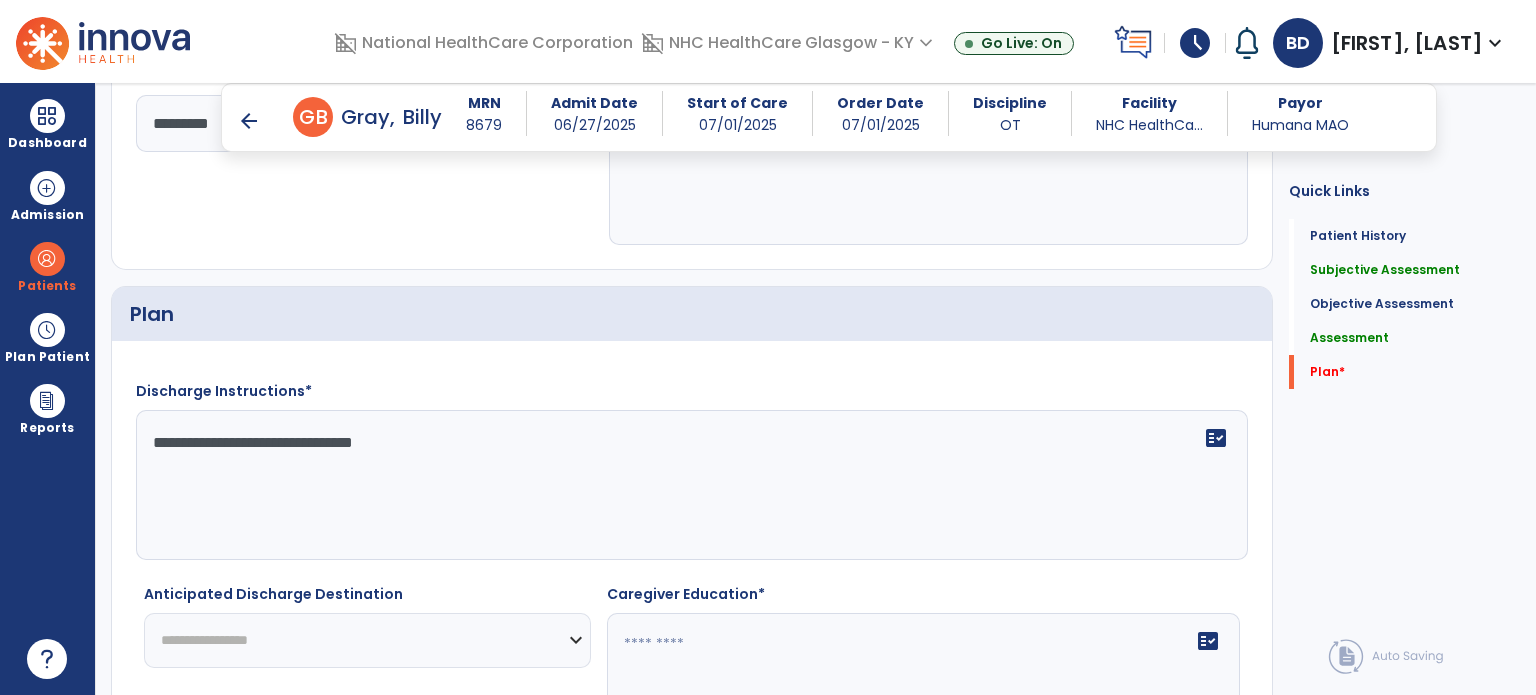 scroll, scrollTop: 3659, scrollLeft: 0, axis: vertical 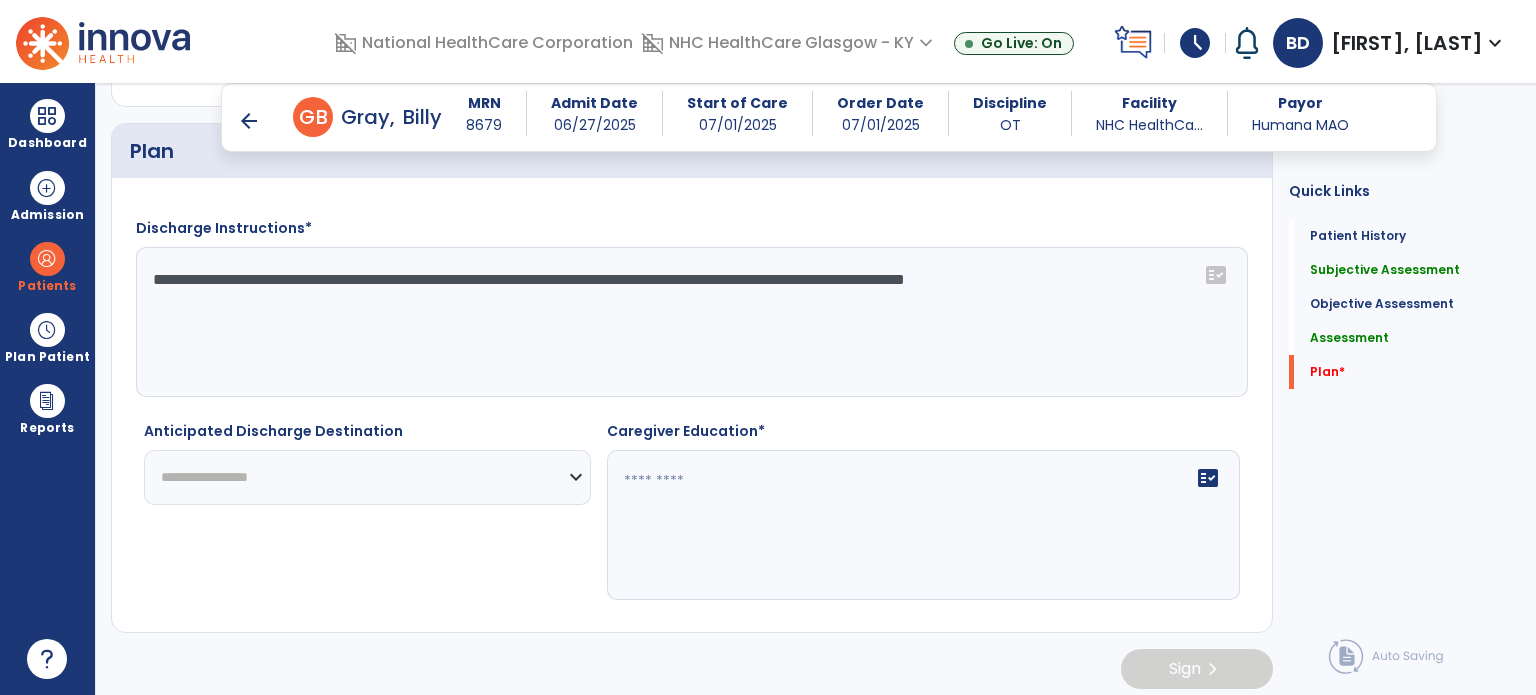 type on "**********" 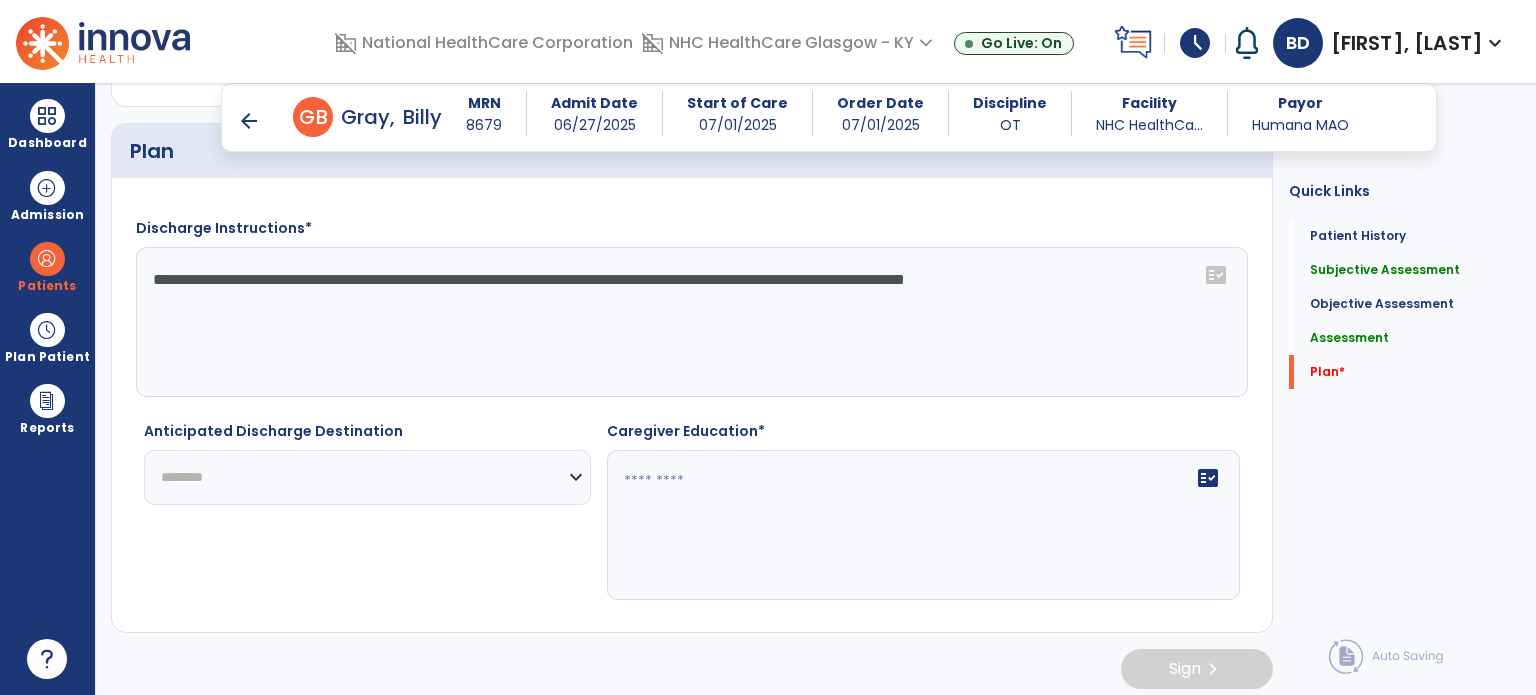 click on "**********" 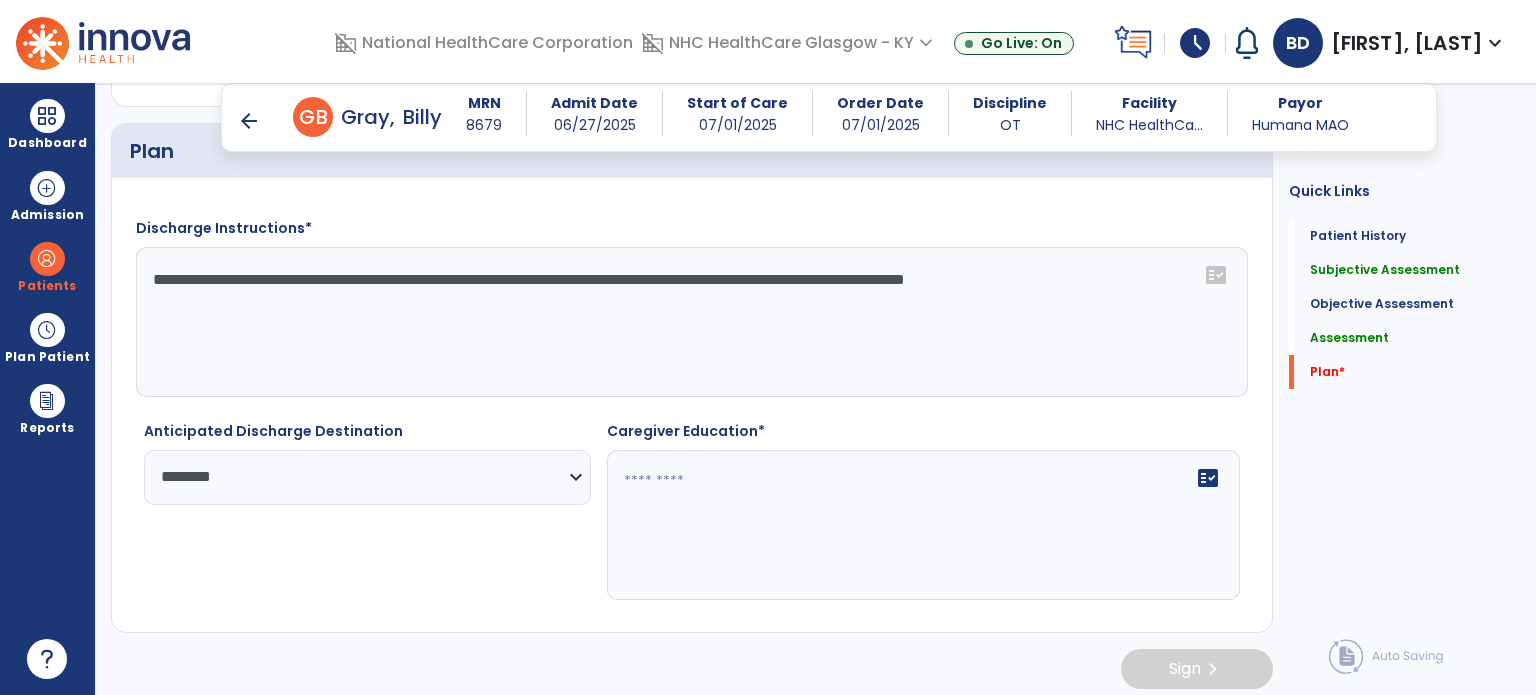 click on "fact_check" 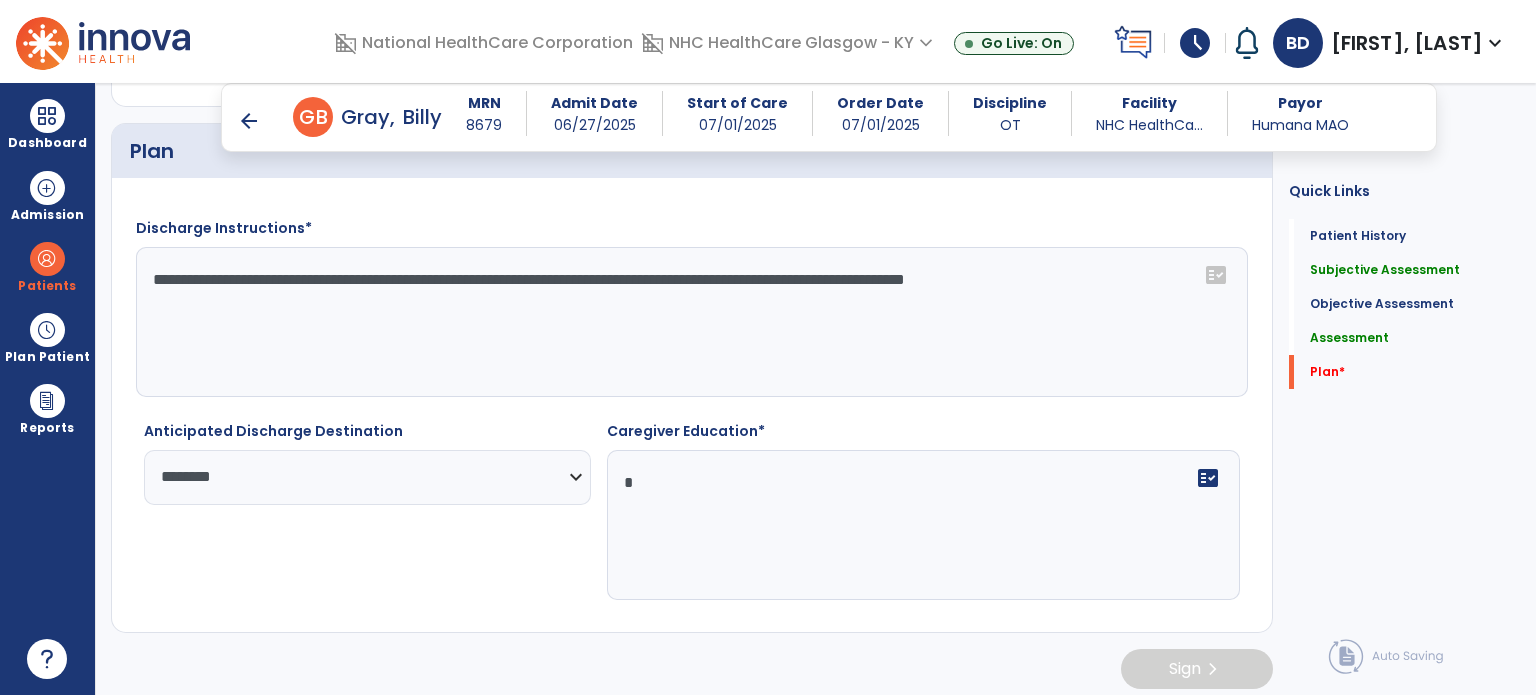 type on "*" 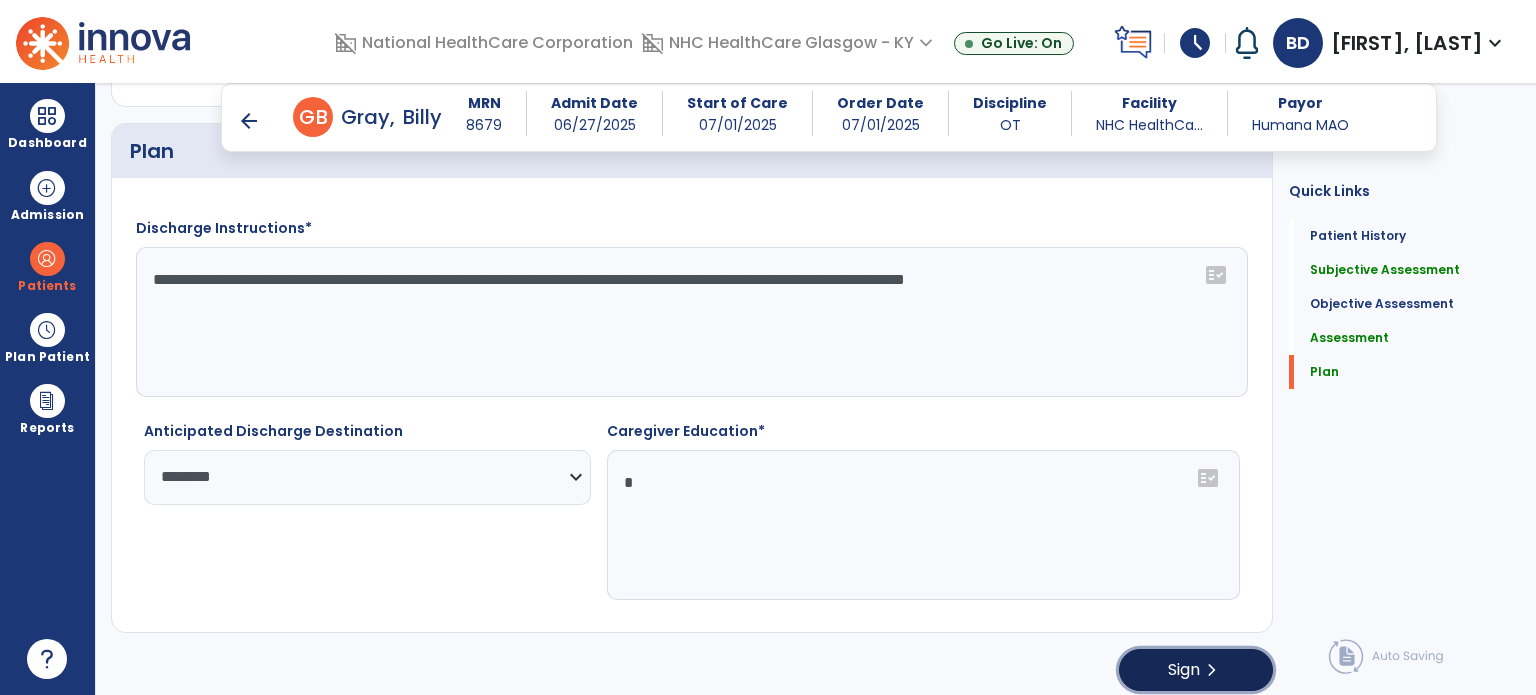 click on "Sign  chevron_right" 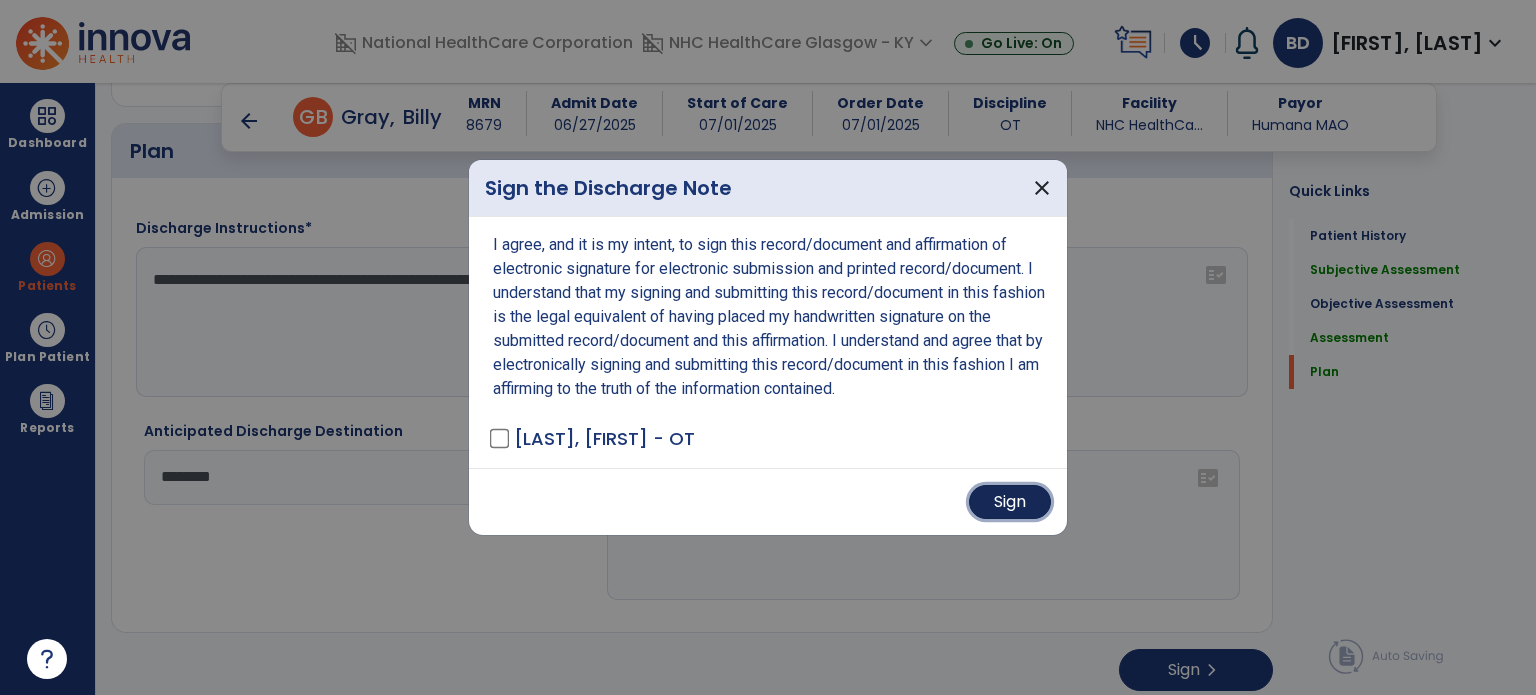 click on "Sign" at bounding box center (1010, 502) 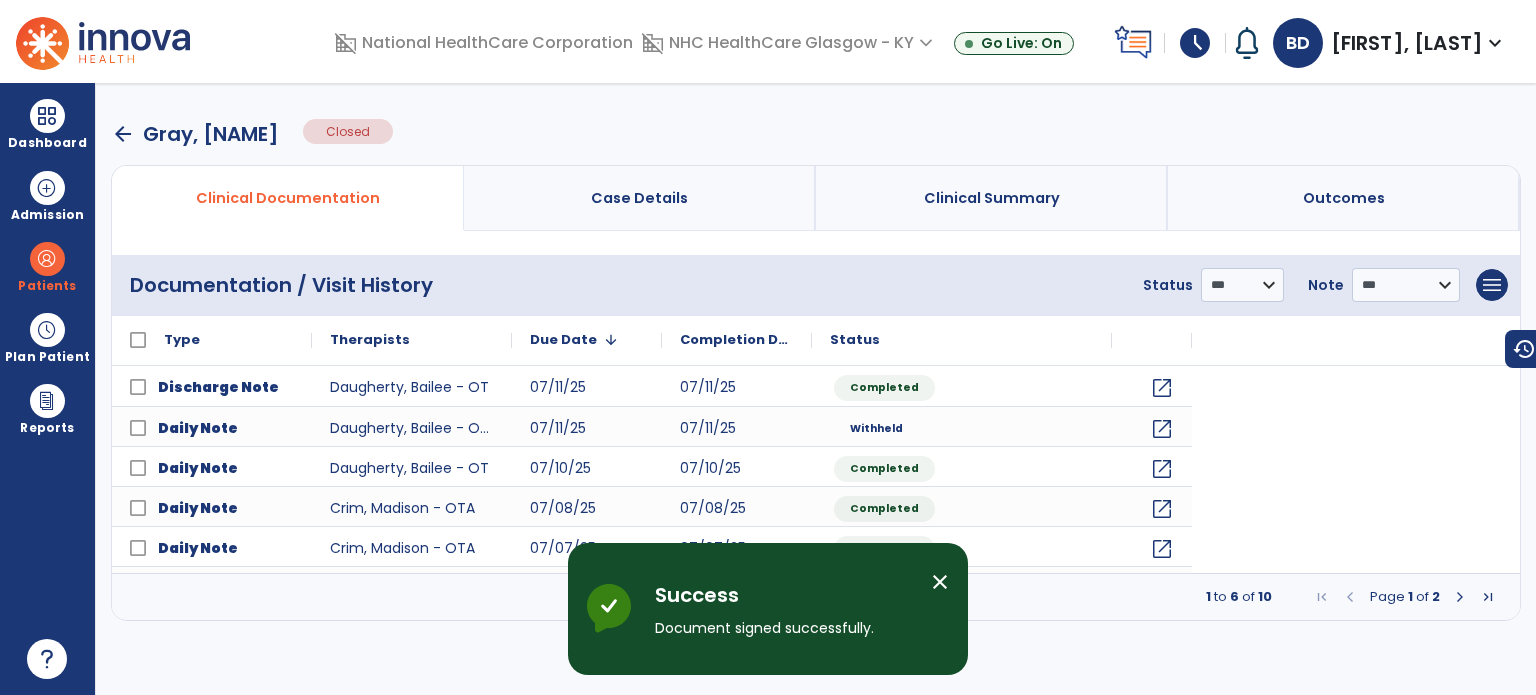 scroll, scrollTop: 0, scrollLeft: 0, axis: both 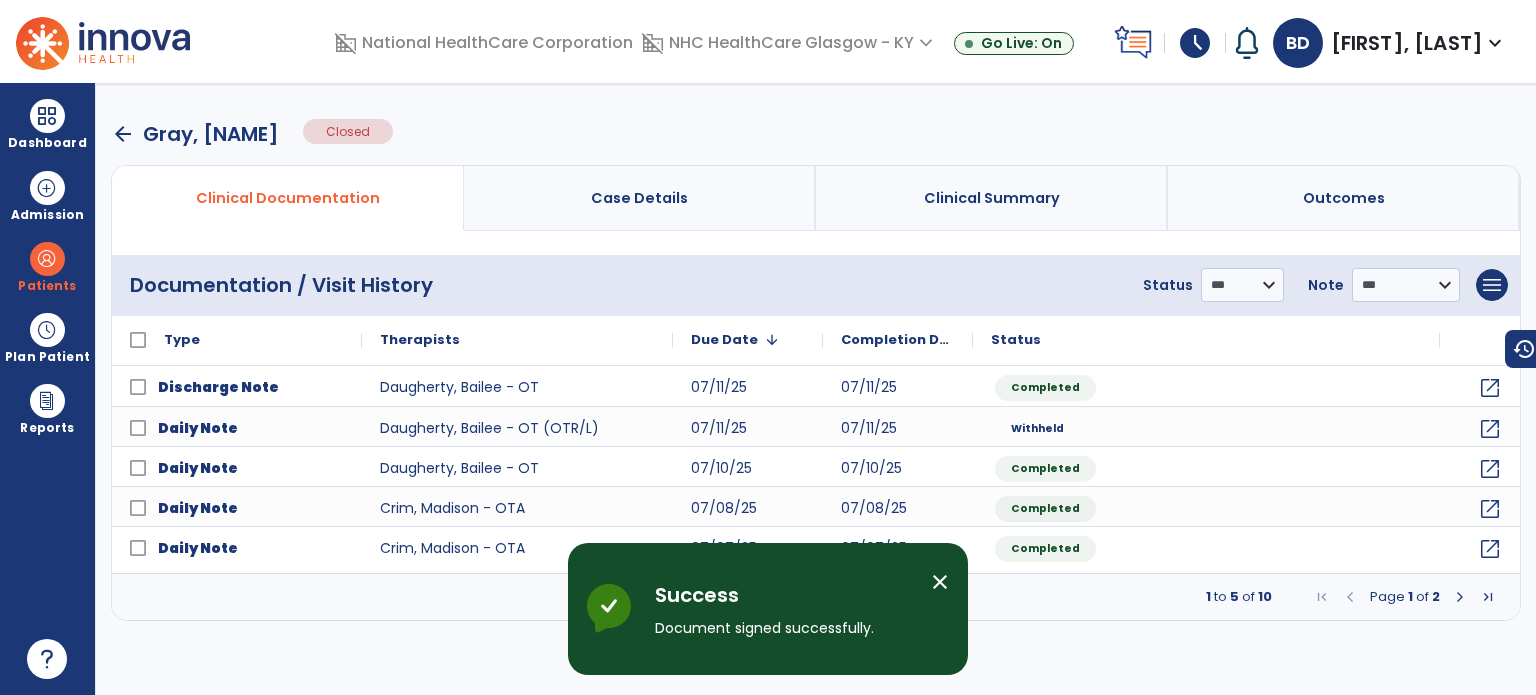 click on "schedule" at bounding box center (1195, 43) 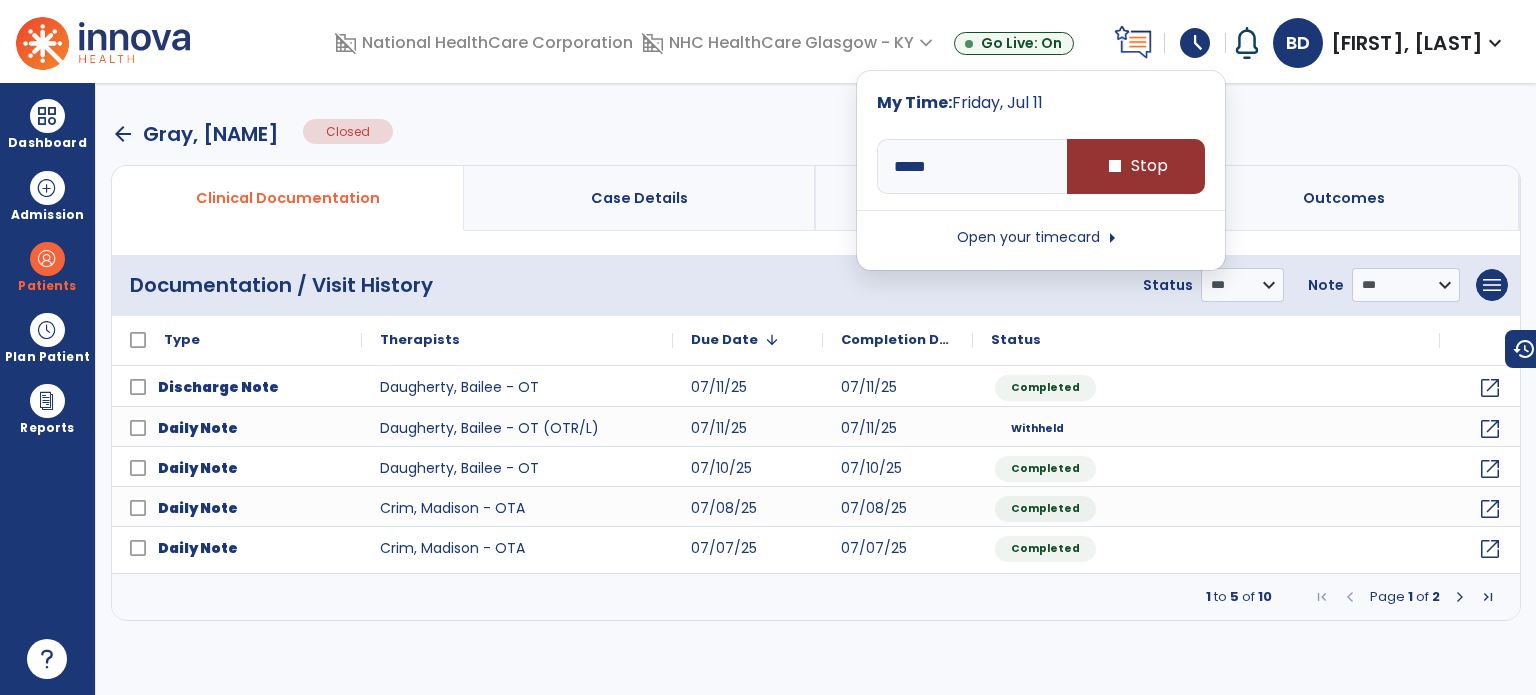 click on "stop  Stop" at bounding box center [1136, 166] 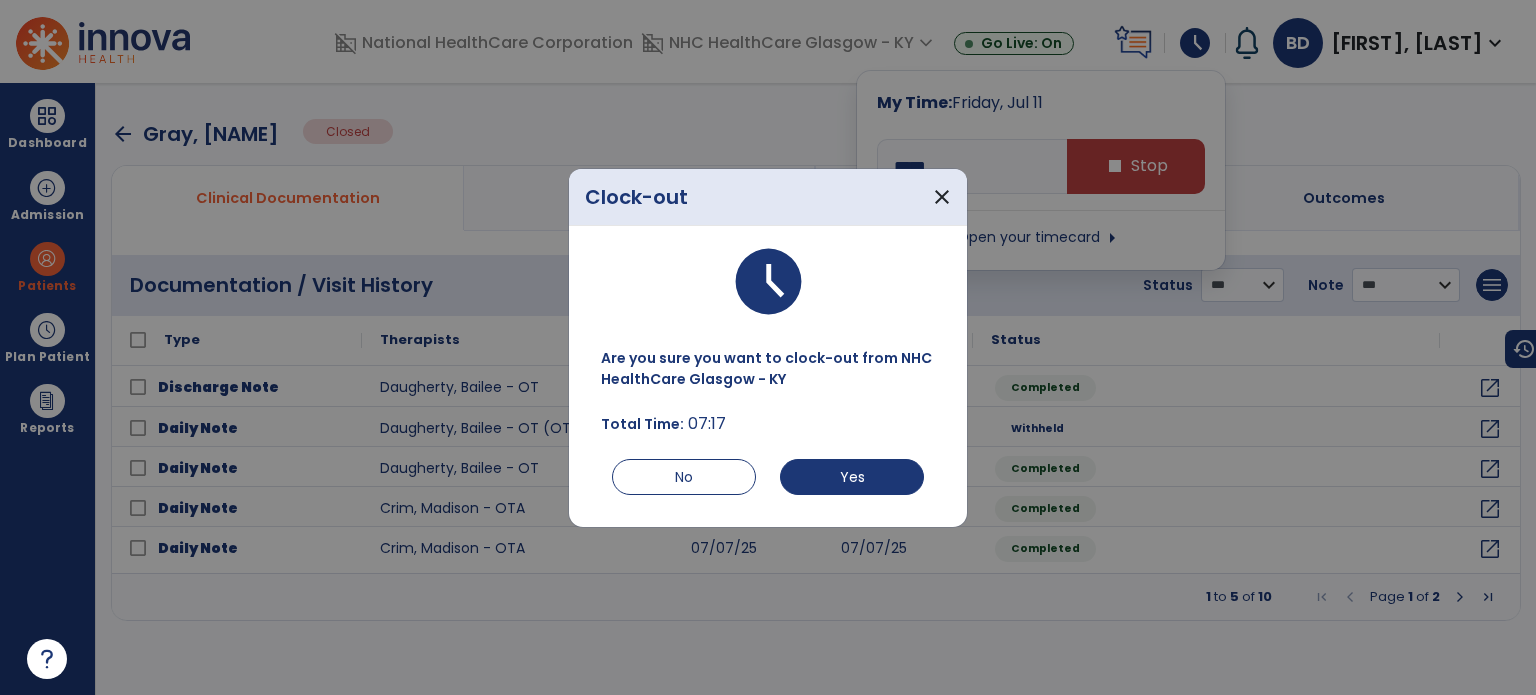 click on "Are you sure you want to clock-out from NHC HealthCare Glasgow - [STATE]  Total Time: 07:17  No   Yes" at bounding box center (768, 419) 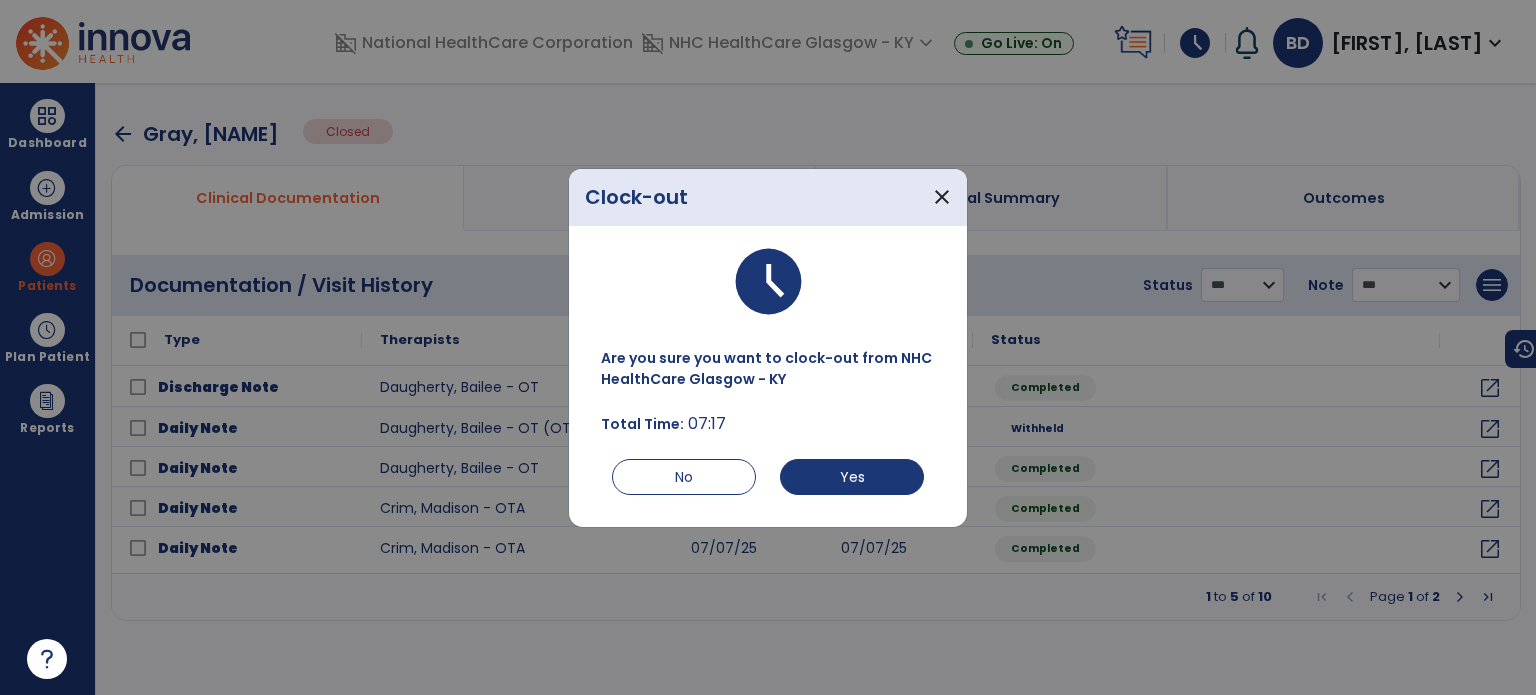click on "Are you sure you want to clock-out from NHC HealthCare Glasgow - [STATE]  Total Time: 07:17  No   Yes" at bounding box center (768, 419) 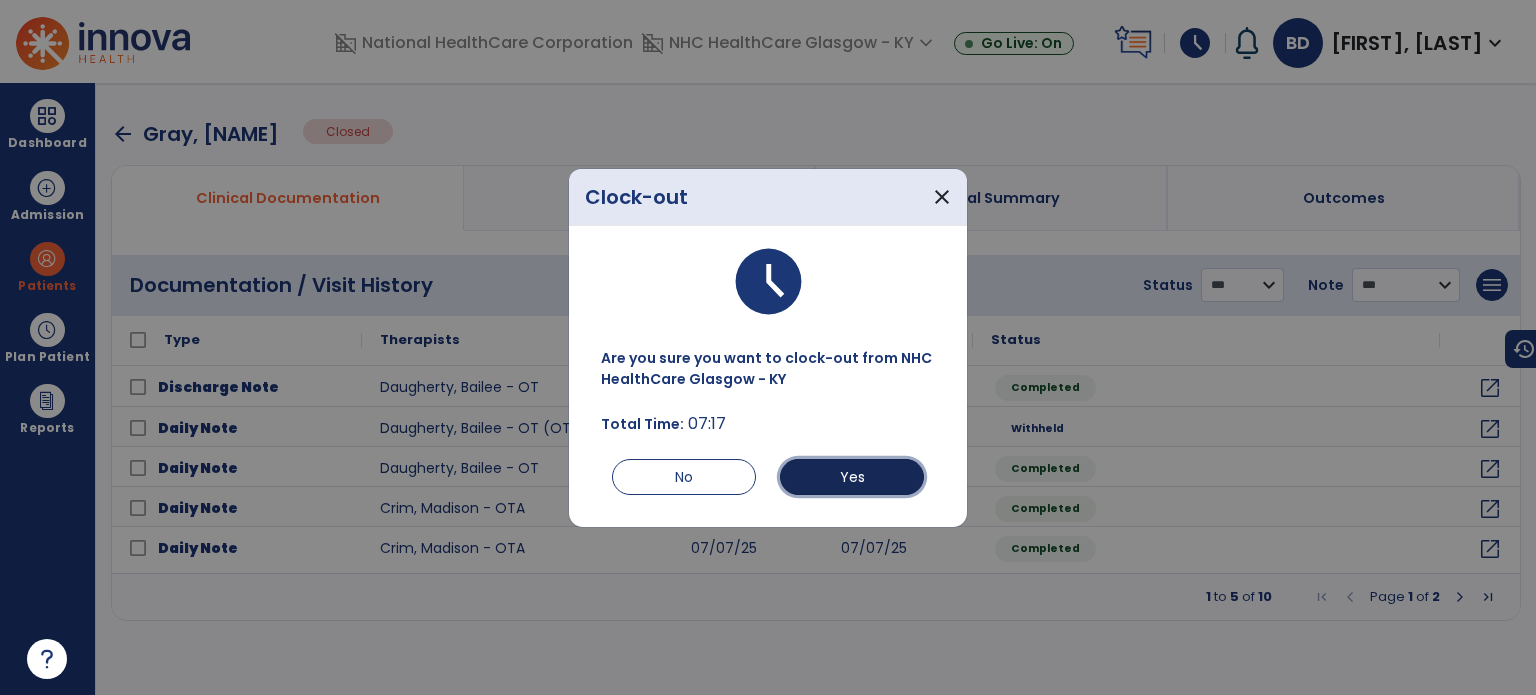 click on "Yes" at bounding box center (852, 477) 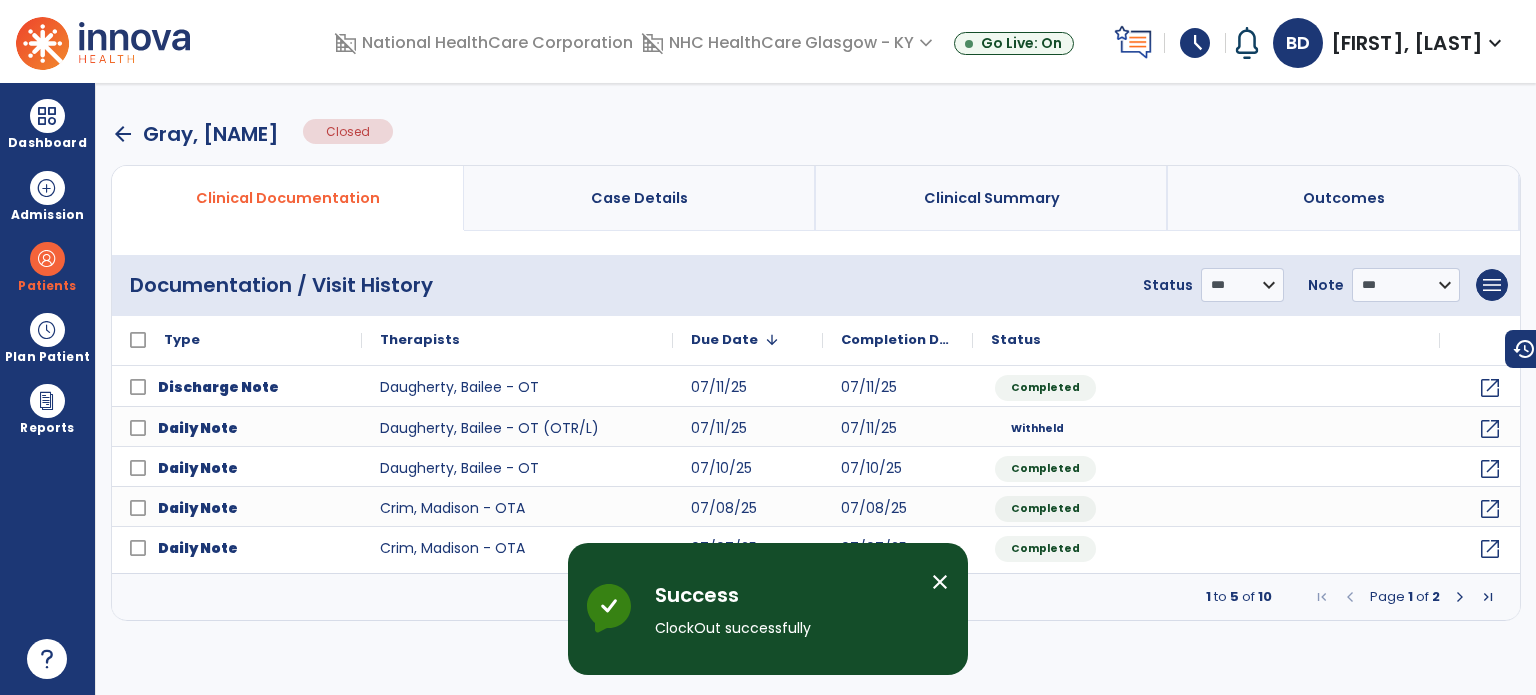 click on "schedule" at bounding box center (1195, 43) 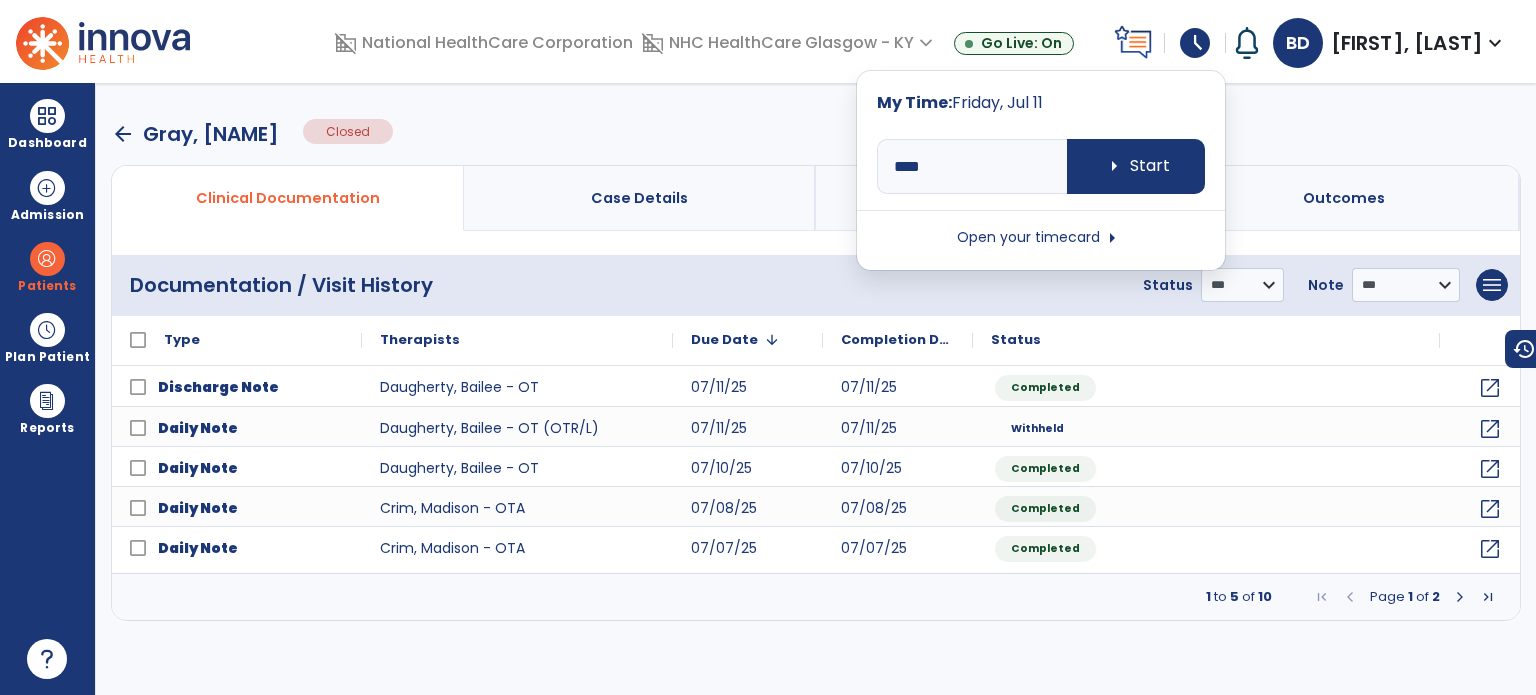 click on "Open your timecard  arrow_right" at bounding box center [1041, 238] 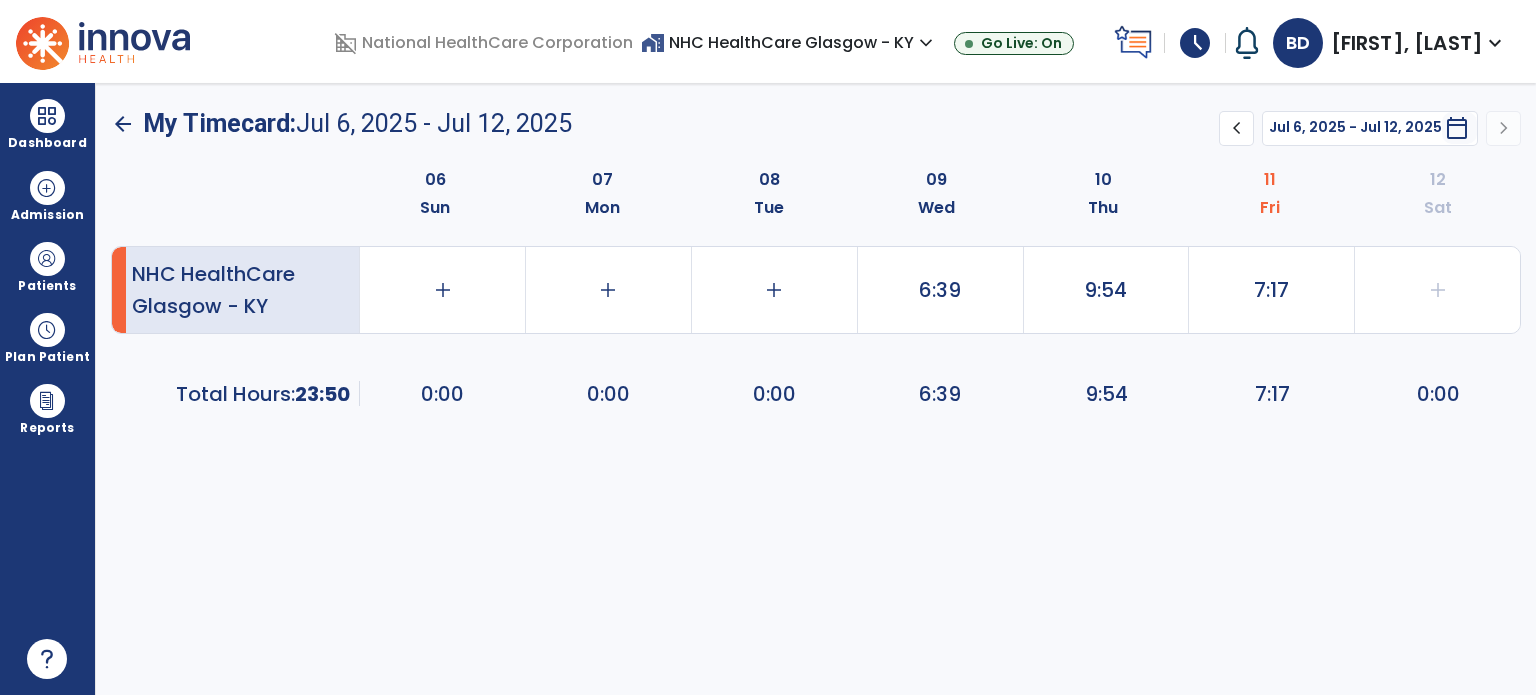 click on "7:17" 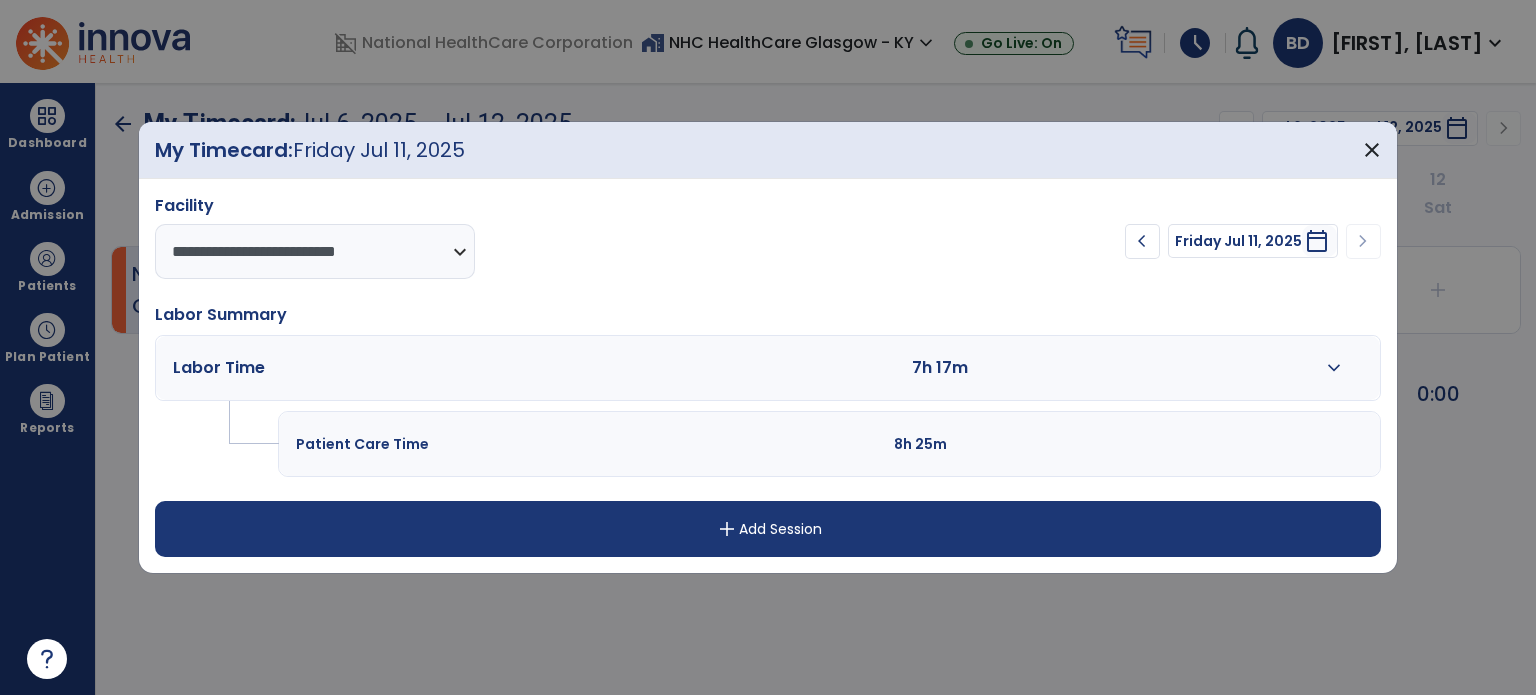 click at bounding box center (1155, 368) 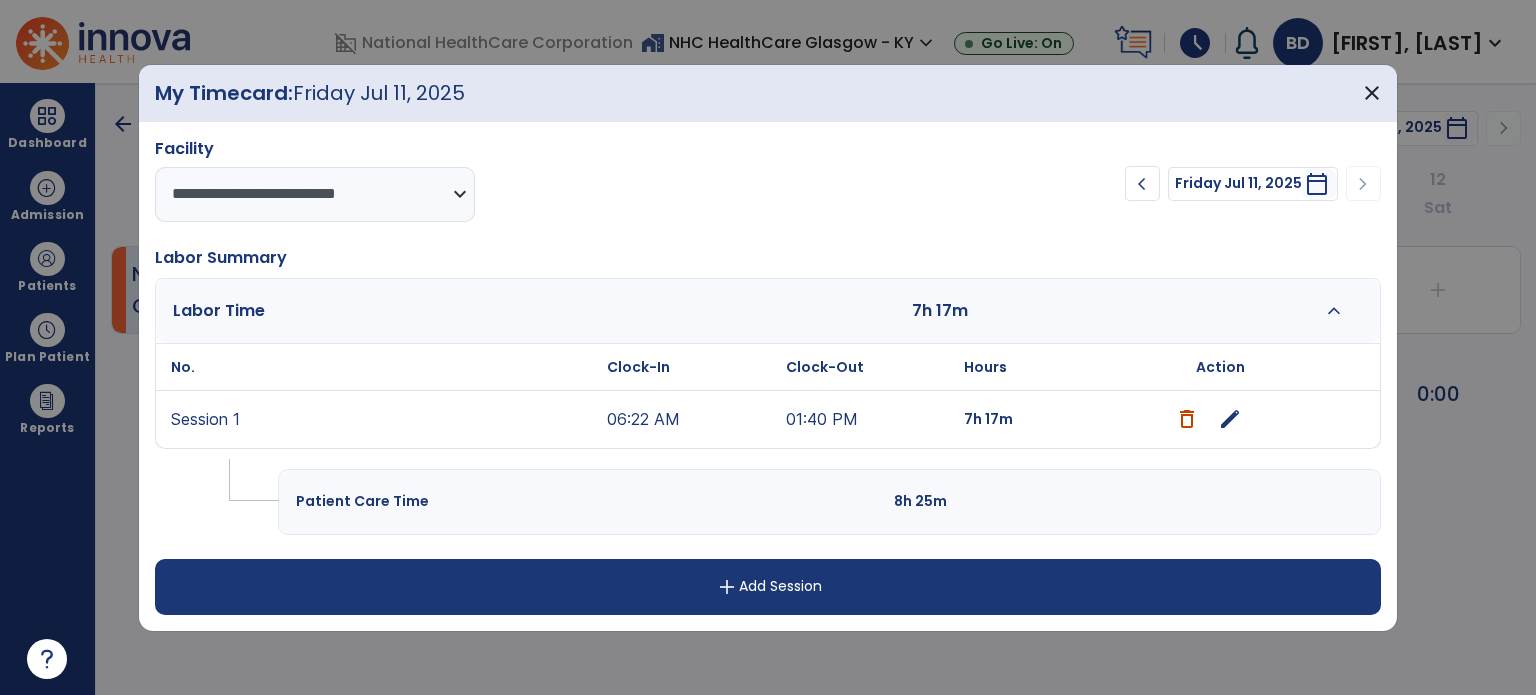 click on "edit" at bounding box center [1230, 419] 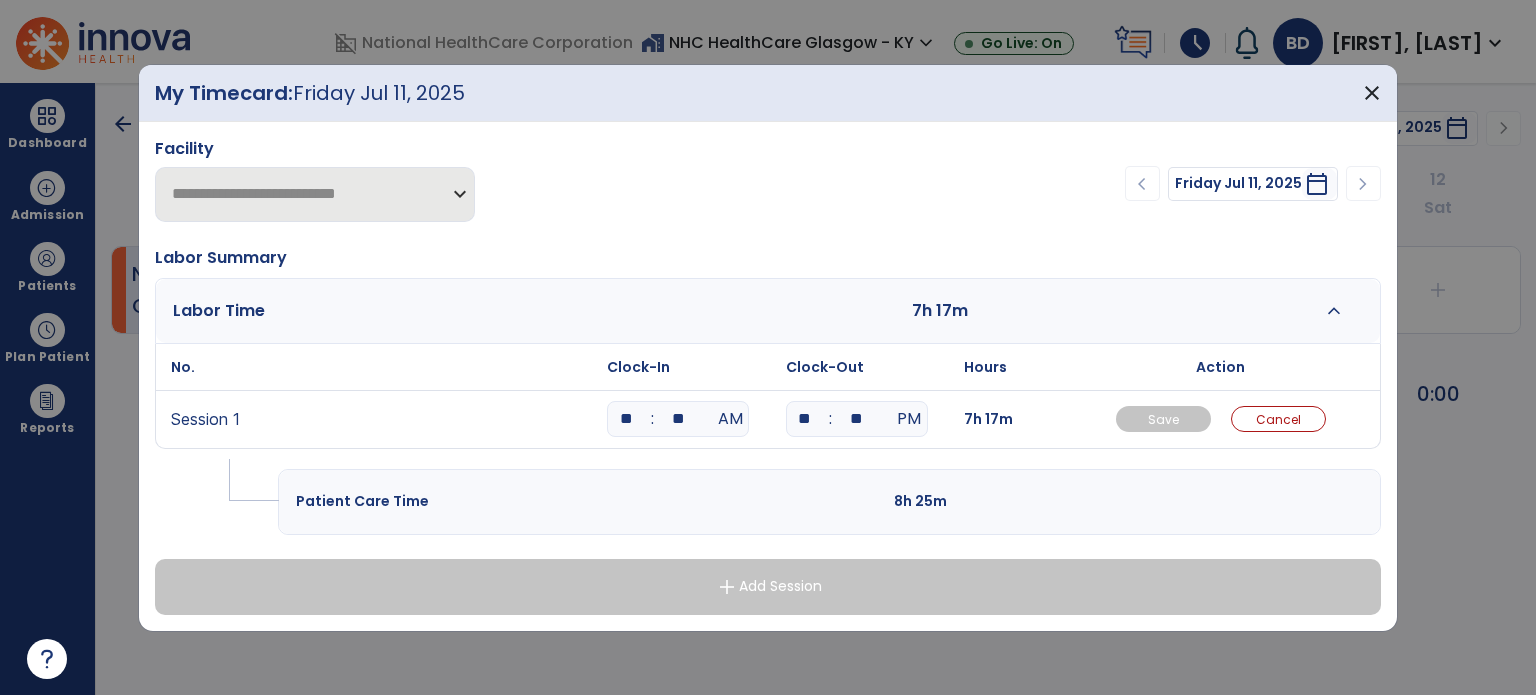 click on "**" at bounding box center (626, 419) 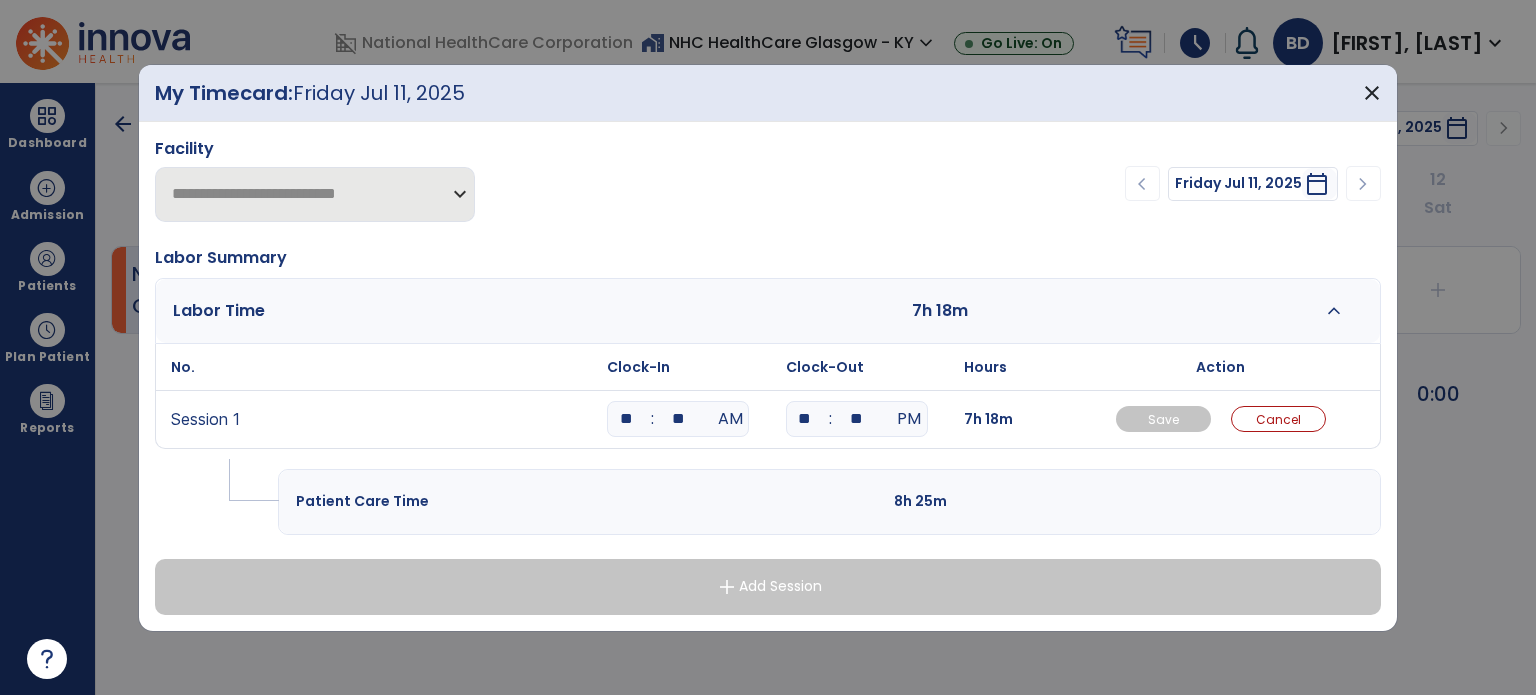 type on "**" 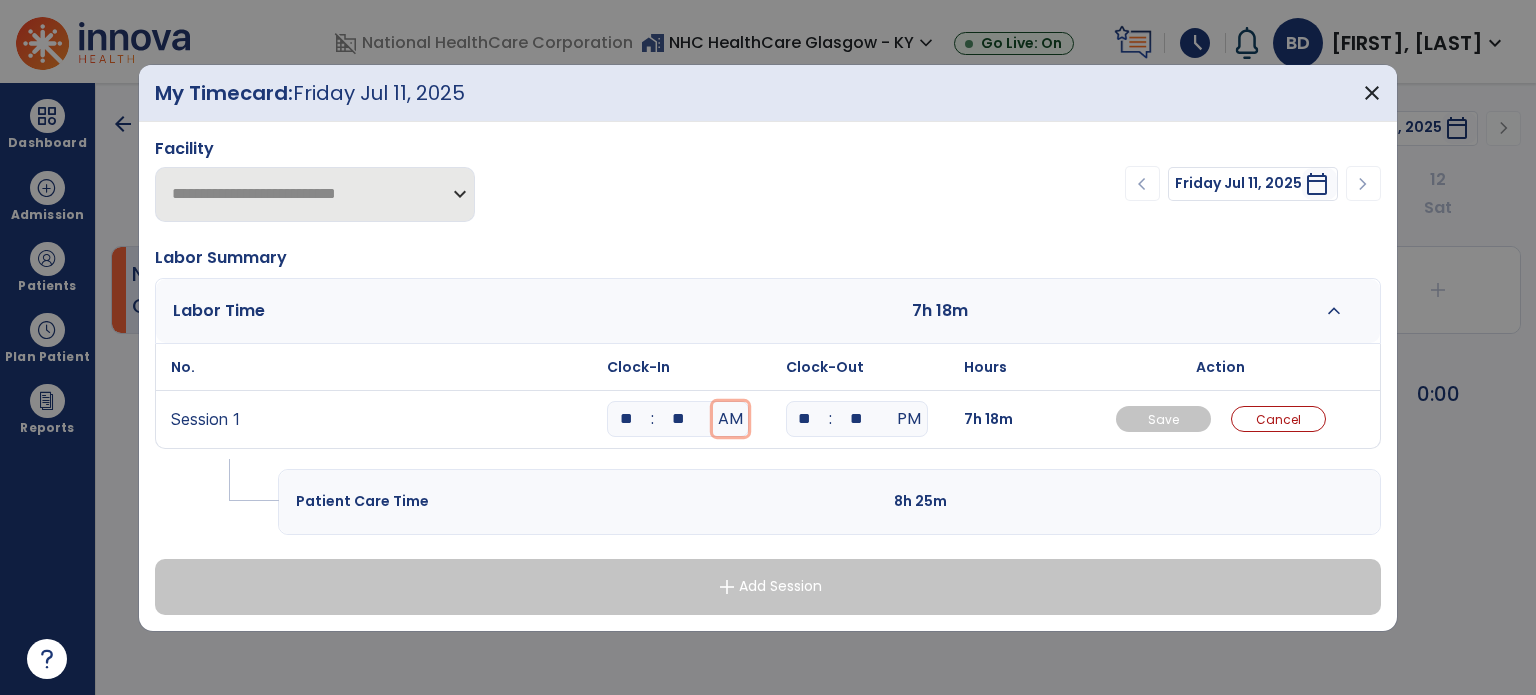 type 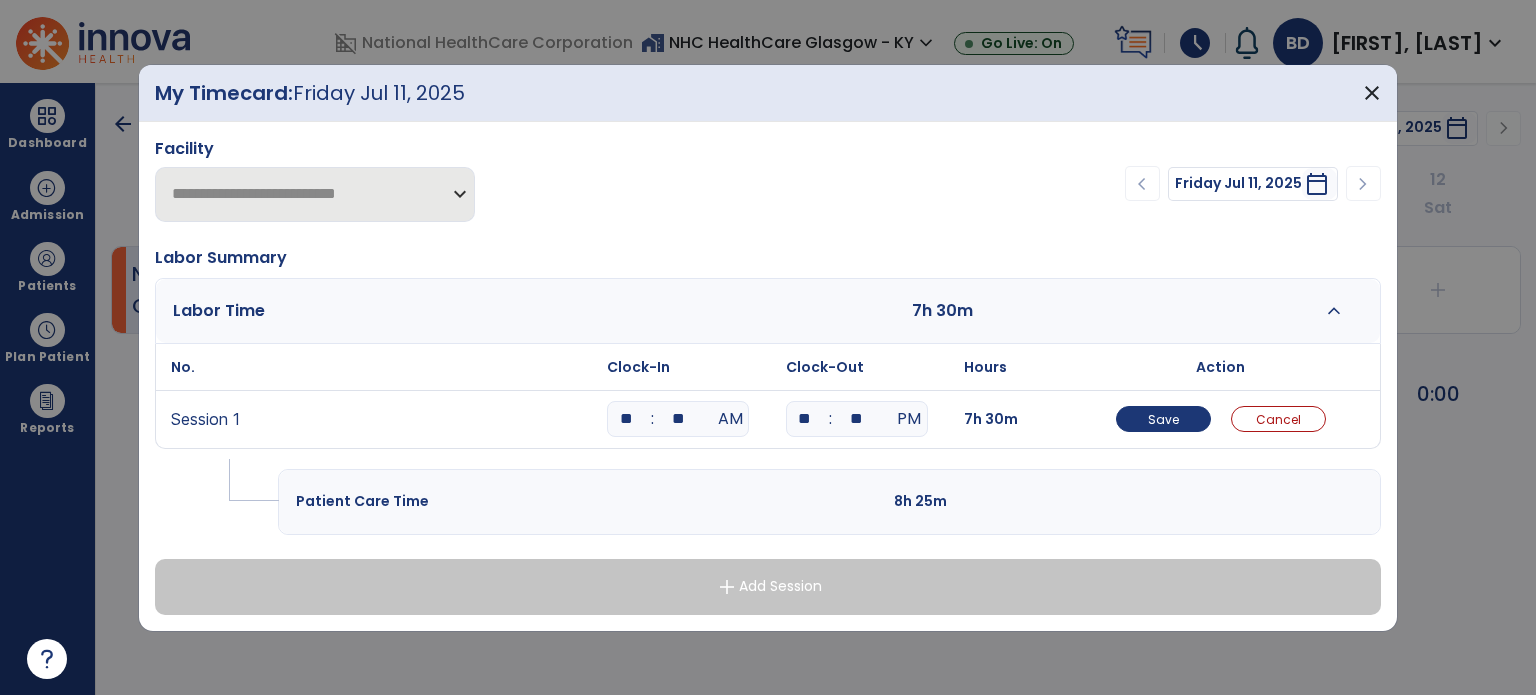 type on "**" 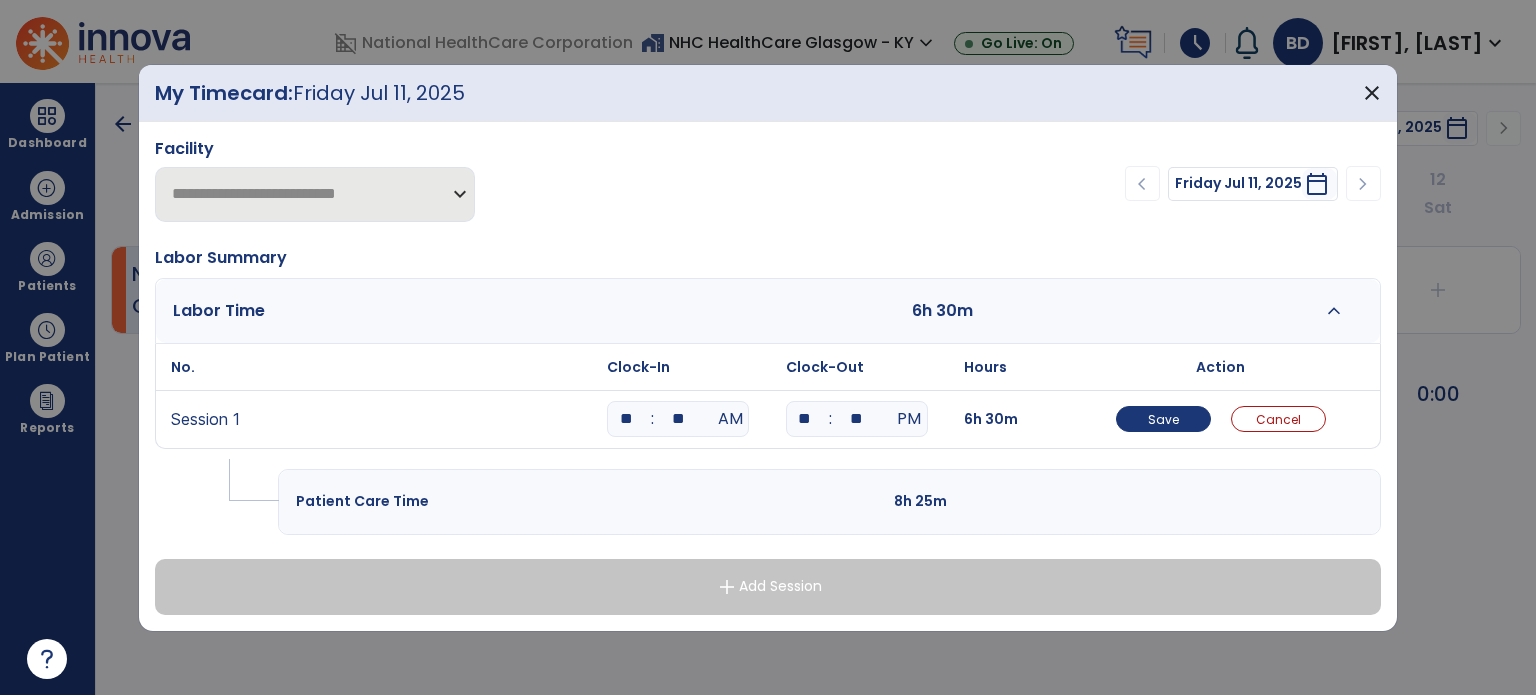 type on "**" 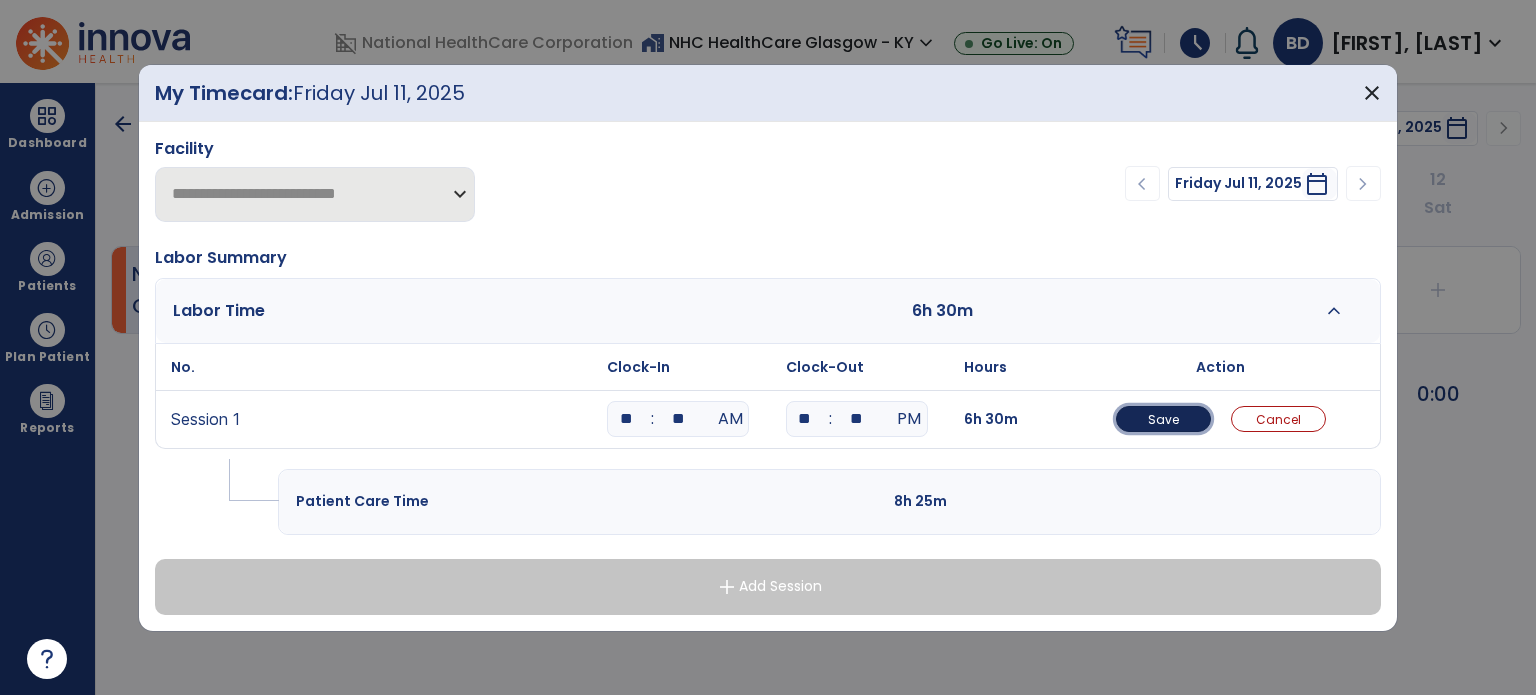click on "Save" at bounding box center (1163, 419) 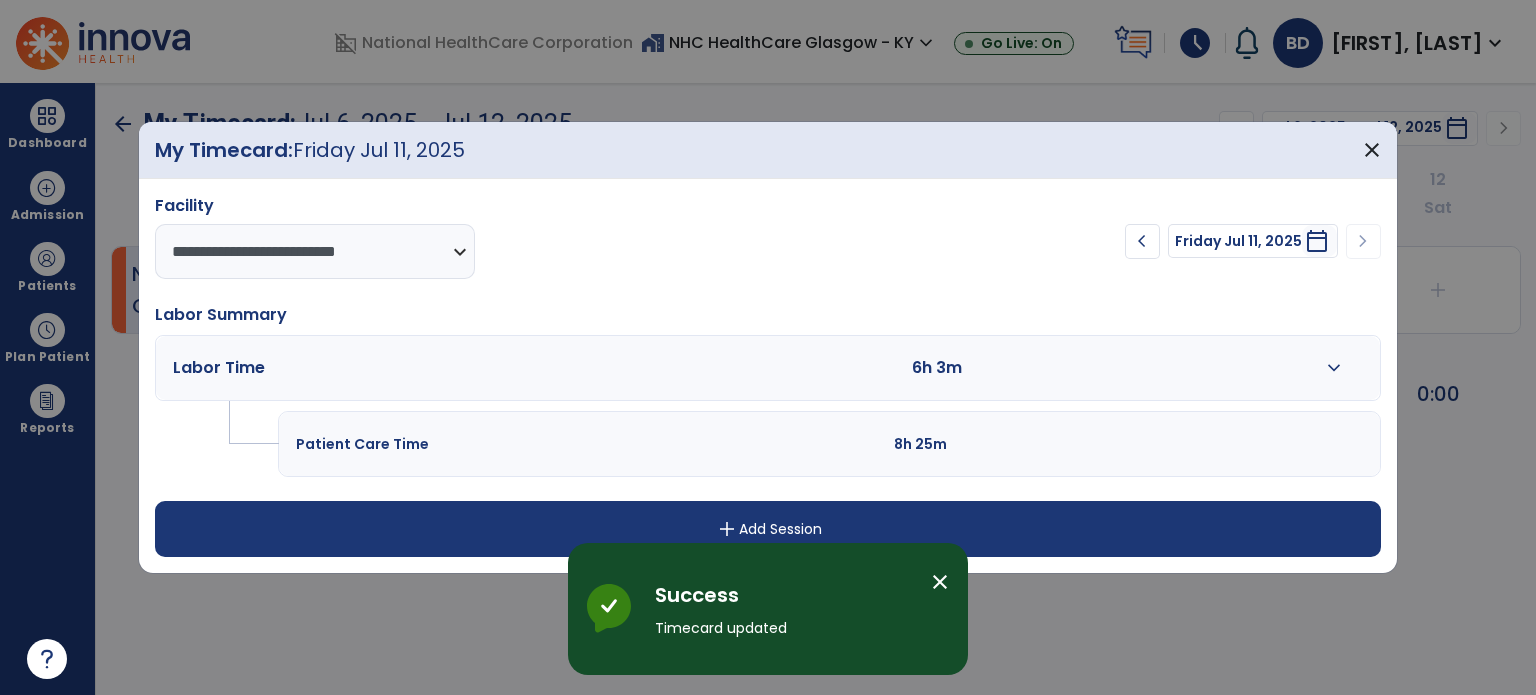 click on "add  Add Session" at bounding box center (768, 529) 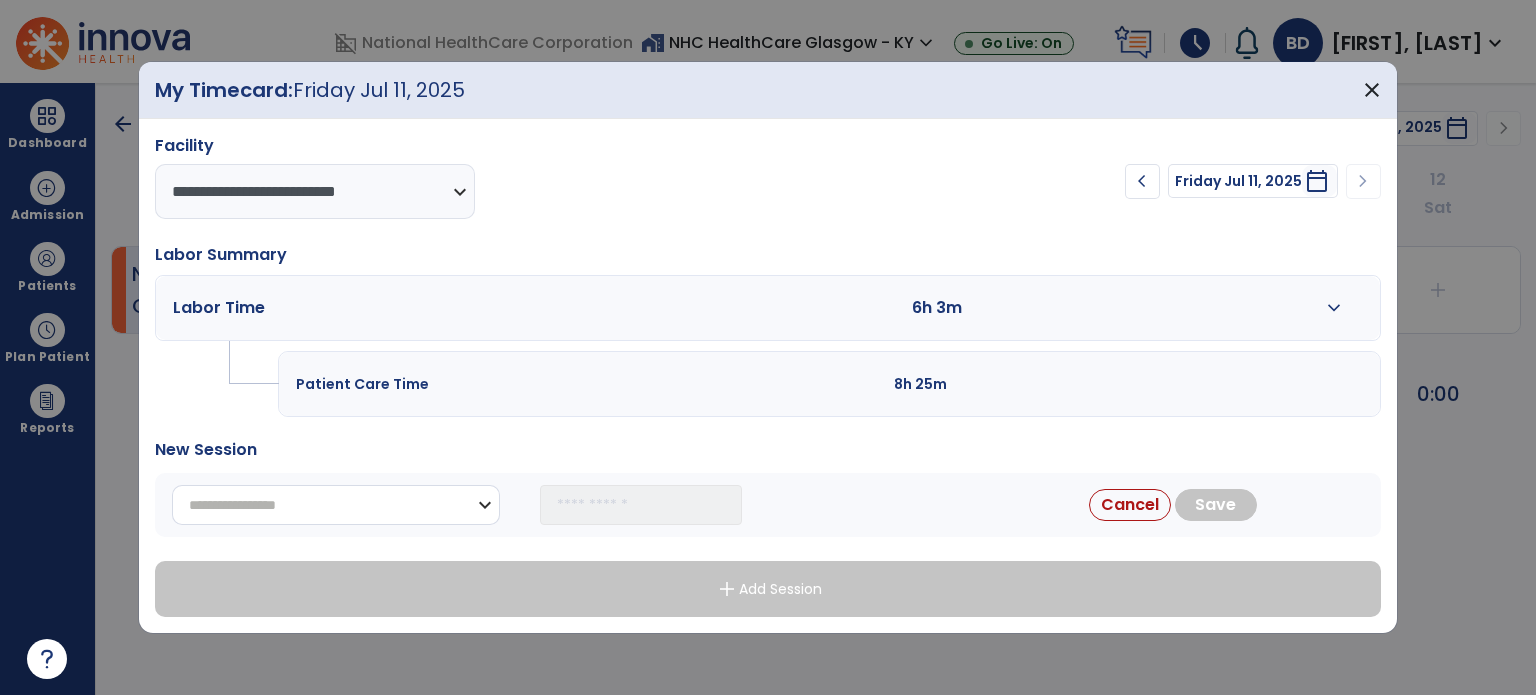click on "**********" at bounding box center (336, 505) 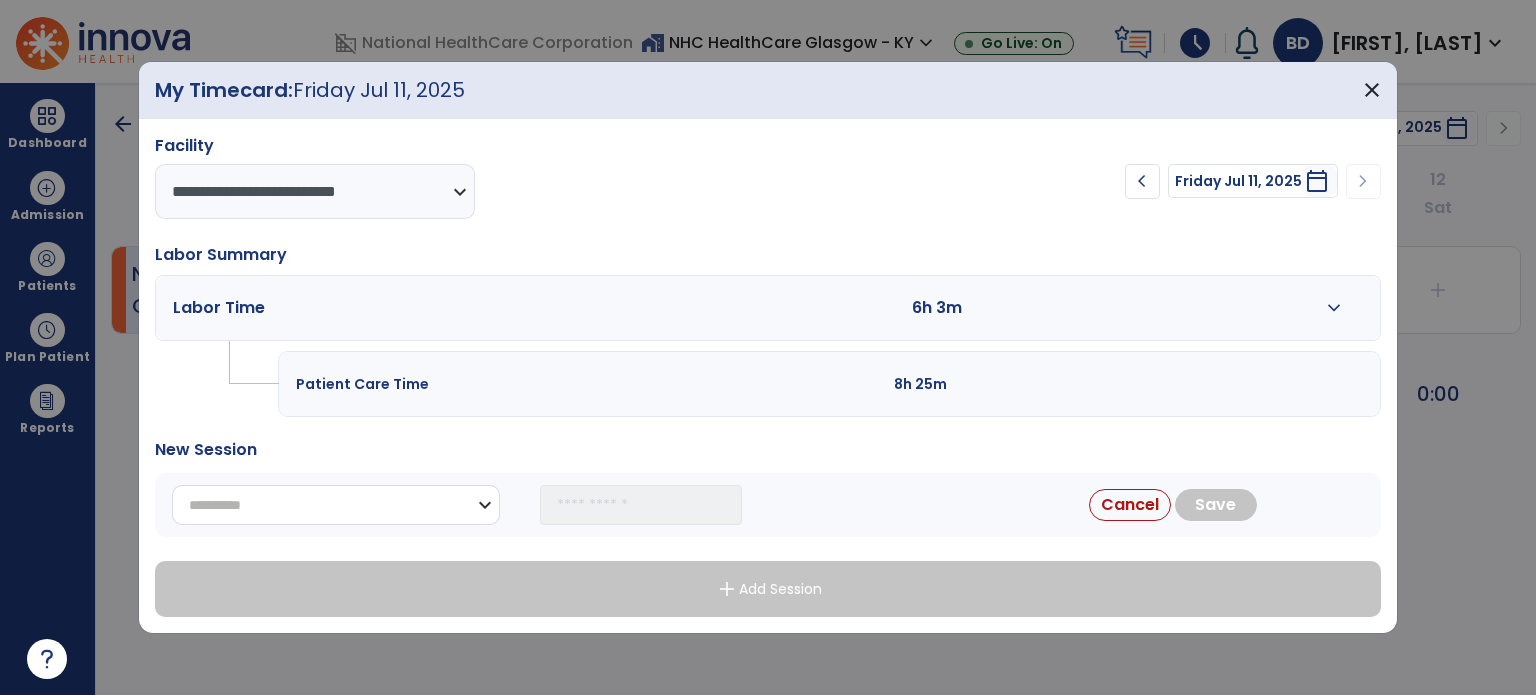 click on "**********" at bounding box center [336, 505] 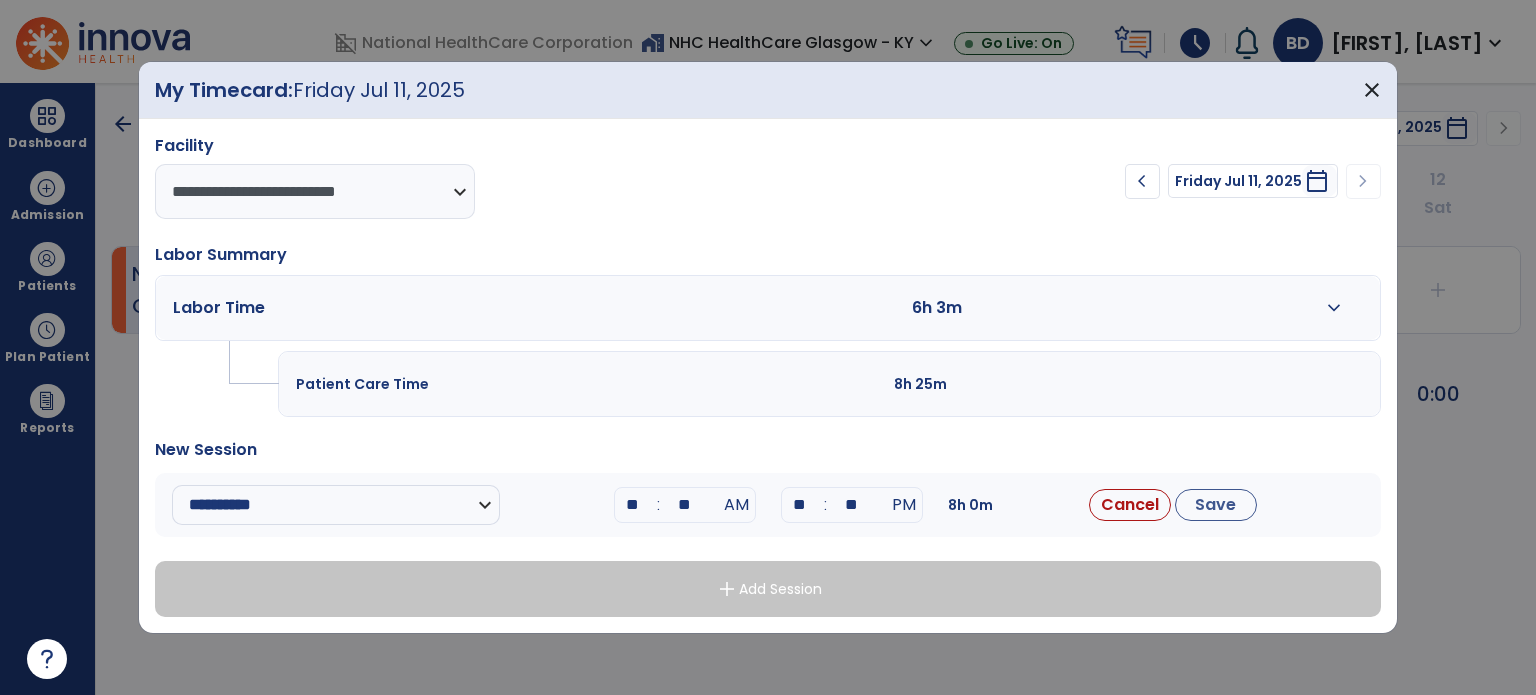 click on "**" at bounding box center [633, 505] 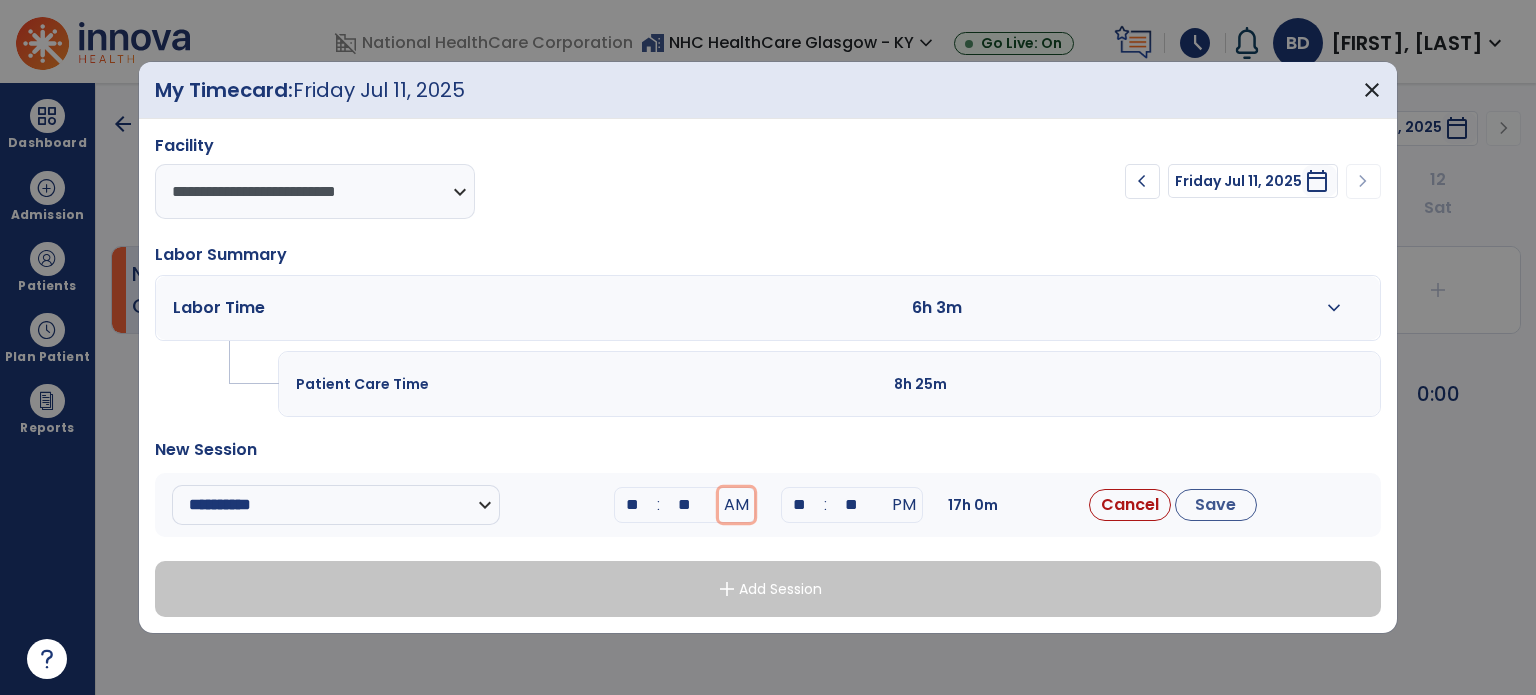 click on "AM" at bounding box center (736, 505) 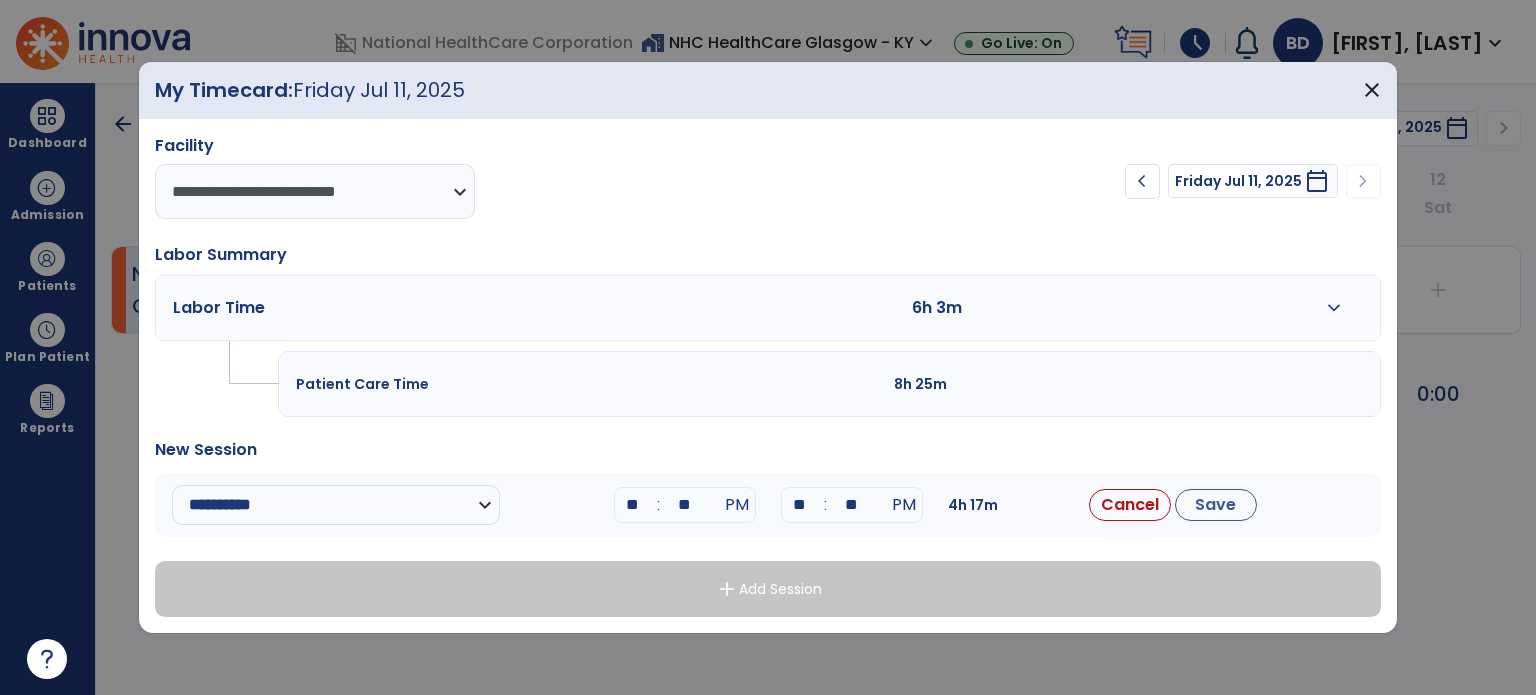 click on "**" at bounding box center [800, 505] 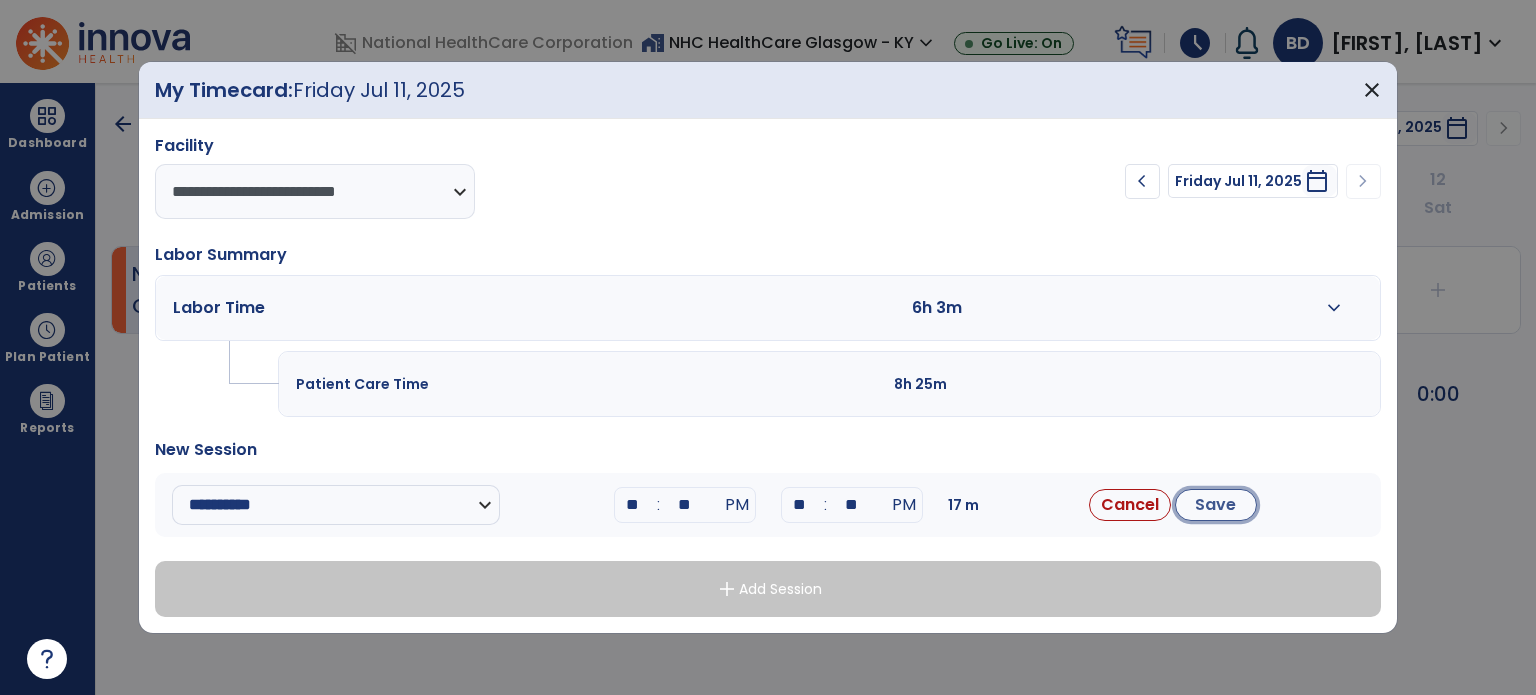 click on "Save" at bounding box center [1216, 505] 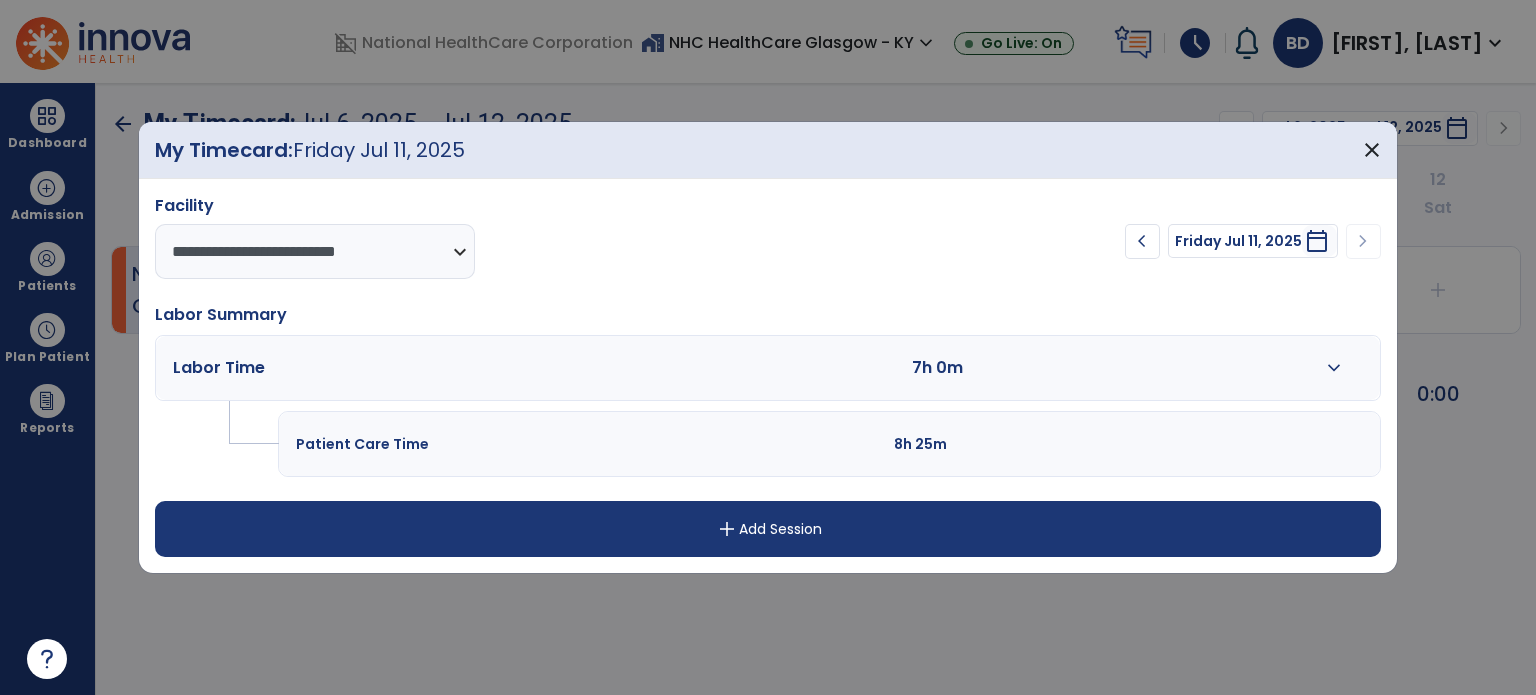 drag, startPoint x: 1388, startPoint y: 140, endPoint x: 900, endPoint y: 207, distance: 492.5779 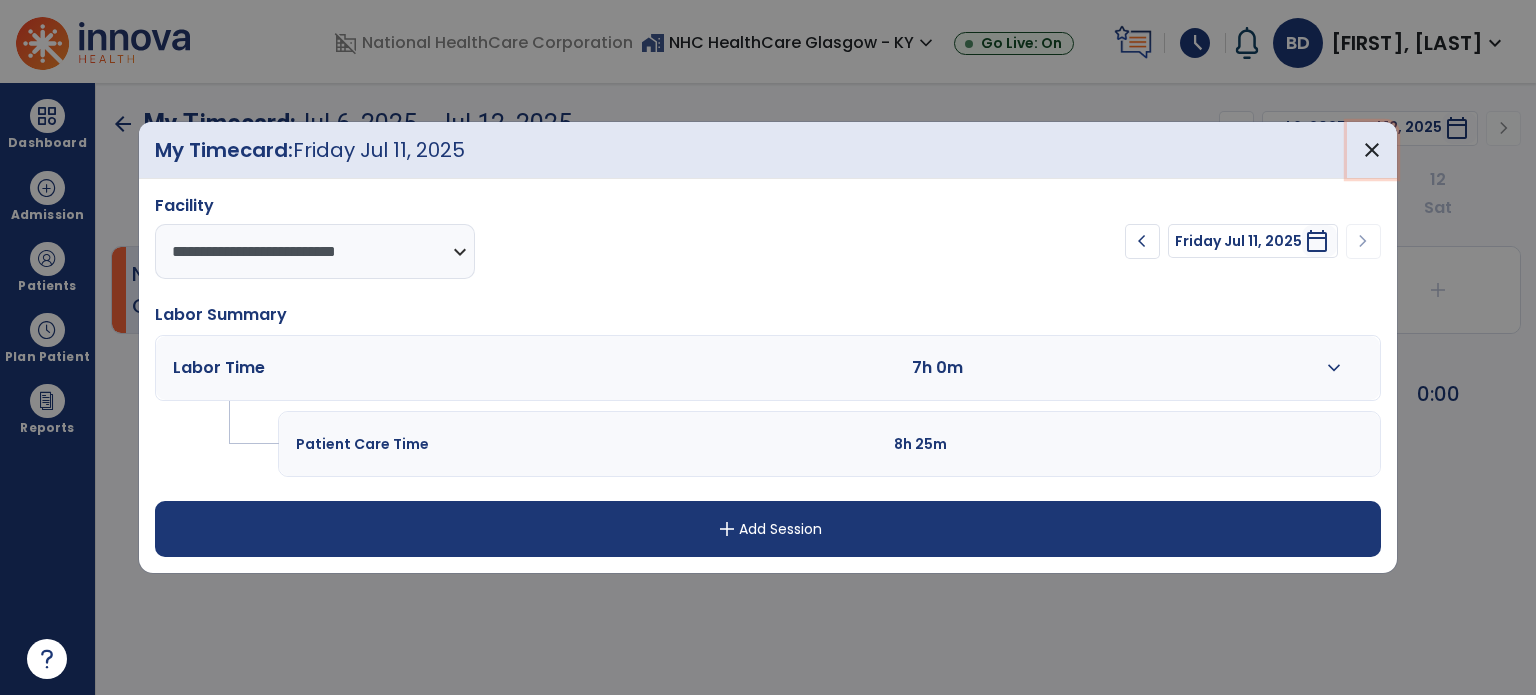 click on "close" at bounding box center [1372, 150] 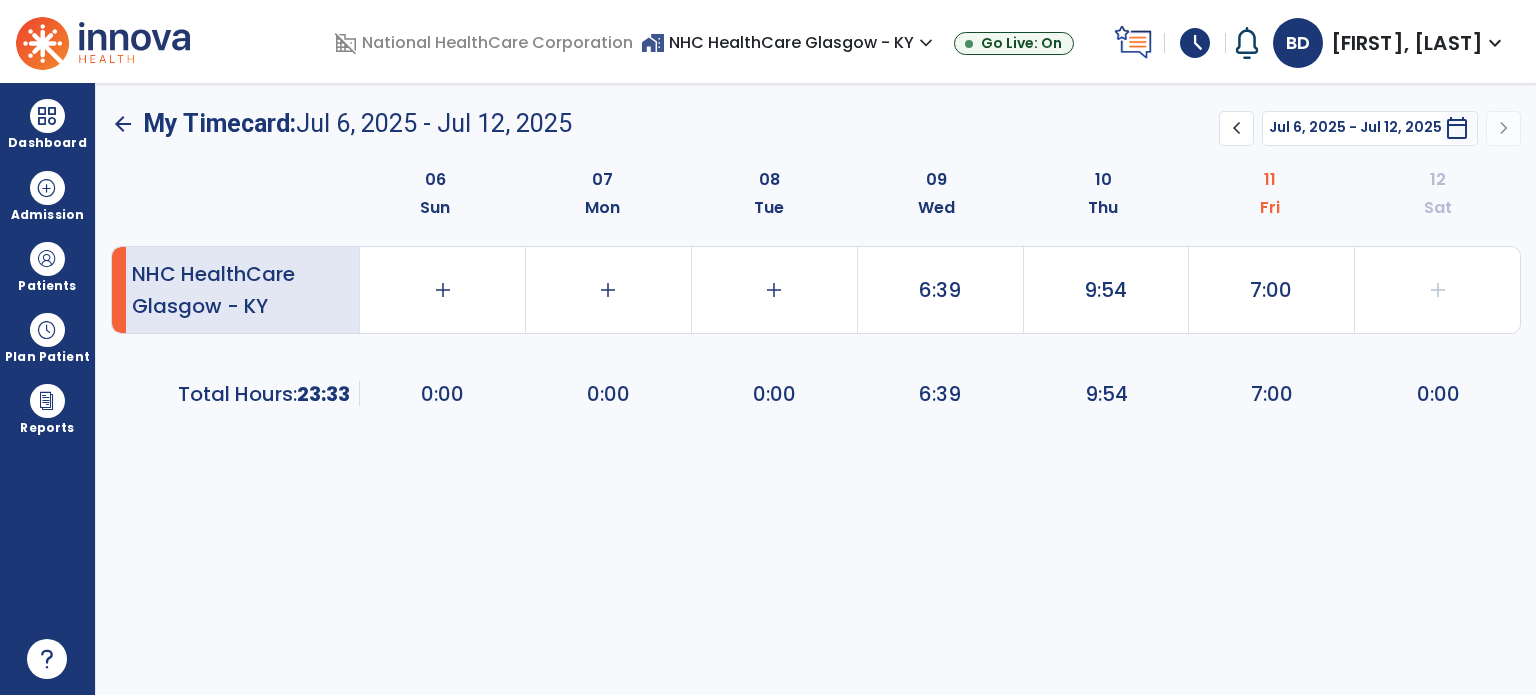 click on "Dashboard" at bounding box center [47, 124] 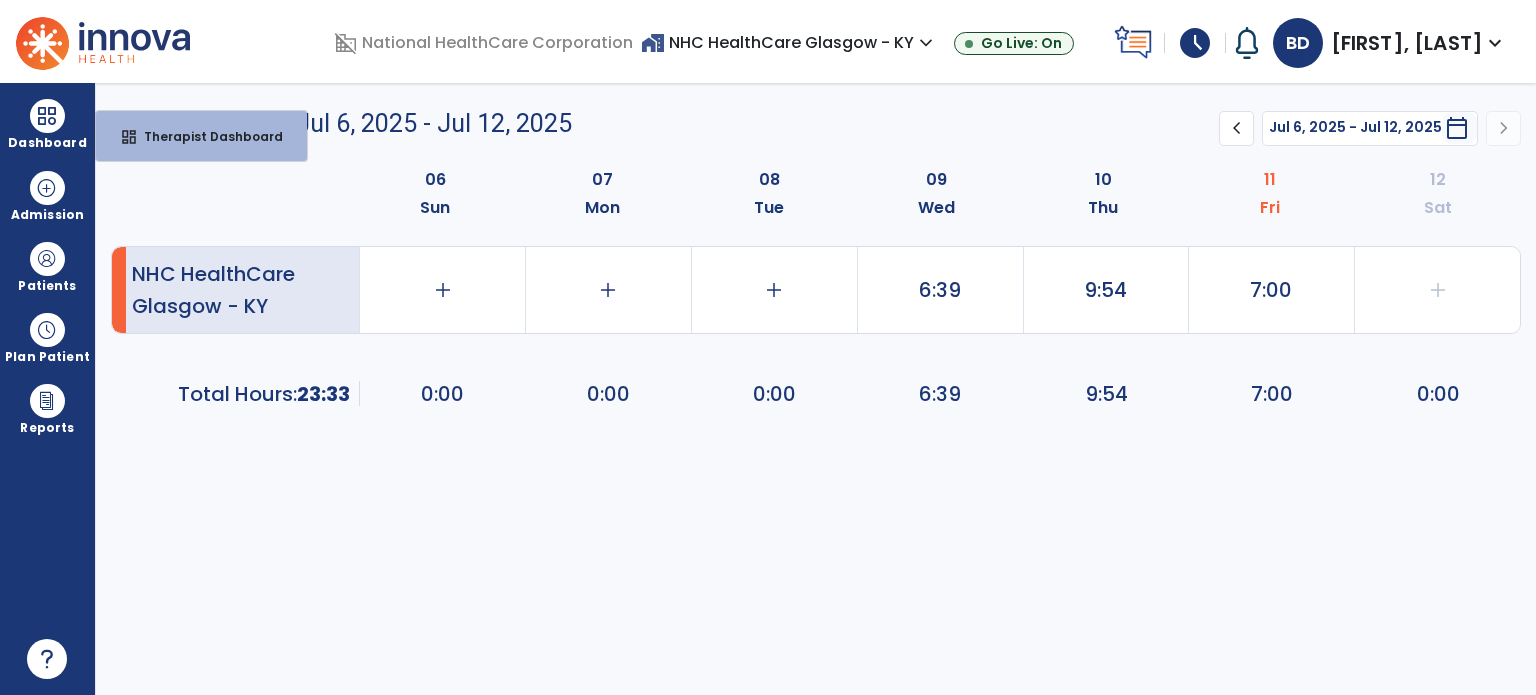 click on "arrow_back     My Timecard:  Jul 6, 2025 - Jul 12, 2025 ******** **** chevron_left Jul 6, 2025 - Jul 12, 2025  *********  calendar_today  chevron_right  06  Sun  07  Mon  08  Tue  09  Wed  10  Thu  11  Fri  12  Sat  NHC HealthCare Glasgow - [STATE]   add   0:00   add   0:00   add   0:00   6:39   9:54   7:00   add   0:00   Total Hours:      23:33  0:00   0:00   0:00   6:39   9:54   7:00   0:00" at bounding box center [816, 389] 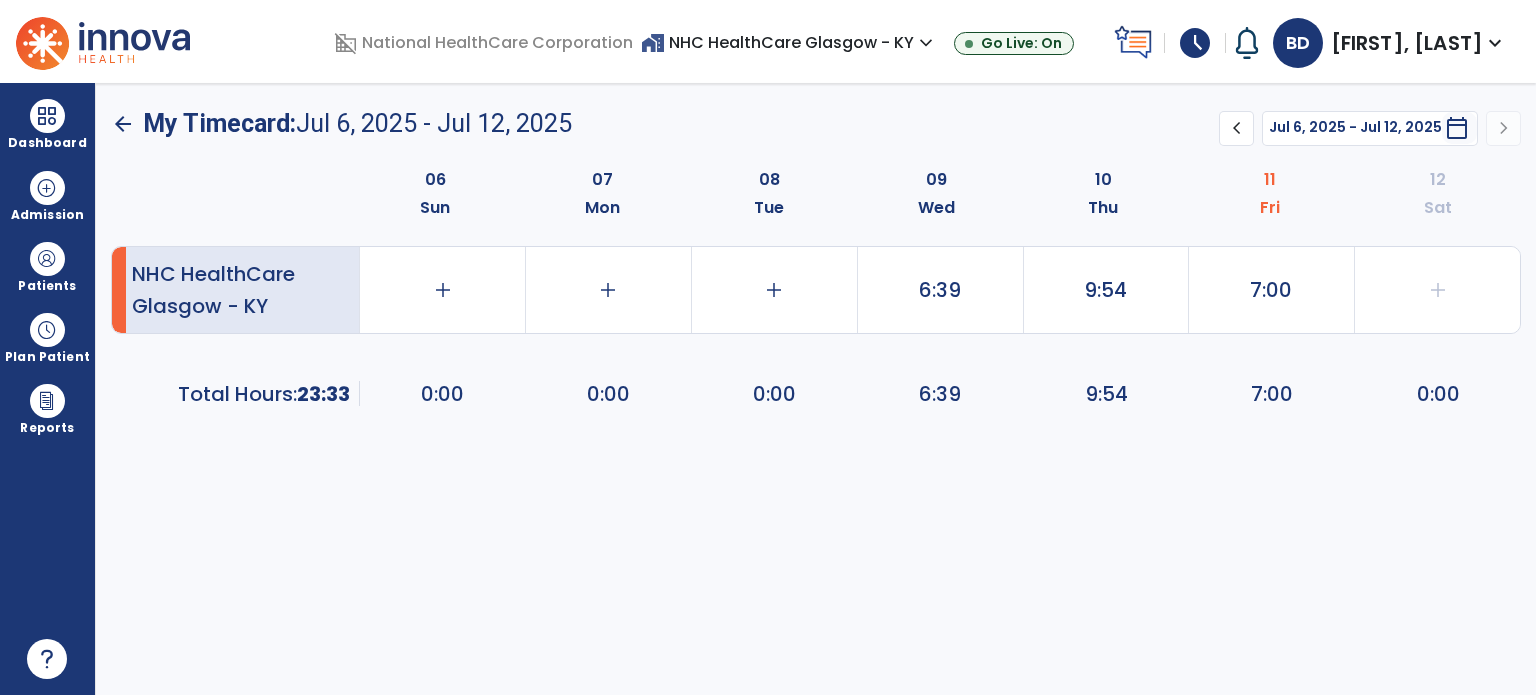 click at bounding box center [47, 116] 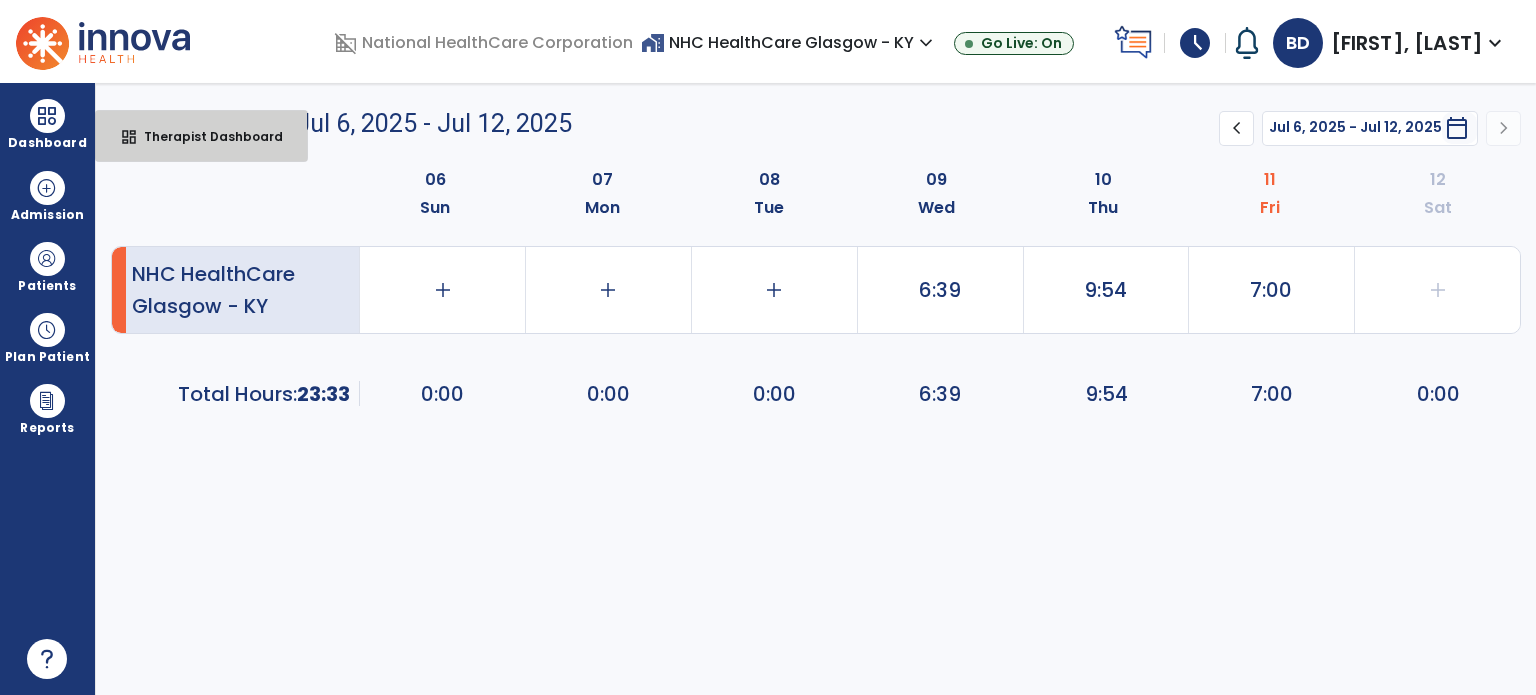 click on "dashboard  Therapist Dashboard" at bounding box center (201, 136) 